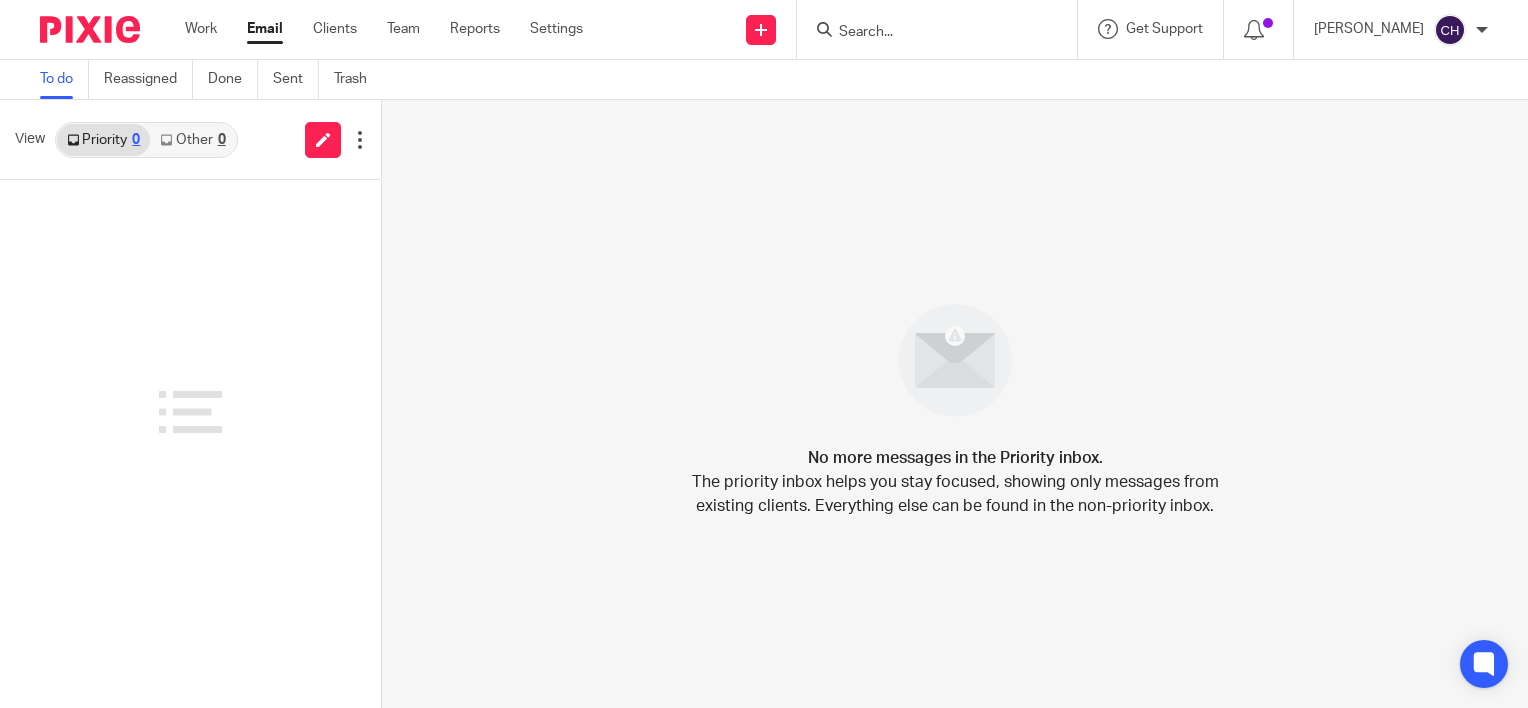 scroll, scrollTop: 0, scrollLeft: 0, axis: both 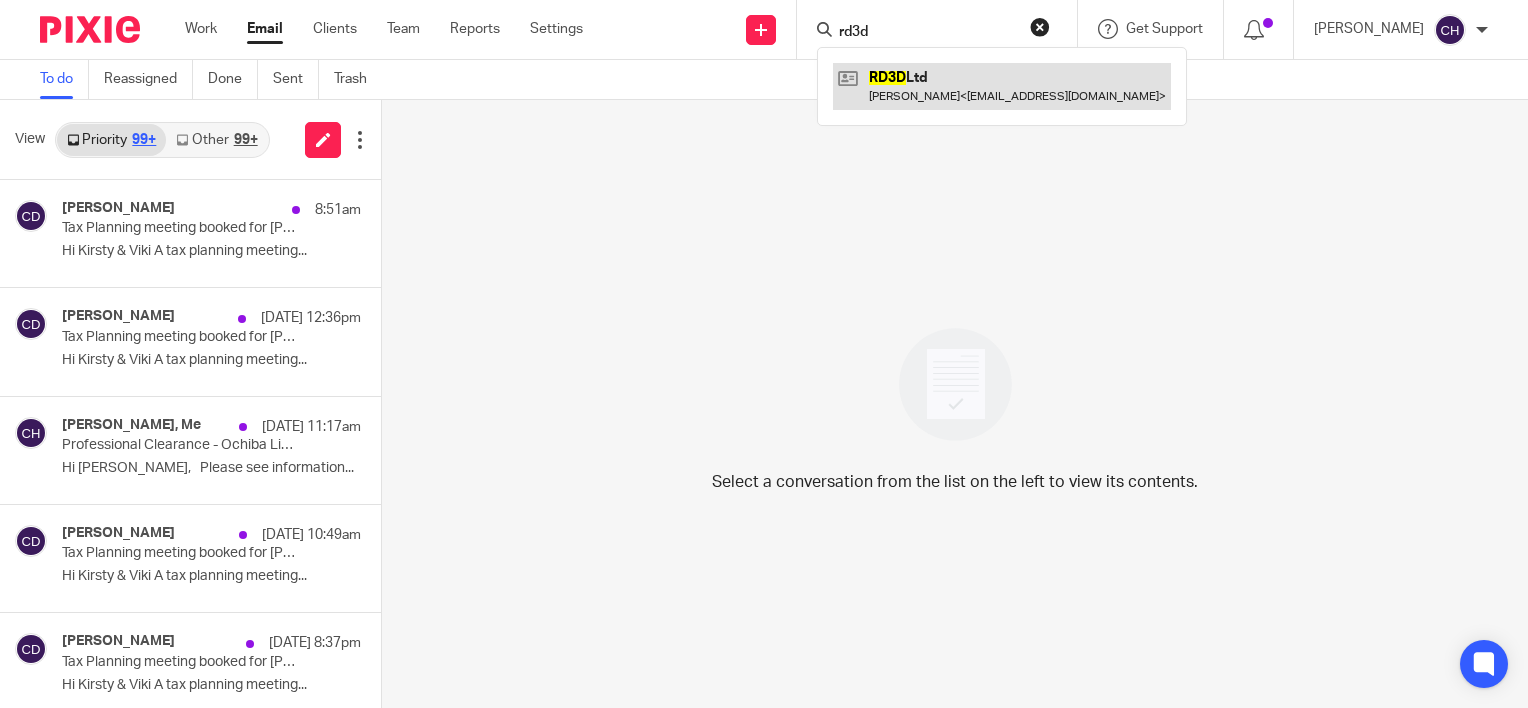 type on "rd3d" 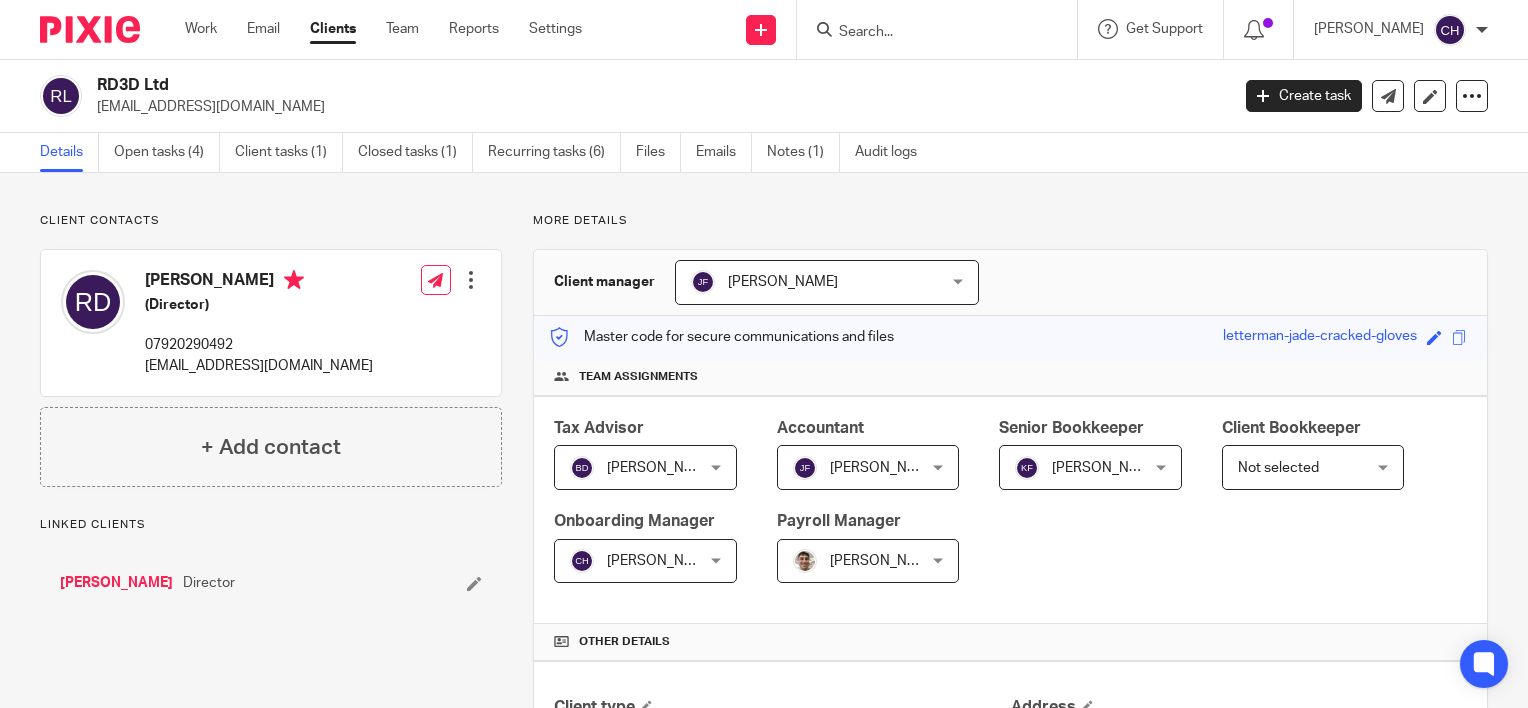 scroll, scrollTop: 0, scrollLeft: 0, axis: both 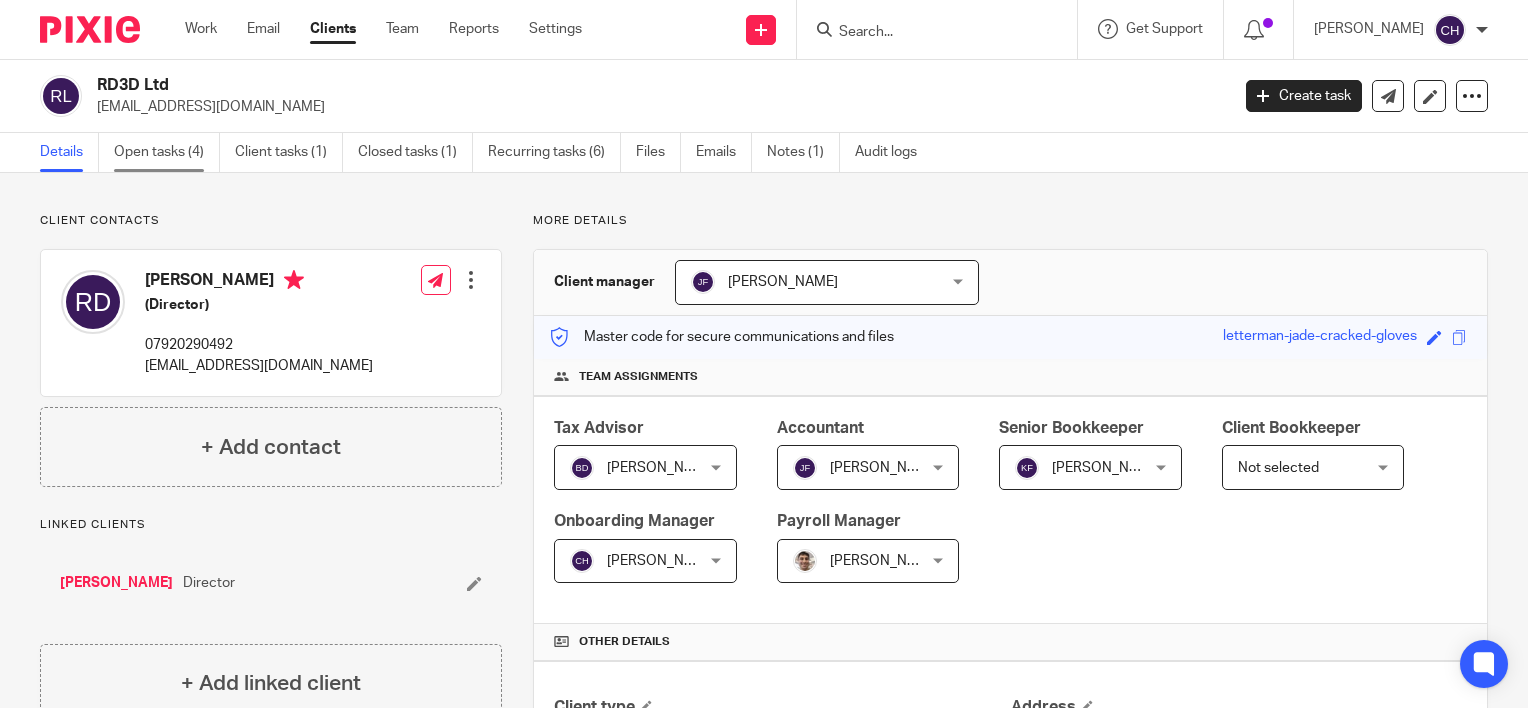click on "Open tasks (4)" at bounding box center (167, 152) 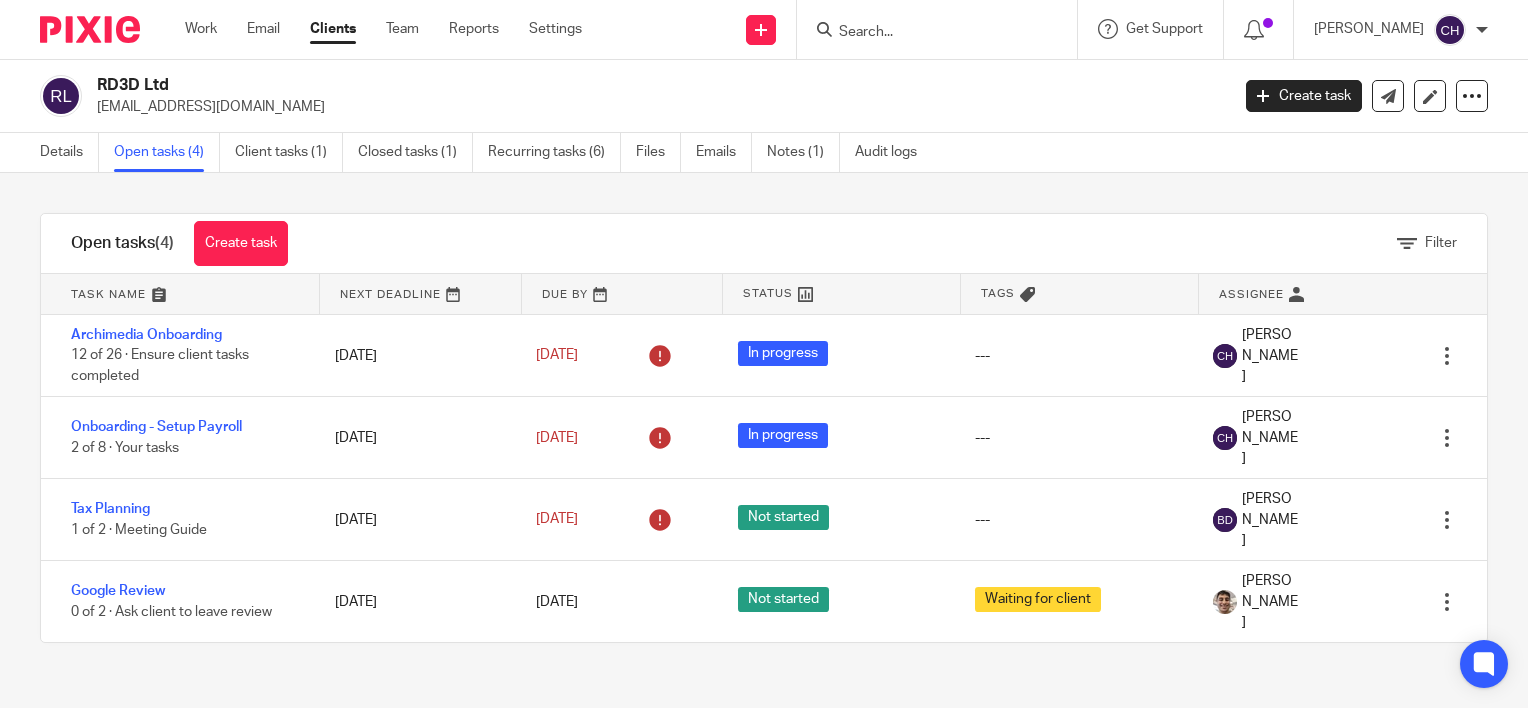 scroll, scrollTop: 0, scrollLeft: 0, axis: both 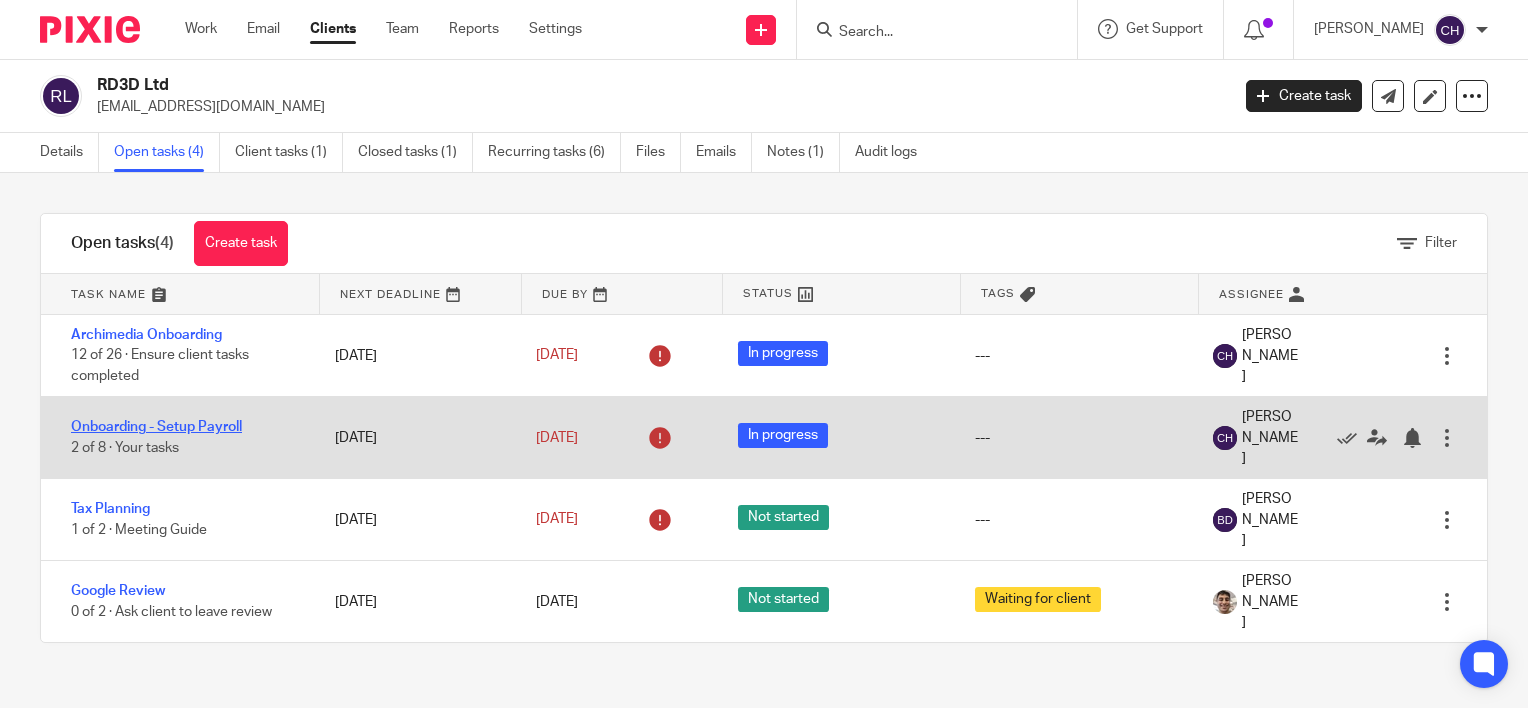 click on "Onboarding - Setup Payroll" at bounding box center [156, 427] 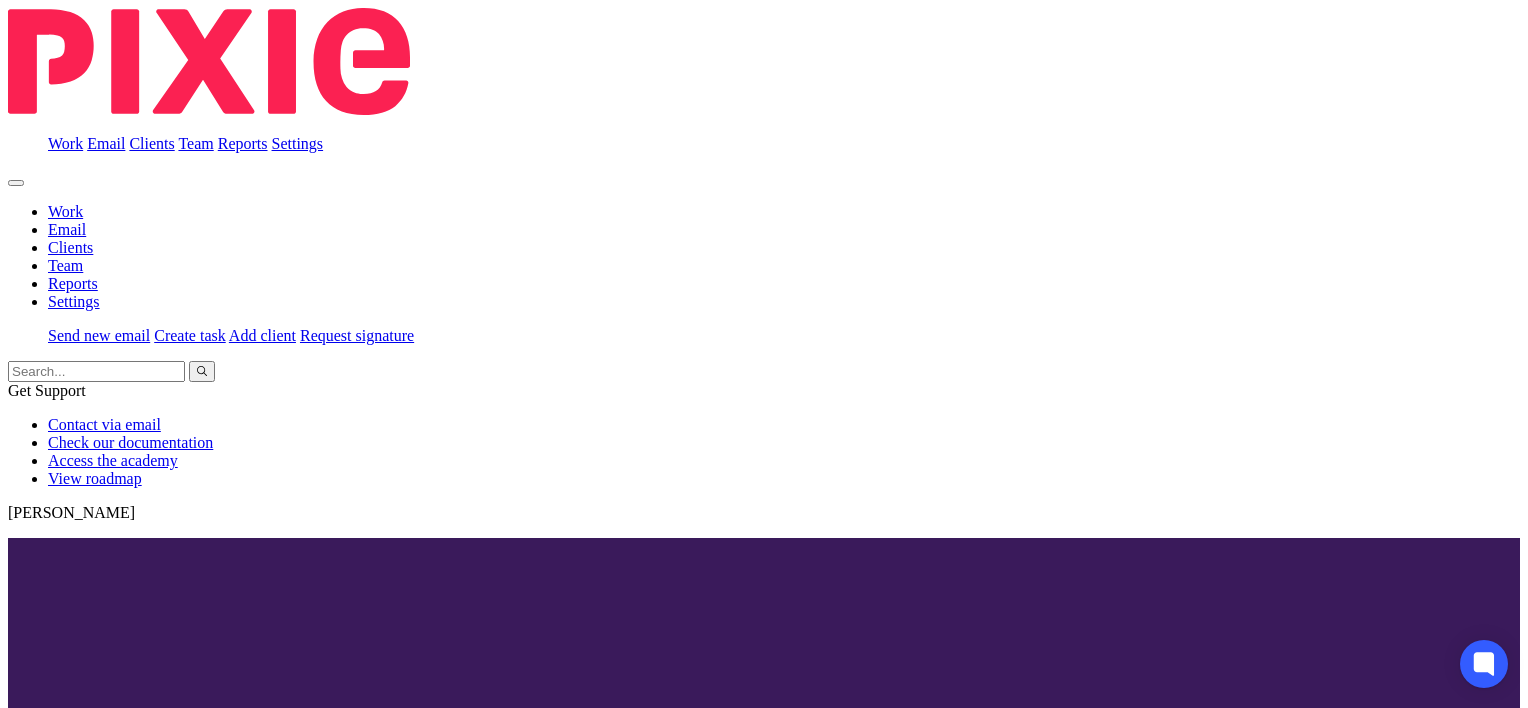 scroll, scrollTop: 0, scrollLeft: 0, axis: both 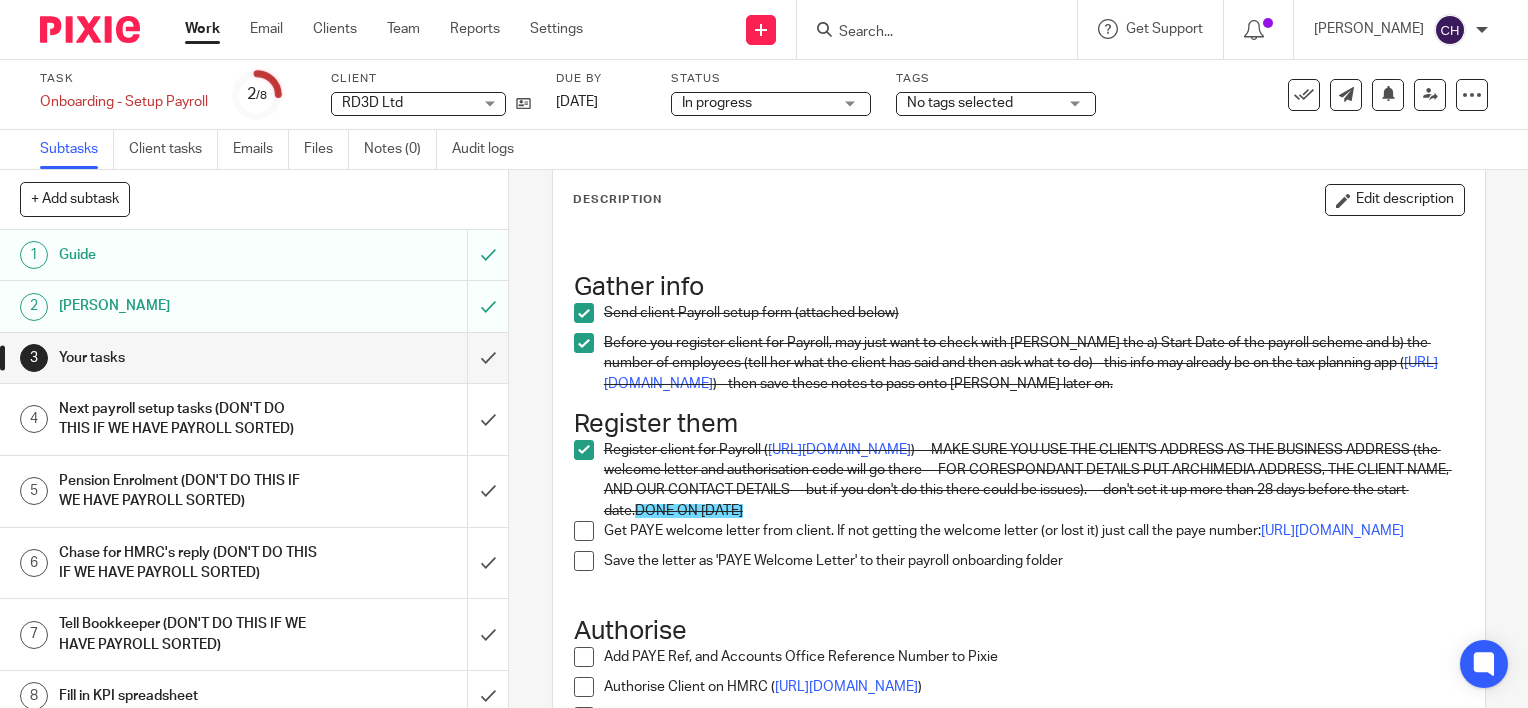 click at bounding box center [584, 531] 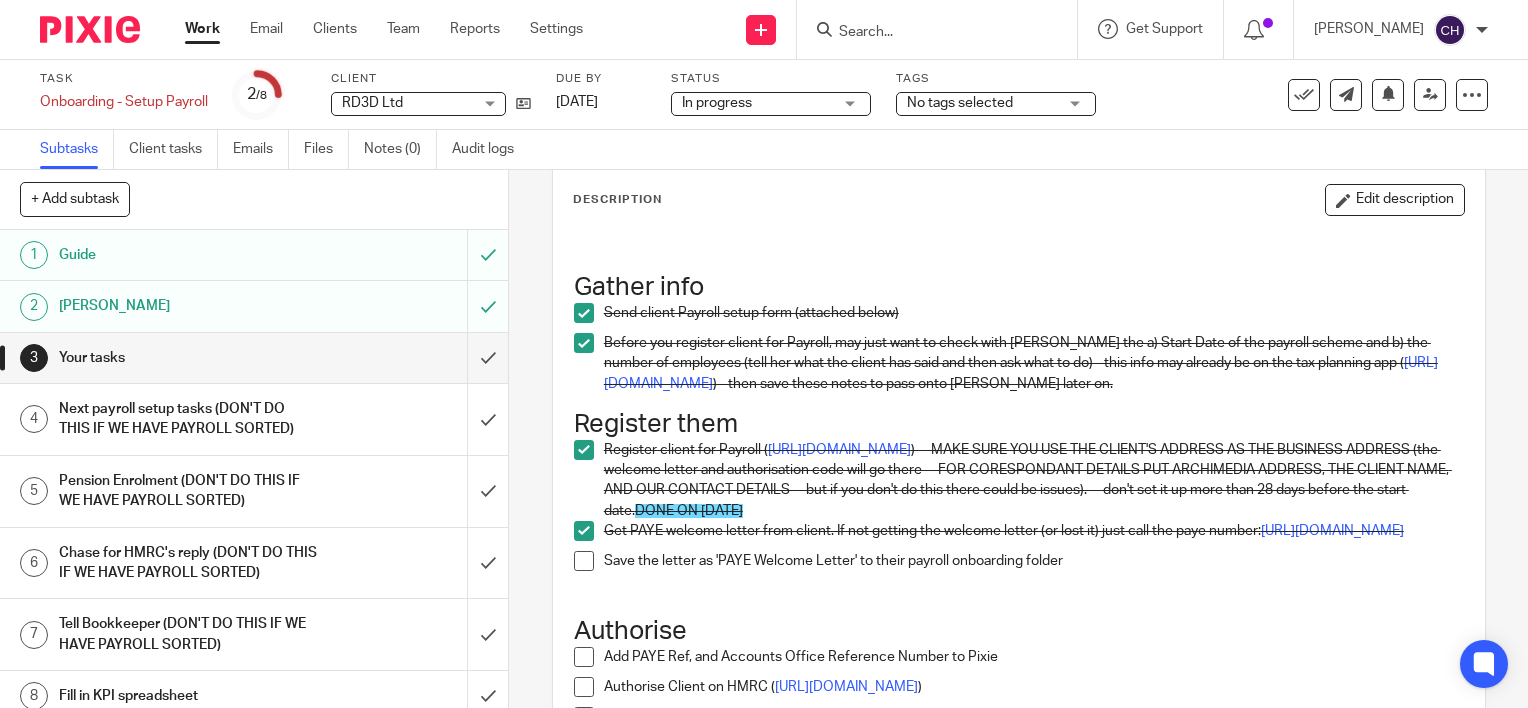 click at bounding box center (1019, 247) 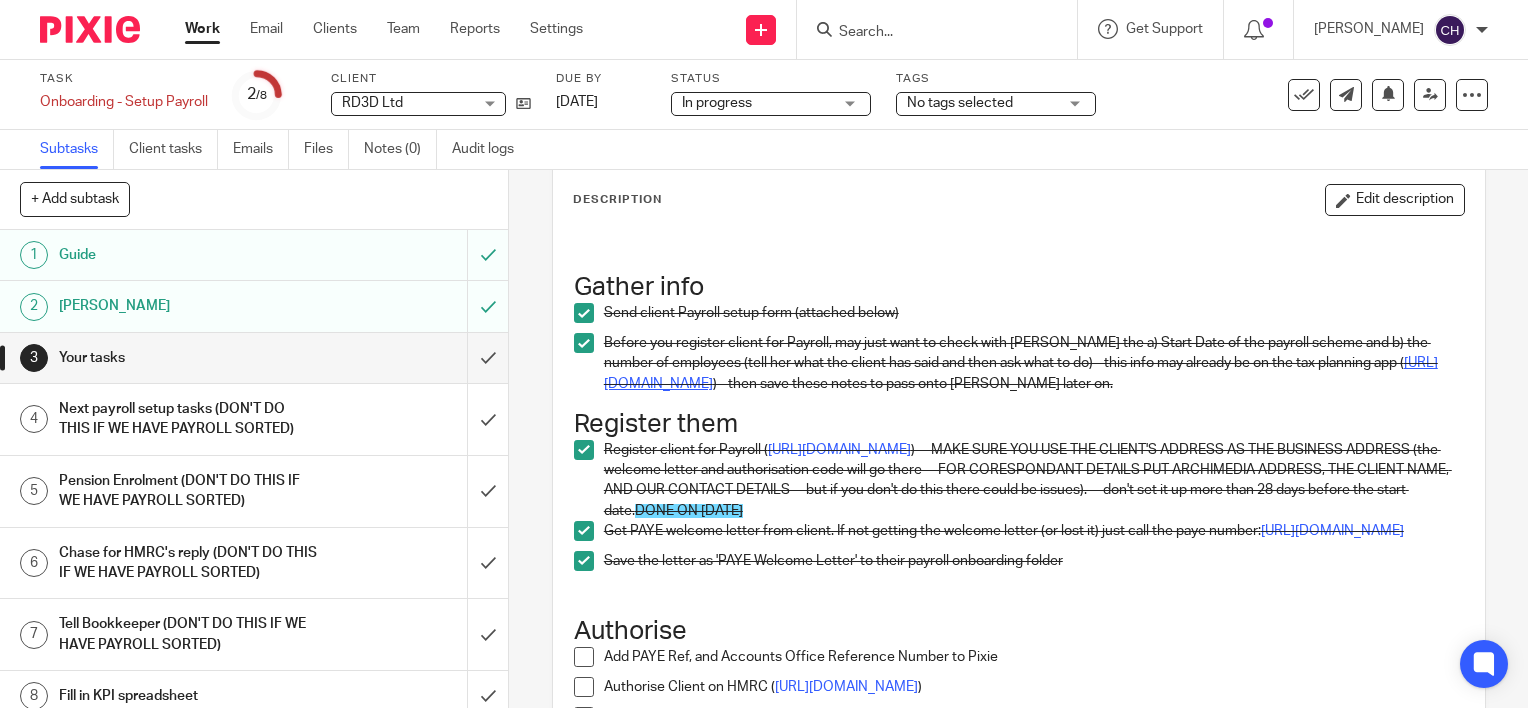 scroll, scrollTop: 200, scrollLeft: 0, axis: vertical 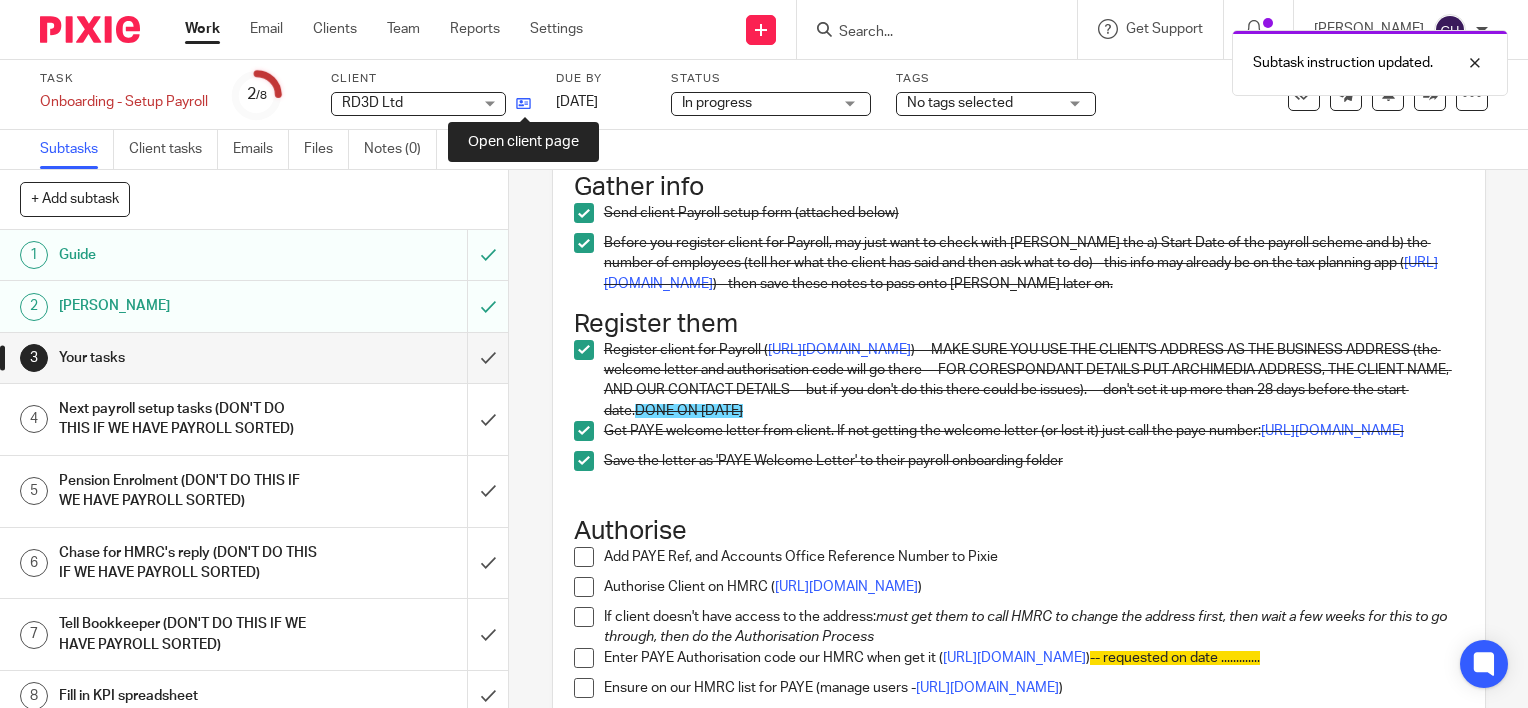 click at bounding box center (523, 103) 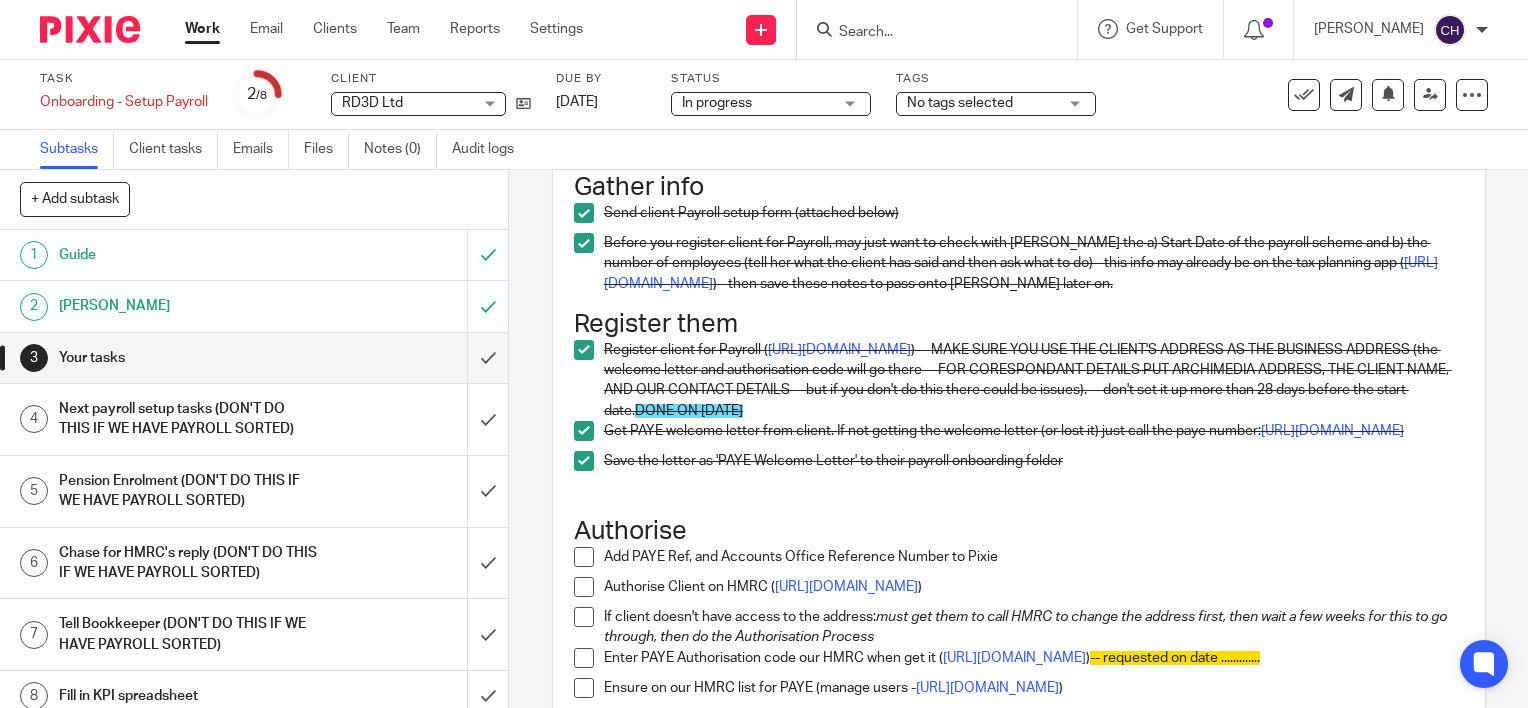 click at bounding box center [584, 557] 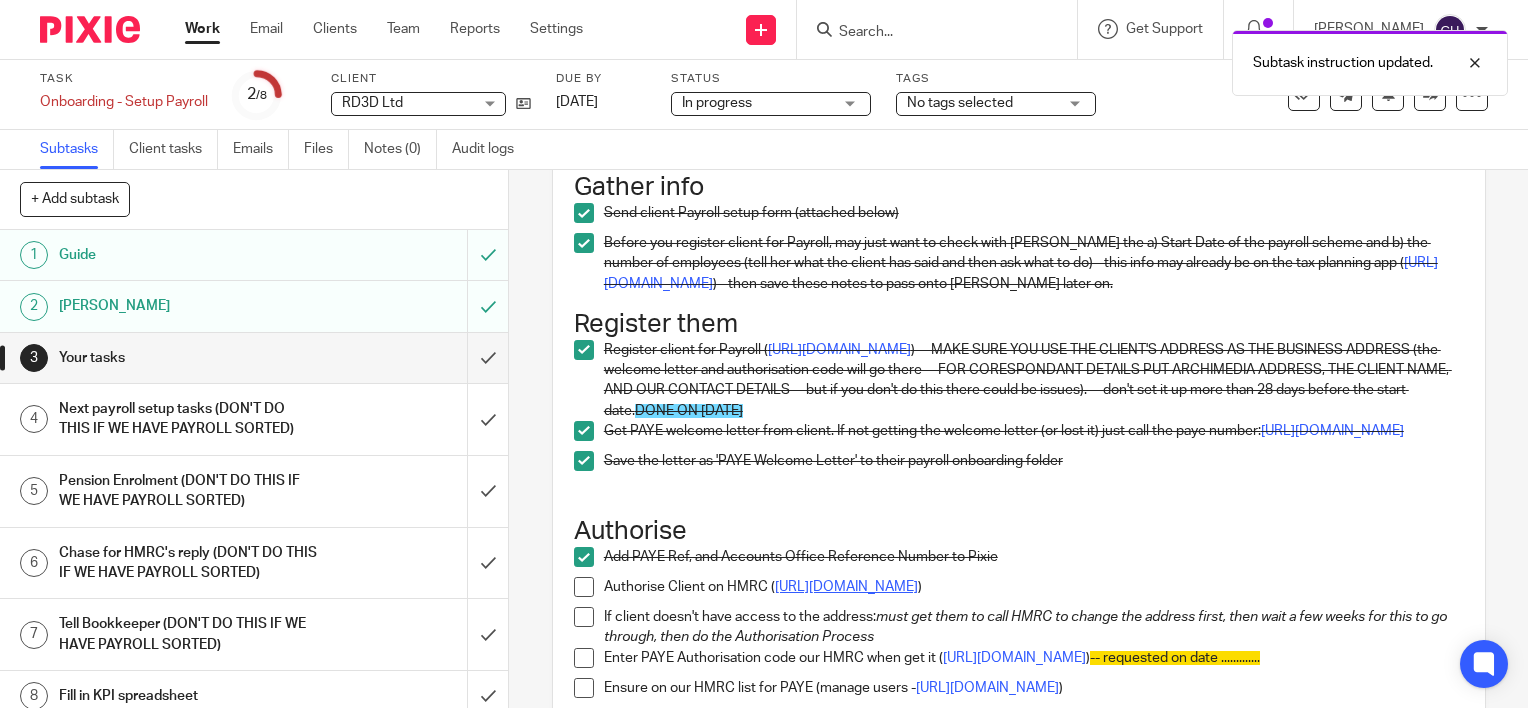 click on "https://www.tax.service.gov.uk/account/authorise-client/agent/18JM2AR479X5/request/paye" at bounding box center (846, 587) 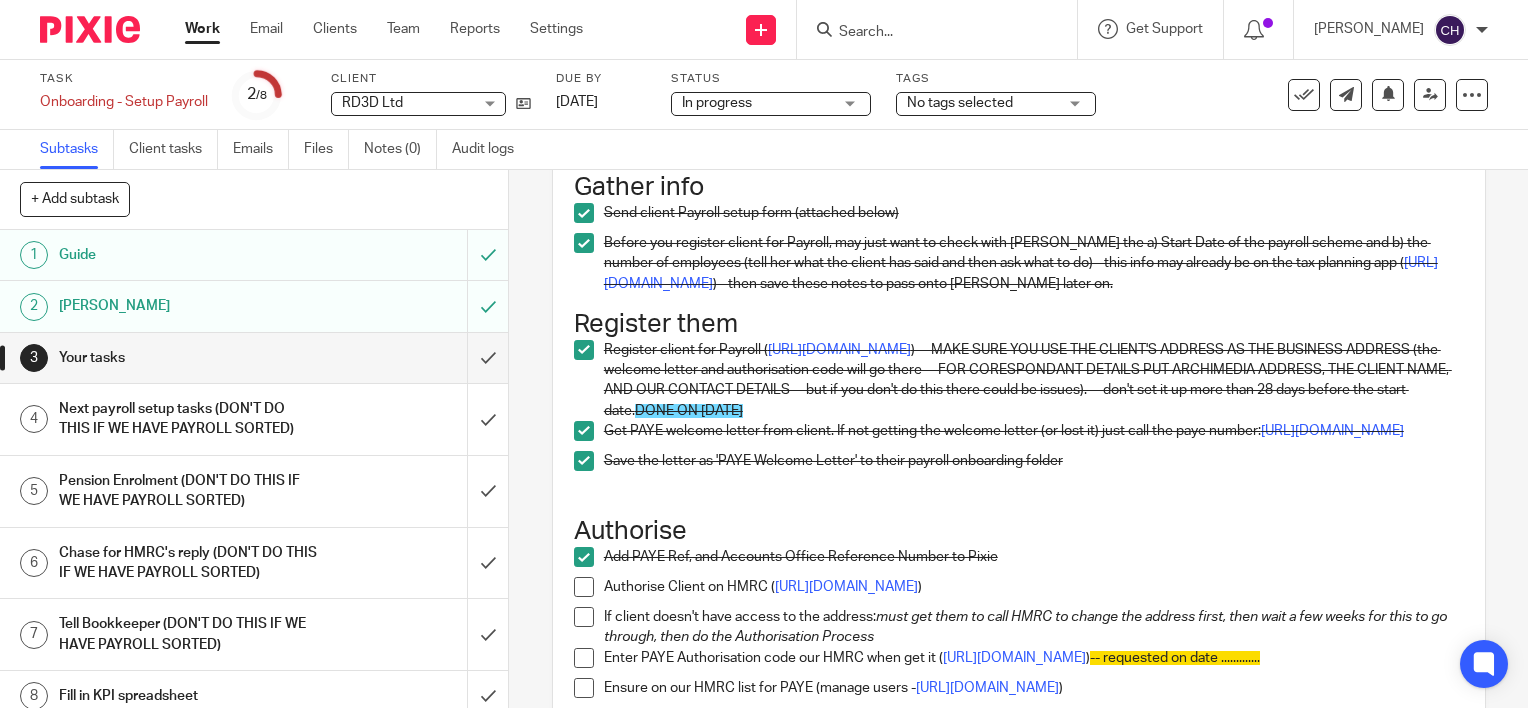 click at bounding box center [584, 587] 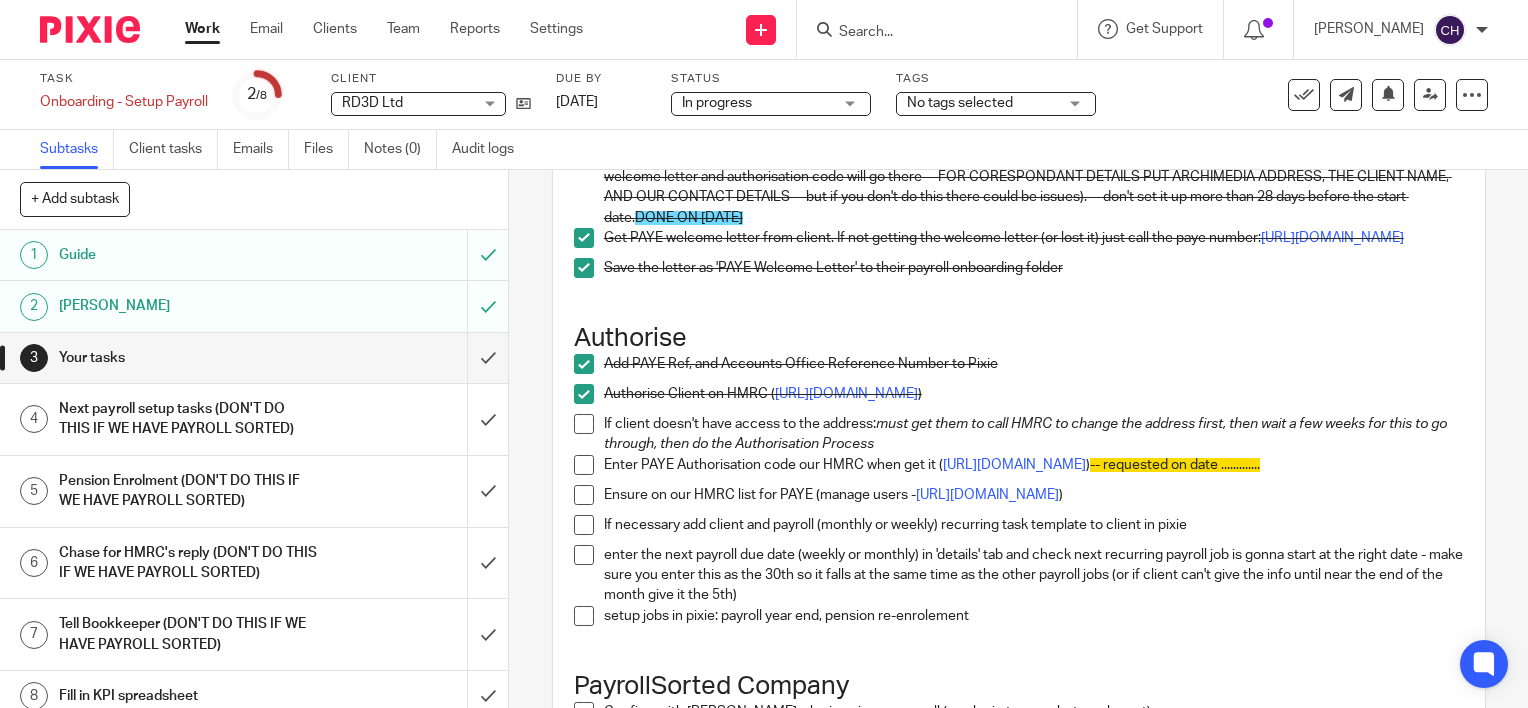 scroll, scrollTop: 392, scrollLeft: 0, axis: vertical 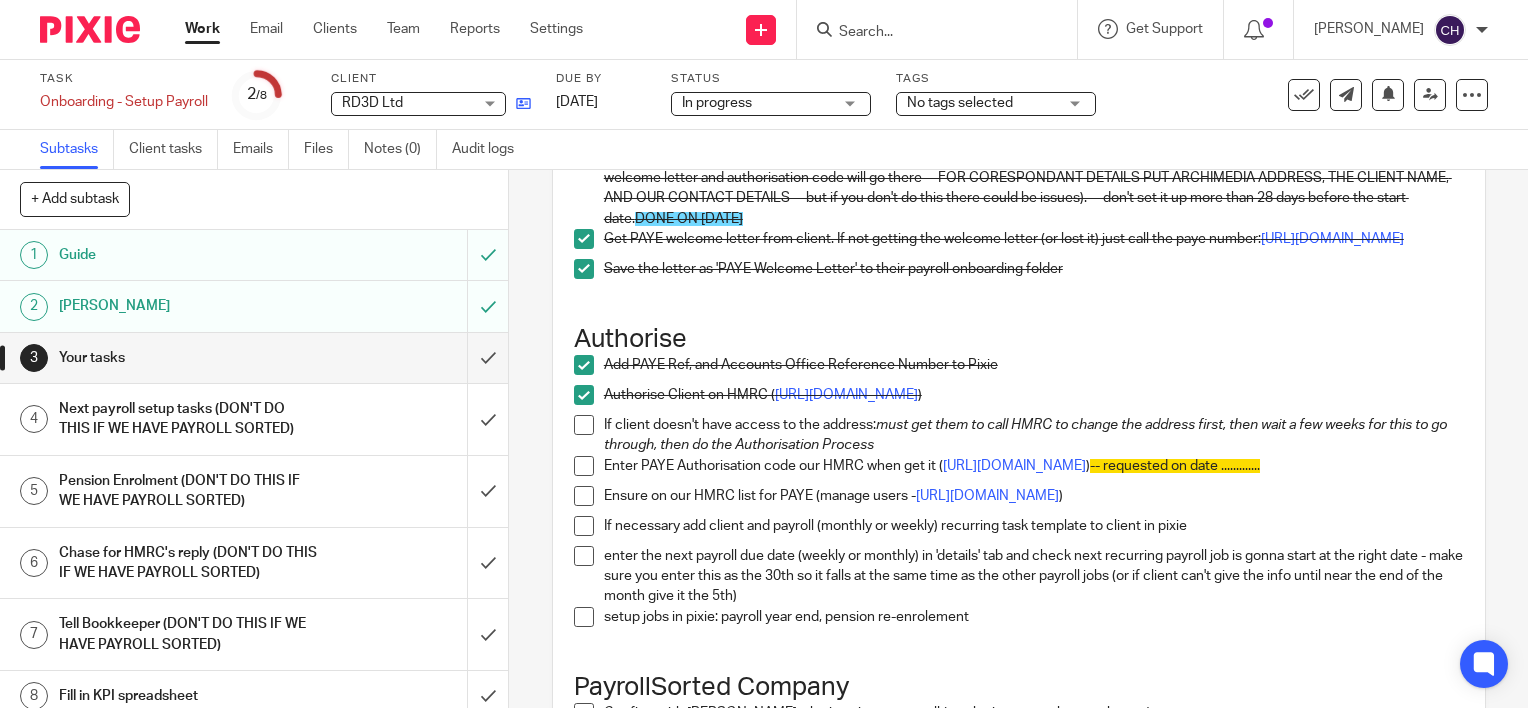 click at bounding box center (523, 103) 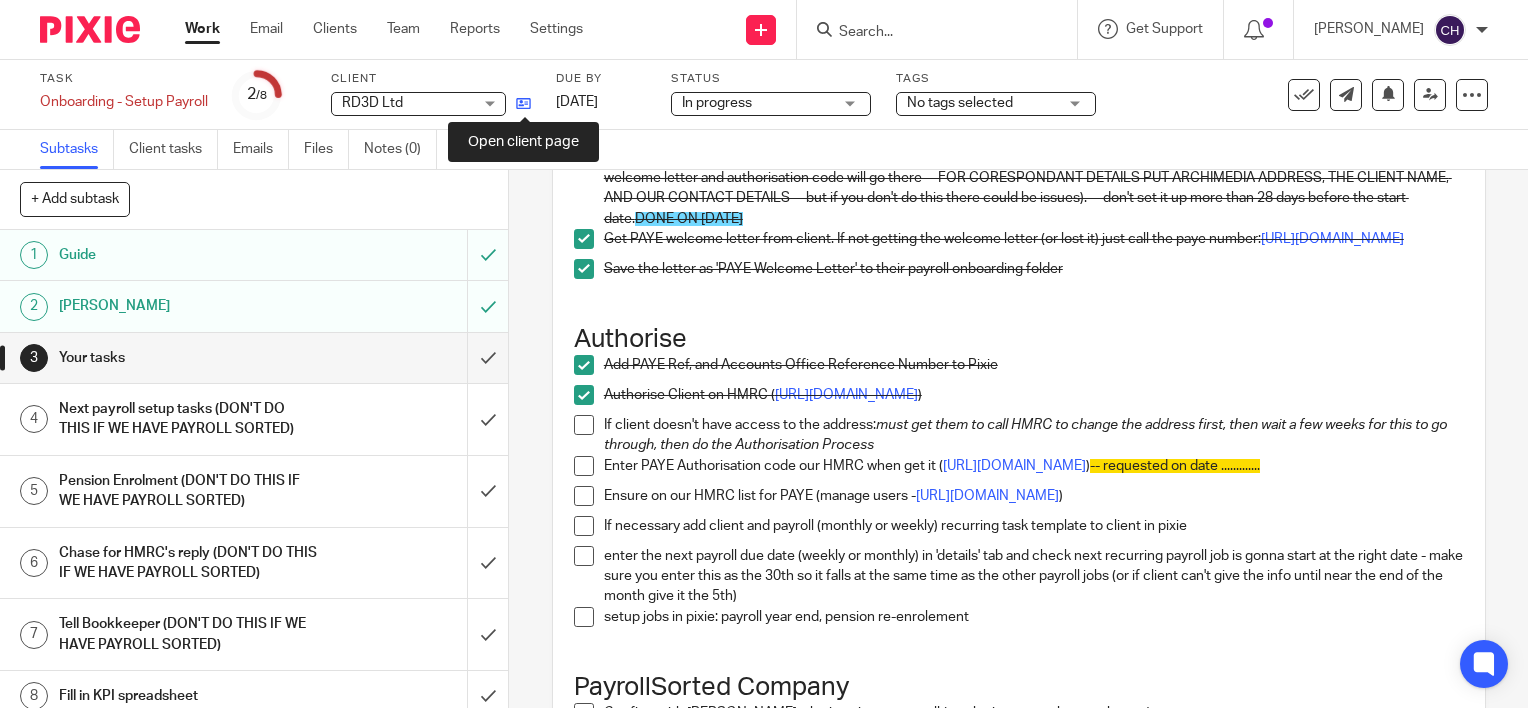 click at bounding box center [523, 103] 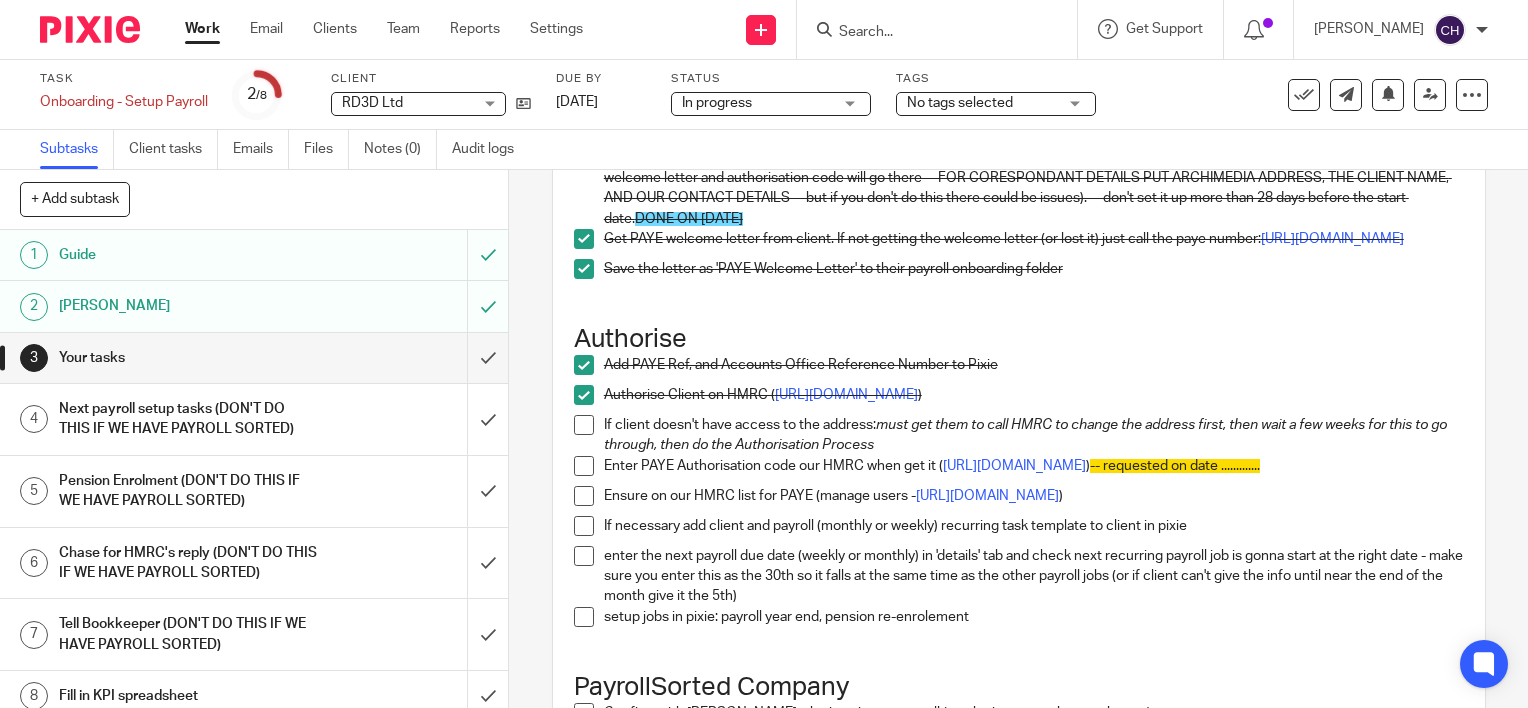 click at bounding box center (90, 29) 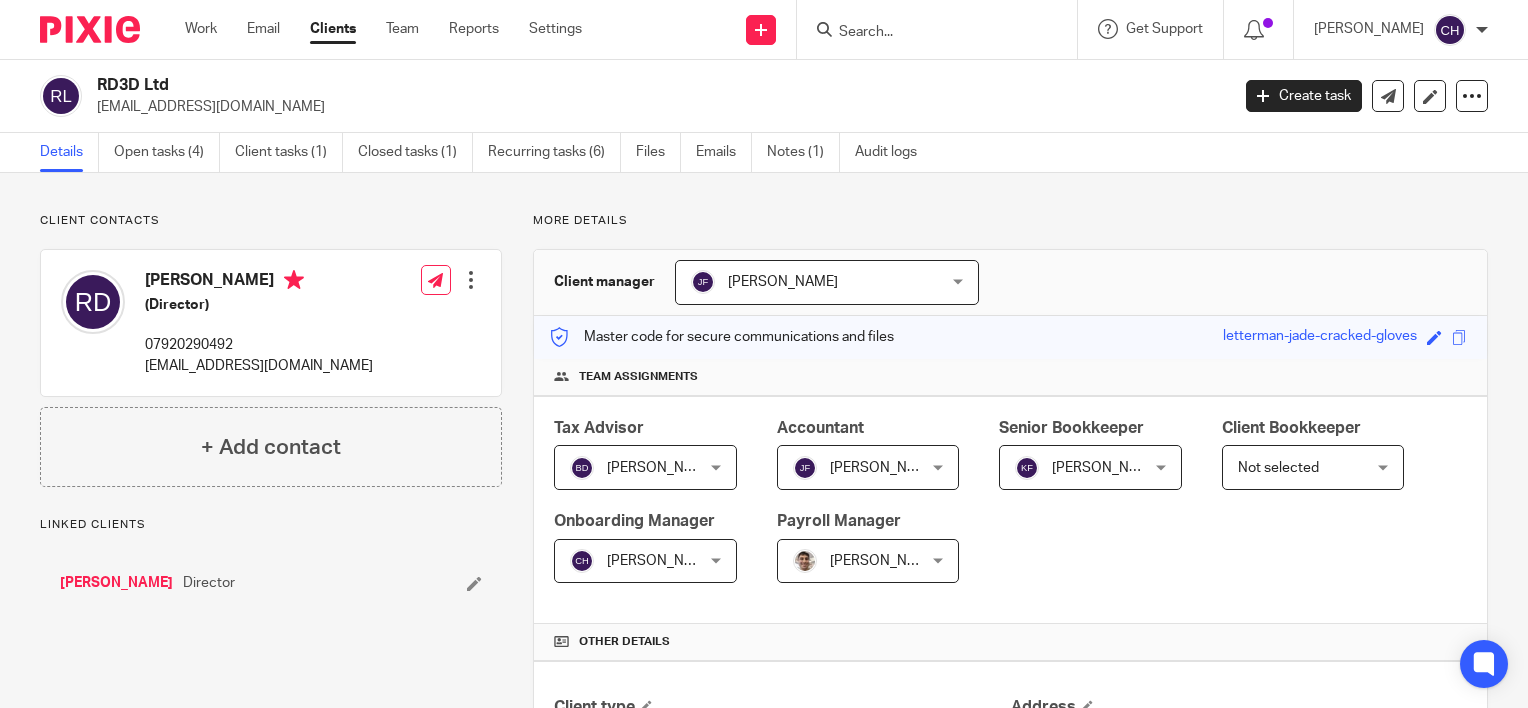 scroll, scrollTop: 0, scrollLeft: 0, axis: both 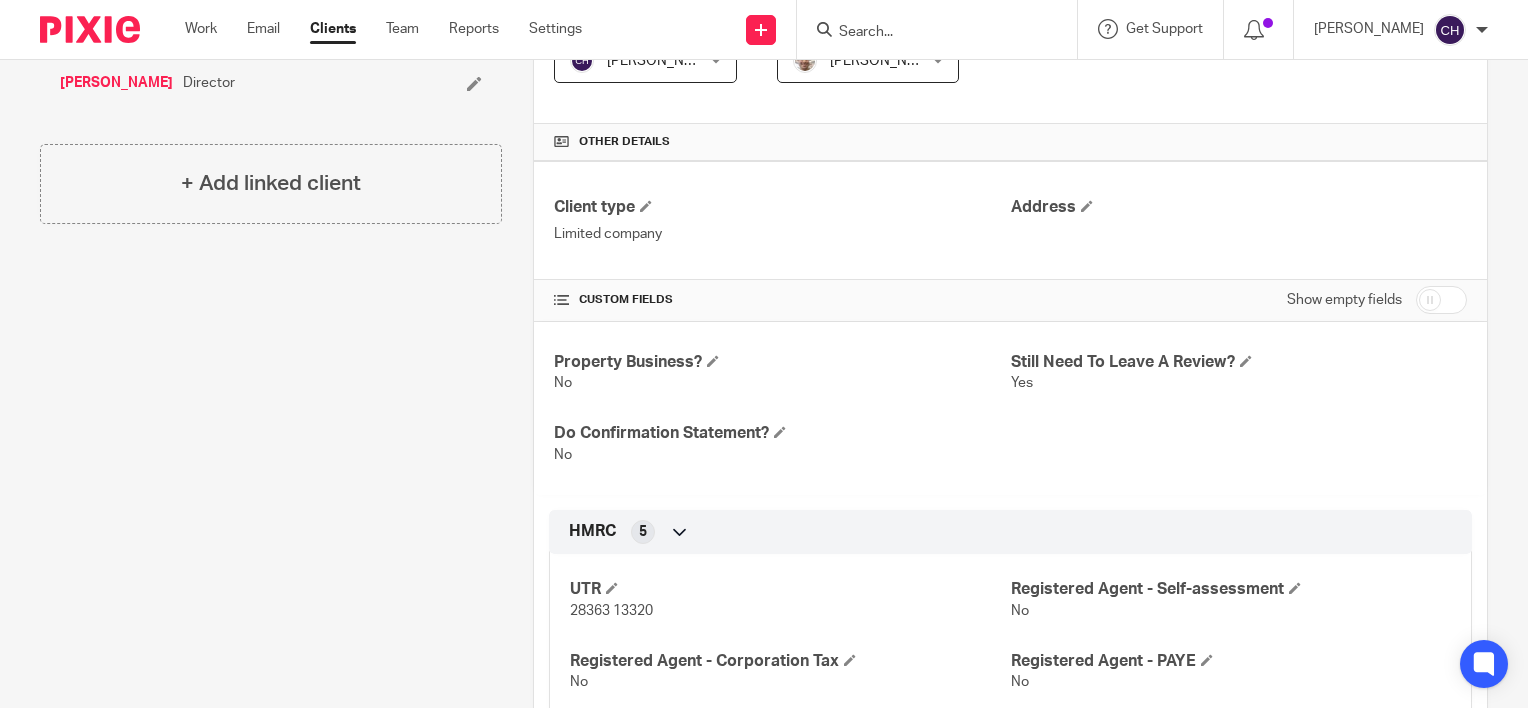 click at bounding box center [1441, 300] 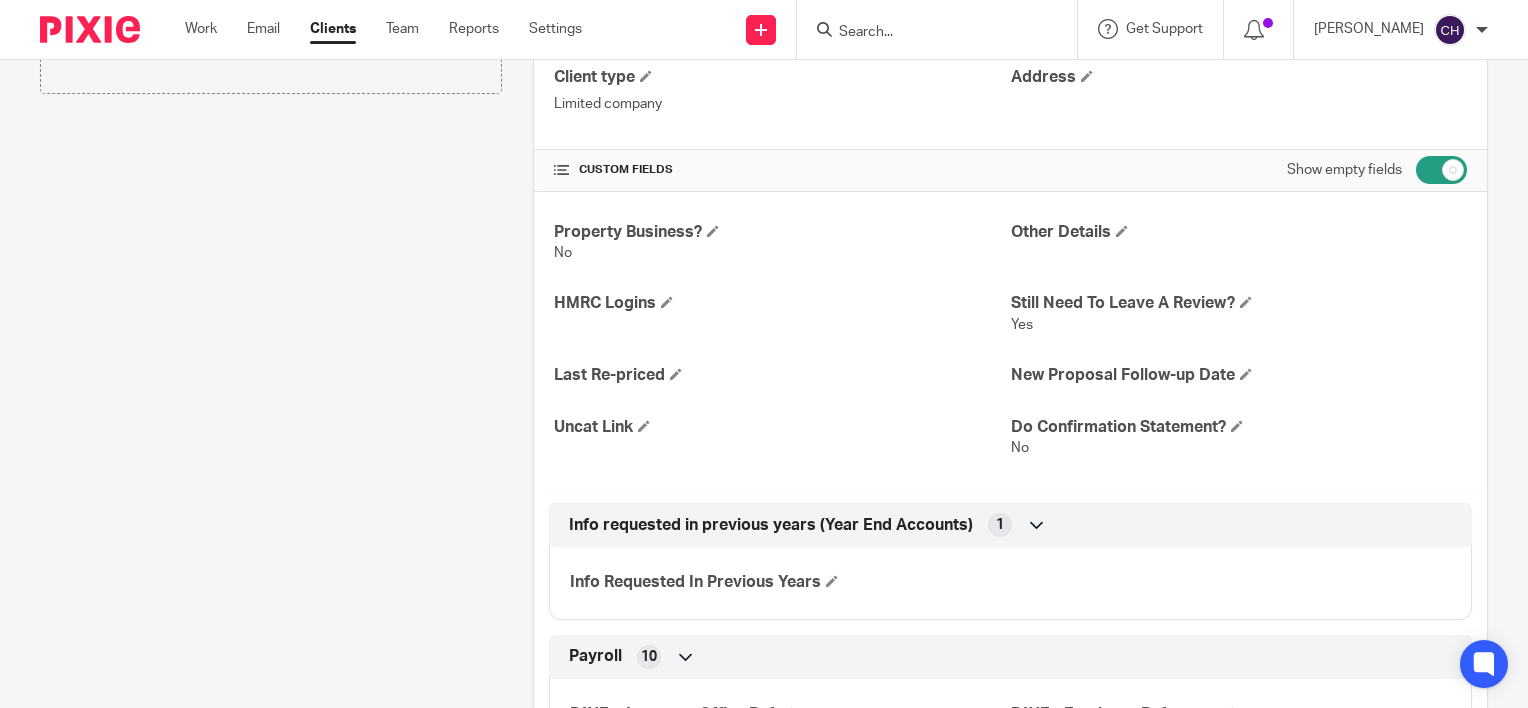 scroll, scrollTop: 900, scrollLeft: 0, axis: vertical 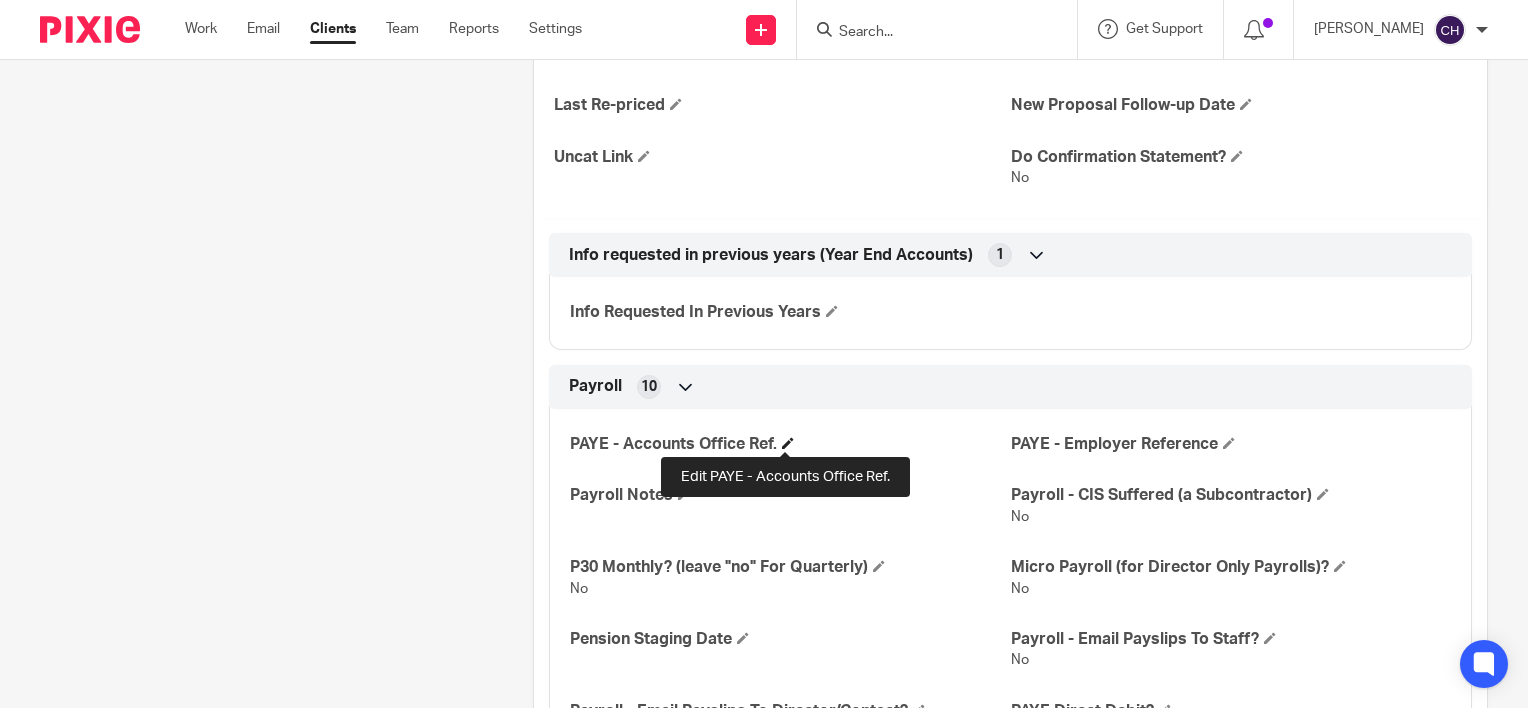 click at bounding box center [788, 443] 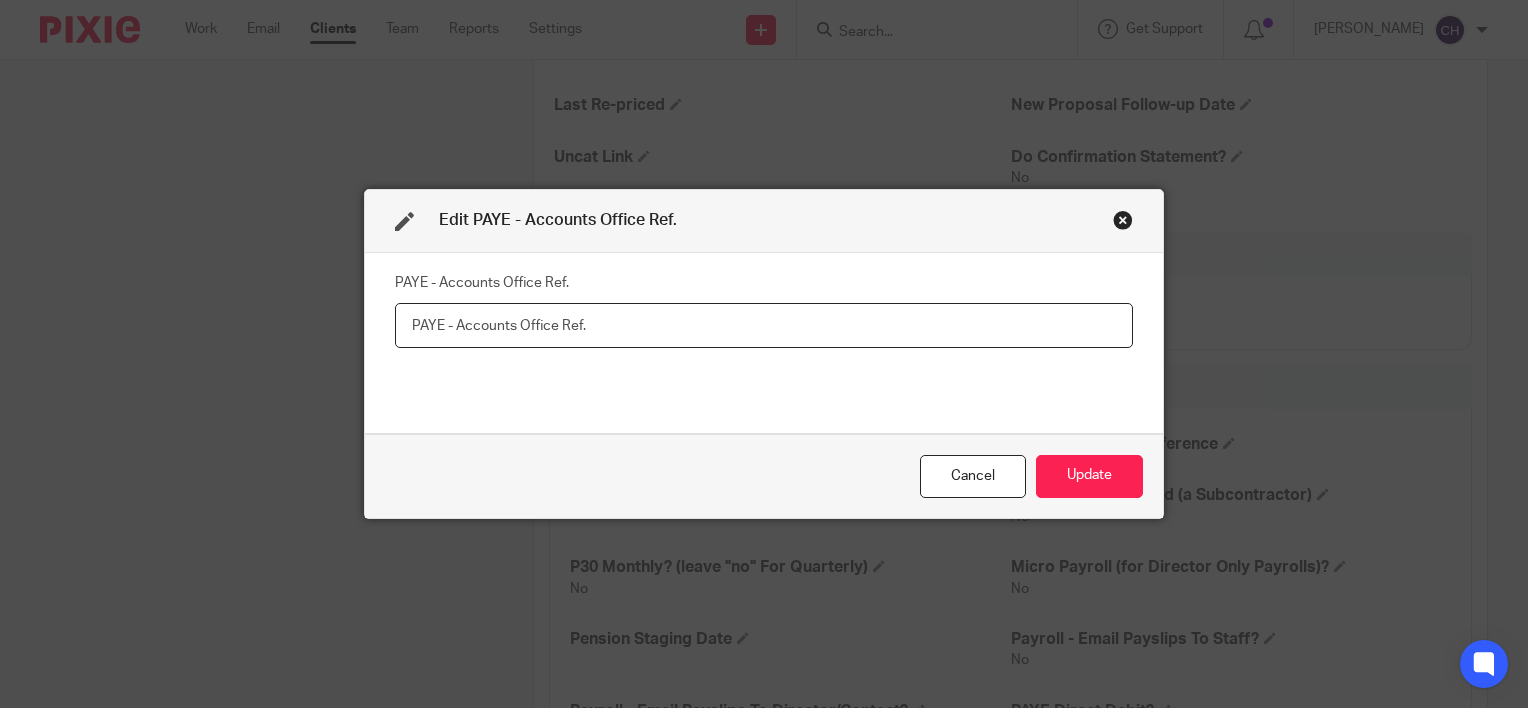 click at bounding box center (764, 325) 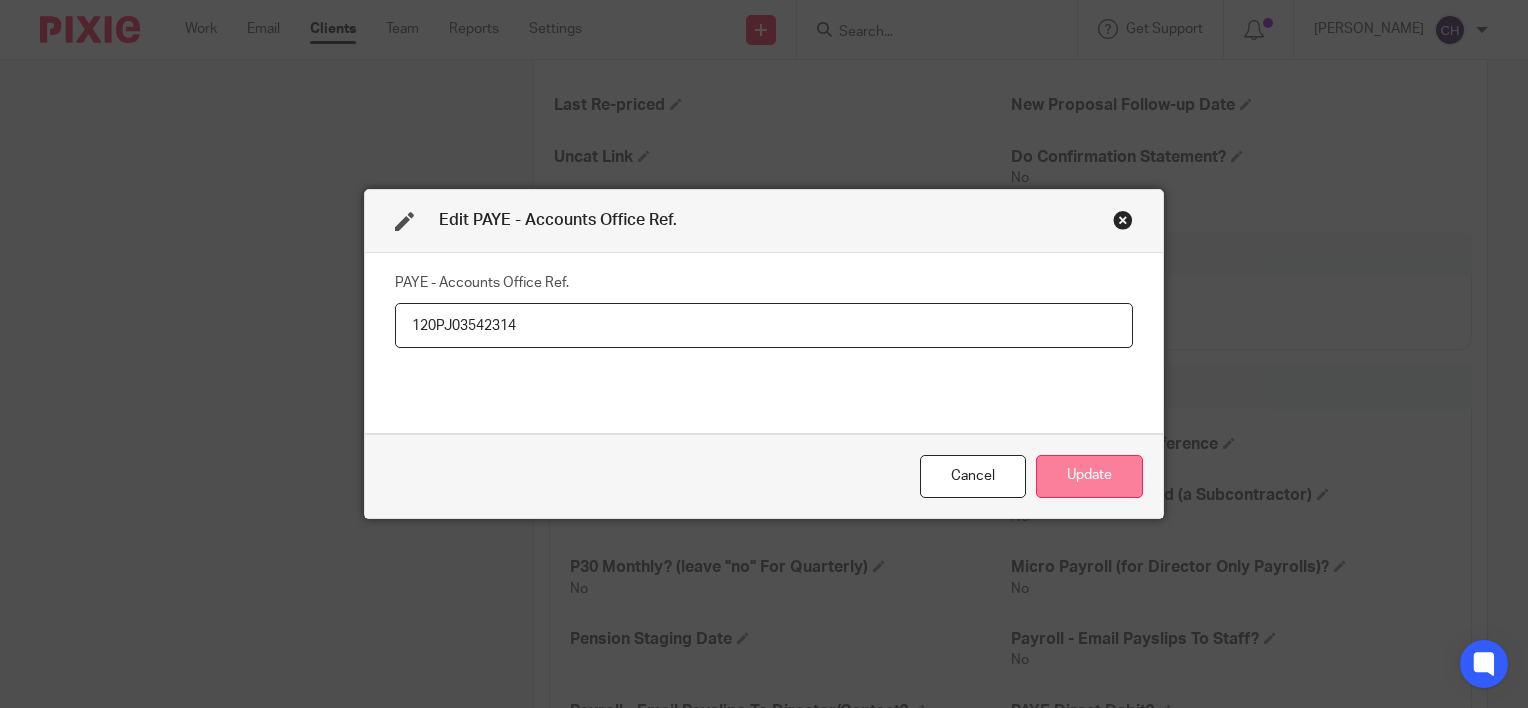 type on "120PJ03542314" 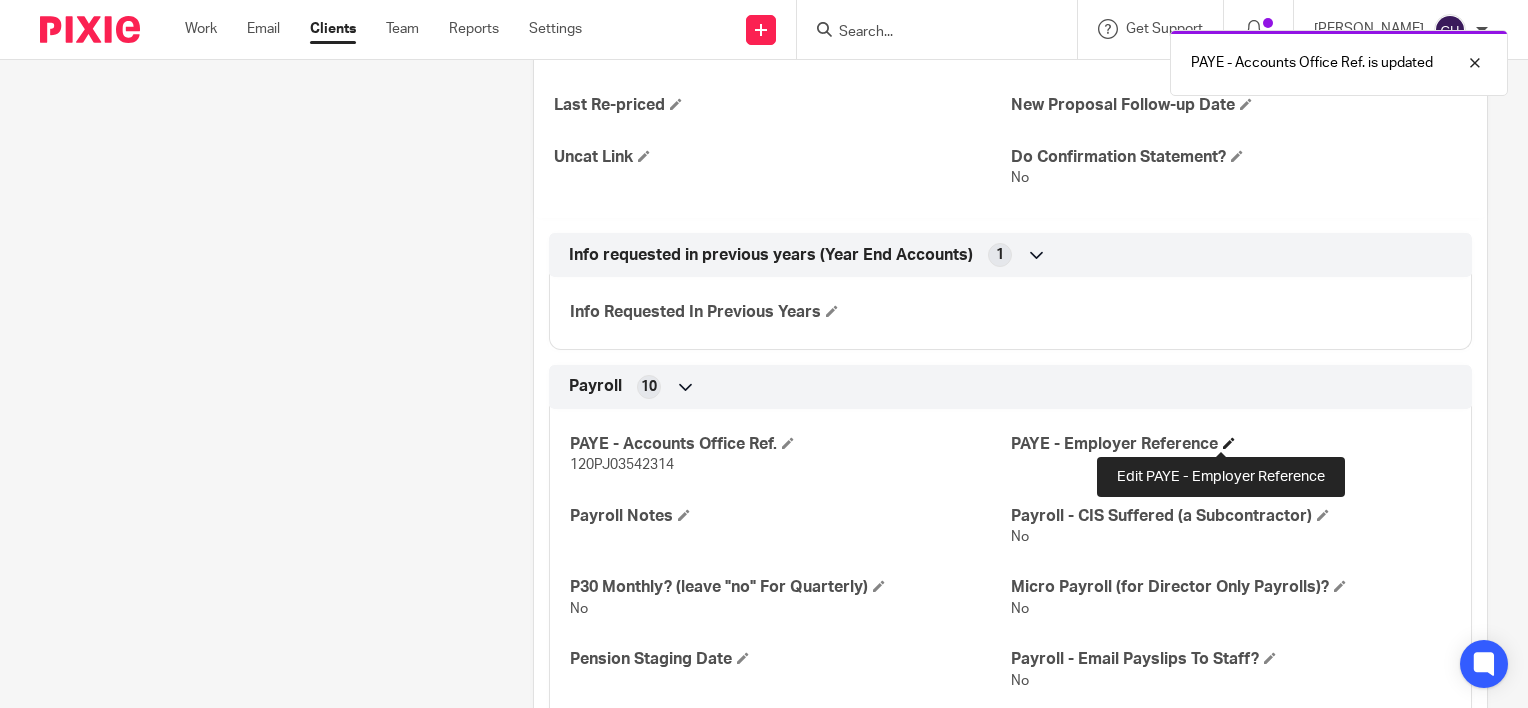 click at bounding box center (1229, 443) 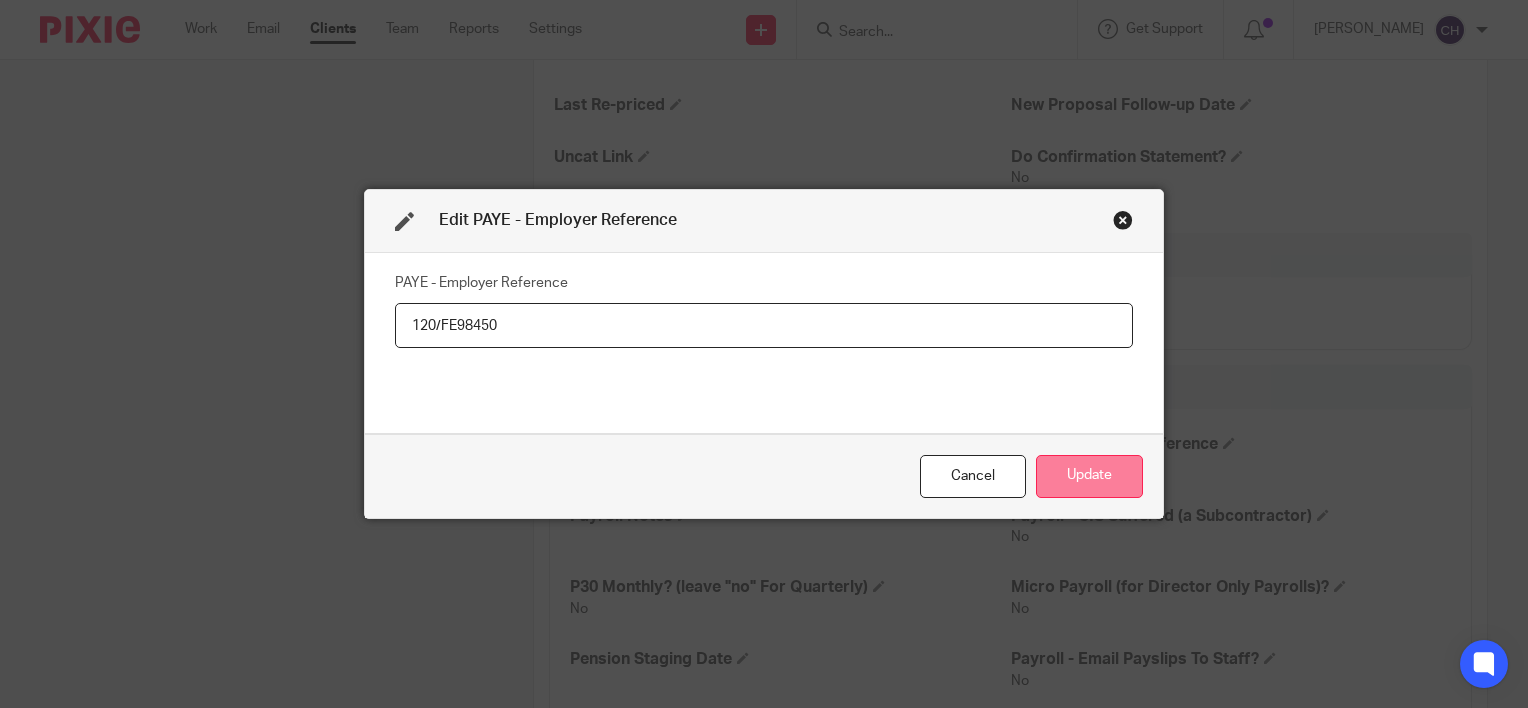 type on "120/FE98450" 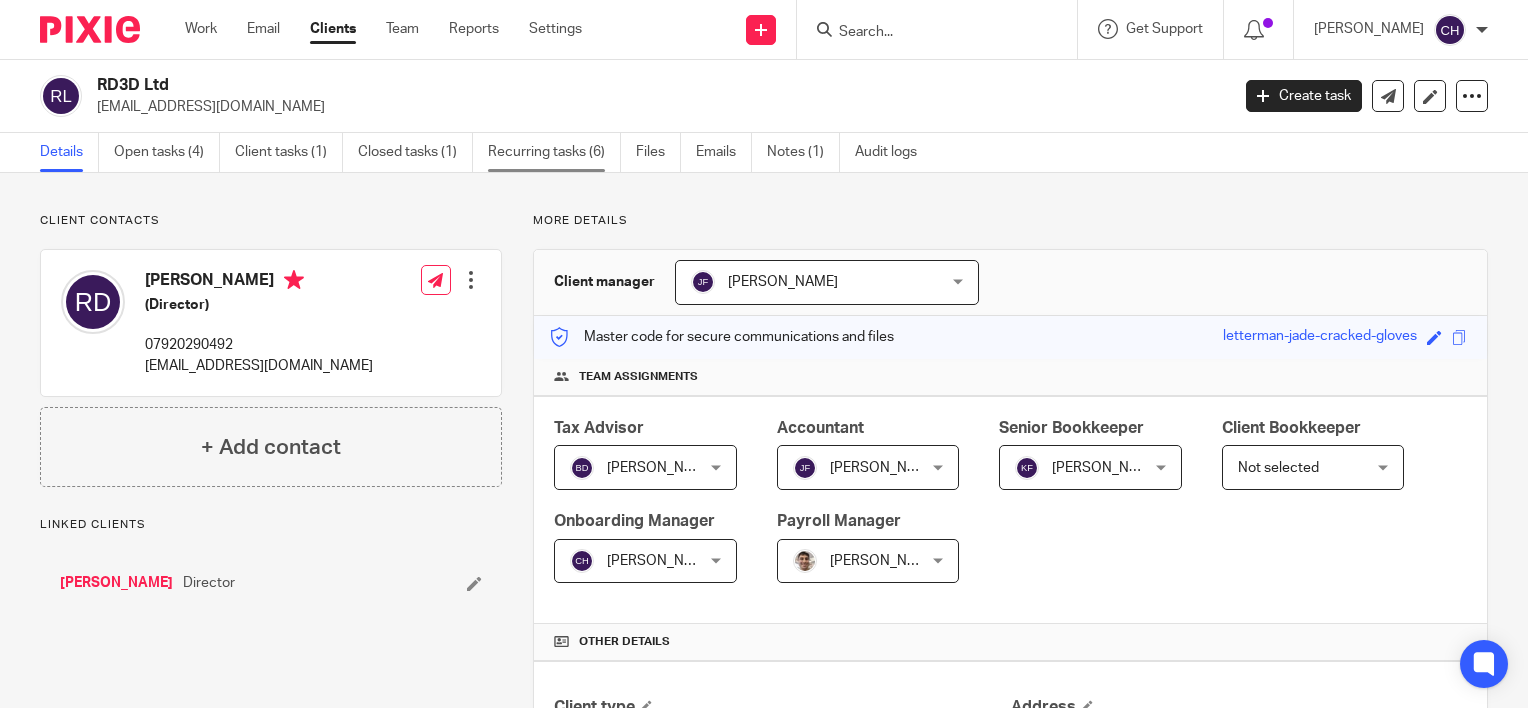 scroll, scrollTop: 0, scrollLeft: 0, axis: both 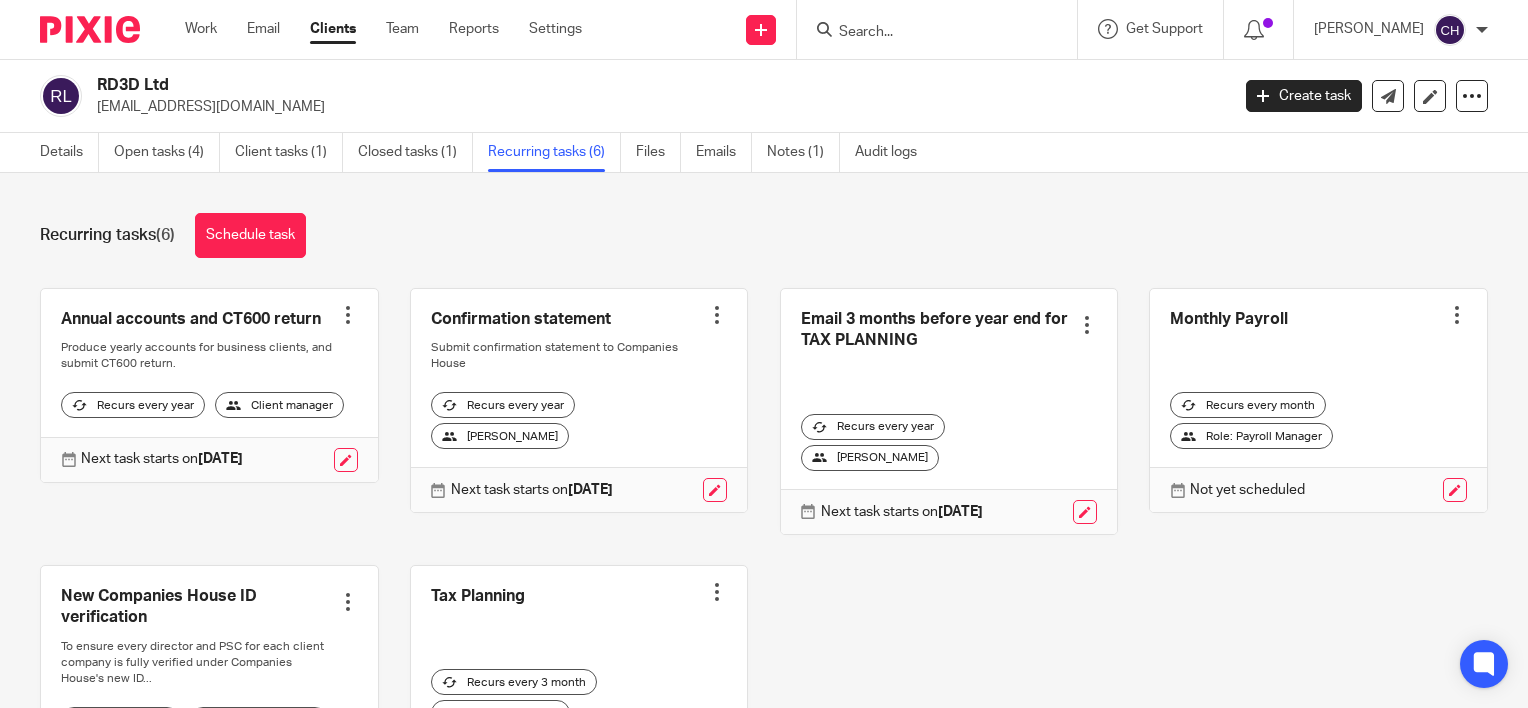 drag, startPoint x: 251, startPoint y: 105, endPoint x: 98, endPoint y: 105, distance: 153 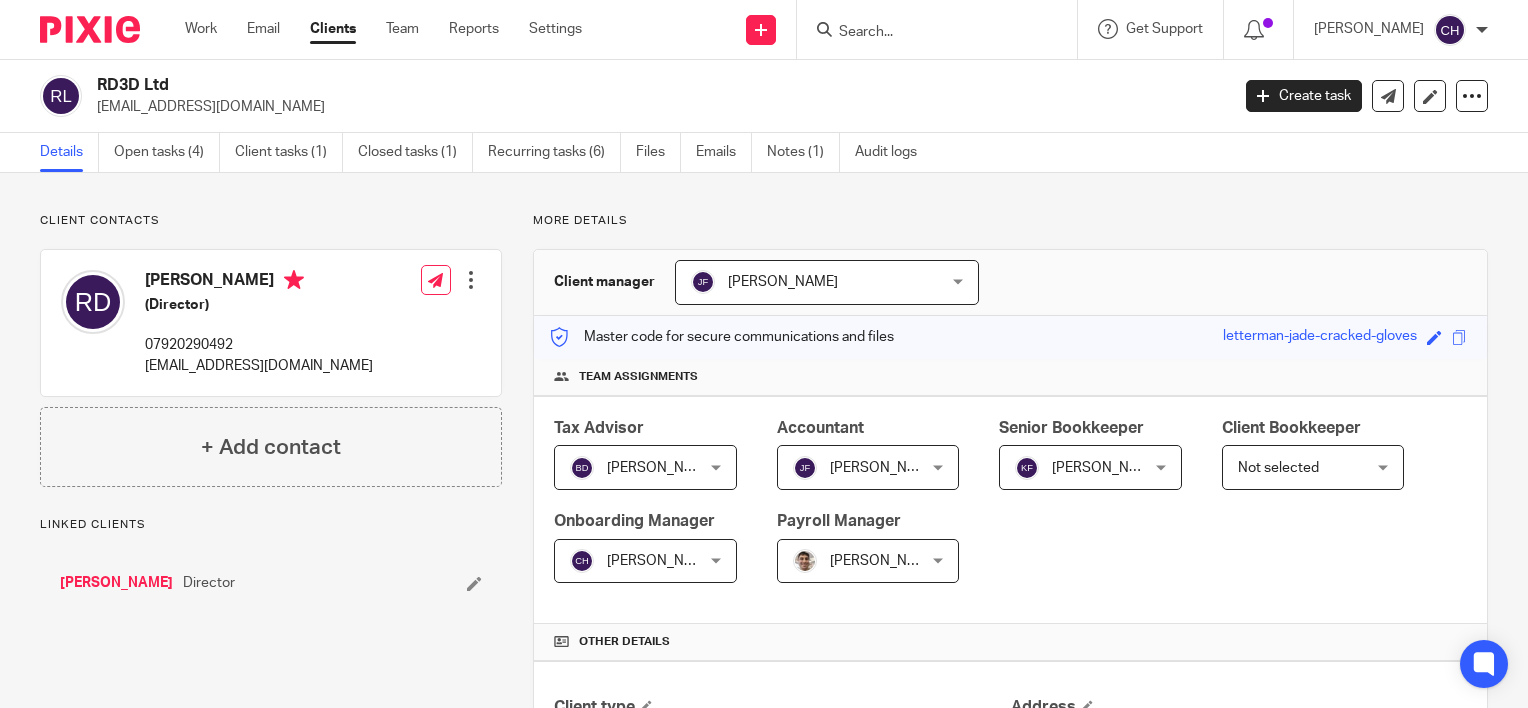 scroll, scrollTop: 0, scrollLeft: 0, axis: both 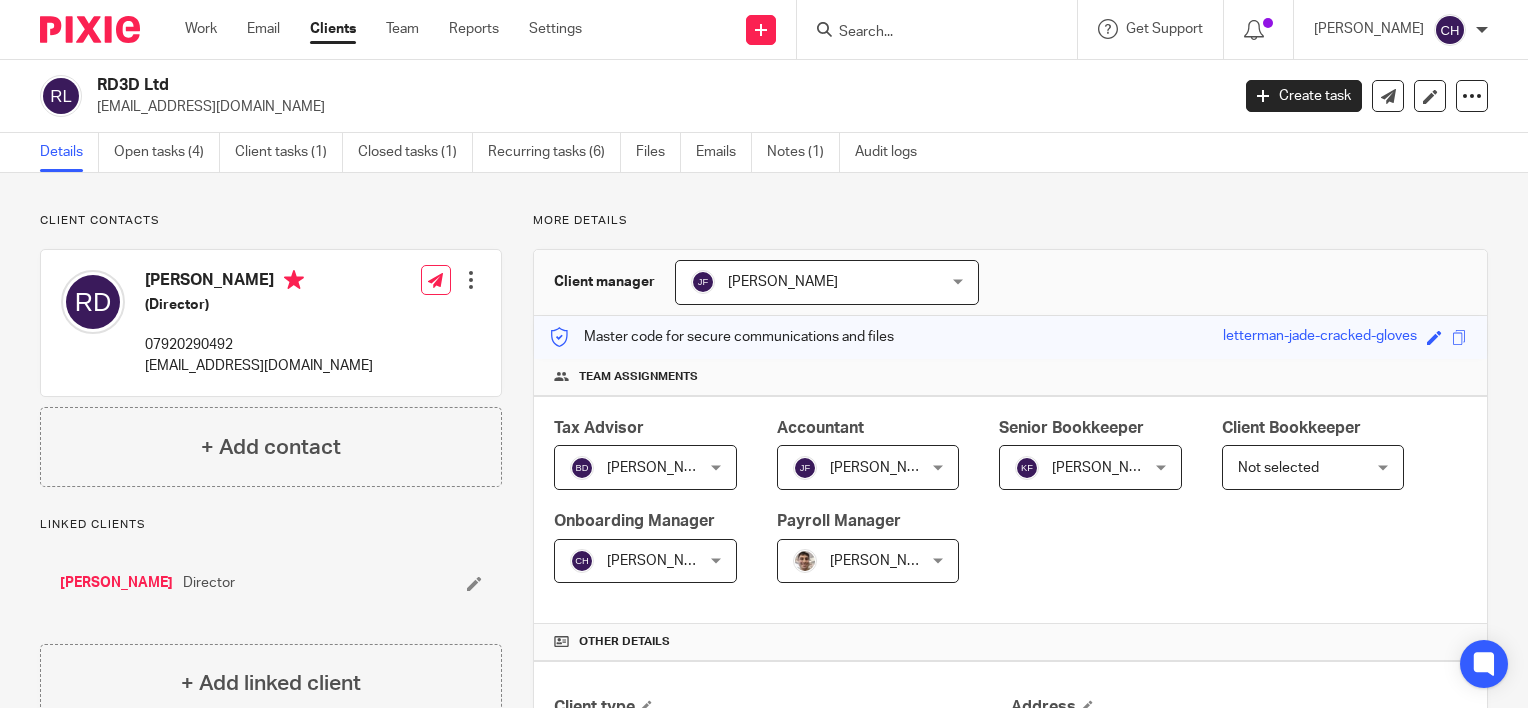 click on "[PERSON_NAME]" at bounding box center (116, 583) 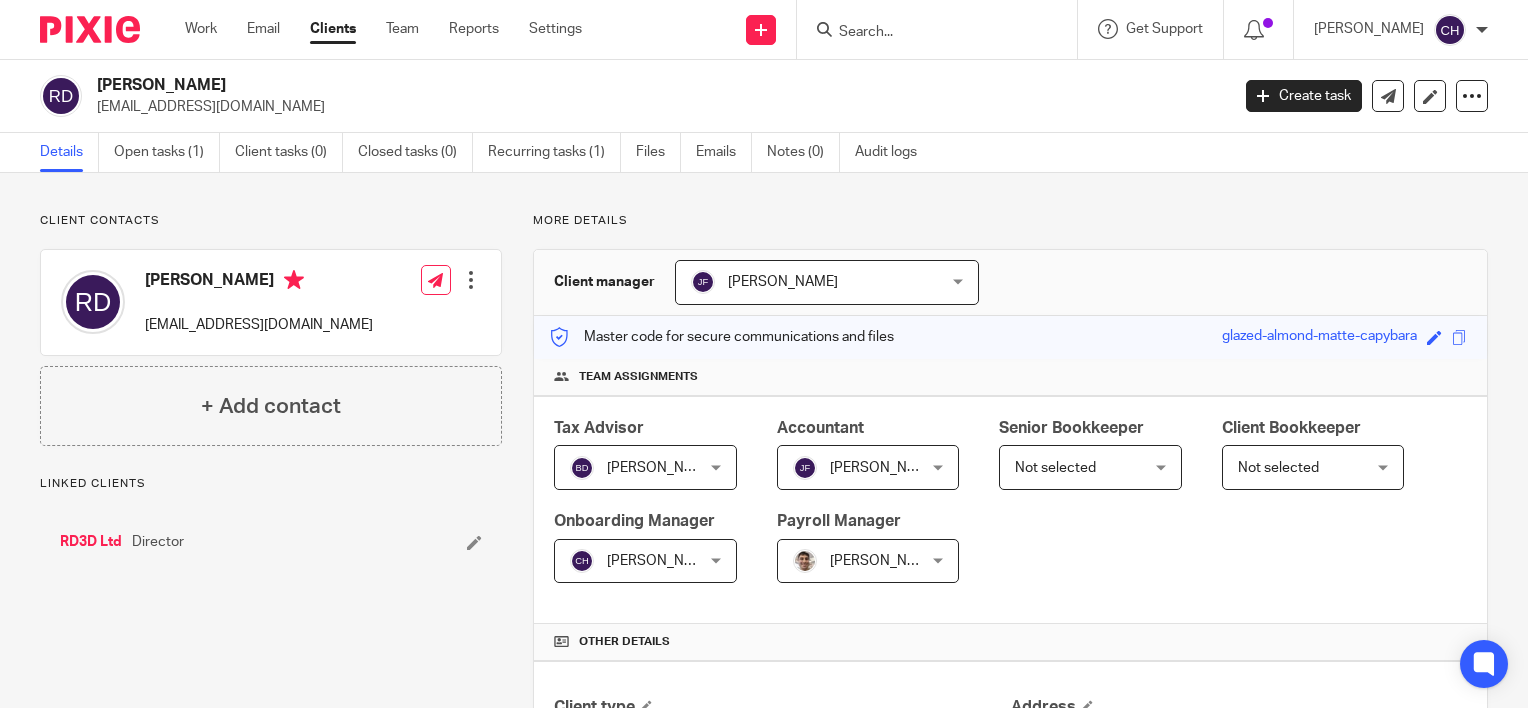 scroll, scrollTop: 0, scrollLeft: 0, axis: both 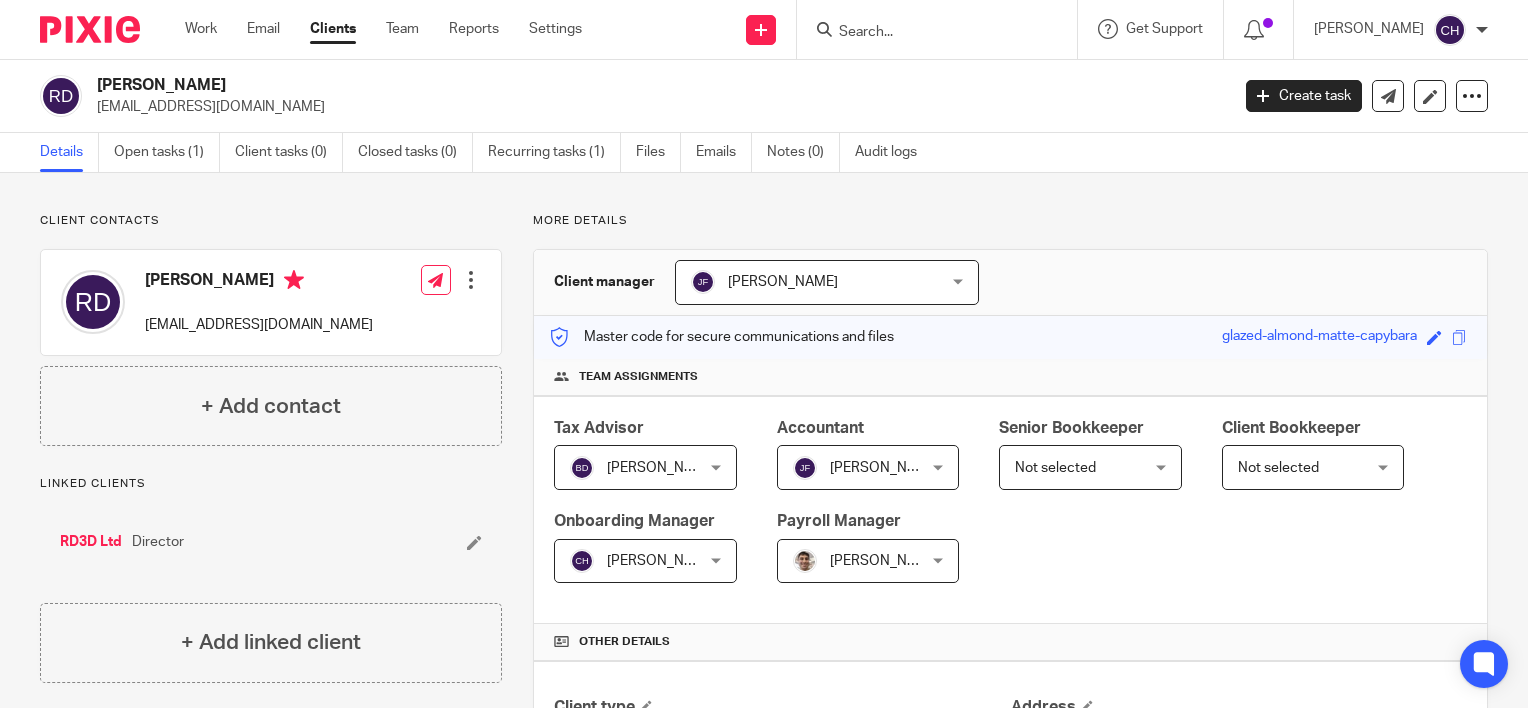 click on "RD3D Ltd" at bounding box center (91, 542) 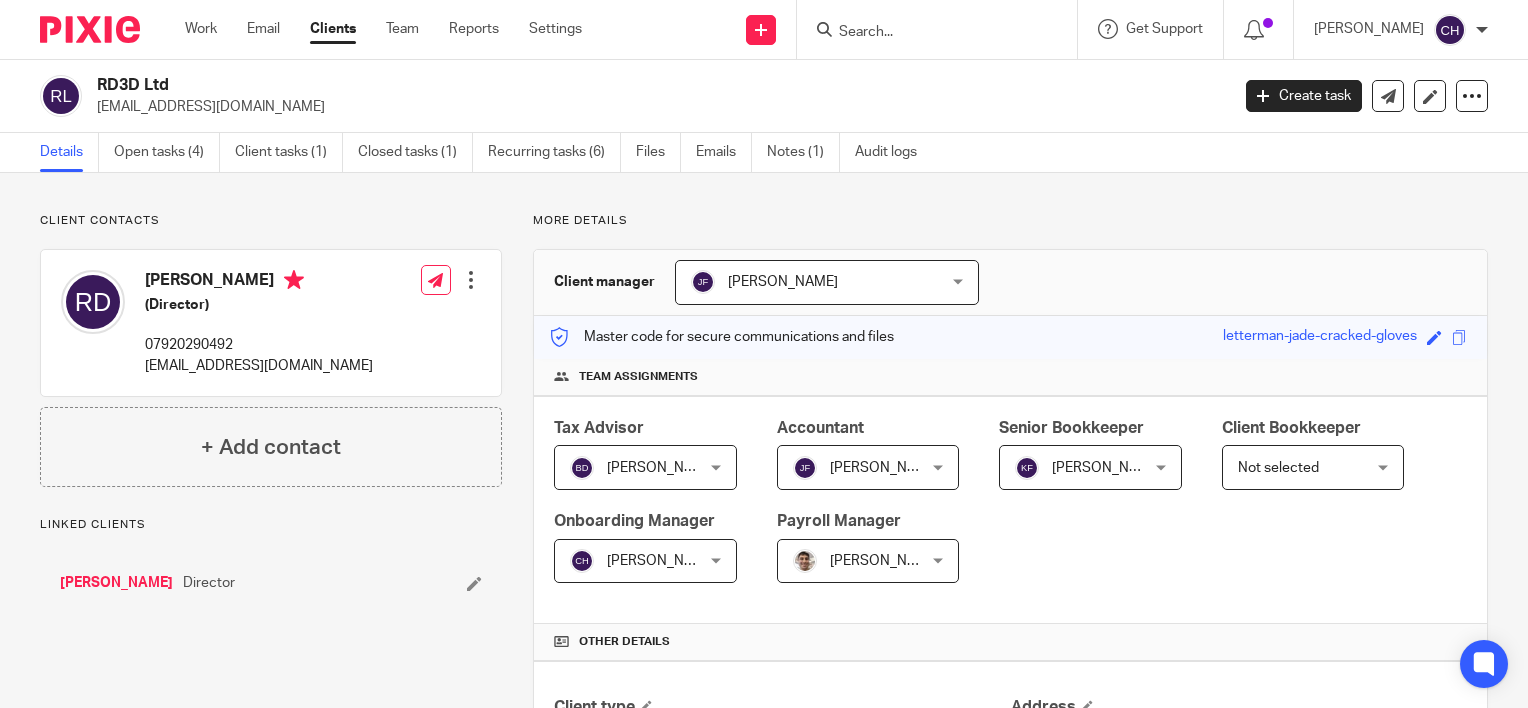 scroll, scrollTop: 0, scrollLeft: 0, axis: both 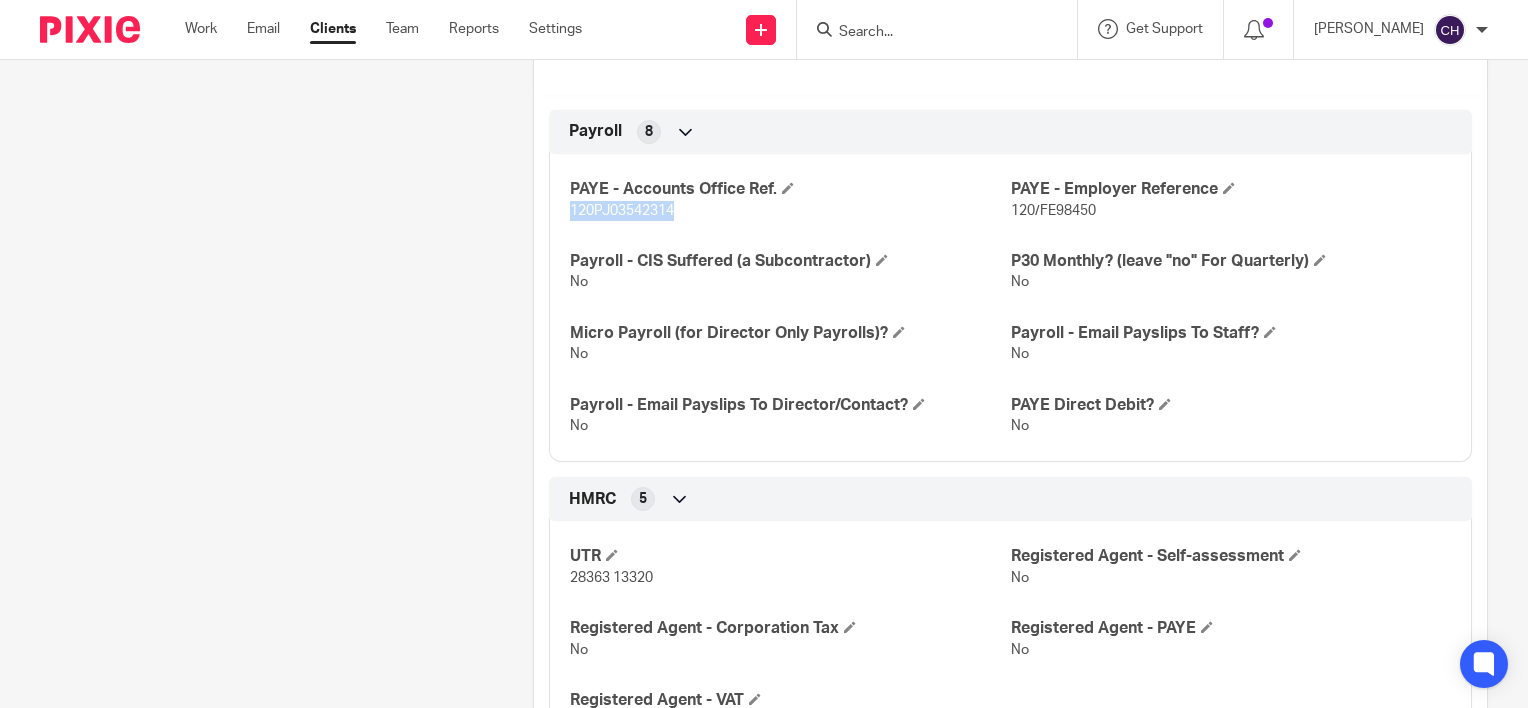 drag, startPoint x: 676, startPoint y: 204, endPoint x: 560, endPoint y: 208, distance: 116.06895 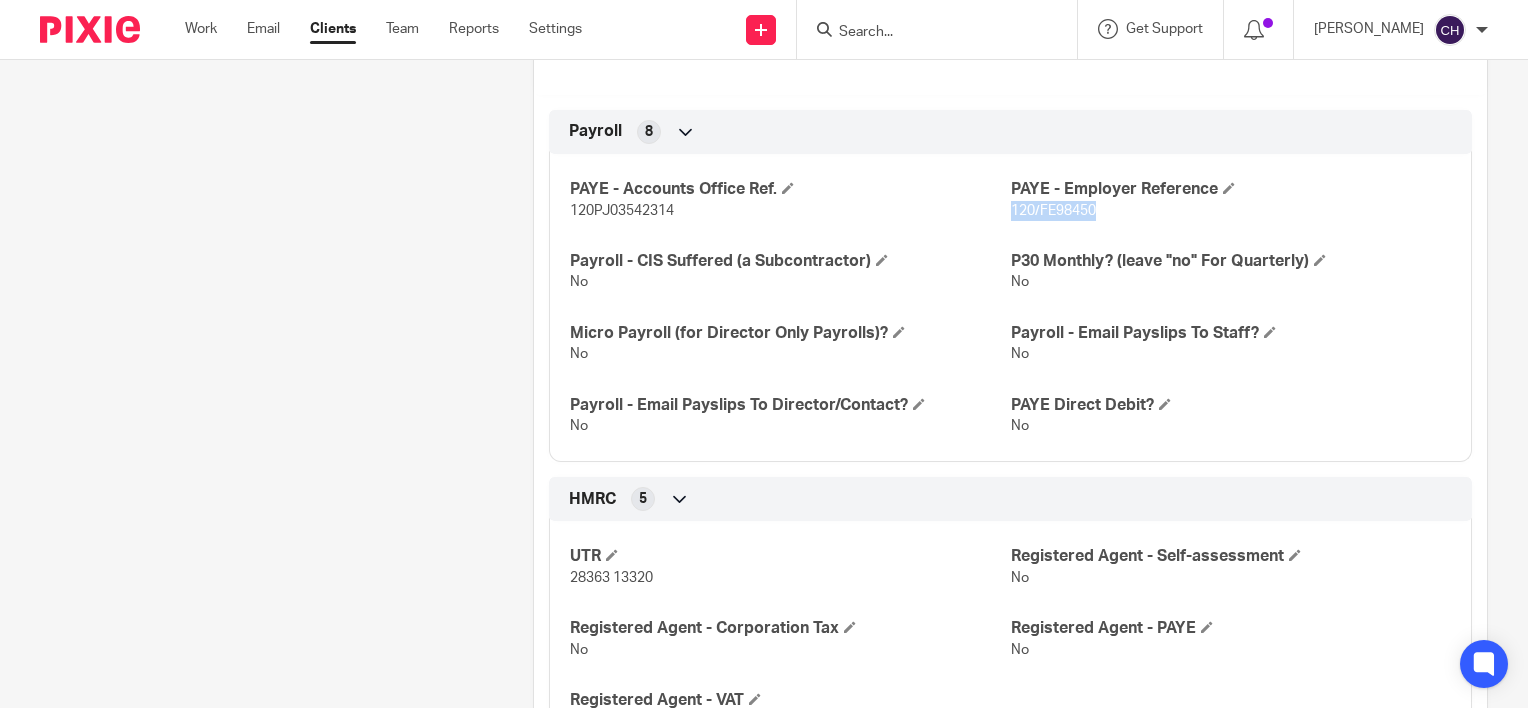 drag, startPoint x: 1100, startPoint y: 208, endPoint x: 1002, endPoint y: 216, distance: 98.32599 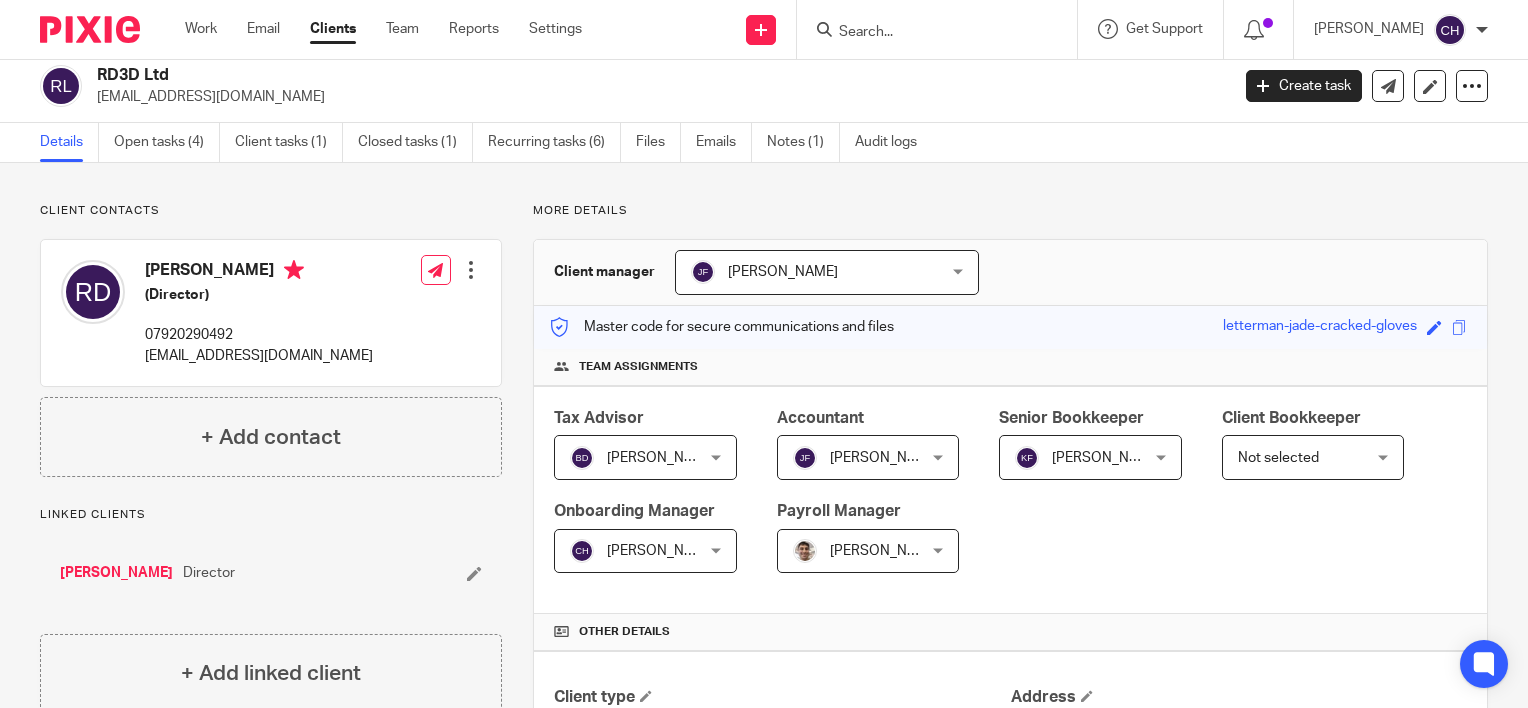 scroll, scrollTop: 0, scrollLeft: 0, axis: both 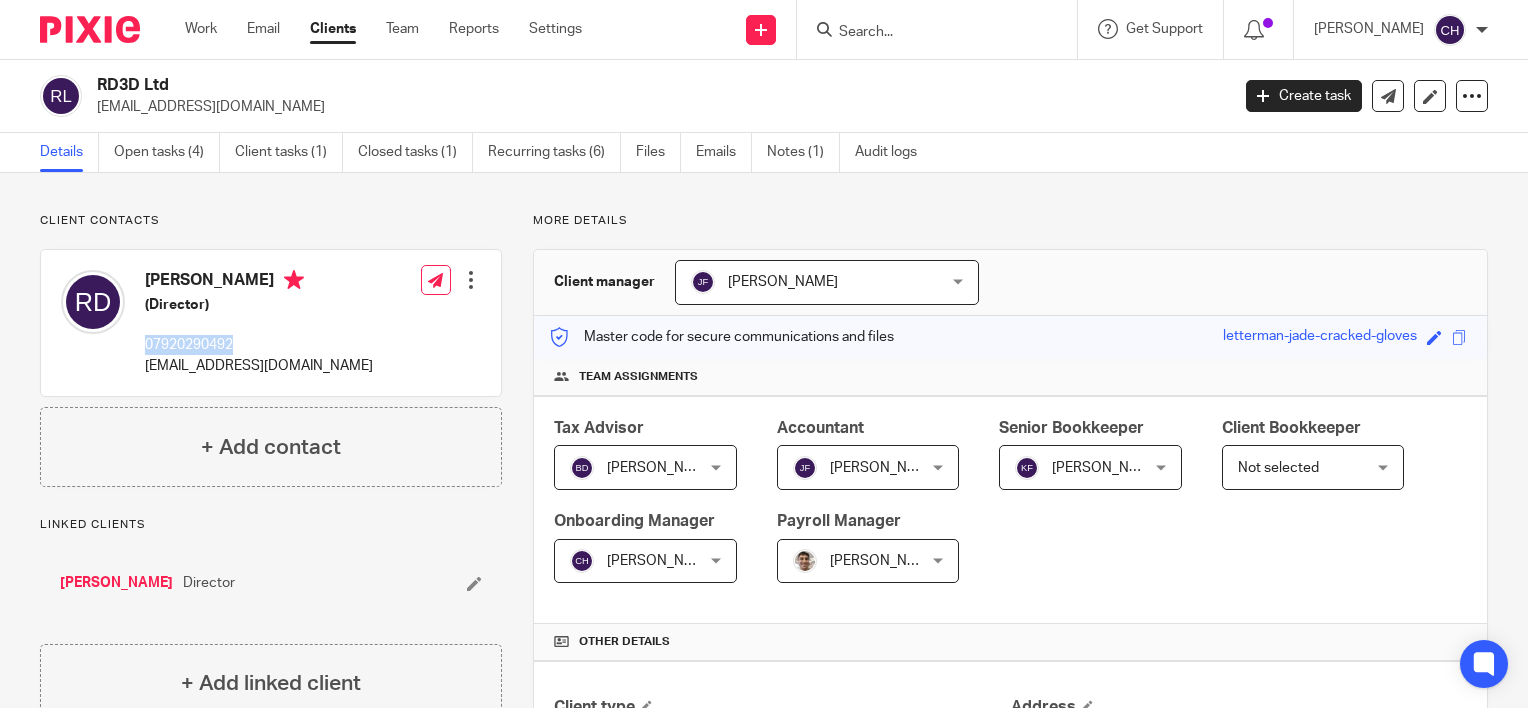 drag, startPoint x: 242, startPoint y: 342, endPoint x: 141, endPoint y: 353, distance: 101.597244 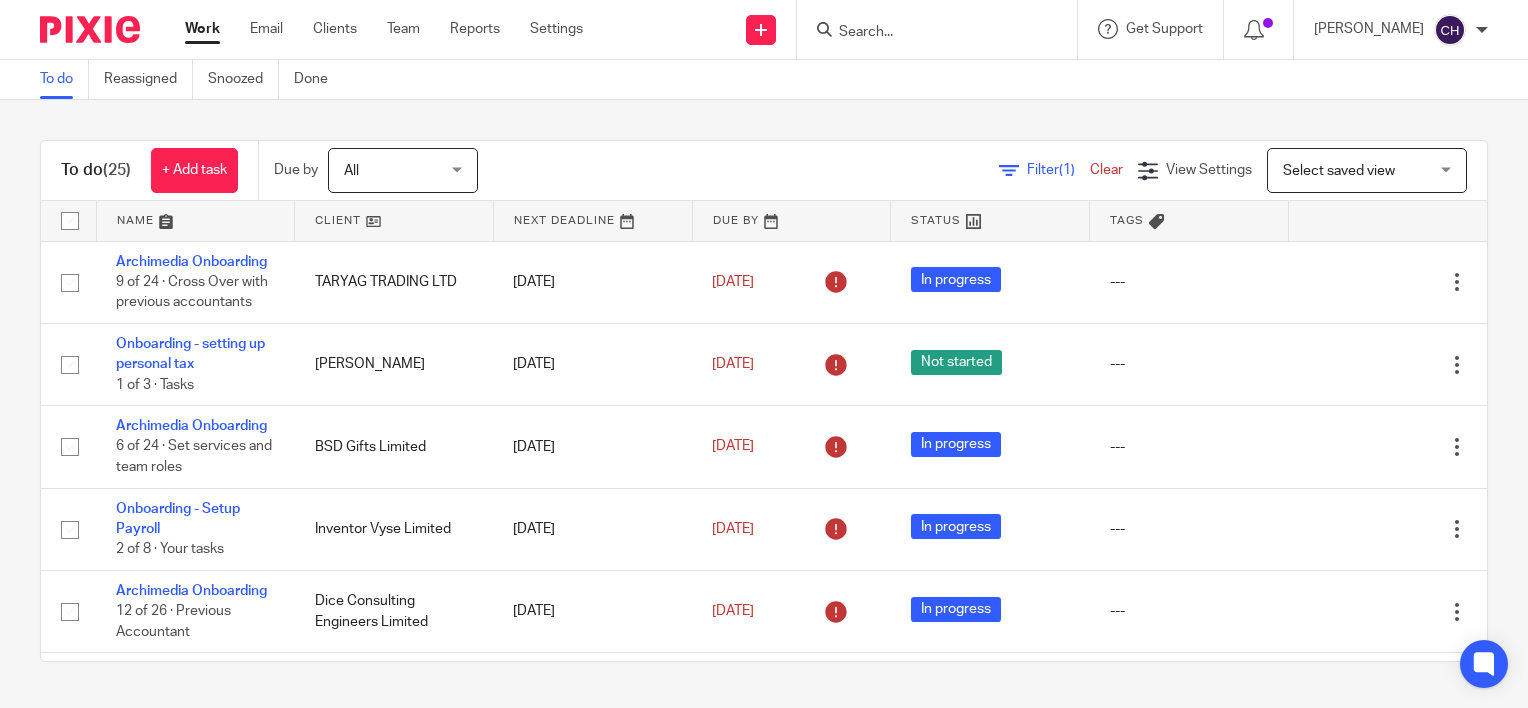 scroll, scrollTop: 0, scrollLeft: 0, axis: both 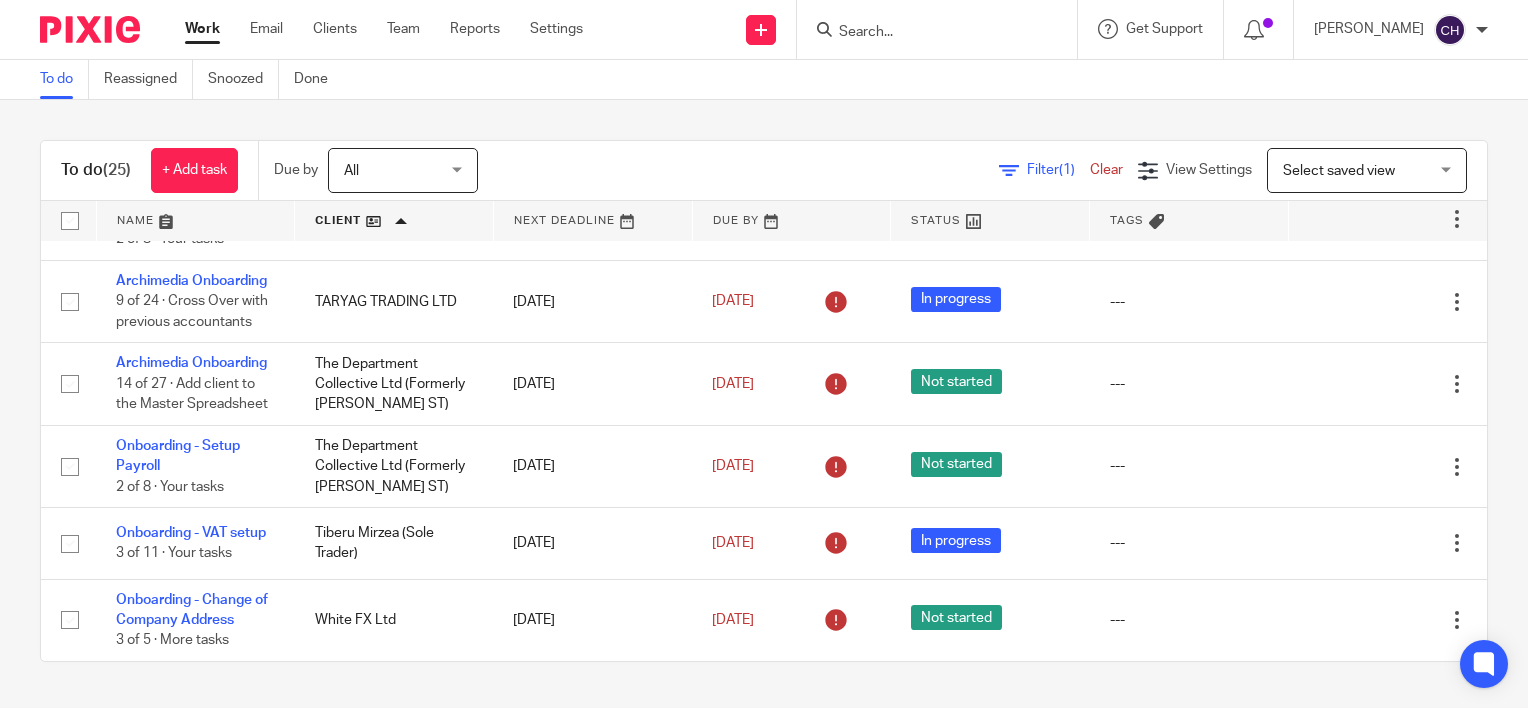 click on "Archimedia Onboarding
12
of
26 ·
Ensure client tasks completed" at bounding box center [195, 137] 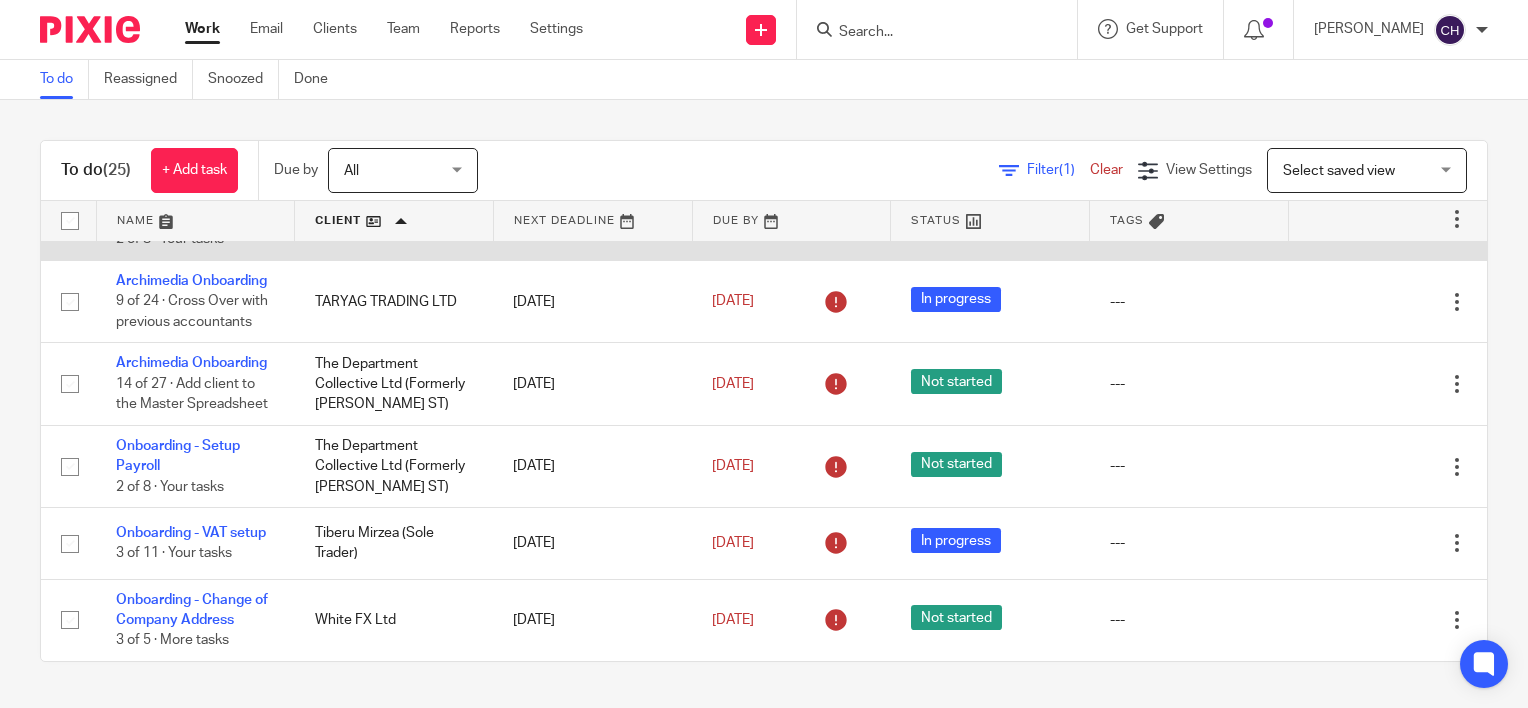 click on "Onboarding - Setup Payroll" at bounding box center [178, 209] 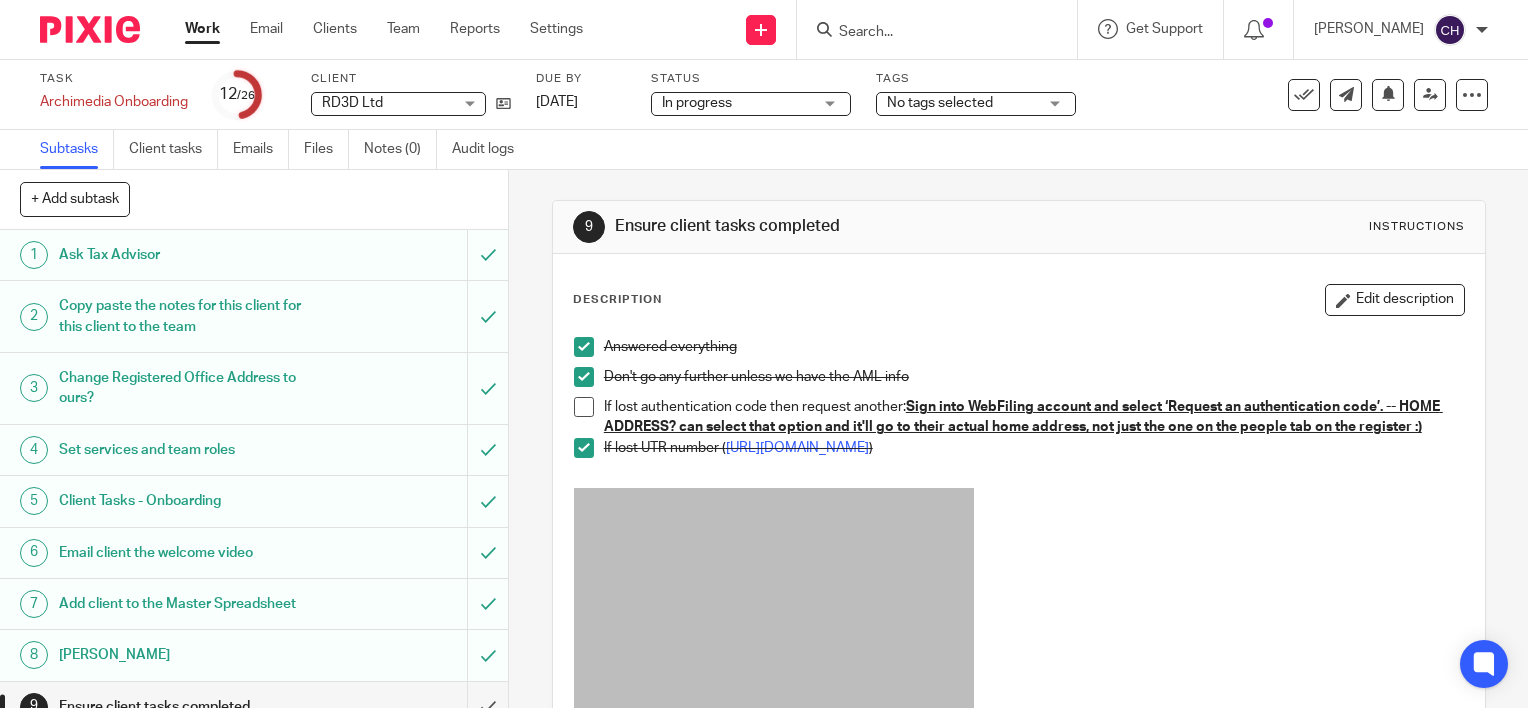 scroll, scrollTop: 0, scrollLeft: 0, axis: both 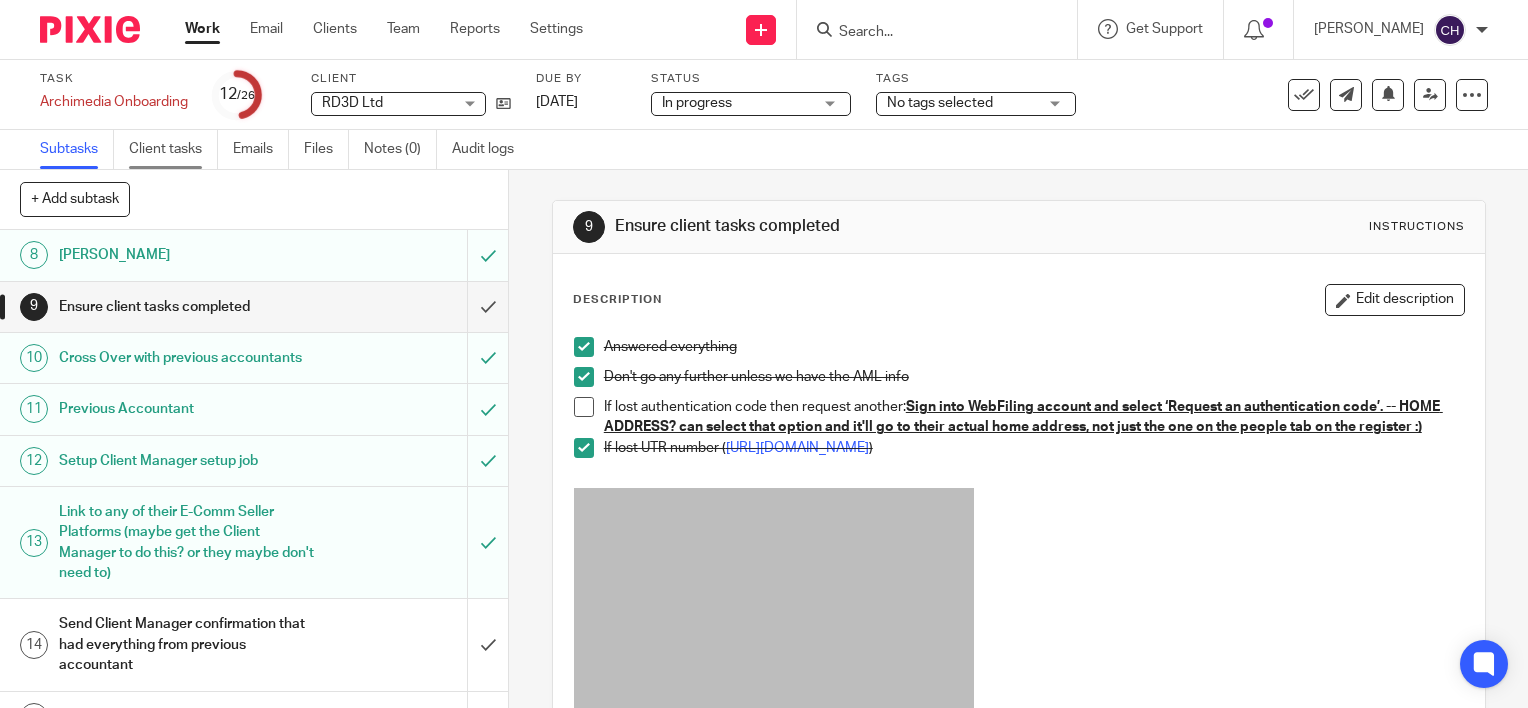 click on "Client tasks" at bounding box center (173, 149) 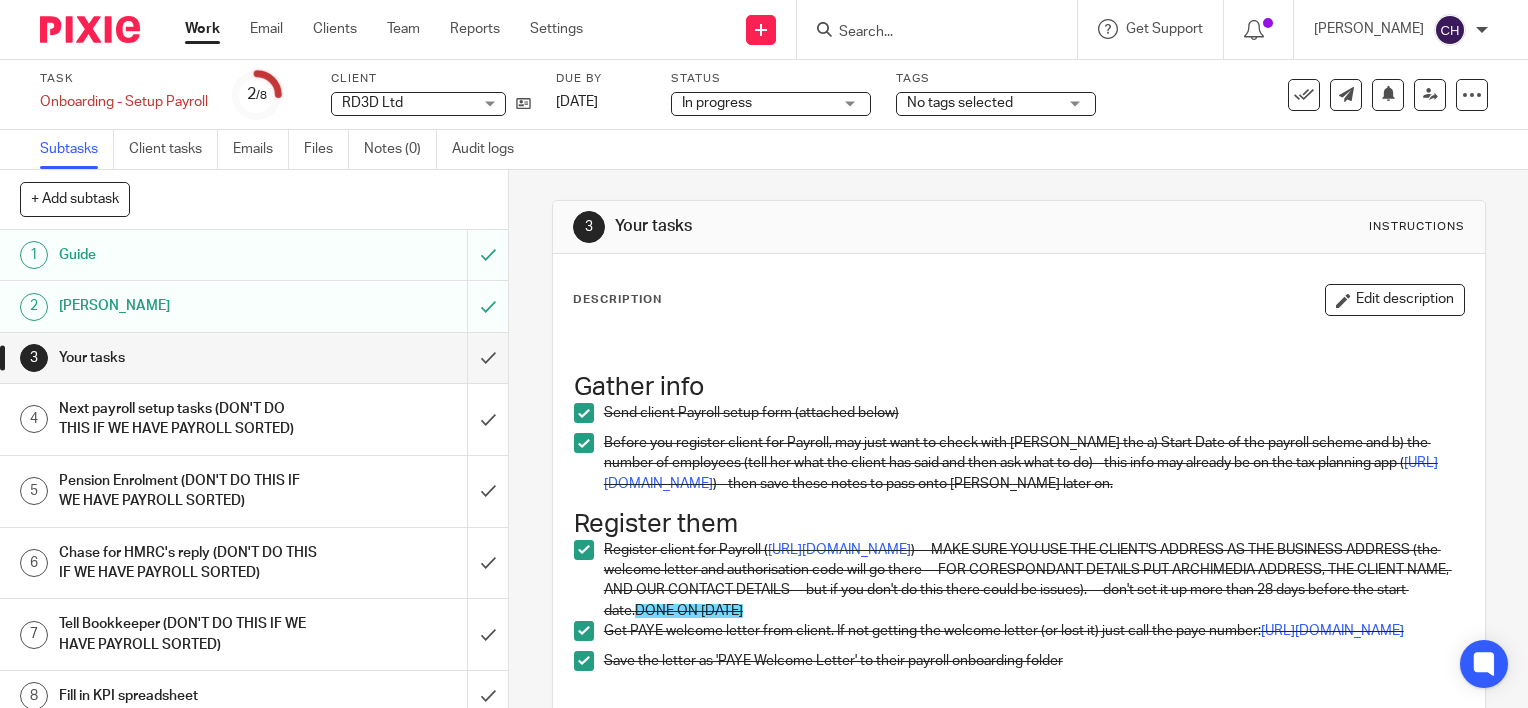 scroll, scrollTop: 0, scrollLeft: 0, axis: both 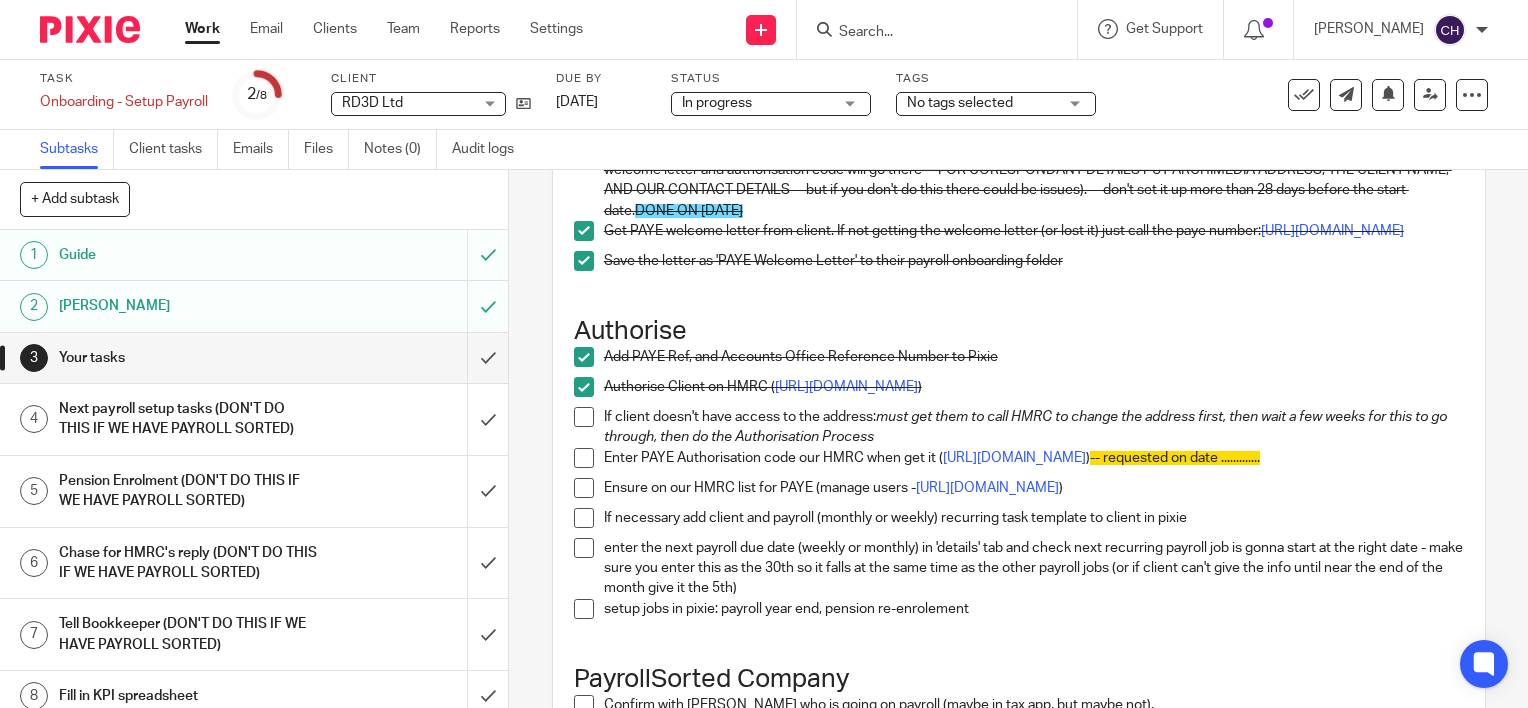click at bounding box center [584, 417] 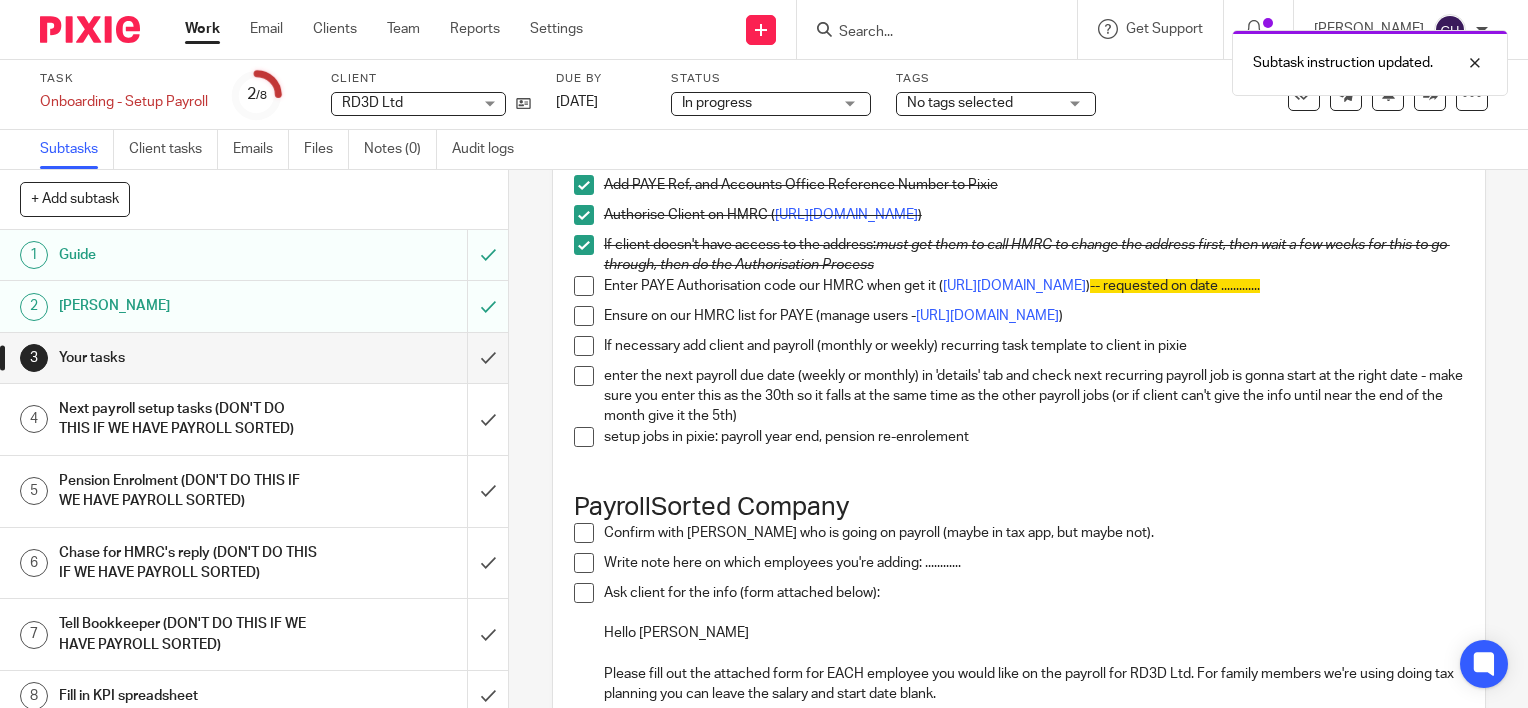 scroll, scrollTop: 600, scrollLeft: 0, axis: vertical 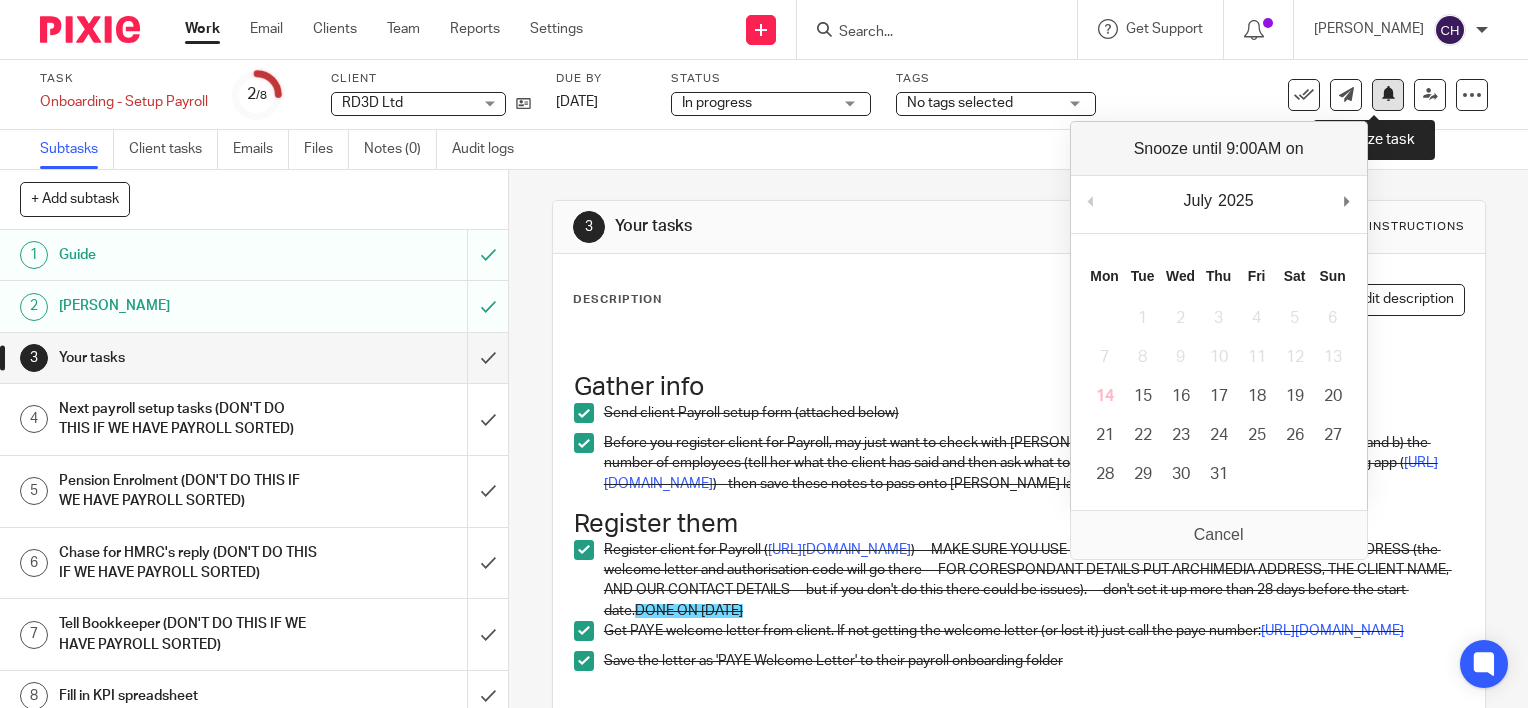 click at bounding box center [1388, 93] 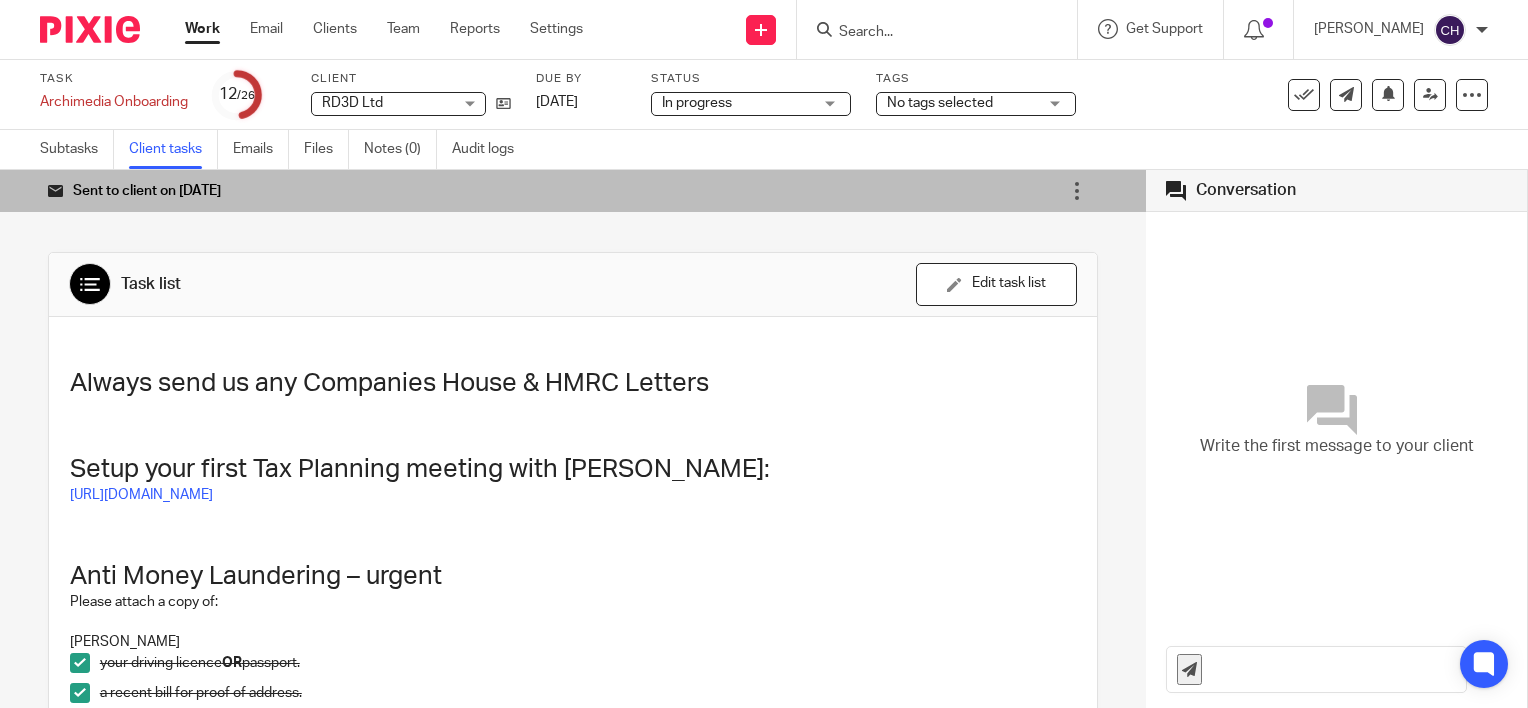 scroll, scrollTop: 0, scrollLeft: 0, axis: both 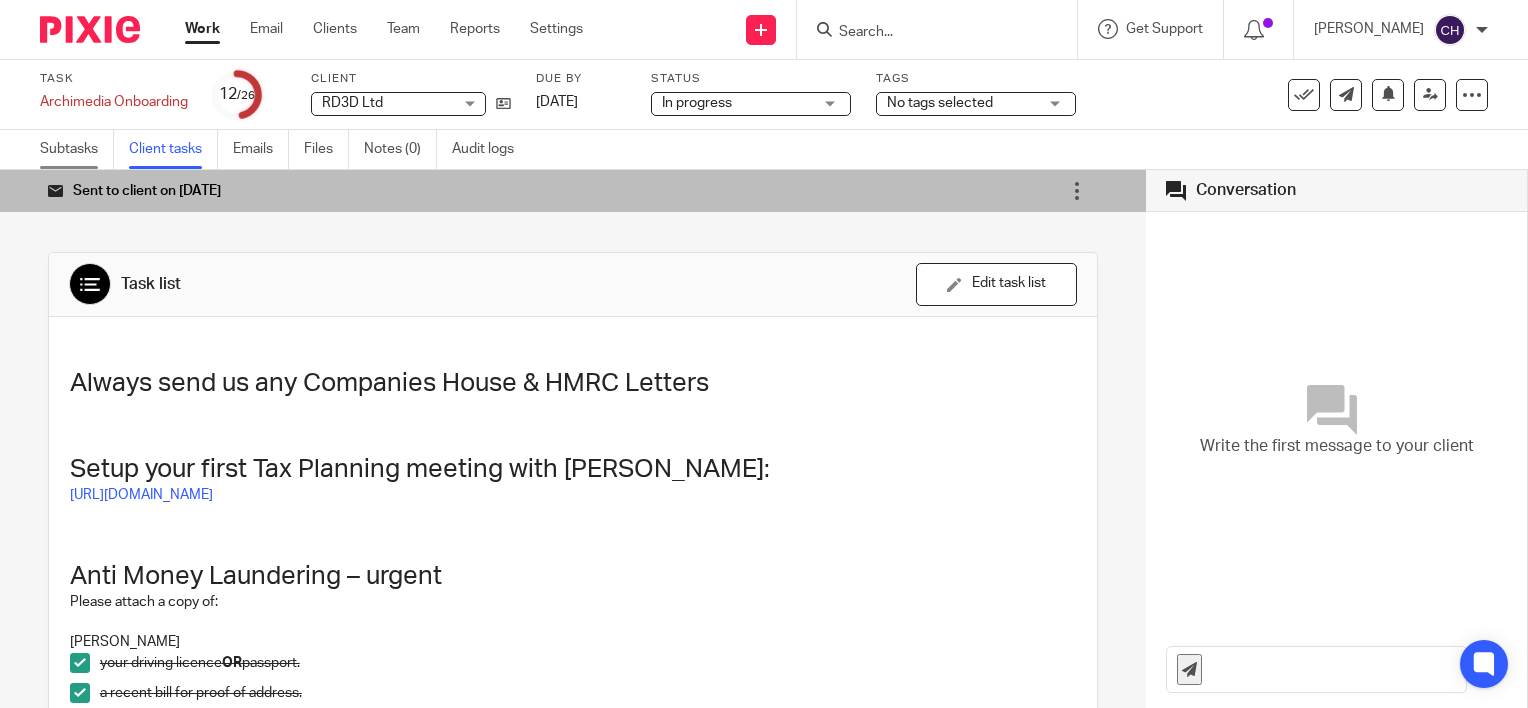 click on "Subtasks" at bounding box center [77, 149] 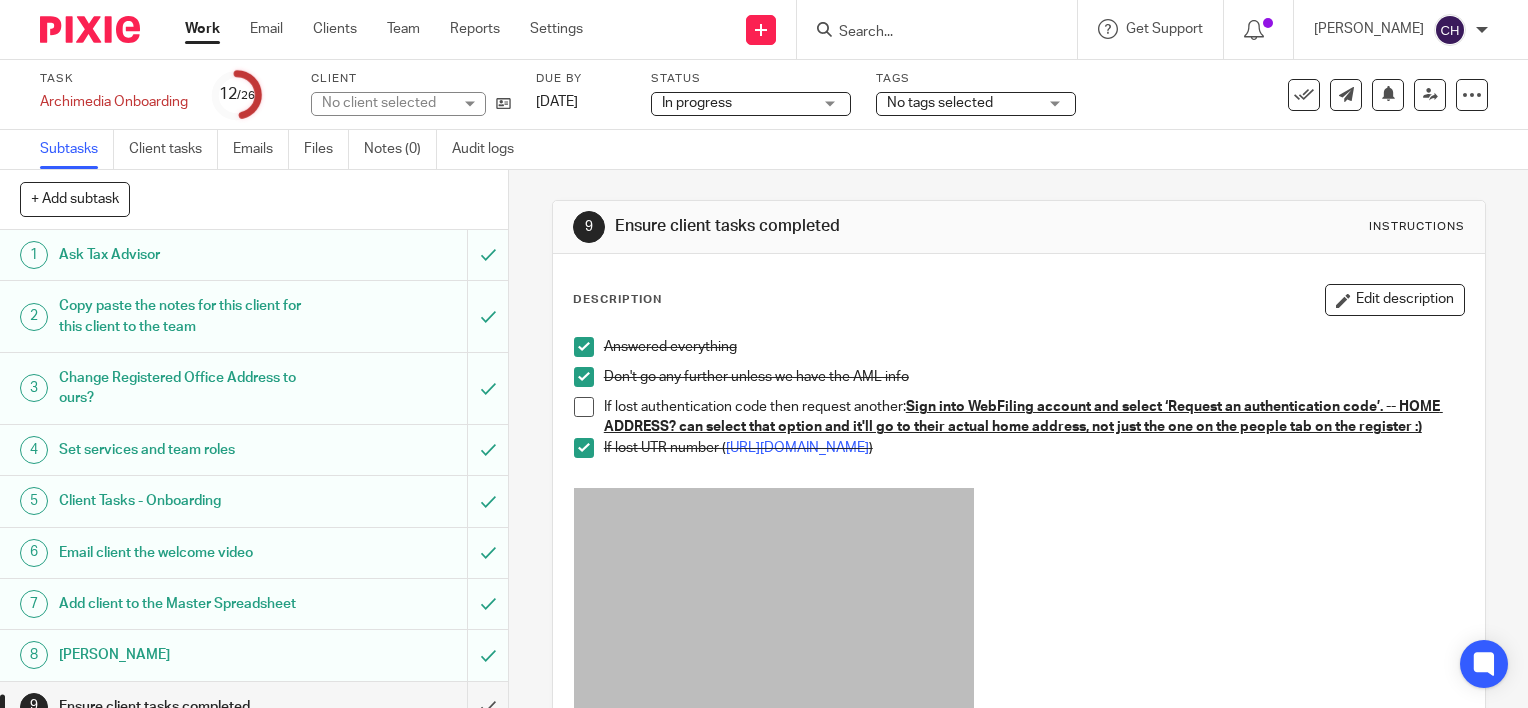 scroll, scrollTop: 0, scrollLeft: 0, axis: both 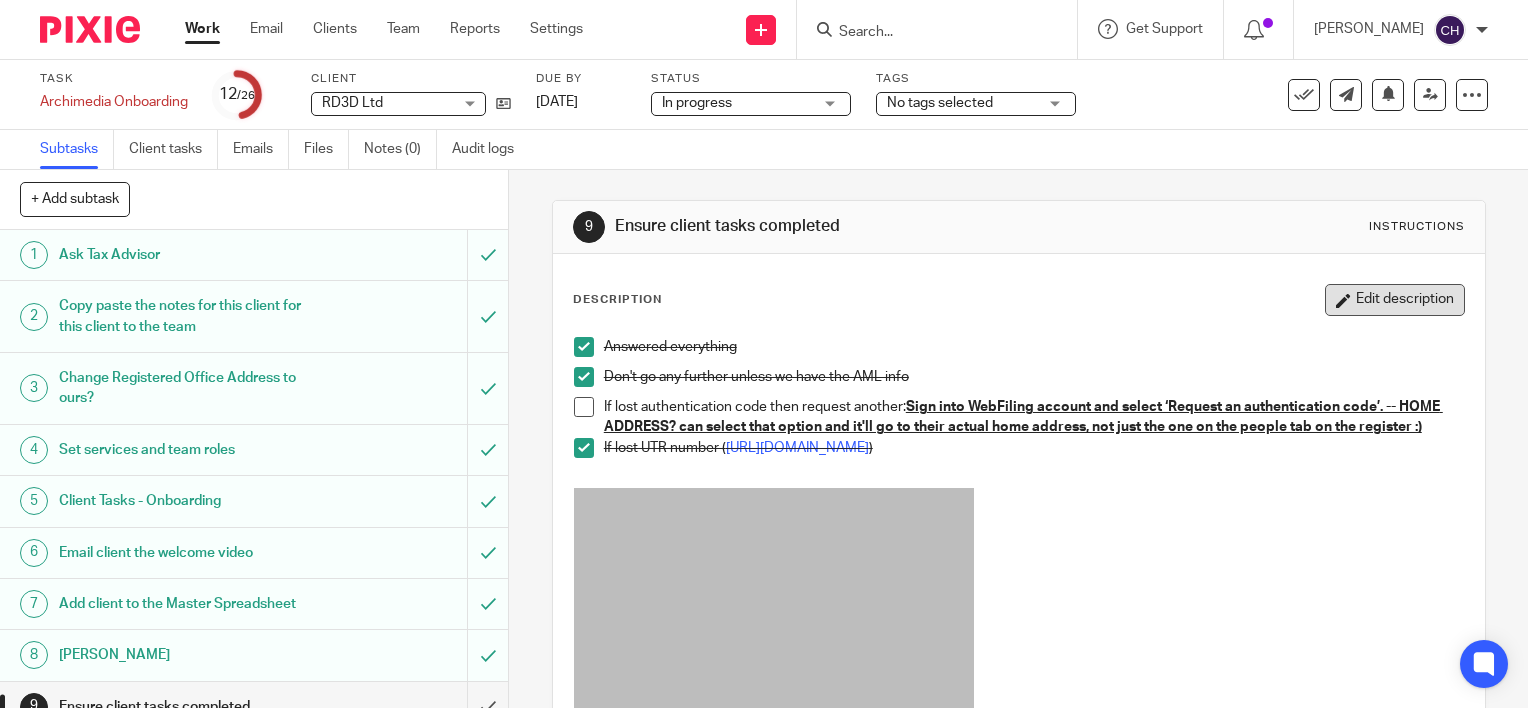 click on "Edit description" at bounding box center (1395, 300) 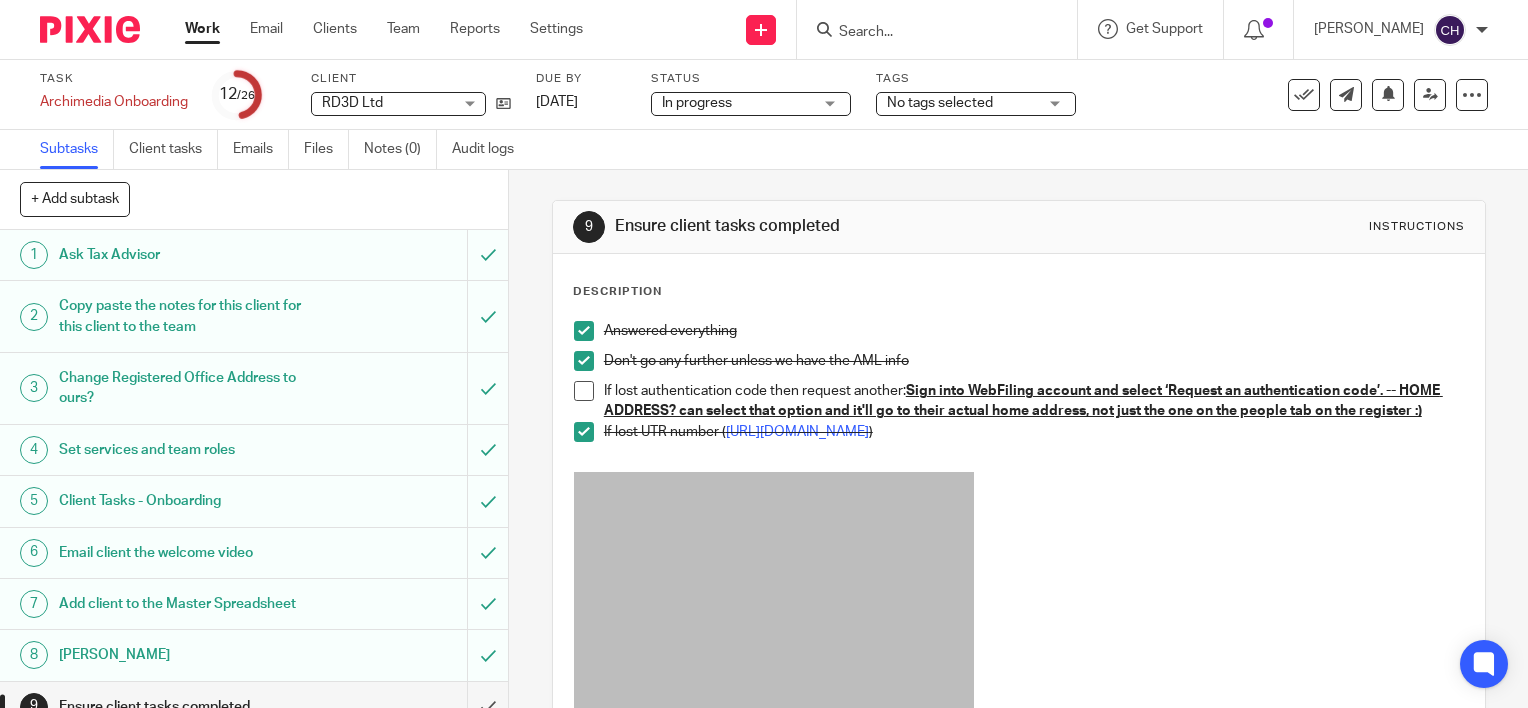 click on "Description
Answered everything   Don't go any further unless we have the AML info   If lost authentication code then request another:  Sign into WebFiling account and select ‘Request an authentication code’. -- HOME ADDRESS? can select that option and it'll go to their actual home address, not just the one on the people tab on the register :)   If lost UTR number ( https://www.tax.service.gov.uk/ask-for-copy-of-your-corporation-tax-utr )
Normal text size
Loading...
Remove
Edit
Insert new video
Copy and paste the video URL. Youtube, Vimeo and Loom URLs are supported.
Close" at bounding box center [1019, 567] 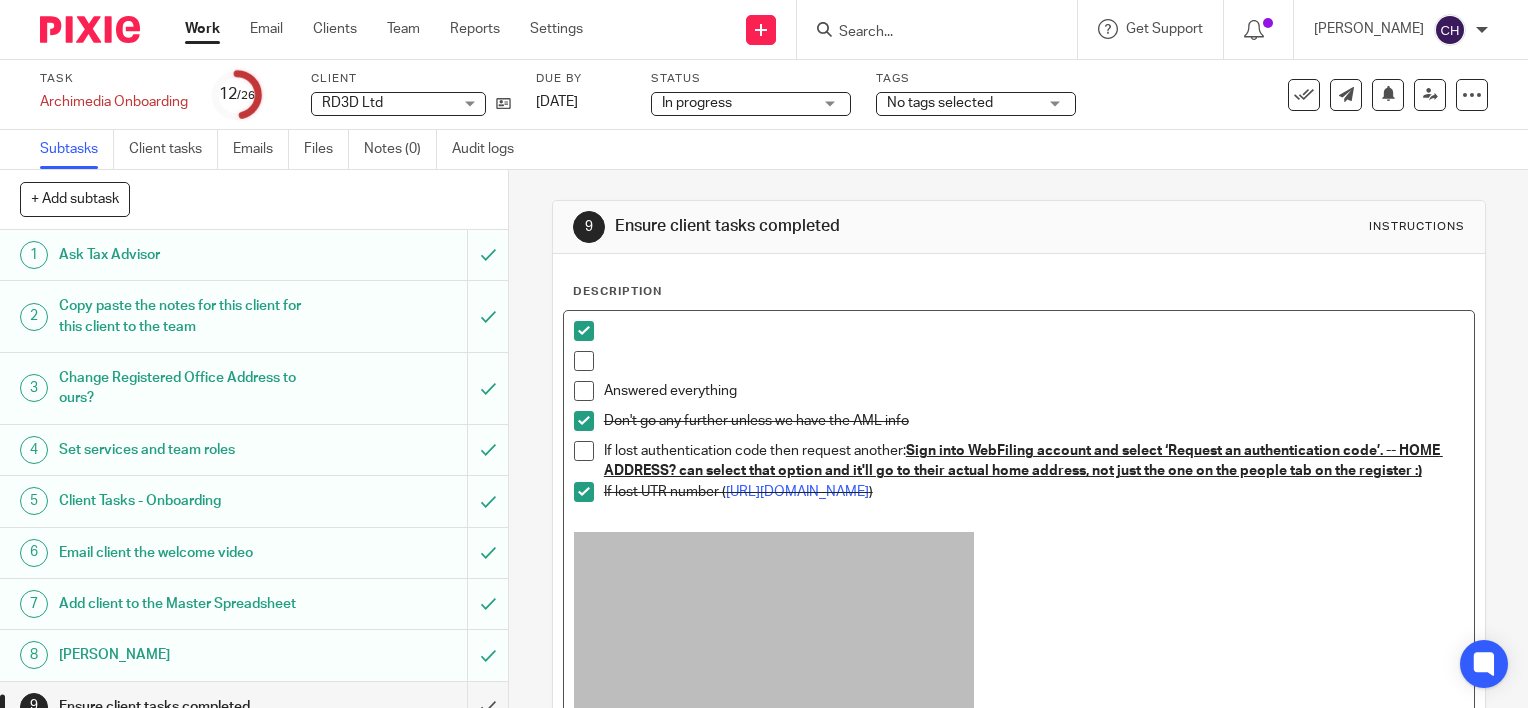 click at bounding box center [584, 391] 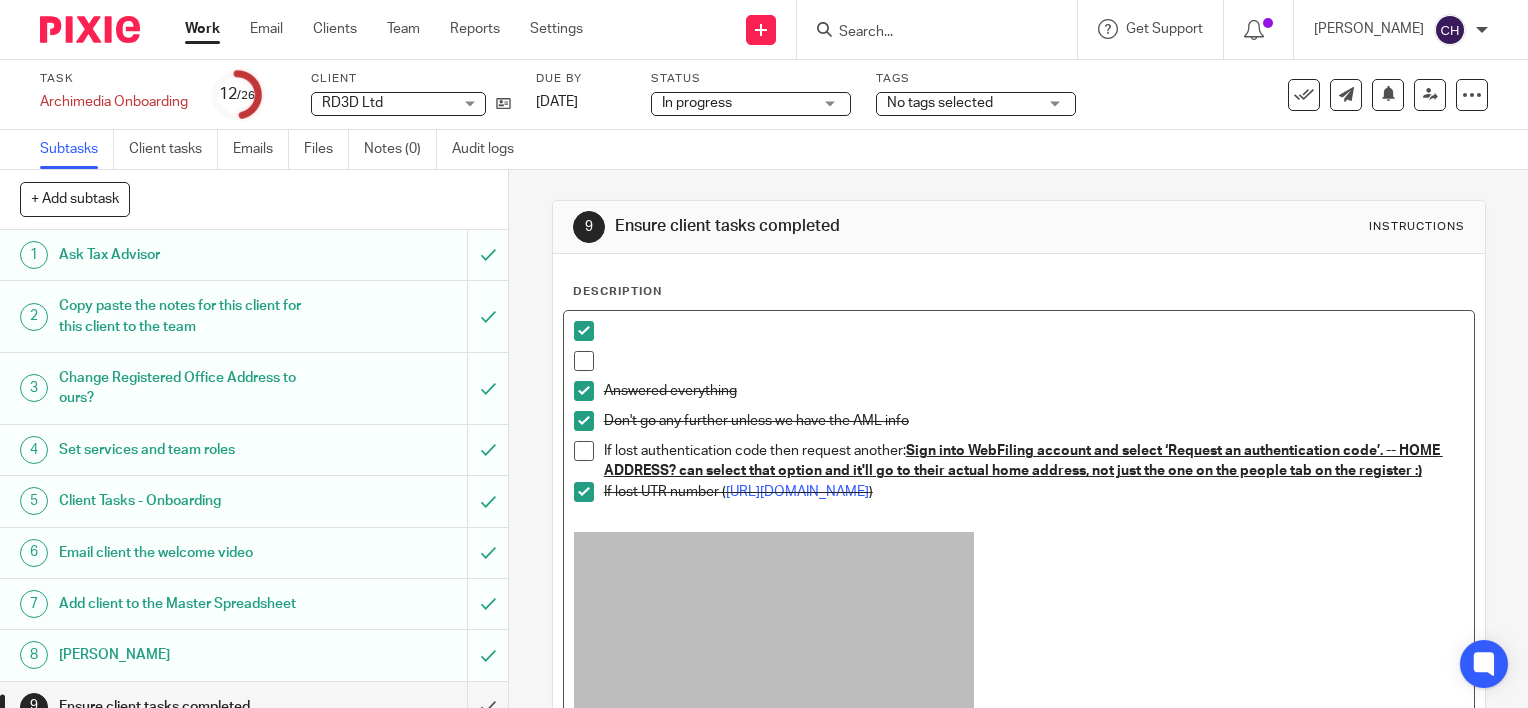 click at bounding box center (584, 331) 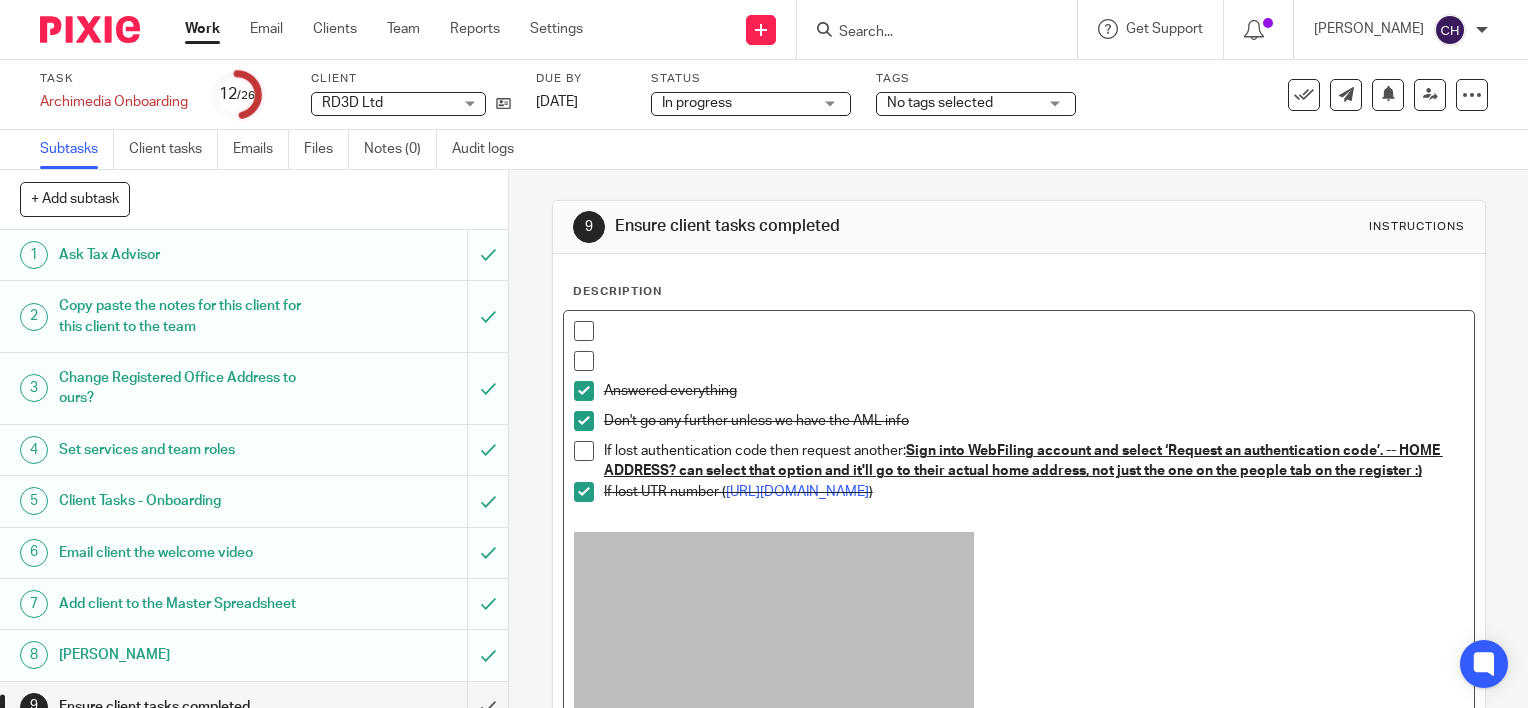 click at bounding box center [1034, 331] 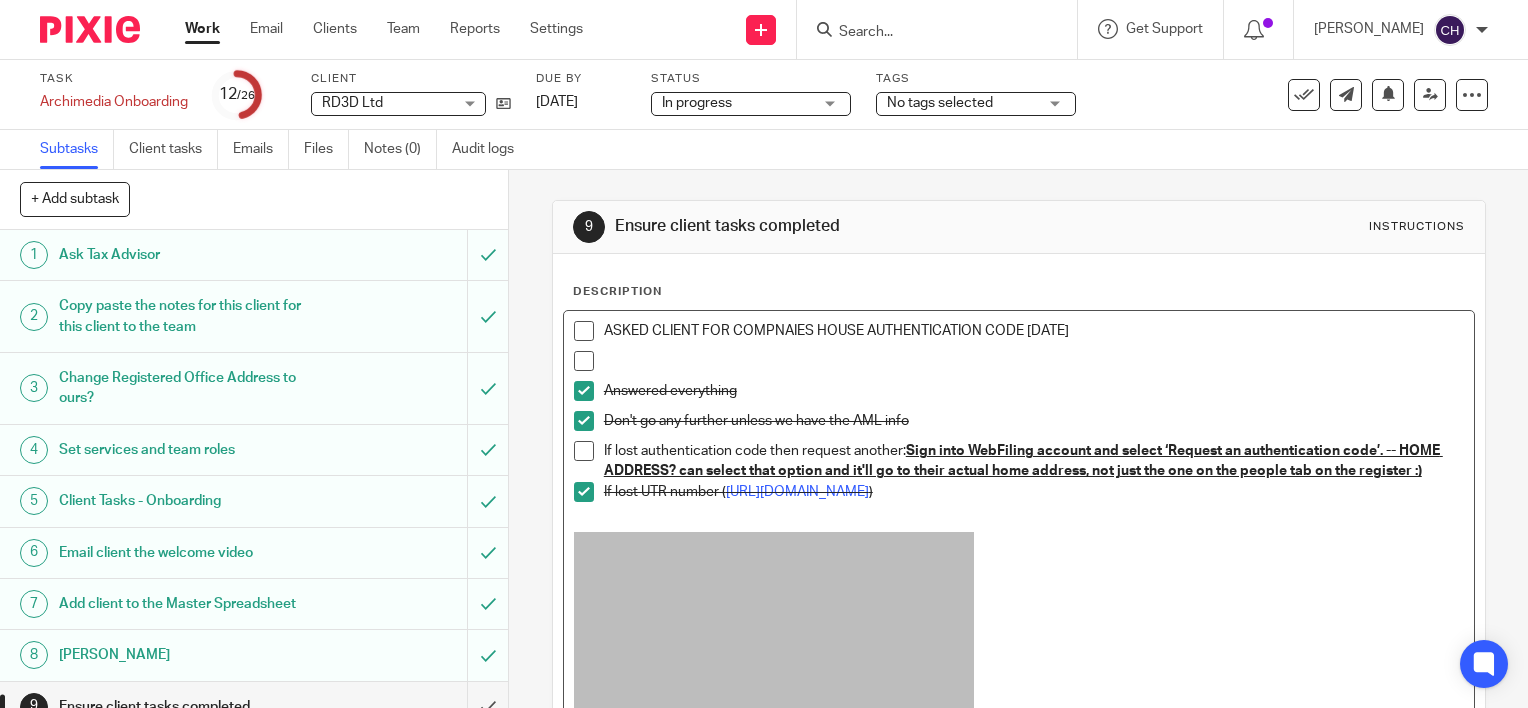 drag, startPoint x: 1080, startPoint y: 323, endPoint x: 601, endPoint y: 316, distance: 479.05115 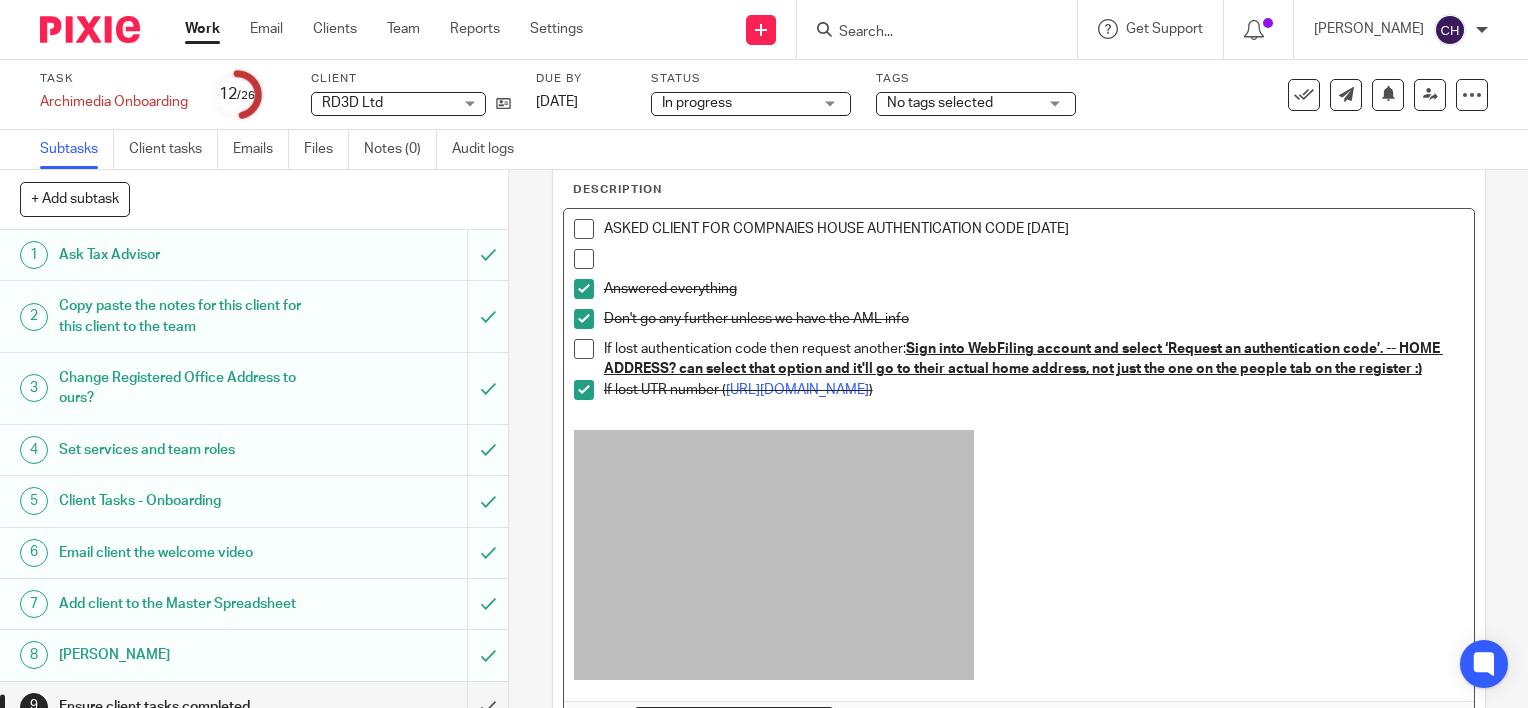 scroll, scrollTop: 280, scrollLeft: 0, axis: vertical 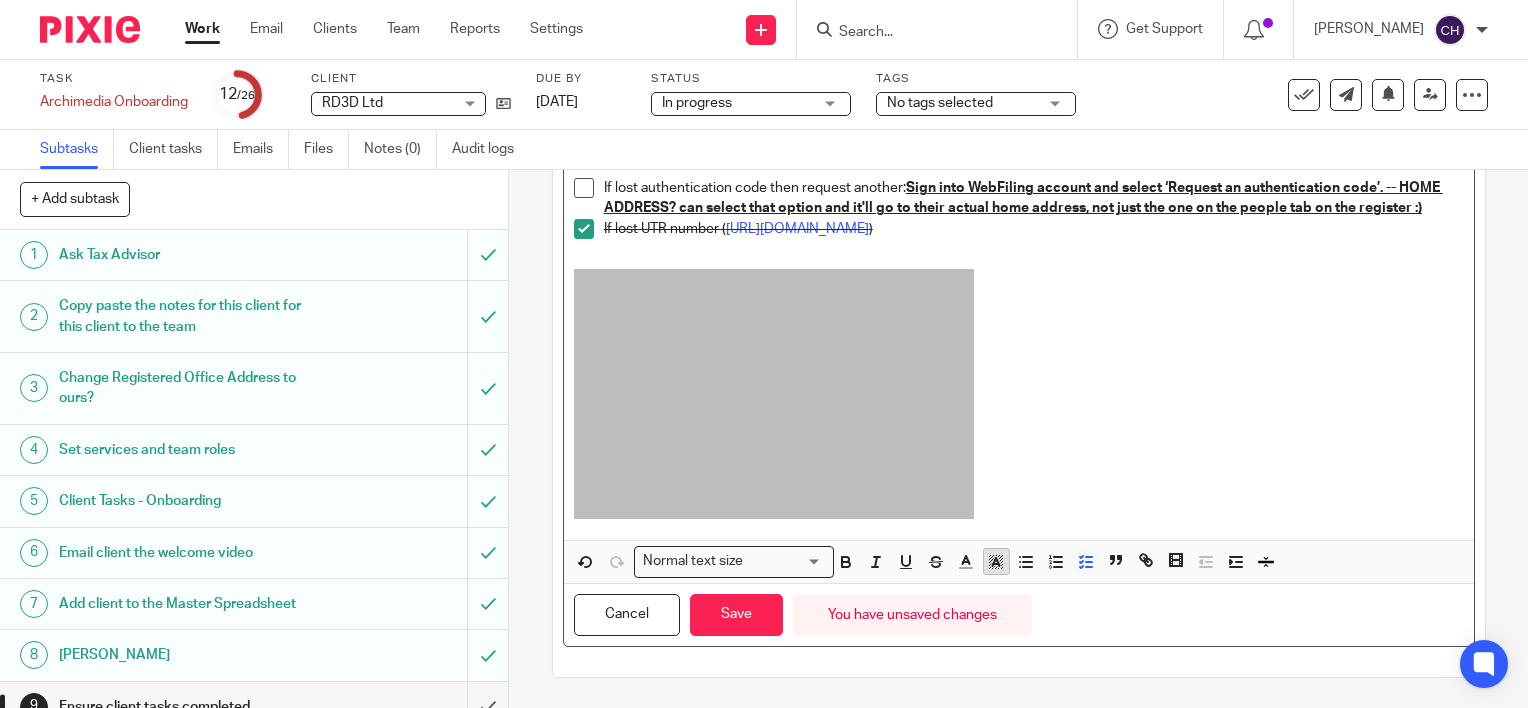 click 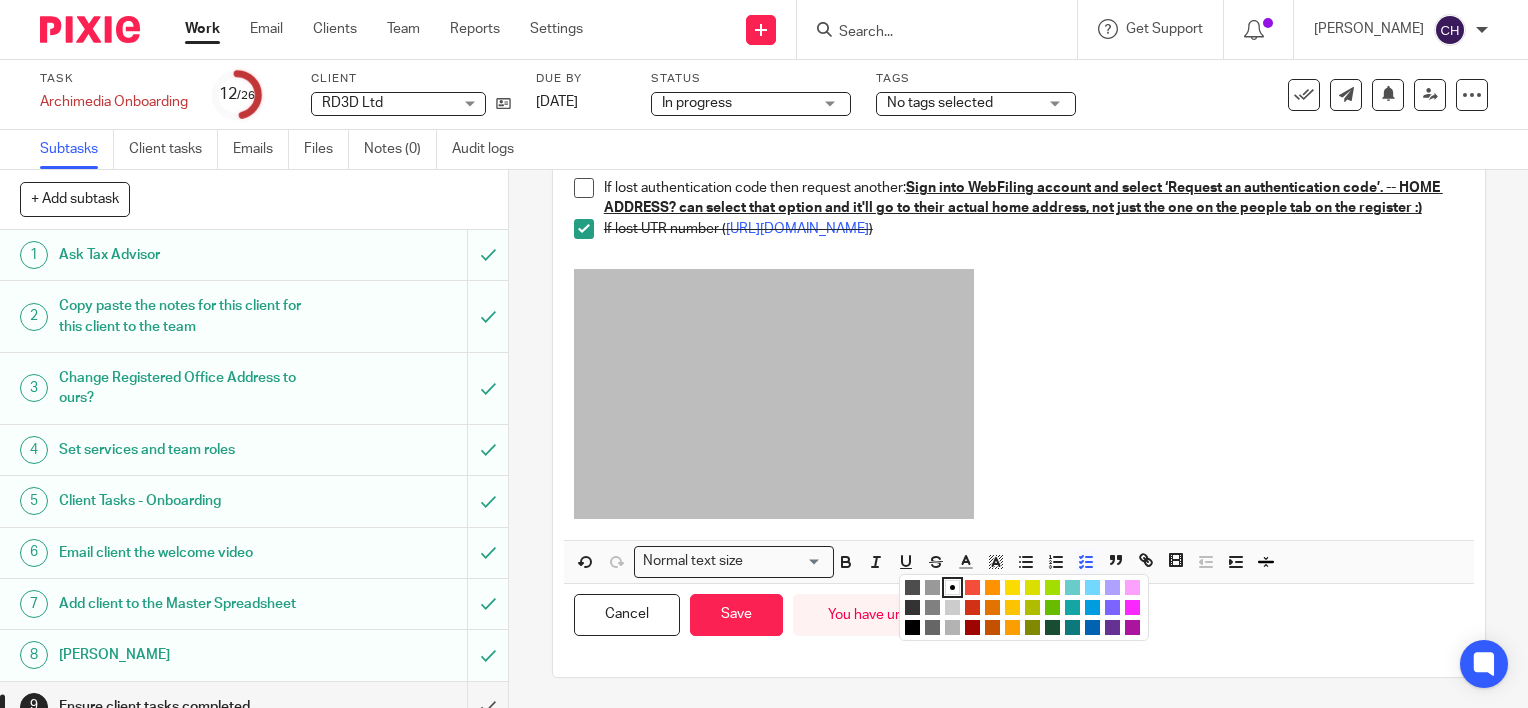 click at bounding box center (1132, 587) 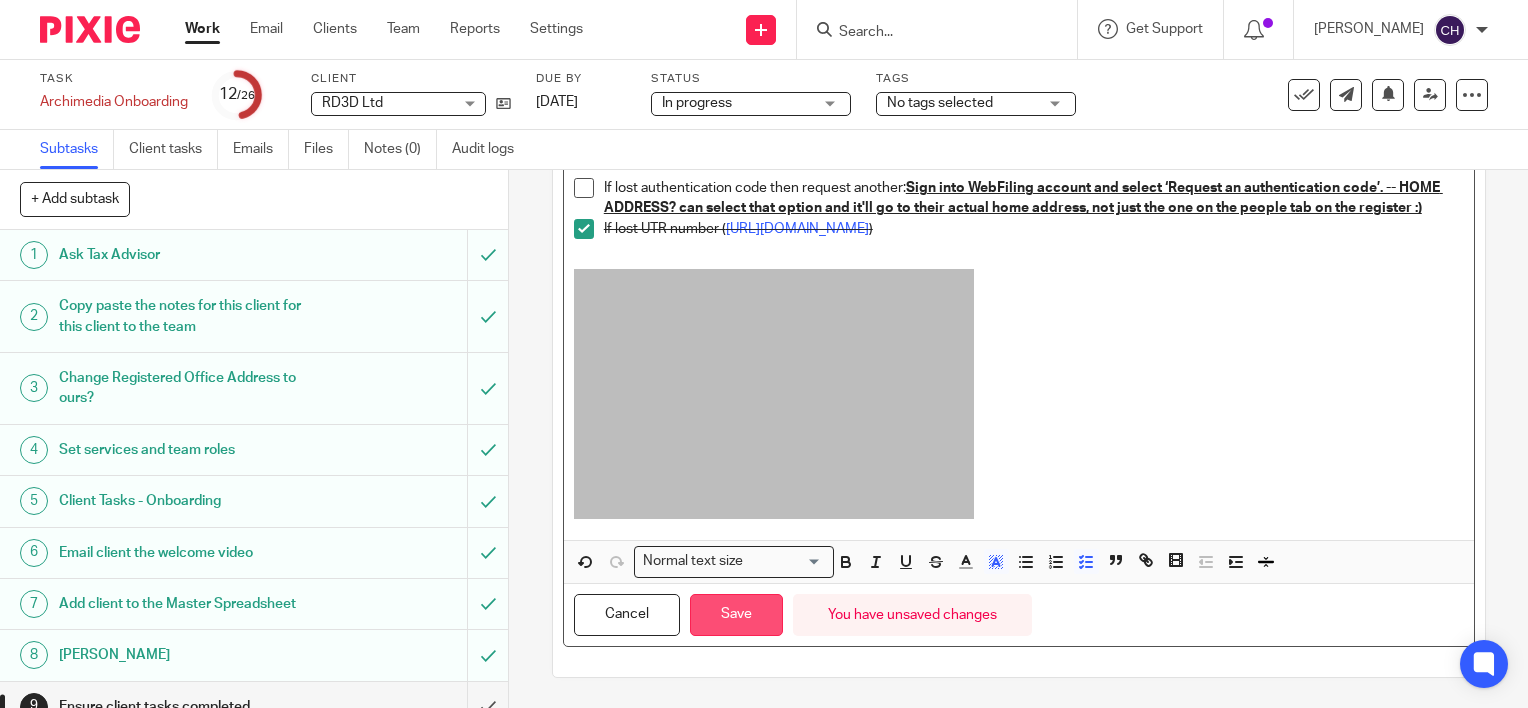 click on "Save" at bounding box center [736, 615] 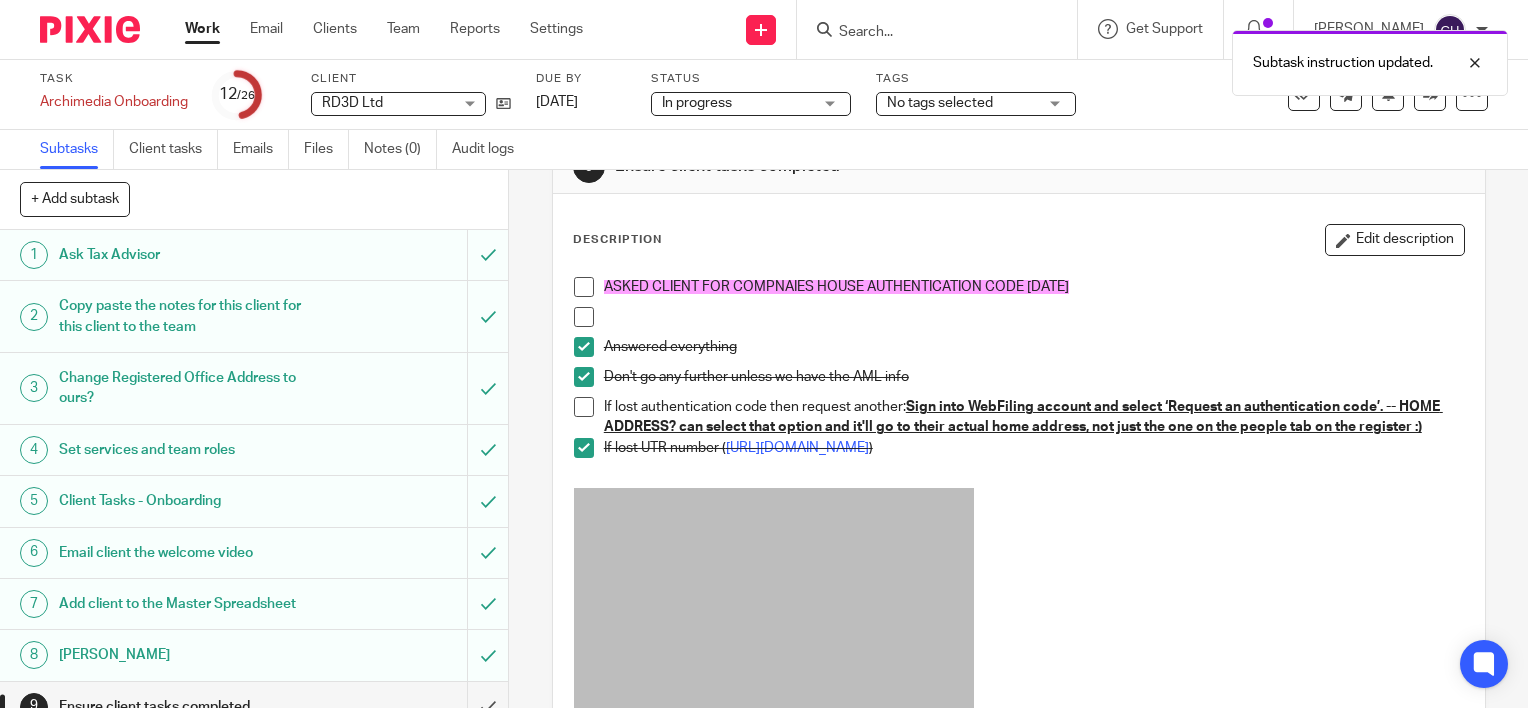 scroll, scrollTop: 0, scrollLeft: 0, axis: both 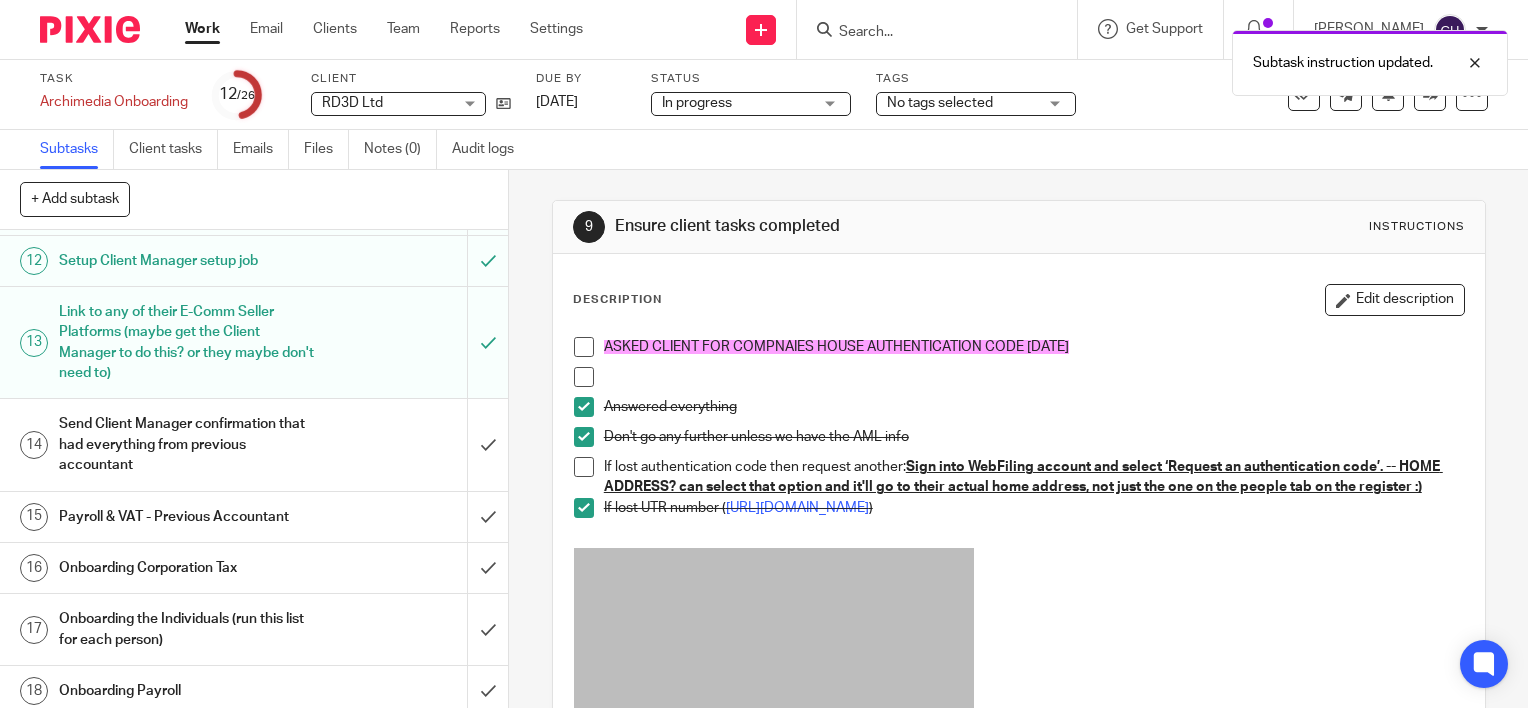 click on "Send Client Manager confirmation that had everything from previous accountant" at bounding box center (188, 444) 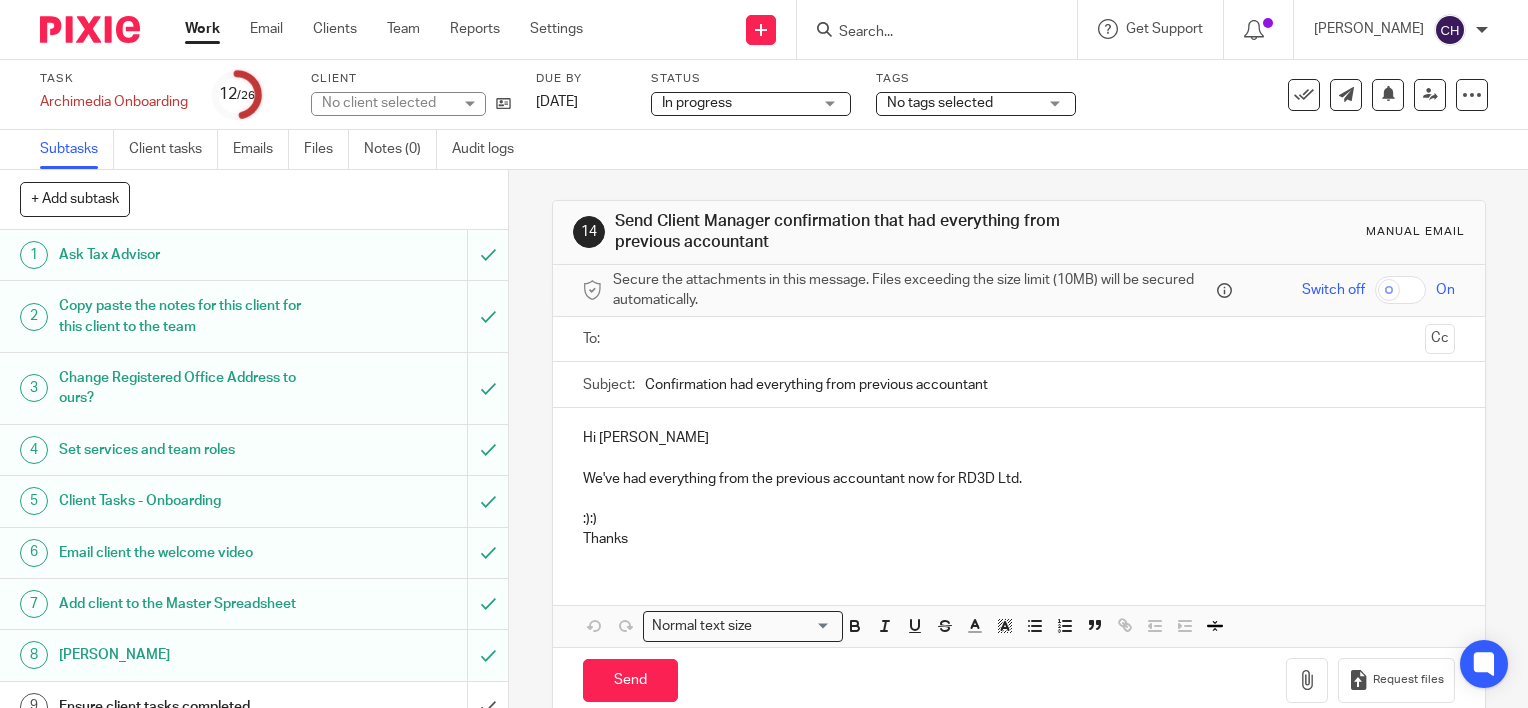 scroll, scrollTop: 0, scrollLeft: 0, axis: both 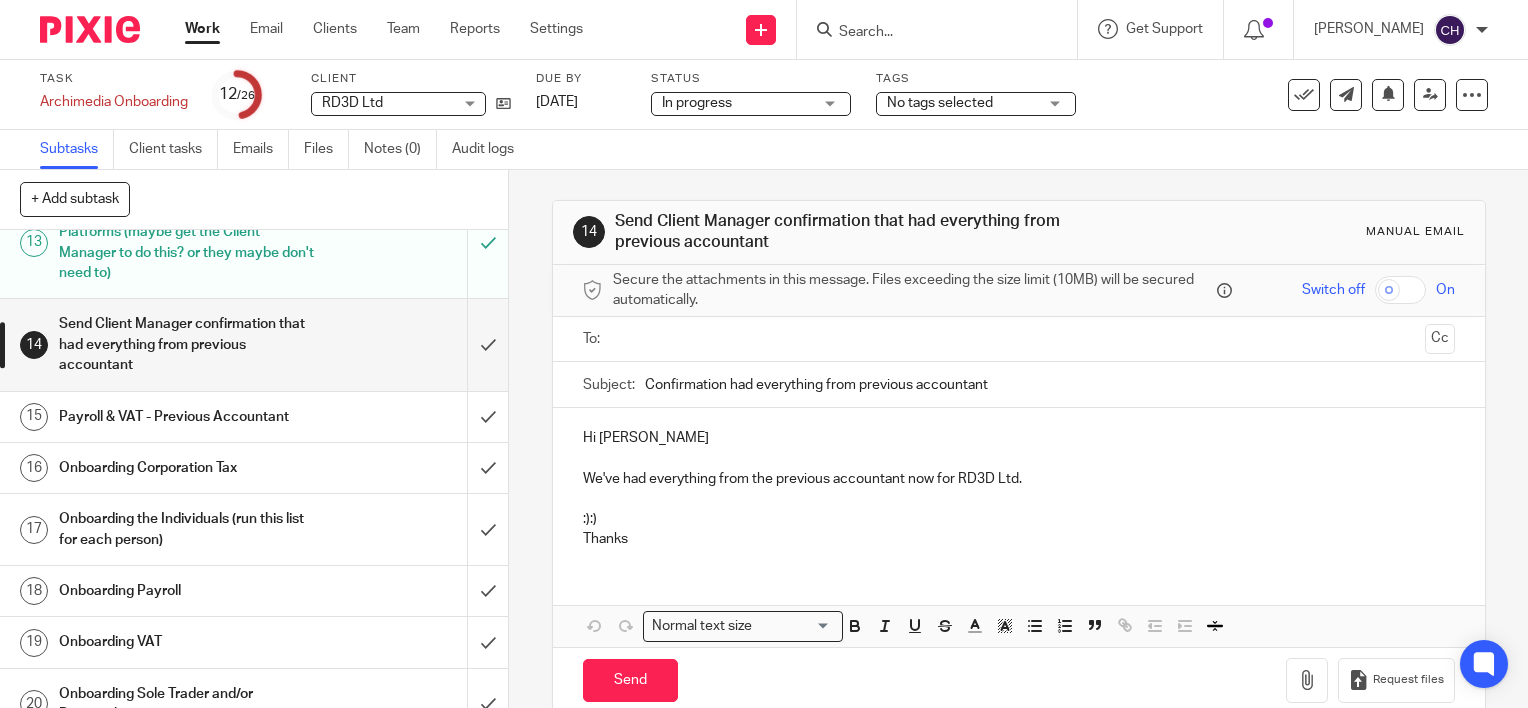 click on "Payroll & VAT - Previous Accountant" at bounding box center (188, 417) 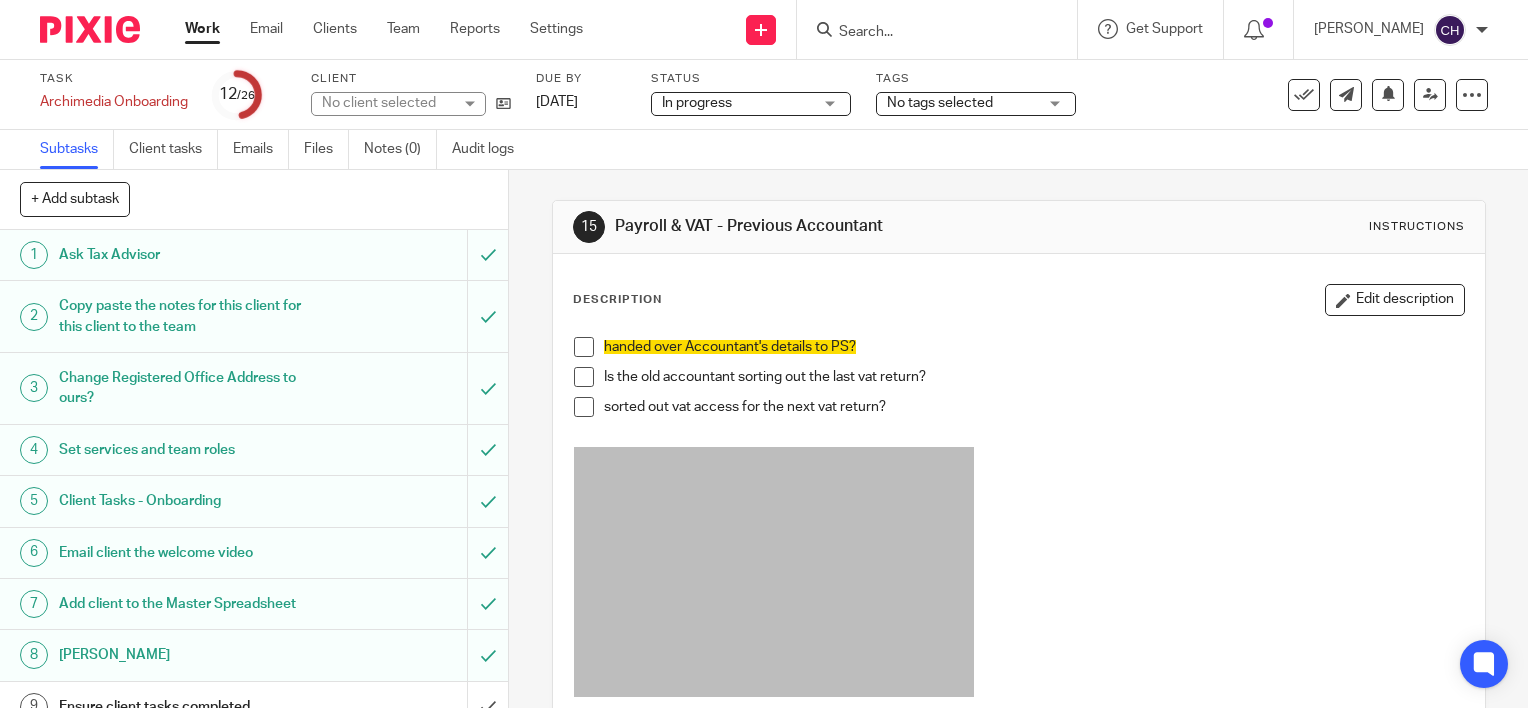 scroll, scrollTop: 0, scrollLeft: 0, axis: both 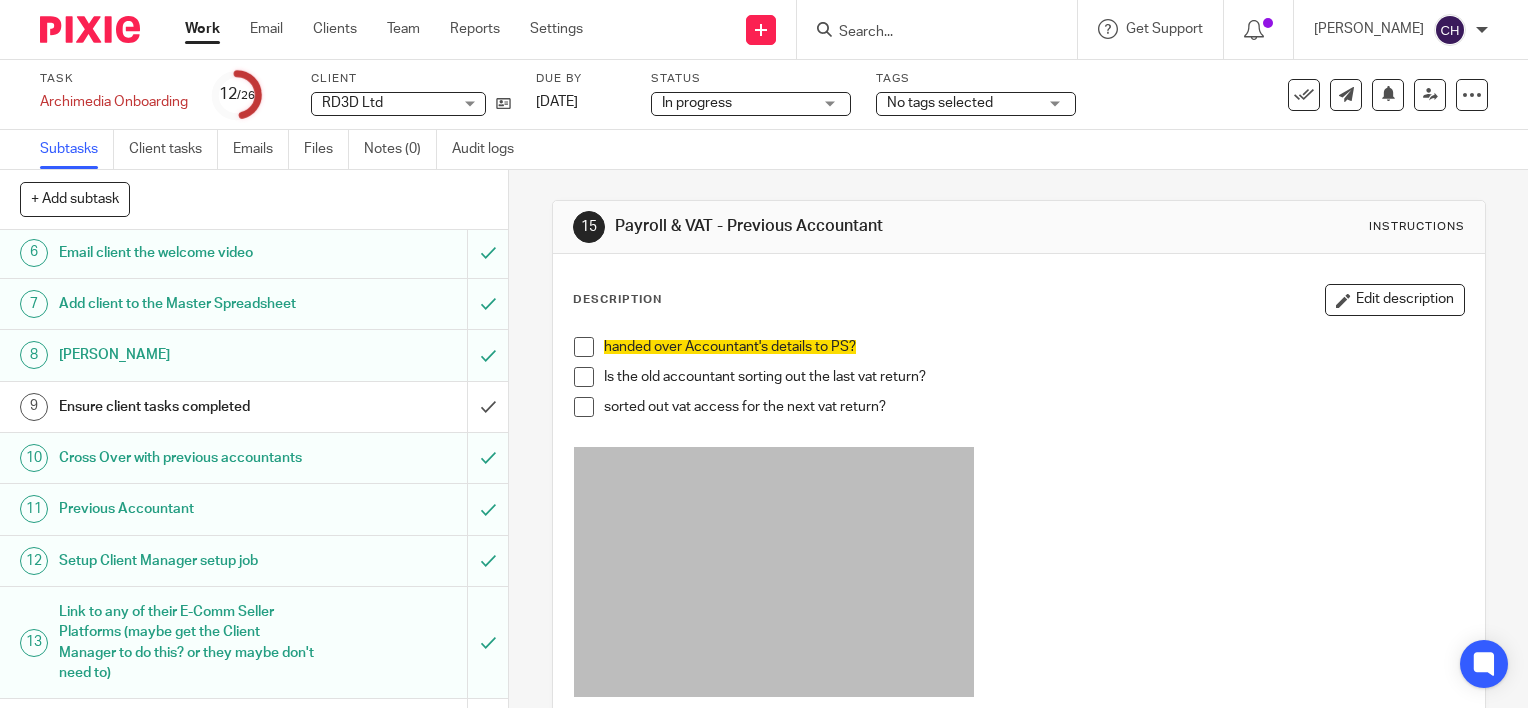 click on "Previous Accountant" at bounding box center (188, 509) 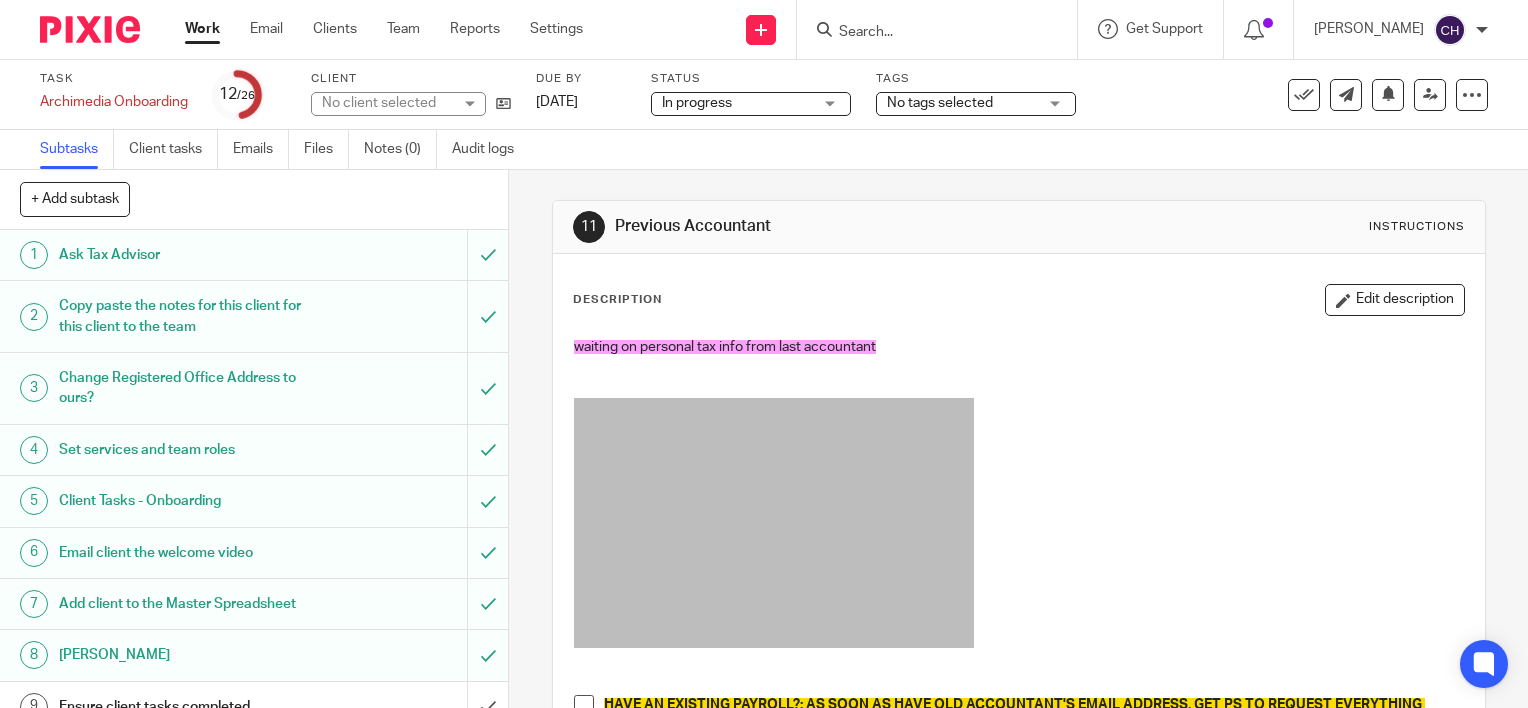 scroll, scrollTop: 0, scrollLeft: 0, axis: both 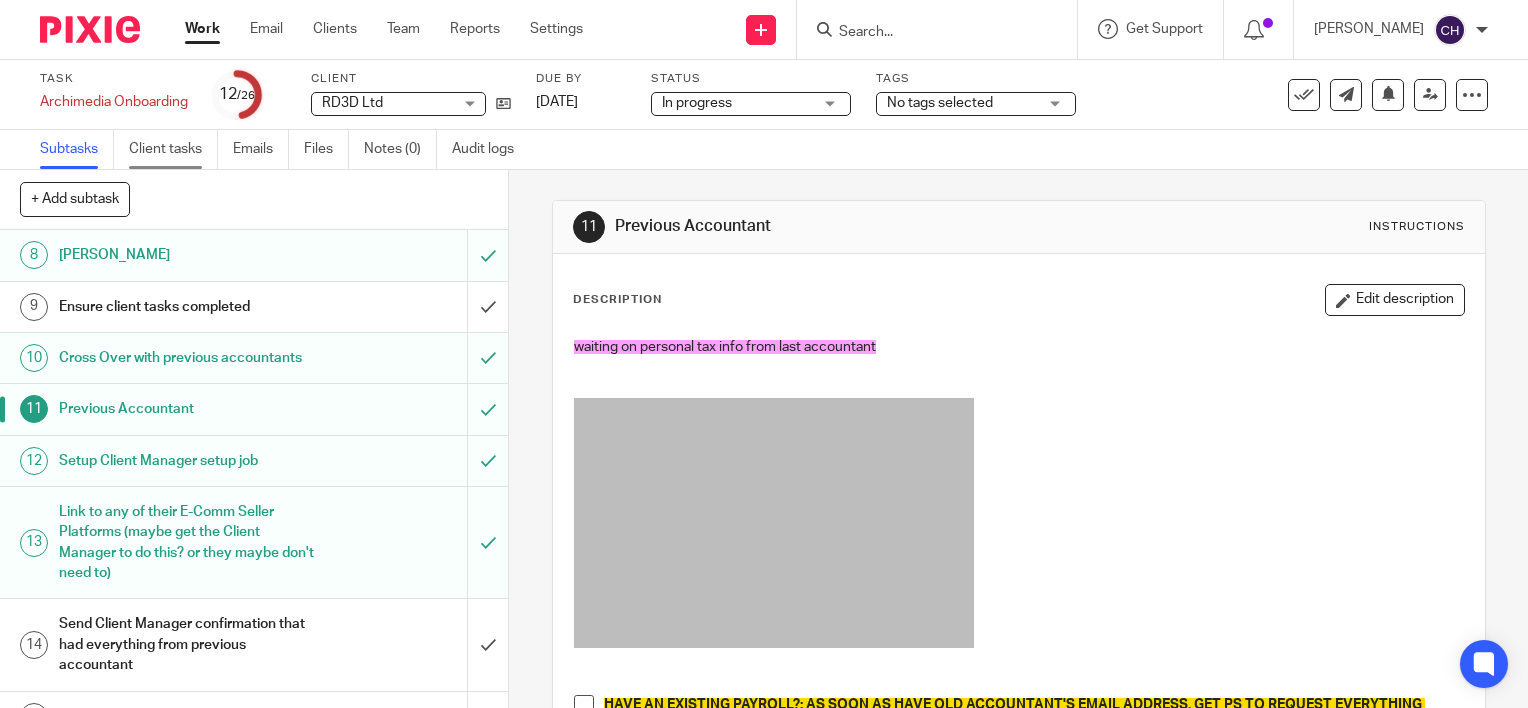 click on "Client tasks" at bounding box center (173, 149) 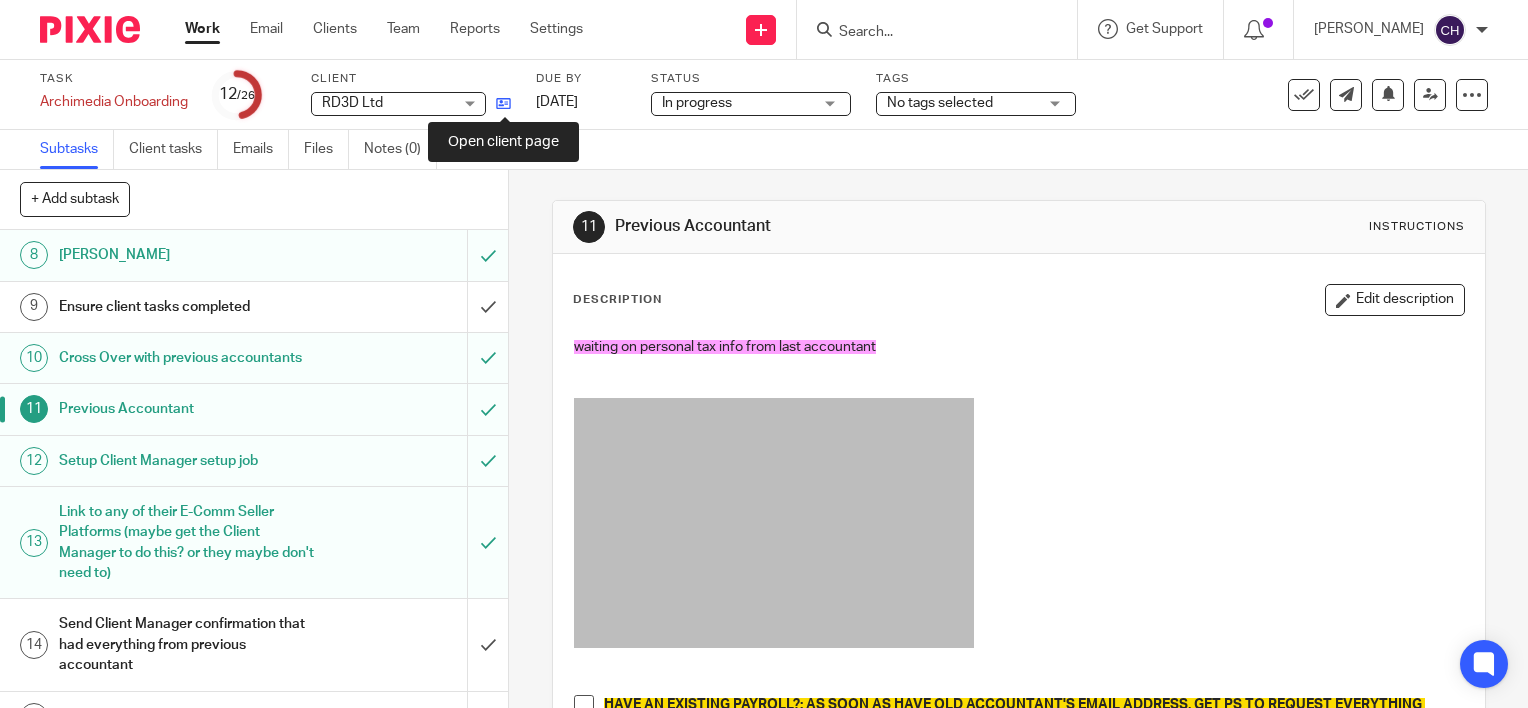 click at bounding box center (503, 103) 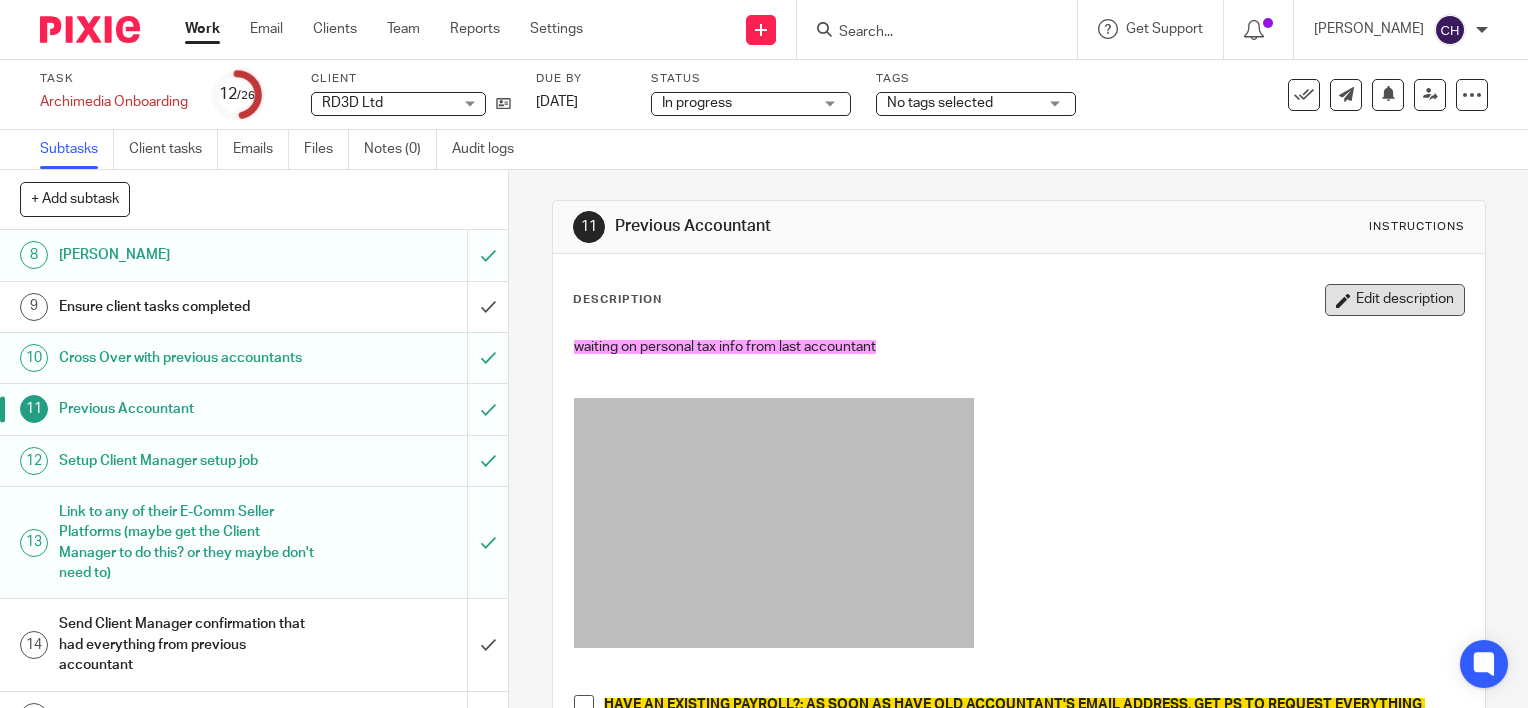 click on "Edit description" at bounding box center (1395, 300) 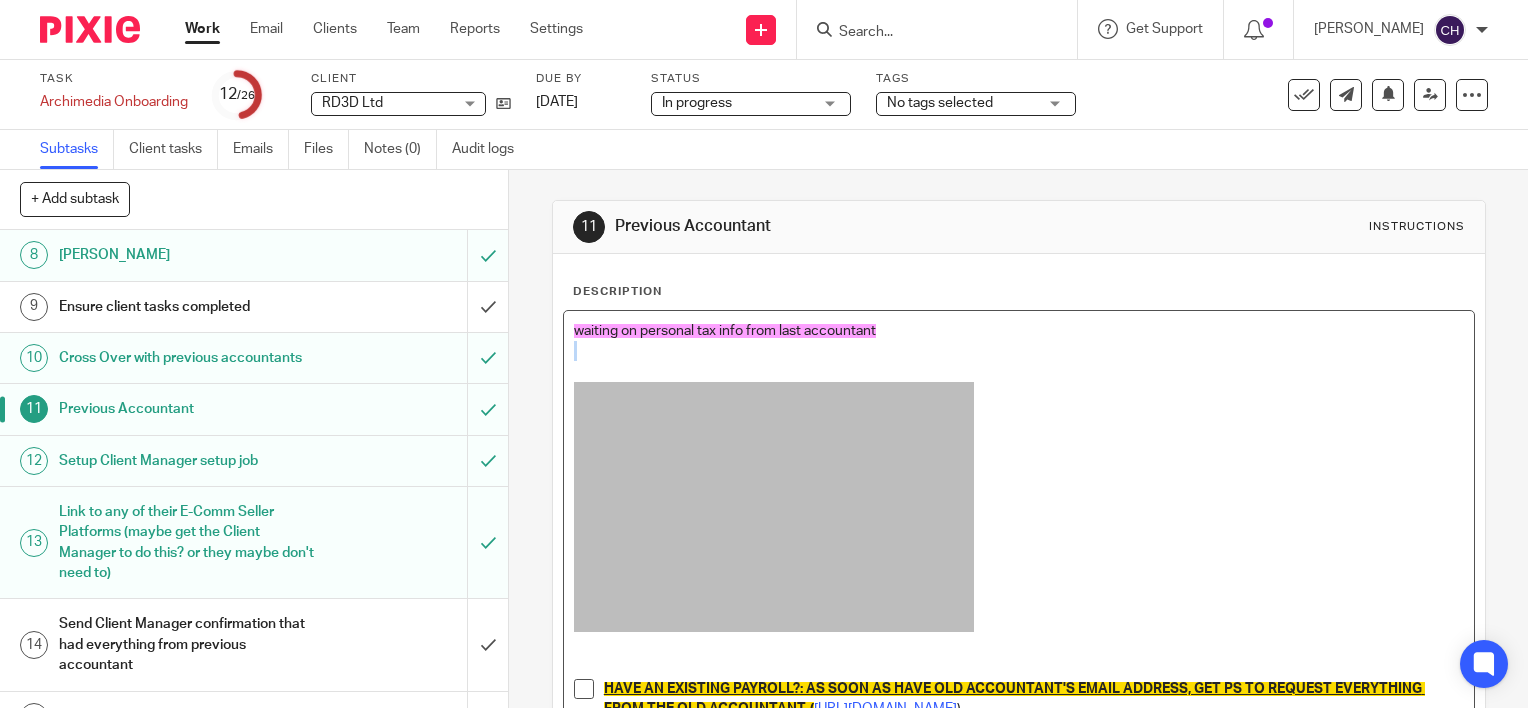 drag, startPoint x: 908, startPoint y: 327, endPoint x: 555, endPoint y: 345, distance: 353.45862 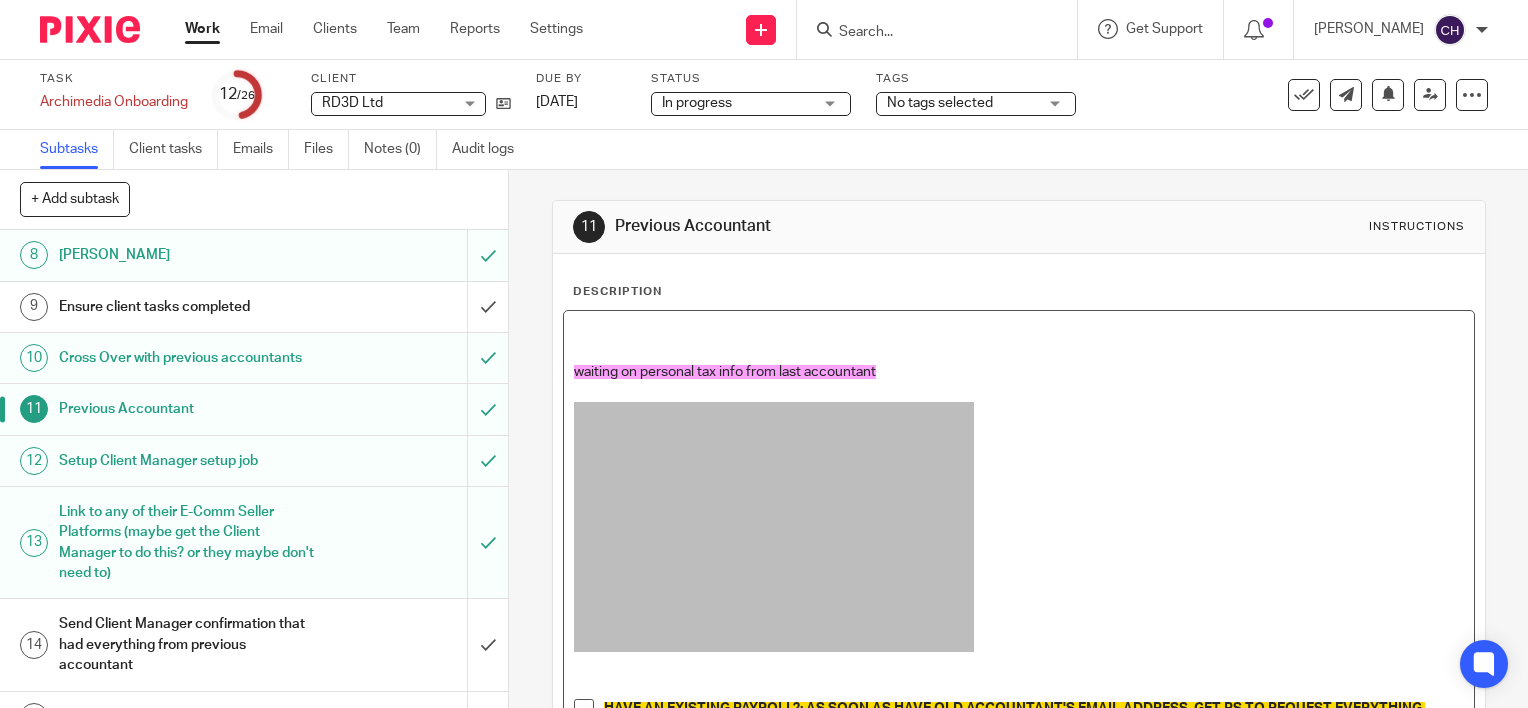 click on "waiting on personal tax info from last accountant" at bounding box center [1019, 382] 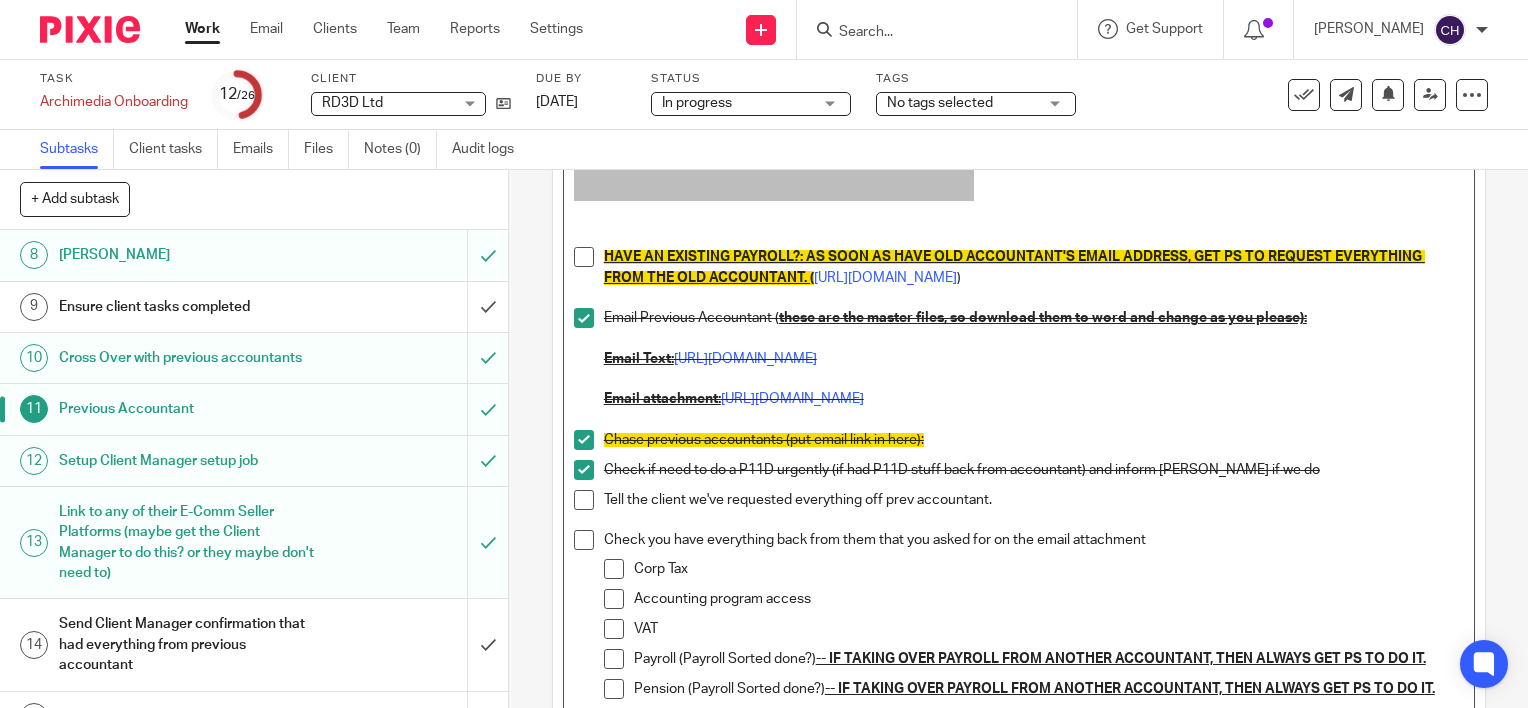 scroll, scrollTop: 400, scrollLeft: 0, axis: vertical 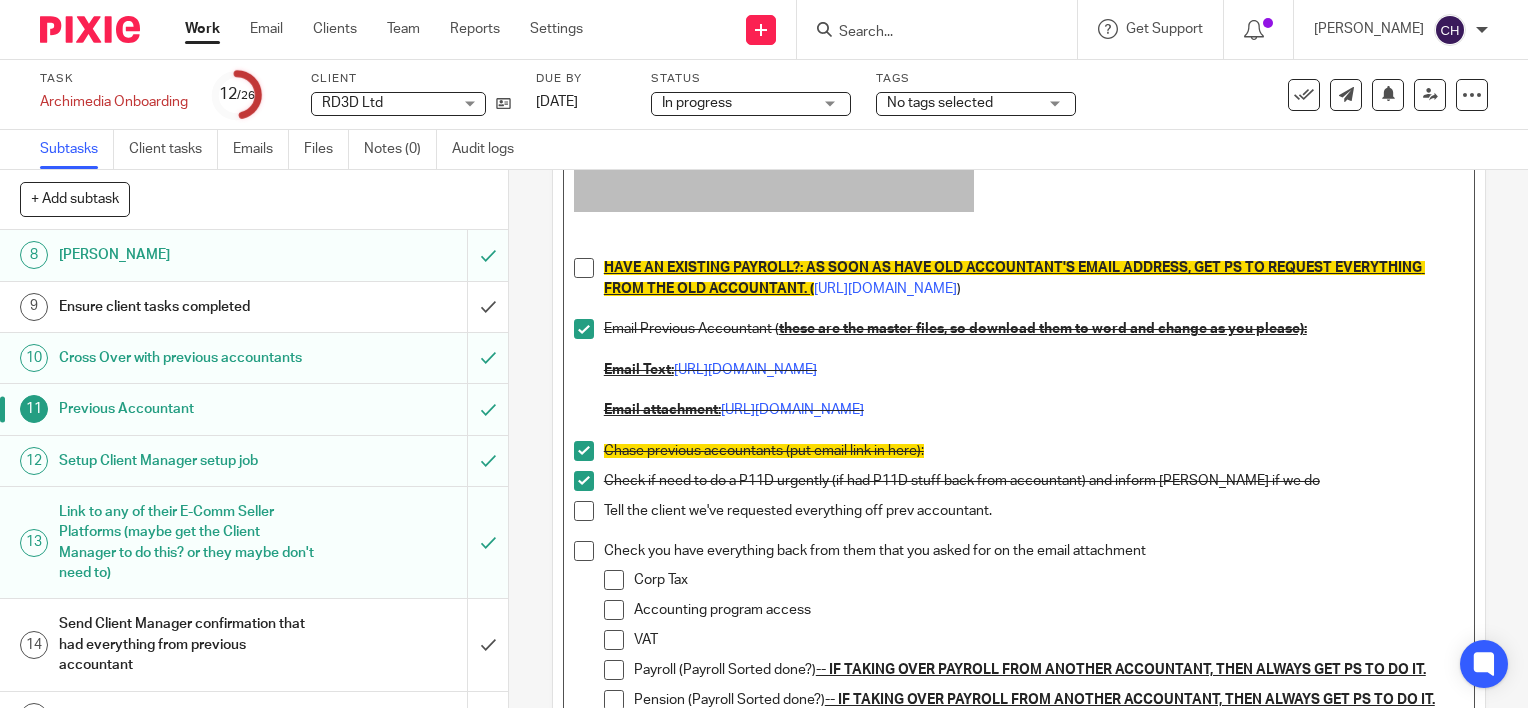 click at bounding box center [584, 268] 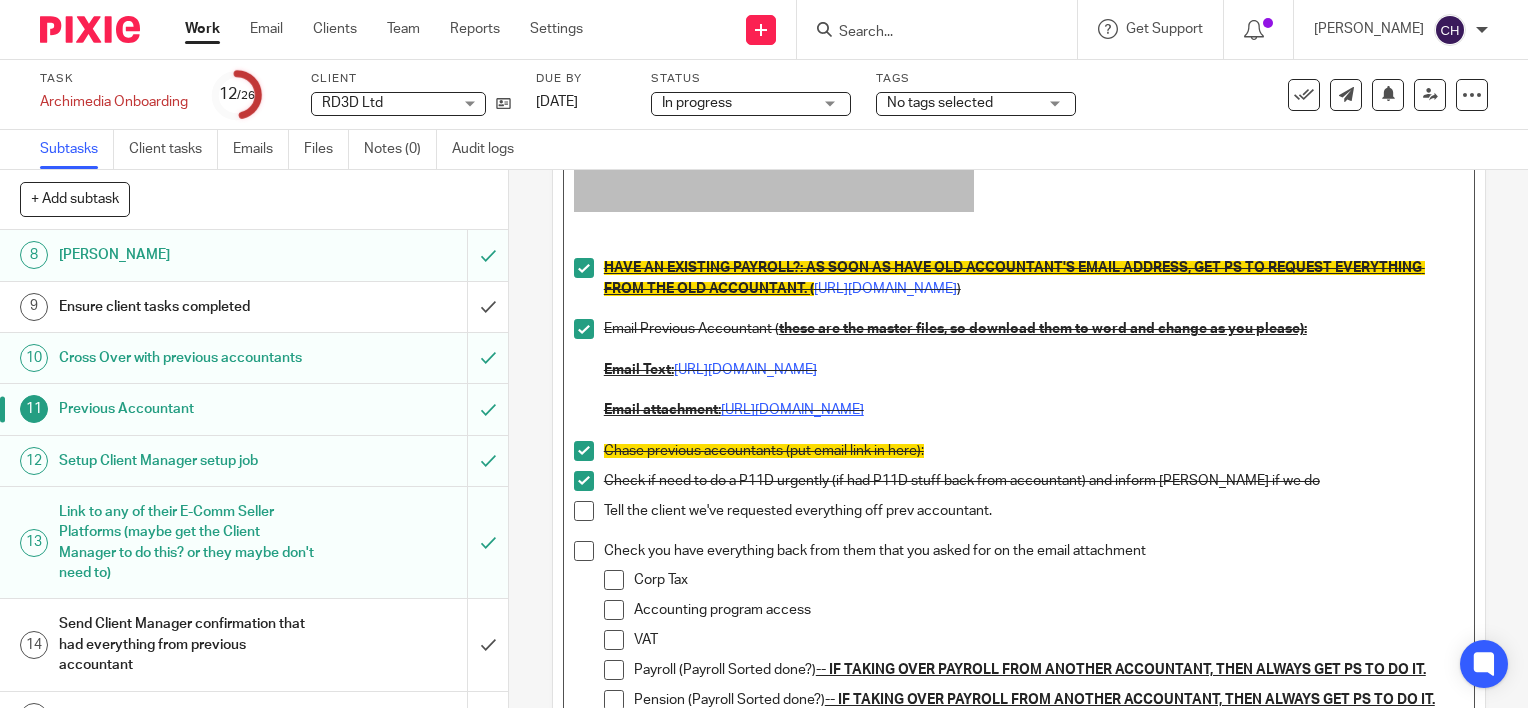 scroll, scrollTop: 500, scrollLeft: 0, axis: vertical 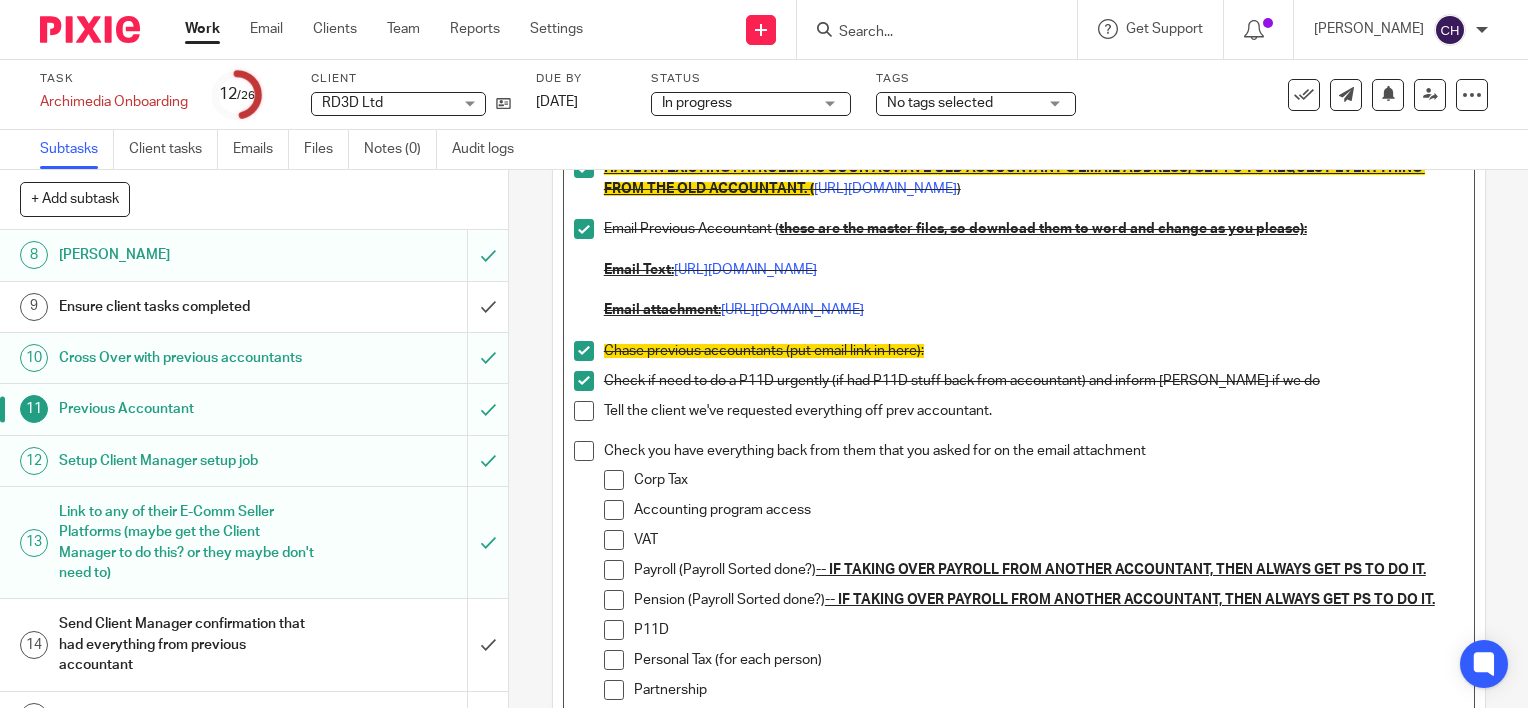 click at bounding box center (584, 411) 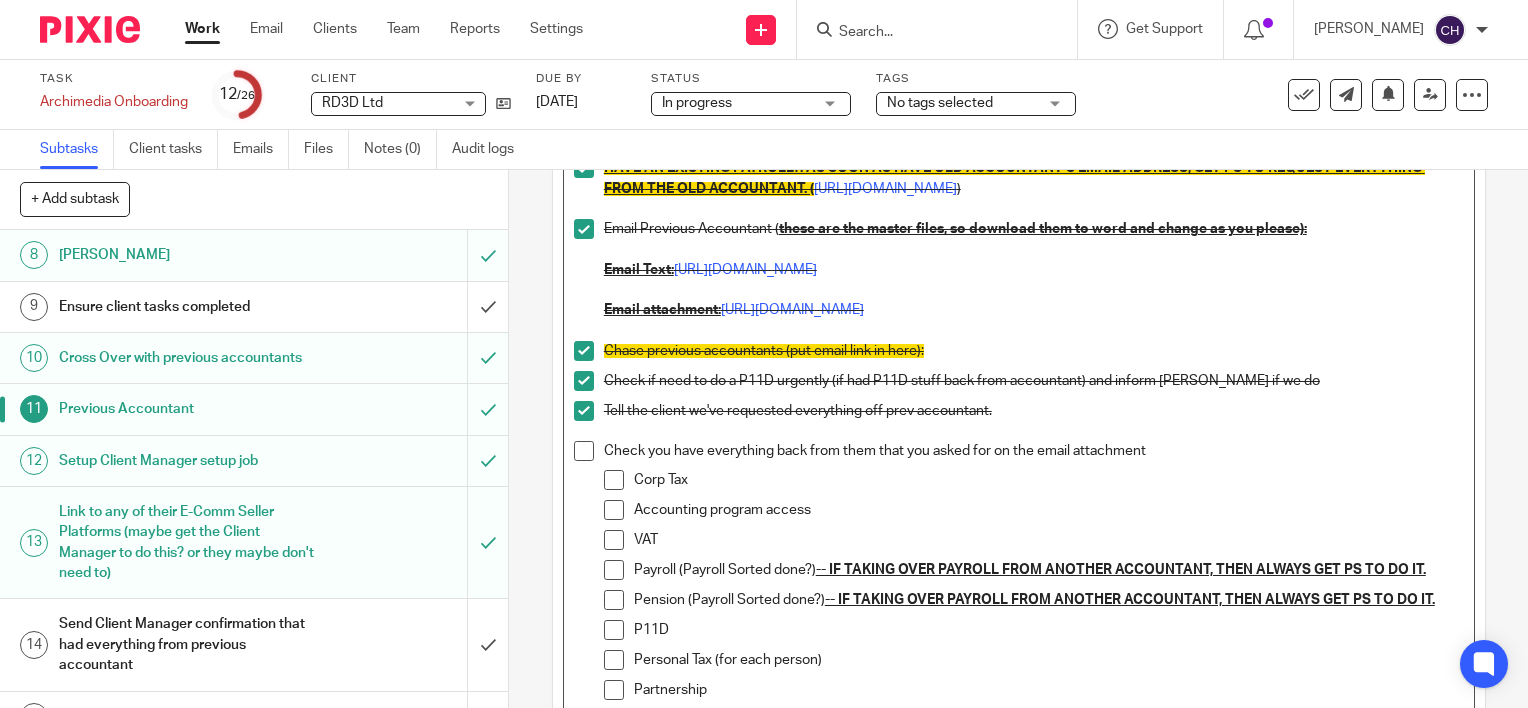 click at bounding box center (584, 451) 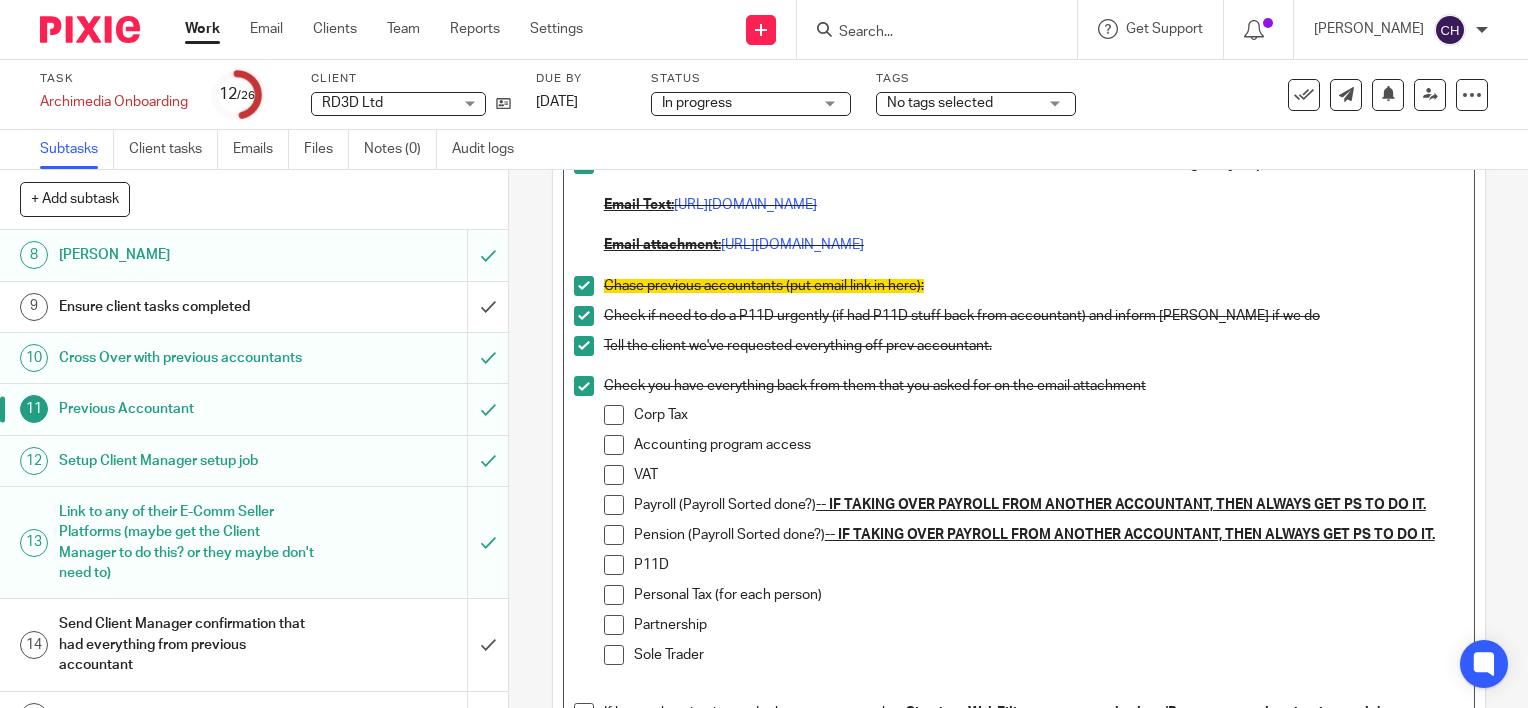 scroll, scrollTop: 600, scrollLeft: 0, axis: vertical 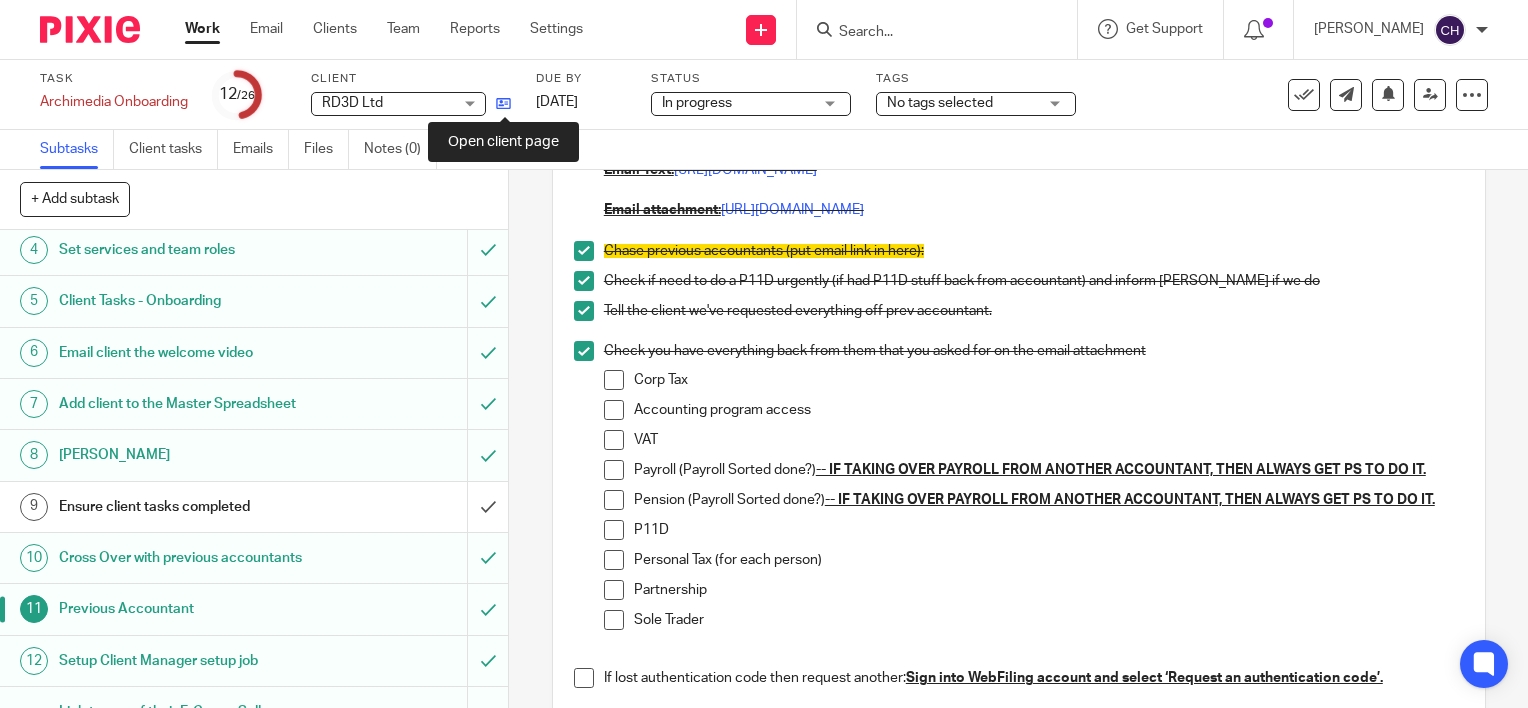 click at bounding box center (503, 103) 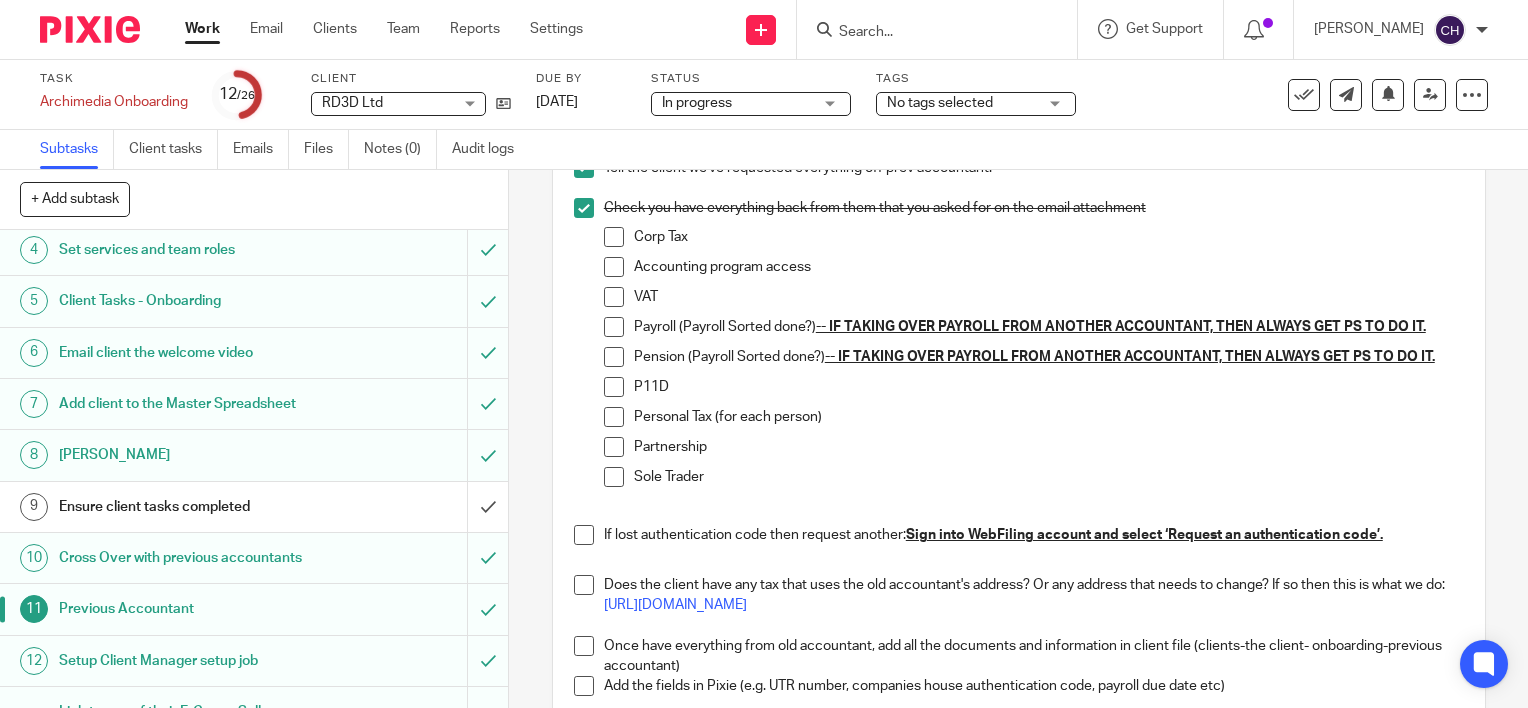 scroll, scrollTop: 800, scrollLeft: 0, axis: vertical 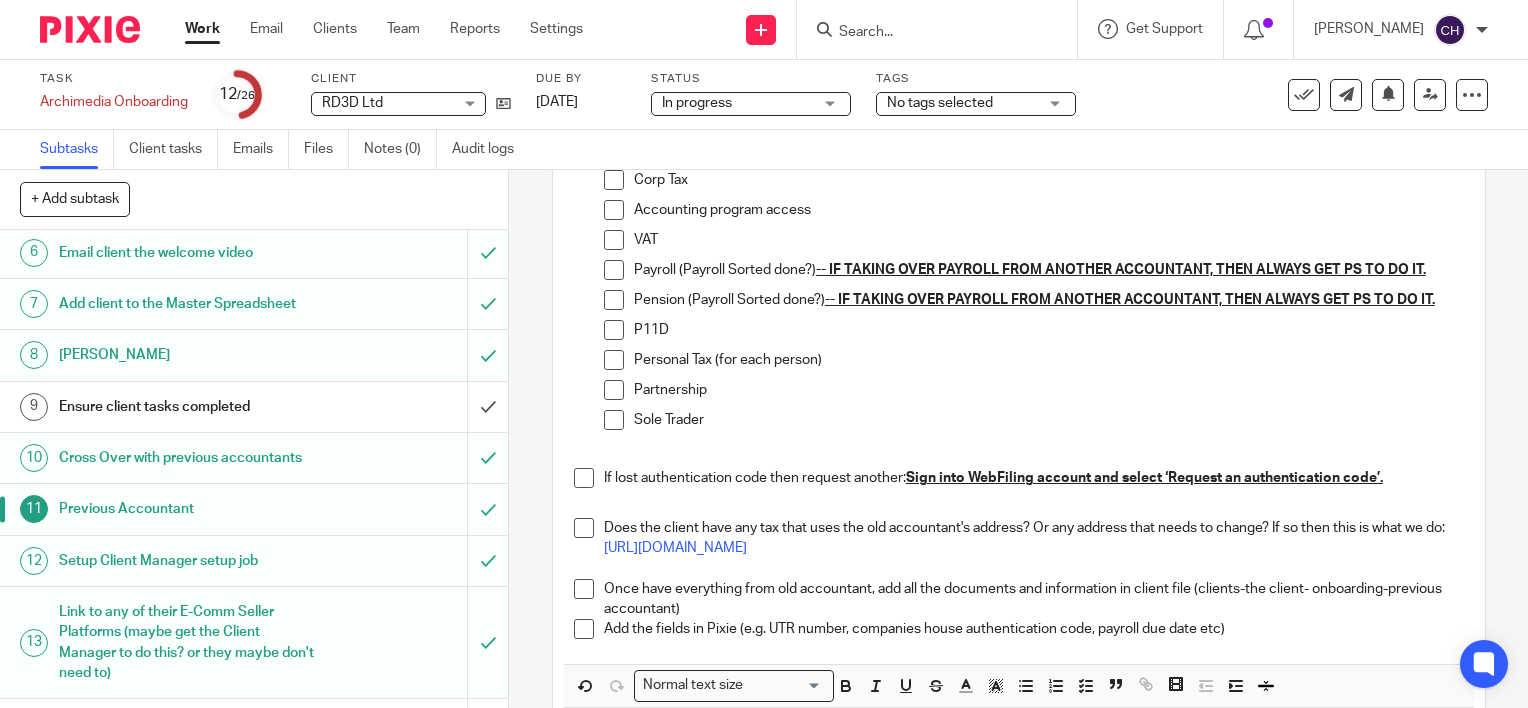 click on "Ensure client tasks completed" at bounding box center (188, 407) 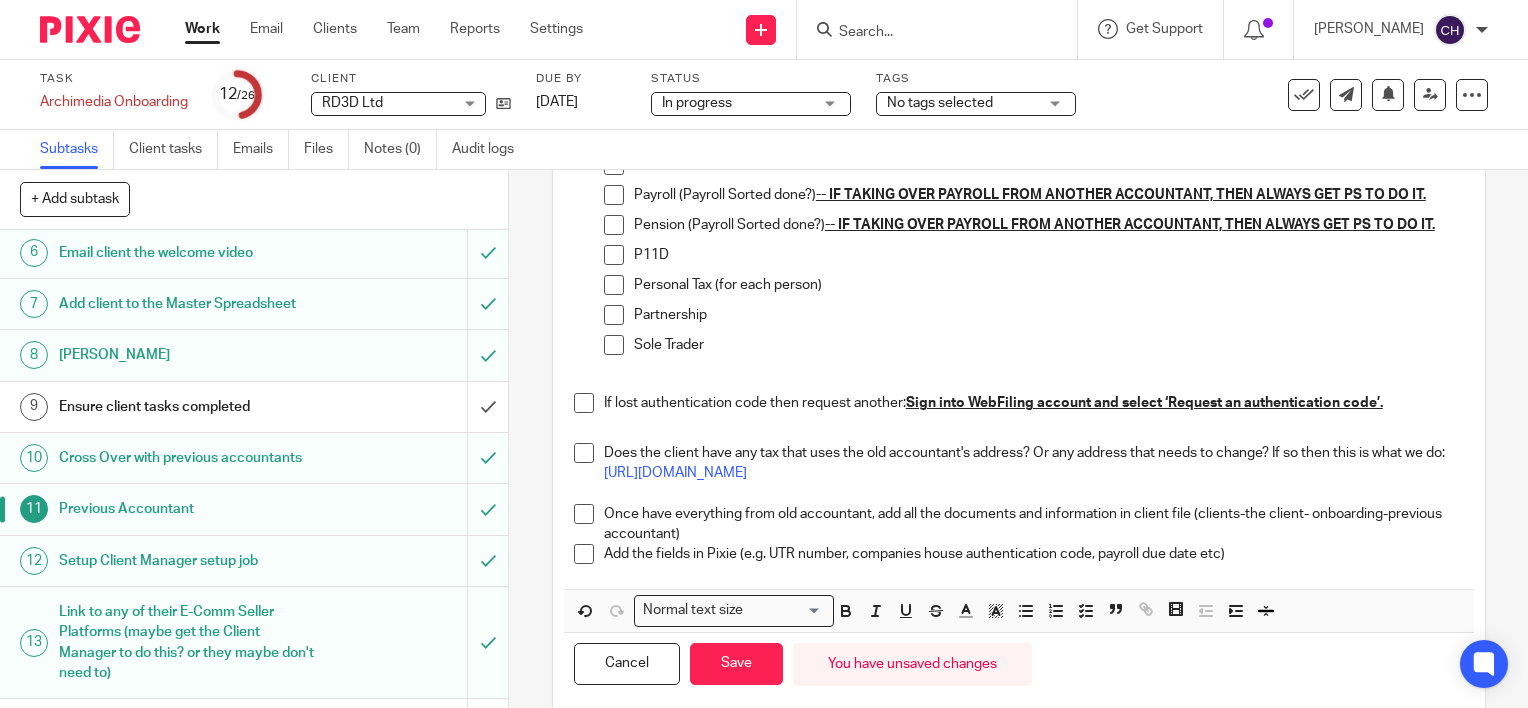 scroll, scrollTop: 941, scrollLeft: 0, axis: vertical 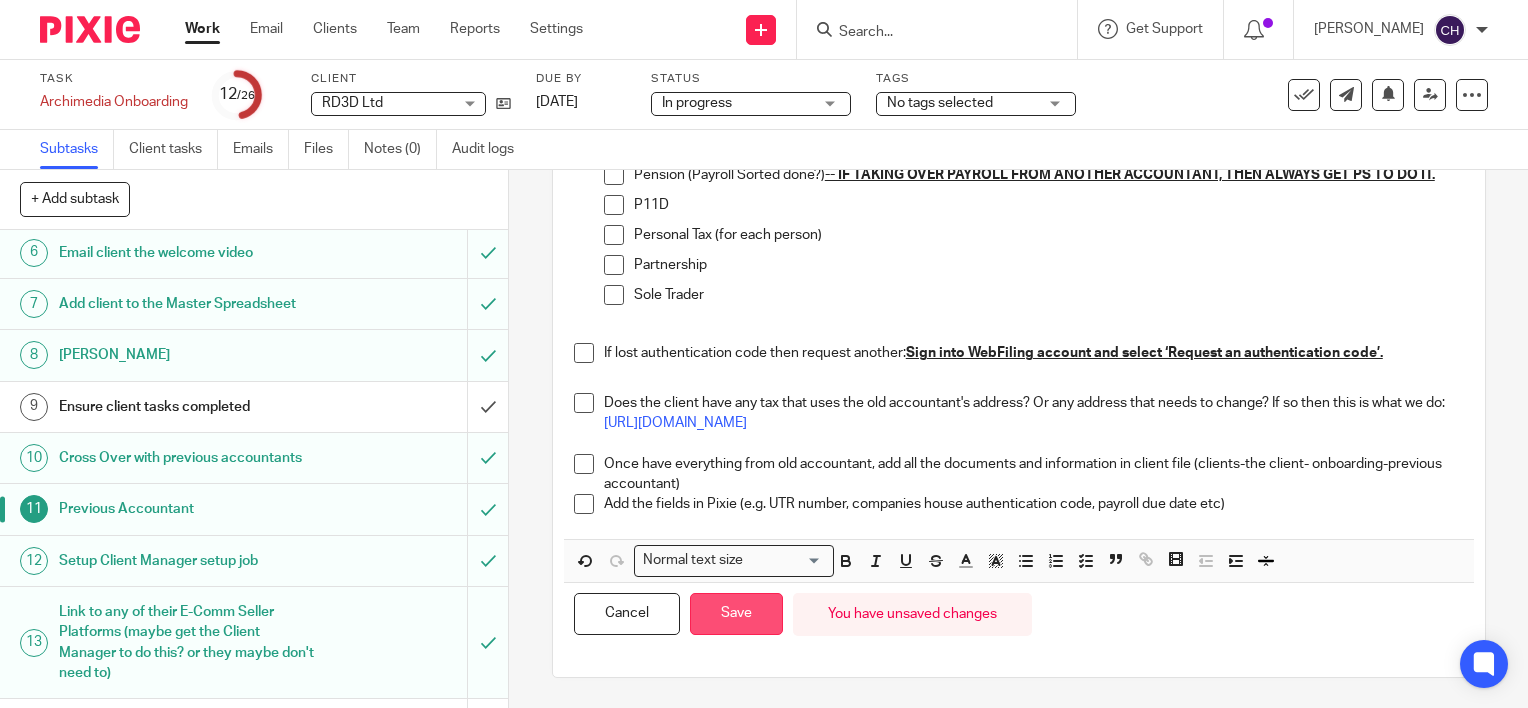 click on "Save" at bounding box center [736, 614] 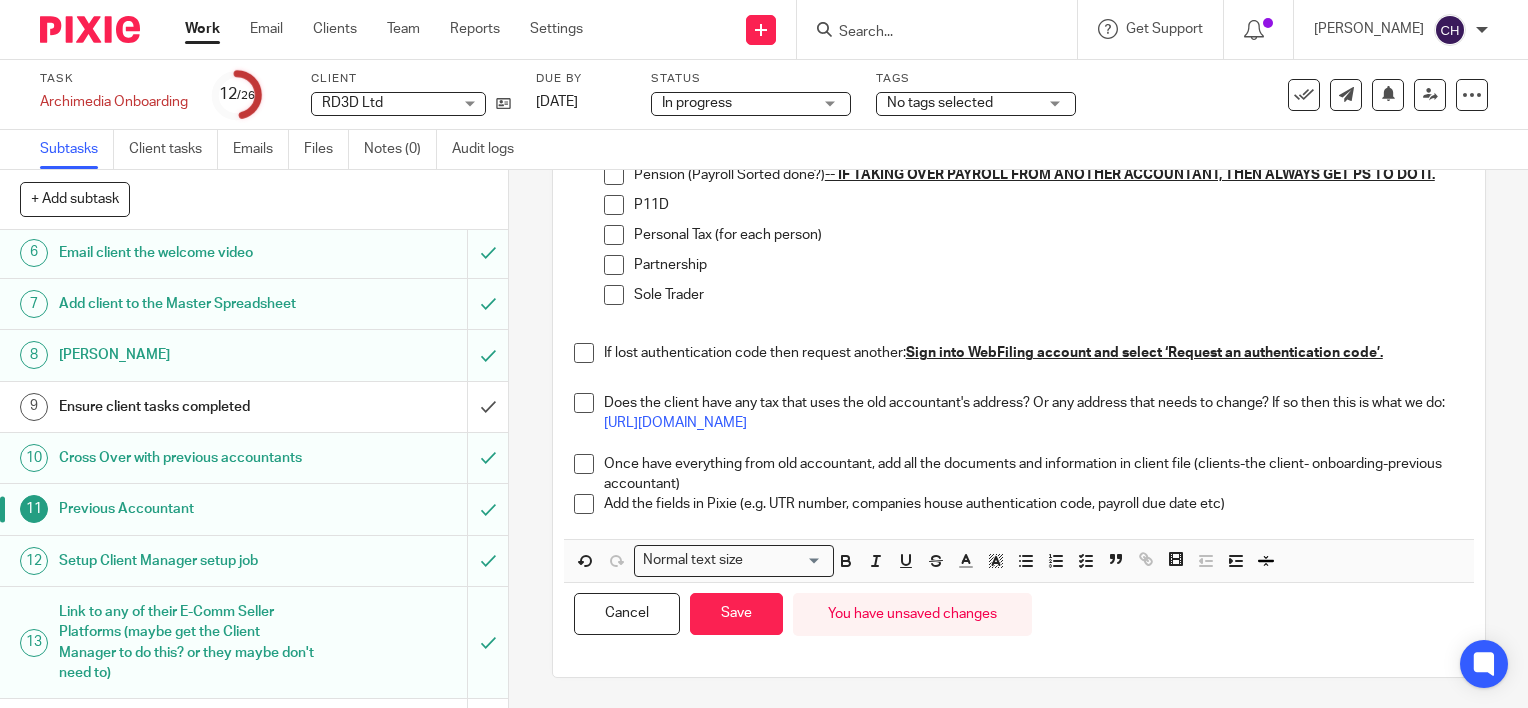 click on "Ensure client tasks completed" at bounding box center (188, 407) 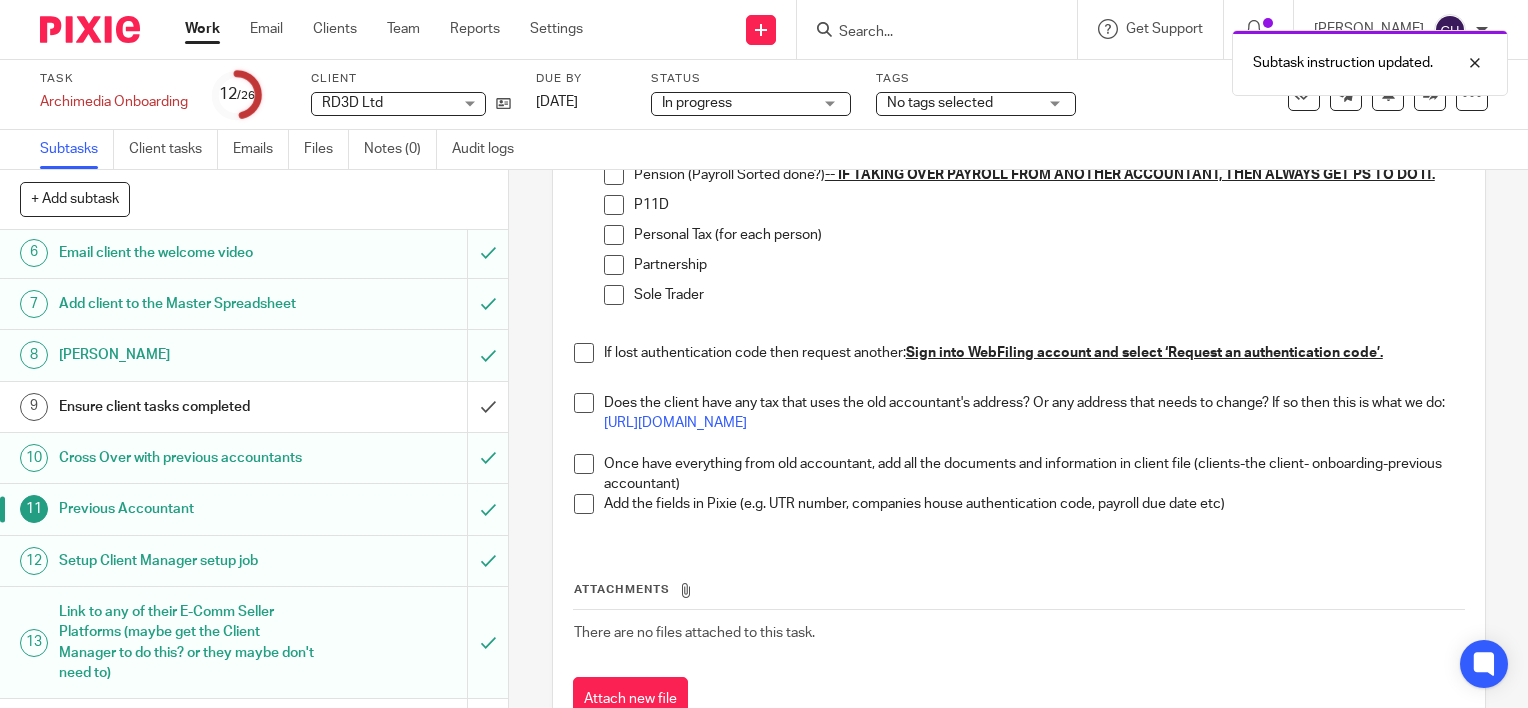 scroll, scrollTop: 957, scrollLeft: 0, axis: vertical 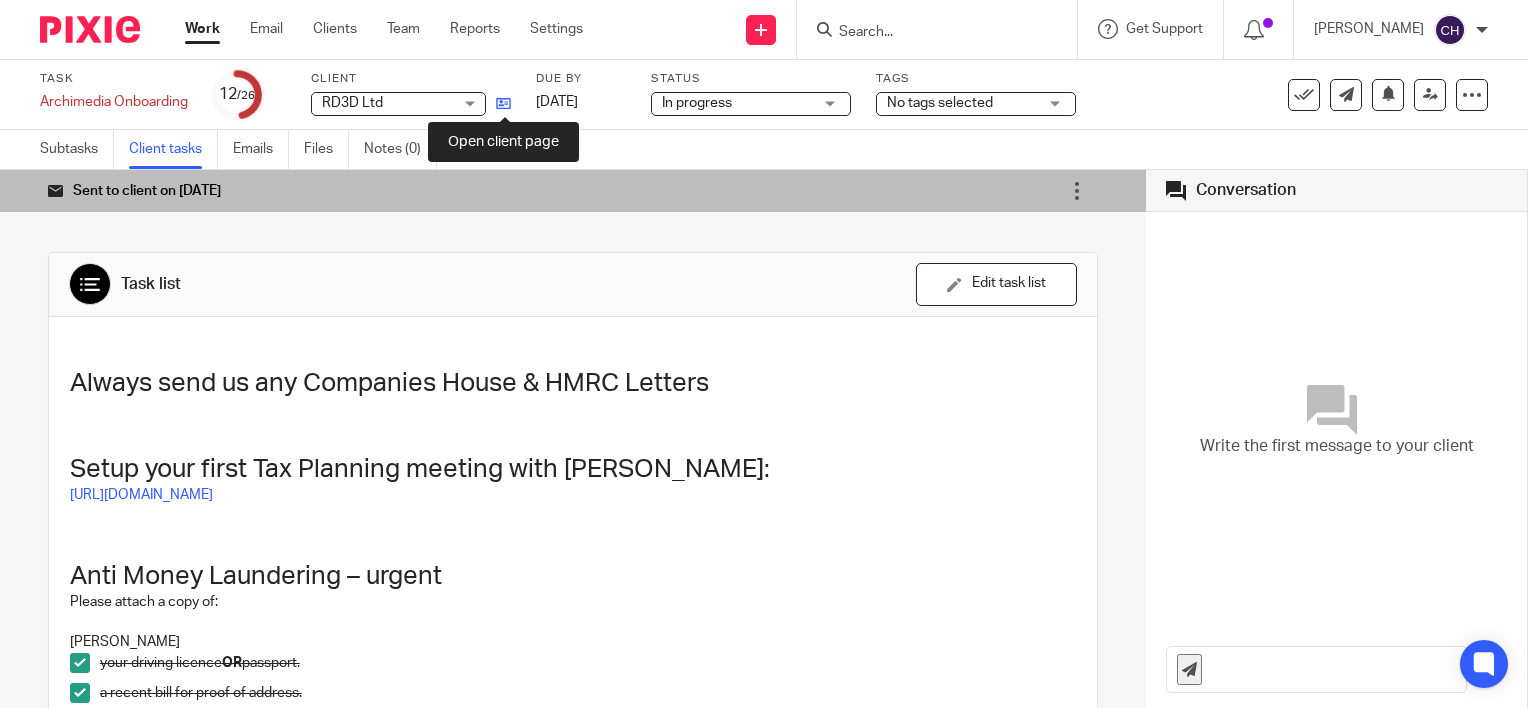 click at bounding box center (503, 103) 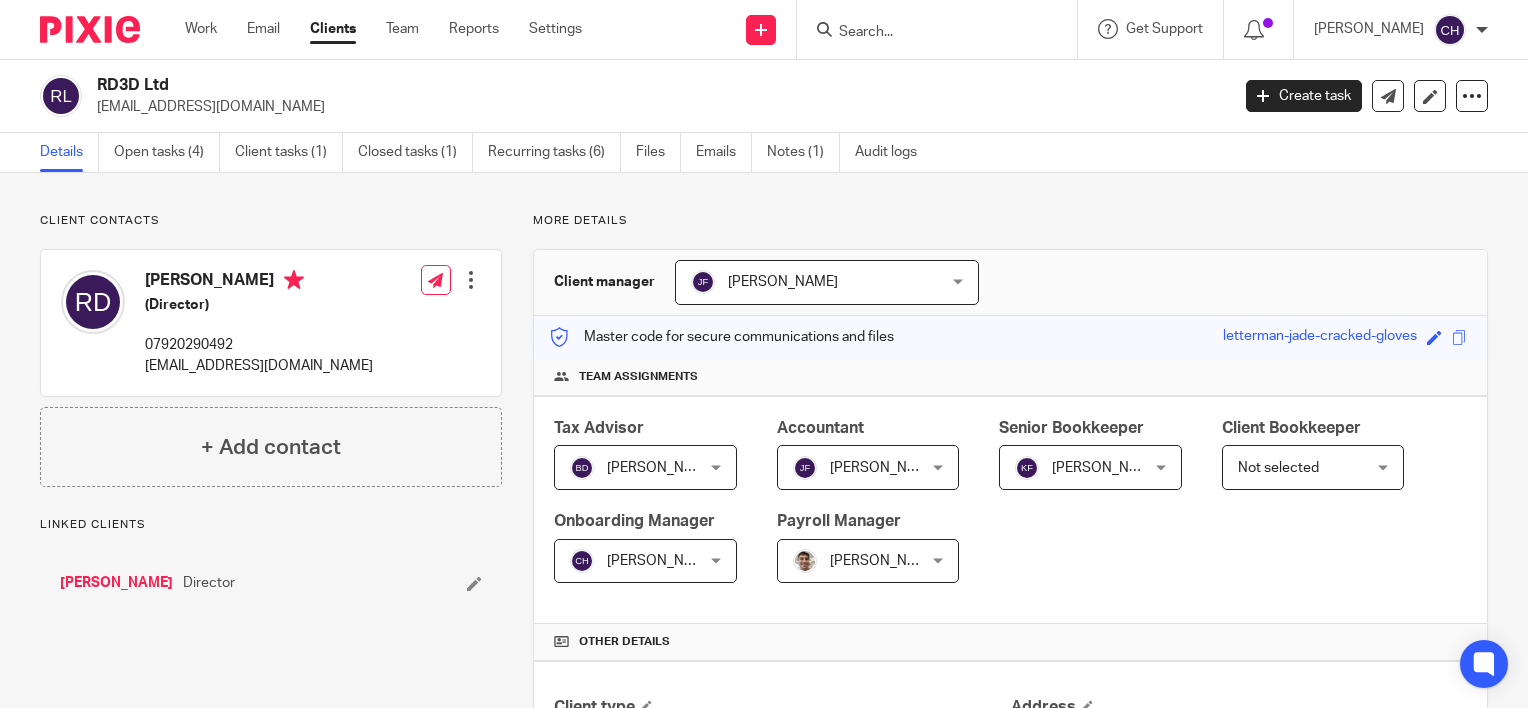 scroll, scrollTop: 0, scrollLeft: 0, axis: both 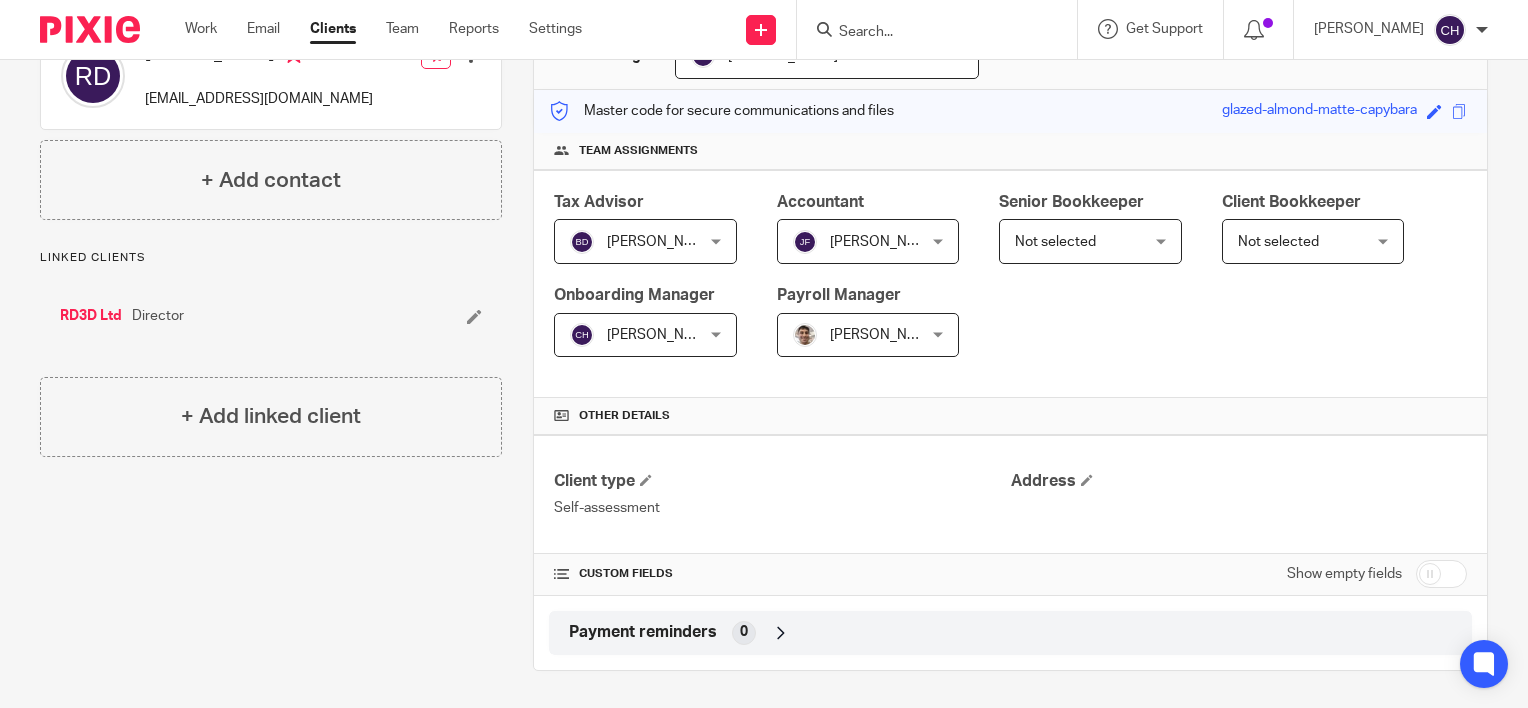 click at bounding box center (1441, 574) 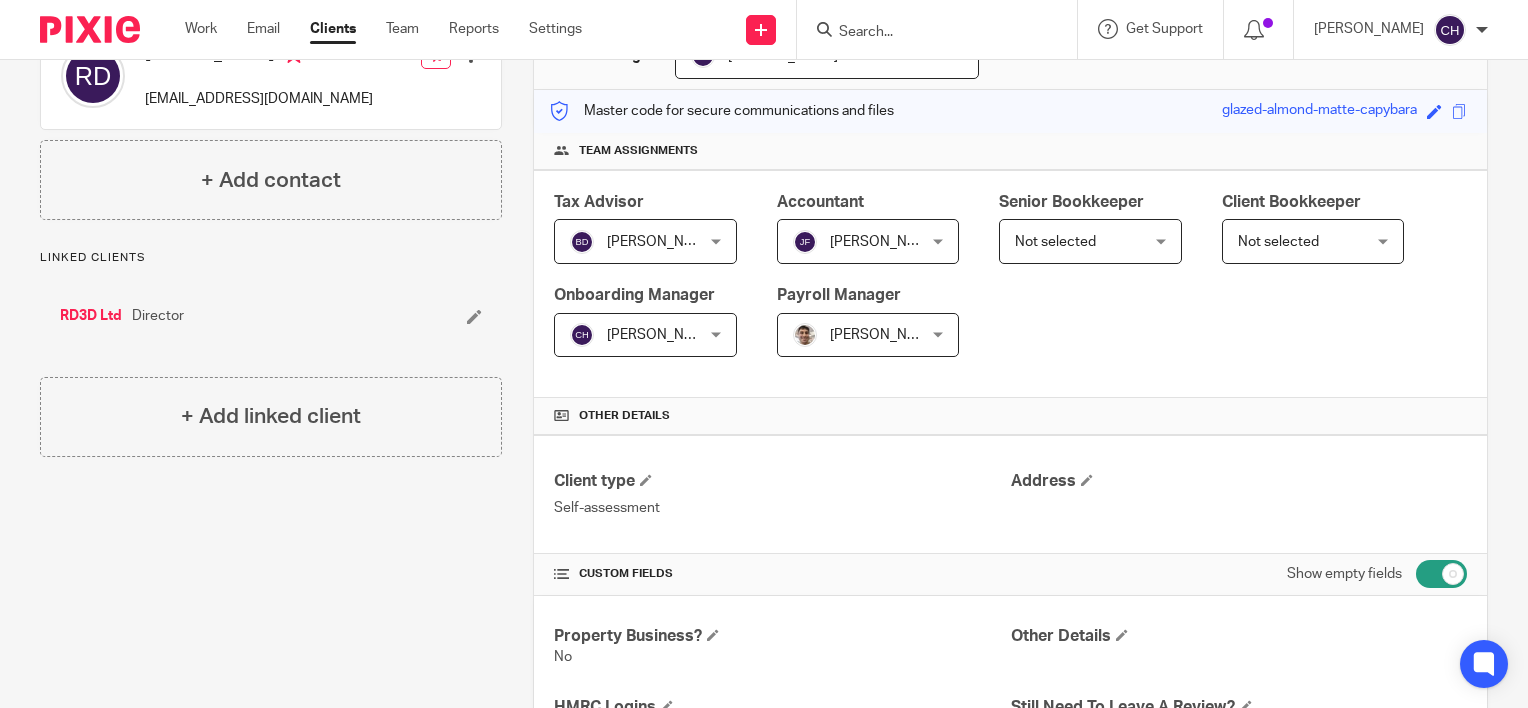 scroll, scrollTop: 526, scrollLeft: 0, axis: vertical 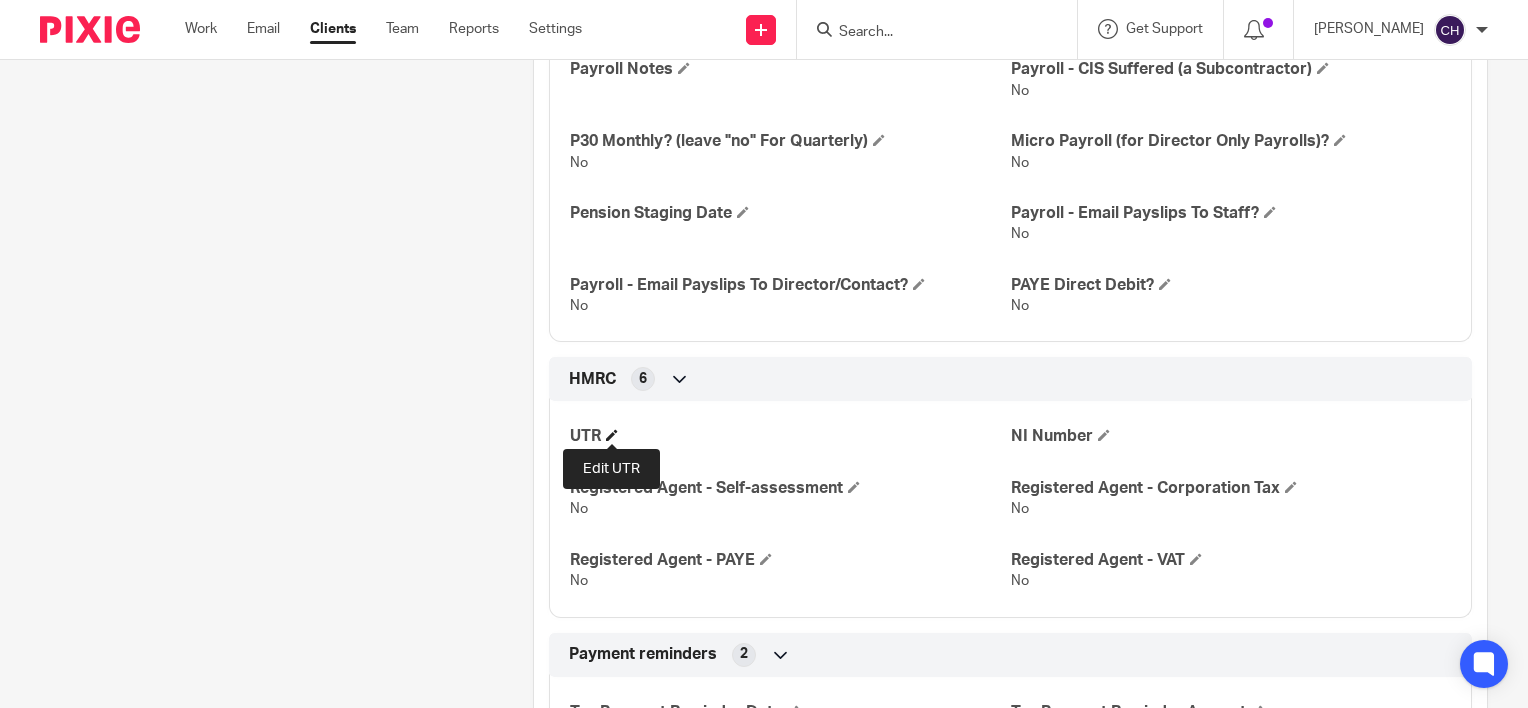 click at bounding box center [612, 435] 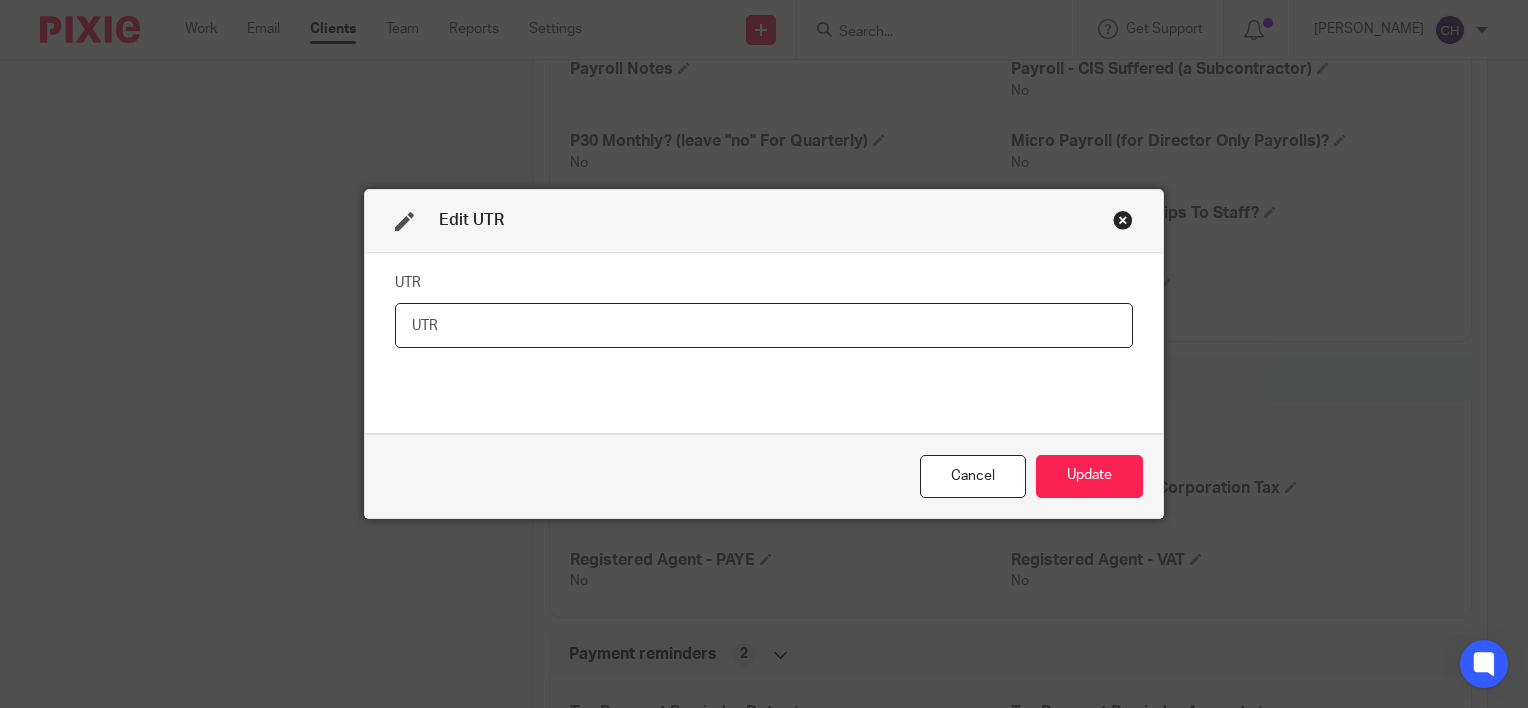 click at bounding box center (764, 325) 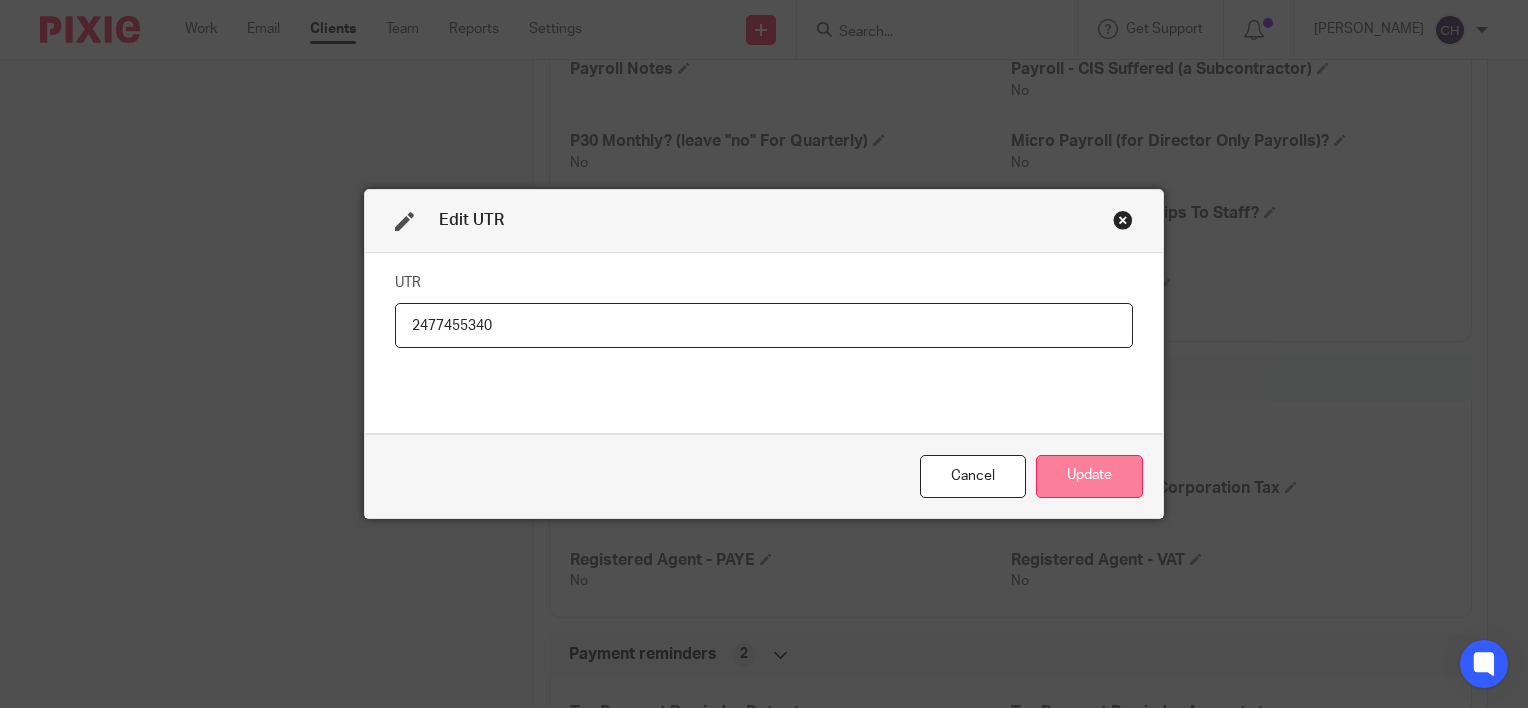 type on "2477455340" 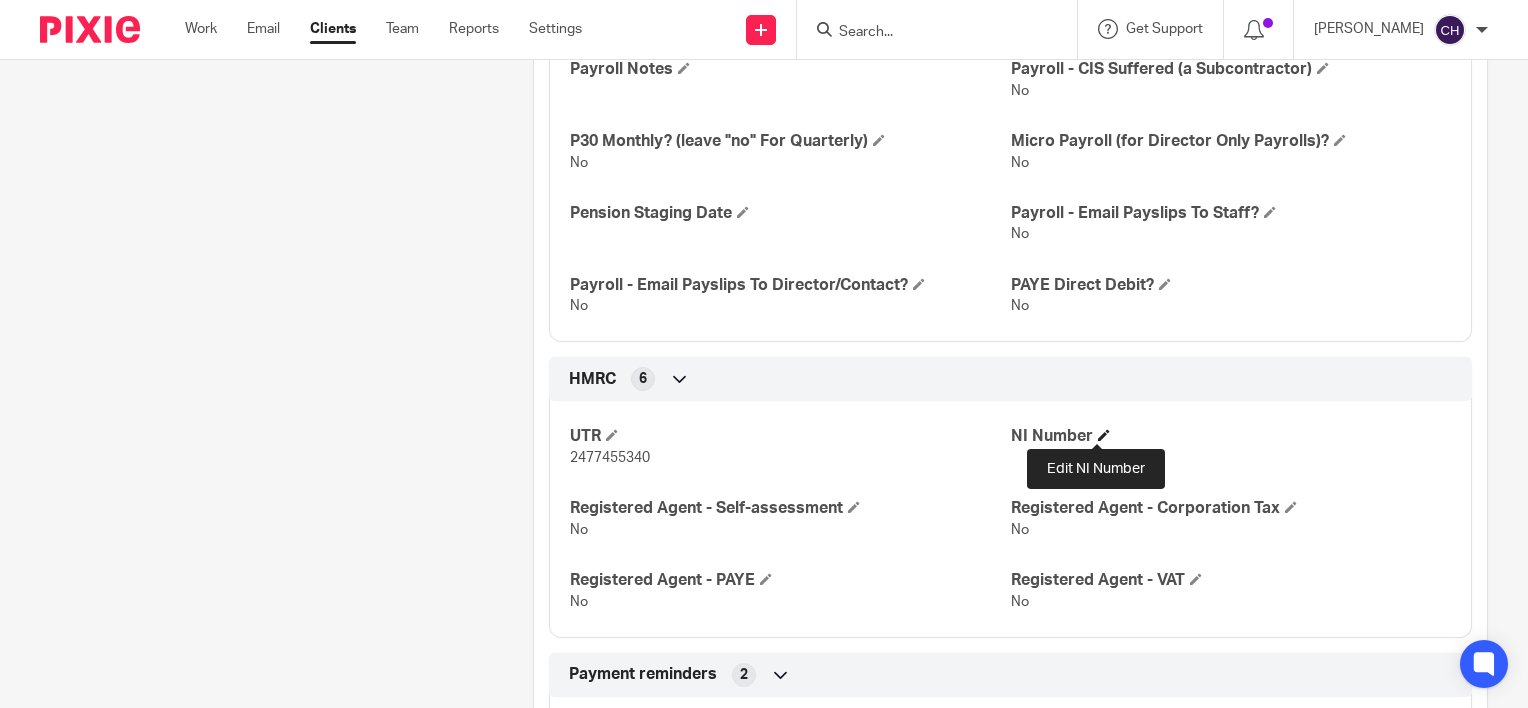 click at bounding box center (1104, 435) 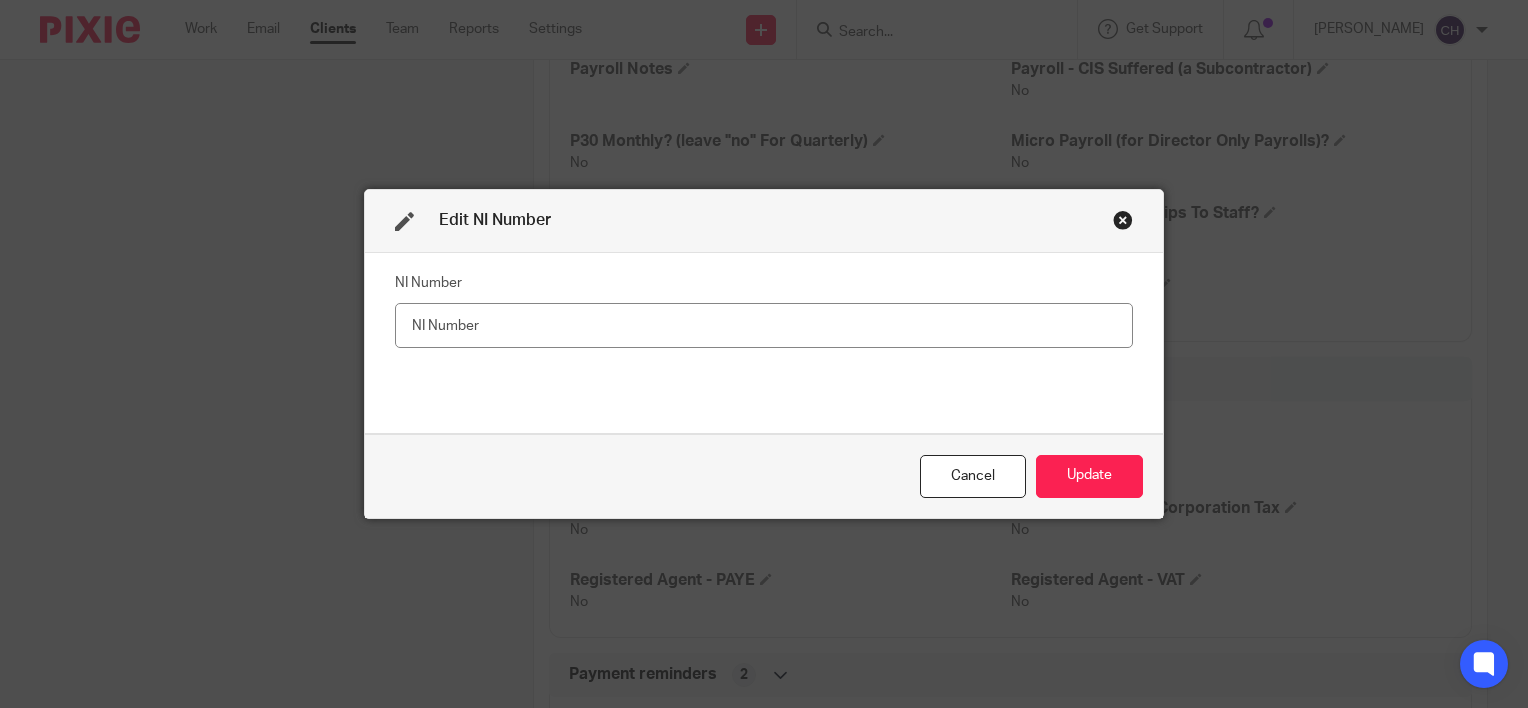 click at bounding box center [764, 325] 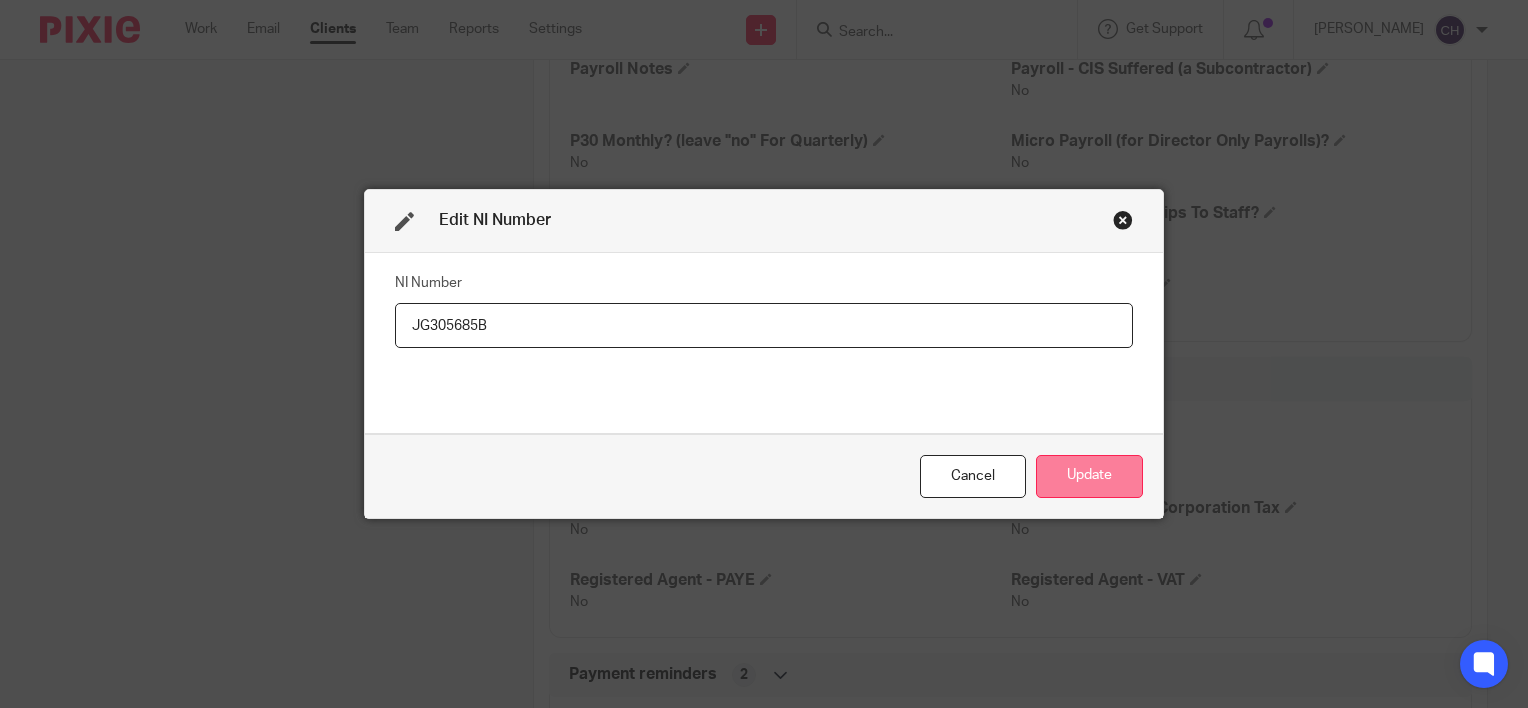 type on "JG305685B" 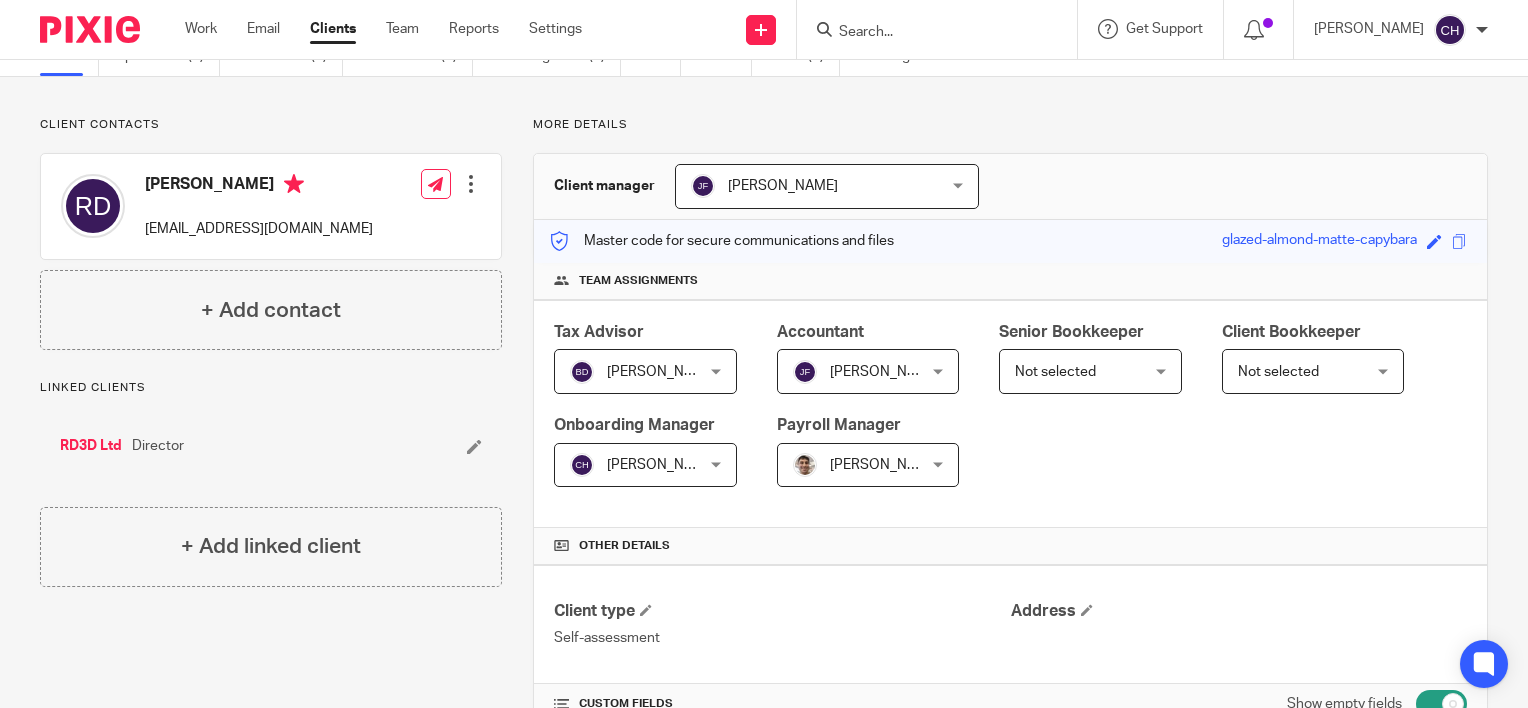 scroll, scrollTop: 0, scrollLeft: 0, axis: both 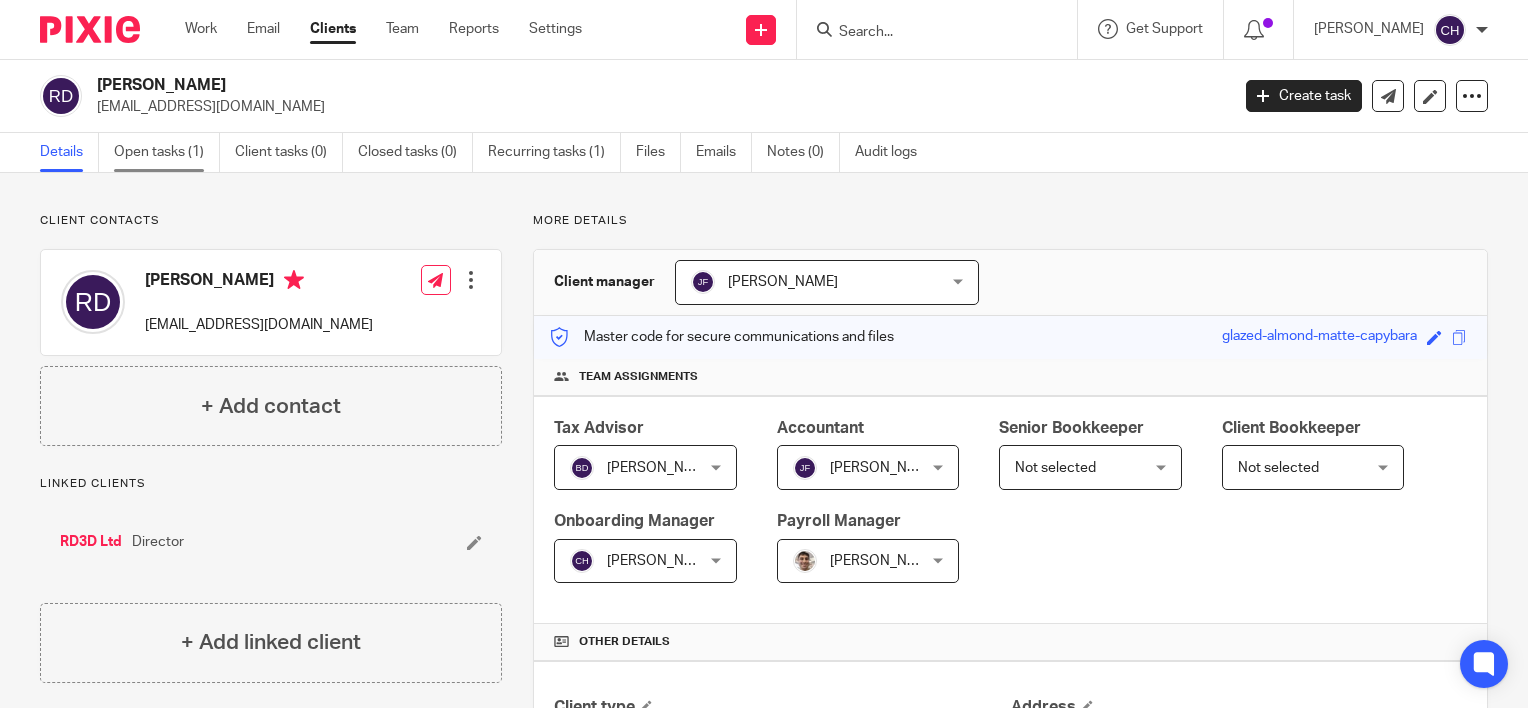 click on "Open tasks (1)" at bounding box center [167, 152] 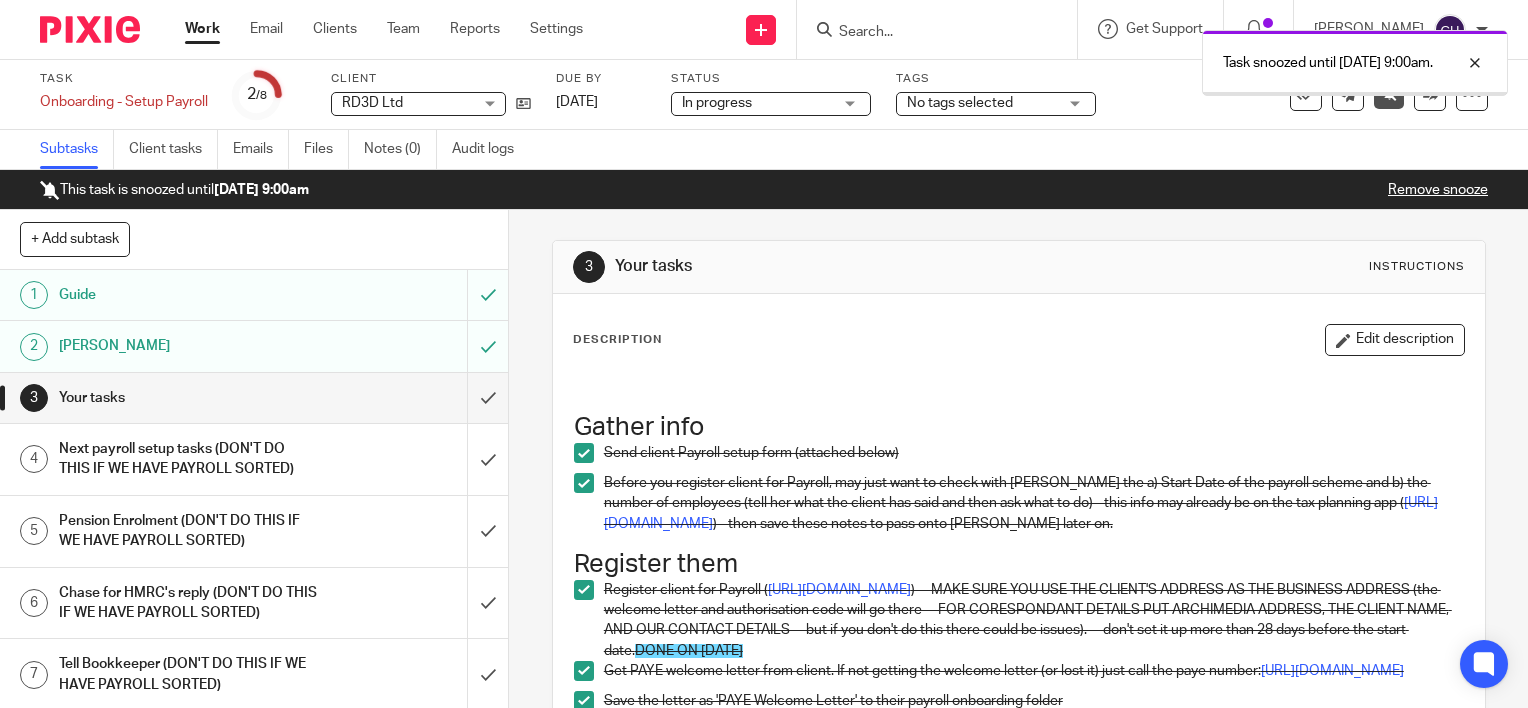 scroll, scrollTop: 0, scrollLeft: 0, axis: both 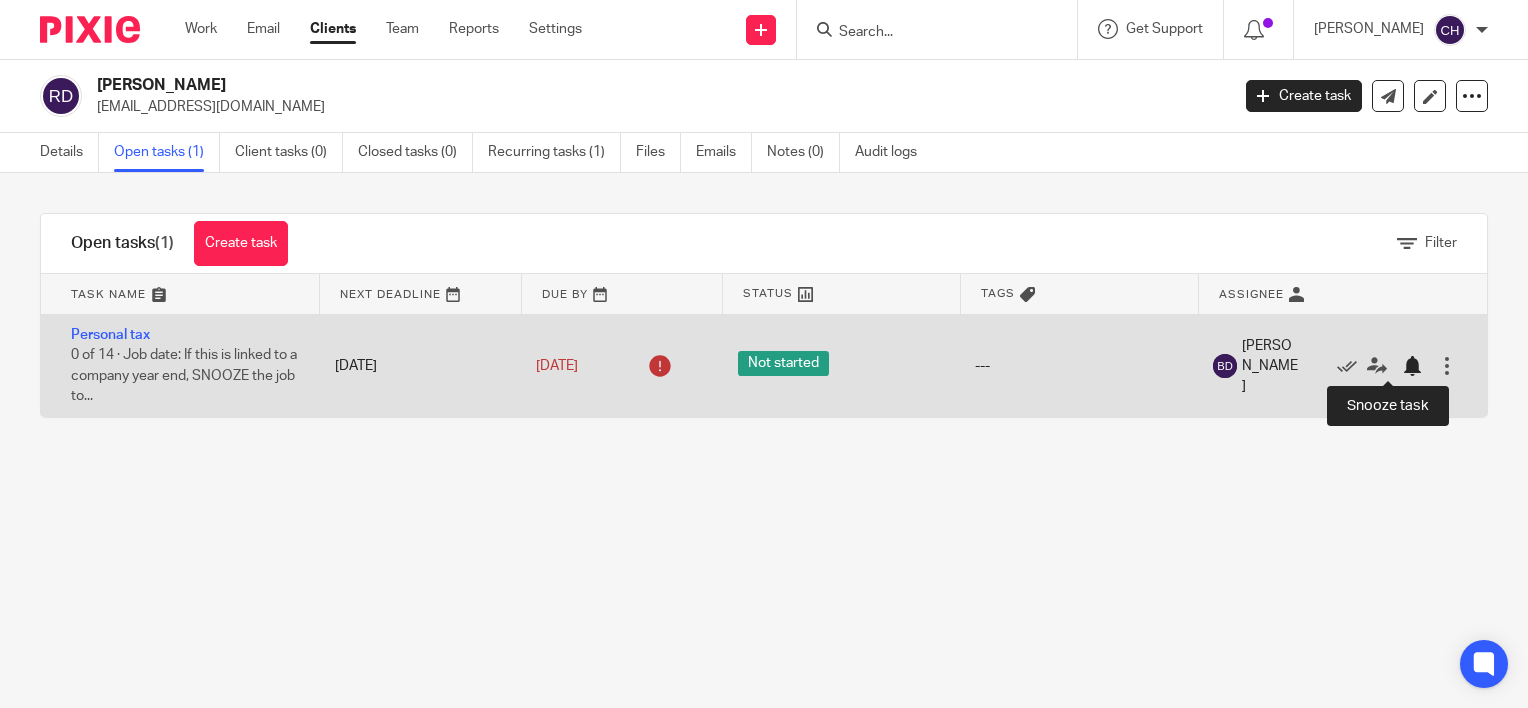 click at bounding box center (1412, 366) 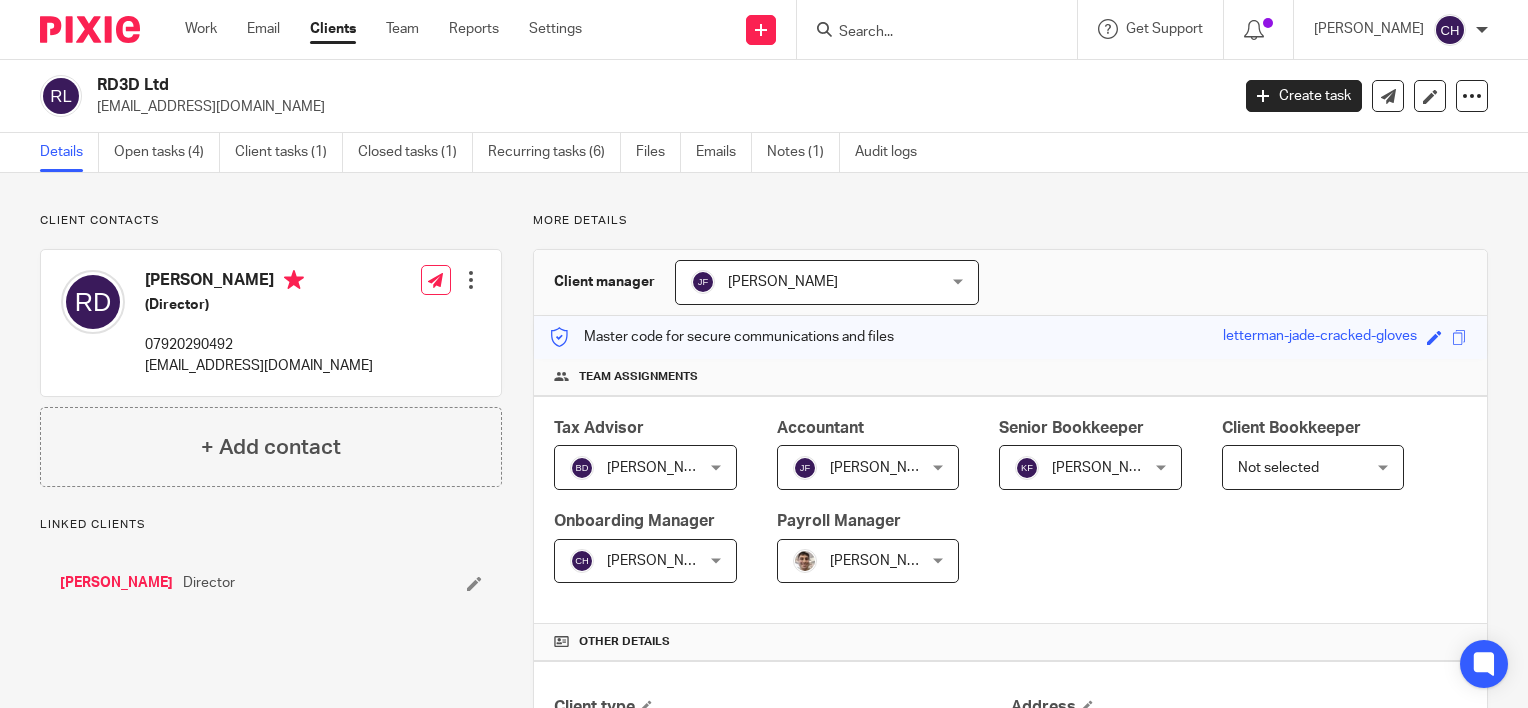 scroll, scrollTop: 0, scrollLeft: 0, axis: both 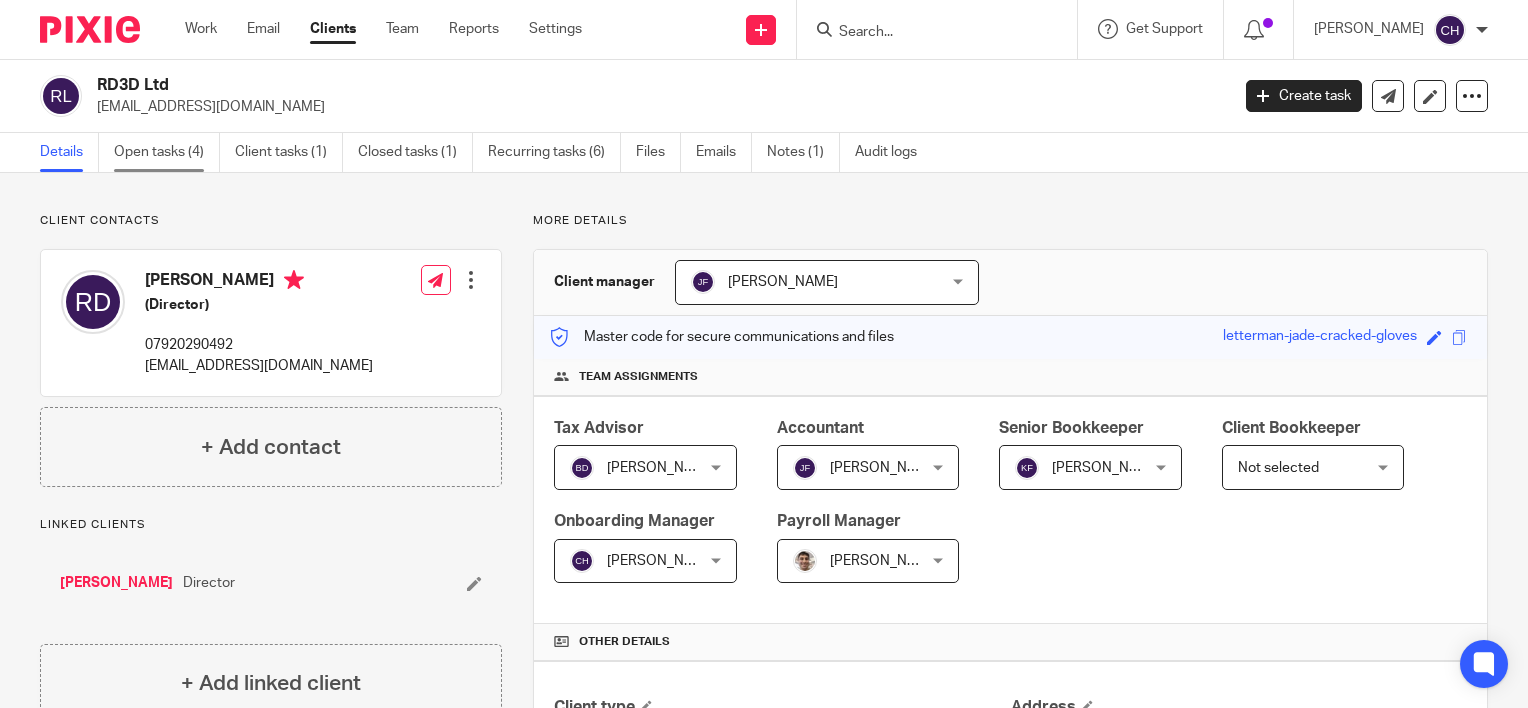 click on "Open tasks (4)" at bounding box center [167, 152] 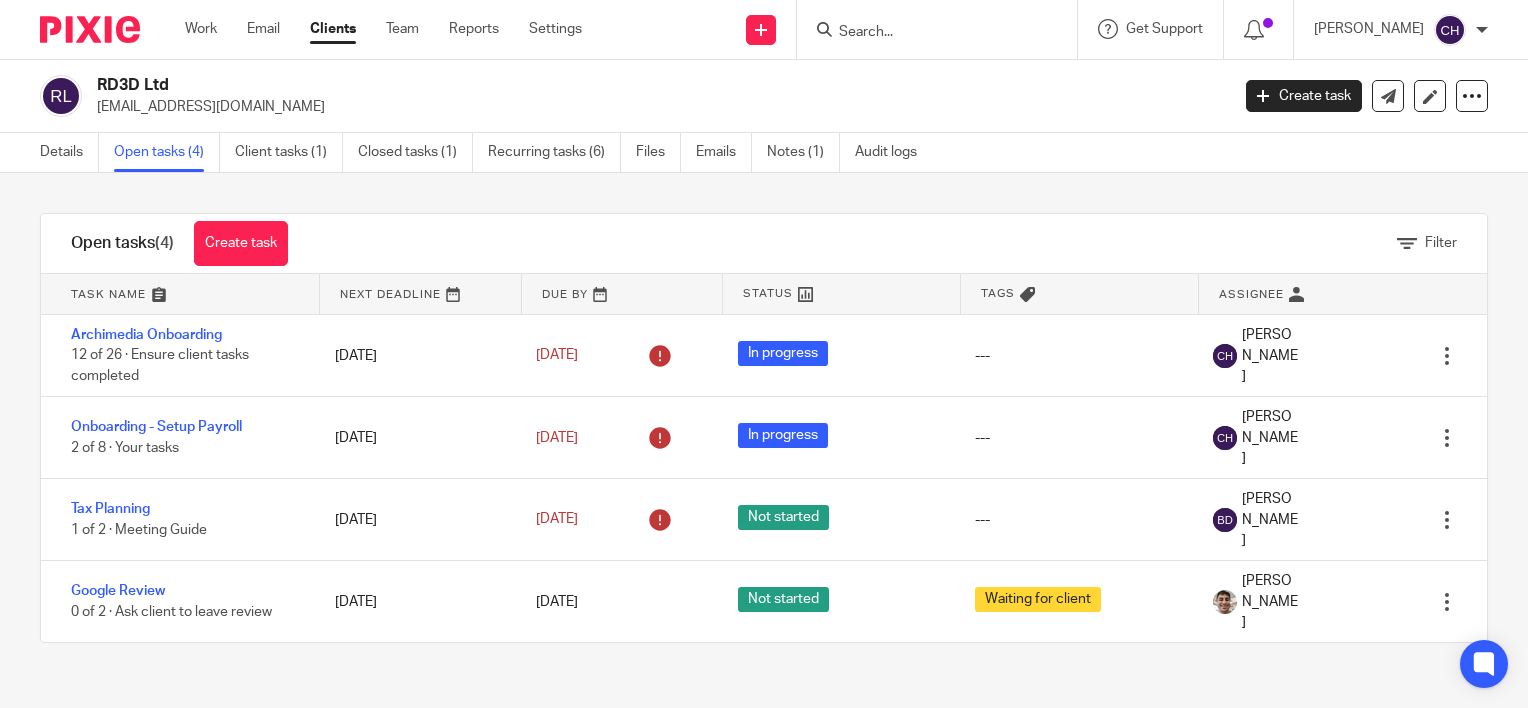 scroll, scrollTop: 0, scrollLeft: 0, axis: both 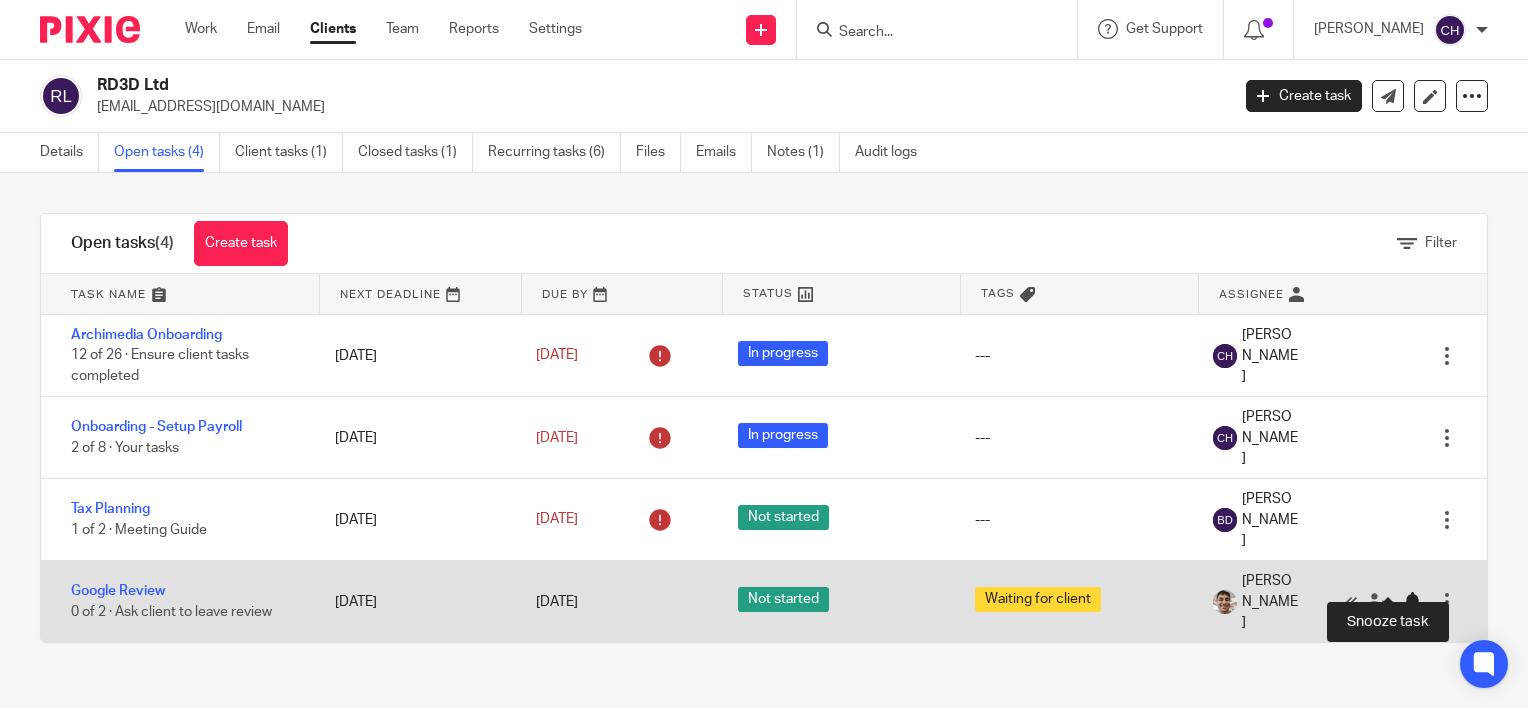 click at bounding box center (1412, 602) 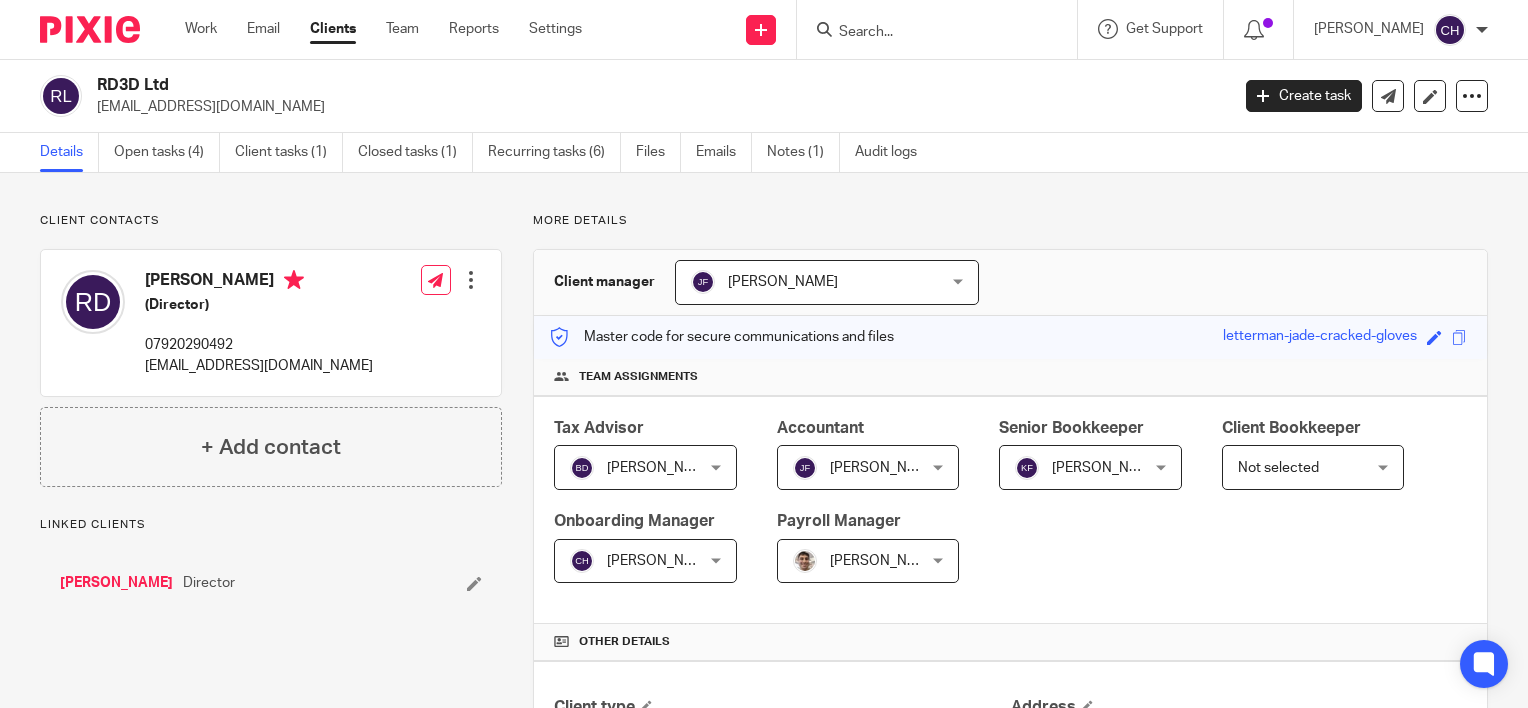 scroll, scrollTop: 0, scrollLeft: 0, axis: both 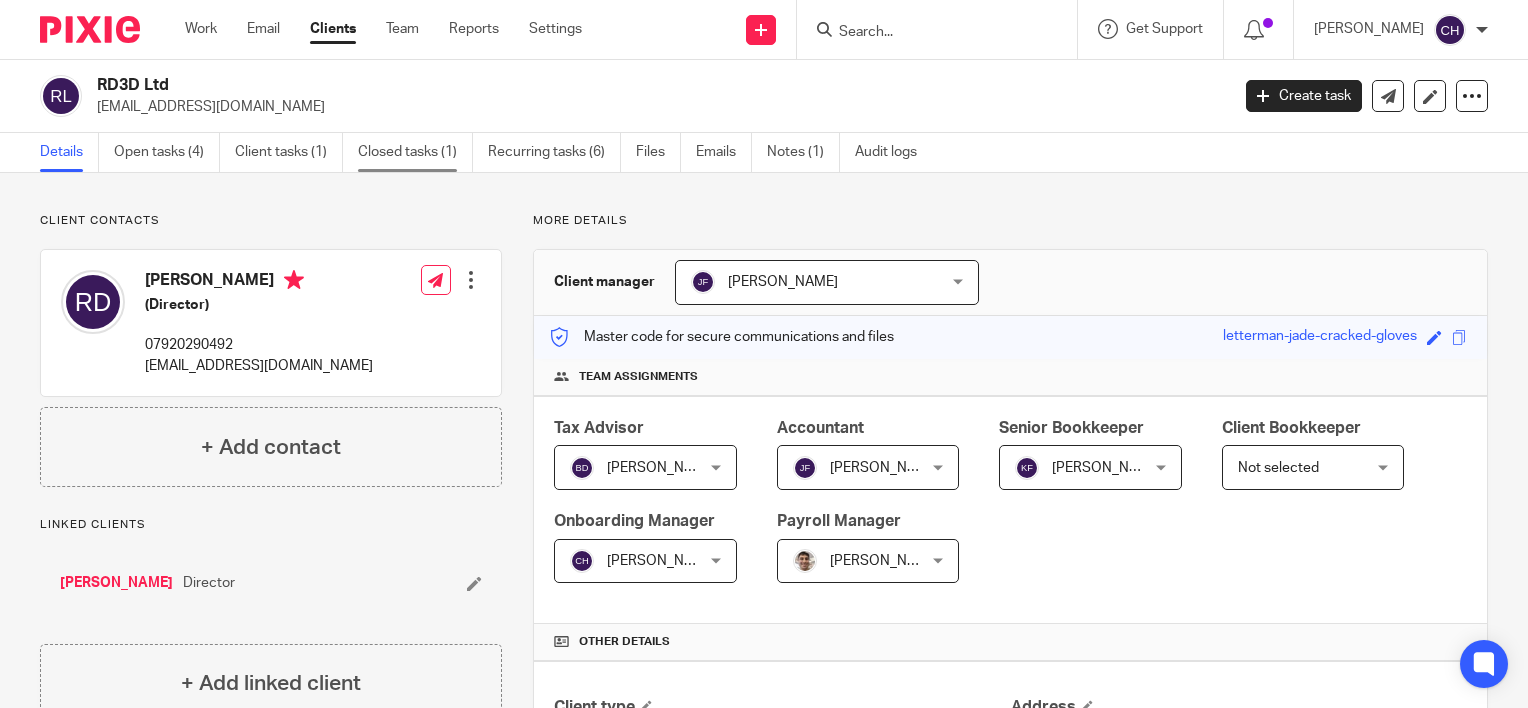 click on "Closed tasks (1)" at bounding box center [415, 152] 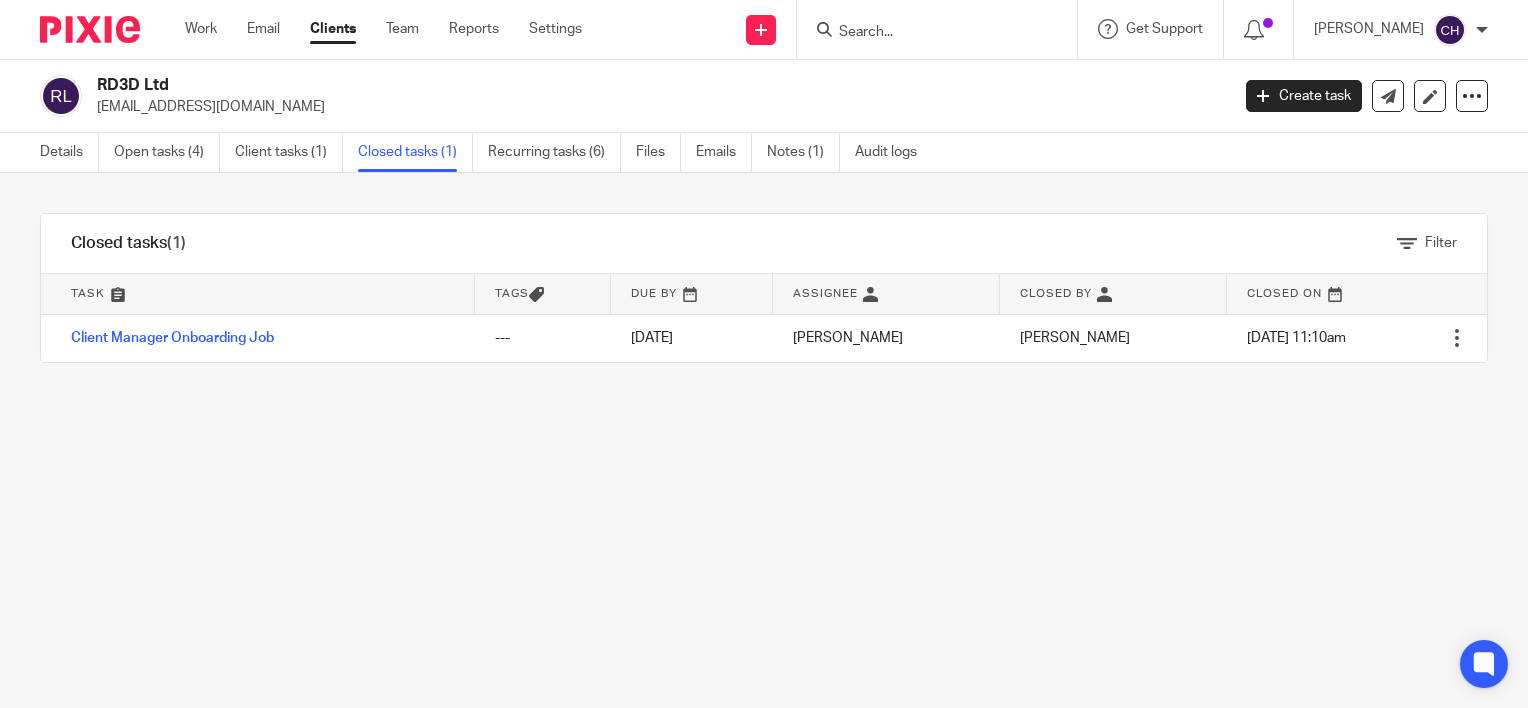 scroll, scrollTop: 0, scrollLeft: 0, axis: both 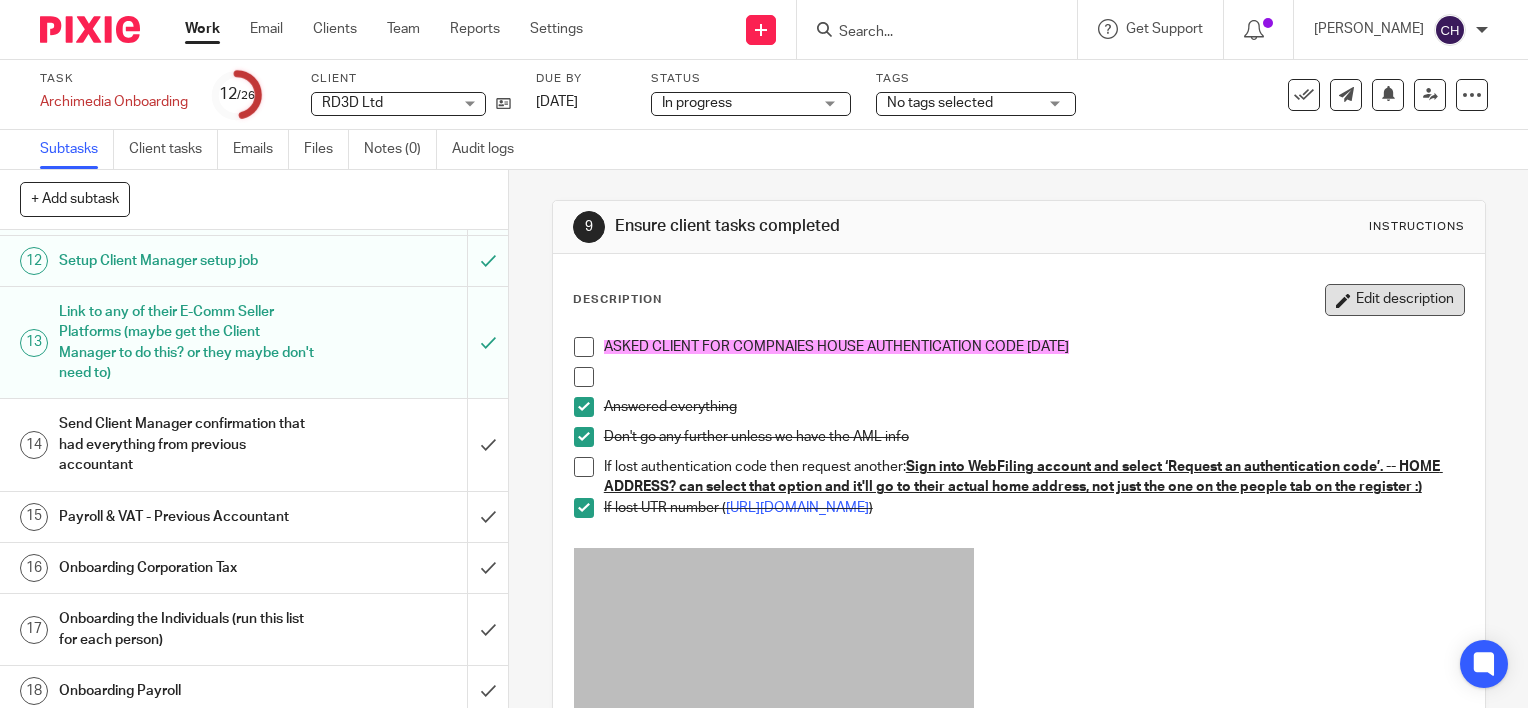 click on "Edit description" at bounding box center [1395, 300] 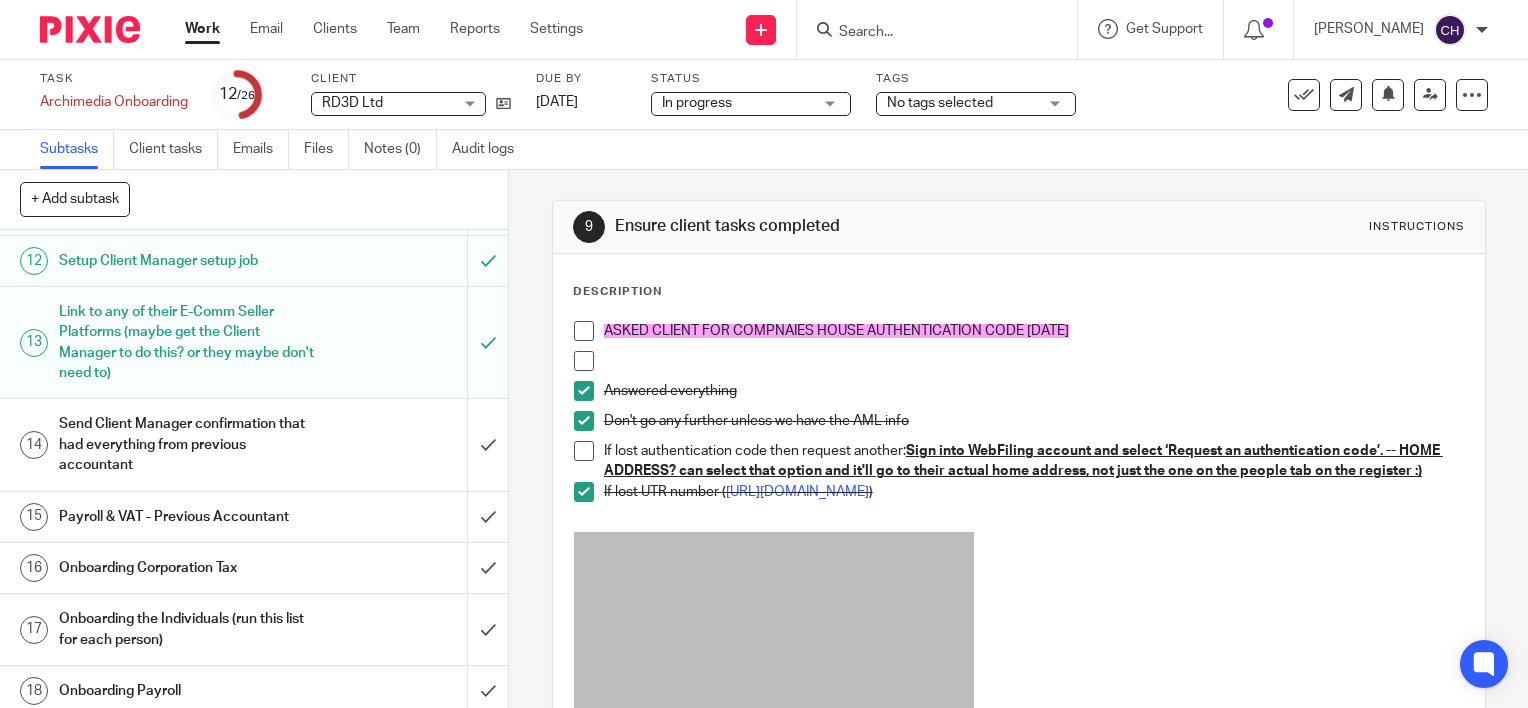 click at bounding box center [1034, 361] 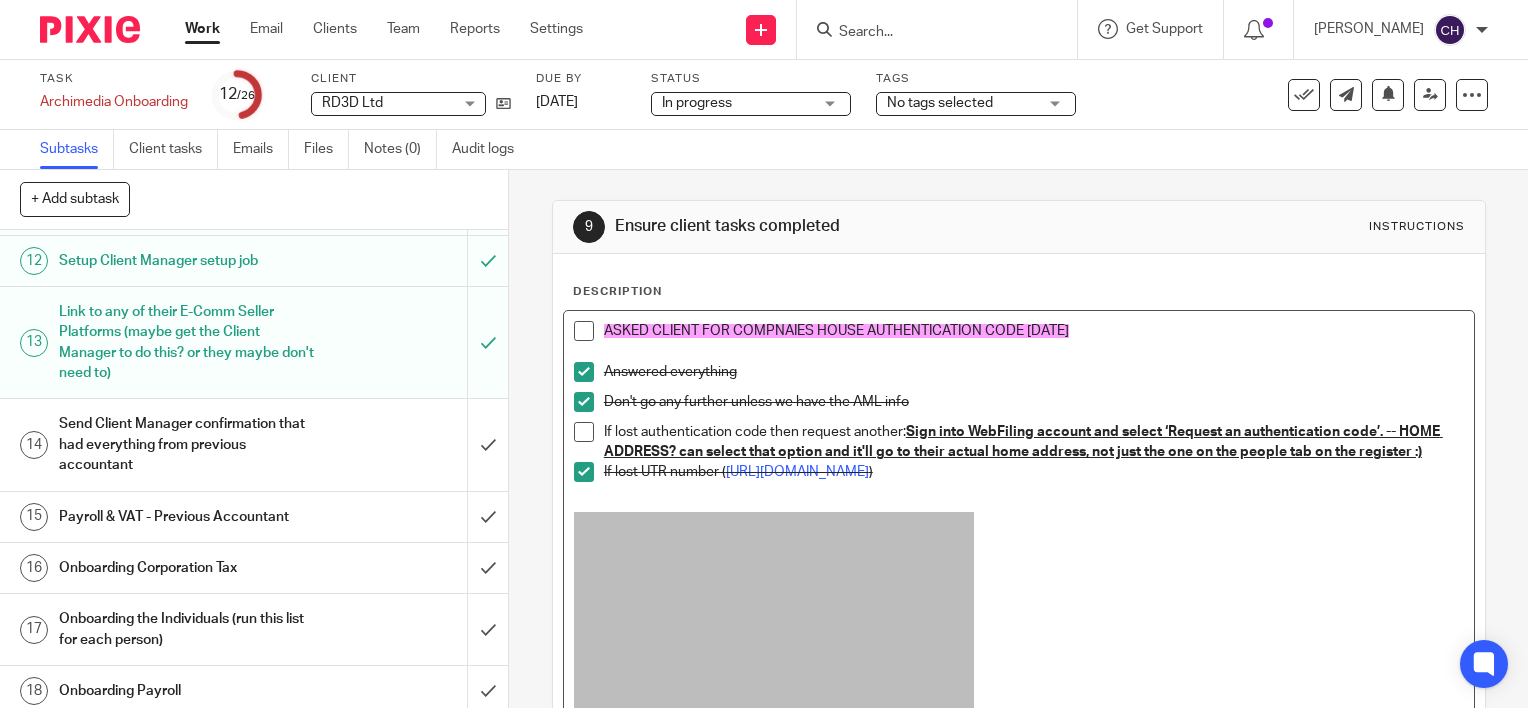 click on "ASKED CLIENT FOR COMPNAIES HOUSE AUTHENTICATION CODE [DATE]" at bounding box center (1019, 341) 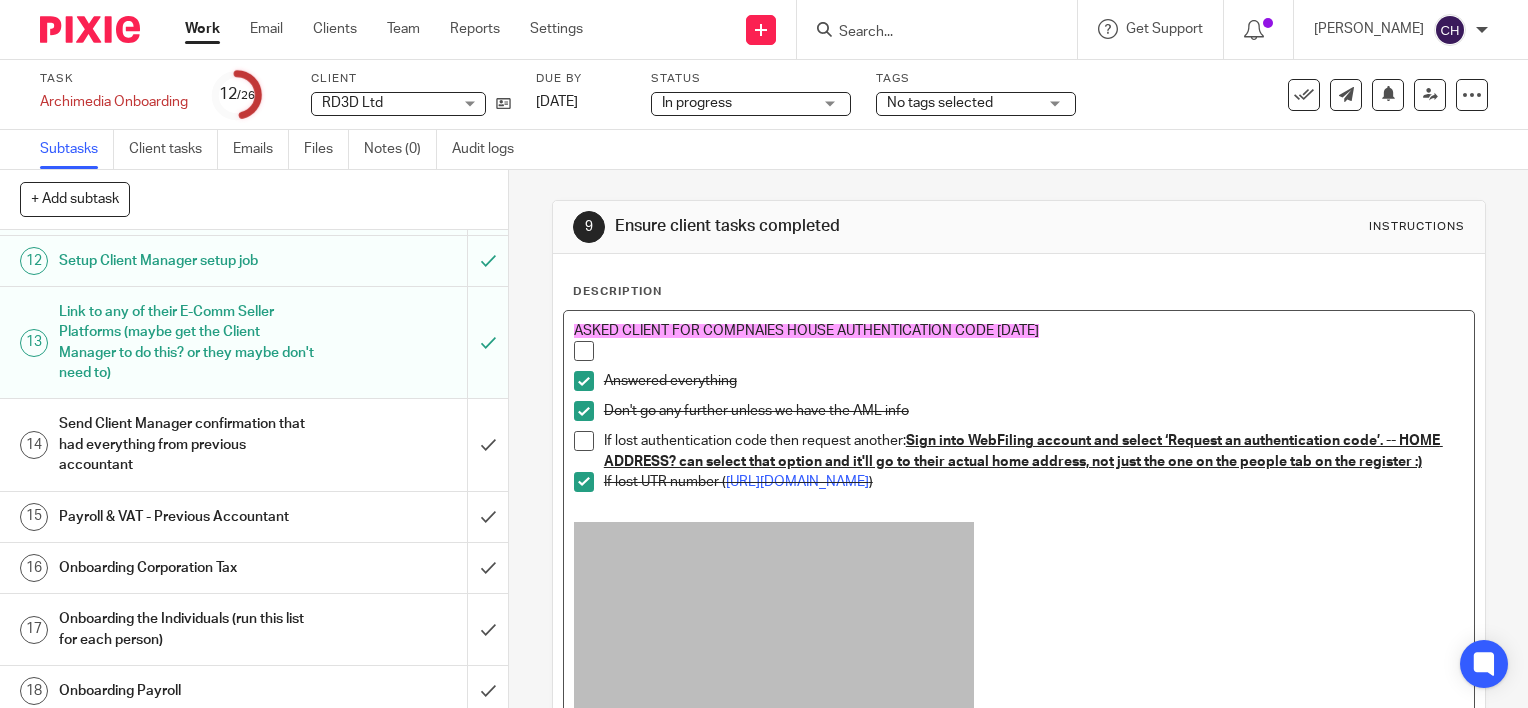 click at bounding box center [1034, 351] 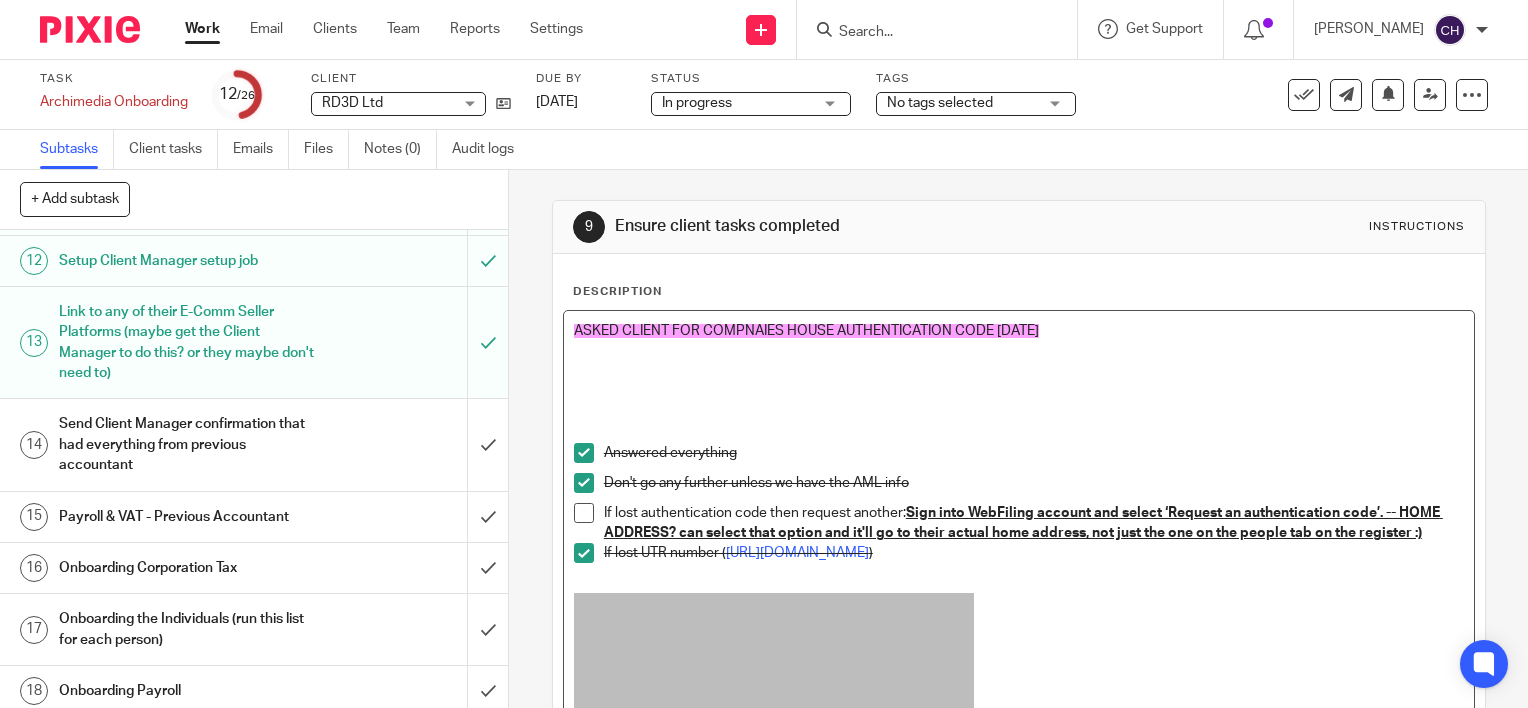 click at bounding box center [1019, 372] 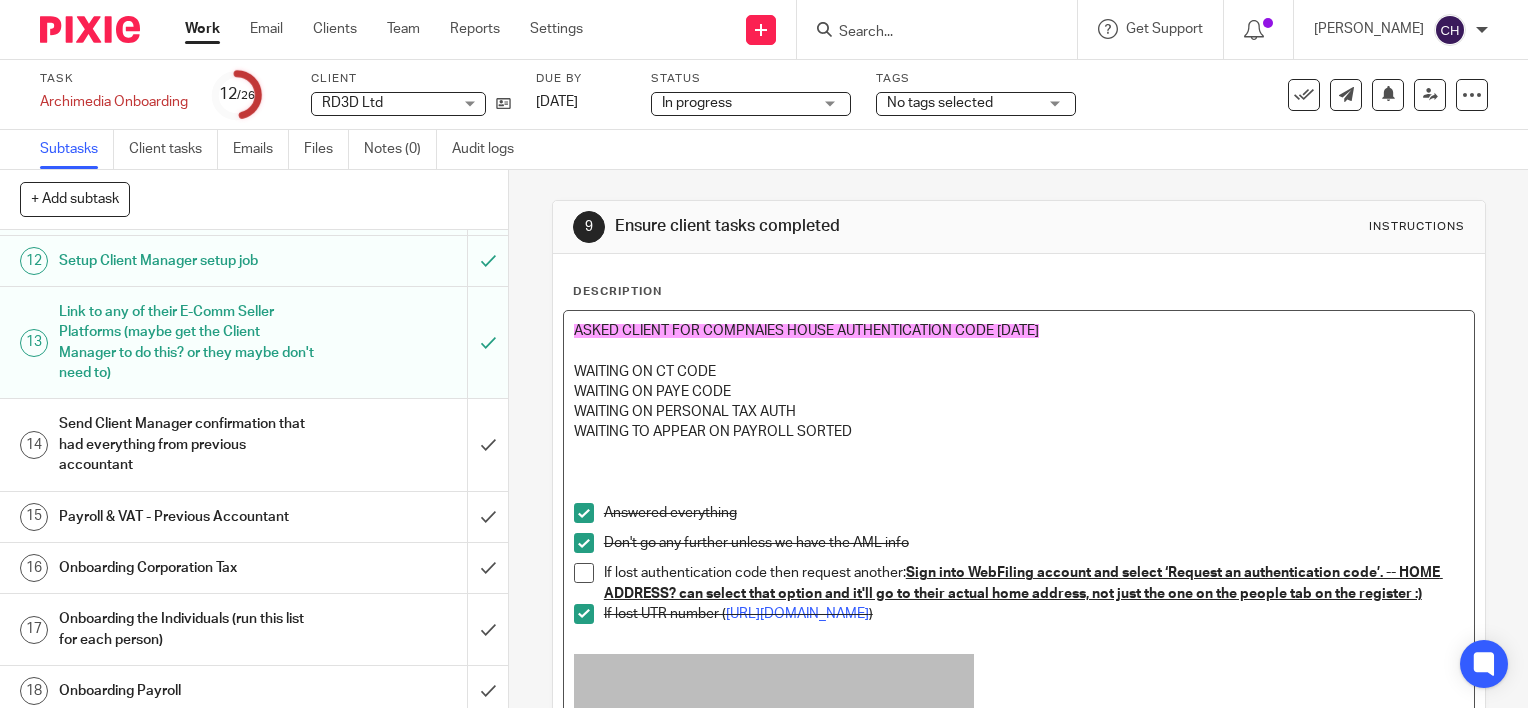 drag, startPoint x: 795, startPoint y: 413, endPoint x: 860, endPoint y: 379, distance: 73.3553 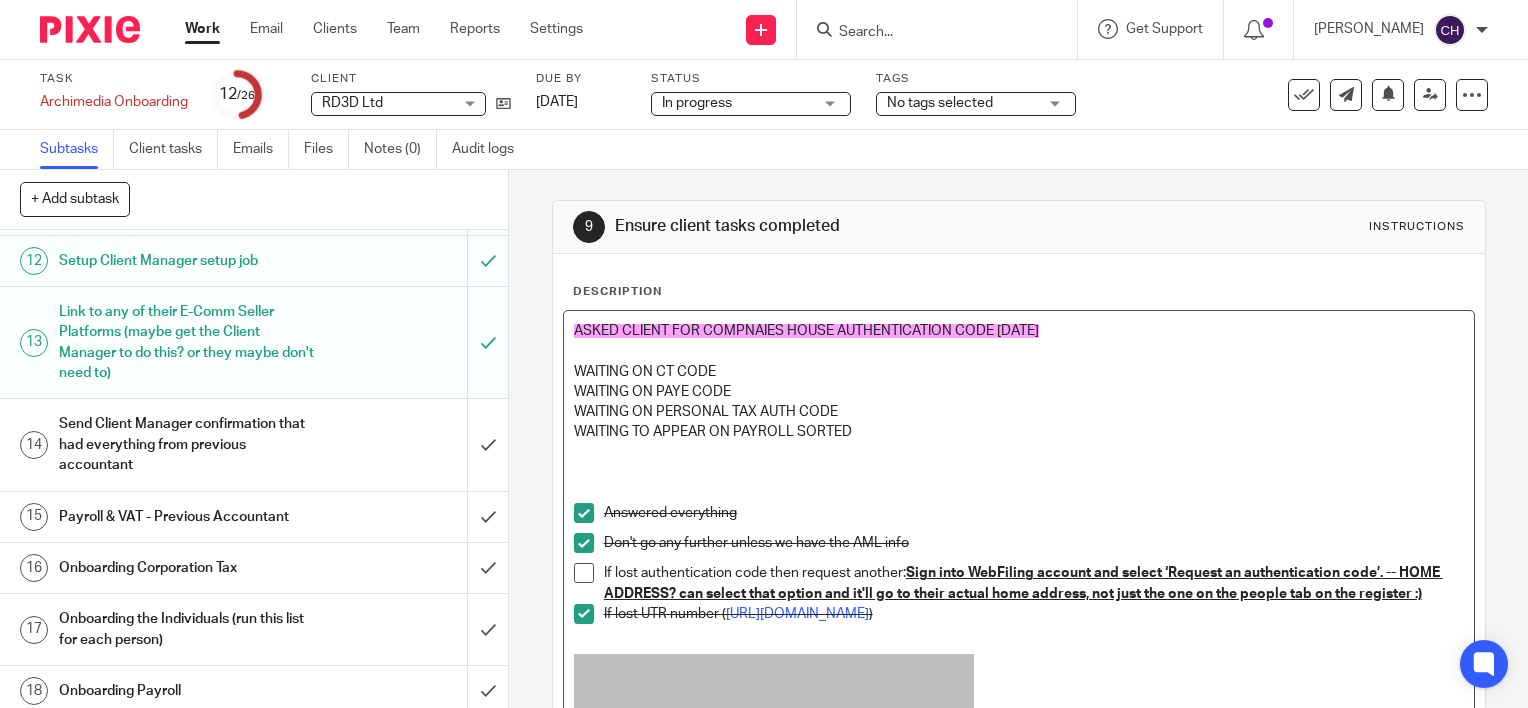 click on "WAITING TO APPEAR ON PAYROLL SORTED" at bounding box center (1019, 432) 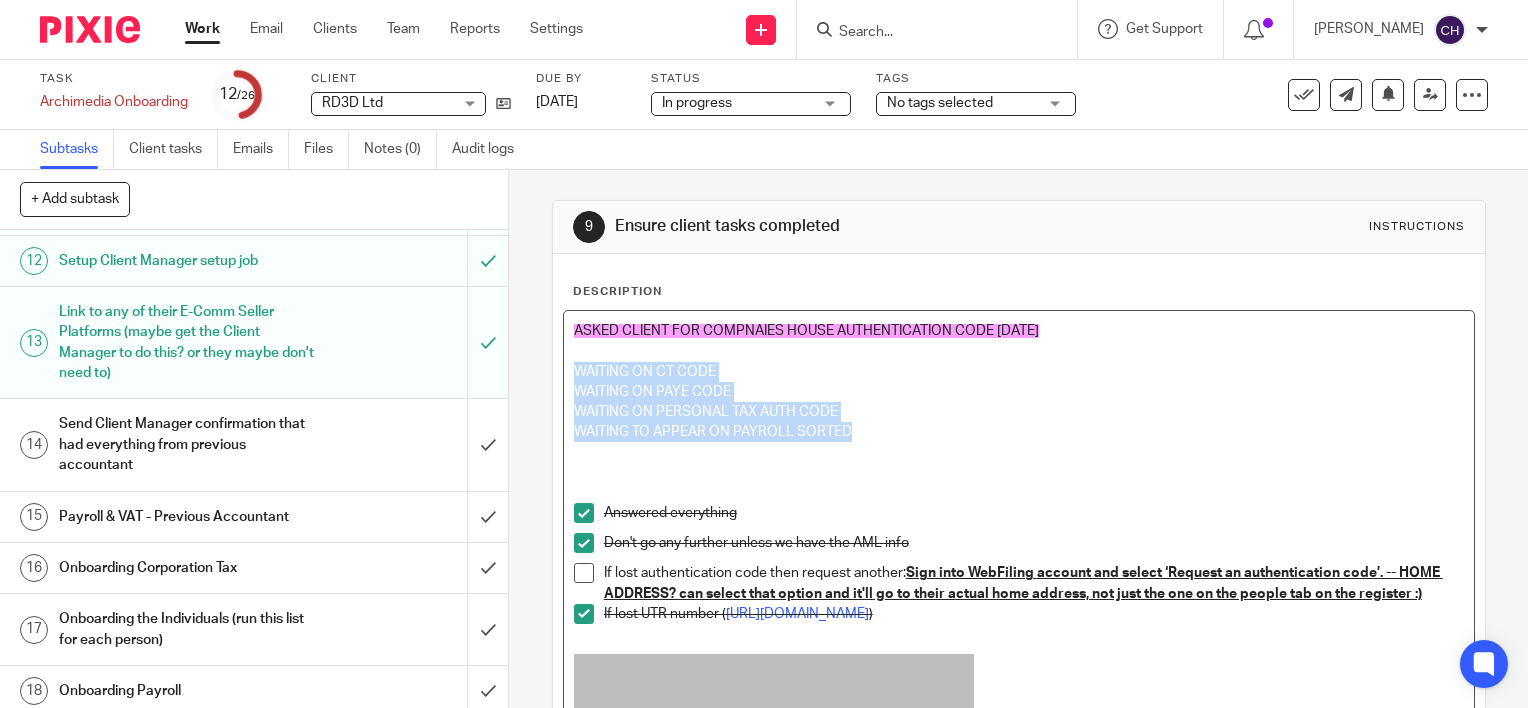 drag, startPoint x: 858, startPoint y: 432, endPoint x: 566, endPoint y: 371, distance: 298.30353 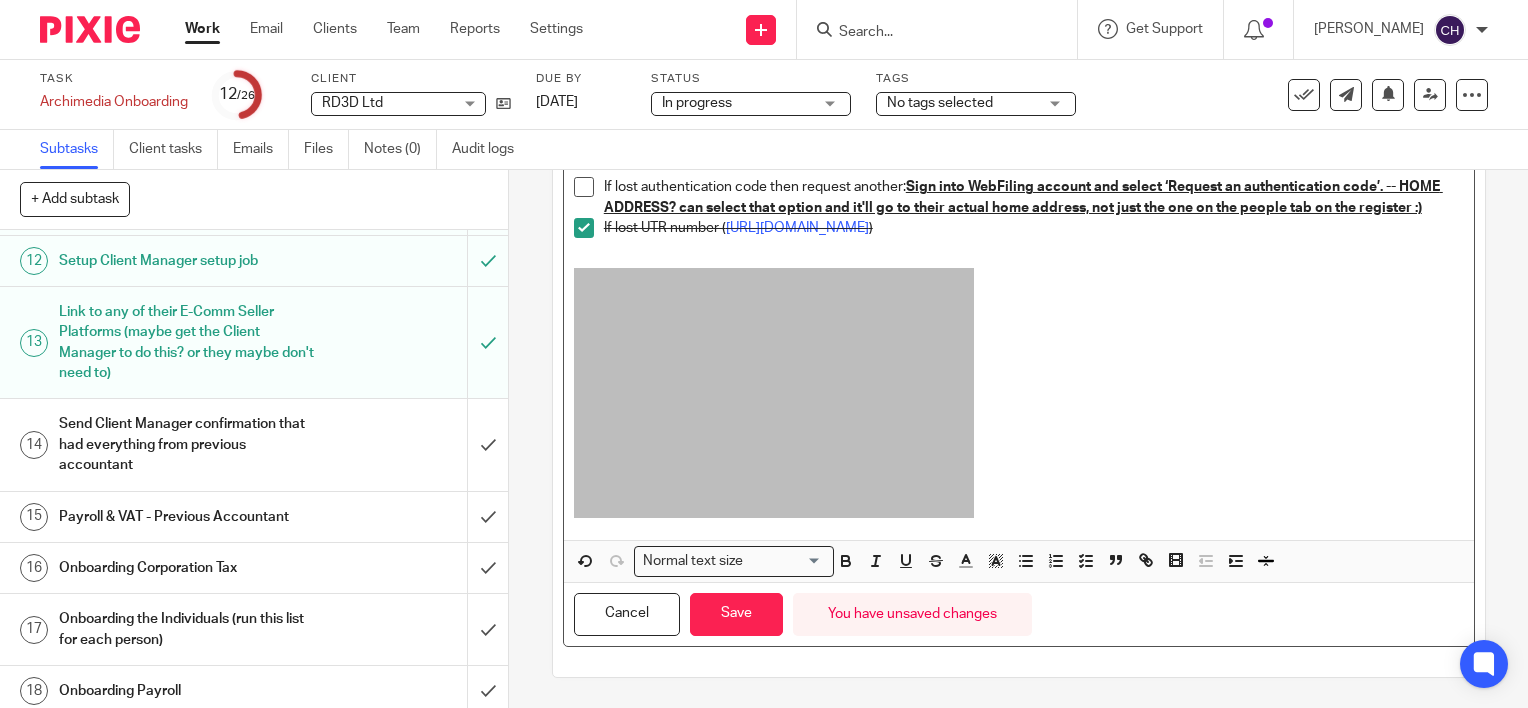 scroll, scrollTop: 403, scrollLeft: 0, axis: vertical 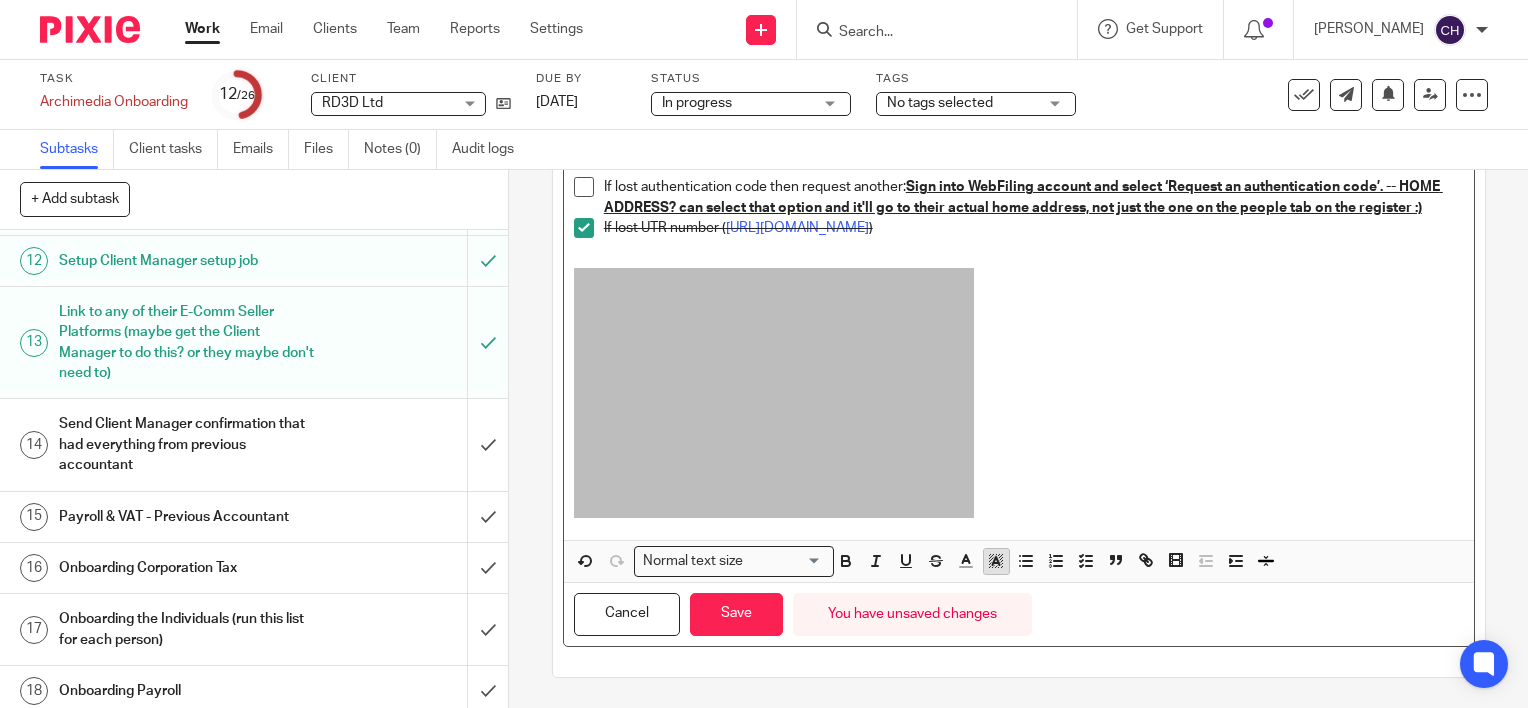 click 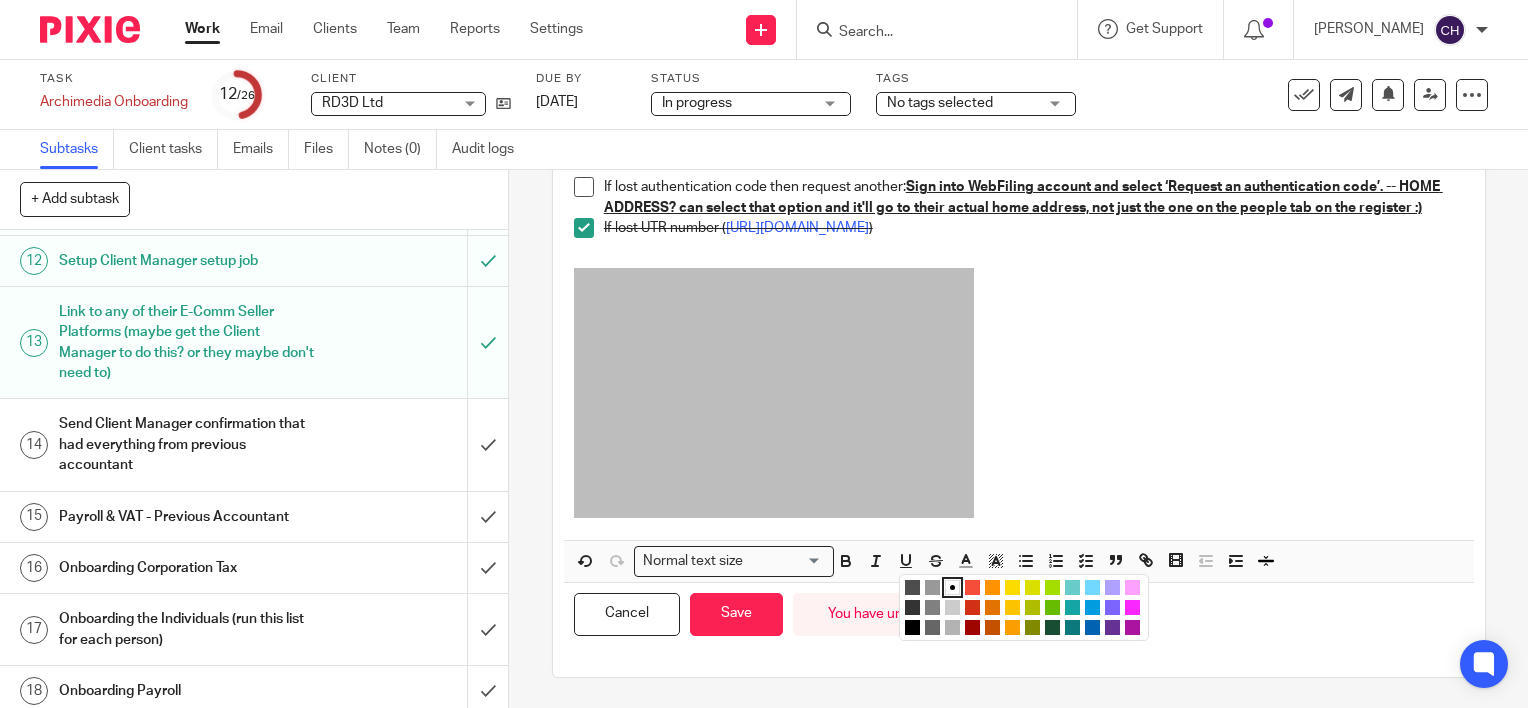 click at bounding box center [1092, 587] 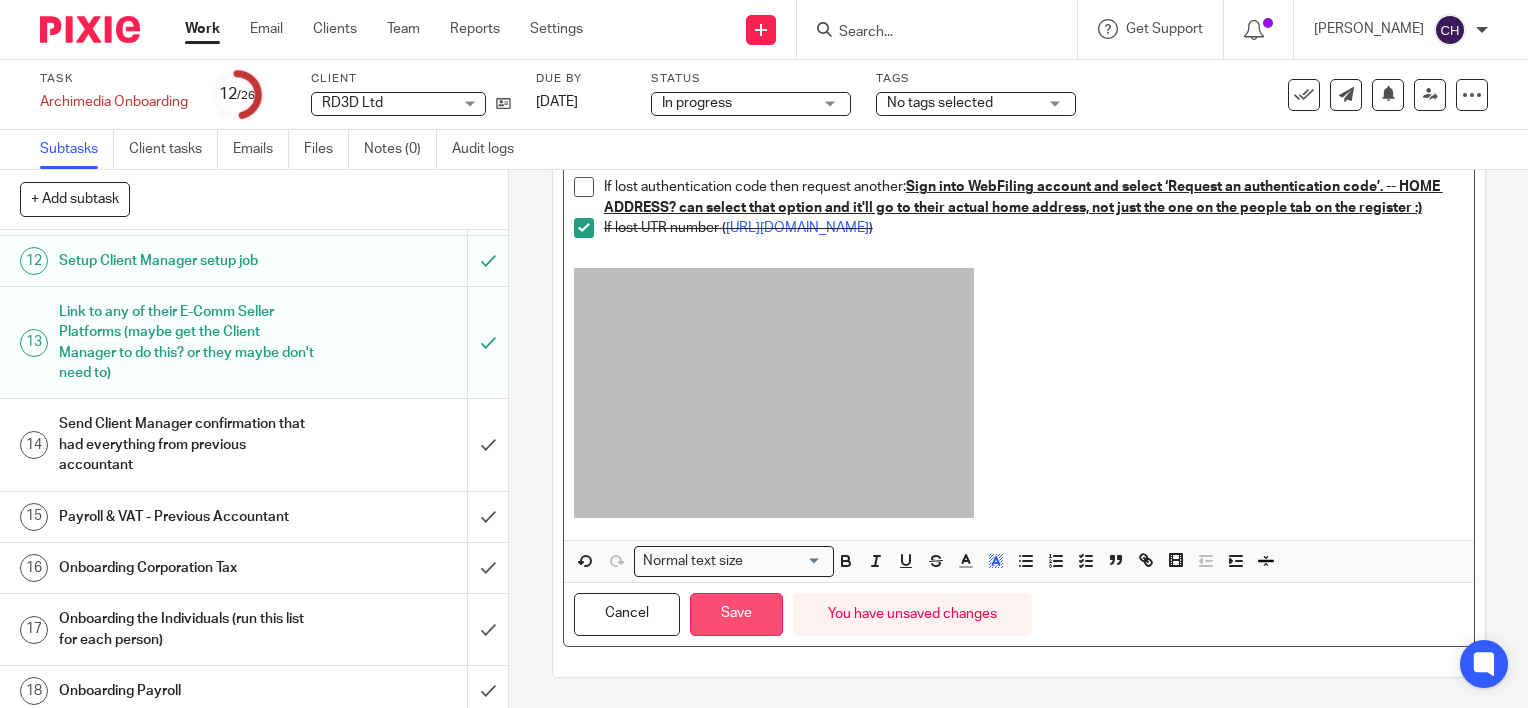 click on "Save" at bounding box center (736, 614) 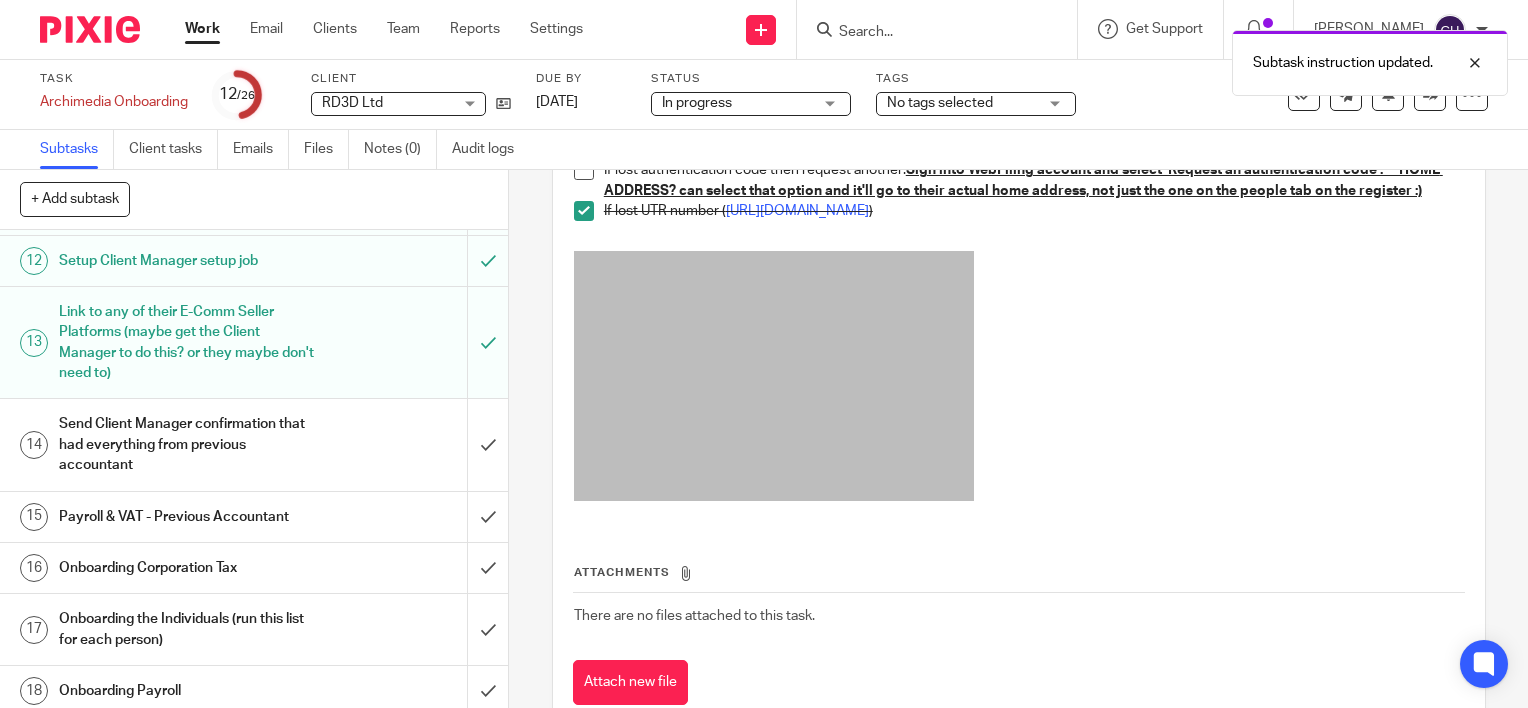 scroll, scrollTop: 0, scrollLeft: 0, axis: both 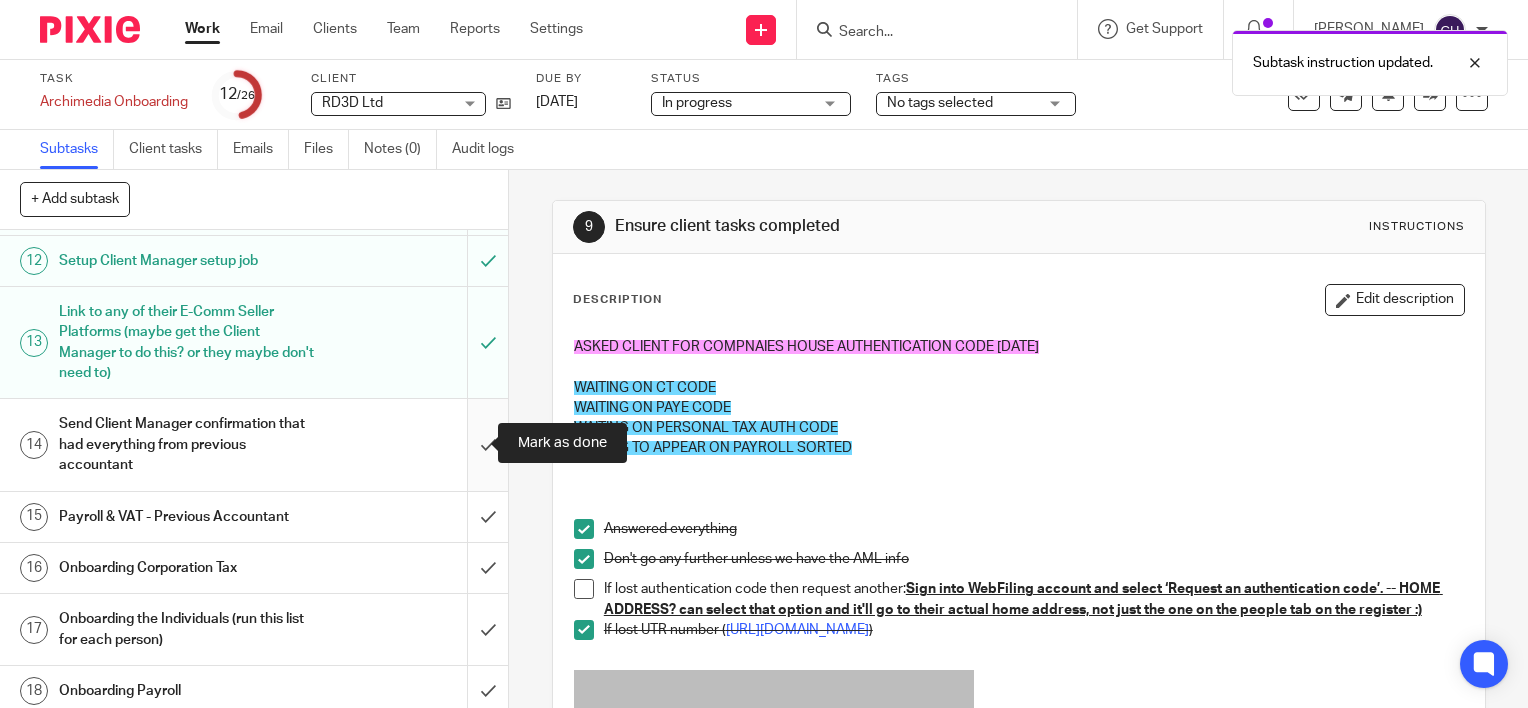 click at bounding box center [254, 444] 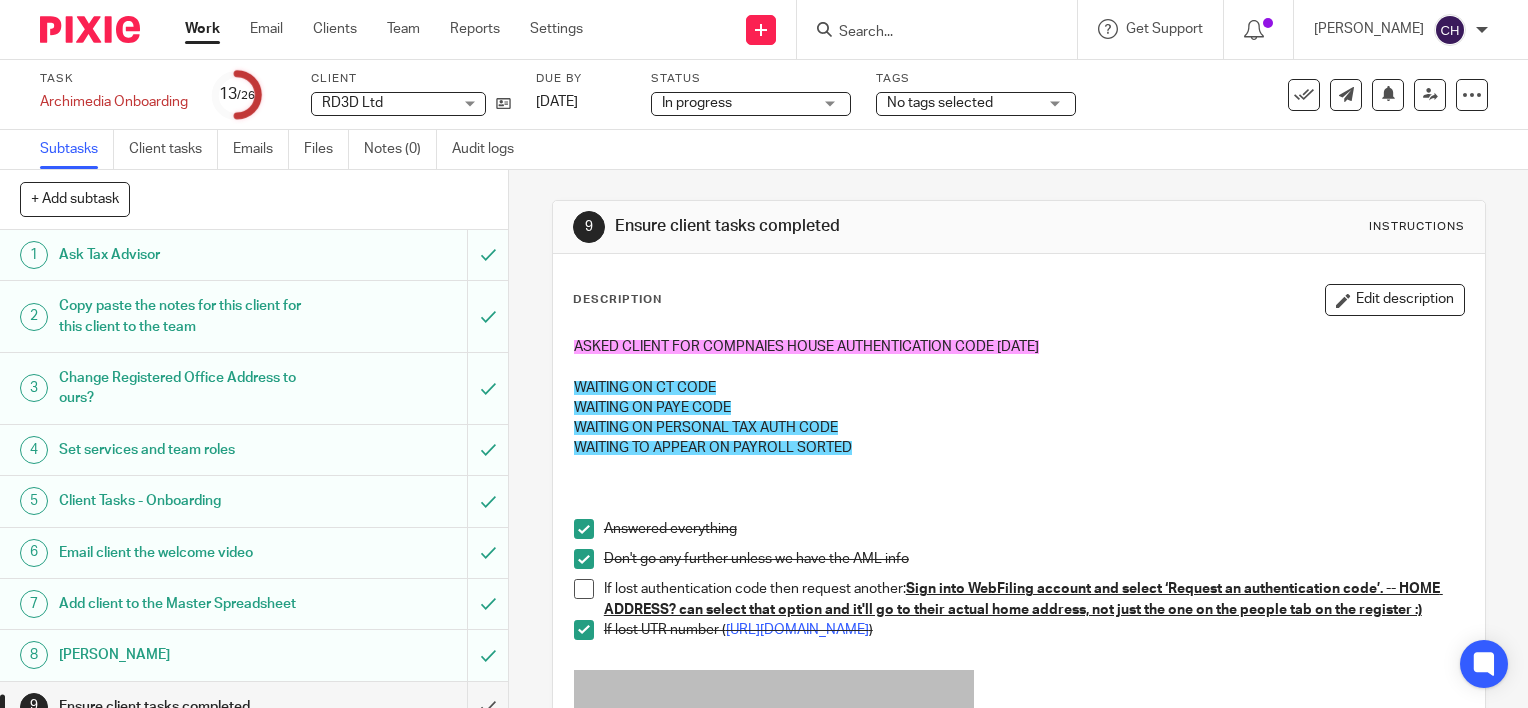 scroll, scrollTop: 0, scrollLeft: 0, axis: both 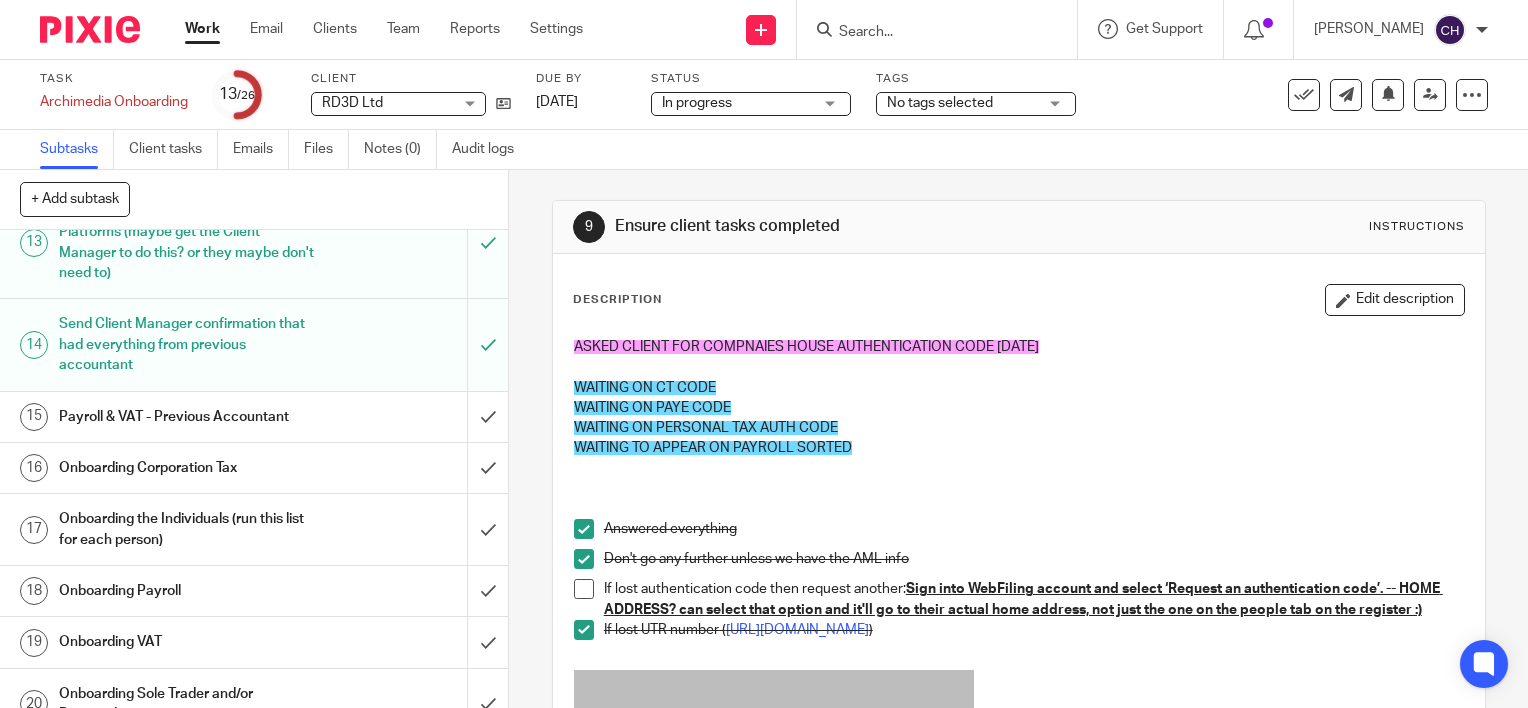 click on "Onboarding Corporation Tax" at bounding box center (188, 468) 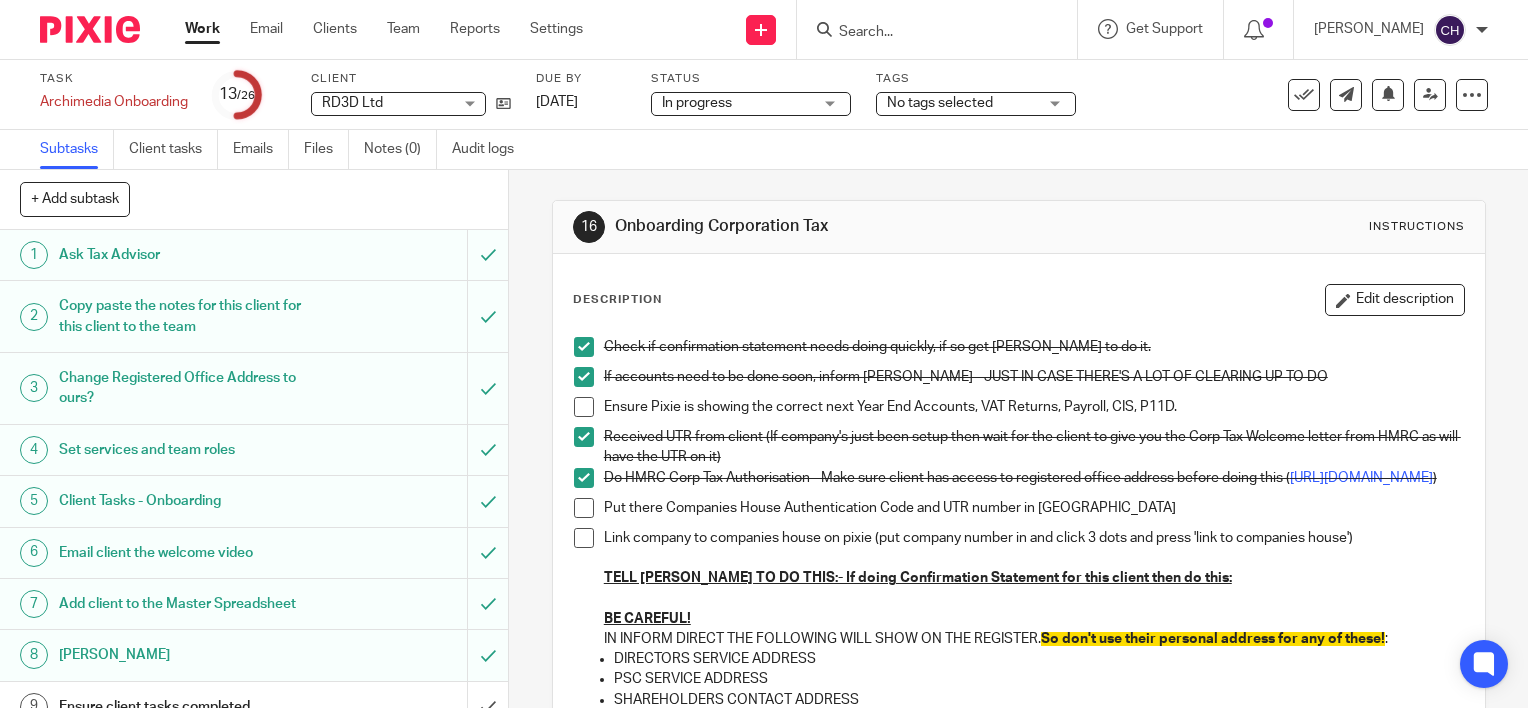 scroll, scrollTop: 0, scrollLeft: 0, axis: both 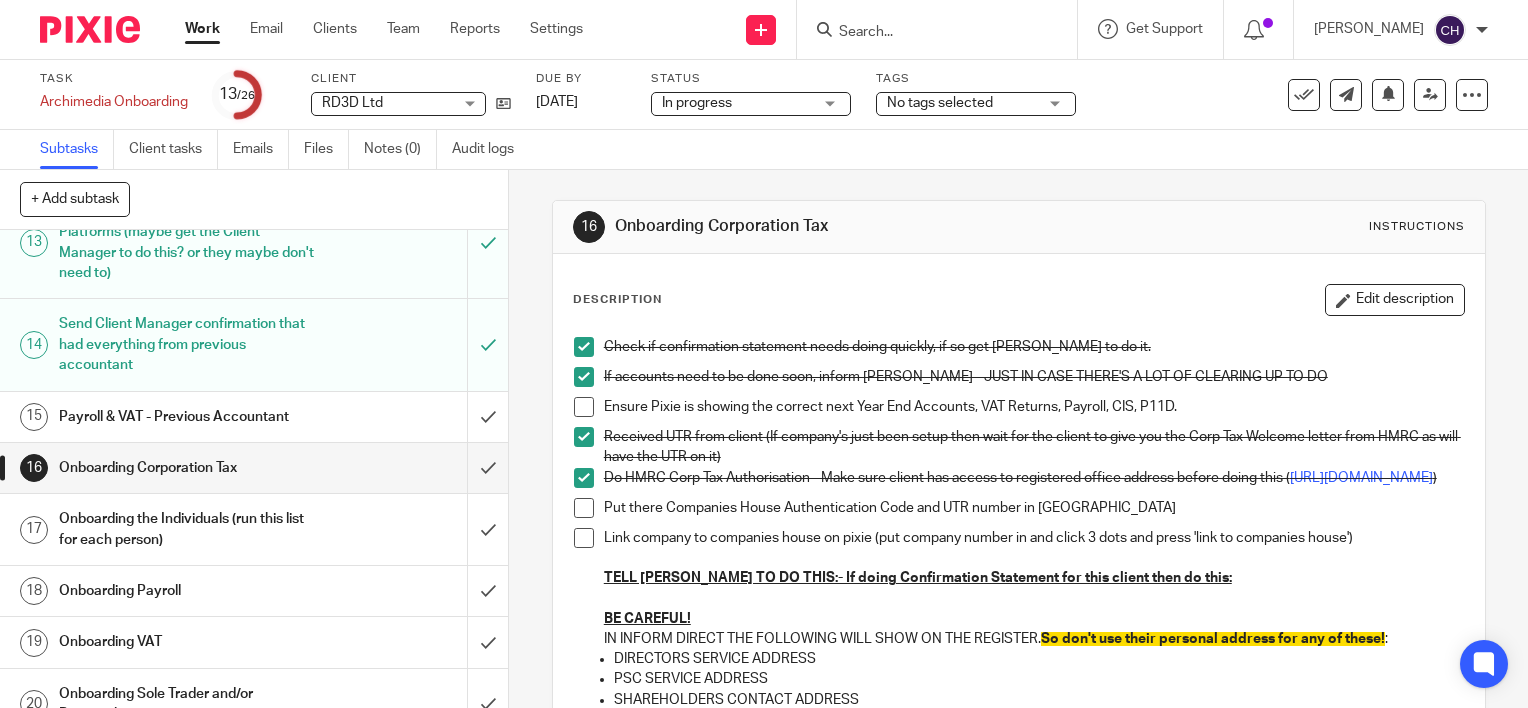 click on "Payroll & VAT - Previous Accountant" at bounding box center (188, 417) 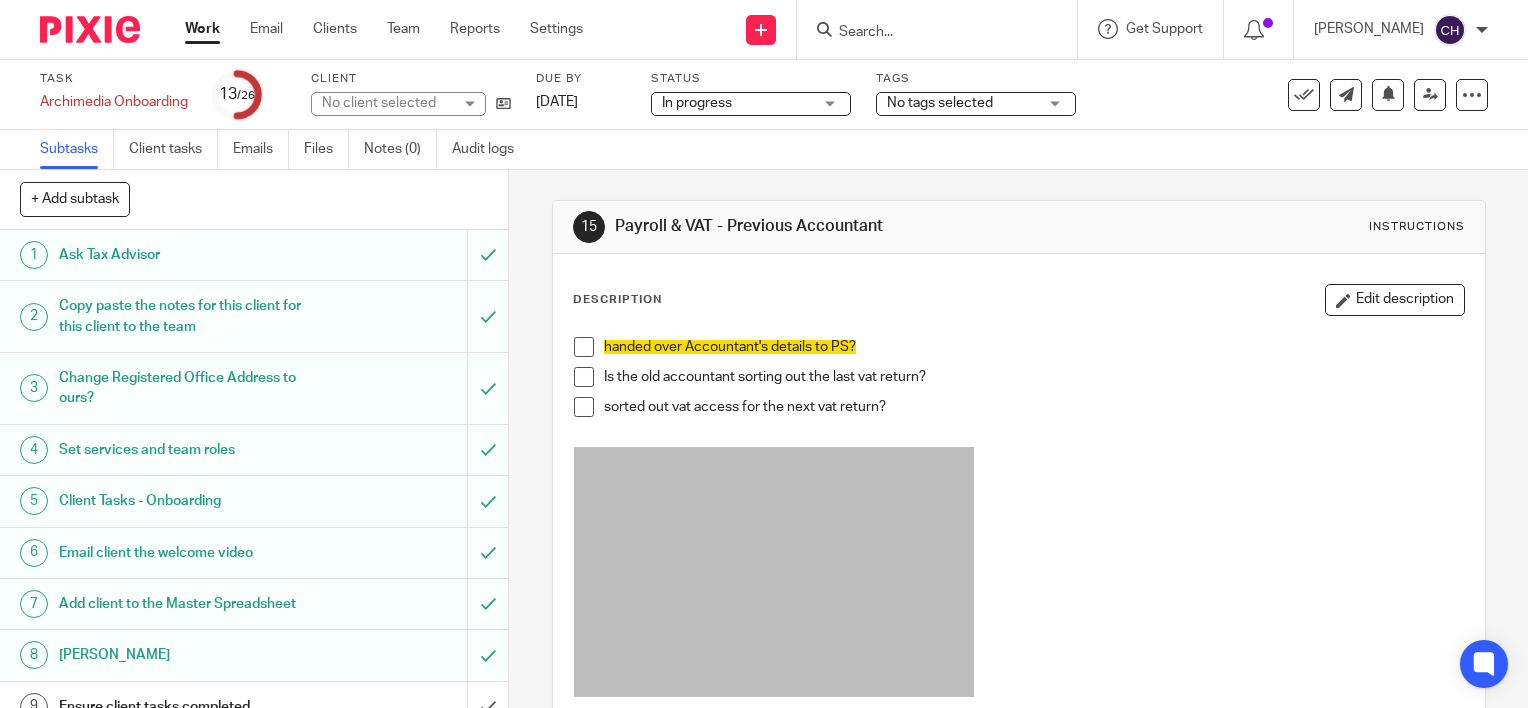 scroll, scrollTop: 0, scrollLeft: 0, axis: both 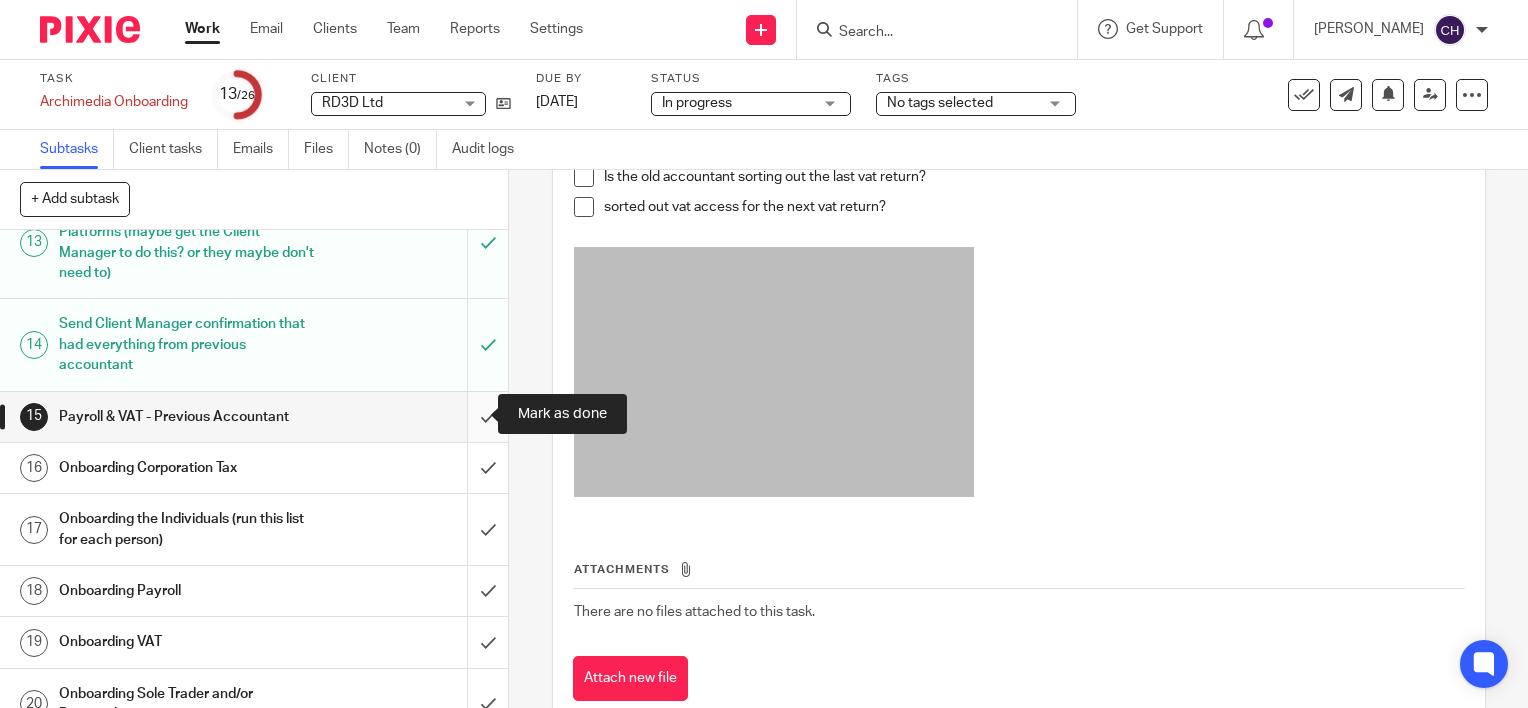 click at bounding box center (254, 417) 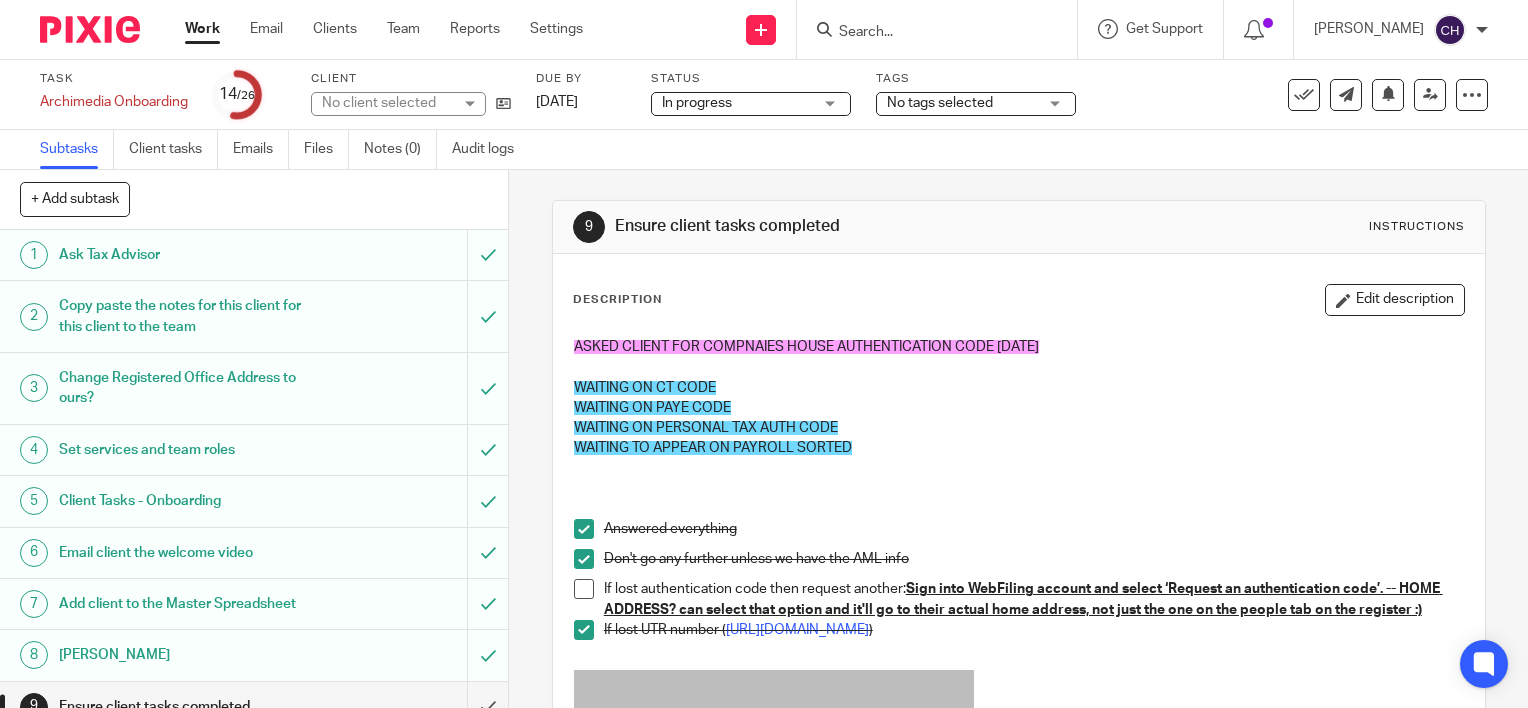 scroll, scrollTop: 0, scrollLeft: 0, axis: both 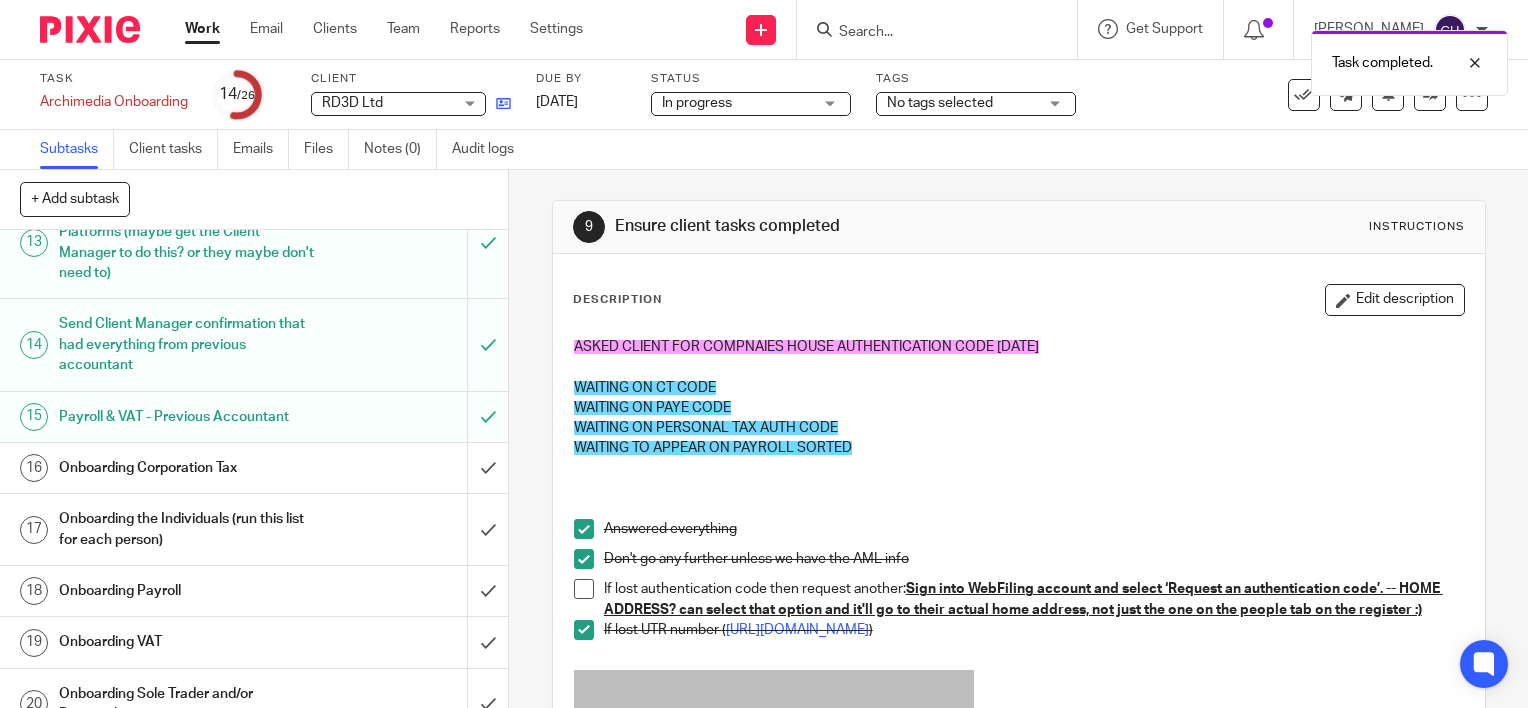 click at bounding box center [498, 103] 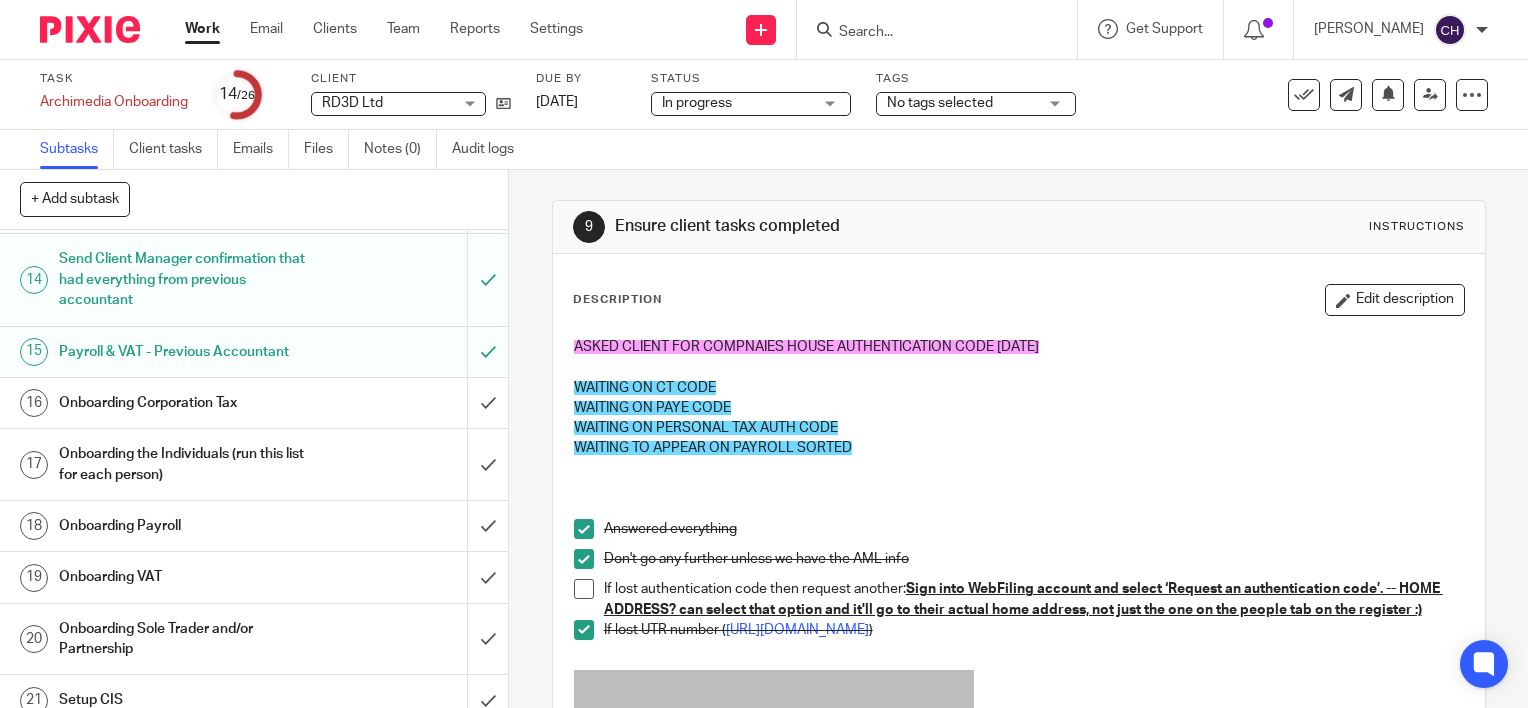 scroll, scrollTop: 800, scrollLeft: 0, axis: vertical 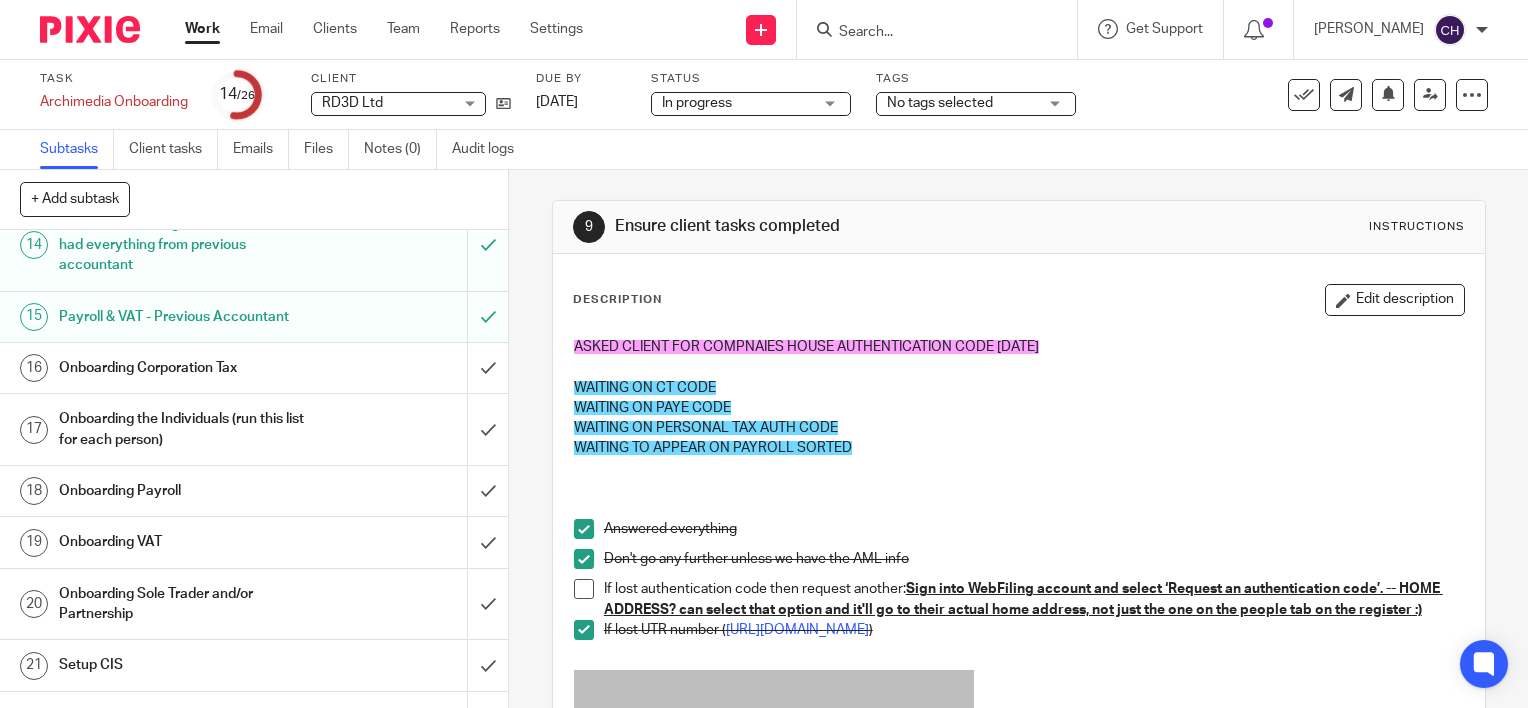 click on "Onboarding Corporation Tax" at bounding box center (188, 368) 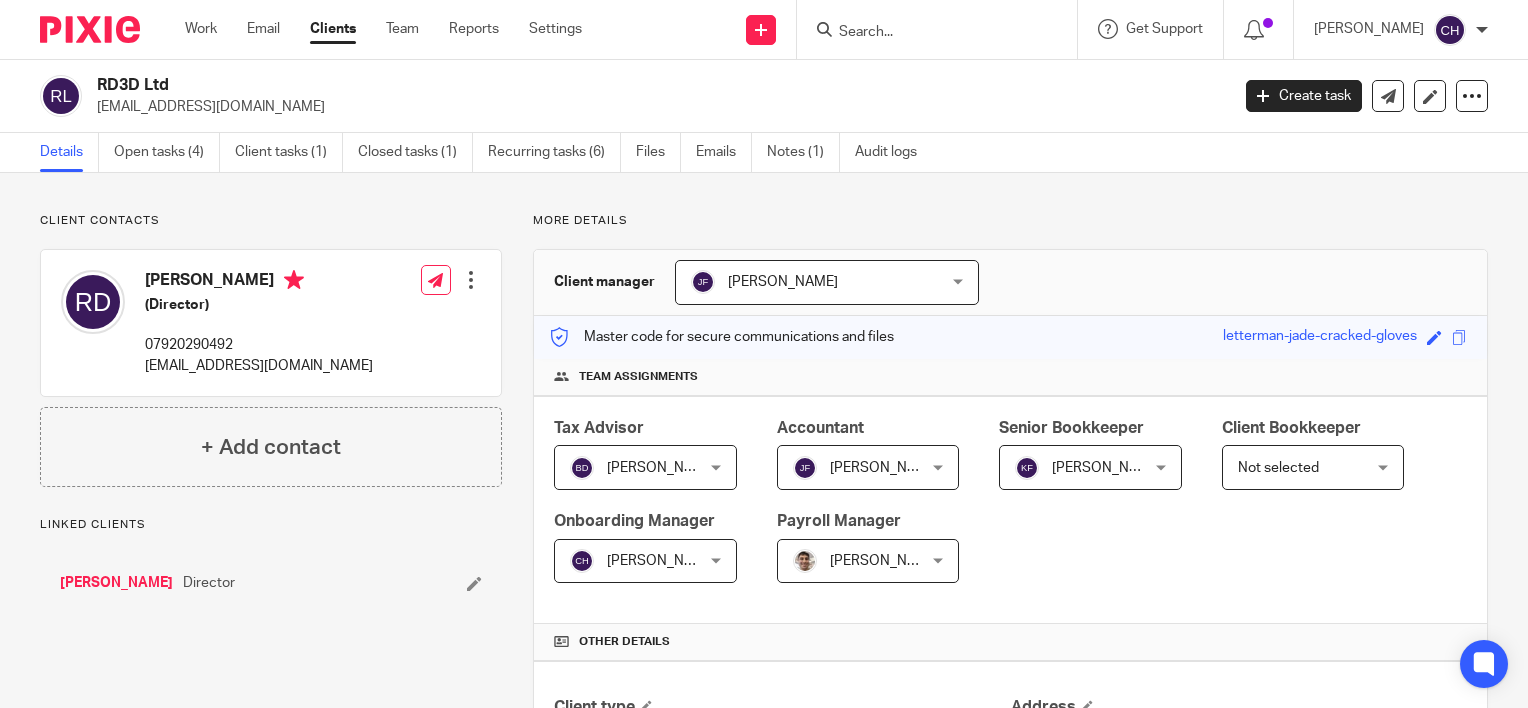 scroll, scrollTop: 0, scrollLeft: 0, axis: both 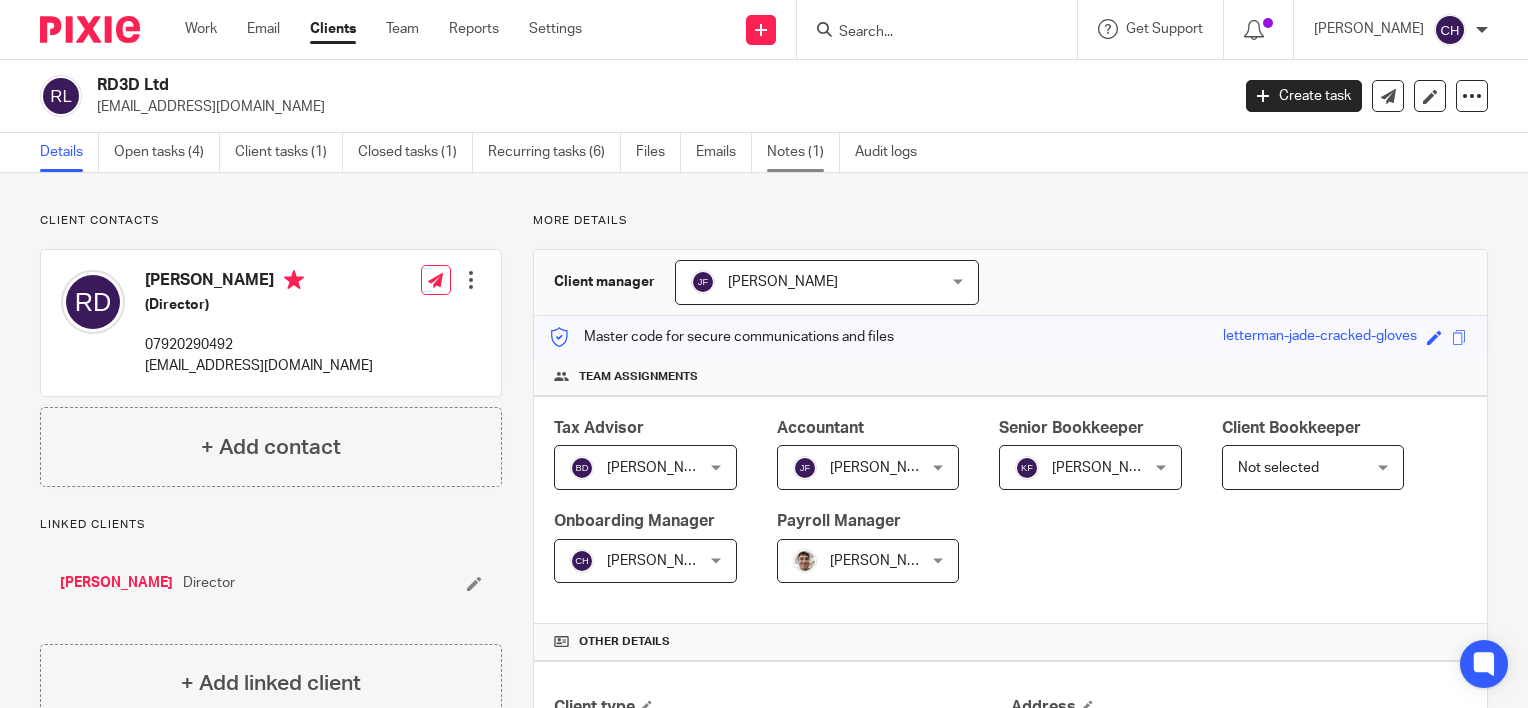 click on "Notes (1)" at bounding box center (803, 152) 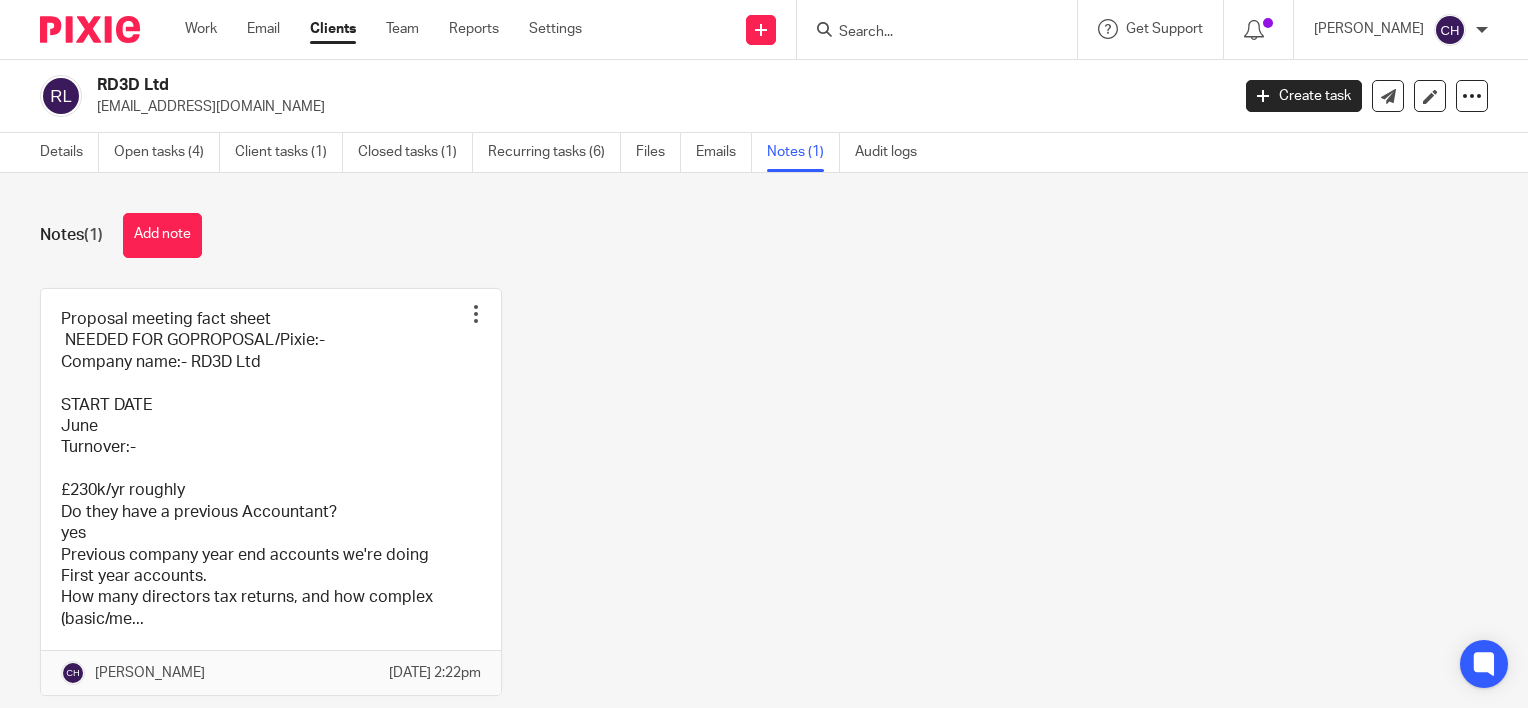 scroll, scrollTop: 0, scrollLeft: 0, axis: both 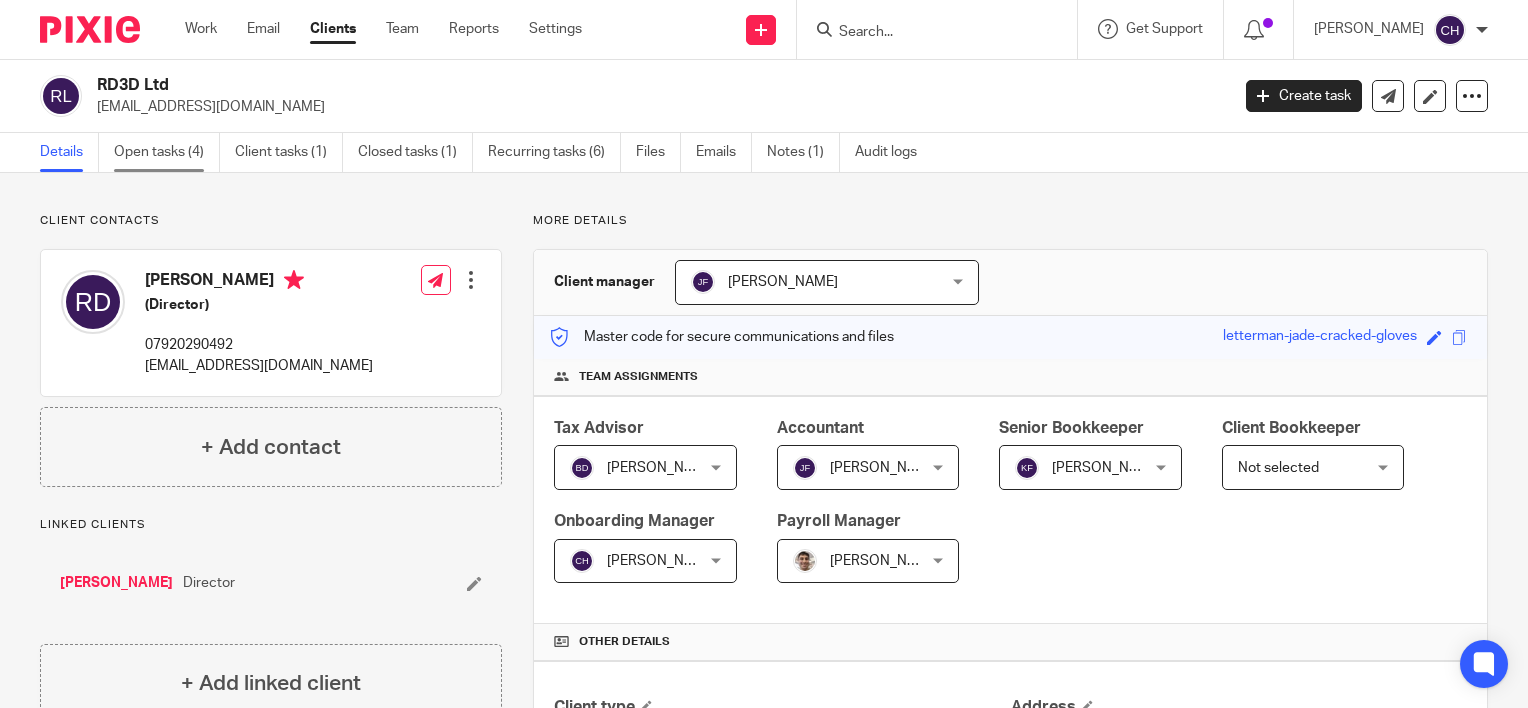 click on "Open tasks (4)" at bounding box center (167, 152) 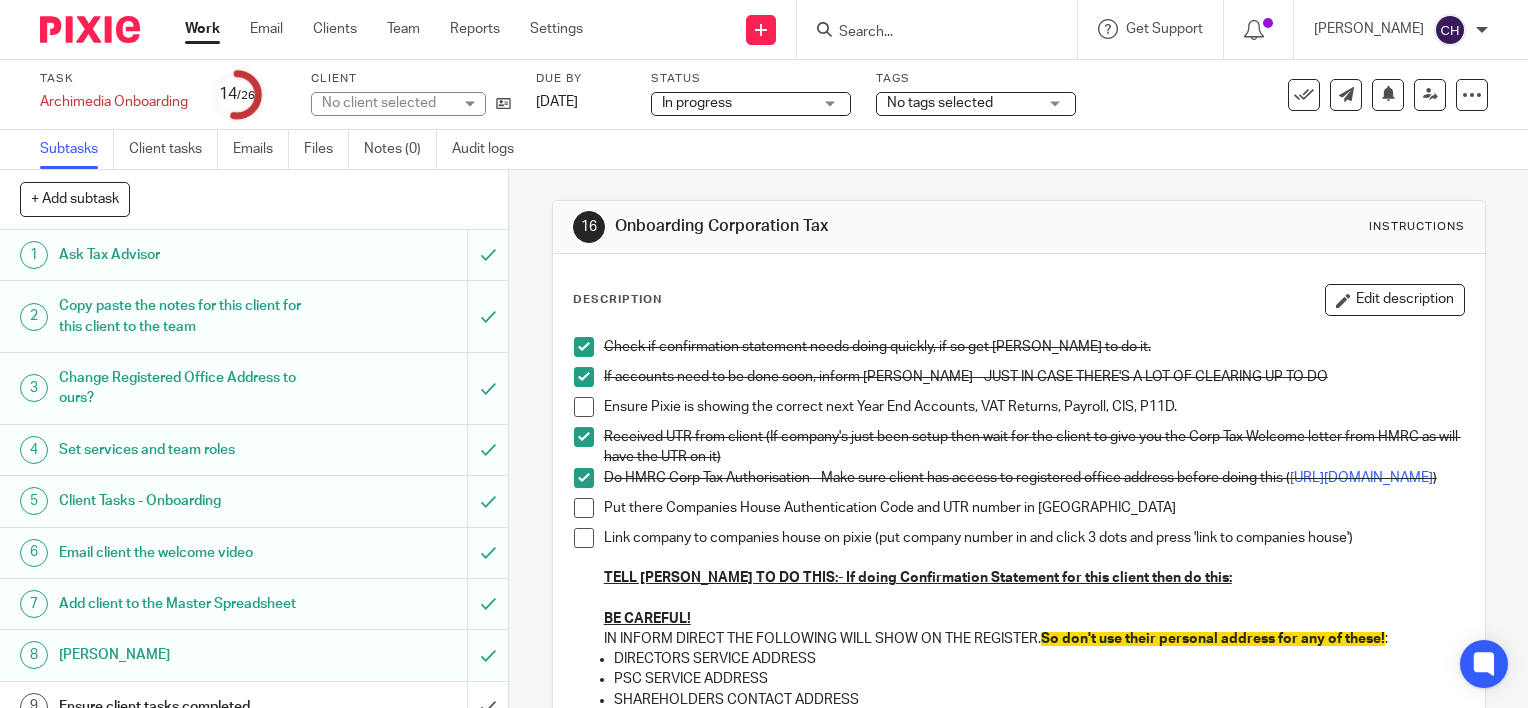 scroll, scrollTop: 0, scrollLeft: 0, axis: both 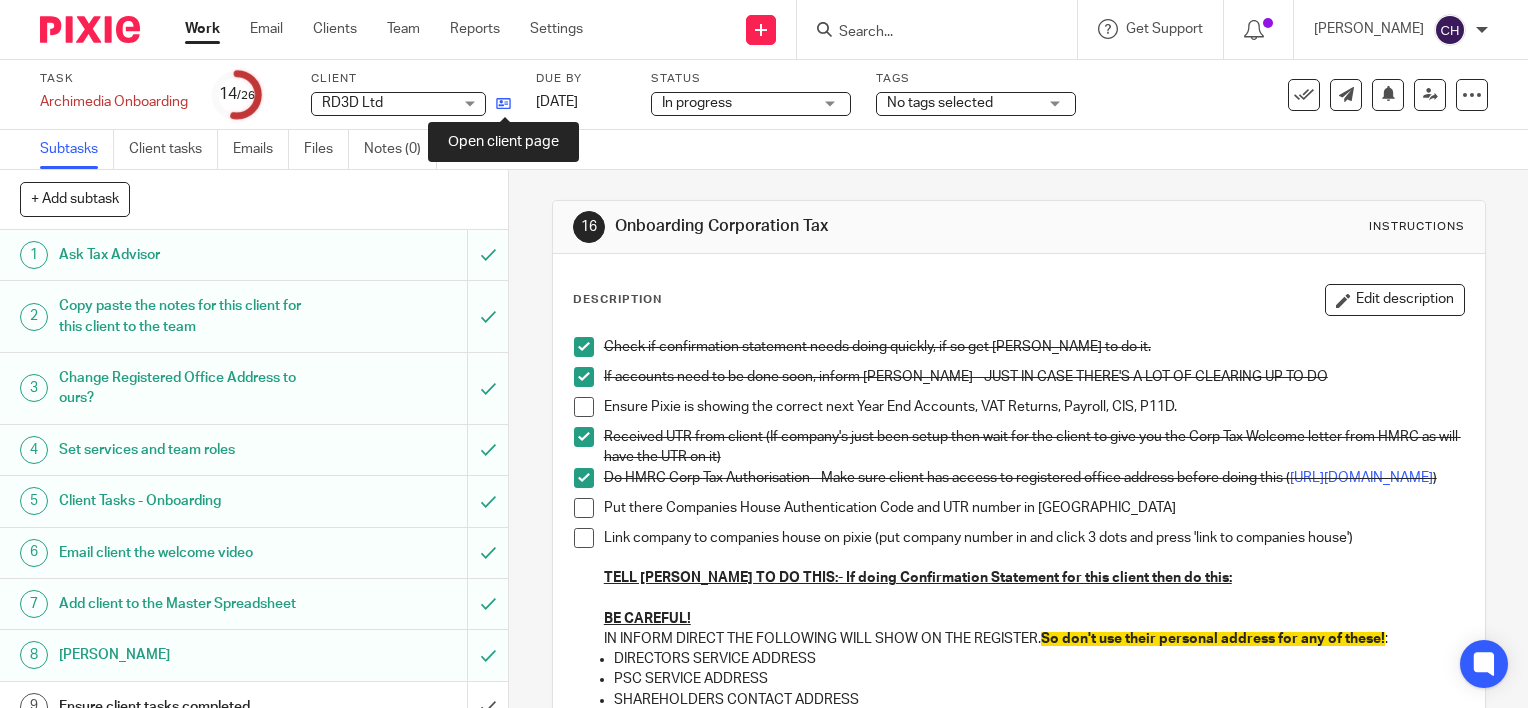 click at bounding box center [503, 103] 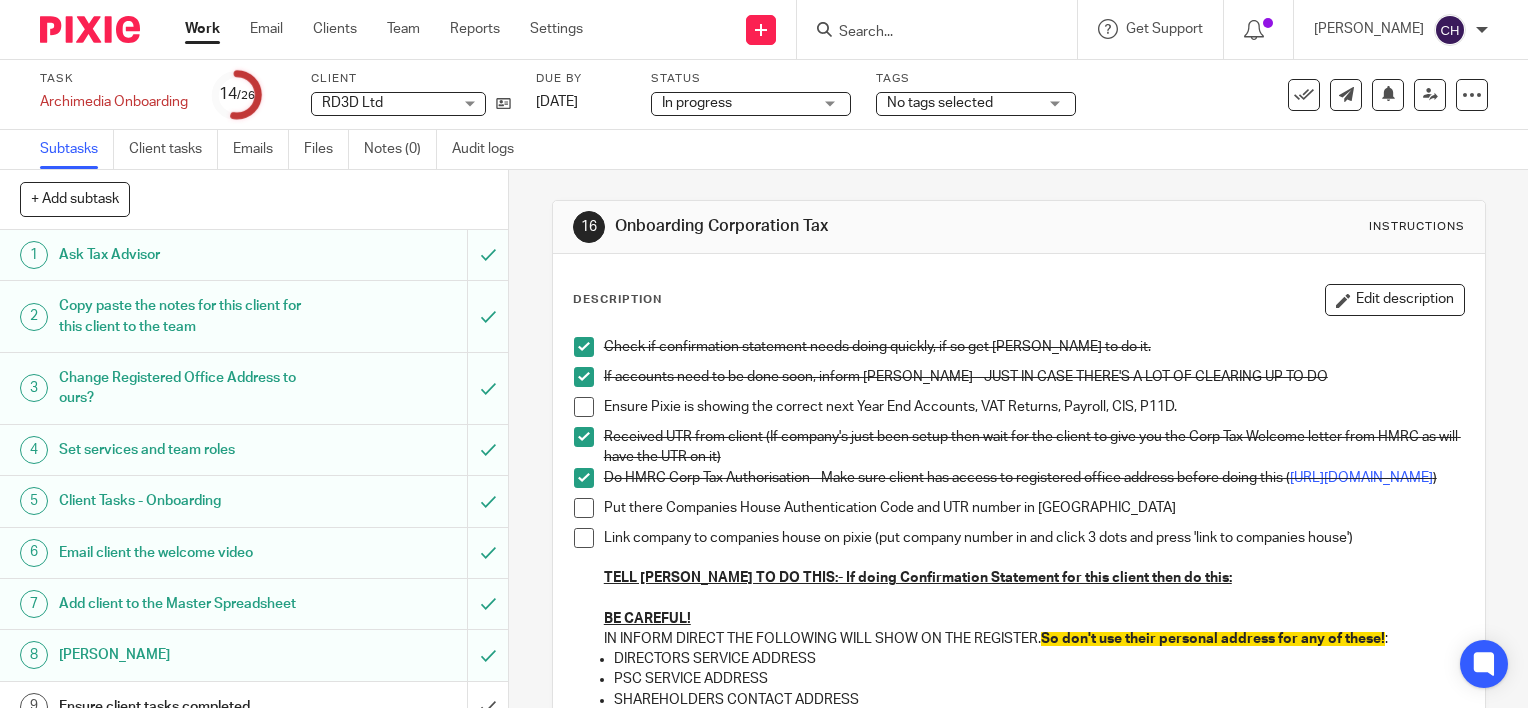 click at bounding box center (584, 407) 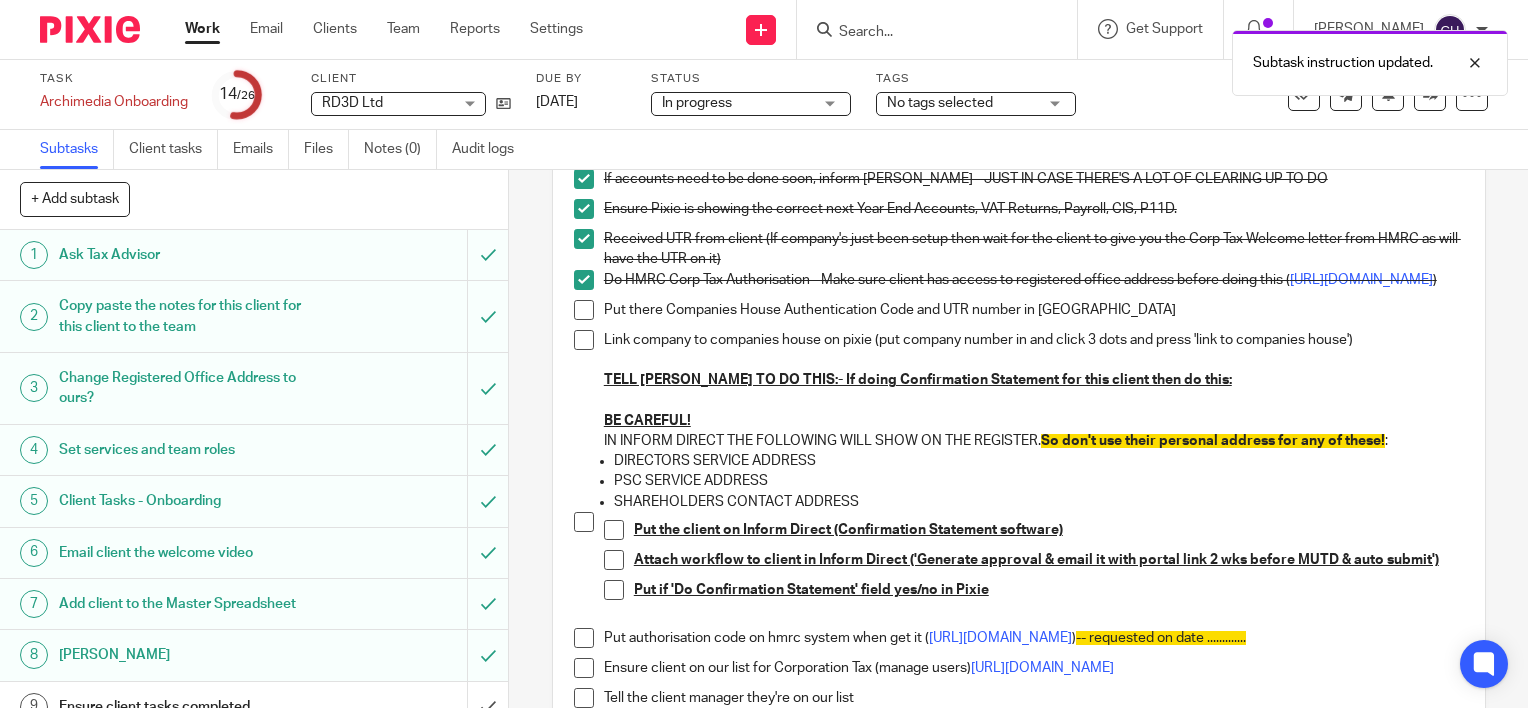 scroll, scrollTop: 200, scrollLeft: 0, axis: vertical 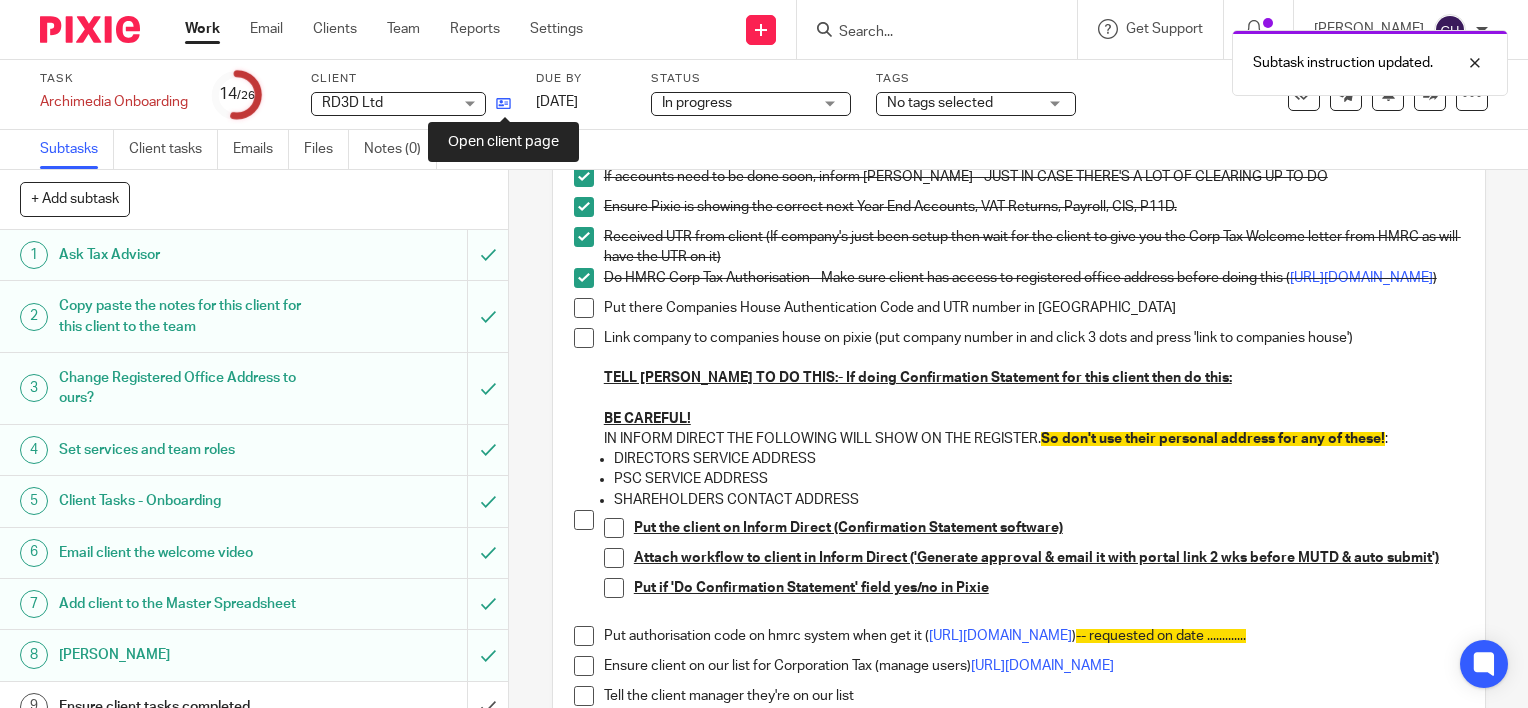 click at bounding box center [503, 103] 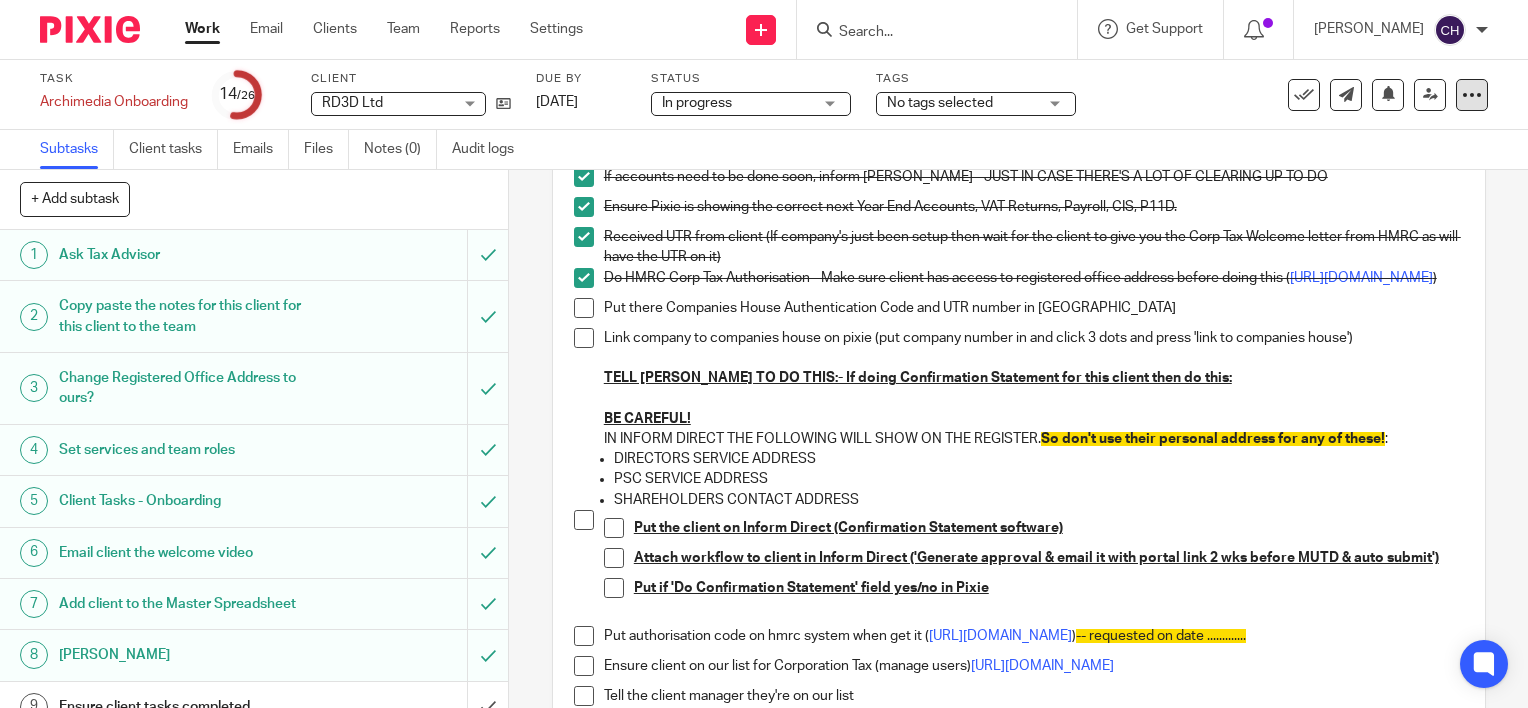 click at bounding box center (1472, 95) 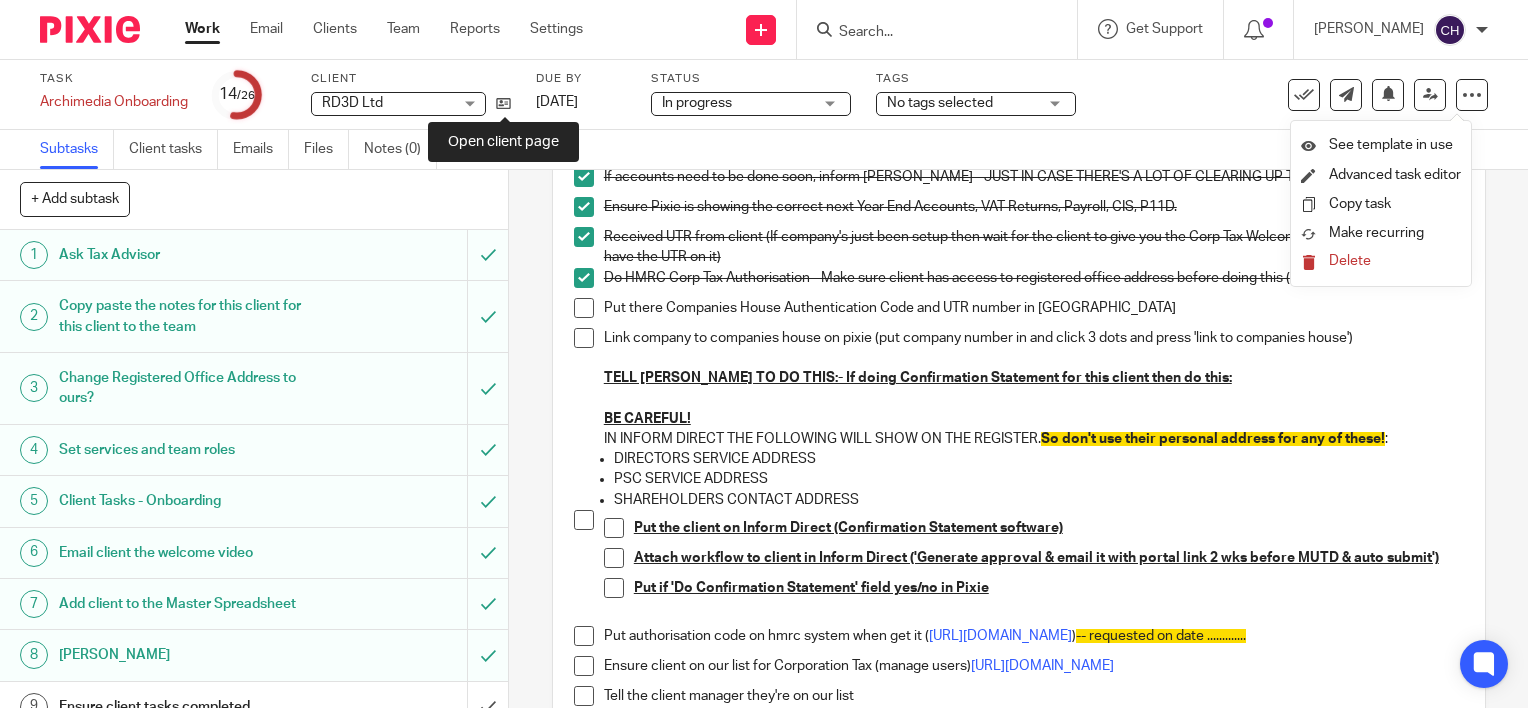 drag, startPoint x: 500, startPoint y: 108, endPoint x: 515, endPoint y: 75, distance: 36.249138 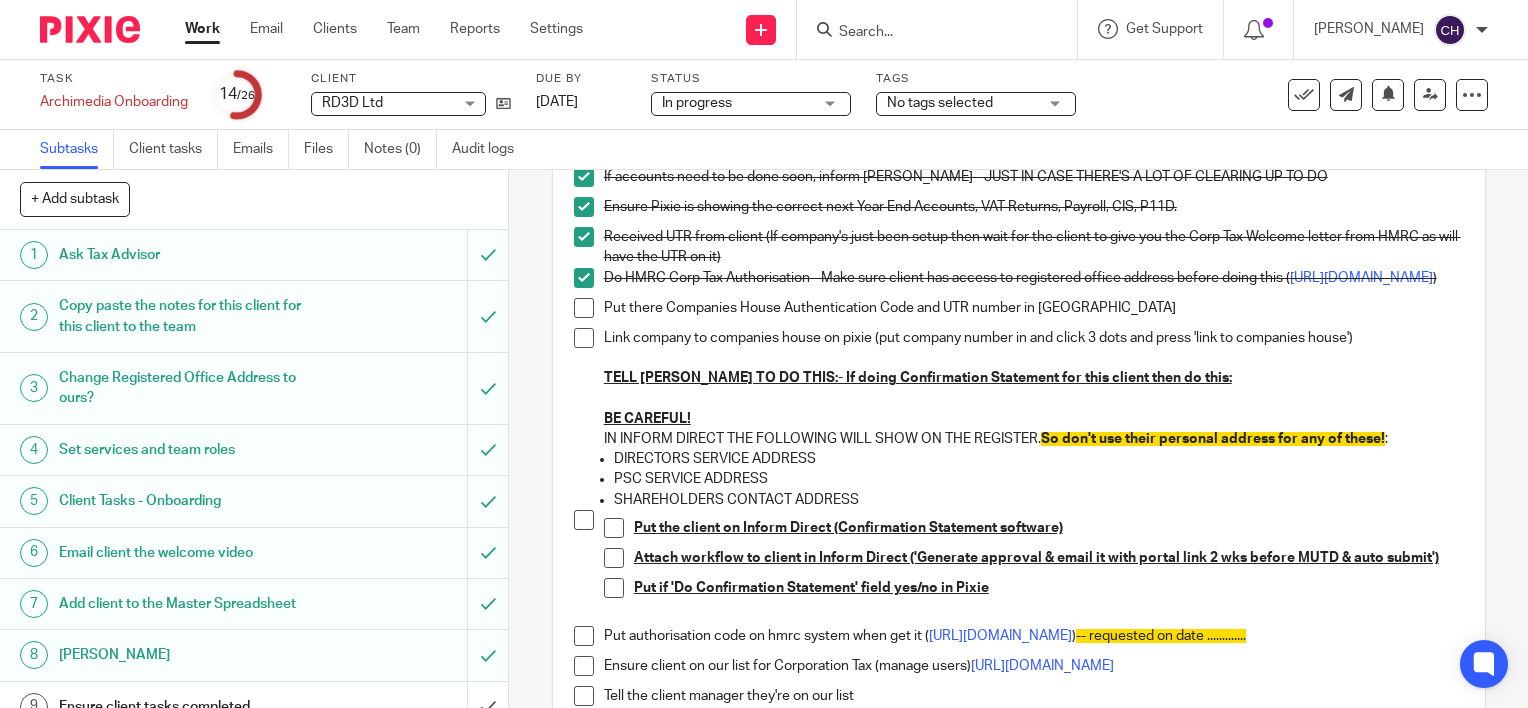 click at bounding box center [584, 338] 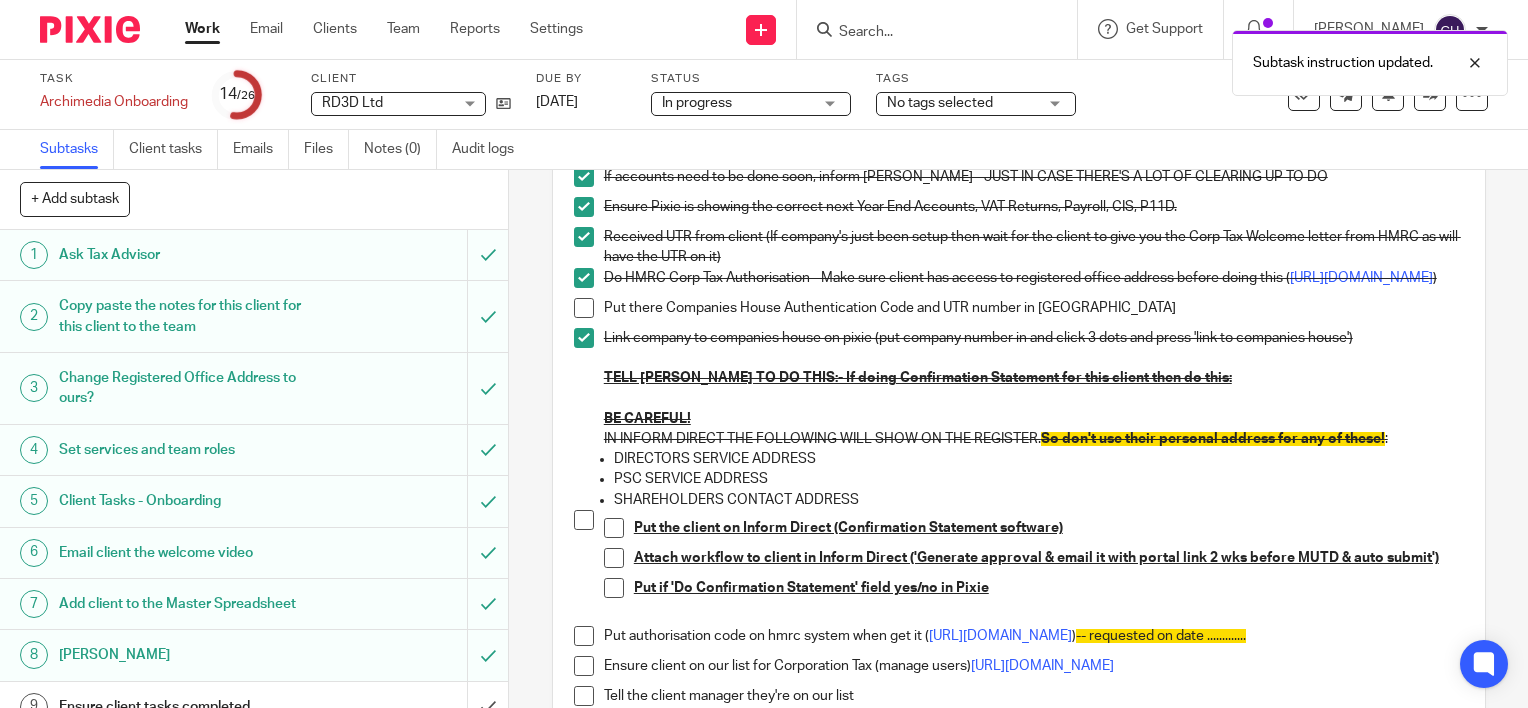 click at bounding box center (584, 338) 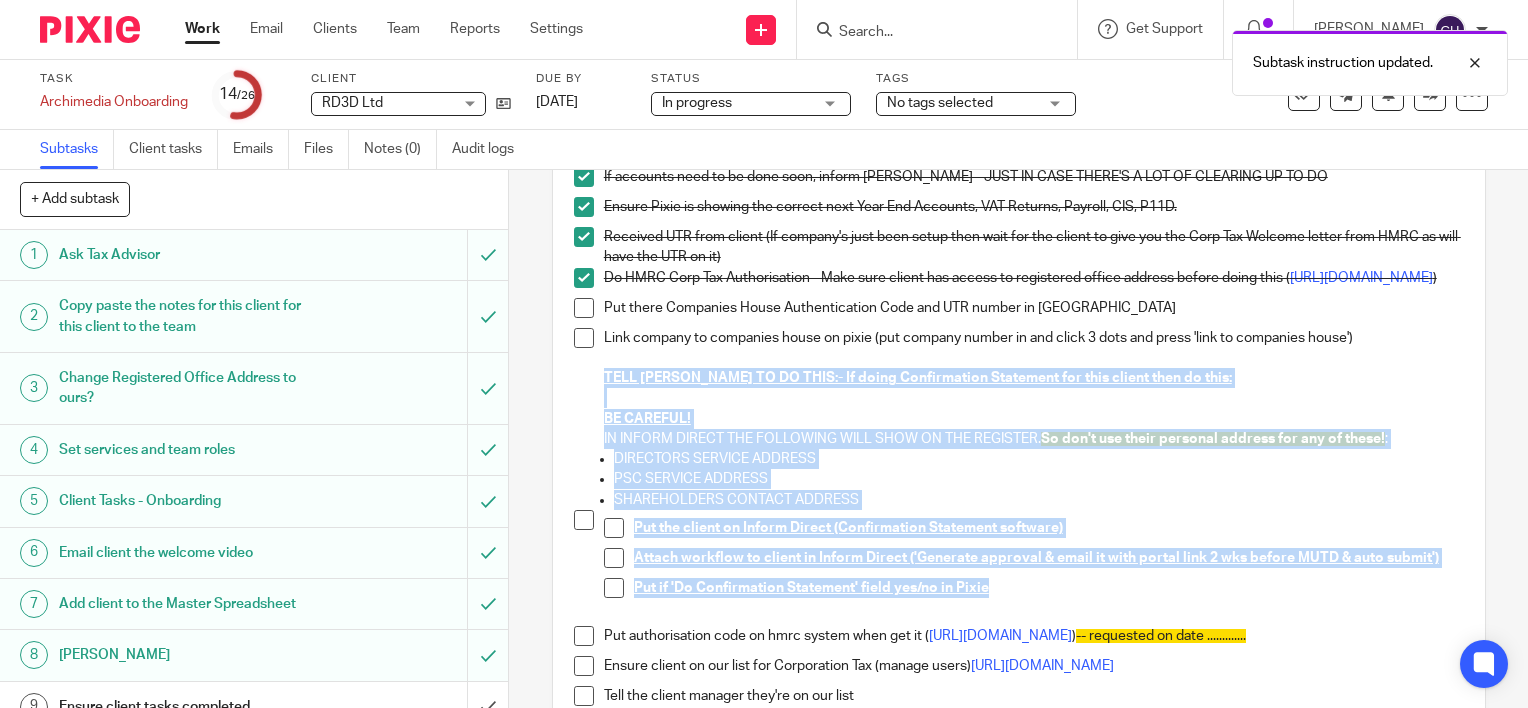 drag, startPoint x: 600, startPoint y: 388, endPoint x: 1003, endPoint y: 589, distance: 450.3443 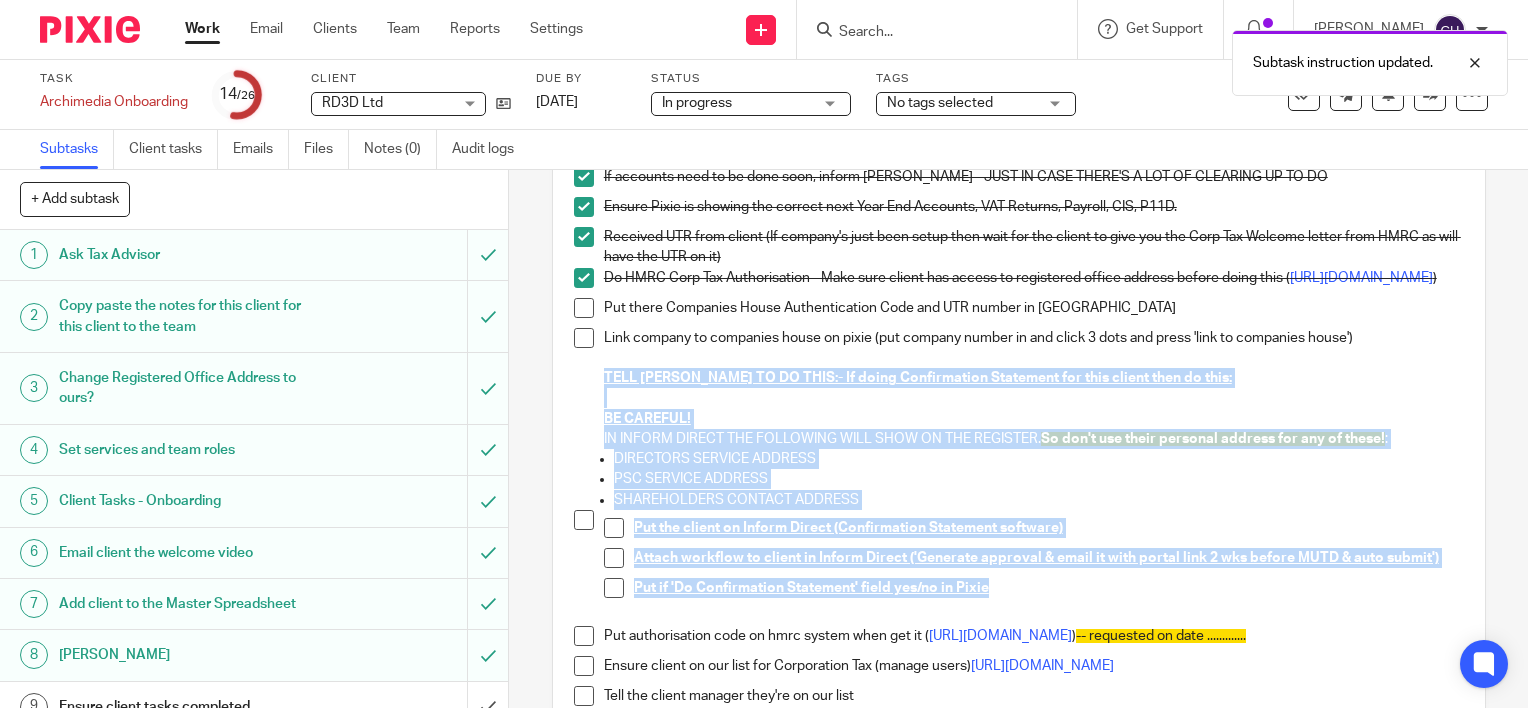 click on "Check if confirmation statement needs doing quickly, if so get Barbara to do it.   If accounts need to be done soon, inform Clara - JUST IN CASE THERE'S A LOT OF CLEARING UP TO DO   Ensure Pixie is showing the correct next Year End Accounts, VAT Returns, Payroll, CIS, P11D.   Received UTR from client (If company's just been setup then wait for the client to give you the Corp Tax Welcome letter from HMRC as will have the UTR on it)   Do HMRC Corp Tax Authorisation - Make sure client has access to registered office address before doing this ( https://www.tax.service.gov.uk/account/authorise-client/agent/18JM2AR479X5/request/corporation-tax )   Put there Companies House Authentication Code and UTR number in Pixie   Link company to companies house on pixie (put company number in and click 3 dots and press 'link to companies house') TELL CHRIS TO DO THIS:- If doing Confirmation Statement for this client then do this: BE CAREFUL! IN INFORM DIRECT THE FOLLOWING WILL SHOW ON THE REGISTER.  : PSC SERVICE ADDRESS" at bounding box center [1019, 633] 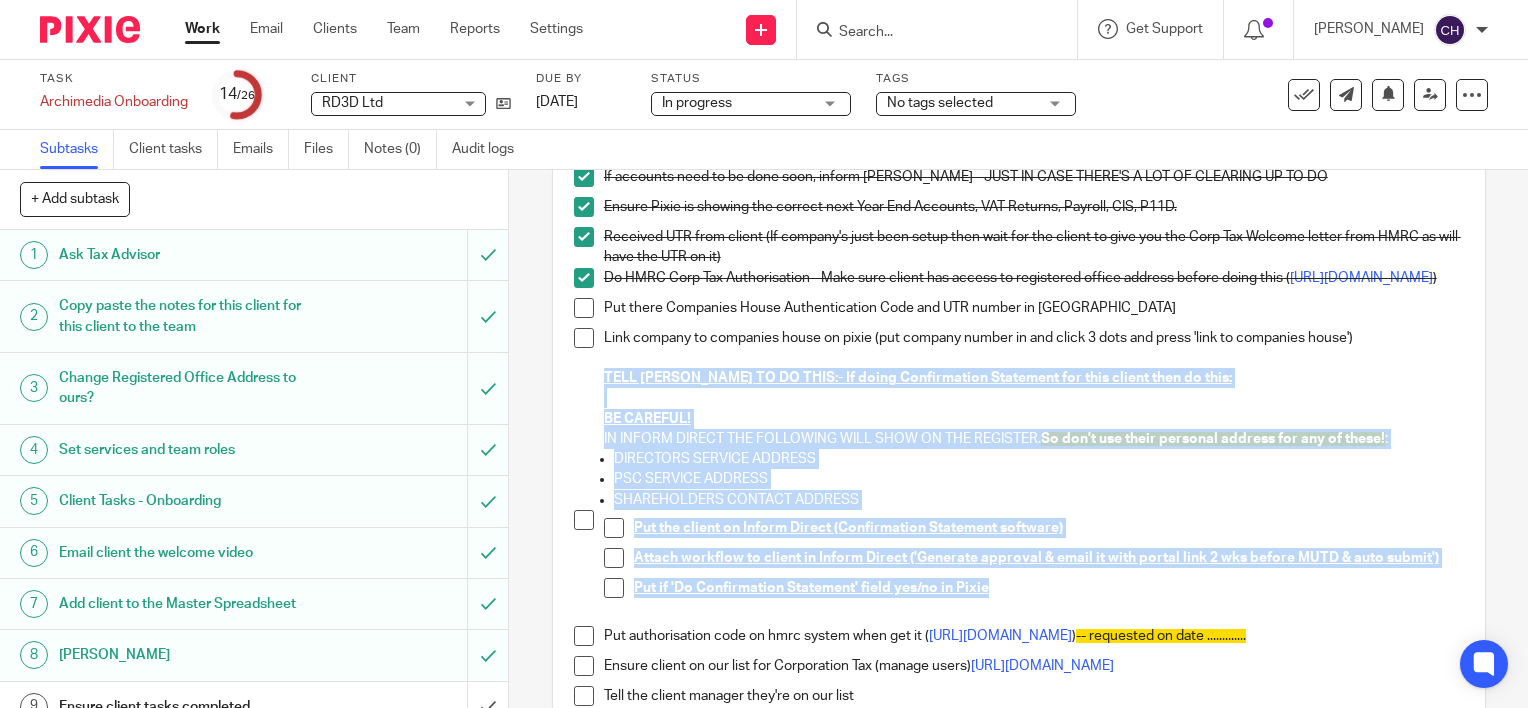 click on "PSC SERVICE ADDRESS" at bounding box center [1039, 479] 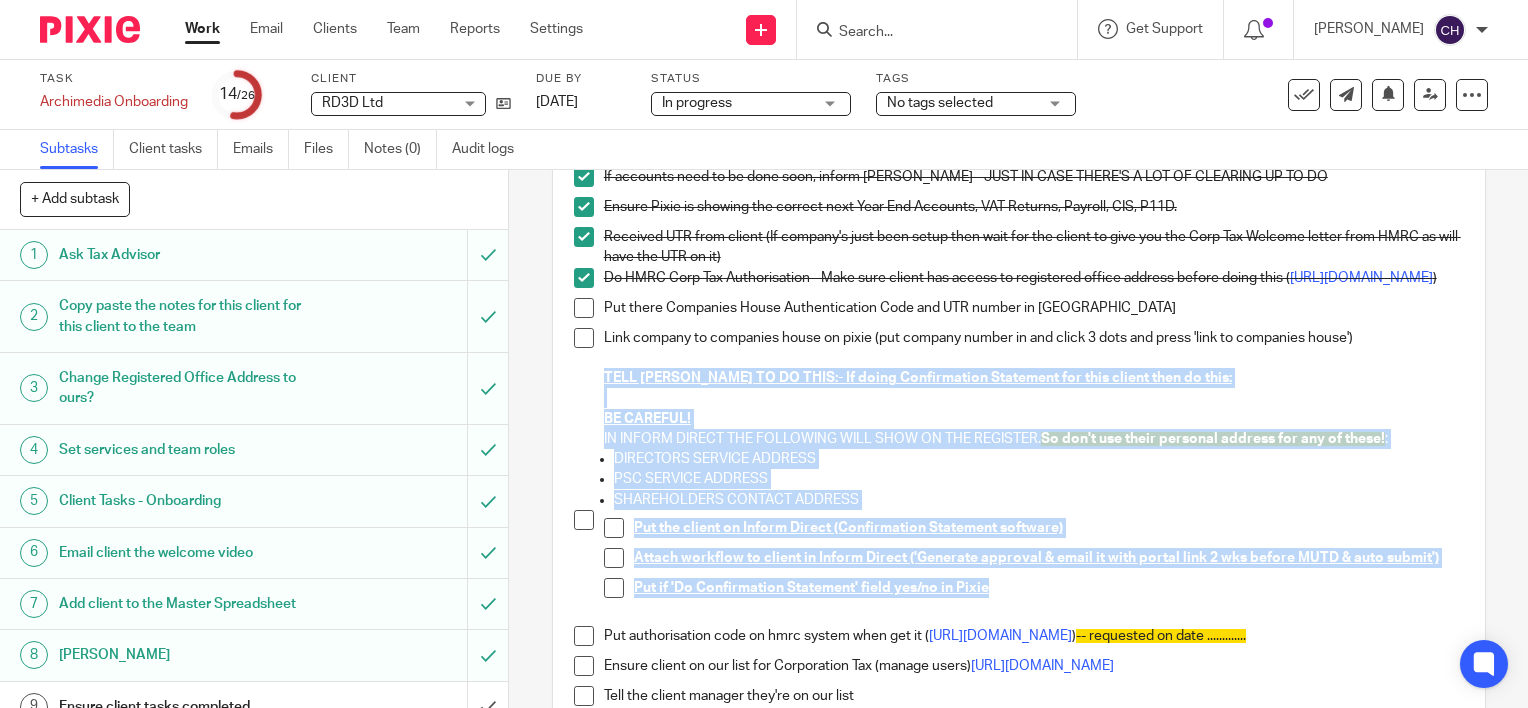 drag, startPoint x: 1008, startPoint y: 604, endPoint x: 580, endPoint y: 383, distance: 481.68973 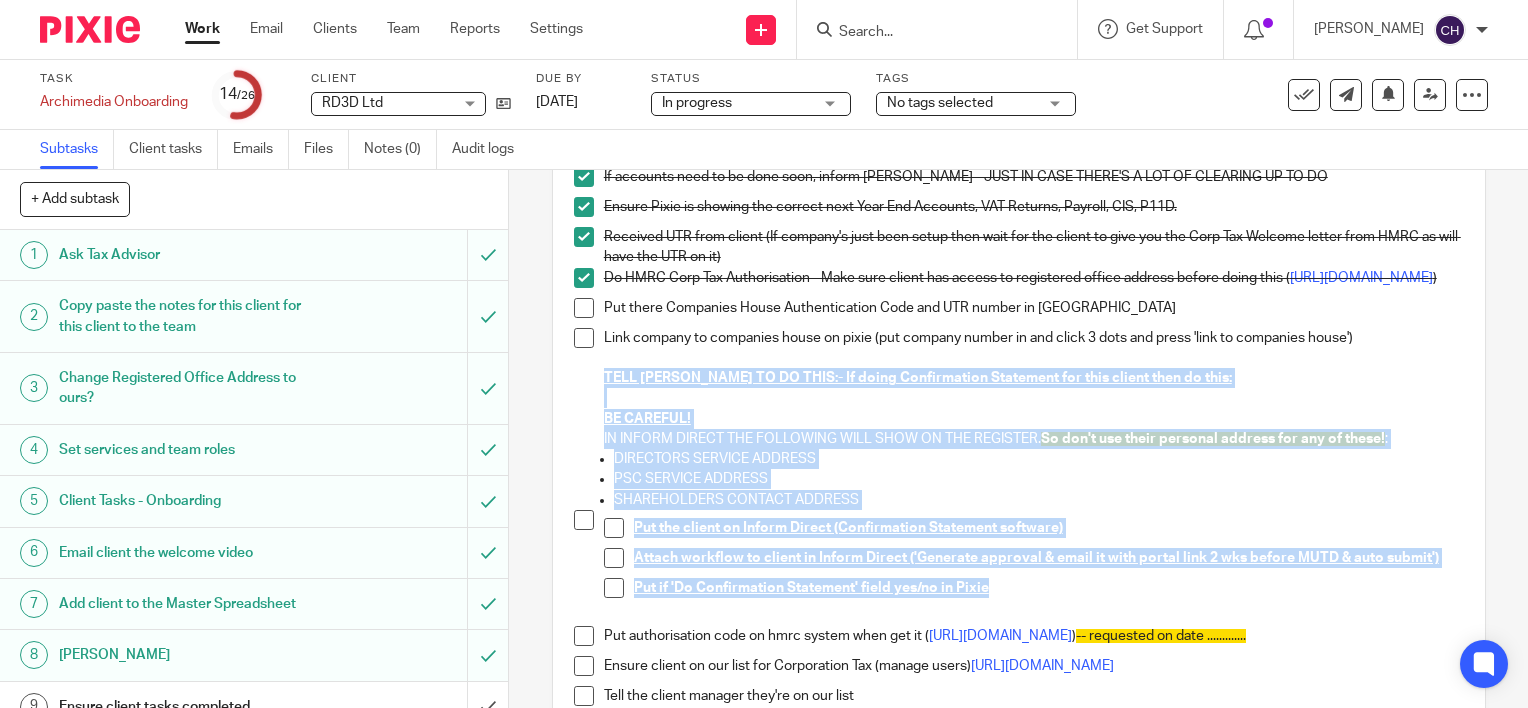 click on "Check if confirmation statement needs doing quickly, if so get Barbara to do it.   If accounts need to be done soon, inform Clara - JUST IN CASE THERE'S A LOT OF CLEARING UP TO DO   Ensure Pixie is showing the correct next Year End Accounts, VAT Returns, Payroll, CIS, P11D.   Received UTR from client (If company's just been setup then wait for the client to give you the Corp Tax Welcome letter from HMRC as will have the UTR on it)   Do HMRC Corp Tax Authorisation - Make sure client has access to registered office address before doing this ( https://www.tax.service.gov.uk/account/authorise-client/agent/18JM2AR479X5/request/corporation-tax )   Put there Companies House Authentication Code and UTR number in Pixie   Link company to companies house on pixie (put company number in and click 3 dots and press 'link to companies house') TELL CHRIS TO DO THIS:- If doing Confirmation Statement for this client then do this: BE CAREFUL! IN INFORM DIRECT THE FOLLOWING WILL SHOW ON THE REGISTER.  : PSC SERVICE ADDRESS" at bounding box center [1019, 633] 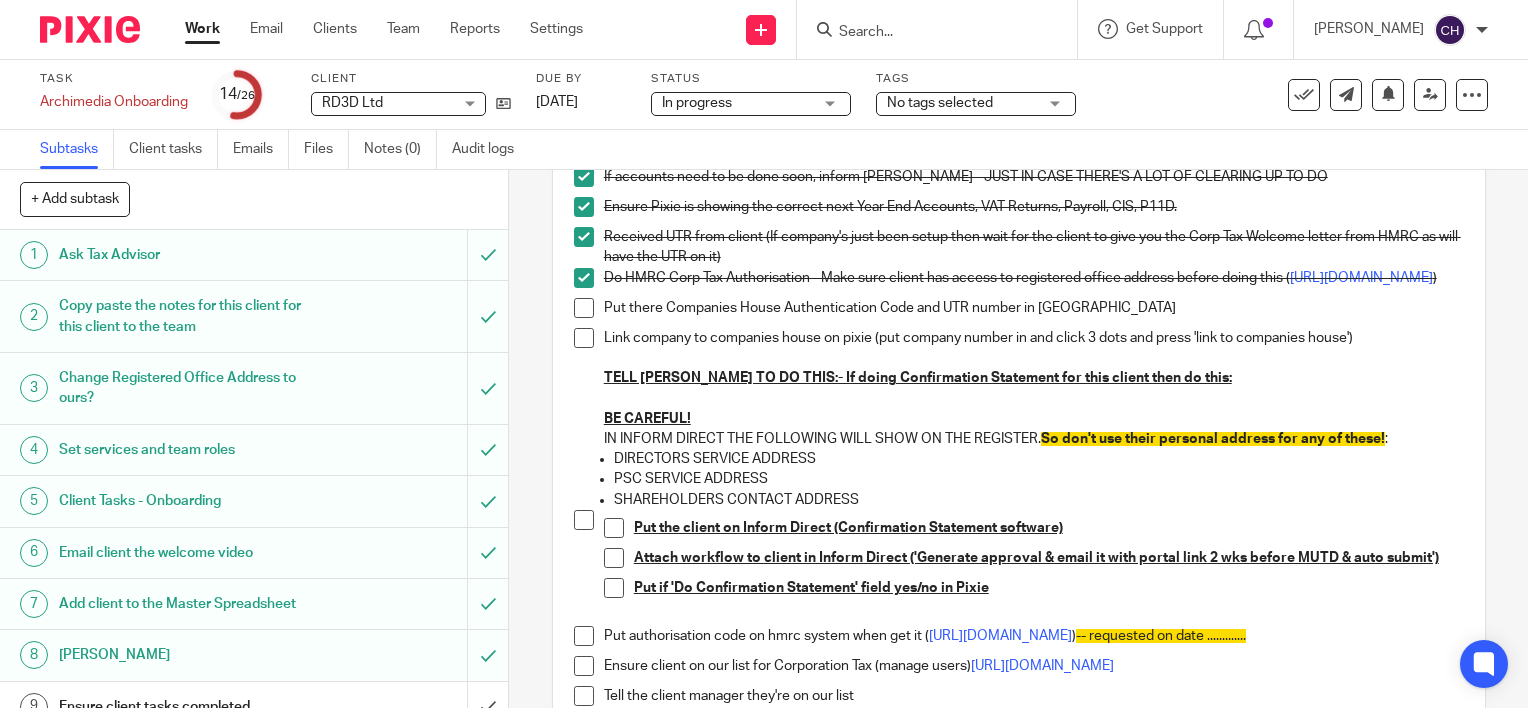 click on "16
Onboarding Corporation Tax
Instructions
Description
Edit description
Check if confirmation statement needs doing quickly, if so get Barbara to do it.   If accounts need to be done soon, inform Clara - JUST IN CASE THERE'S A LOT OF CLEARING UP TO DO   Ensure Pixie is showing the correct next Year End Accounts, VAT Returns, Payroll, CIS, P11D.   Received UTR from client (If company's just been setup then wait for the client to give you the Corp Tax Welcome letter from HMRC as will have the UTR on it)   Do HMRC Corp Tax Authorisation - Make sure client has access to registered office address before doing this ( https://www.tax.service.gov.uk/account/authorise-client/agent/18JM2AR479X5/request/corporation-tax )   Put there Companies House Authentication Code and UTR number in Pixie   BE CAREFUL! : DIRECTORS SERVICE ADDRESS" at bounding box center [1018, 439] 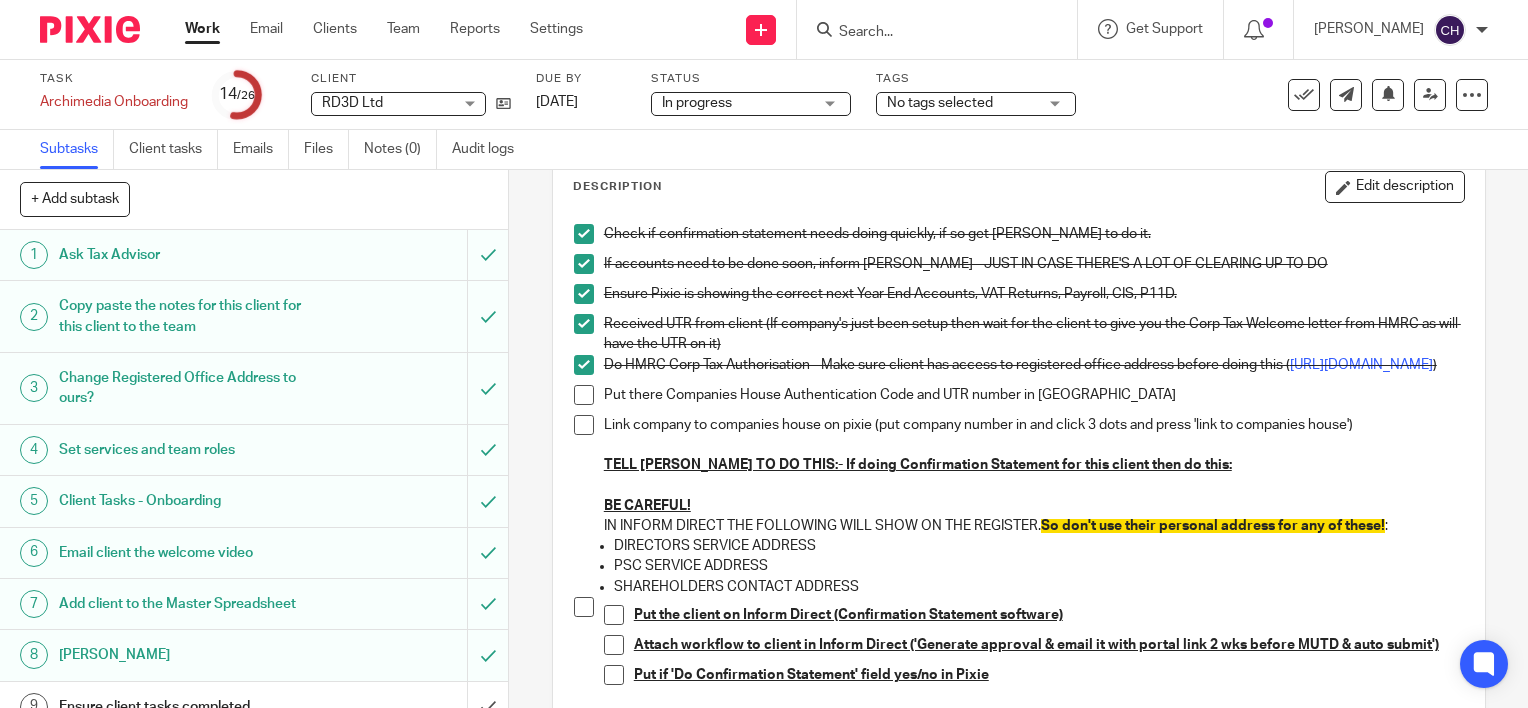 scroll, scrollTop: 0, scrollLeft: 0, axis: both 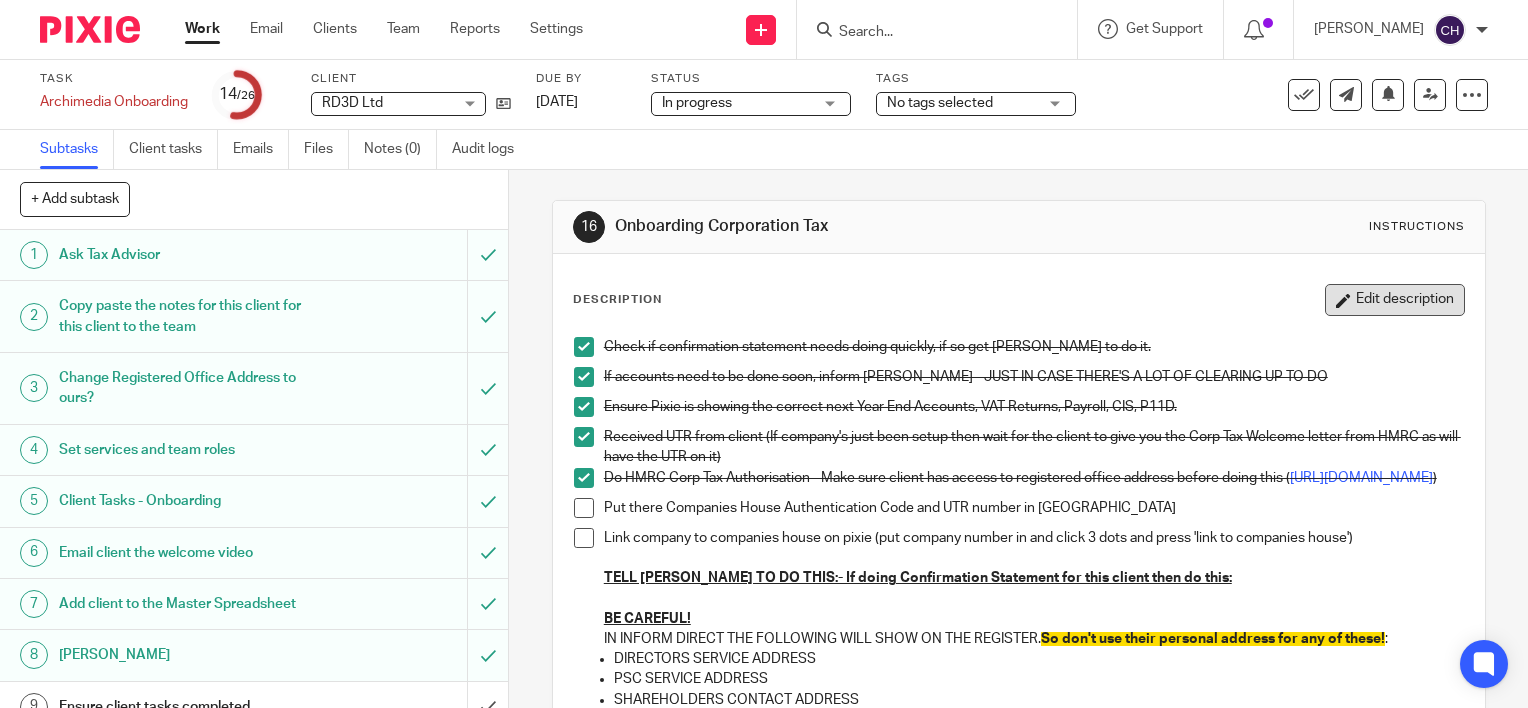 click on "Edit description" at bounding box center (1395, 300) 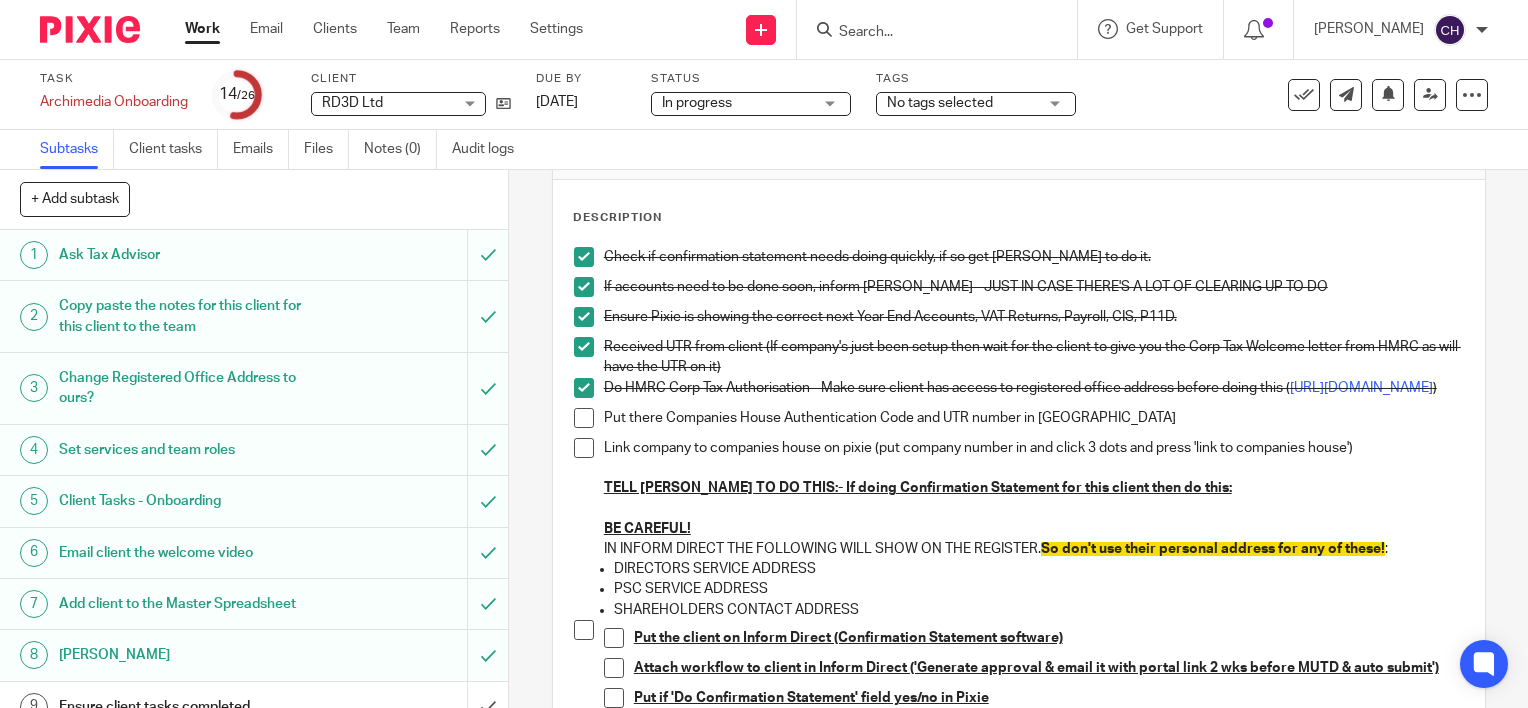 scroll, scrollTop: 200, scrollLeft: 0, axis: vertical 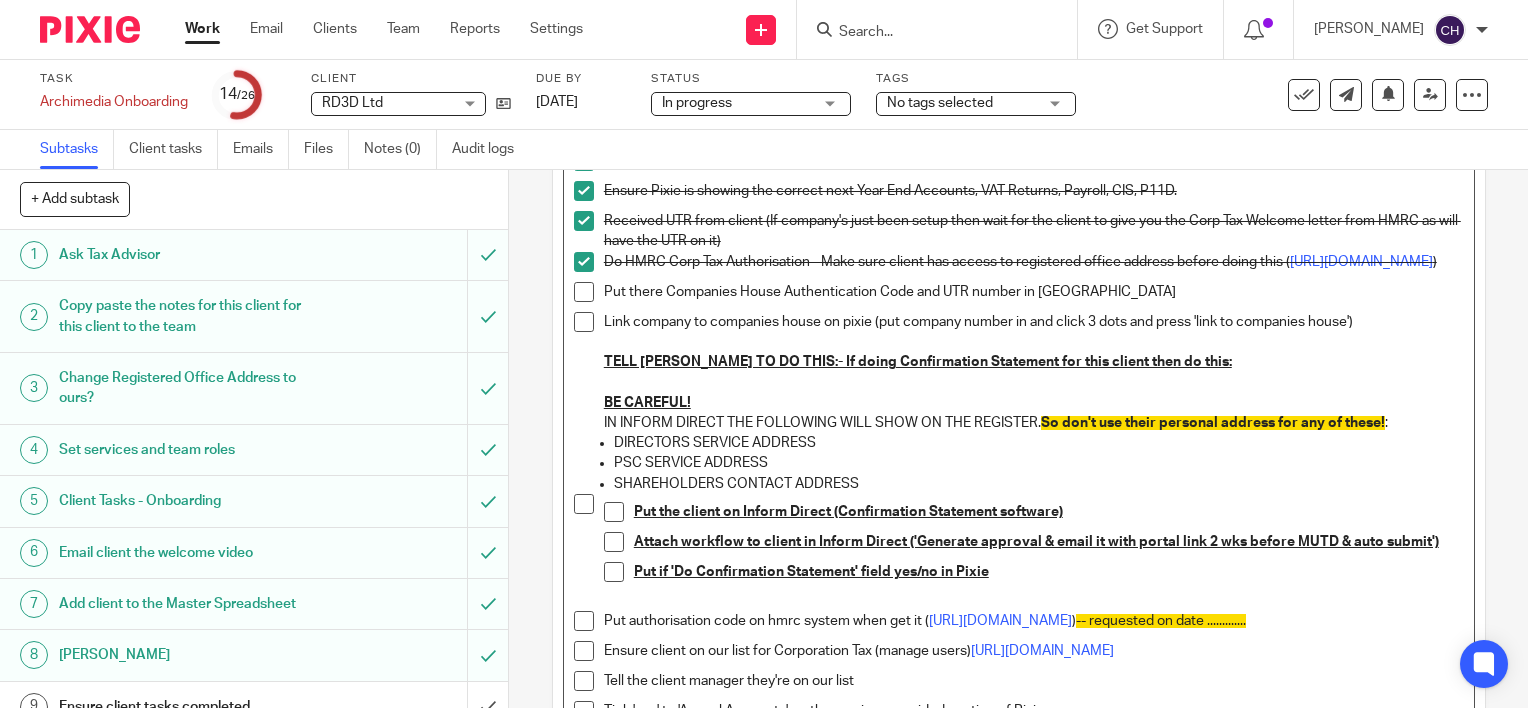 click on "Link company to companies house on pixie (put company number in and click 3 dots and press 'link to companies house')" at bounding box center (1034, 322) 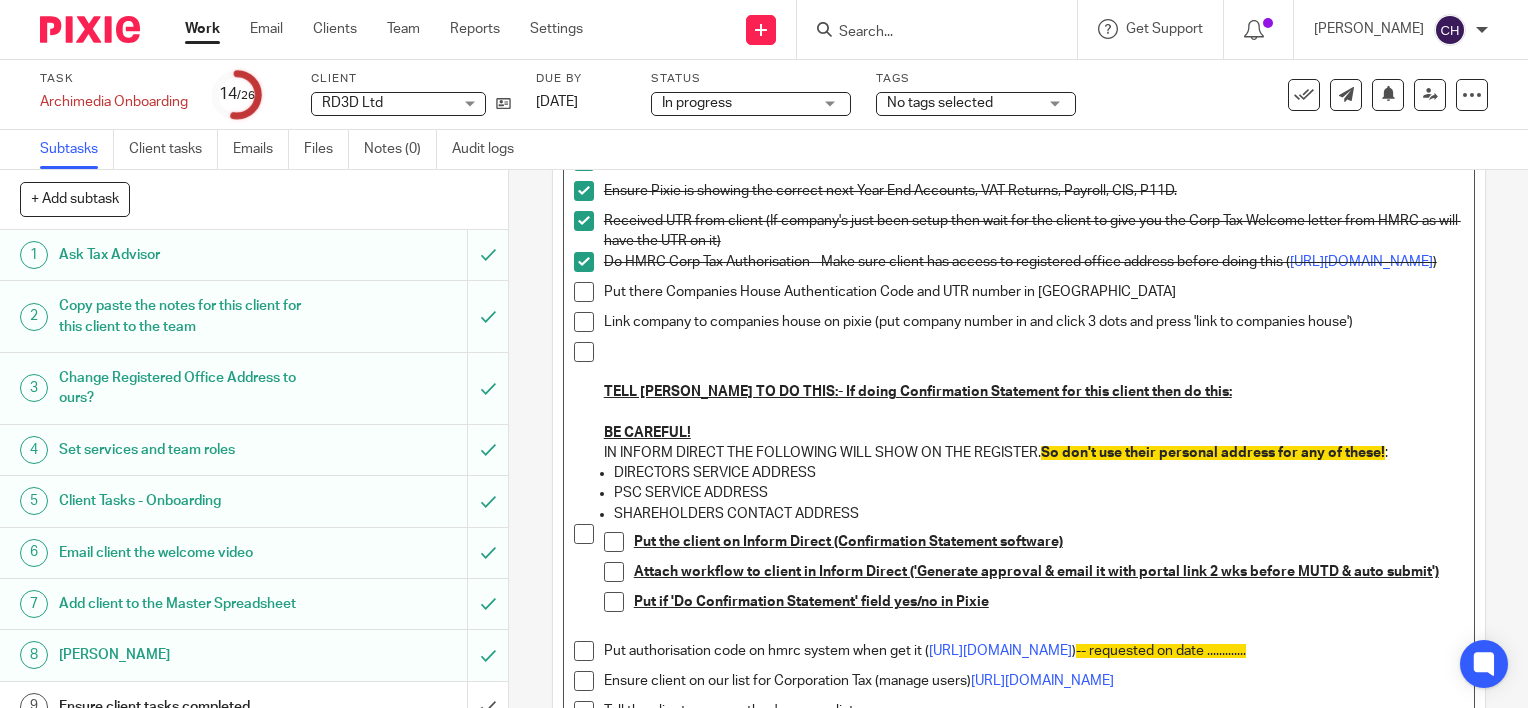 scroll, scrollTop: 800, scrollLeft: 0, axis: vertical 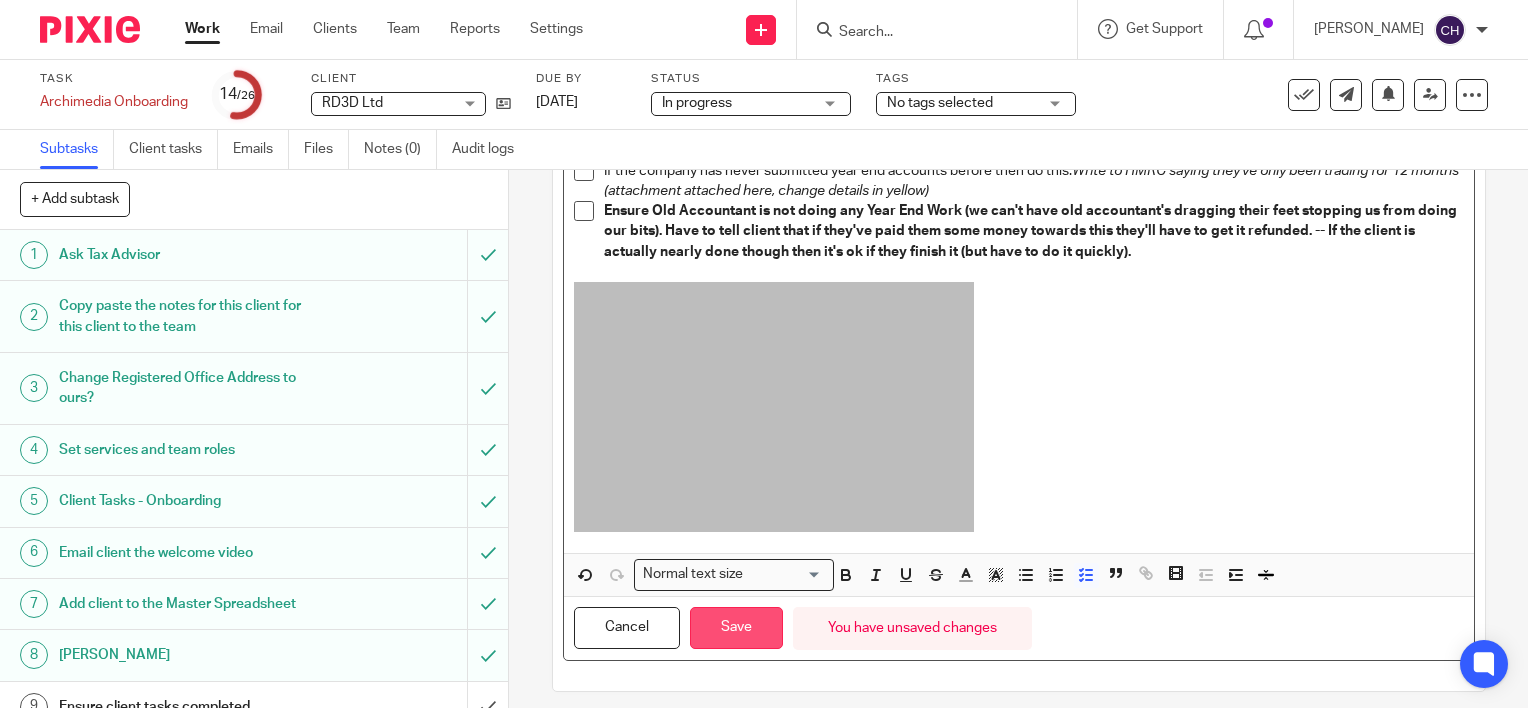 click on "Save" at bounding box center (736, 628) 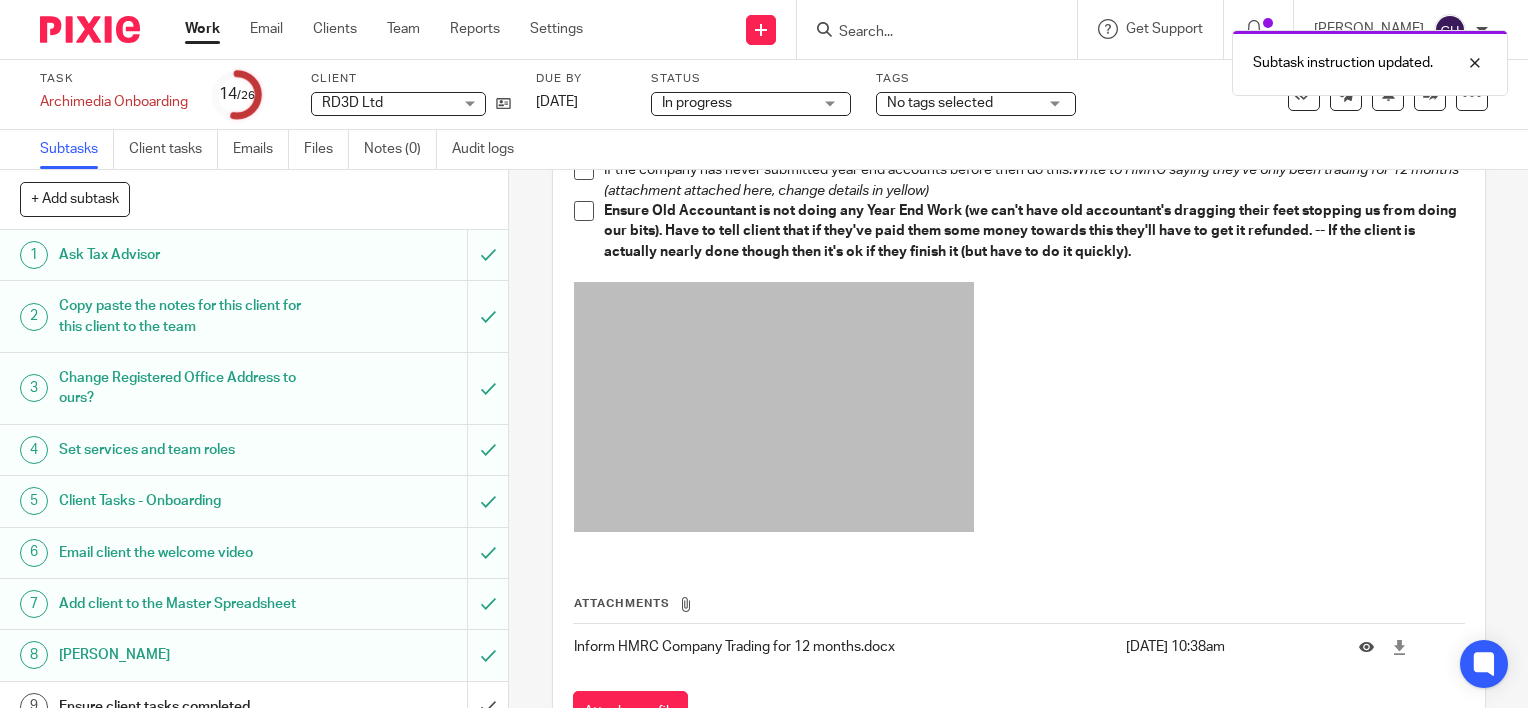 scroll, scrollTop: 216, scrollLeft: 0, axis: vertical 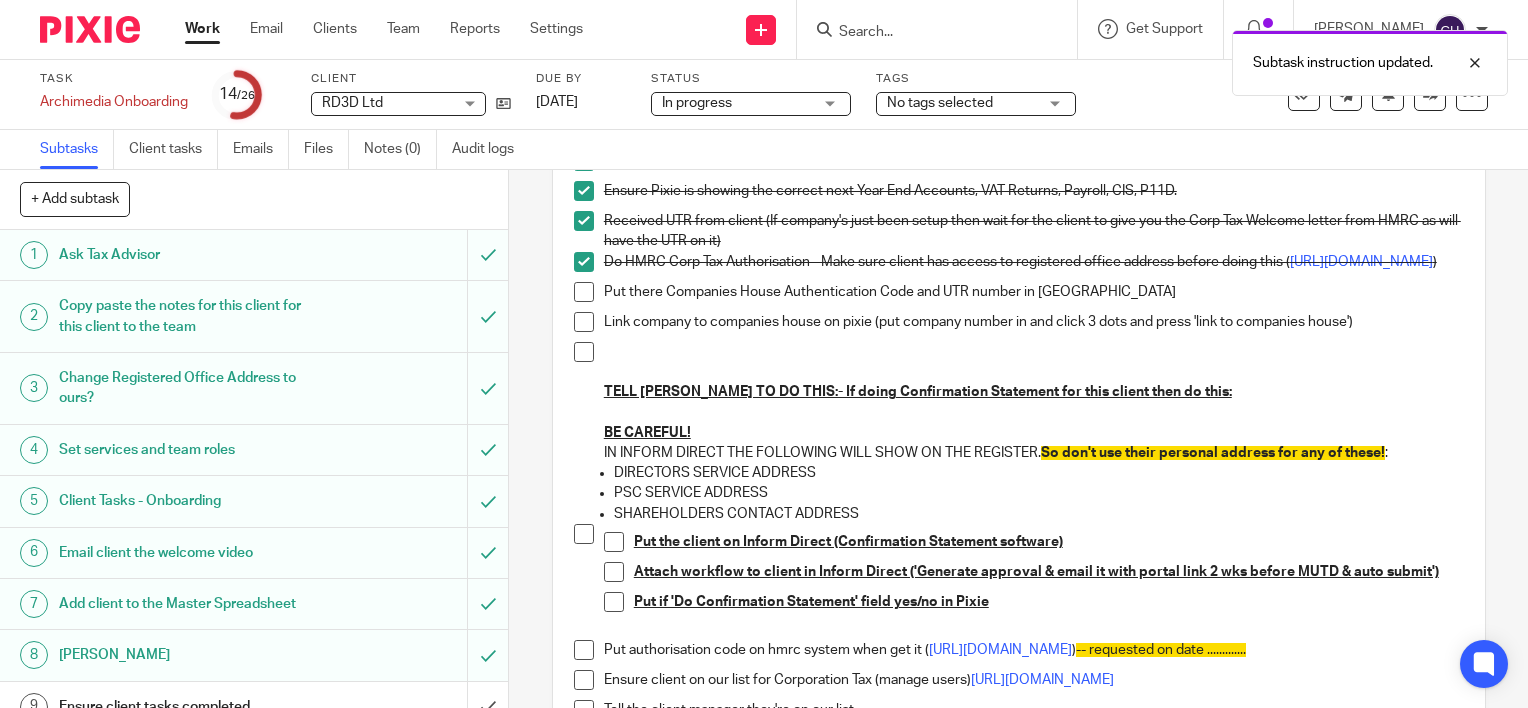 click at bounding box center [584, 322] 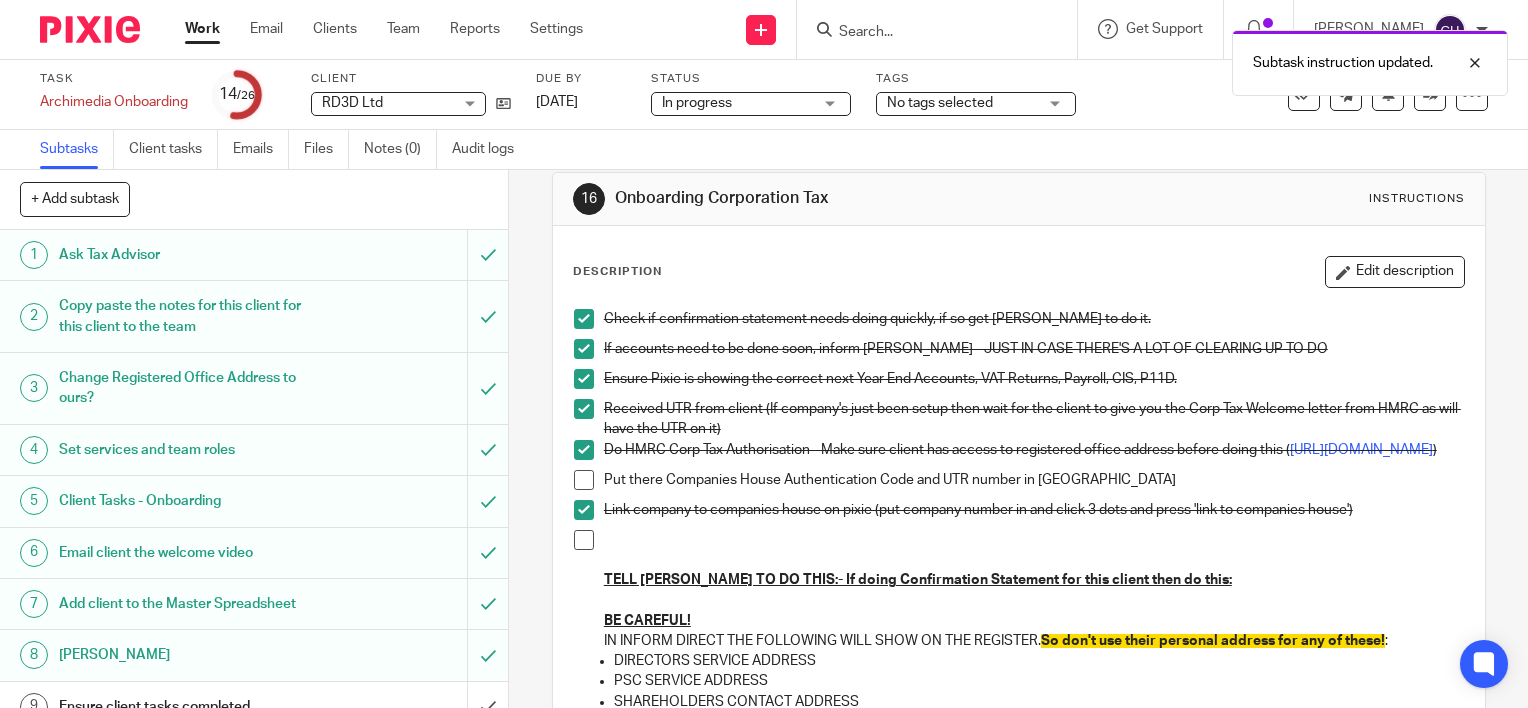 scroll, scrollTop: 16, scrollLeft: 0, axis: vertical 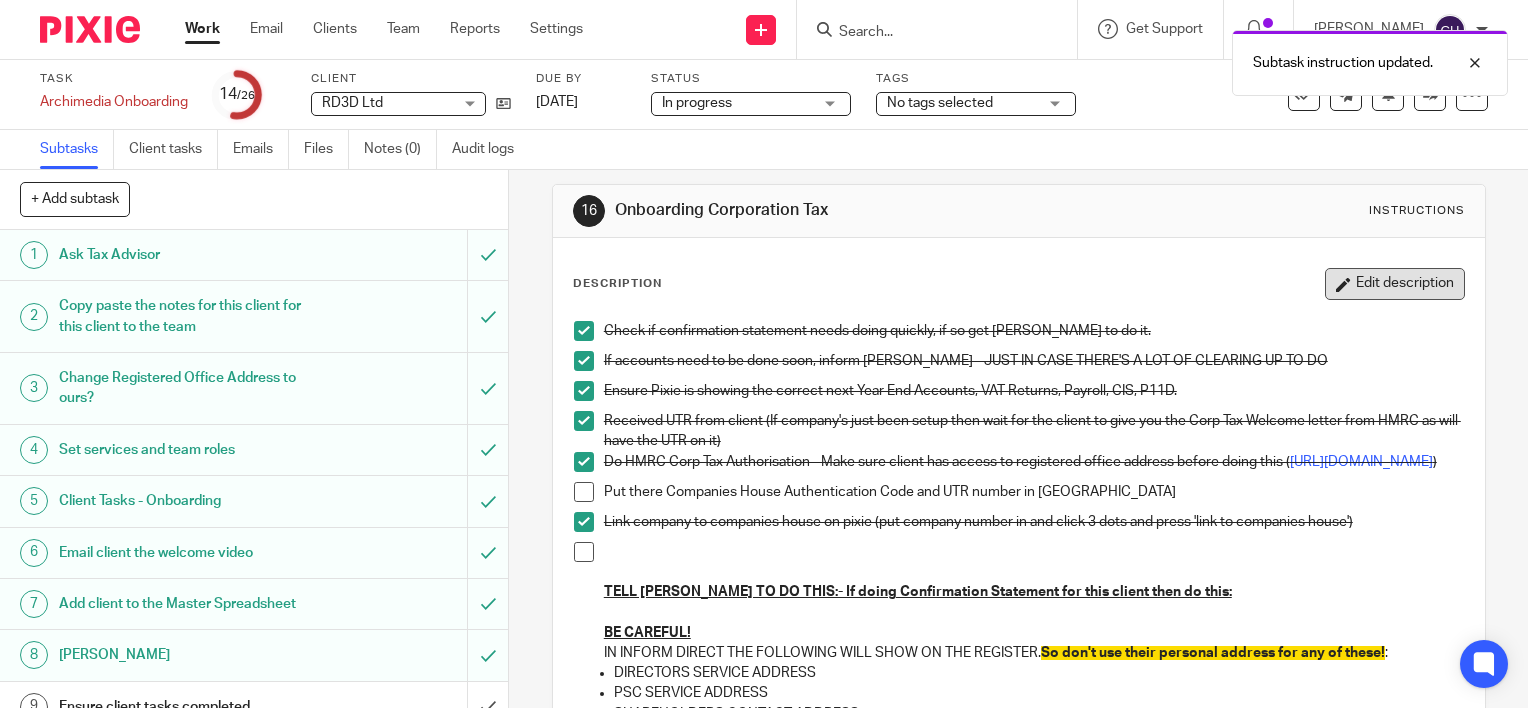 click on "Edit description" at bounding box center (1395, 284) 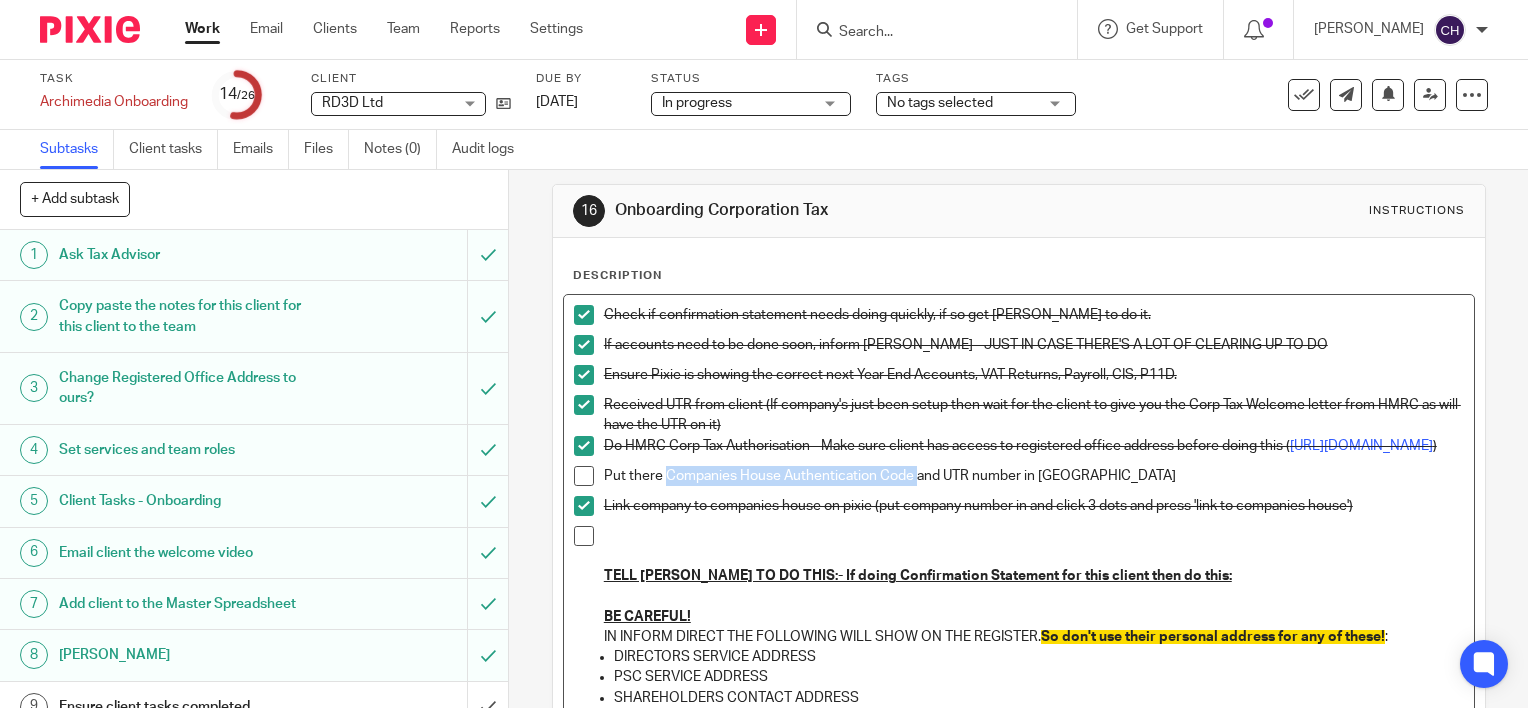drag, startPoint x: 908, startPoint y: 485, endPoint x: 657, endPoint y: 500, distance: 251.44781 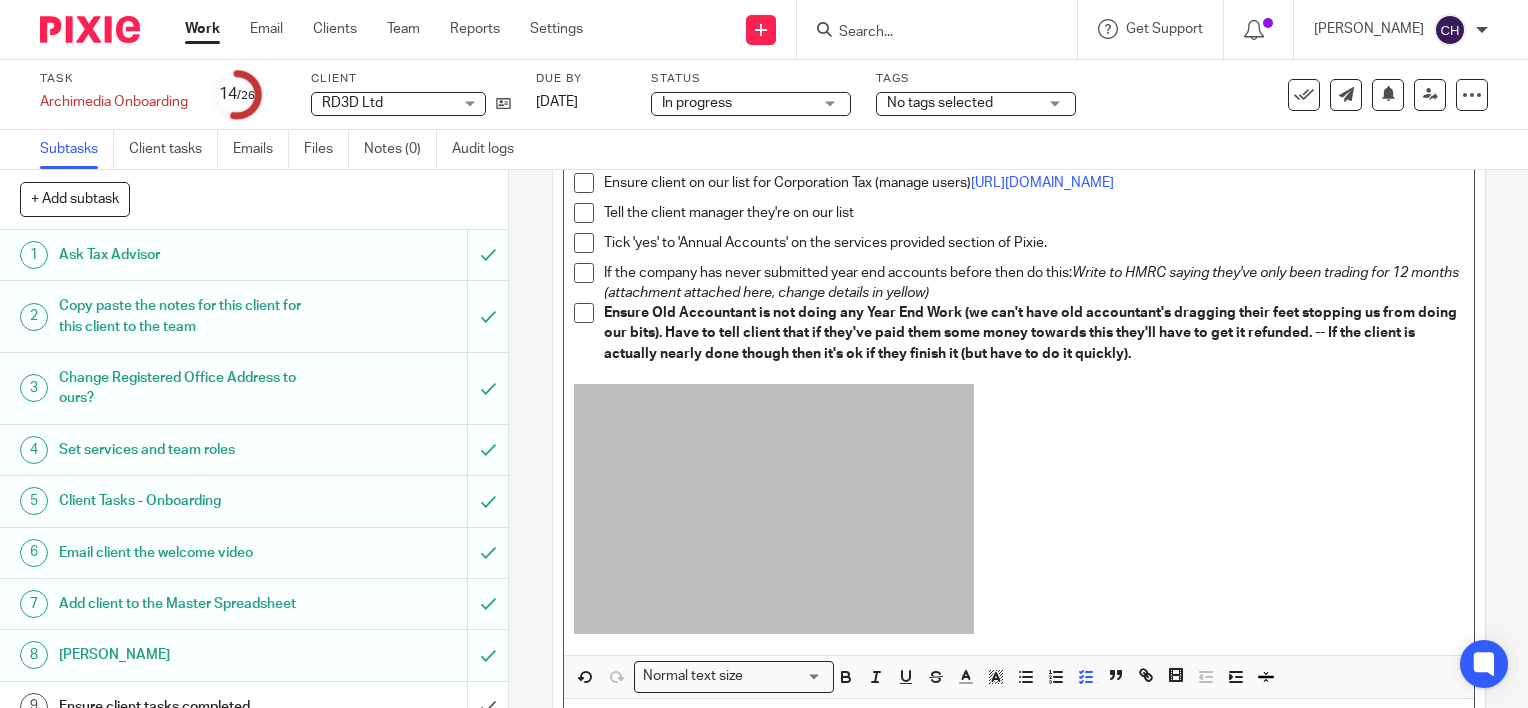 scroll, scrollTop: 841, scrollLeft: 0, axis: vertical 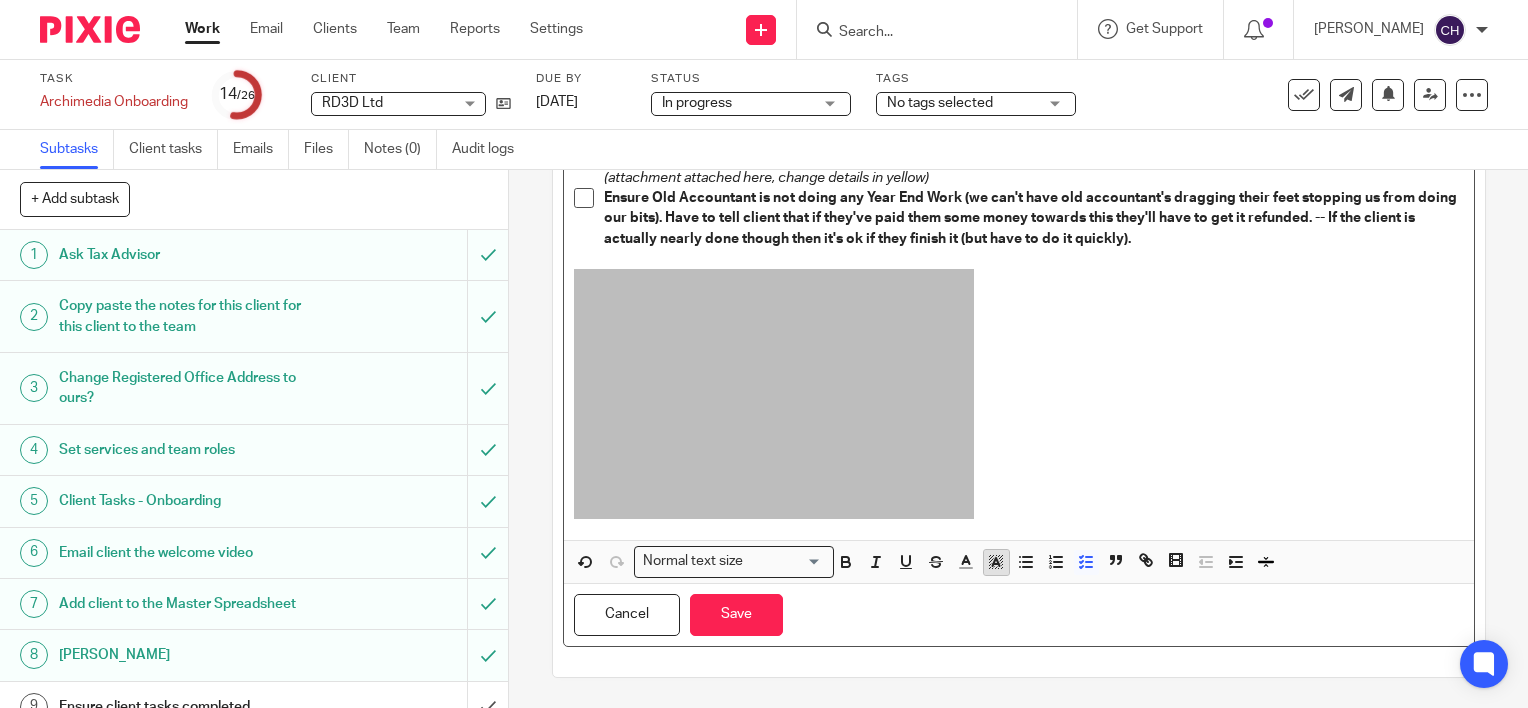 click 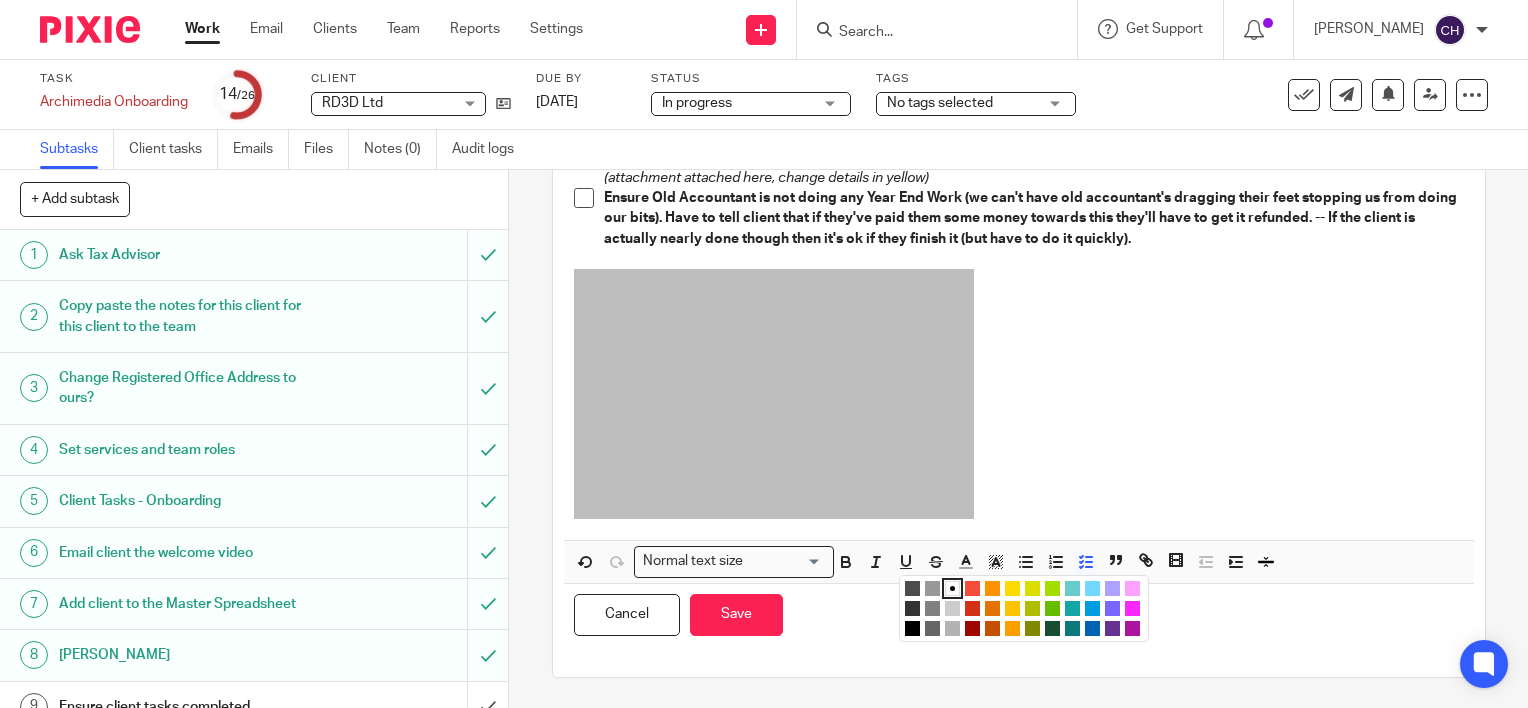 click at bounding box center [972, 588] 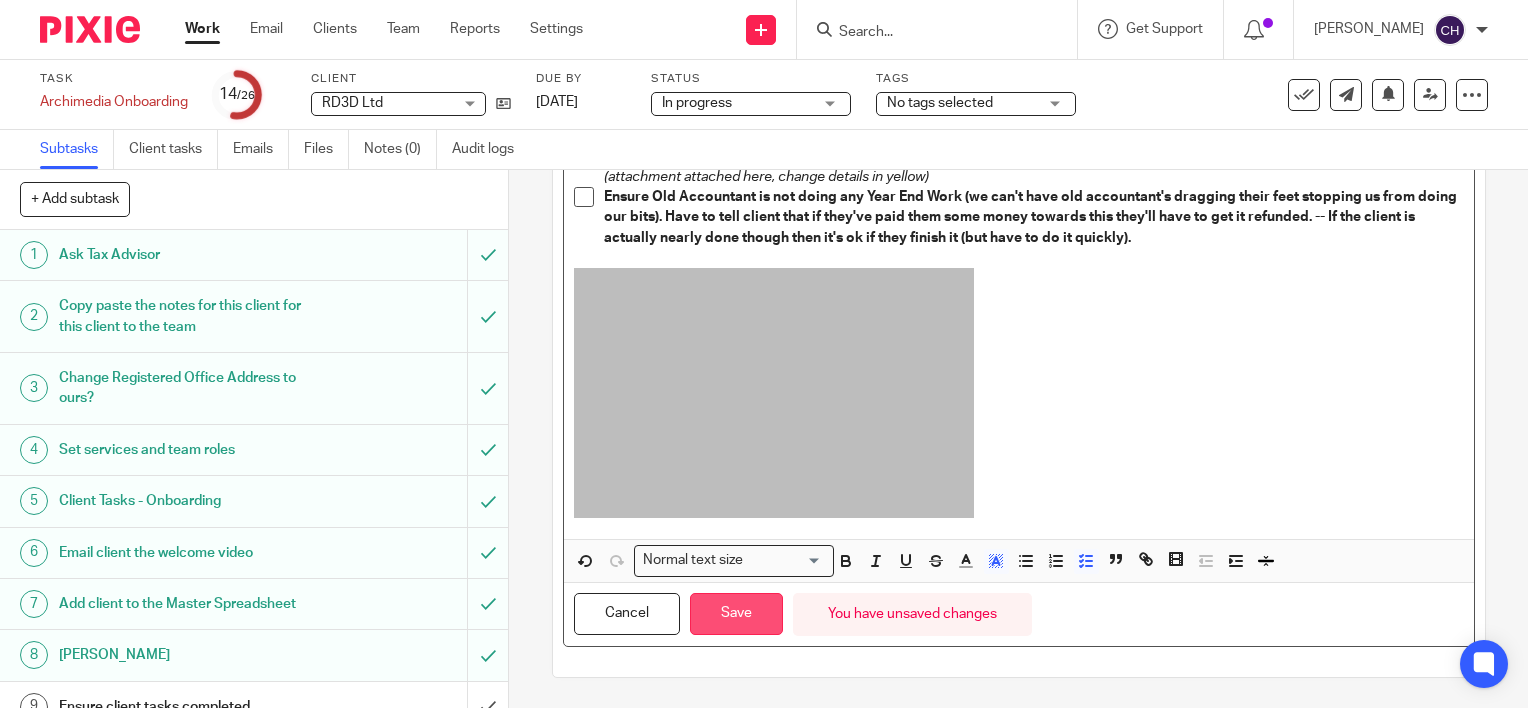 click on "Save" at bounding box center (736, 614) 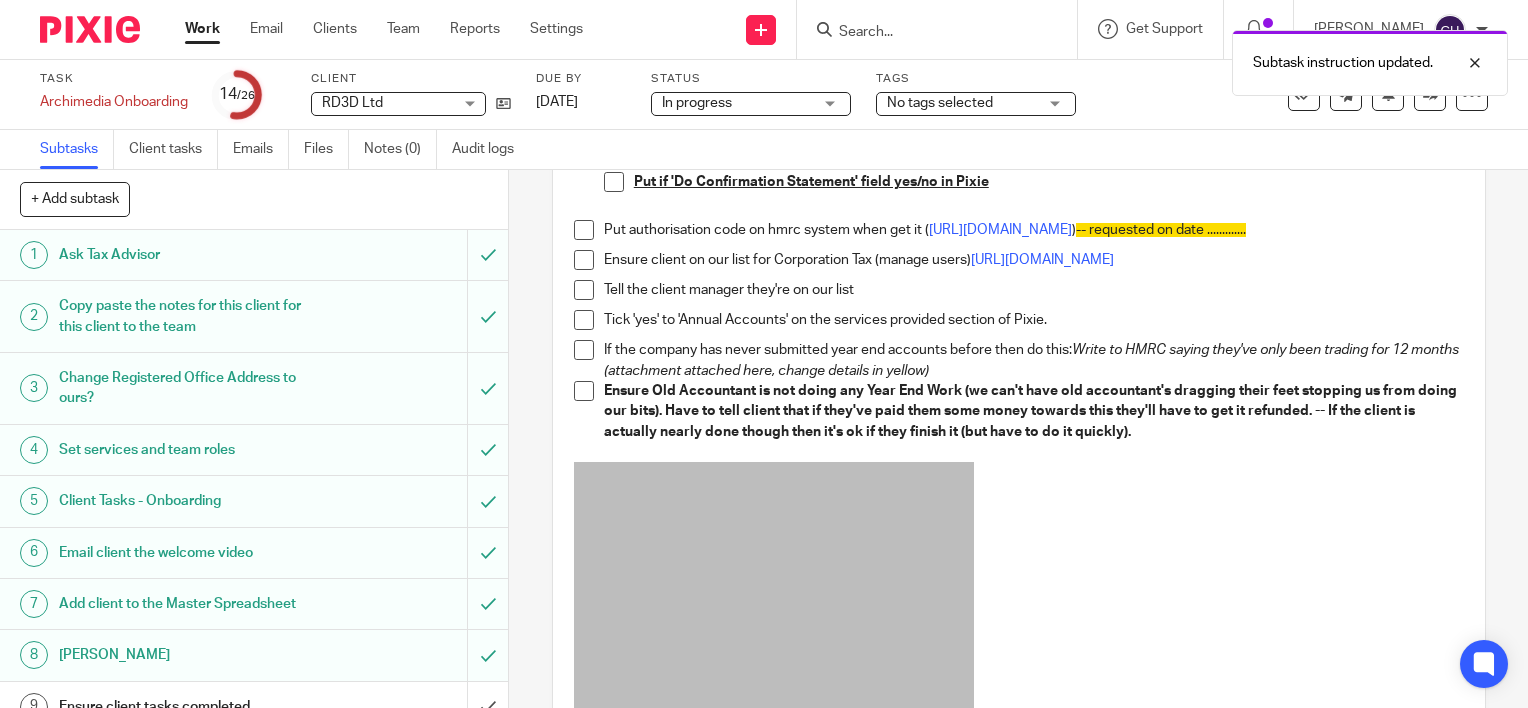 scroll, scrollTop: 157, scrollLeft: 0, axis: vertical 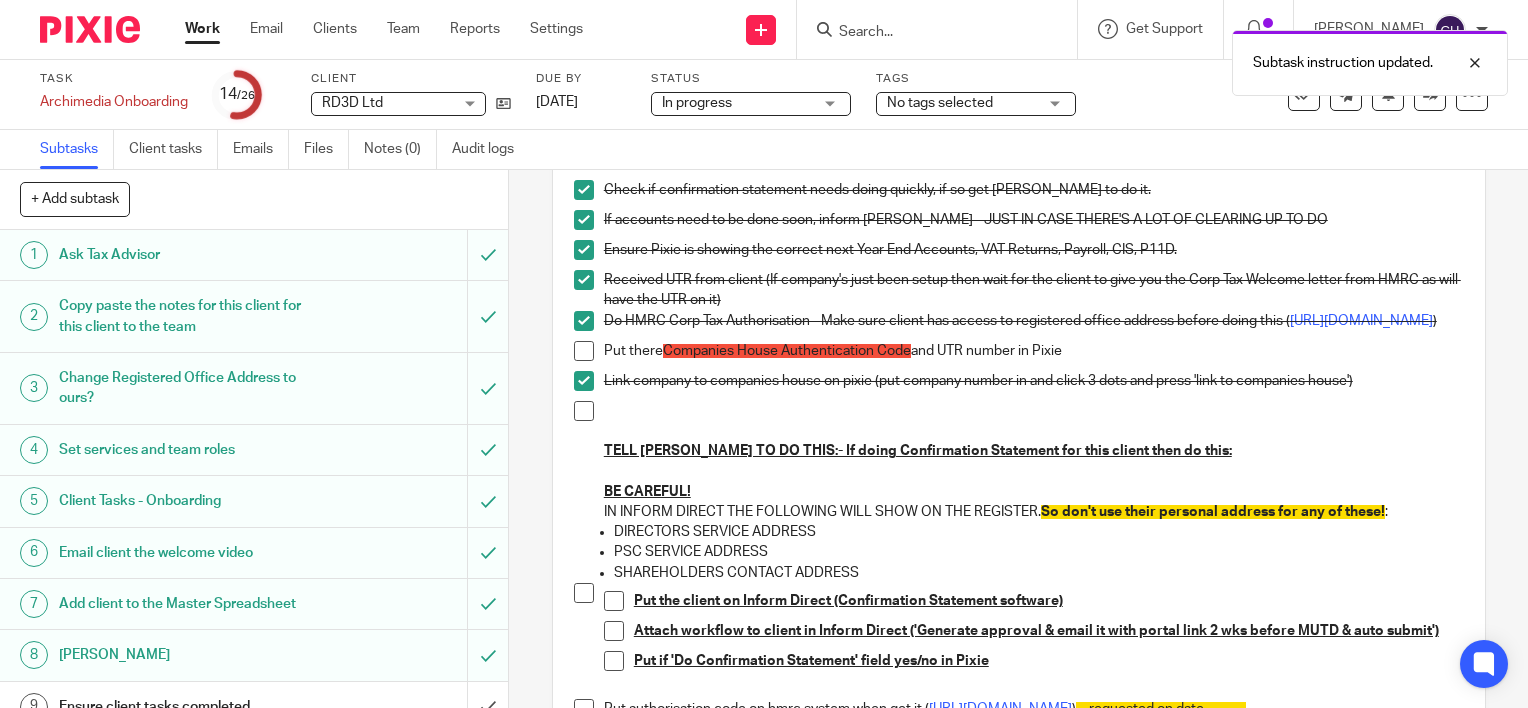 click on "Do HMRC Corp Tax Authorisation - Make sure client has access to registered office address before doing this ( https://www.tax.service.gov.uk/account/authorise-client/agent/18JM2AR479X5/request/corporation-tax )" at bounding box center [1034, 321] 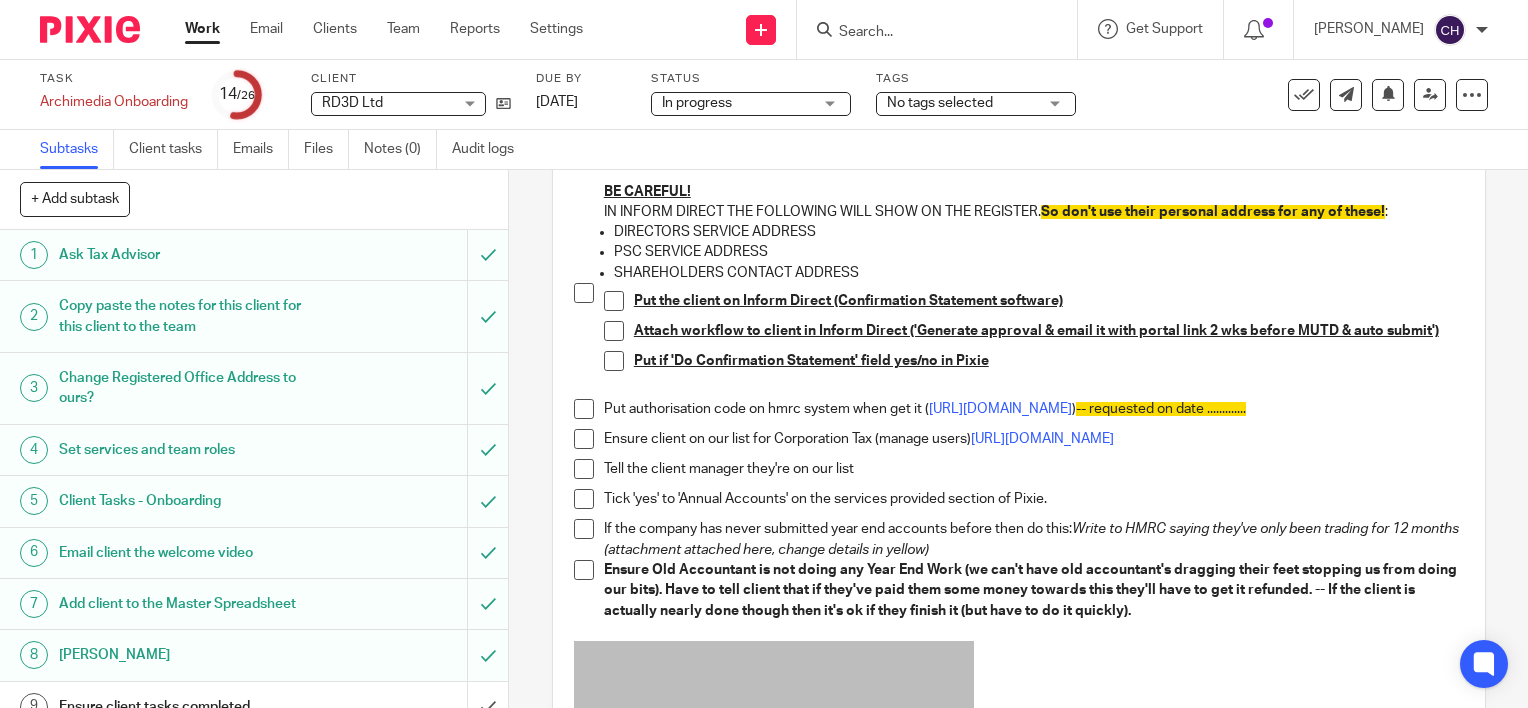 scroll, scrollTop: 557, scrollLeft: 0, axis: vertical 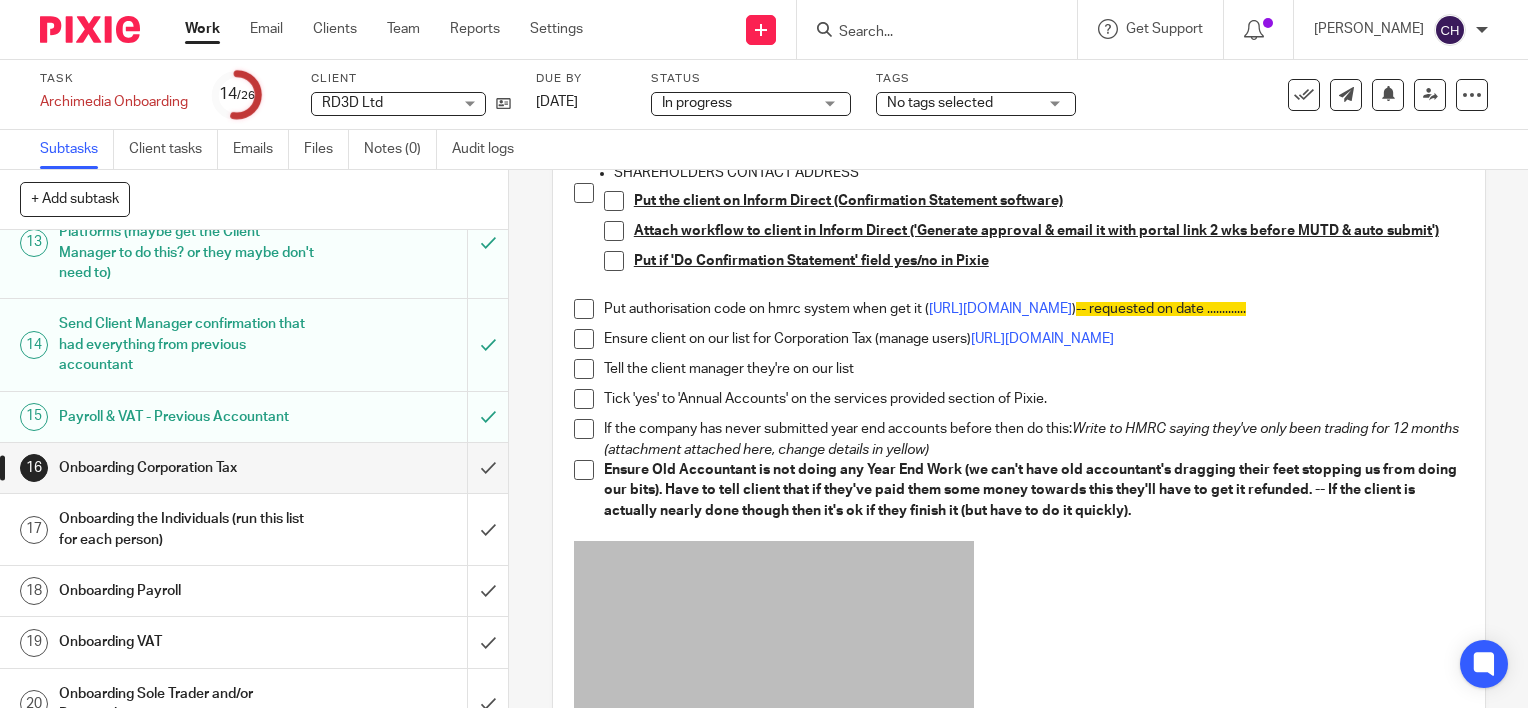 click on "Onboarding the Individuals (run this list for each person)" at bounding box center [253, 529] 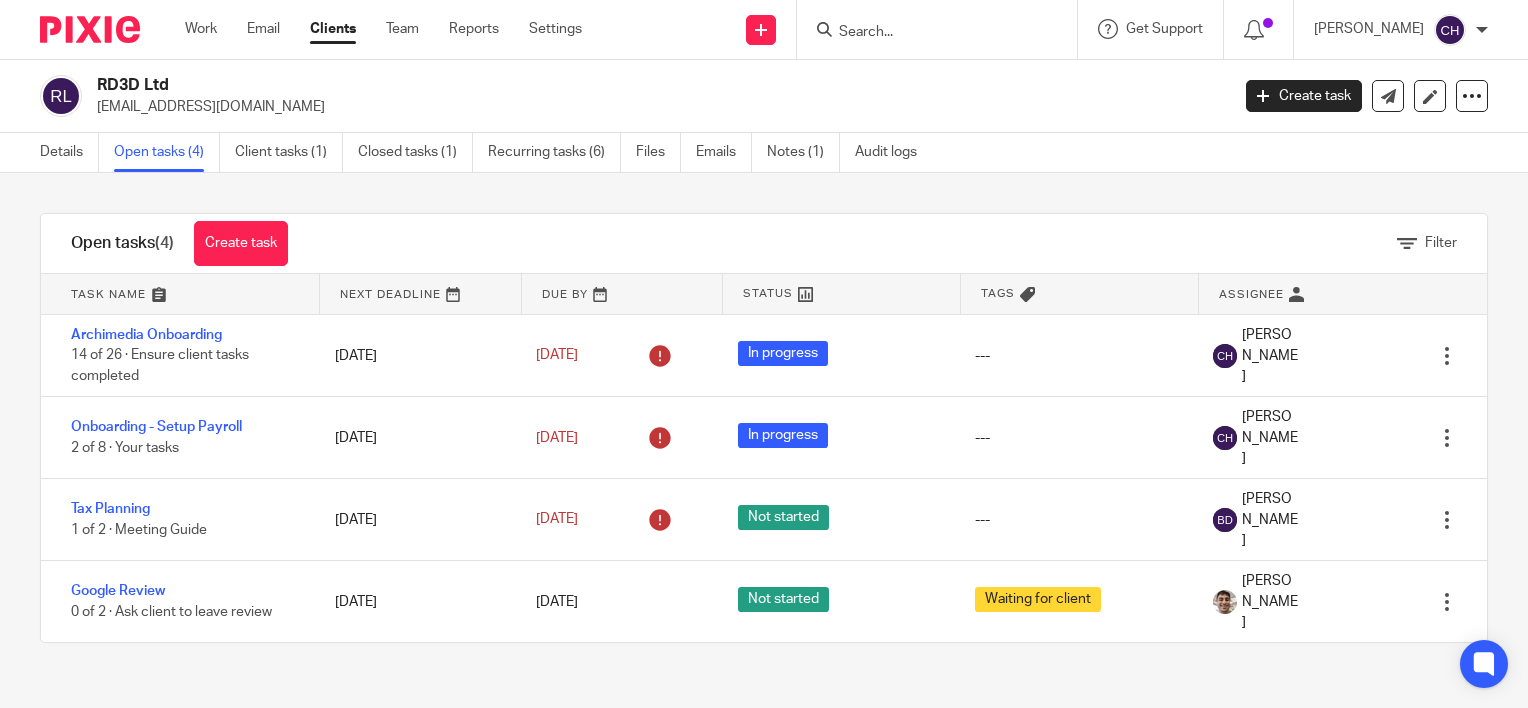 scroll, scrollTop: 0, scrollLeft: 0, axis: both 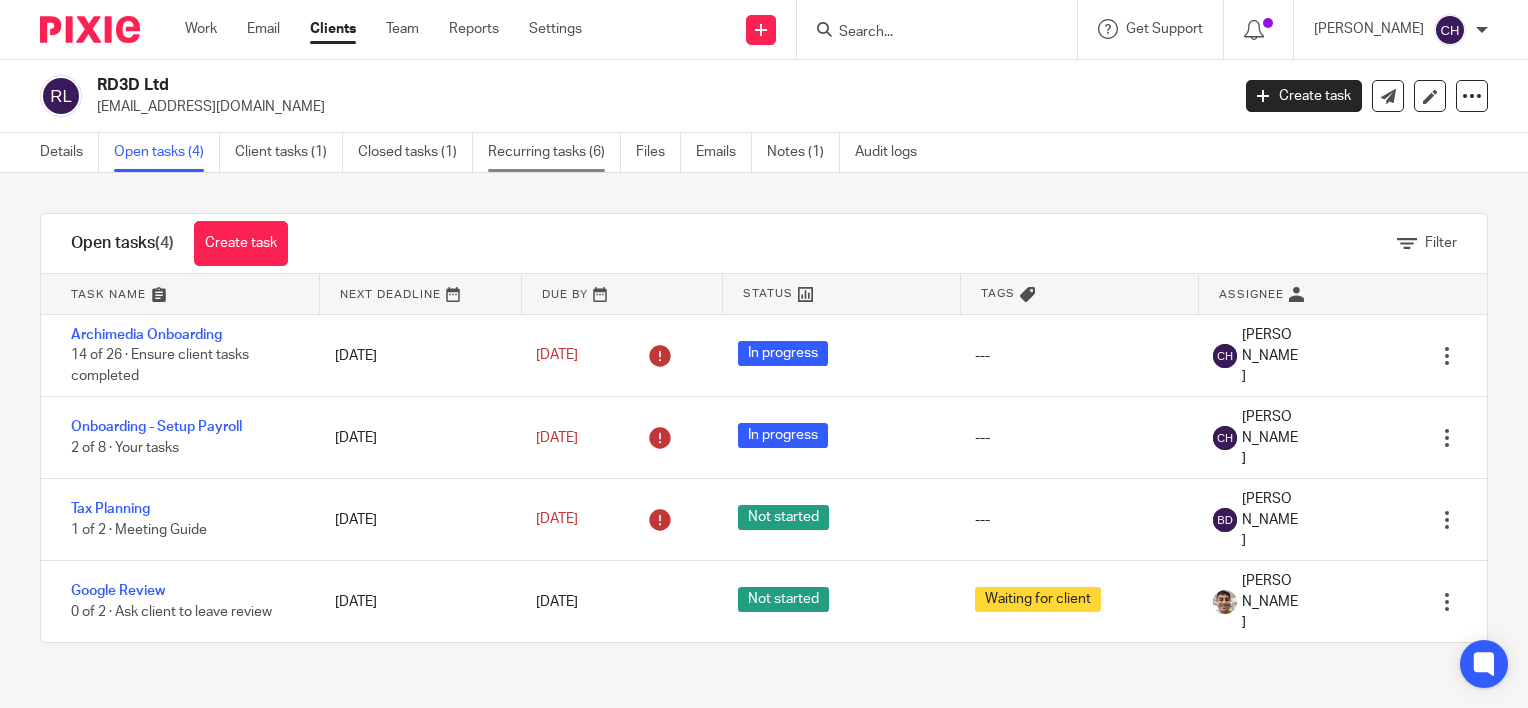 click on "Recurring tasks (6)" at bounding box center [554, 152] 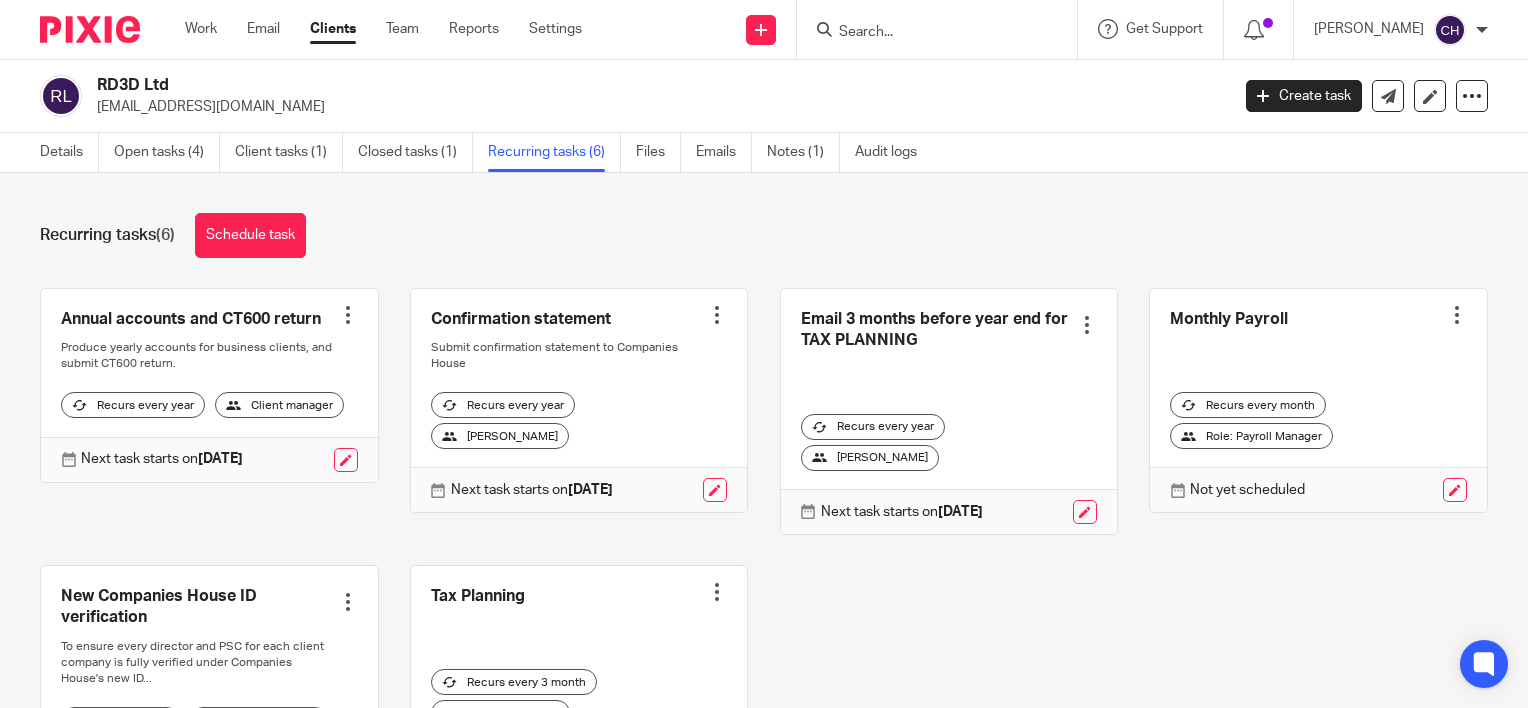 scroll, scrollTop: 0, scrollLeft: 0, axis: both 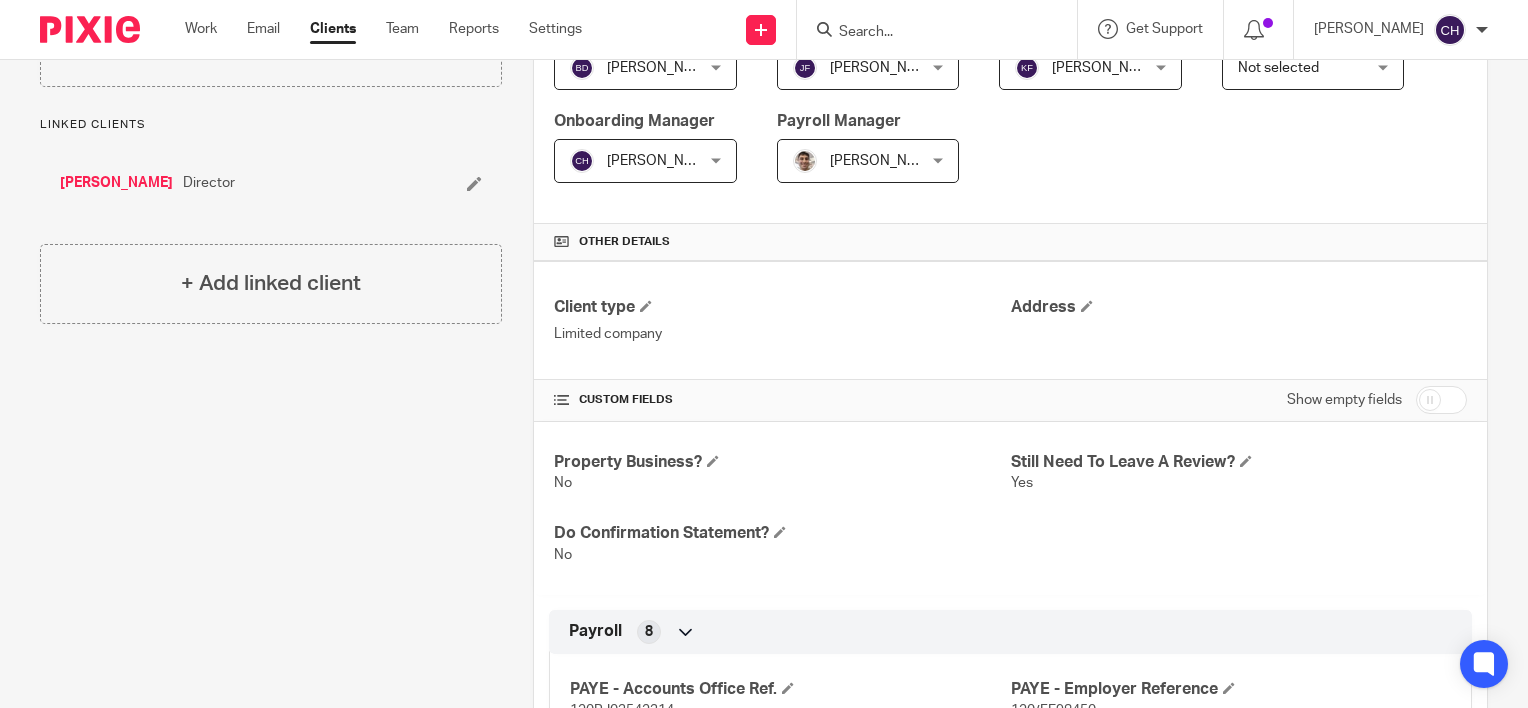 click at bounding box center (1441, 400) 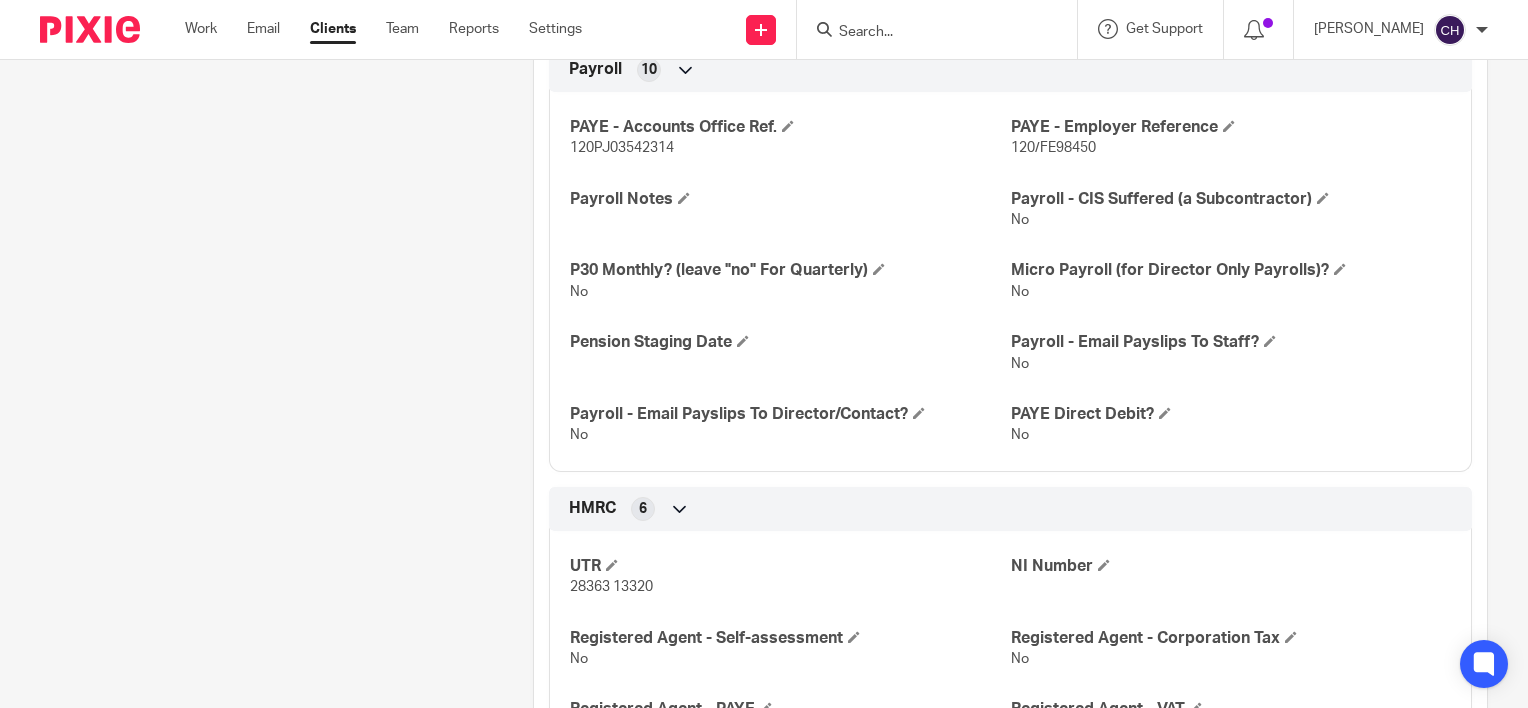 scroll, scrollTop: 1300, scrollLeft: 0, axis: vertical 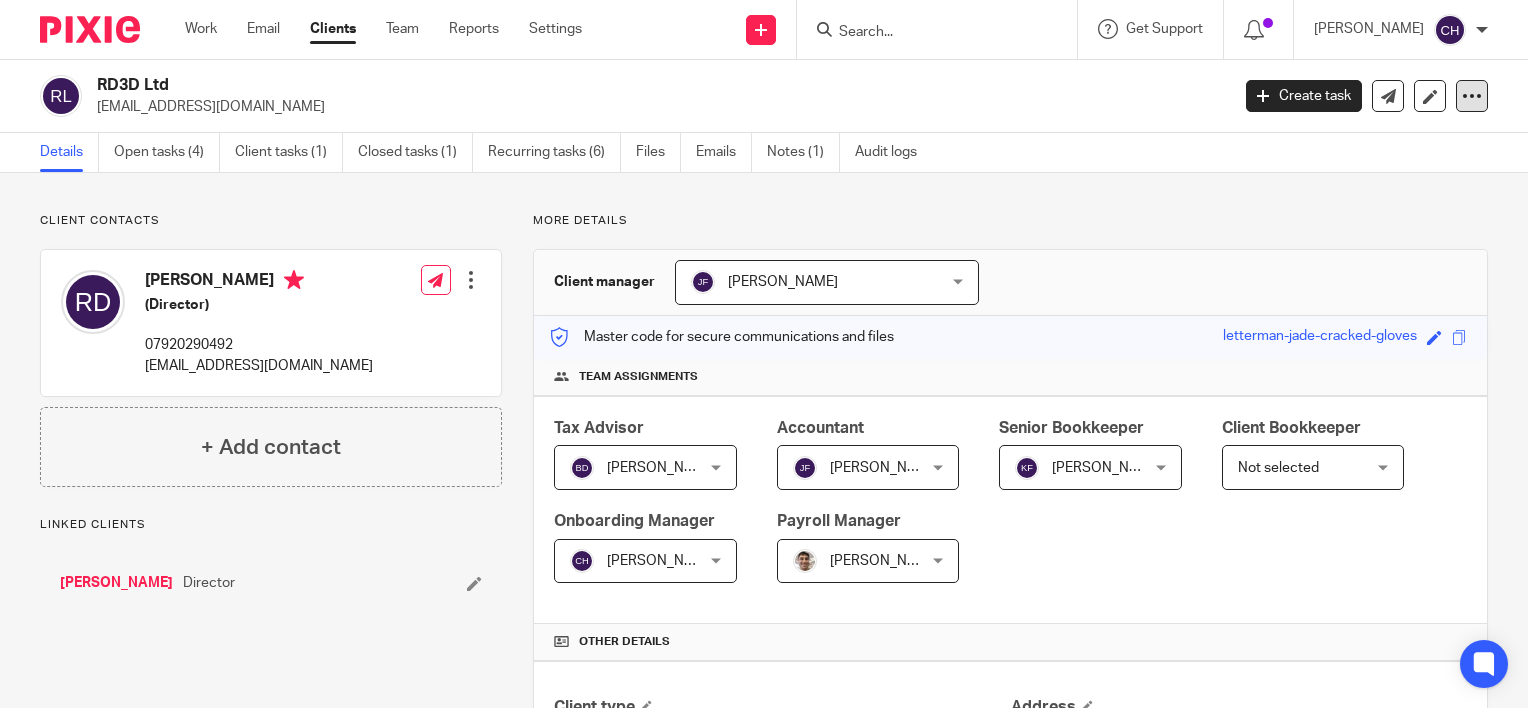 click at bounding box center [1472, 96] 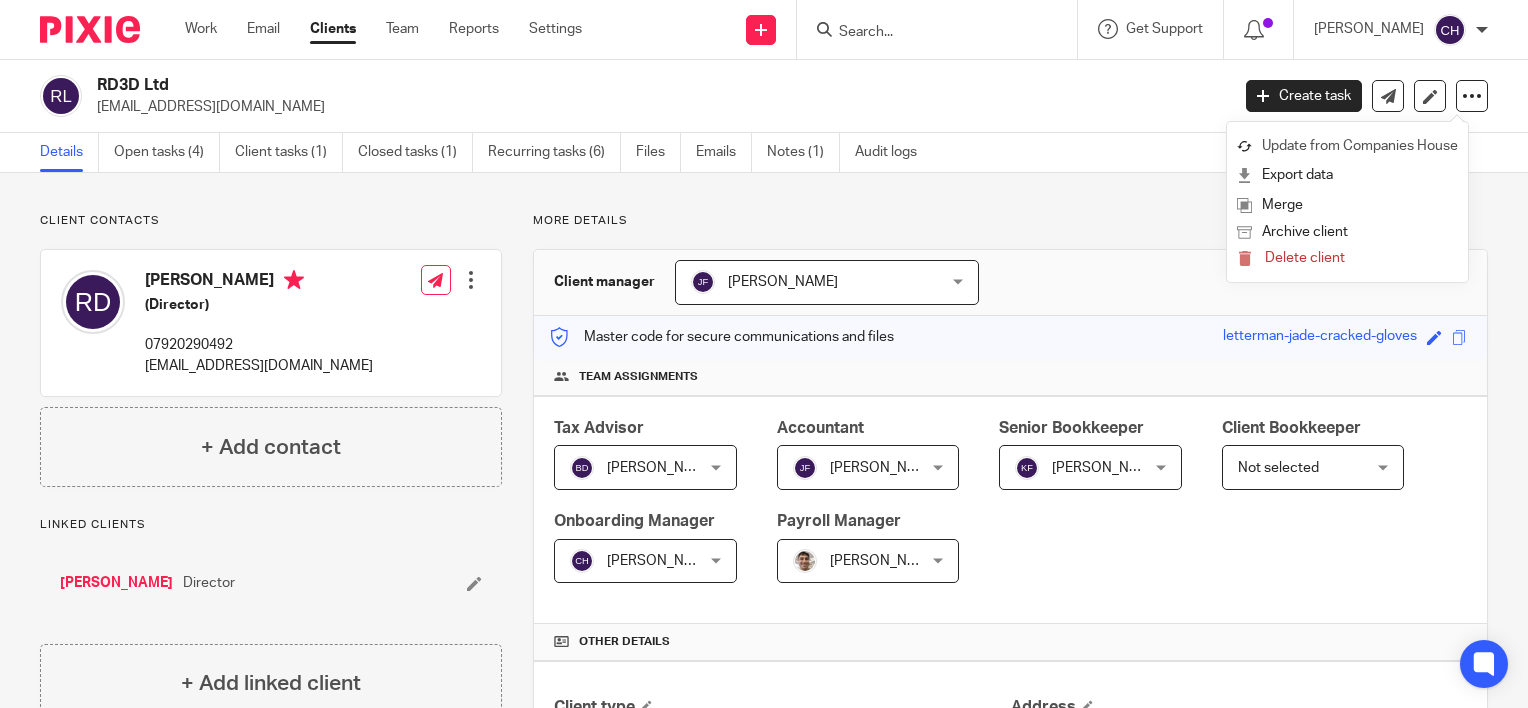 click on "Update from Companies House" at bounding box center [1347, 146] 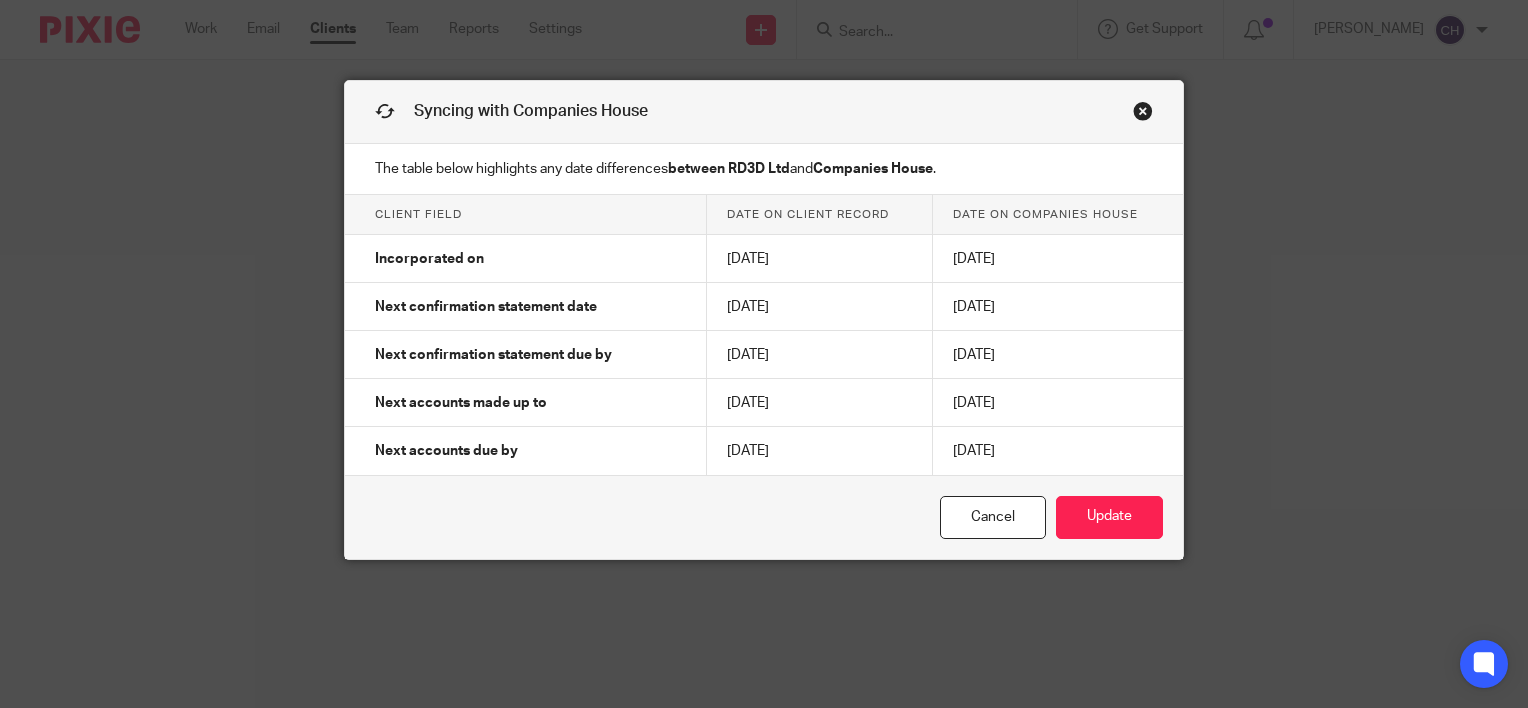 scroll, scrollTop: 0, scrollLeft: 0, axis: both 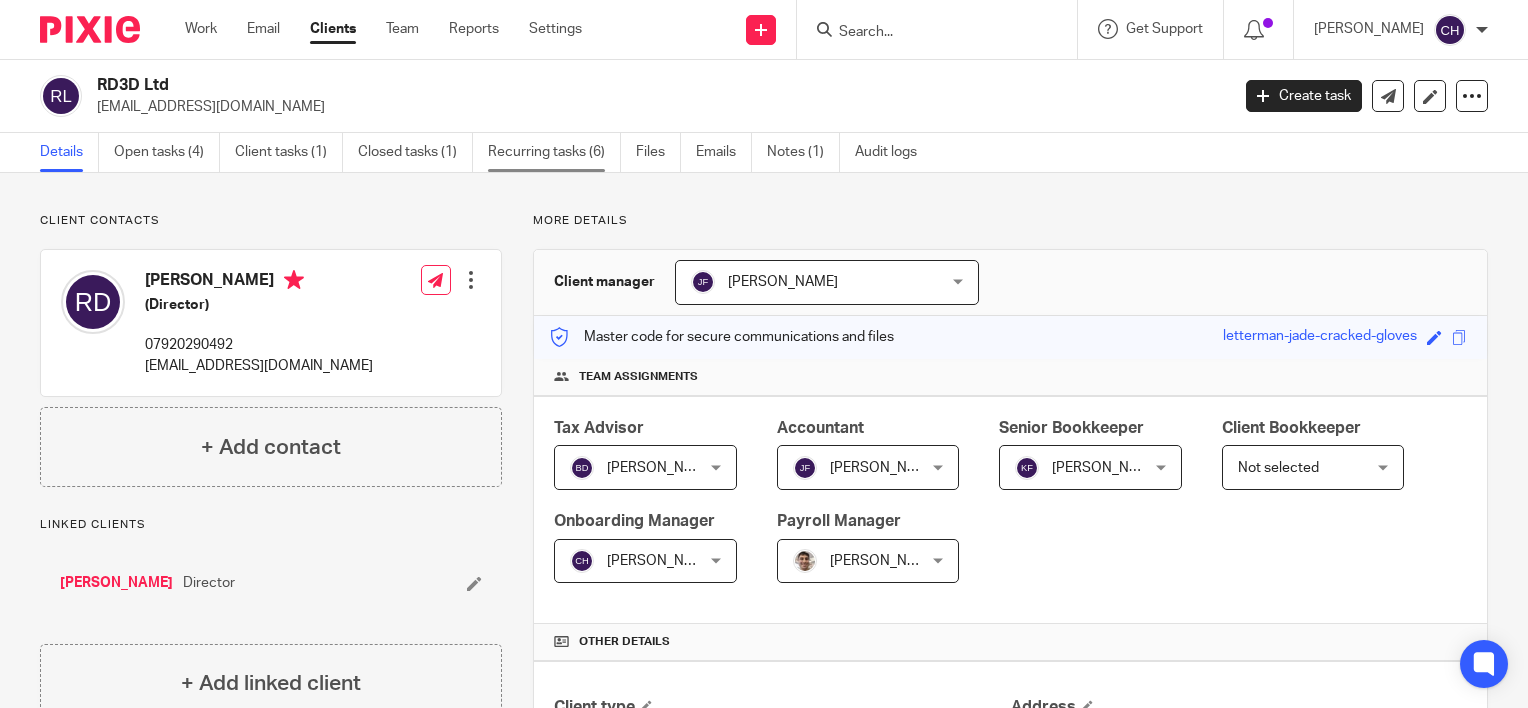 click on "Recurring tasks (6)" at bounding box center (554, 152) 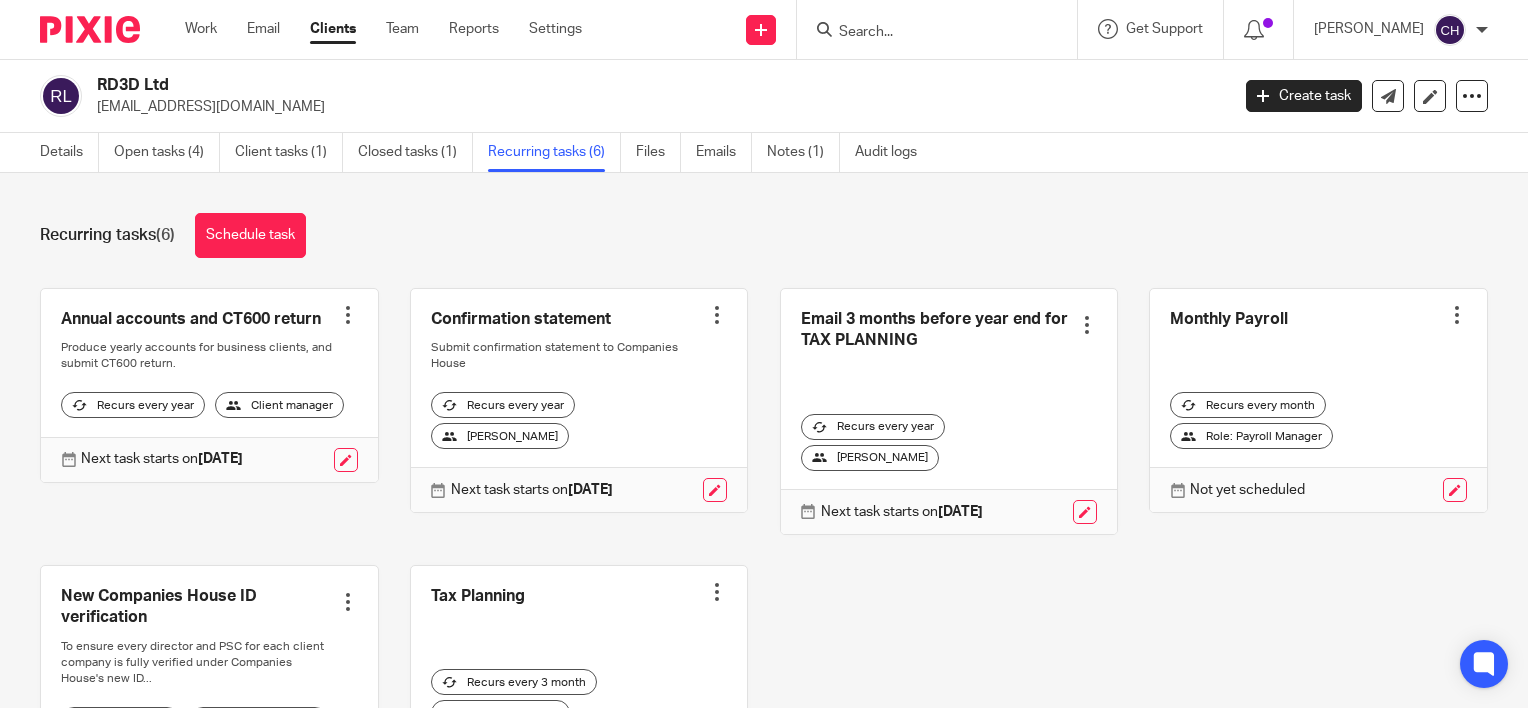 scroll, scrollTop: 0, scrollLeft: 0, axis: both 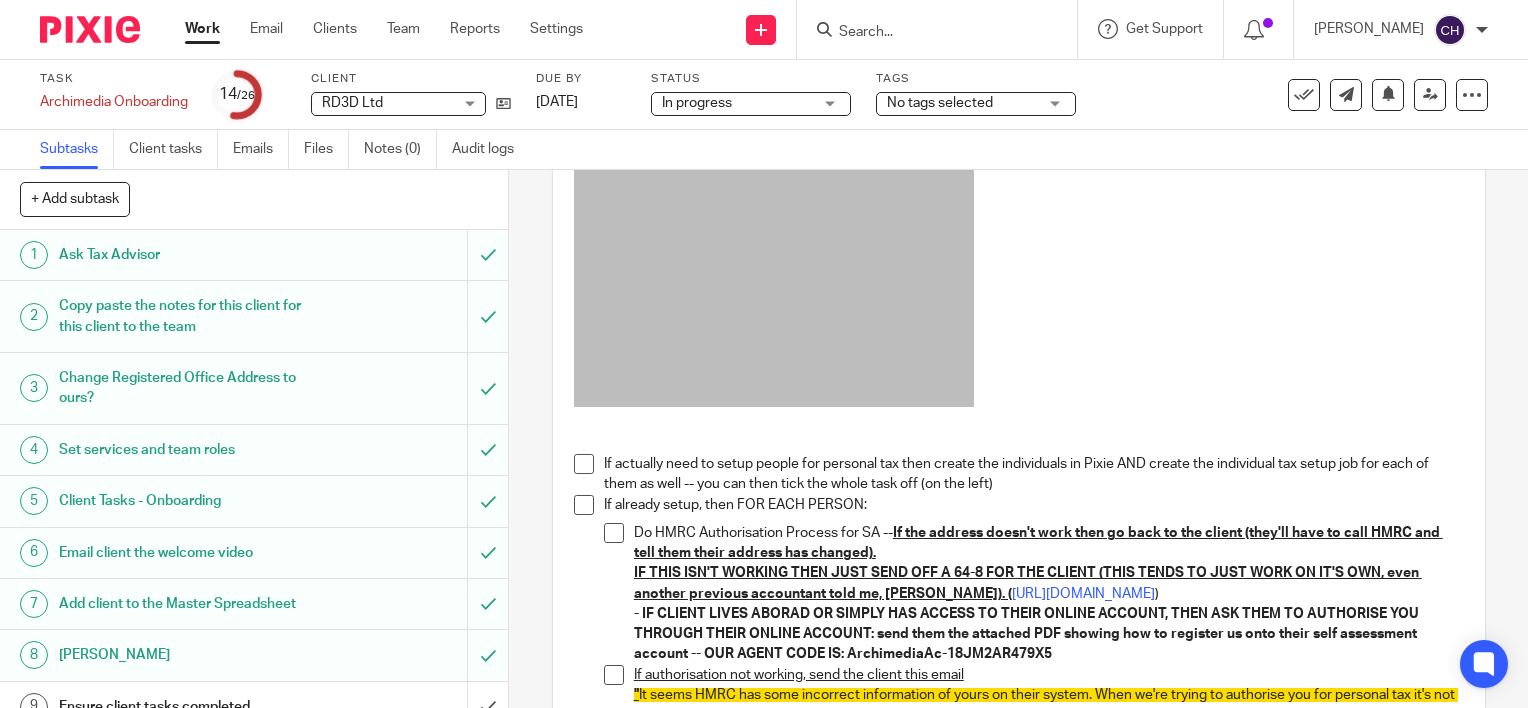 click at bounding box center (584, 464) 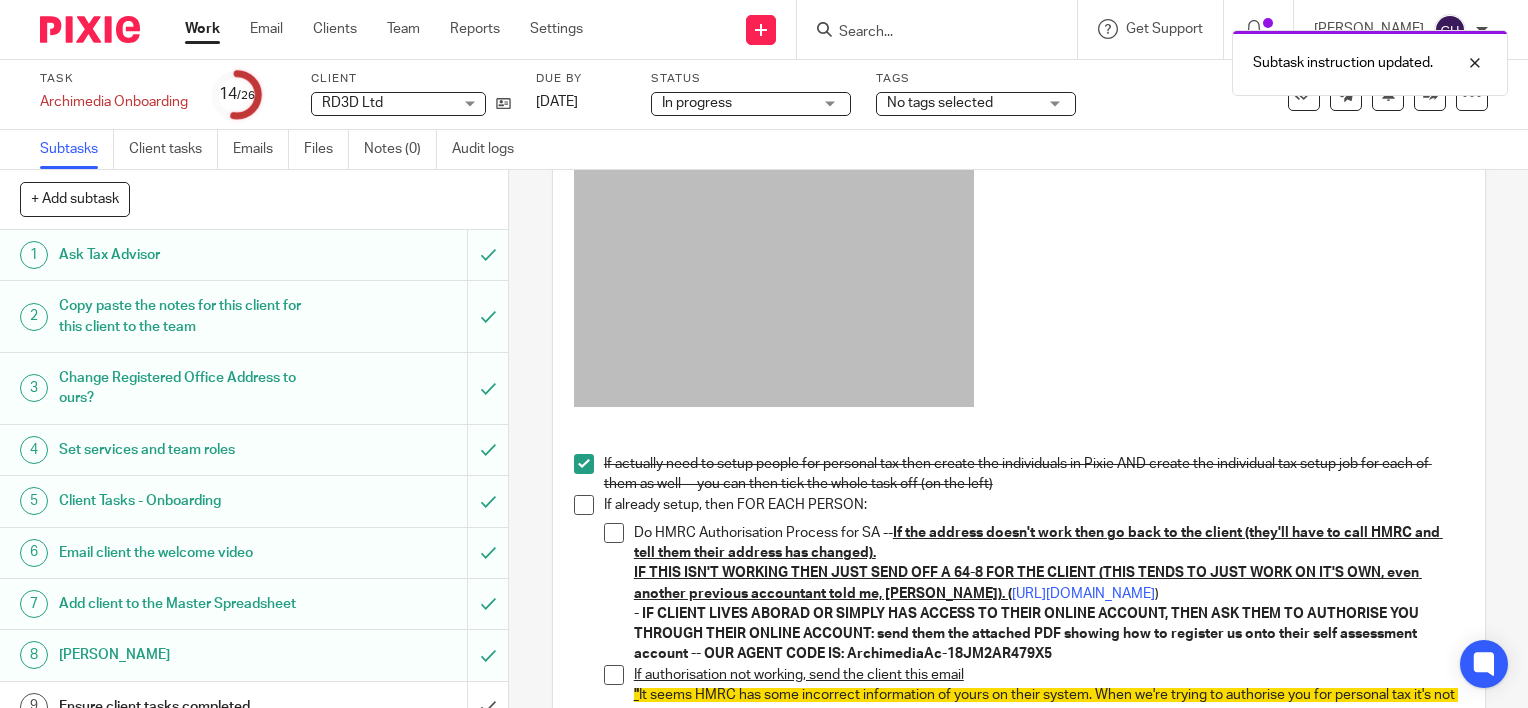 click at bounding box center [584, 505] 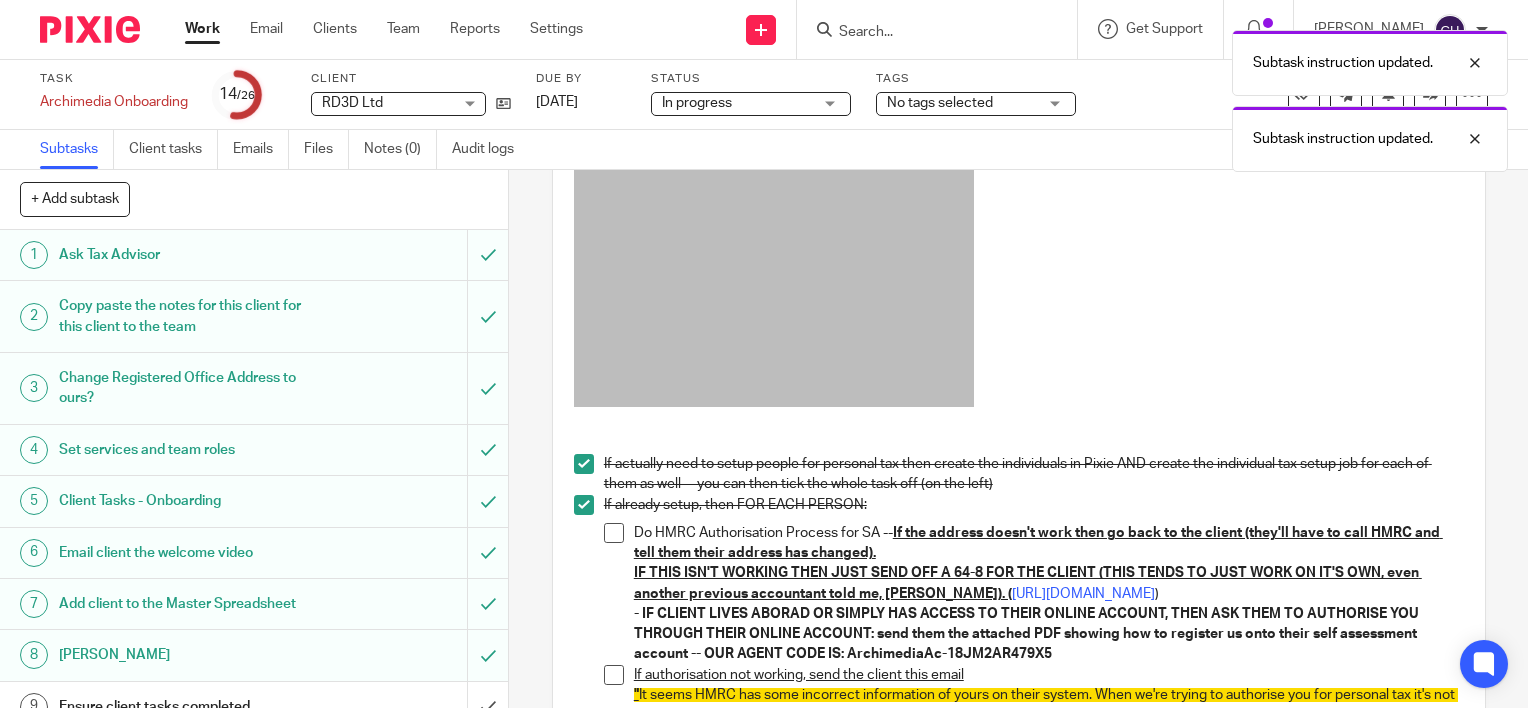 click at bounding box center [614, 533] 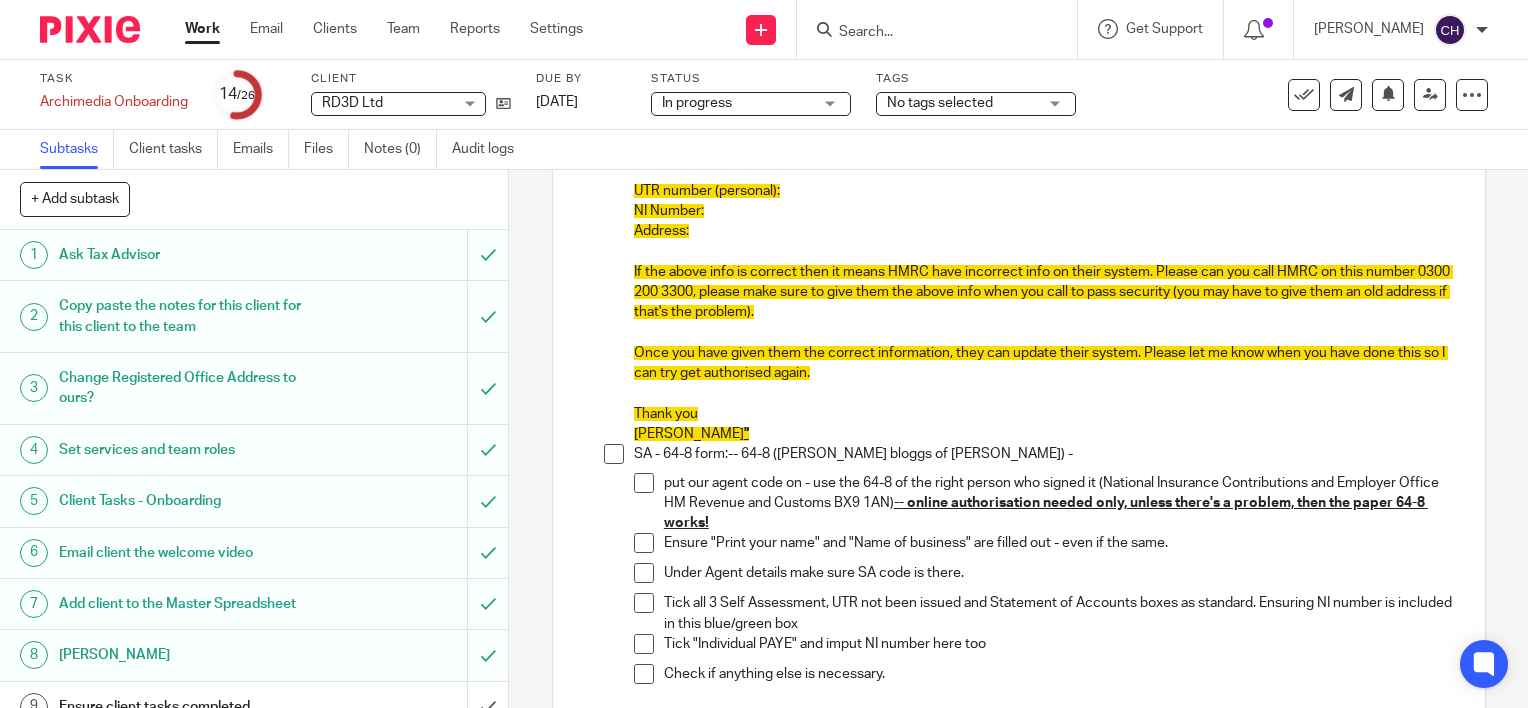 scroll, scrollTop: 900, scrollLeft: 0, axis: vertical 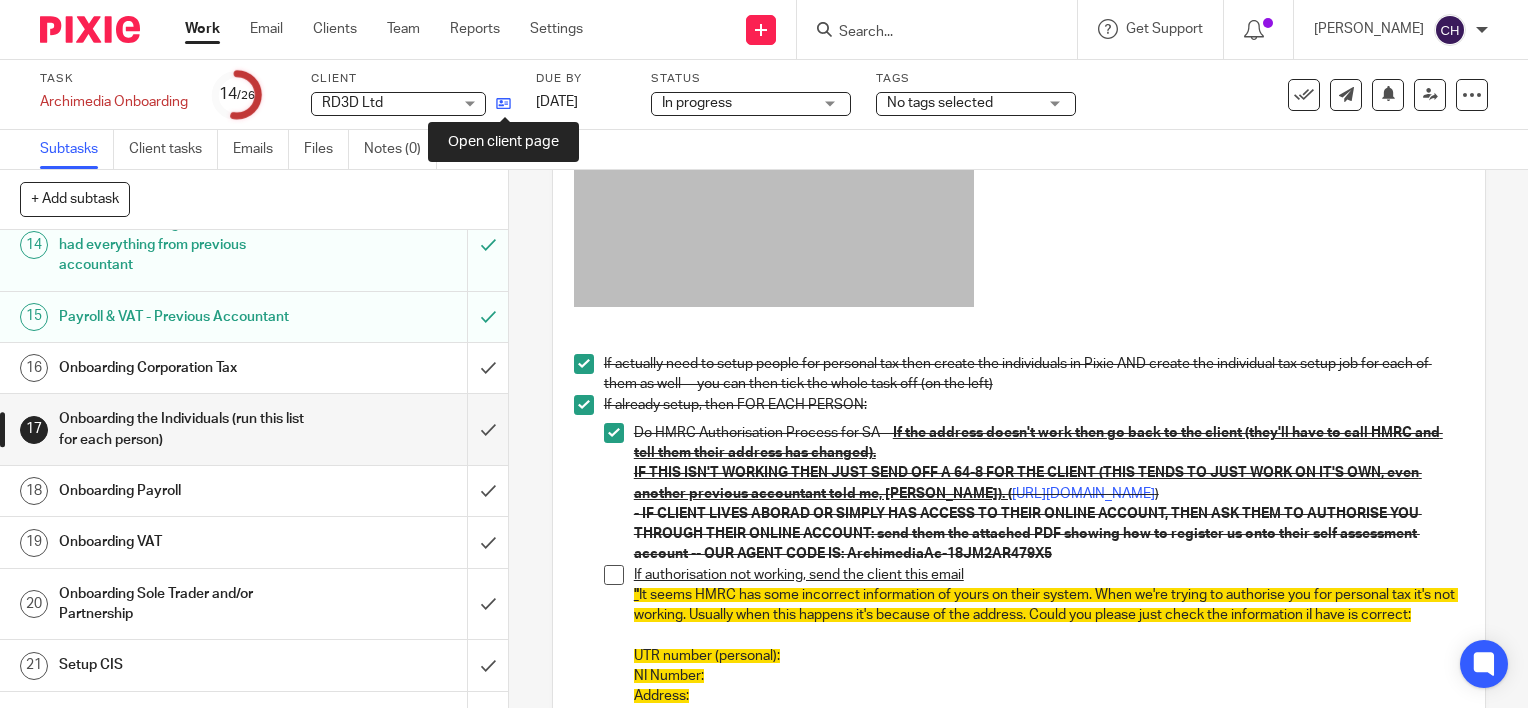 click at bounding box center (498, 103) 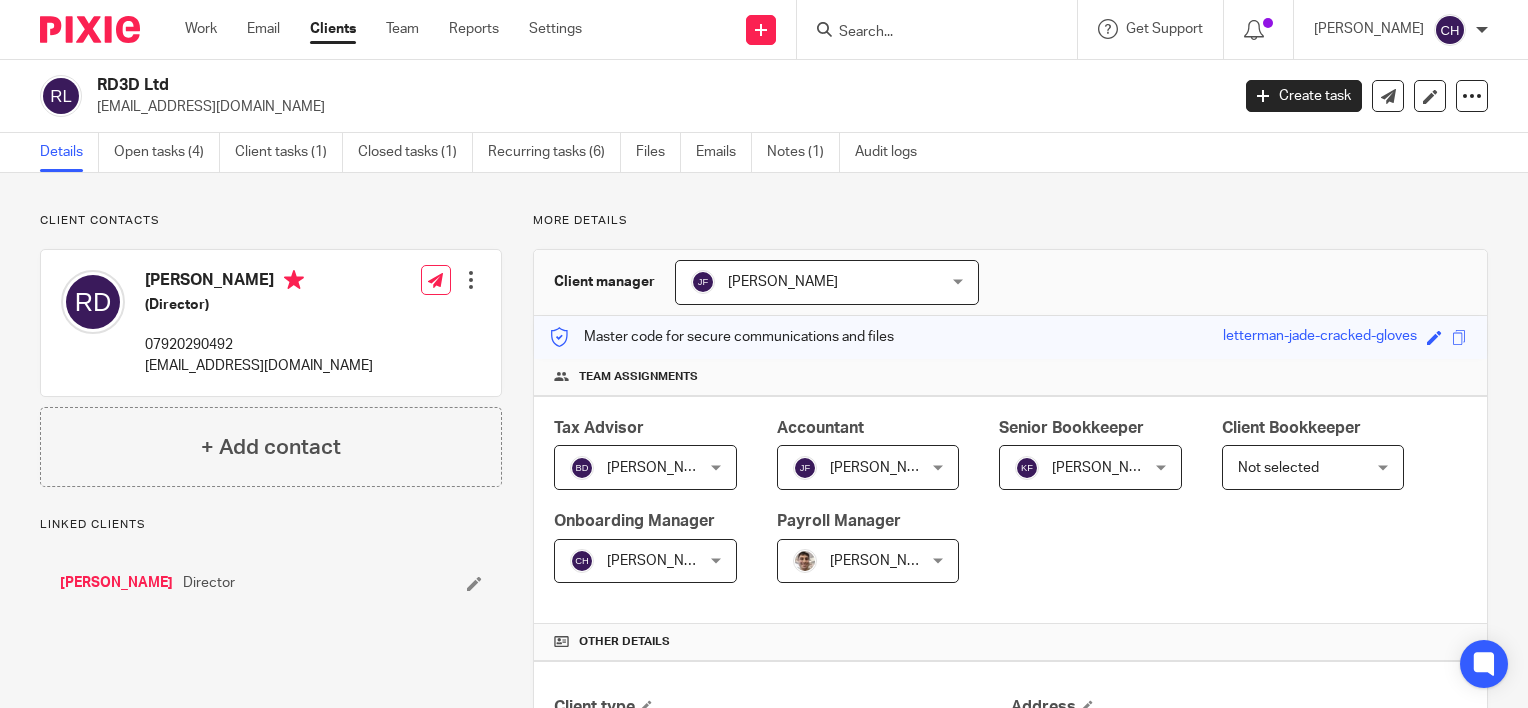 scroll, scrollTop: 0, scrollLeft: 0, axis: both 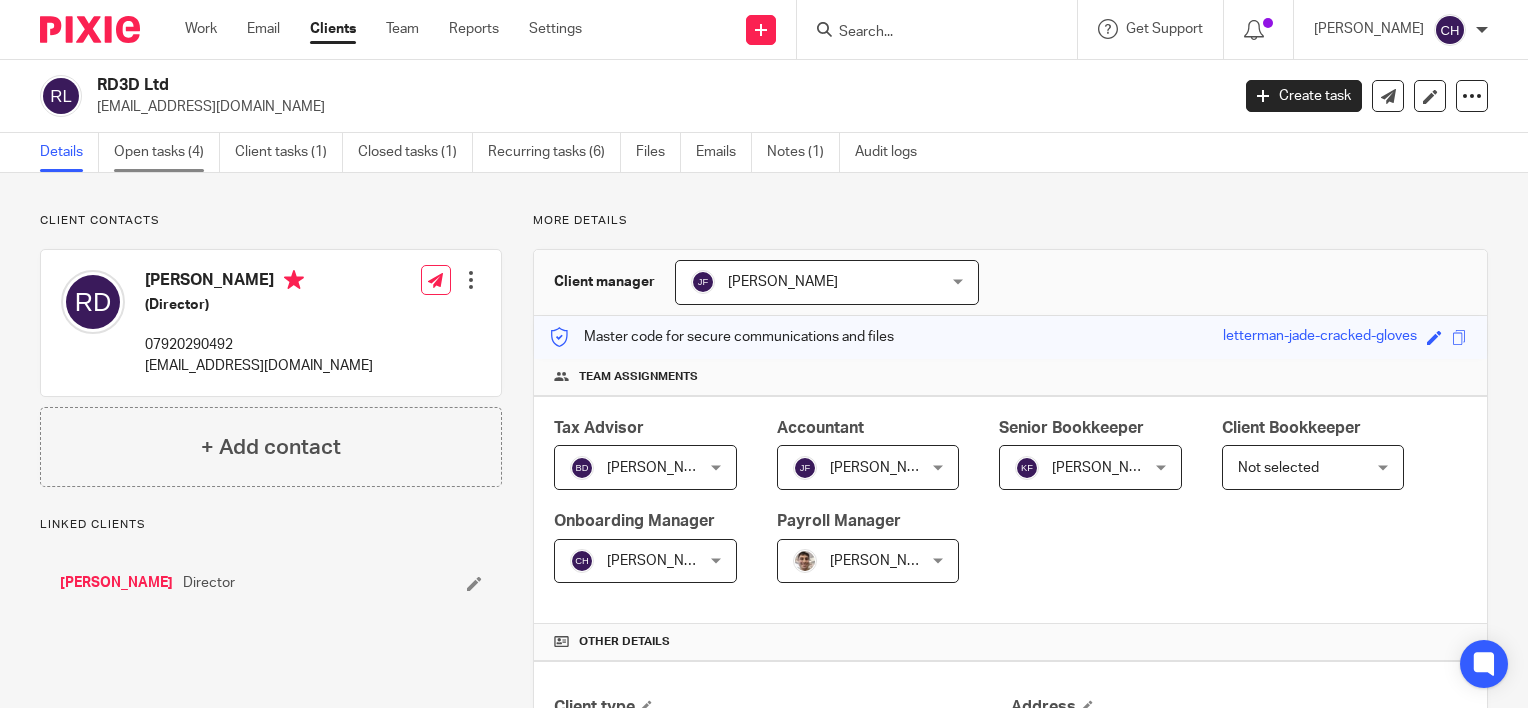 click on "Open tasks (4)" at bounding box center (167, 152) 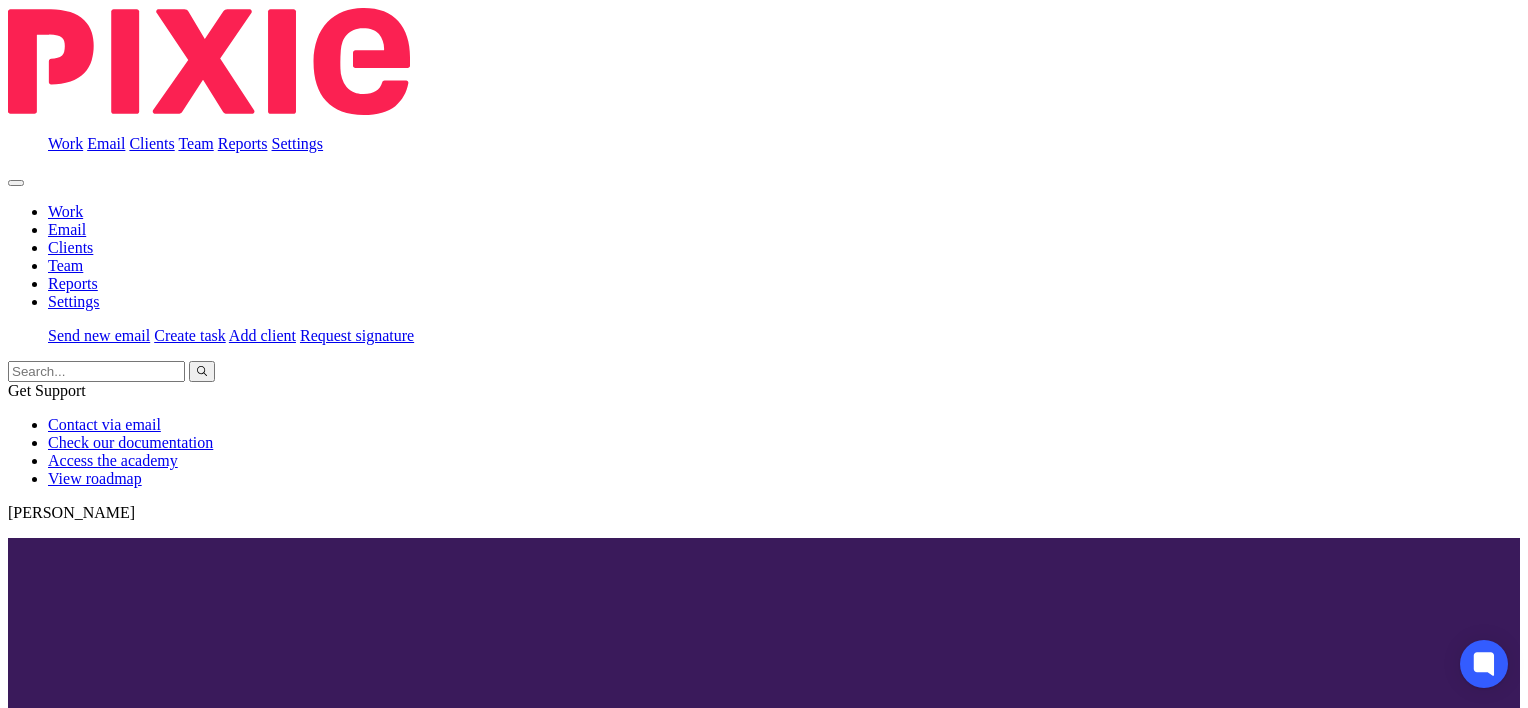 scroll, scrollTop: 0, scrollLeft: 0, axis: both 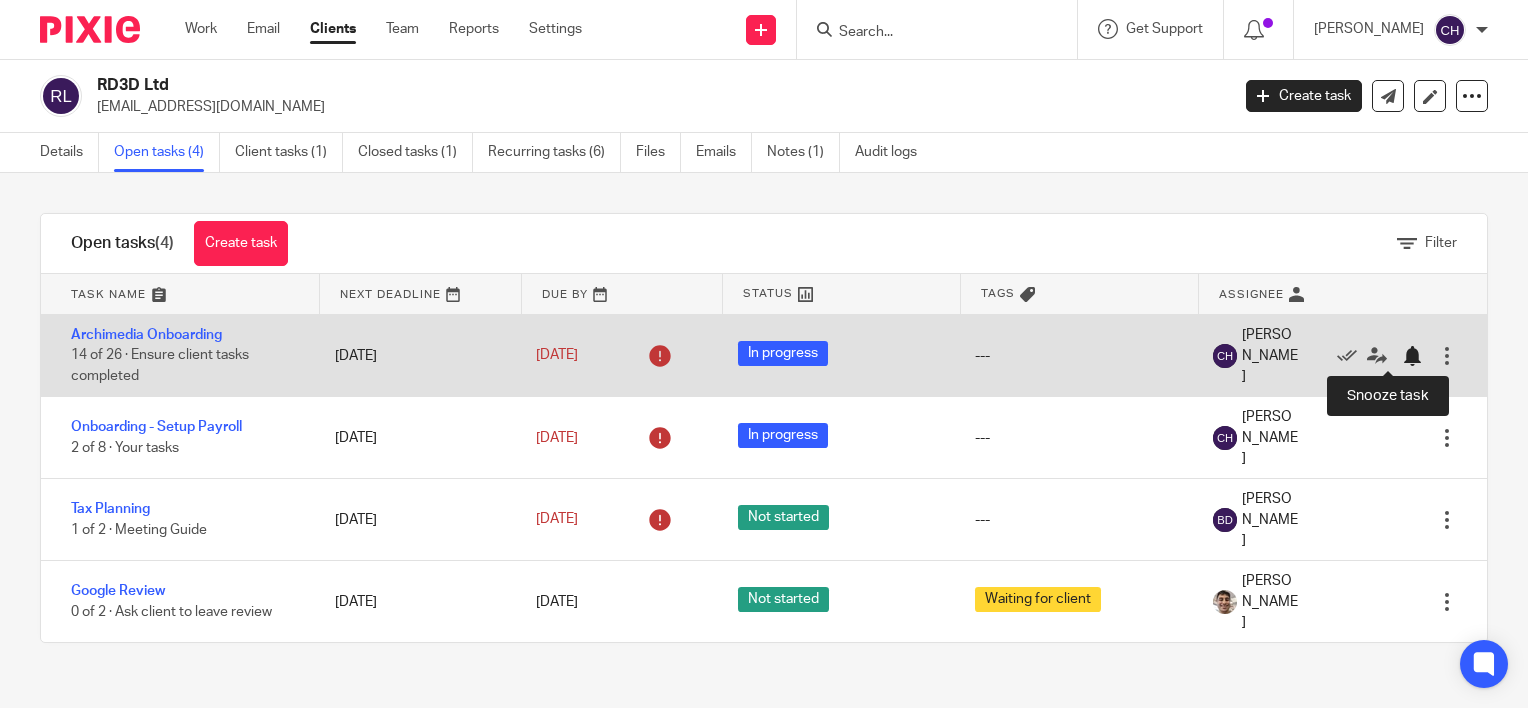 click at bounding box center (1412, 356) 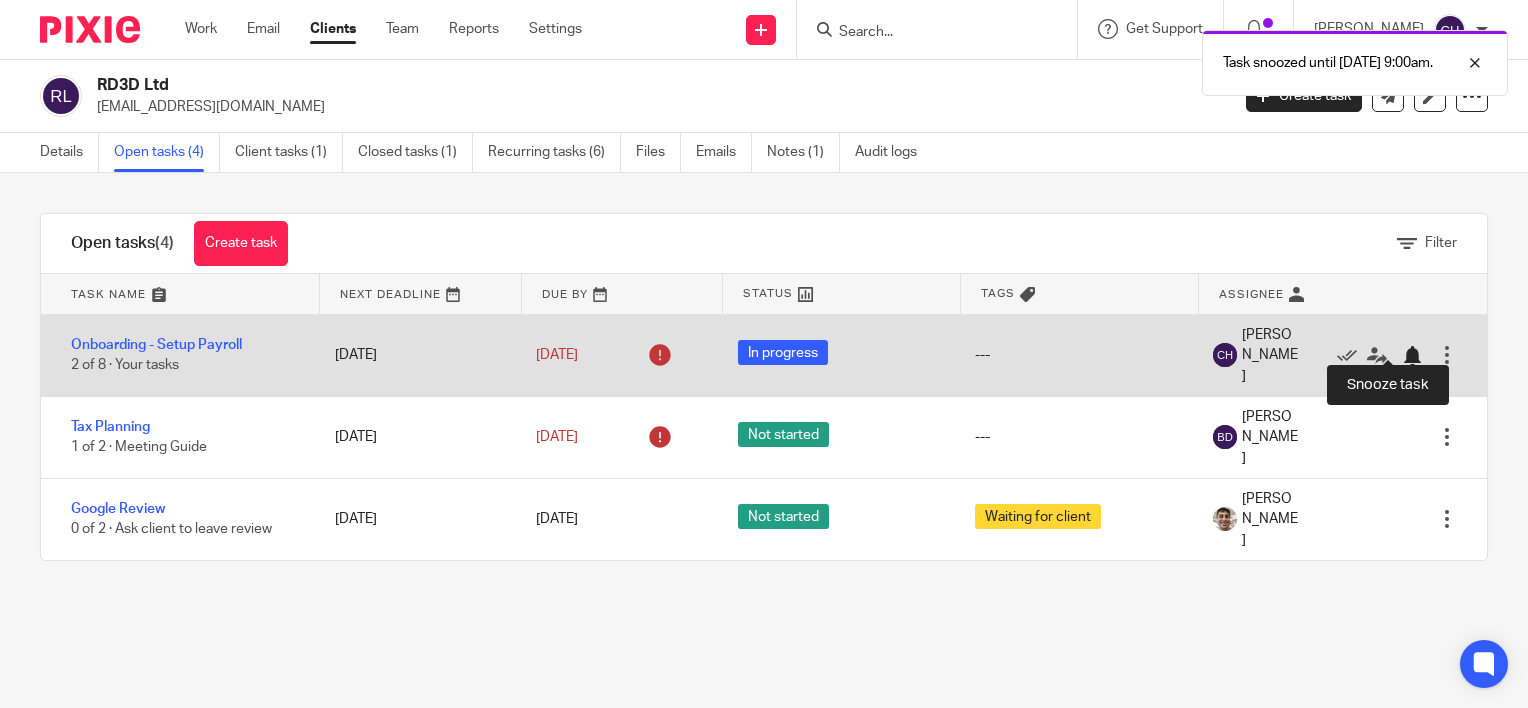 click at bounding box center [1412, 356] 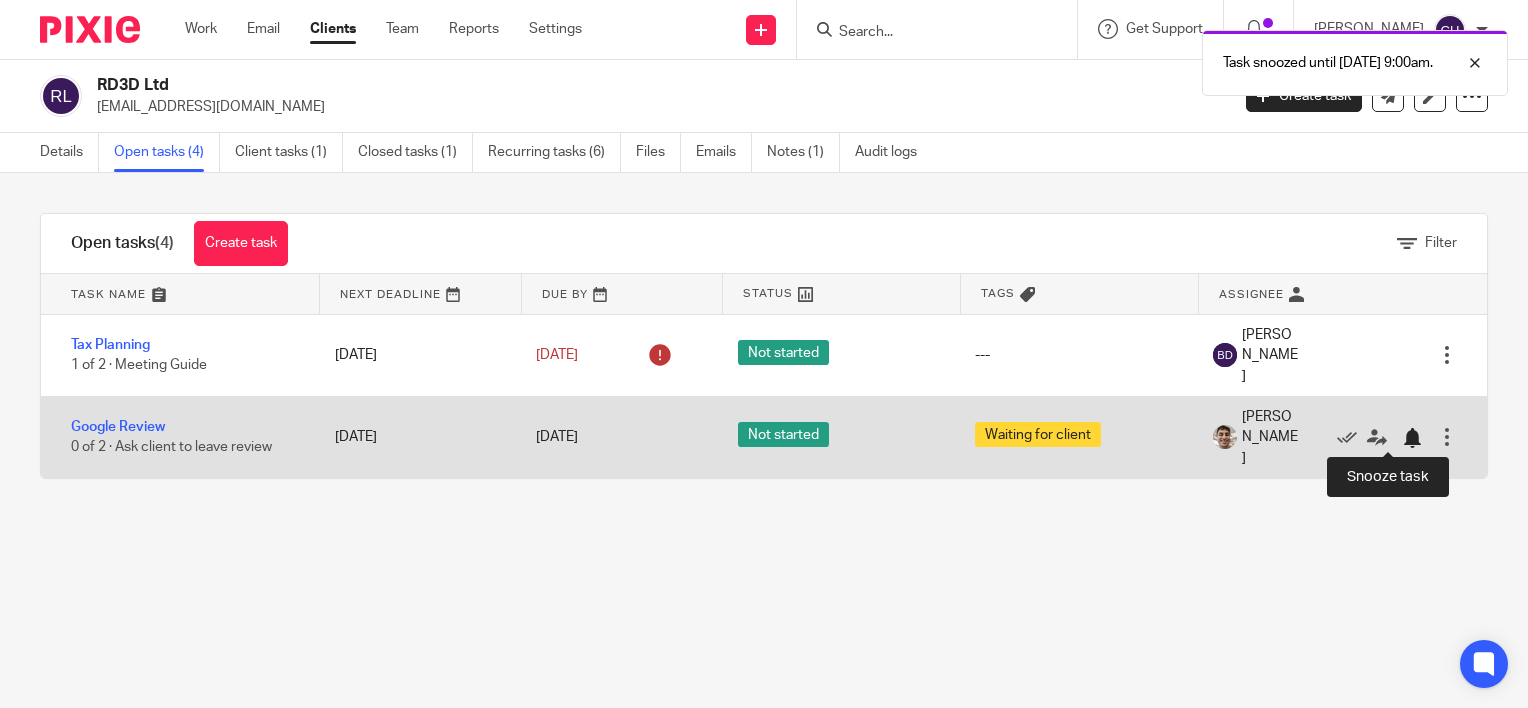 click at bounding box center (1412, 438) 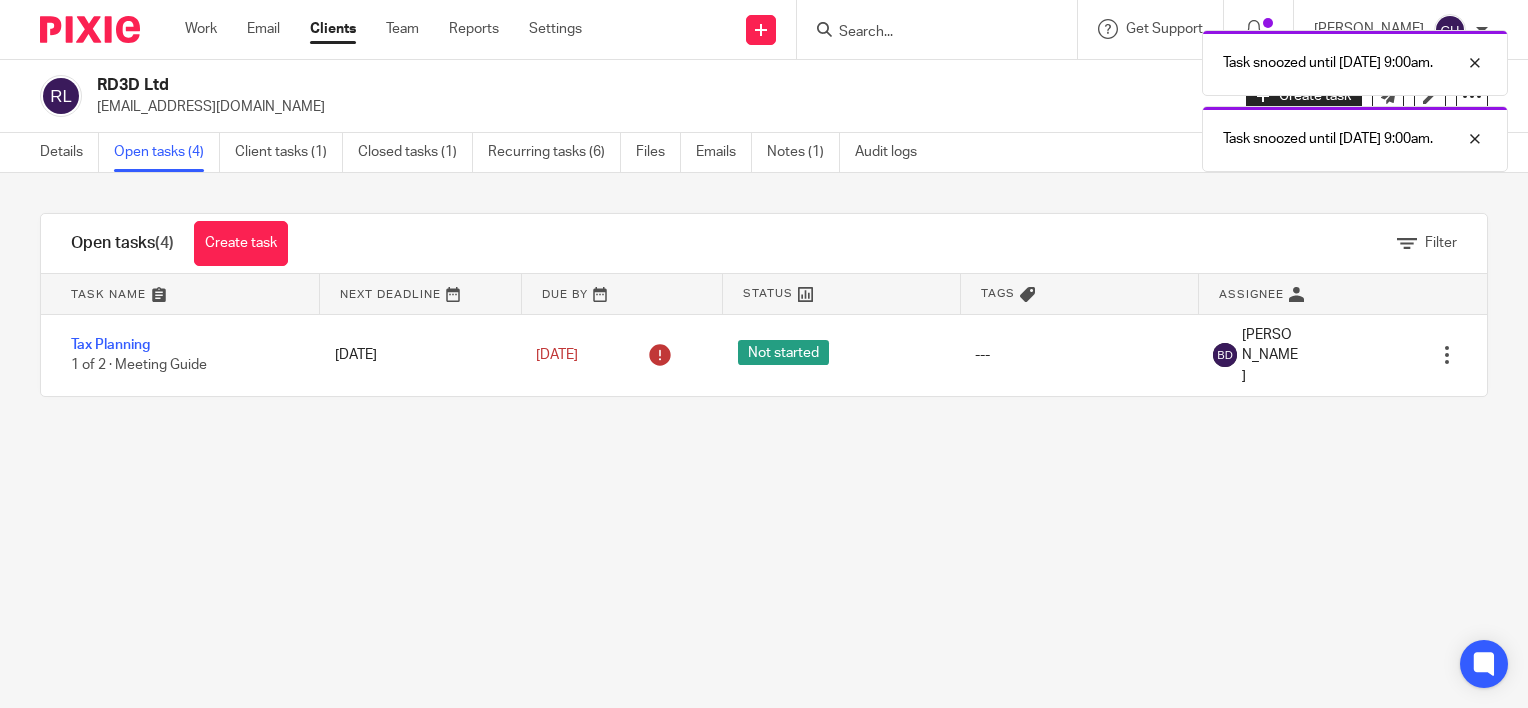 click on "RD3D Ltd
rjdury.notts@gmail.com
Create task
Update from Companies House
Export data
Merge
Archive client
Delete client
Details
Open tasks (4)
Client tasks (1)
Closed tasks (1)
Recurring tasks (6)
Files
Emails
Notes (1)
Audit logs
Filter tasks
Only show tasks matching all of these conditions
1
Task name
Is
Is
Is
Is not
is" at bounding box center (764, 354) 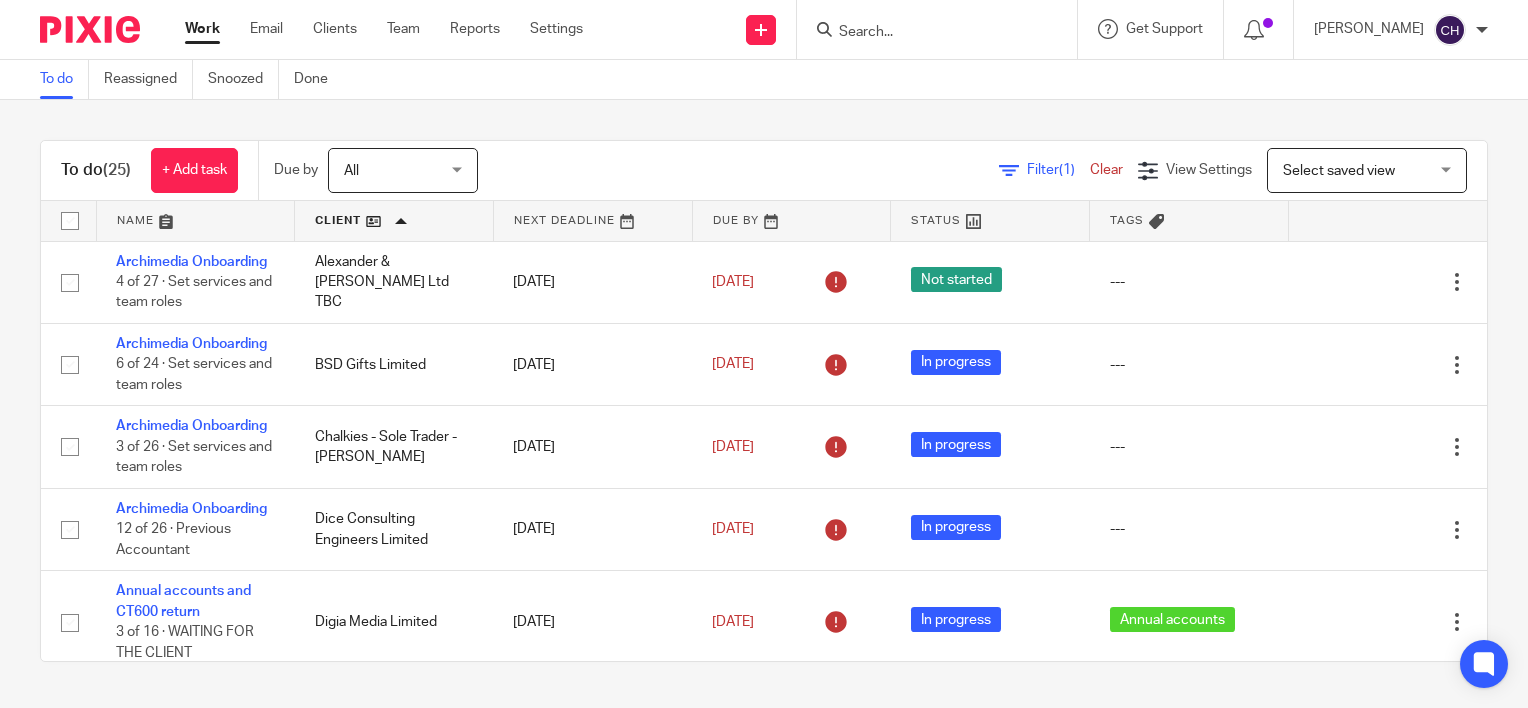 scroll, scrollTop: 0, scrollLeft: 0, axis: both 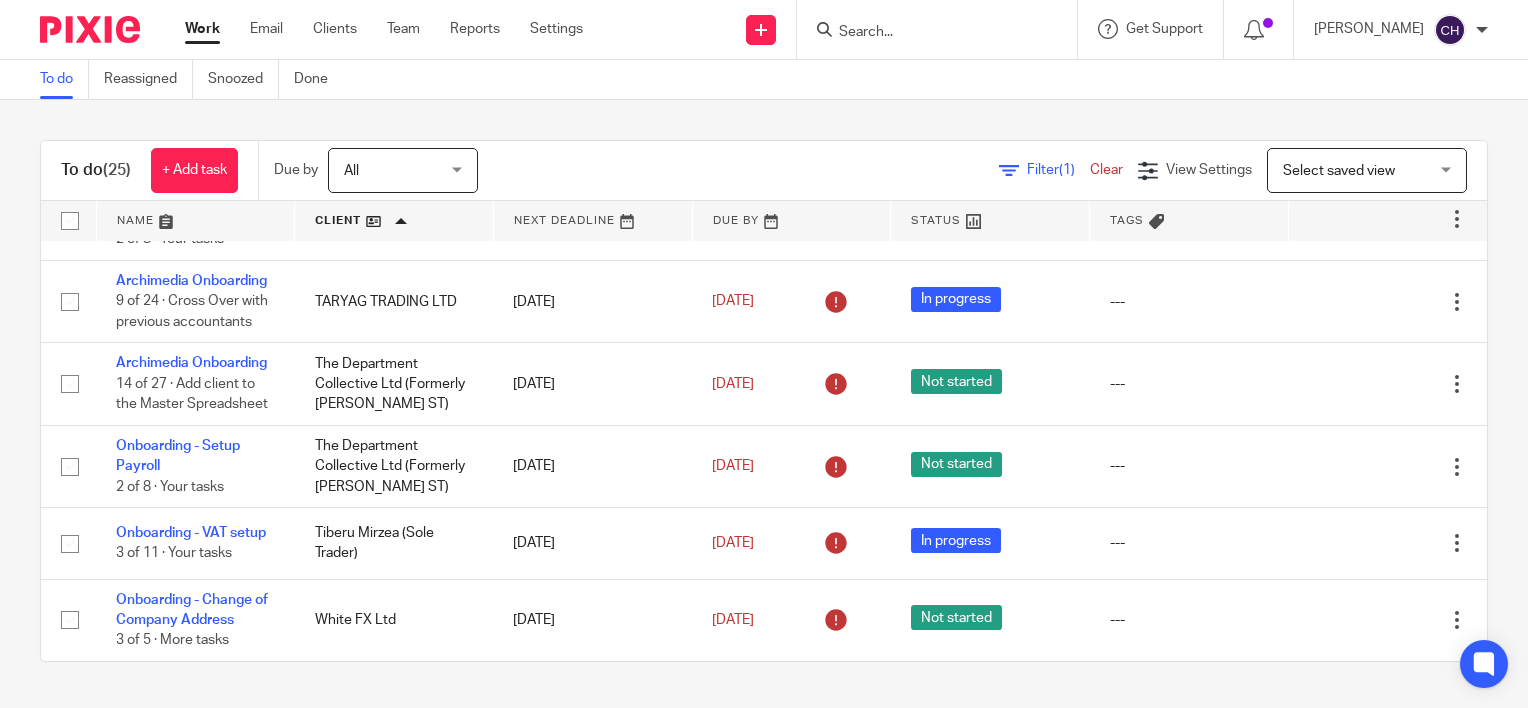 click at bounding box center (394, 221) 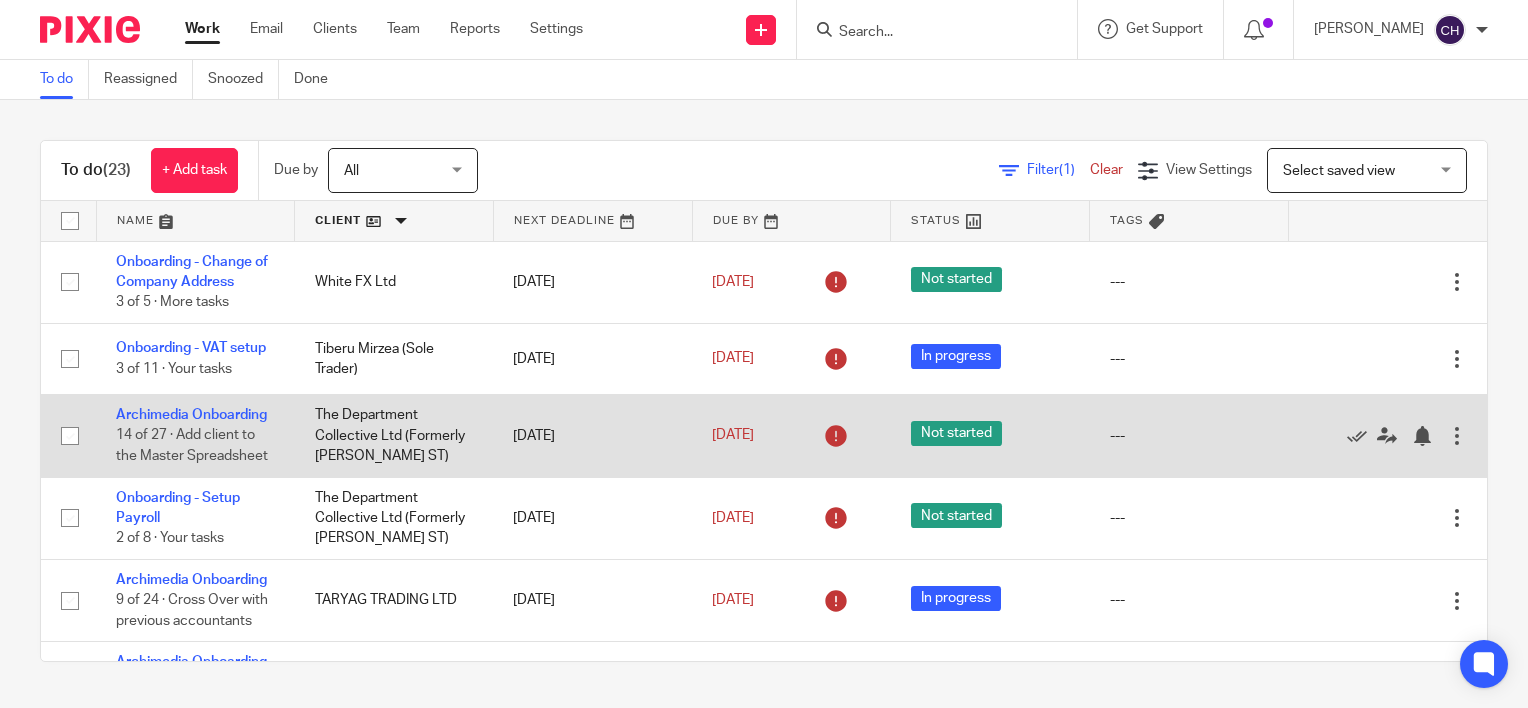 scroll, scrollTop: 0, scrollLeft: 0, axis: both 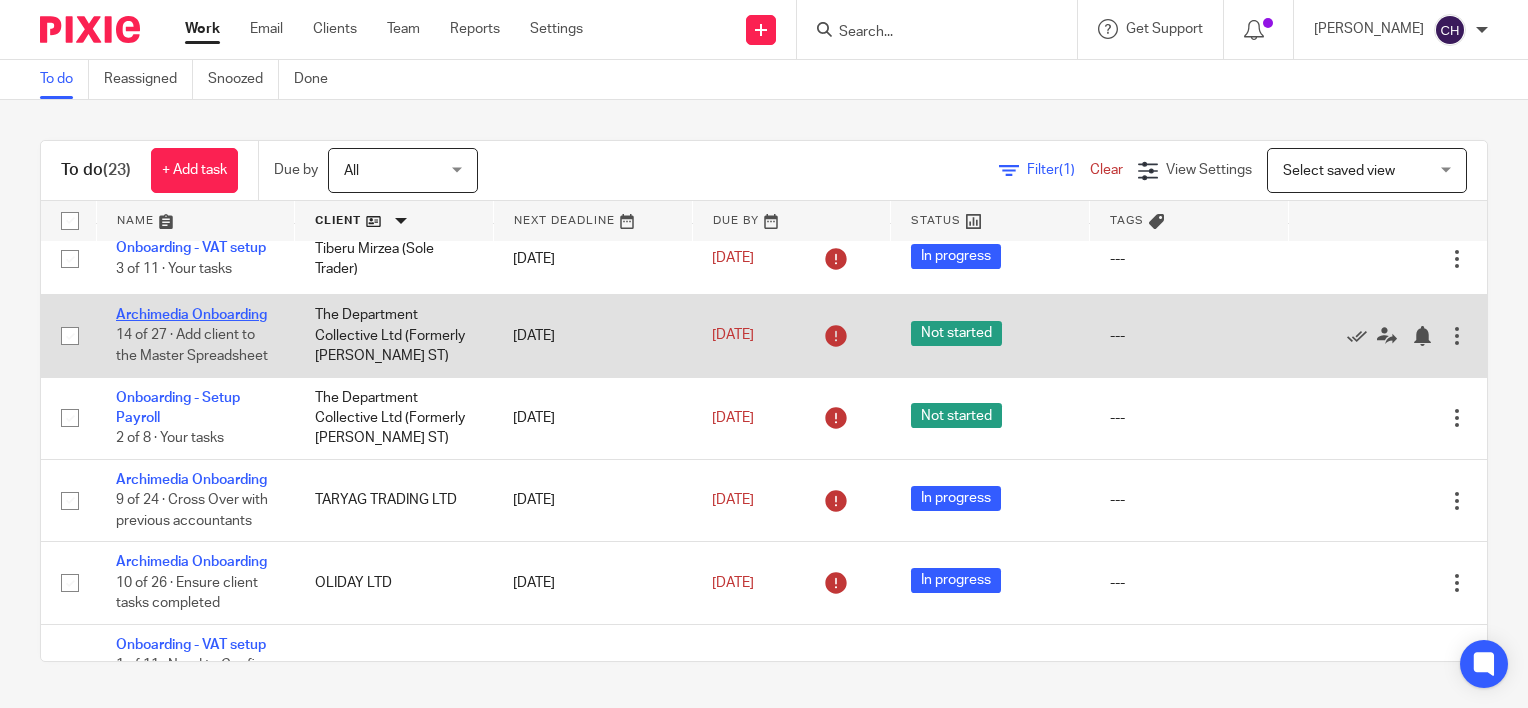 click on "Archimedia Onboarding" at bounding box center [191, 315] 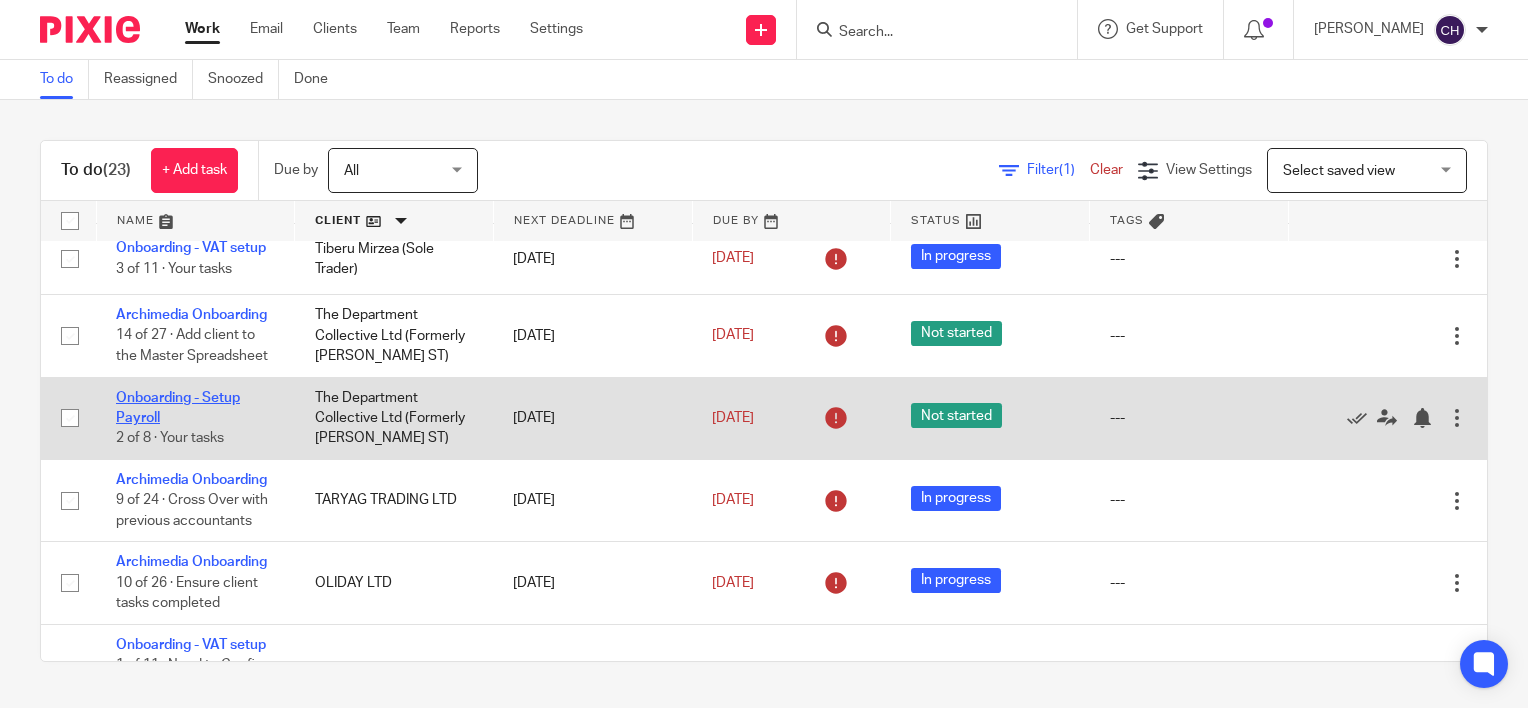 click on "Onboarding - Setup Payroll" at bounding box center (178, 408) 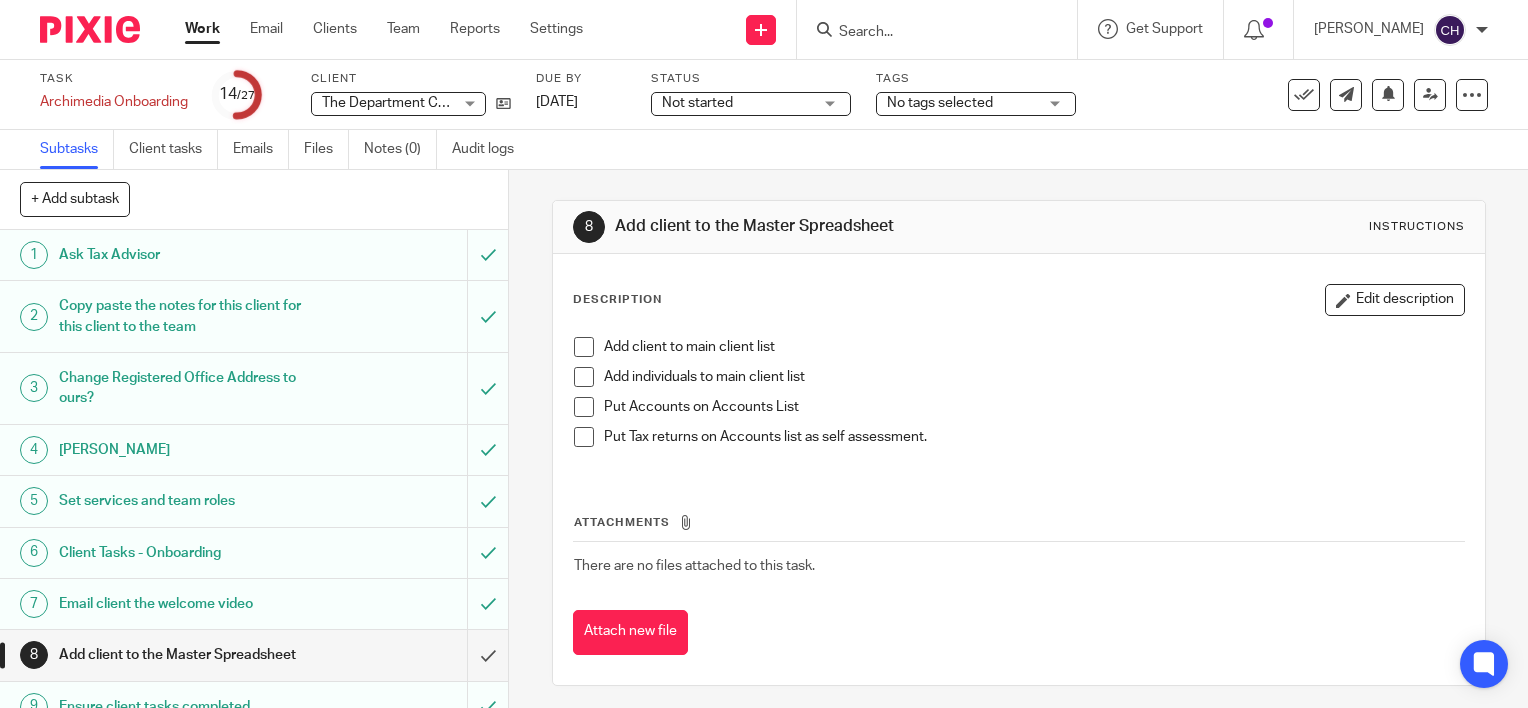 scroll, scrollTop: 0, scrollLeft: 0, axis: both 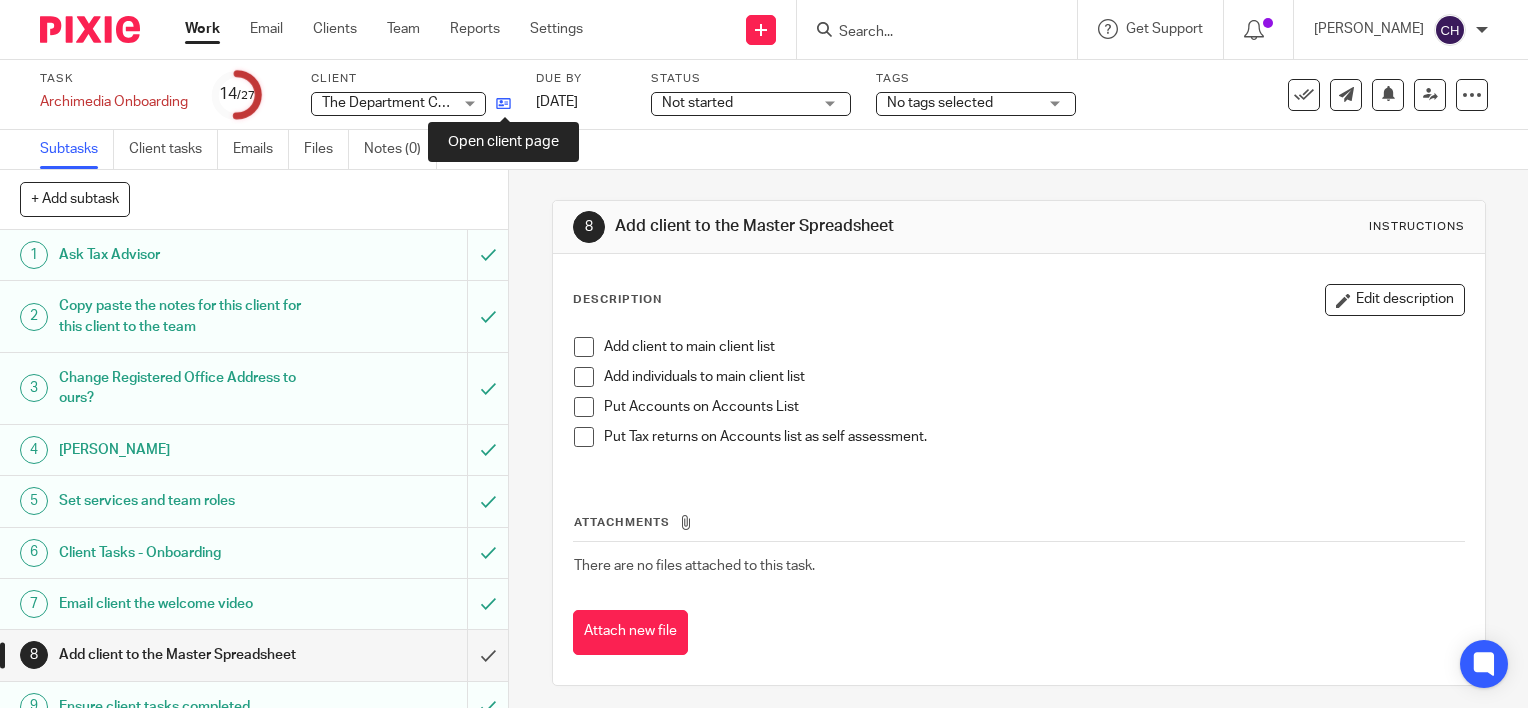 click at bounding box center (503, 103) 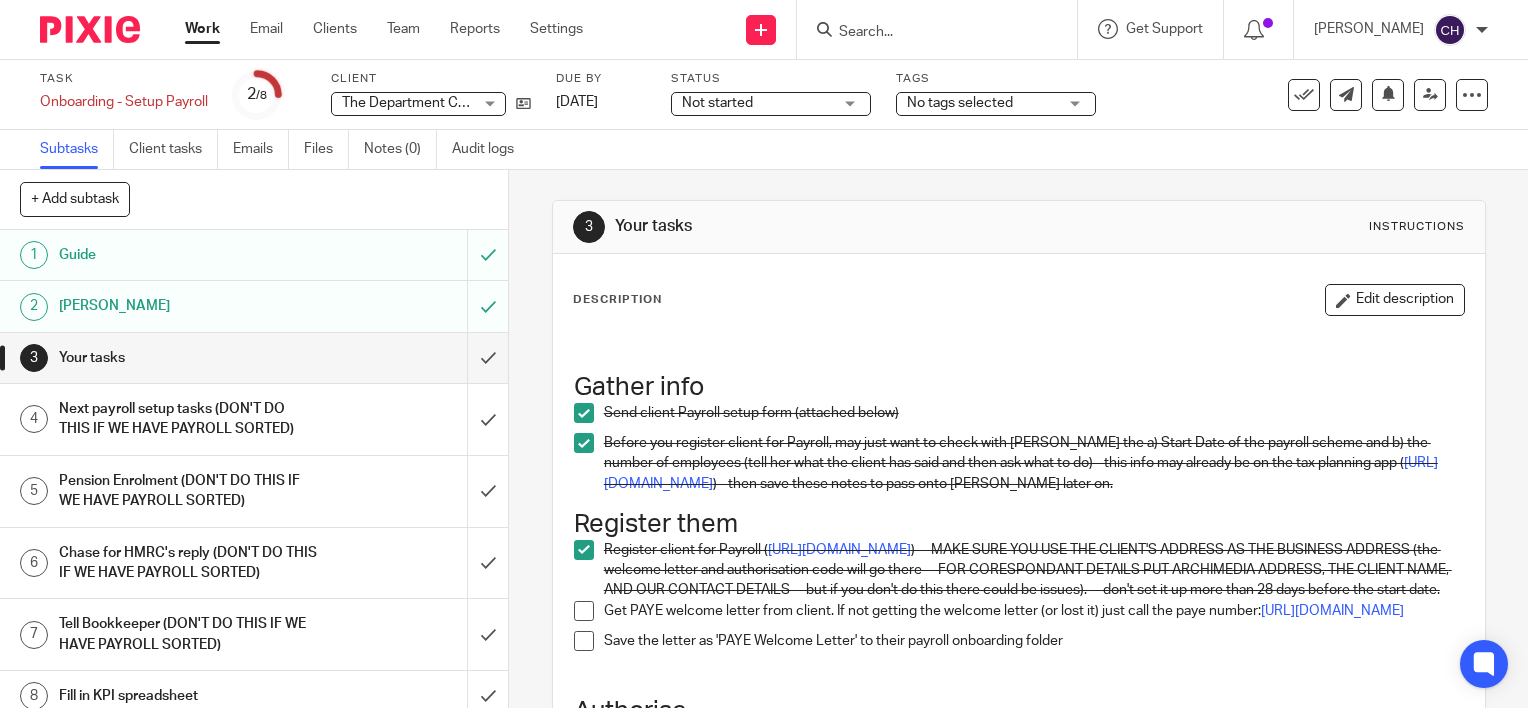 scroll, scrollTop: 0, scrollLeft: 0, axis: both 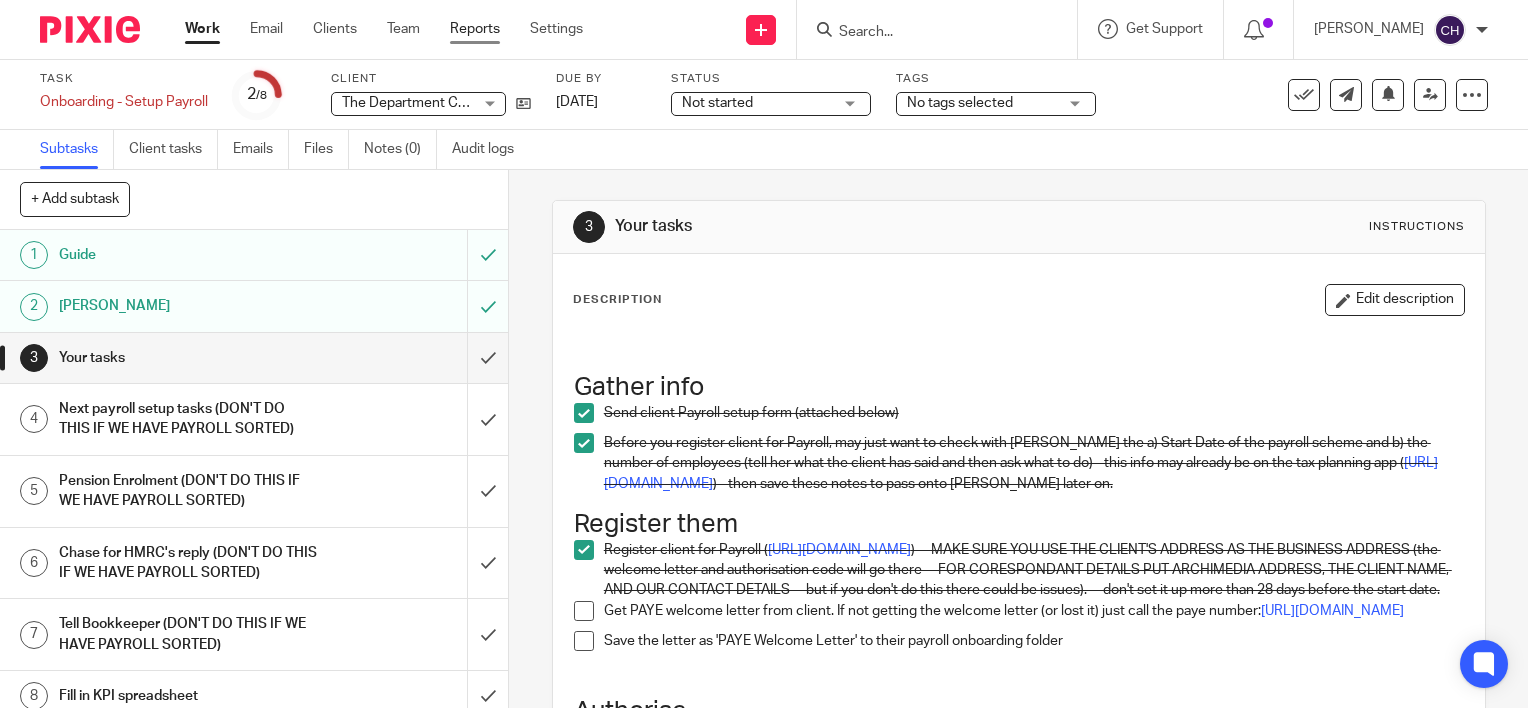 click on "Reports" at bounding box center [475, 29] 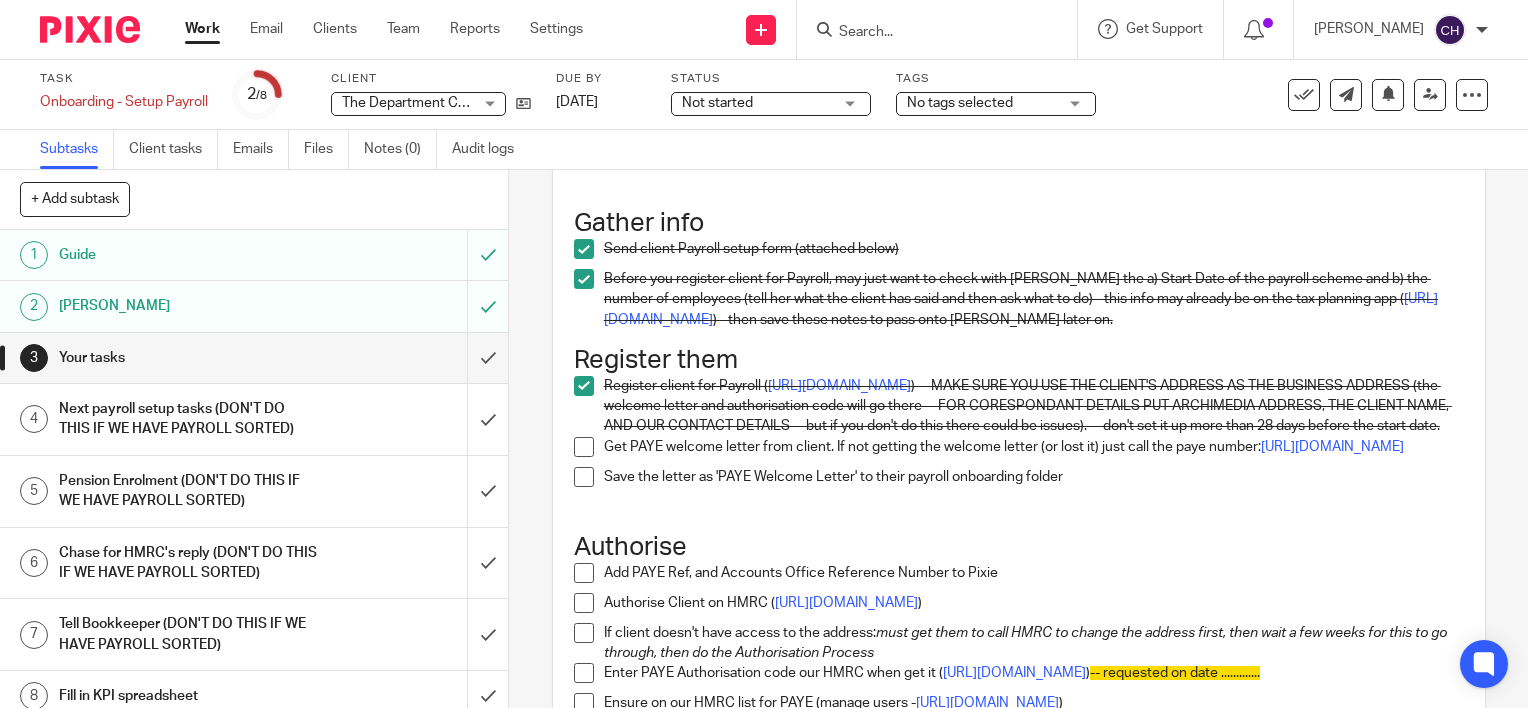 scroll, scrollTop: 200, scrollLeft: 0, axis: vertical 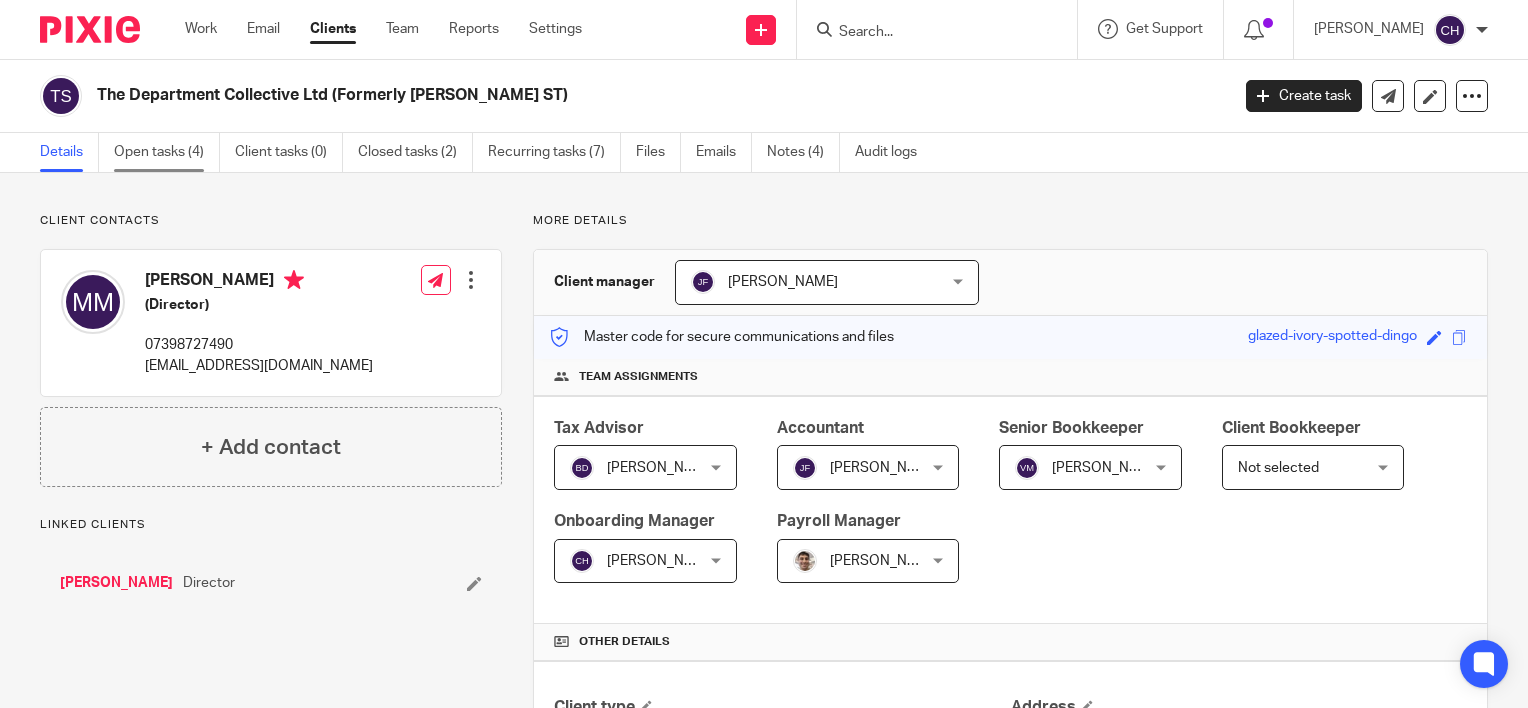 click on "Open tasks (4)" at bounding box center [167, 152] 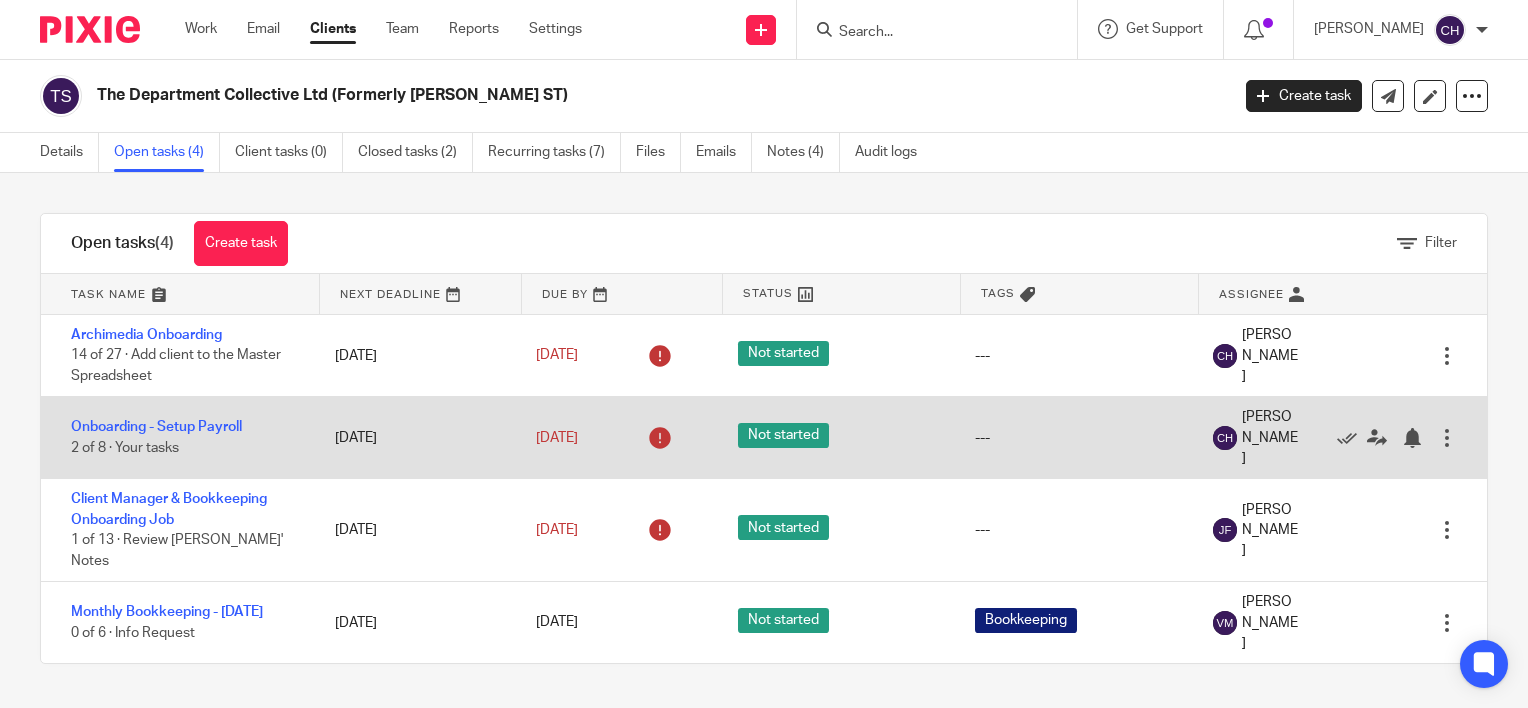 scroll, scrollTop: 0, scrollLeft: 0, axis: both 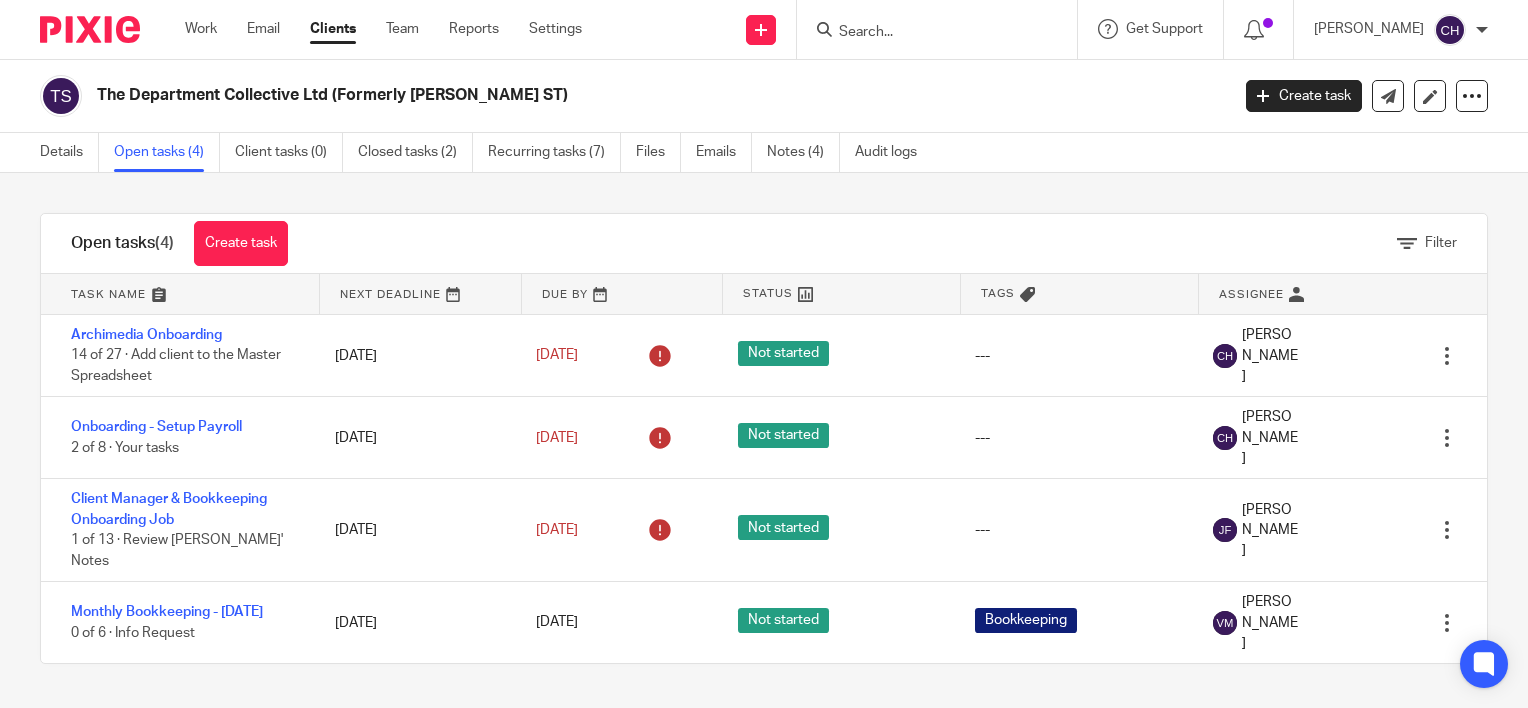 click on "Filter tasks
Only show tasks matching all of these conditions
1
Task name
Is
Is
Is
Is not
is
2
Task template
Is any
Is any
Is any
Is not
is_any
Any
Any
Any
Custom tasks
1-monthly Financial Coaching Session [DATE]
AML" at bounding box center [764, 440] 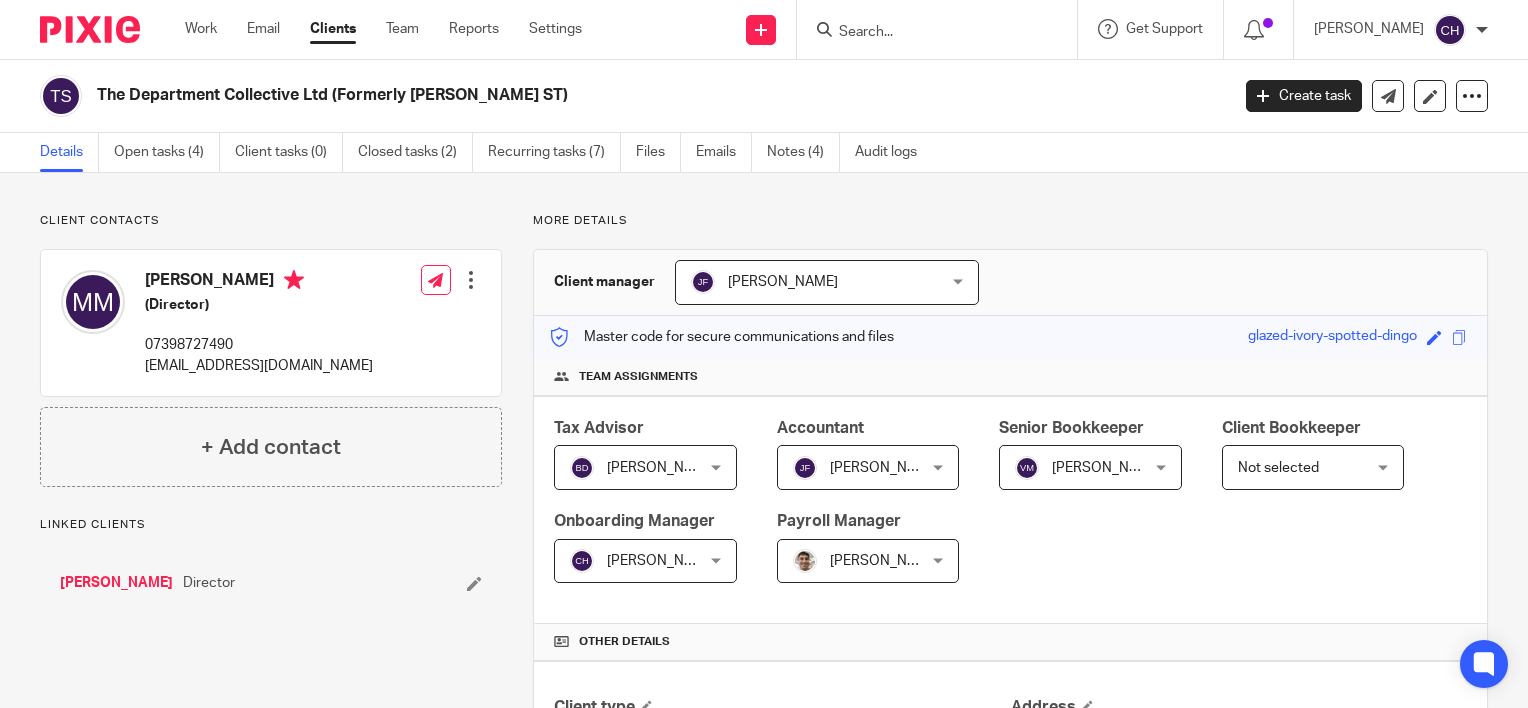scroll, scrollTop: 0, scrollLeft: 0, axis: both 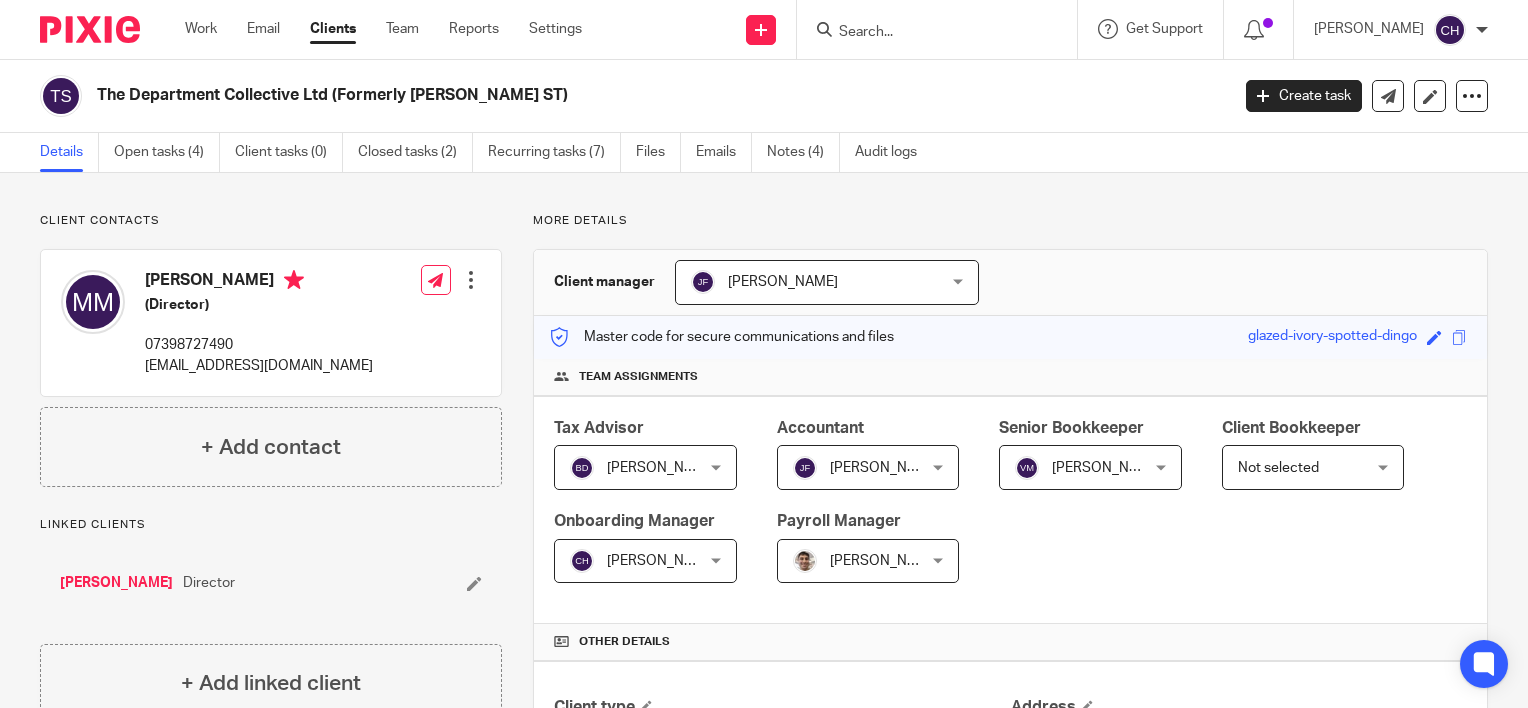 drag, startPoint x: 564, startPoint y: 92, endPoint x: 97, endPoint y: 95, distance: 467.00964 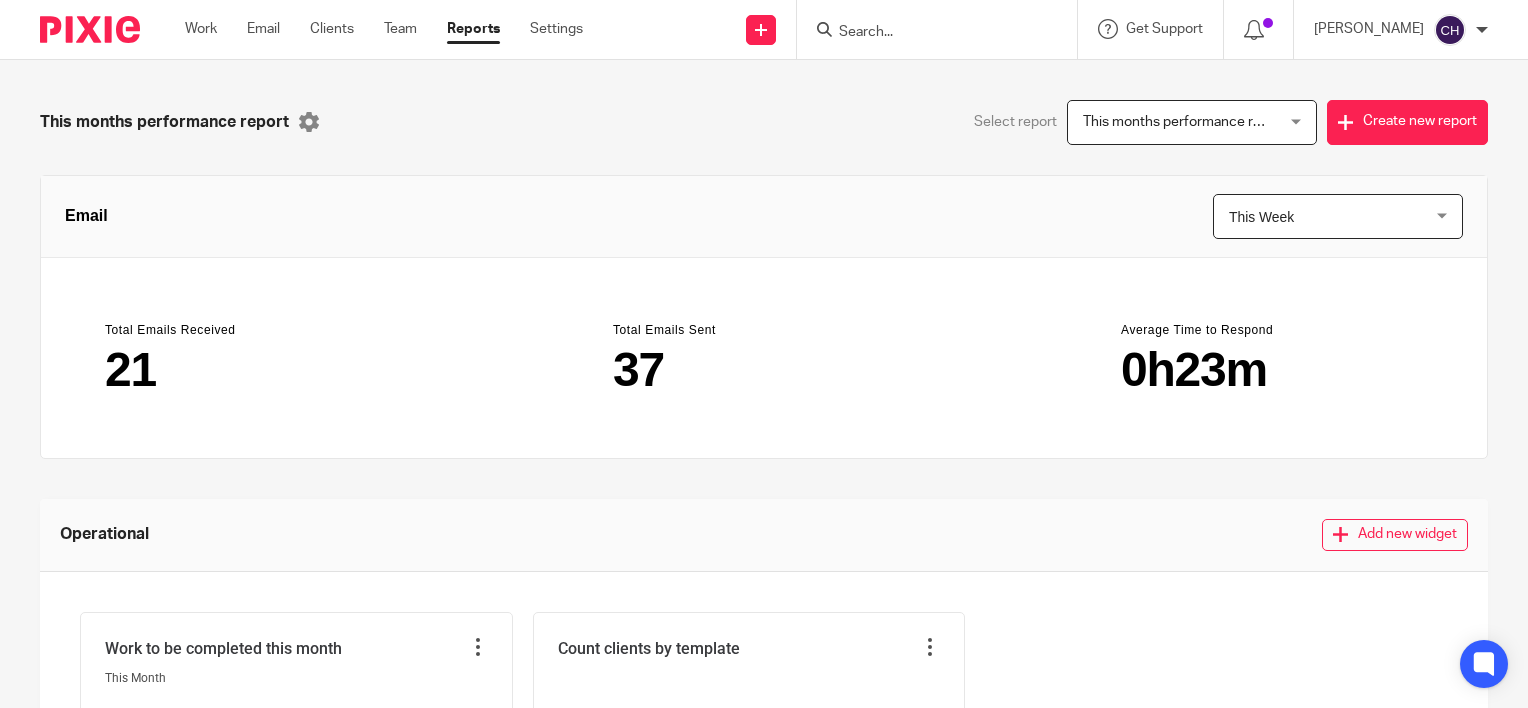 scroll, scrollTop: 0, scrollLeft: 0, axis: both 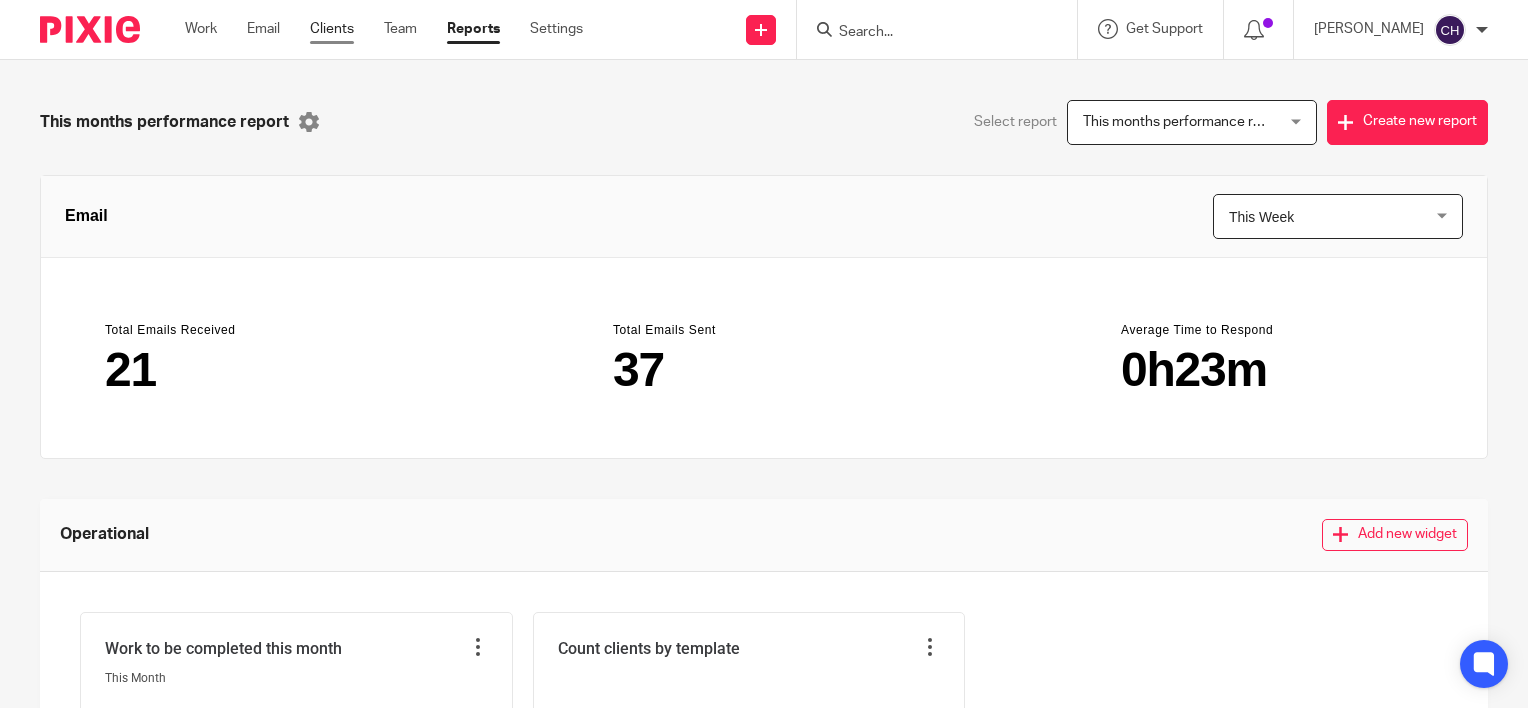 click on "Clients" at bounding box center [332, 29] 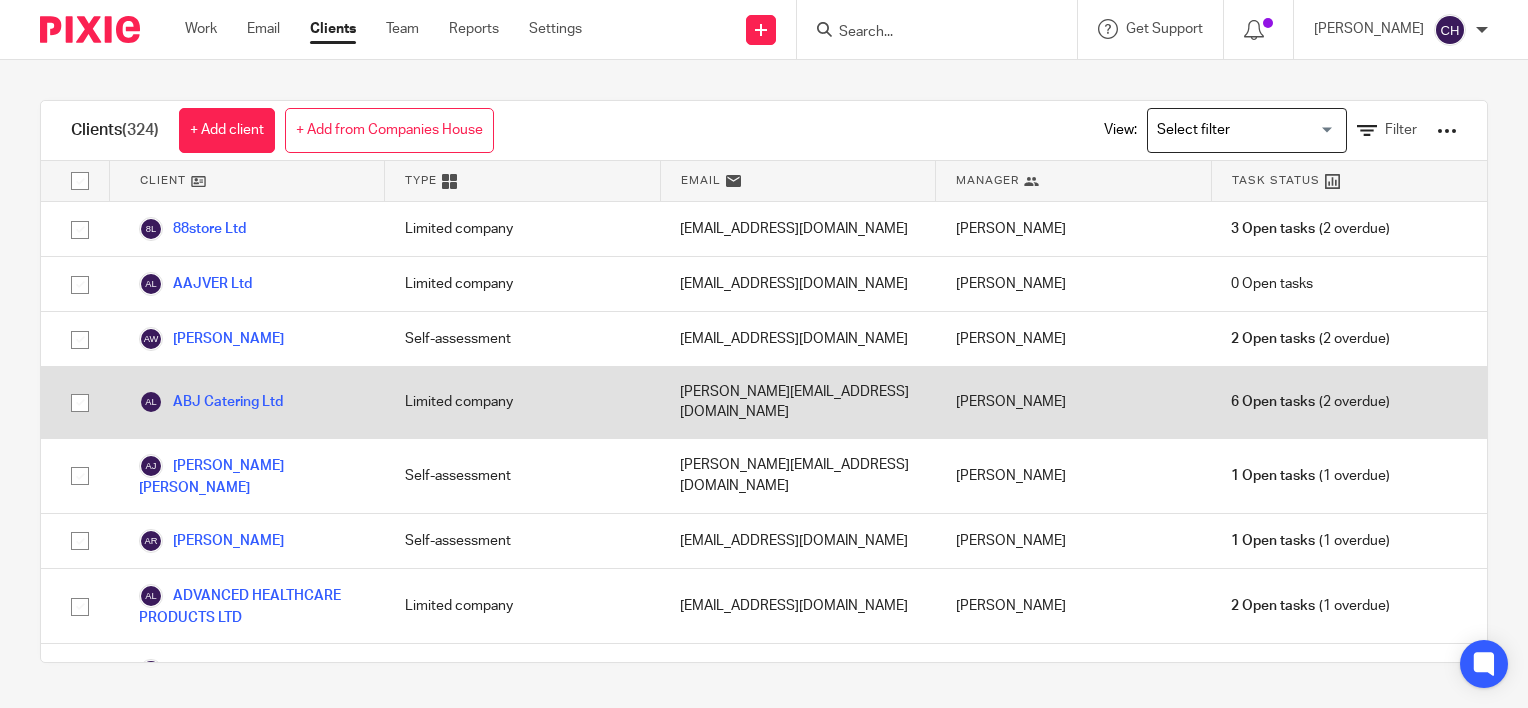 scroll, scrollTop: 0, scrollLeft: 0, axis: both 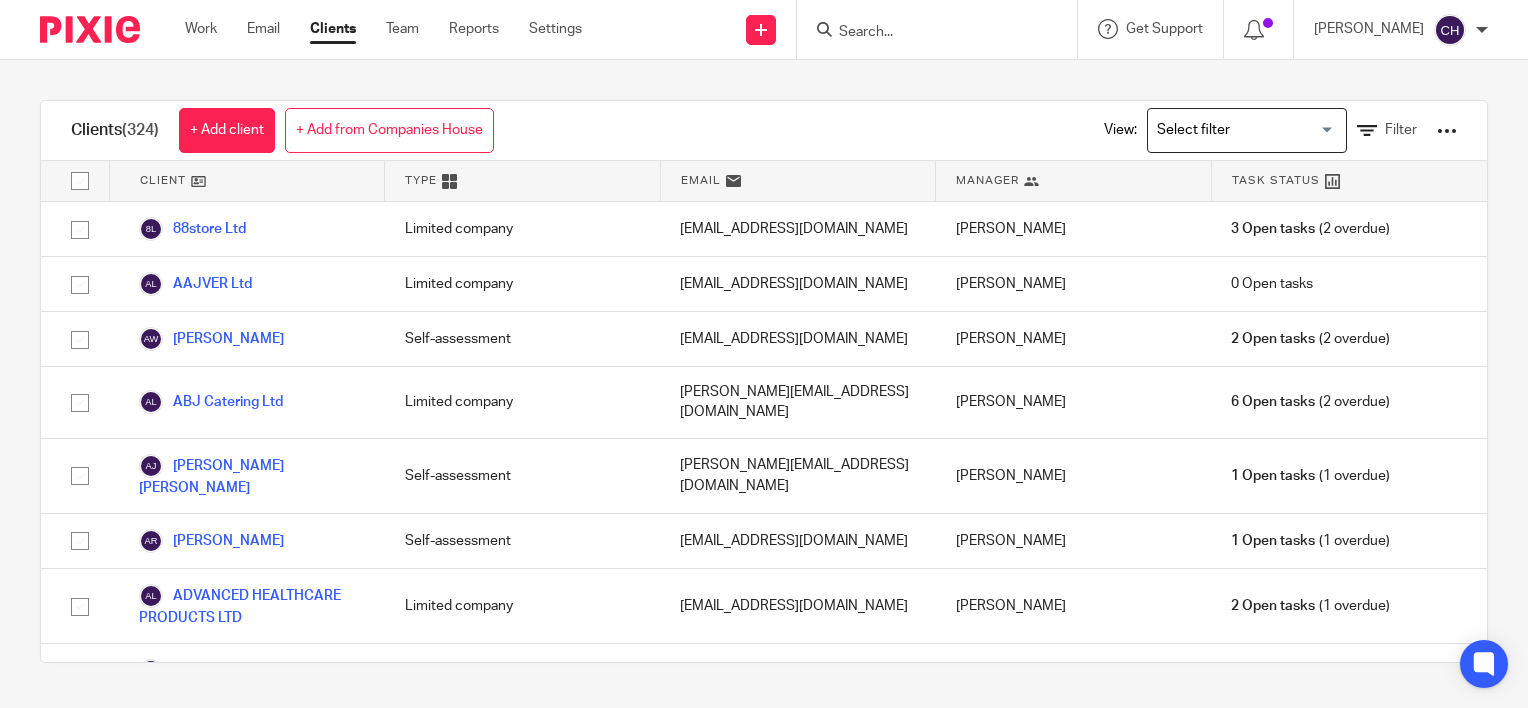 click at bounding box center [1447, 131] 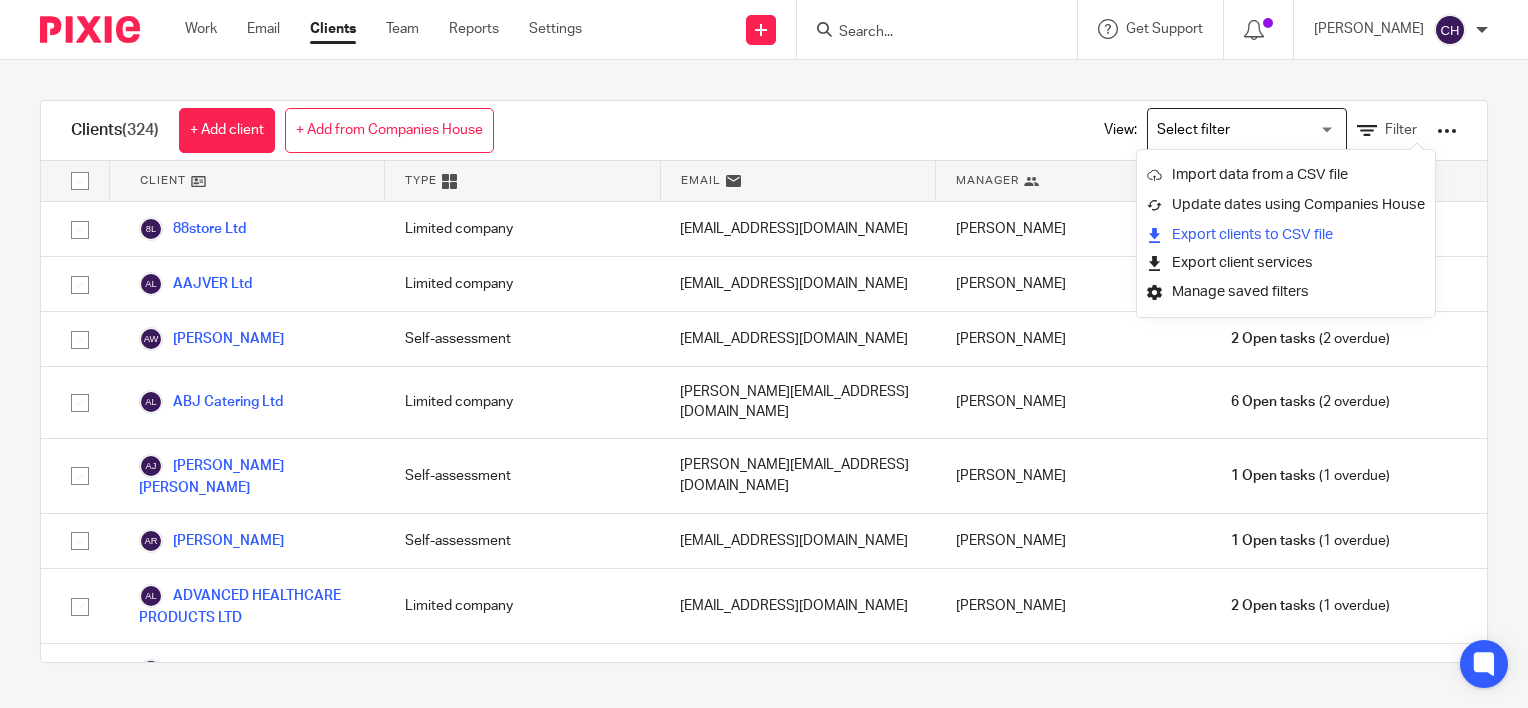 click on "Export clients to CSV file" at bounding box center [1286, 235] 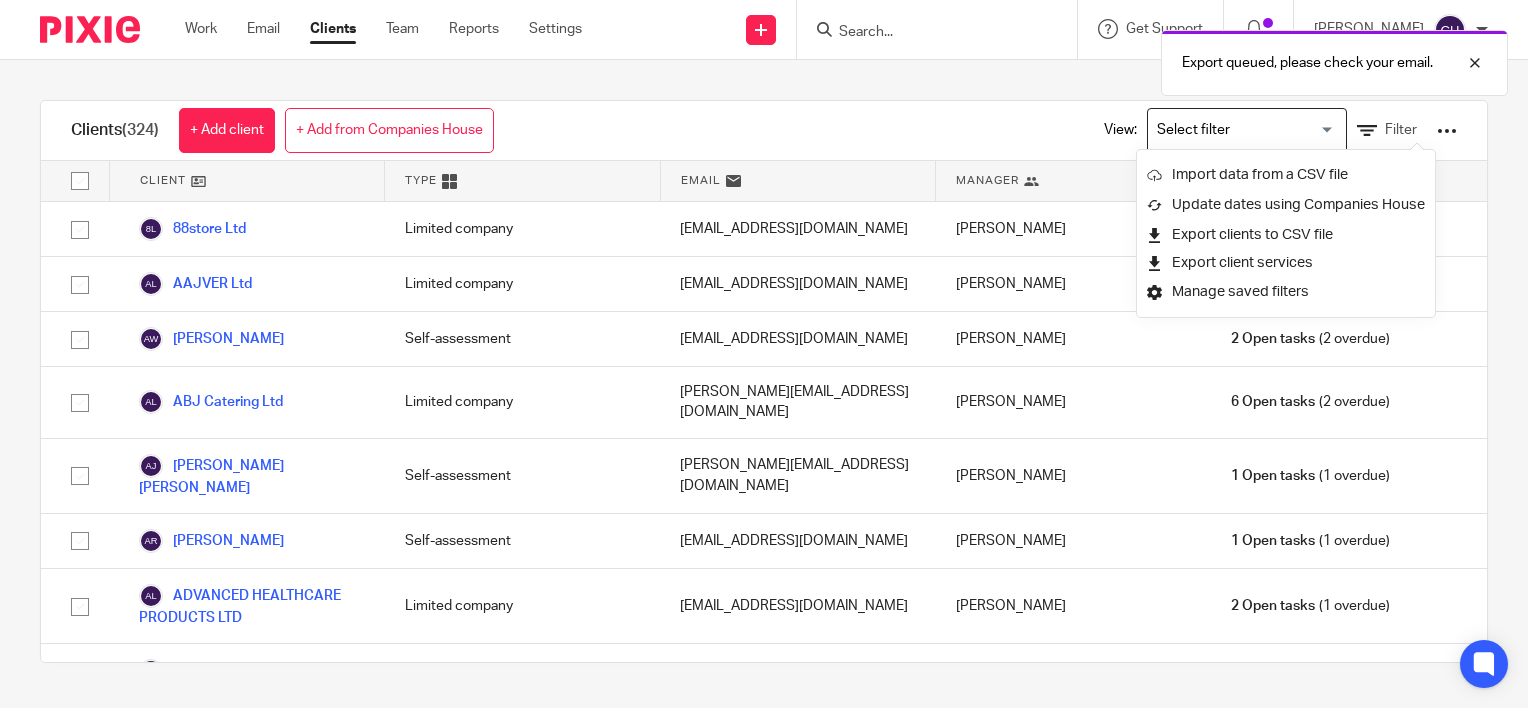 click on "Clients
(324)
+ Add client
+ Add from Companies House
View:
Loading...          Filter" at bounding box center (764, 131) 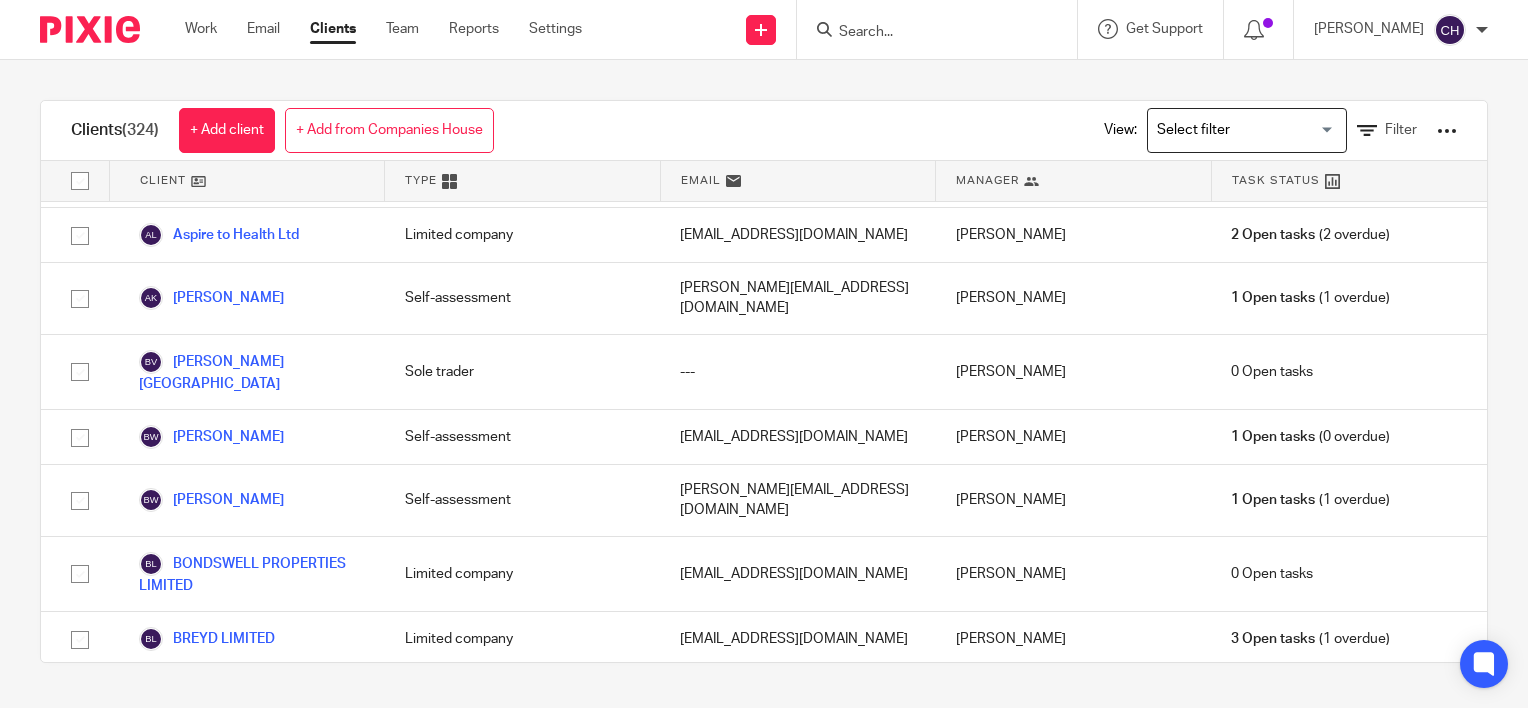 scroll, scrollTop: 2700, scrollLeft: 0, axis: vertical 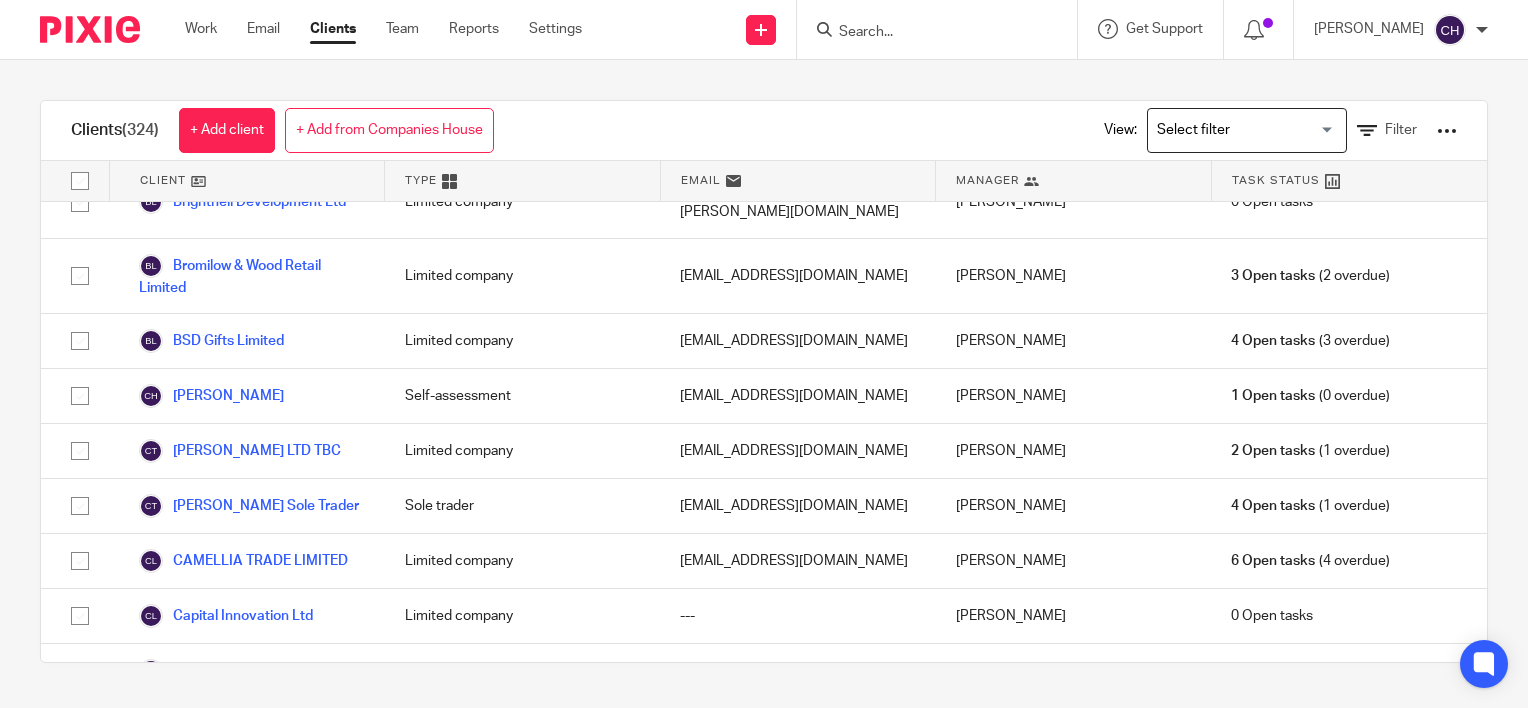 click at bounding box center (1242, 130) 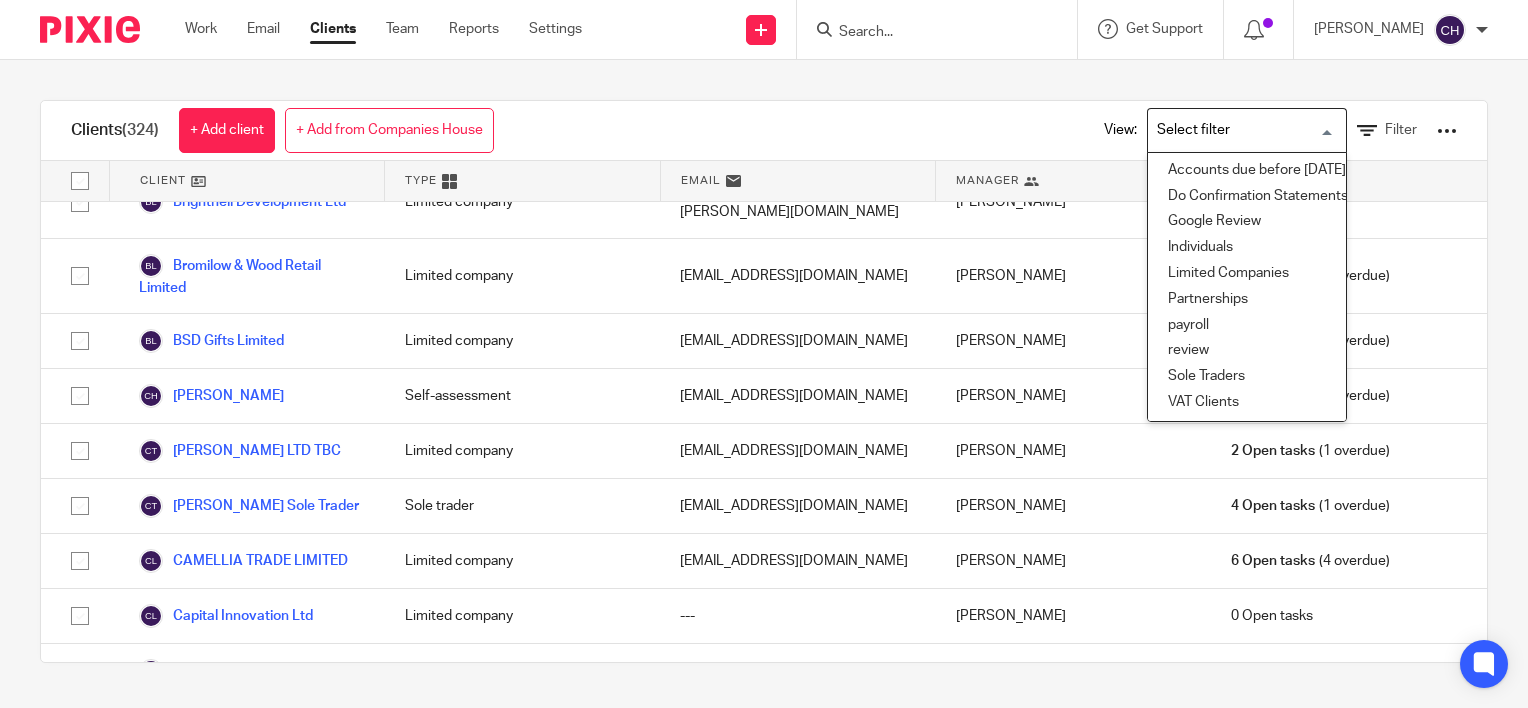 click at bounding box center (1242, 130) 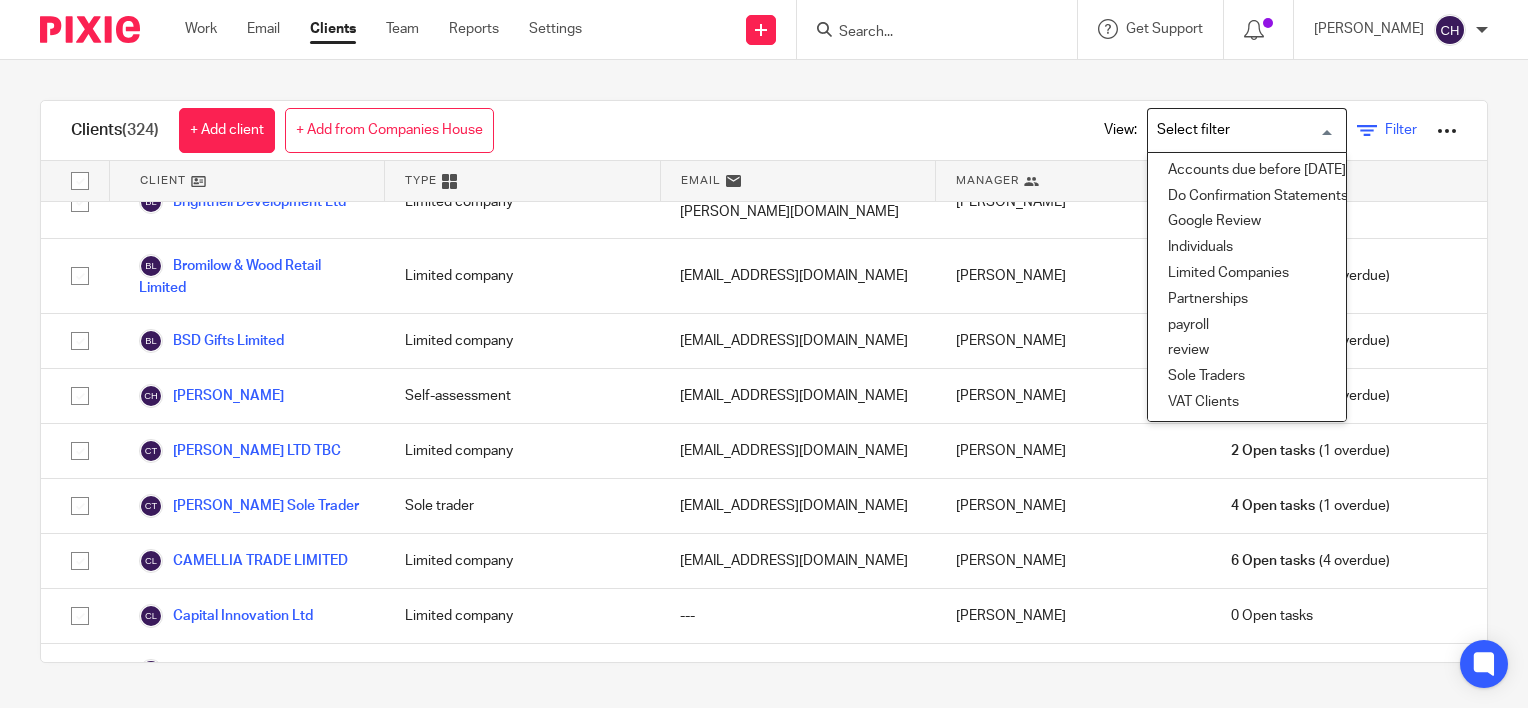 click on "Filter" at bounding box center [1401, 130] 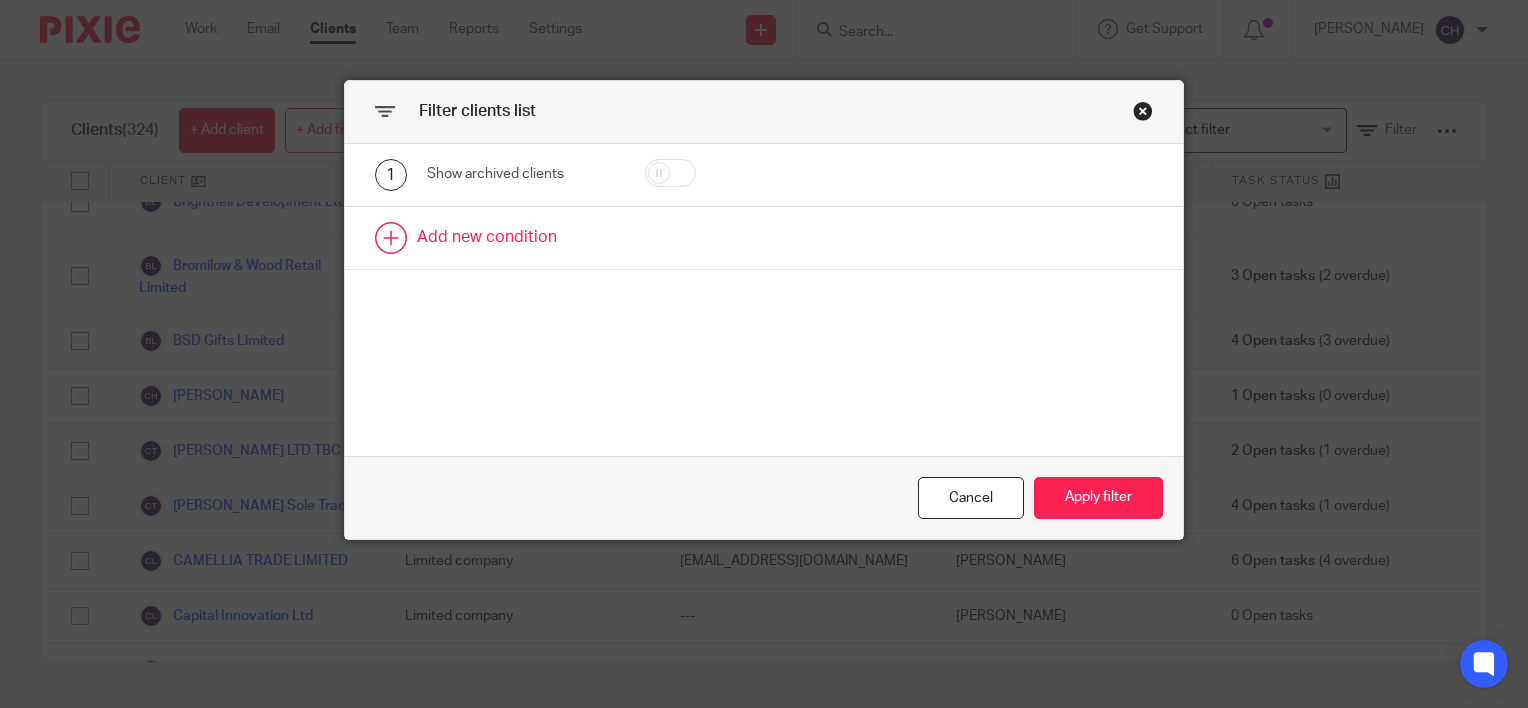 click at bounding box center (764, 238) 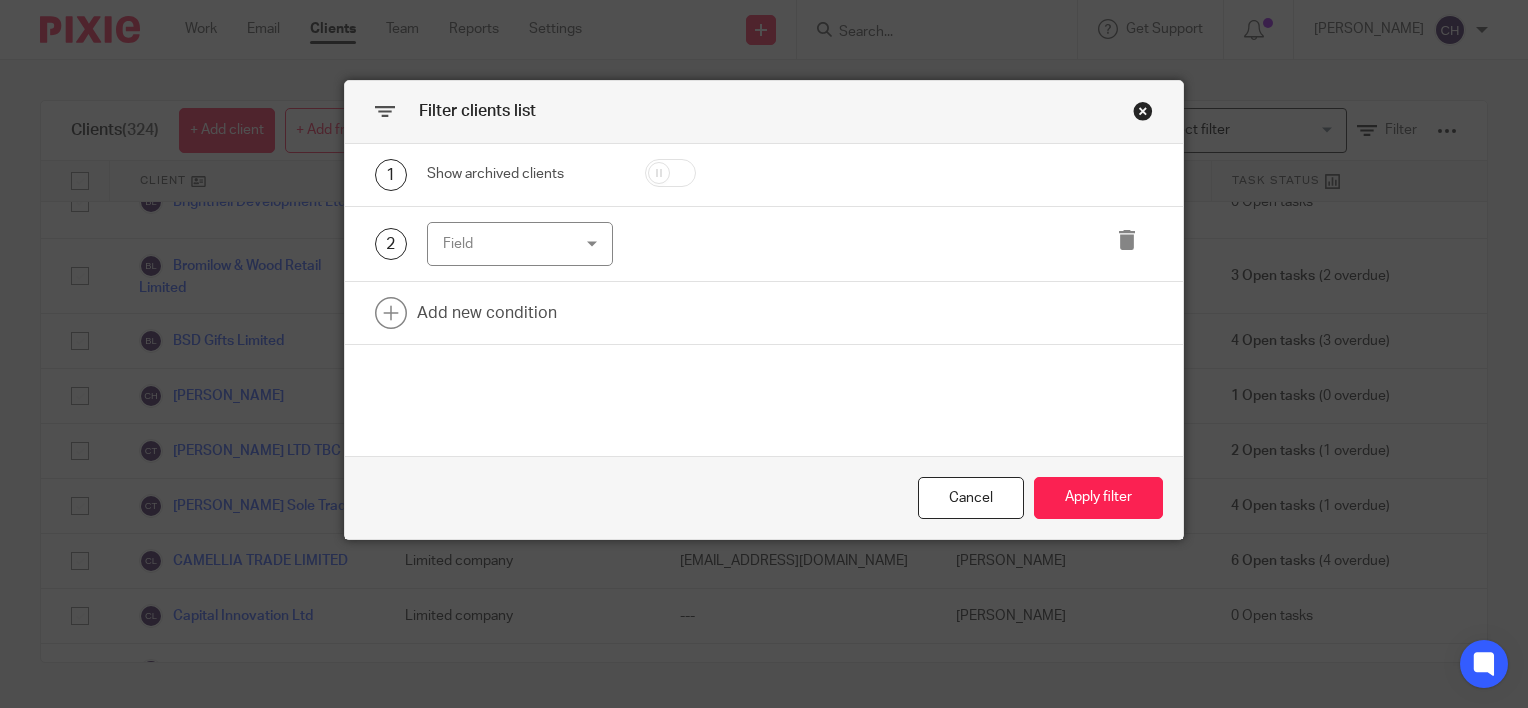 click on "Field" at bounding box center [511, 244] 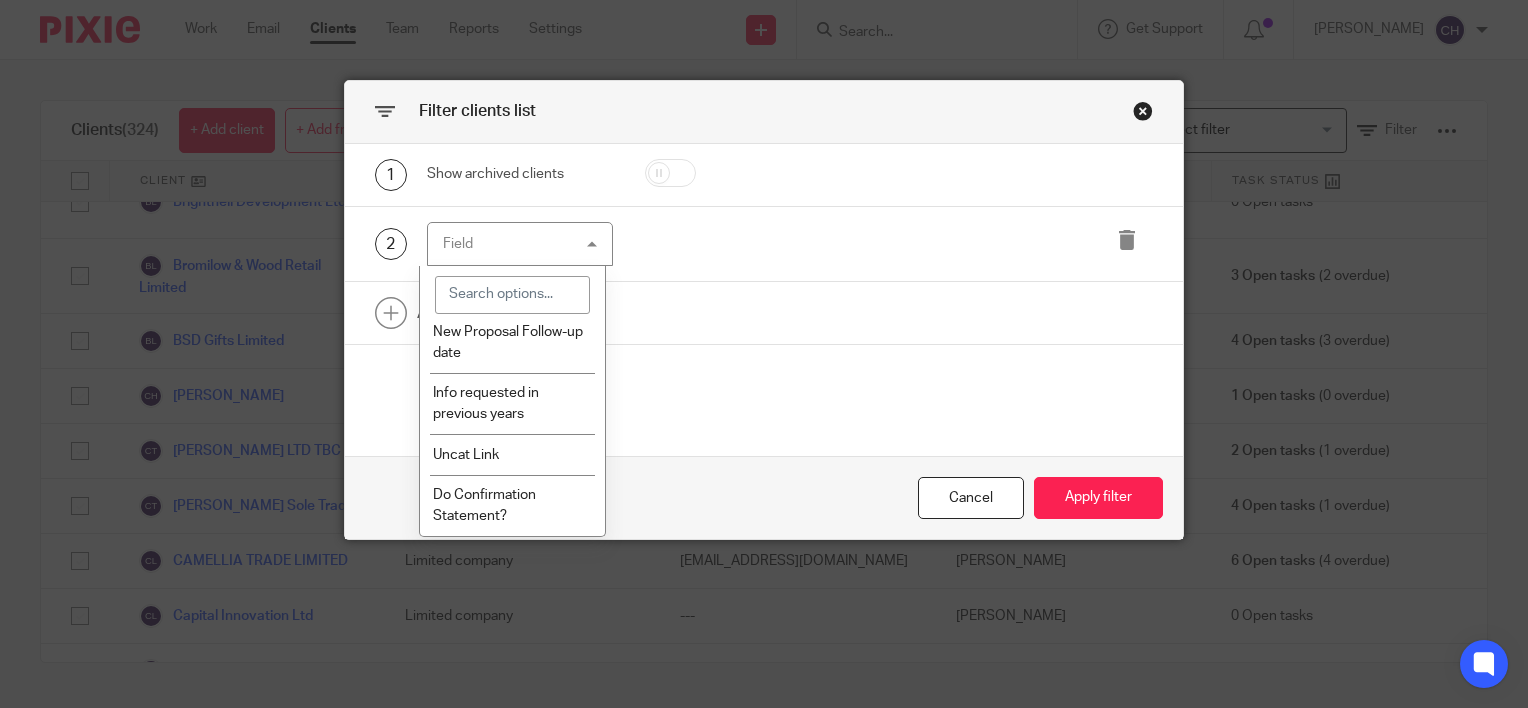 scroll, scrollTop: 3821, scrollLeft: 0, axis: vertical 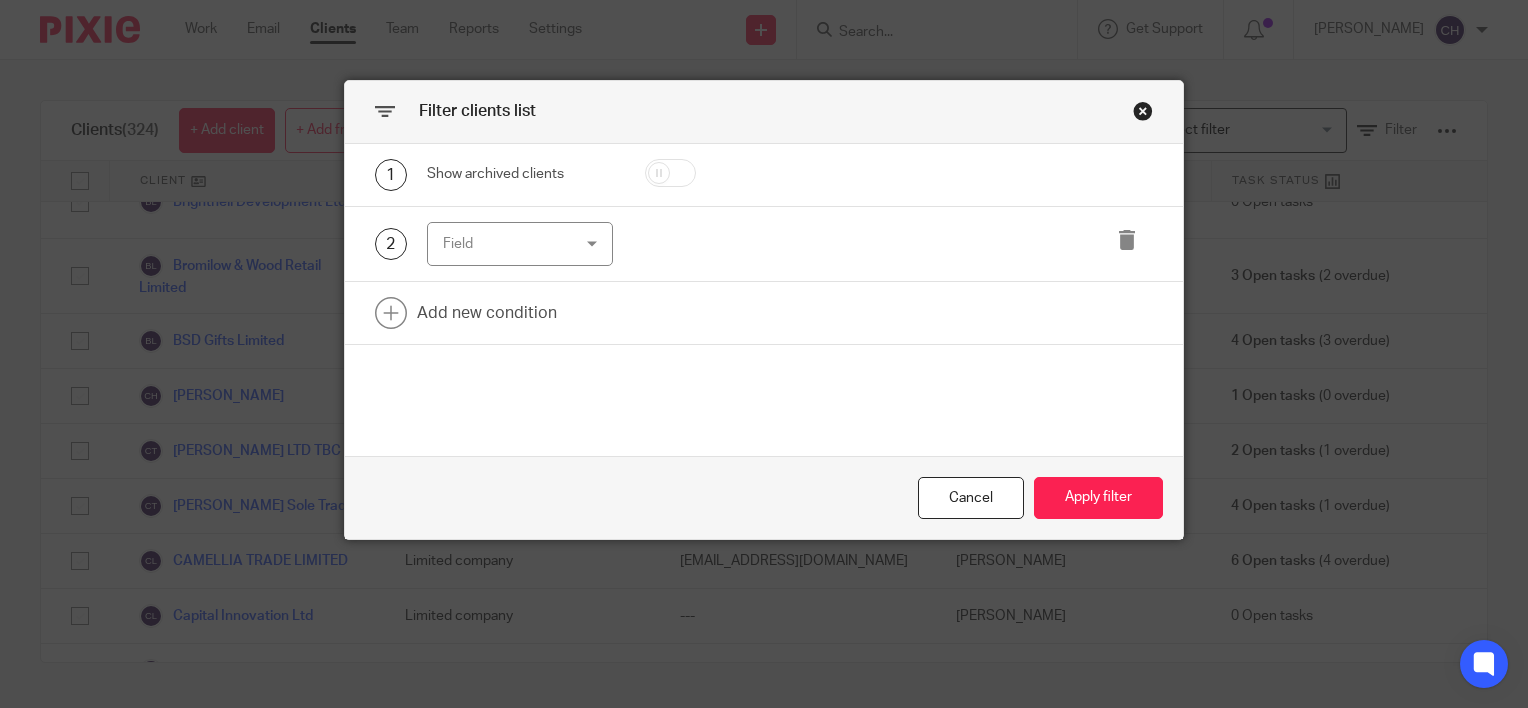 click at bounding box center (1143, 111) 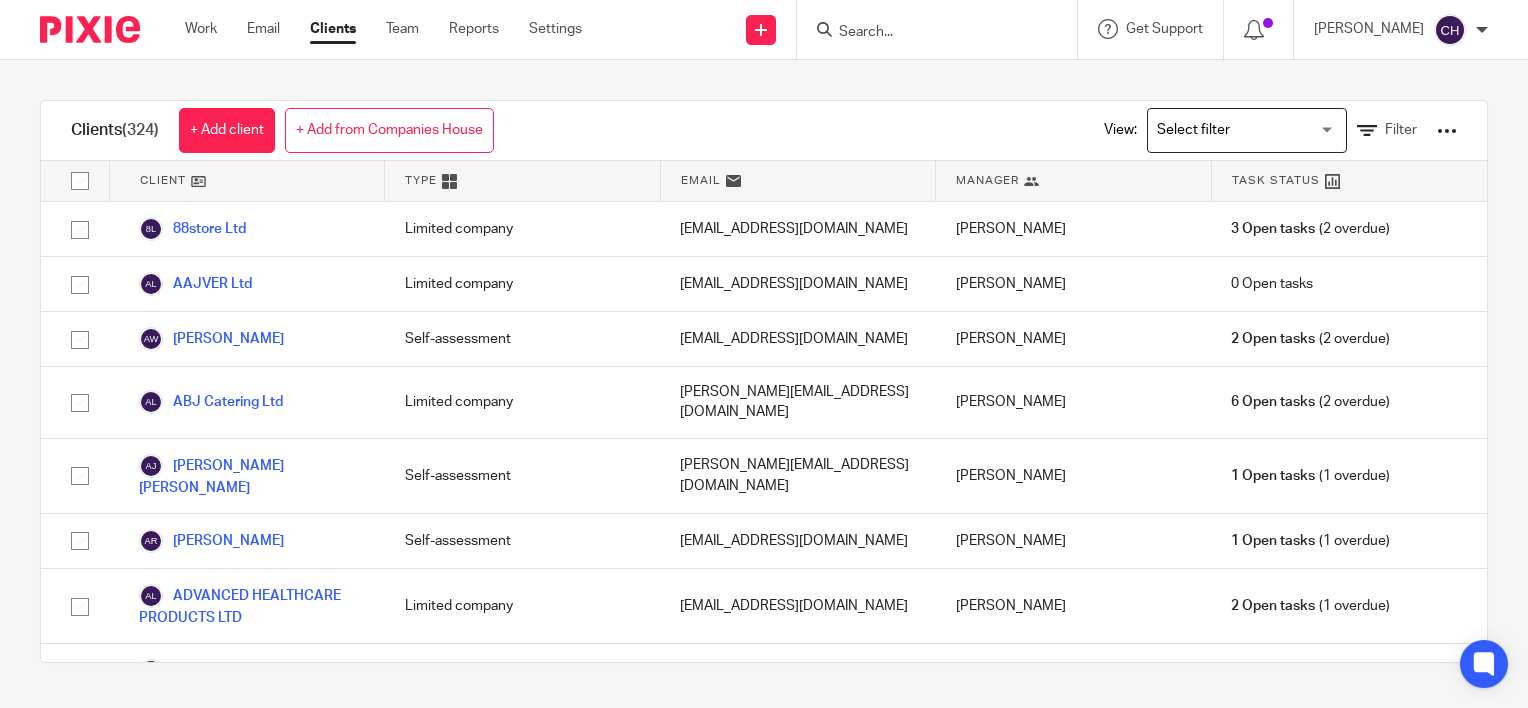 scroll, scrollTop: 0, scrollLeft: 0, axis: both 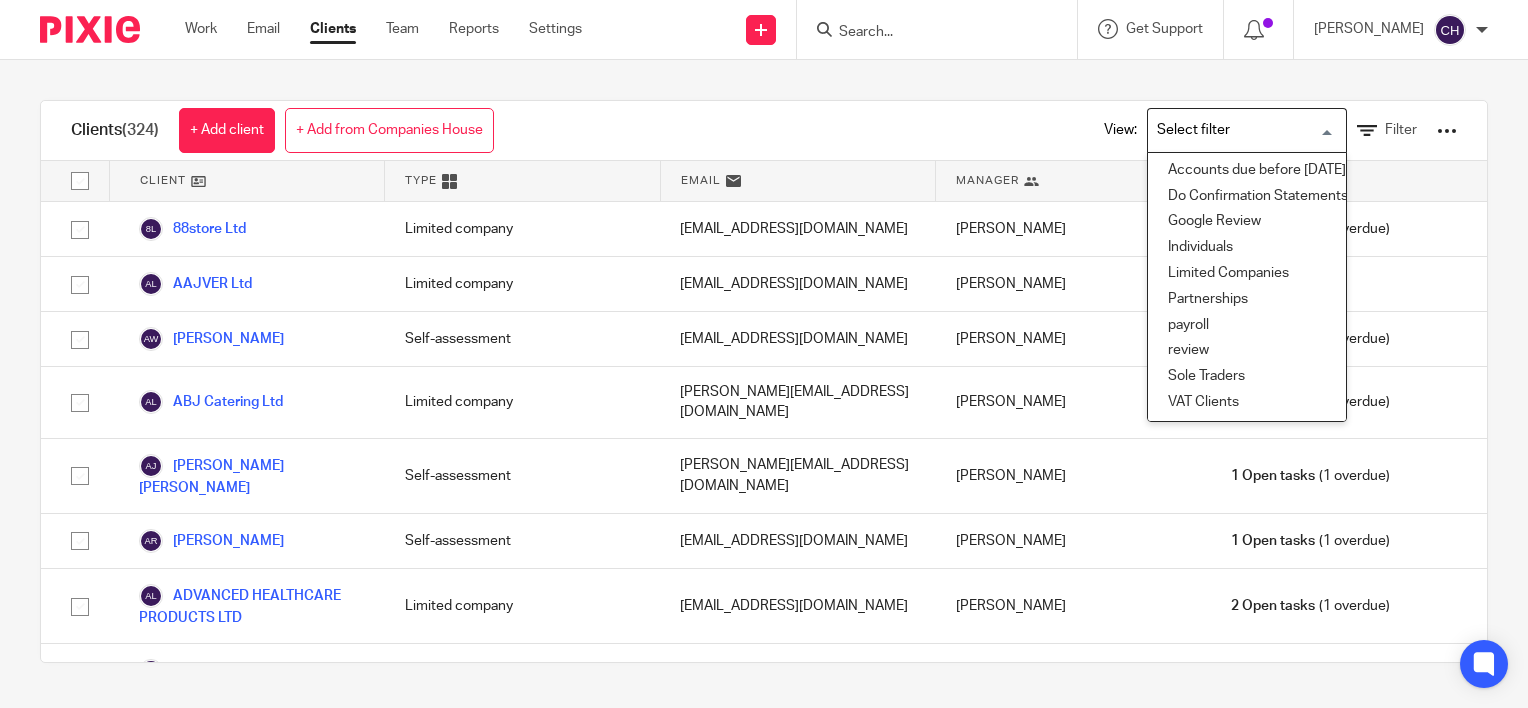 click at bounding box center [1242, 130] 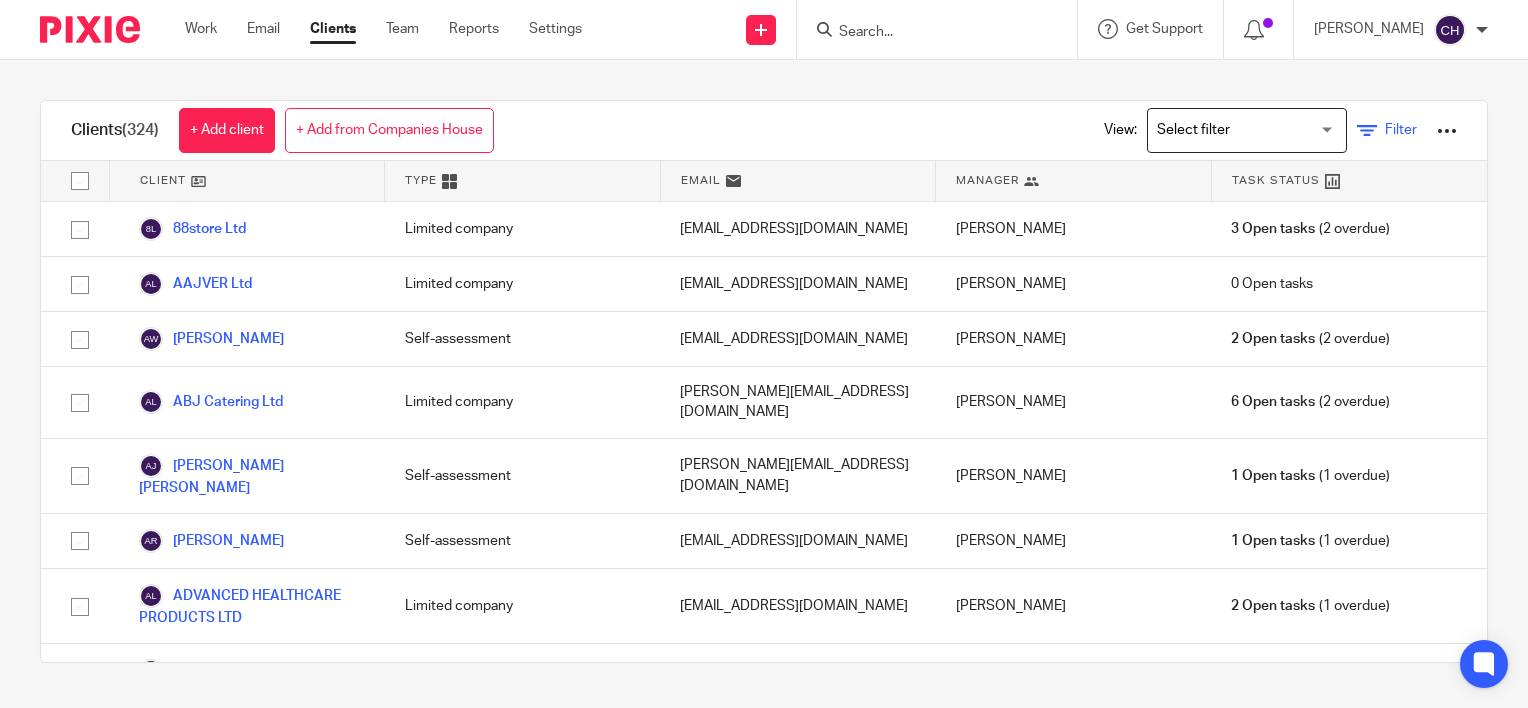click at bounding box center [1367, 131] 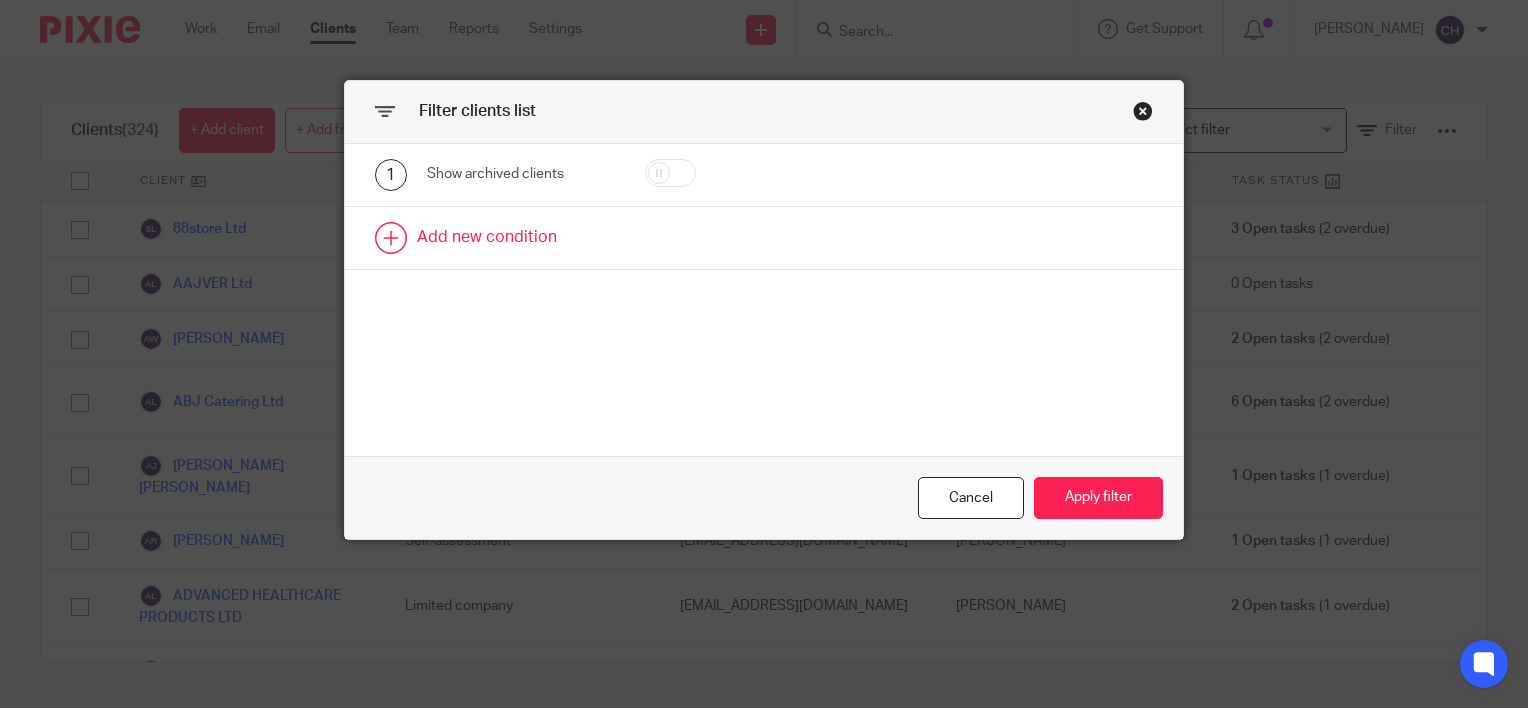 click at bounding box center [764, 238] 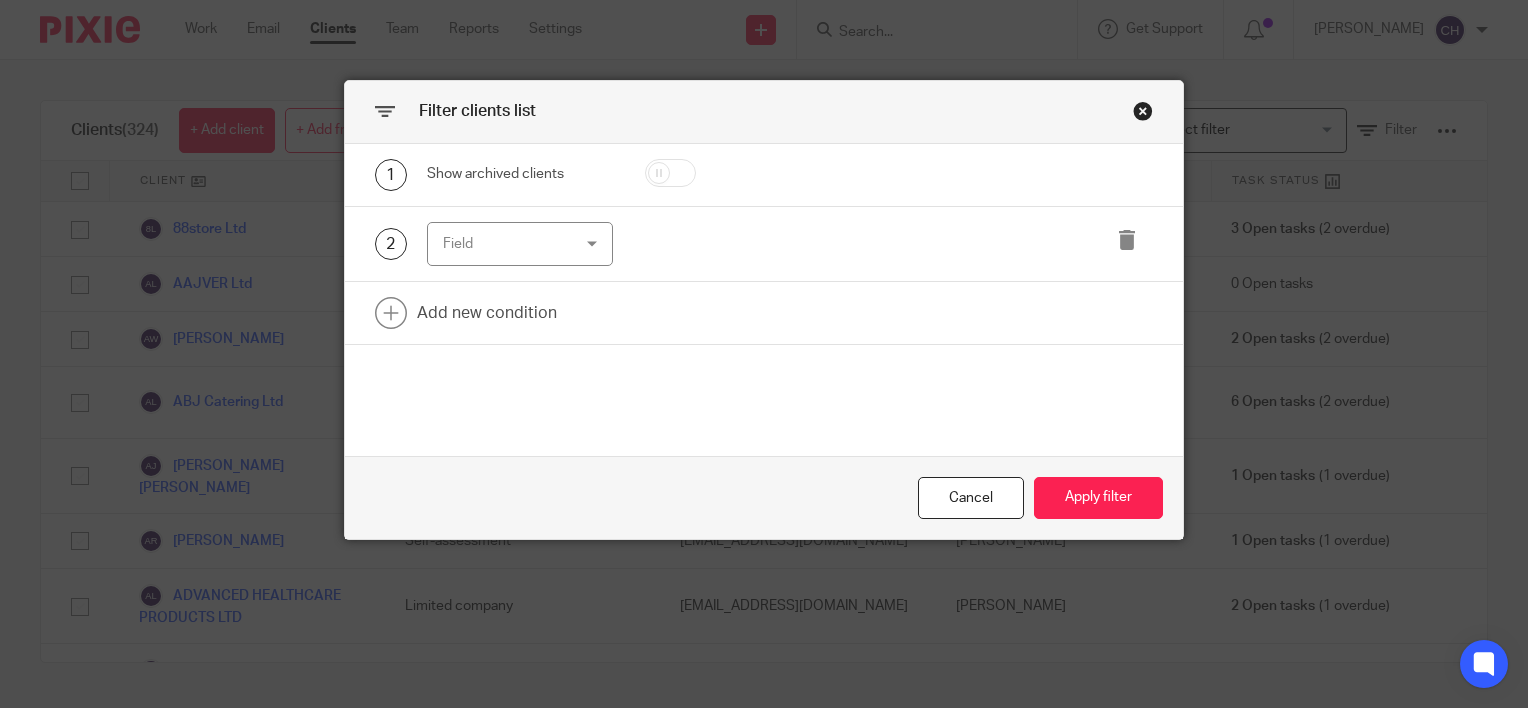 click on "Field" at bounding box center [520, 244] 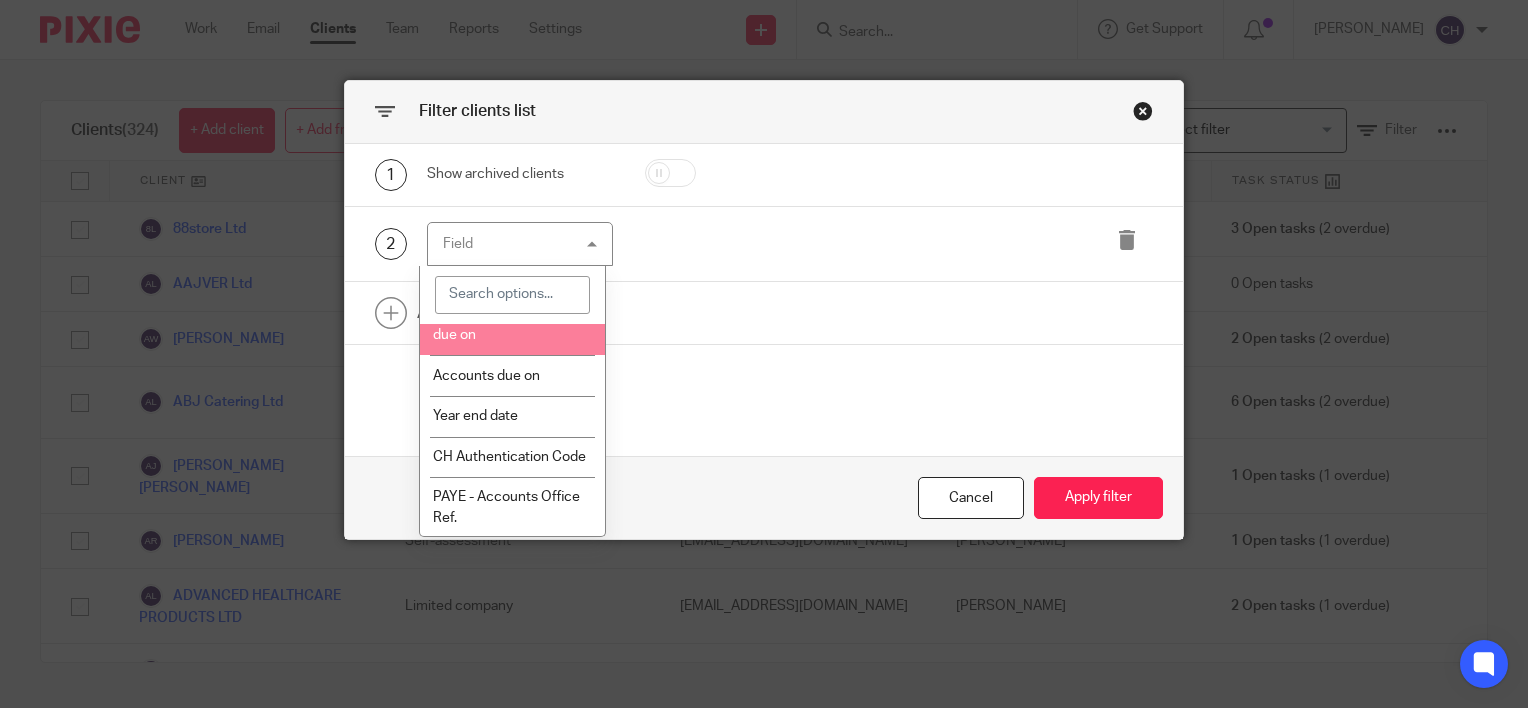 scroll, scrollTop: 800, scrollLeft: 0, axis: vertical 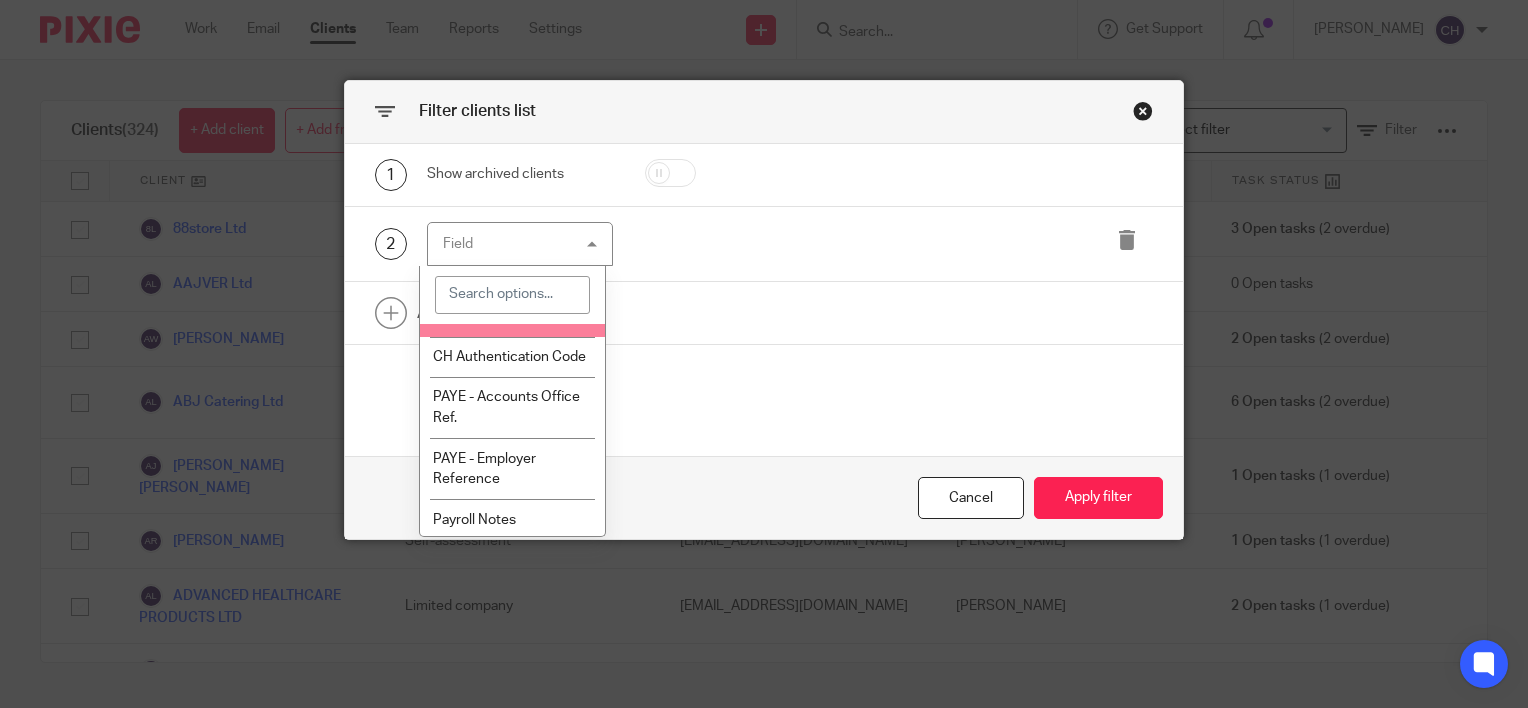 click on "Year end date" at bounding box center (475, 316) 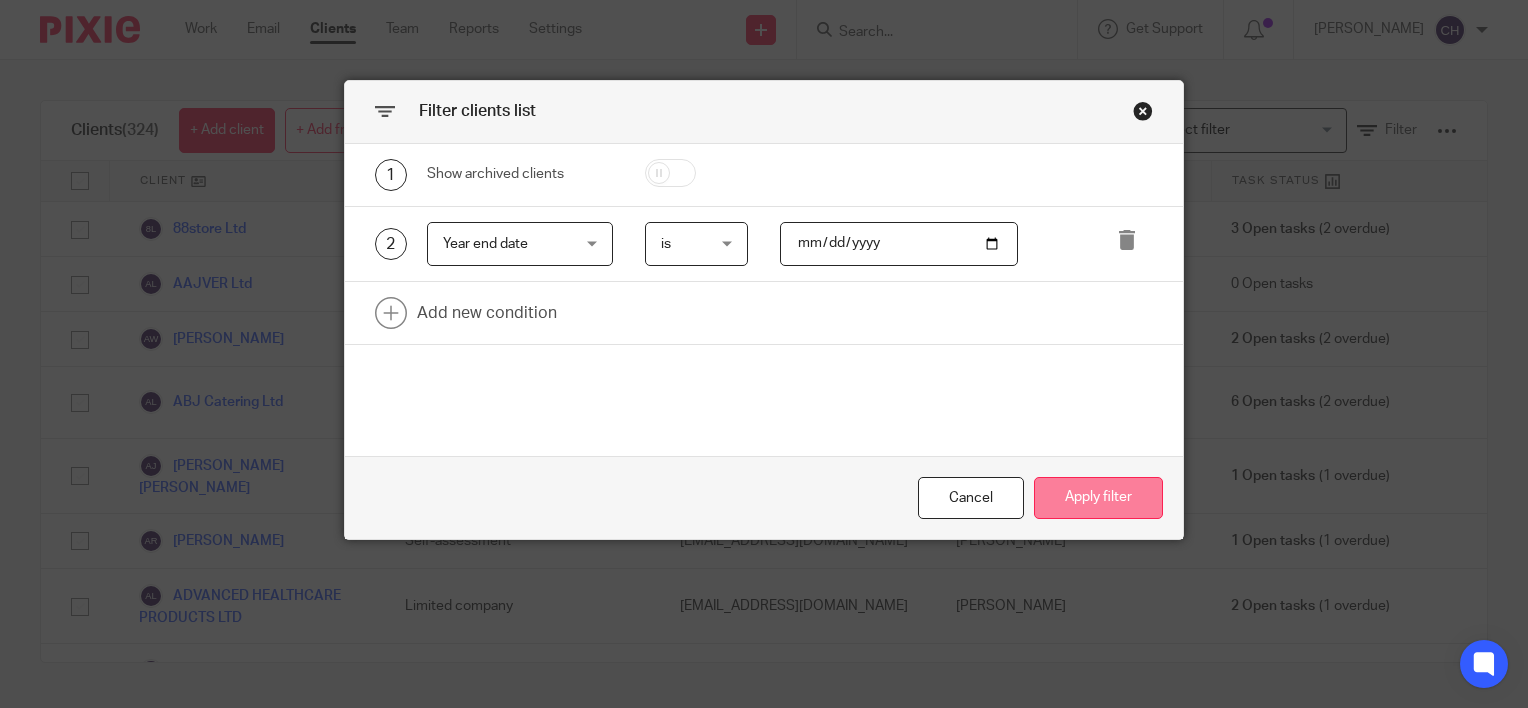 click on "Apply filter" at bounding box center [1098, 498] 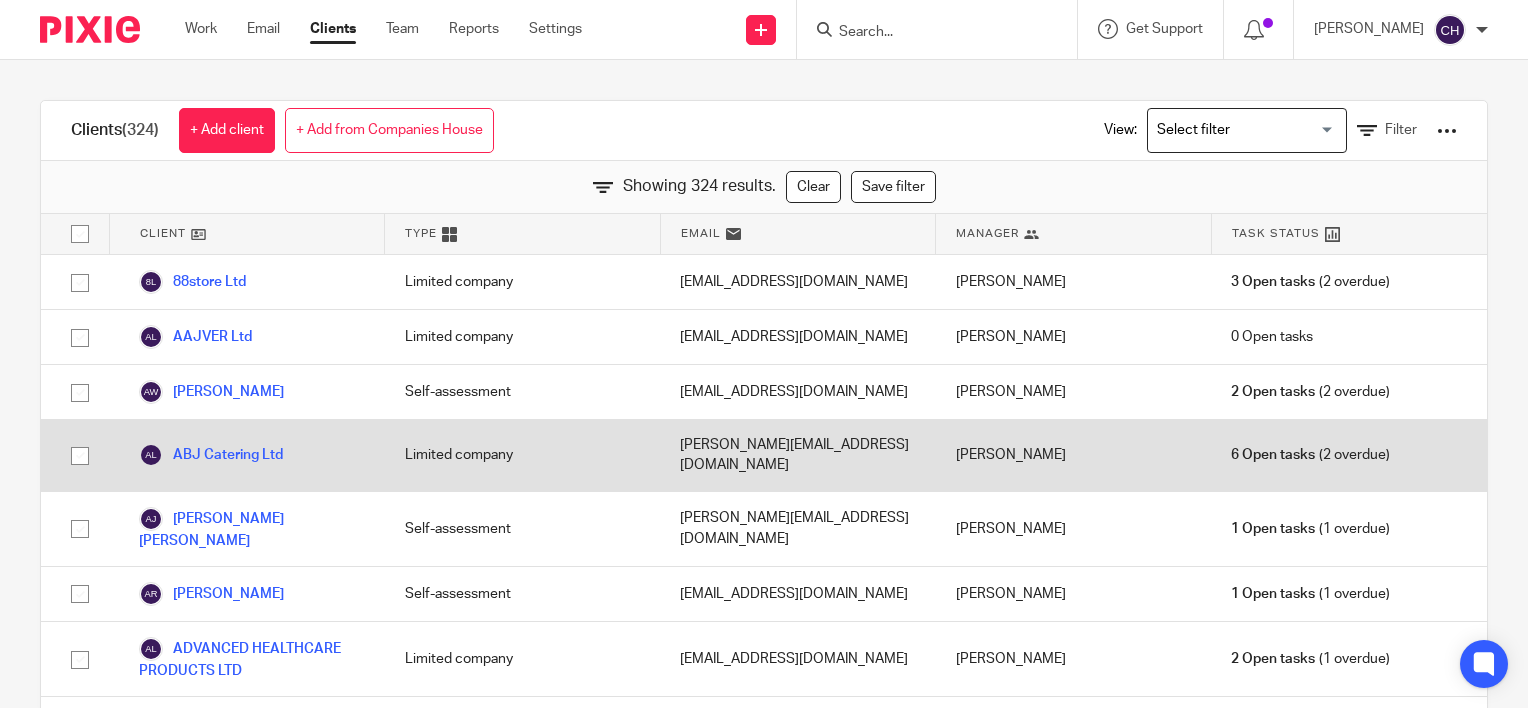 scroll, scrollTop: 100, scrollLeft: 0, axis: vertical 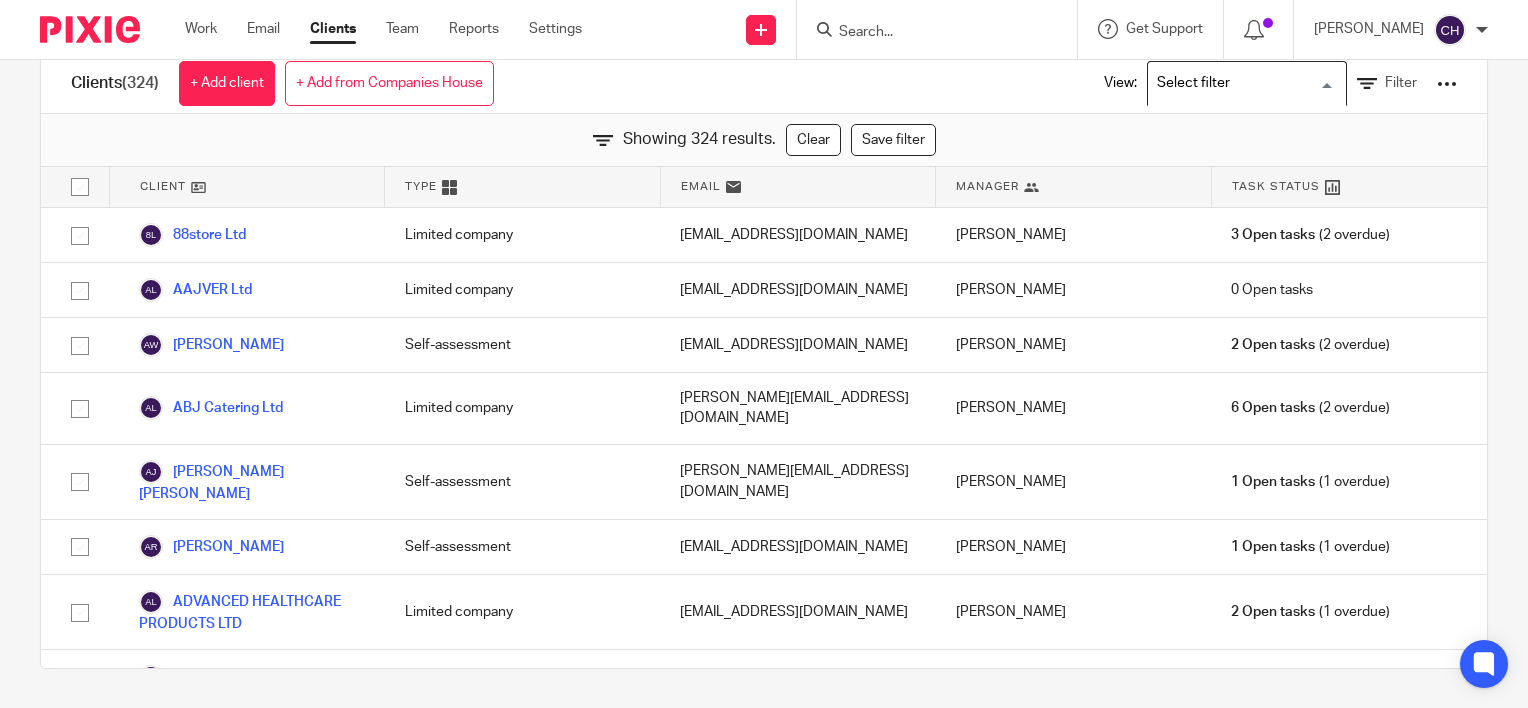 click at bounding box center (1242, 83) 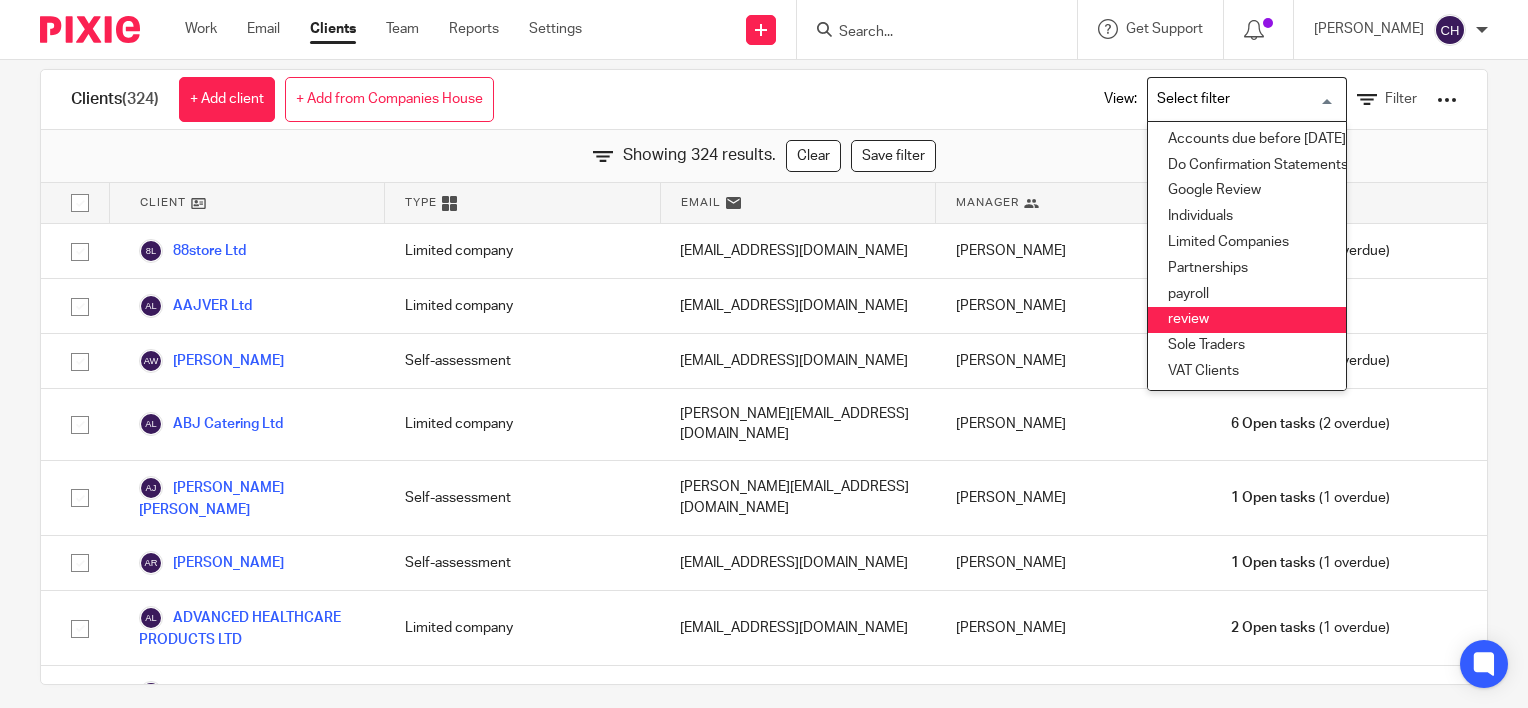 scroll, scrollTop: 47, scrollLeft: 0, axis: vertical 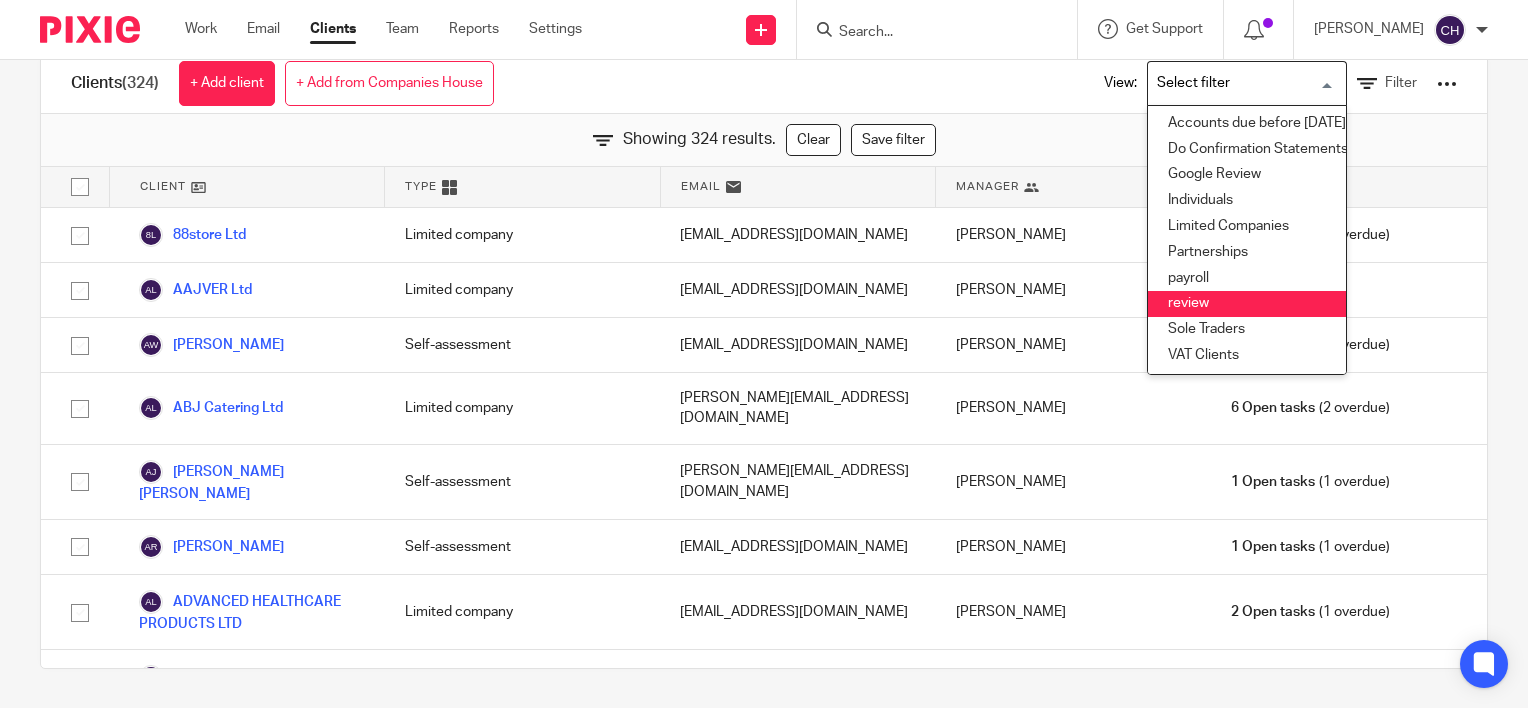 click on "View:
Loading...
Accounts due before Oct24
Do Confirmation Statements
Google Review
Individuals
Limited Companies
Partnerships
payroll
review
Sole Traders
VAT Clients
Filter" at bounding box center [1265, 83] 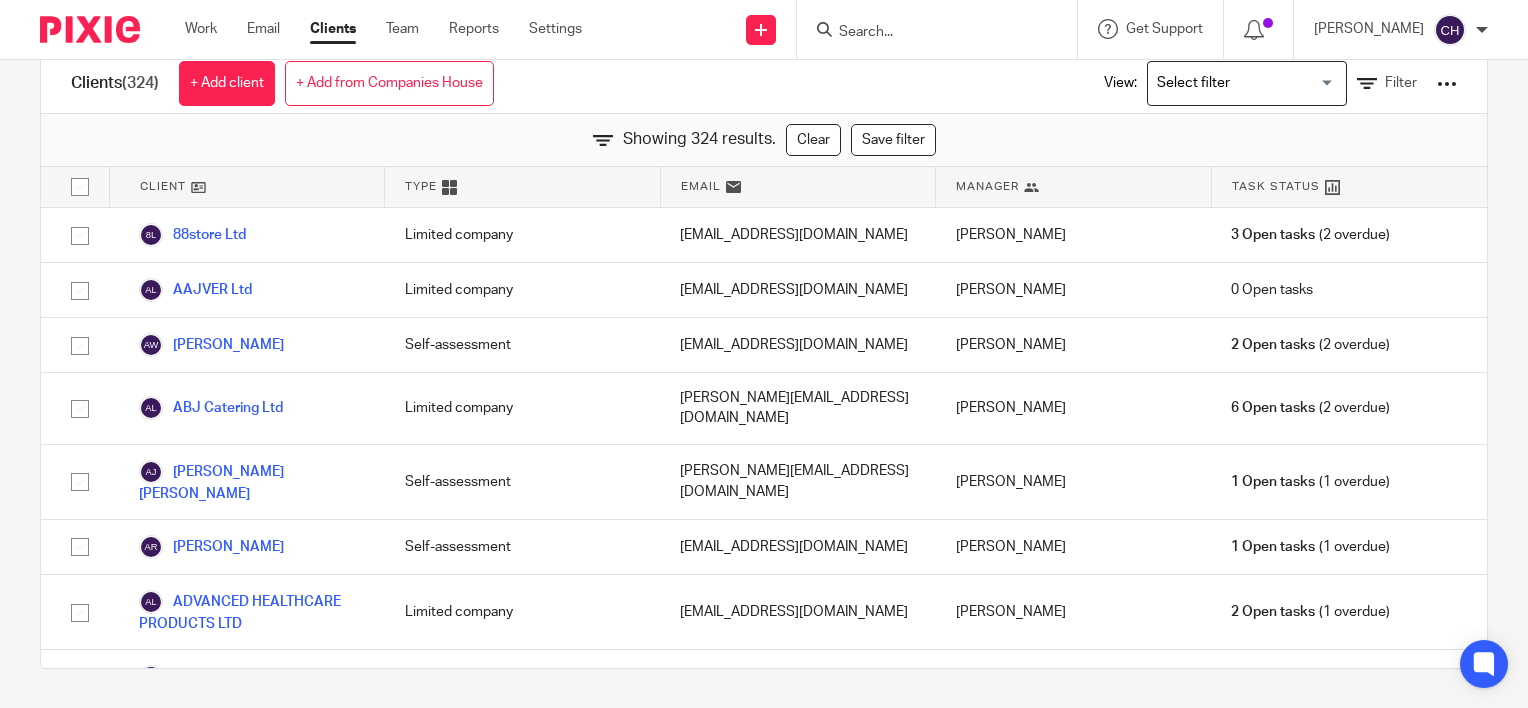 scroll, scrollTop: 0, scrollLeft: 0, axis: both 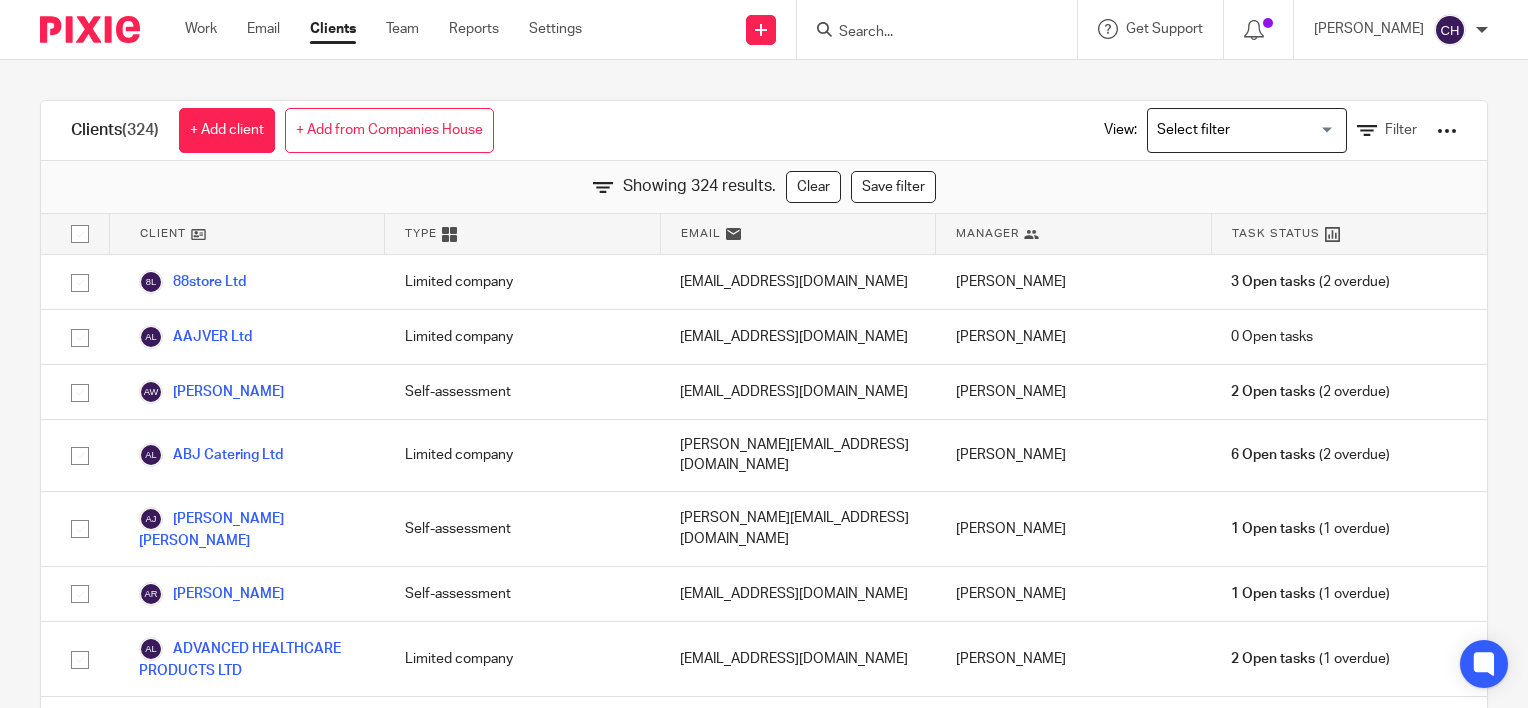 click on "Showing 324 results.
Clear
Save filter" at bounding box center [764, 187] 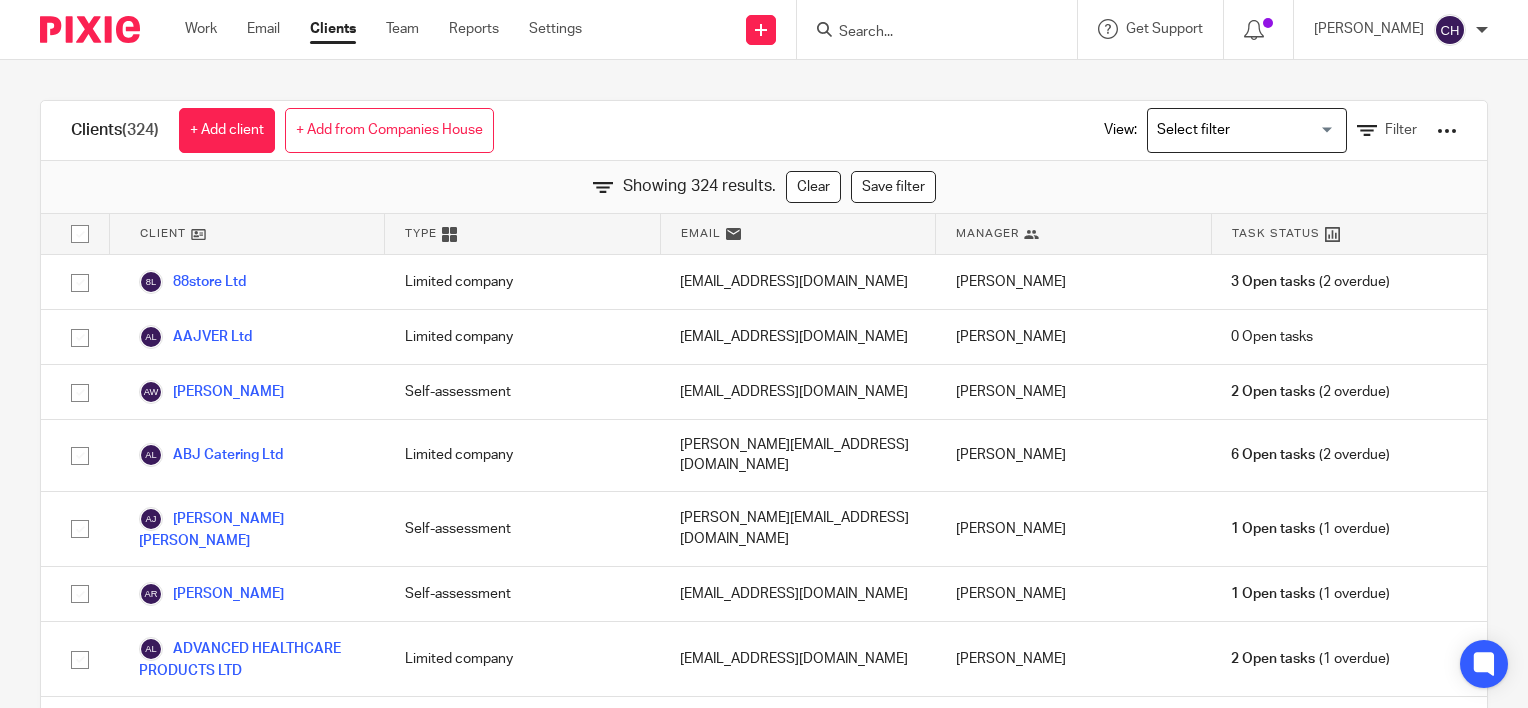 click on "Showing 324 results.
Clear
Save filter" at bounding box center [764, 187] 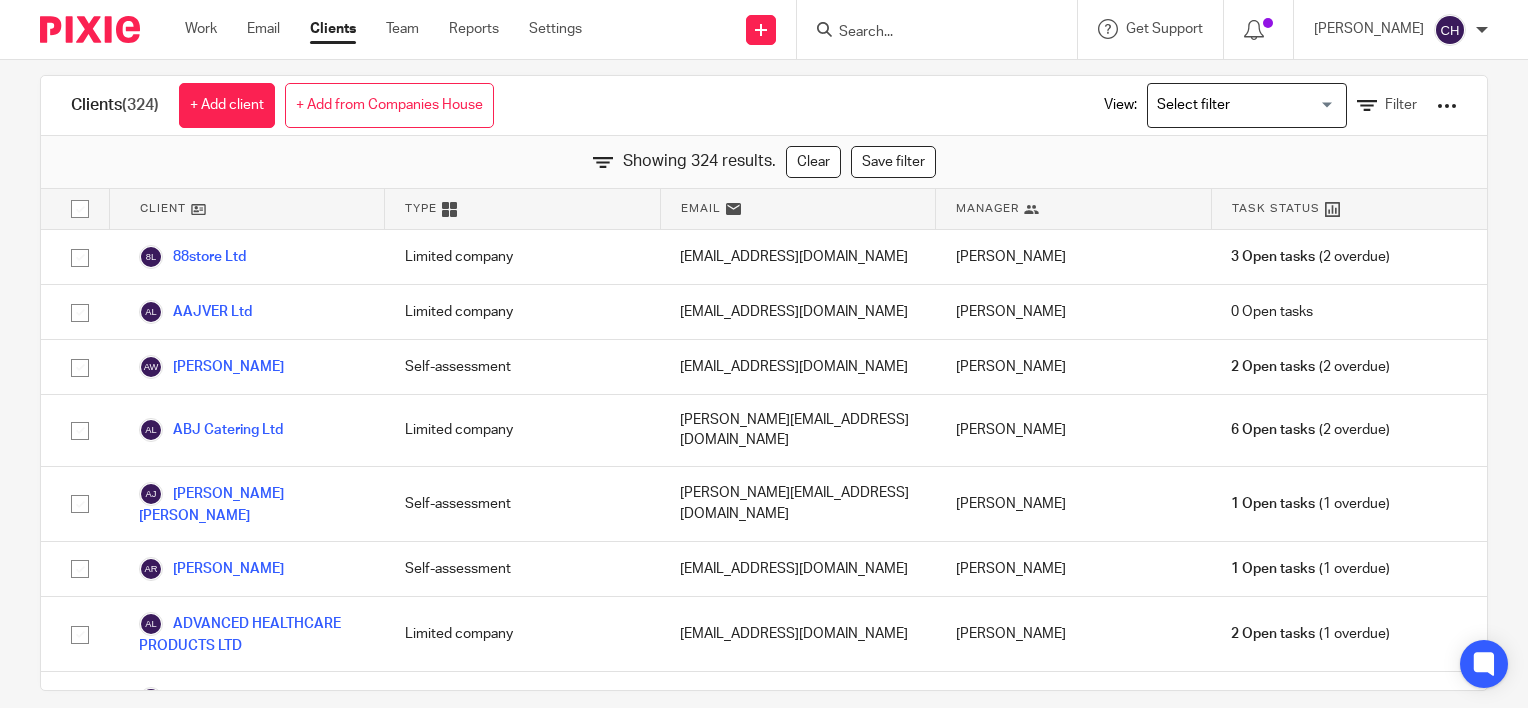scroll, scrollTop: 47, scrollLeft: 0, axis: vertical 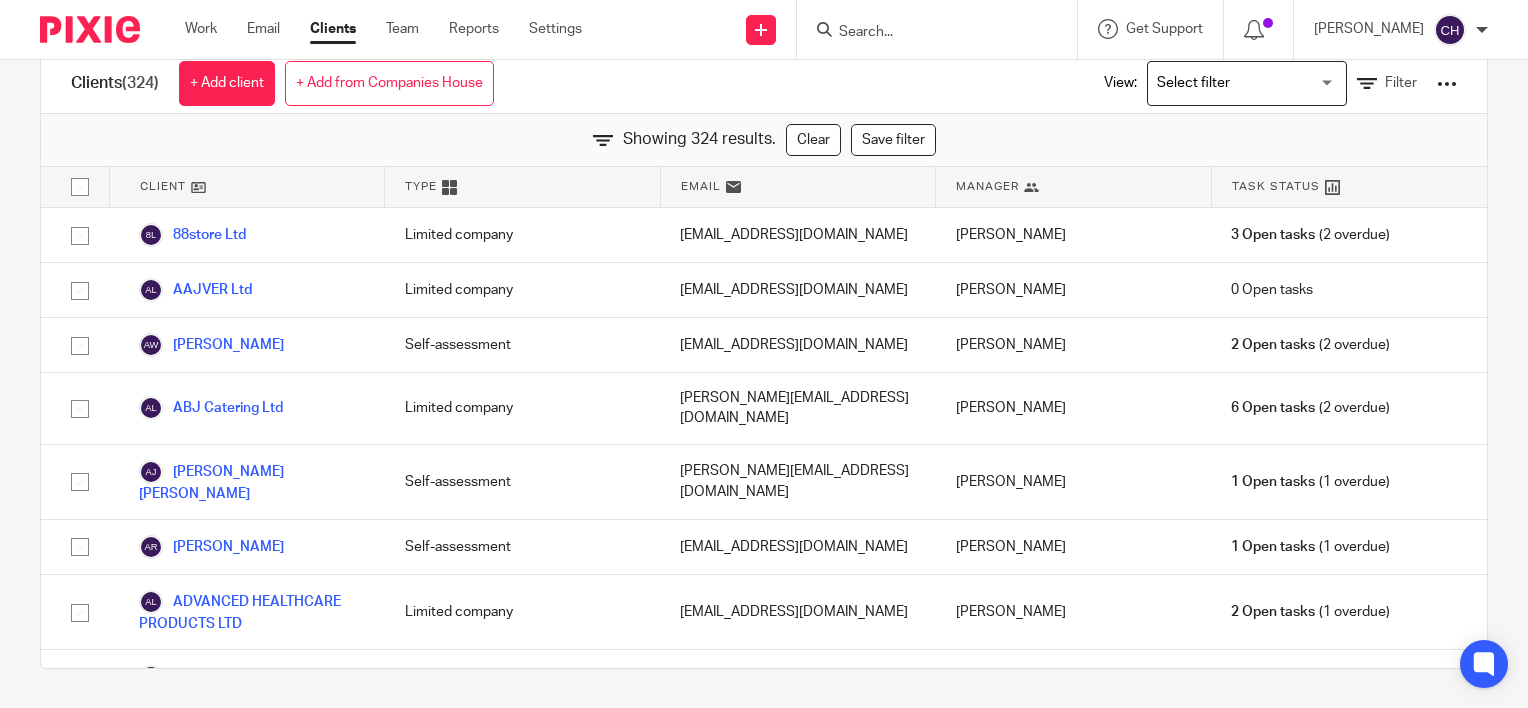 click on "Clients
(324)
+ Add client
+ Add from Companies House
View:
Loading...          Filter
Showing 324 results.
Clear
Save filter
Client       Type     Email     Manager       Task Status
88store Ltd
Limited company
info@the88store.online
Jill Fox
3 Open tasks
(2 overdue)
AAJVER Ltd
Limited company
mattgreen144@gmail.com
Jill Fox
0 Open tasks
Abi Willstead
Self-assessment
abi.willstead@gmail.com
Jill Fox
2 Open tasks" at bounding box center (764, 384) 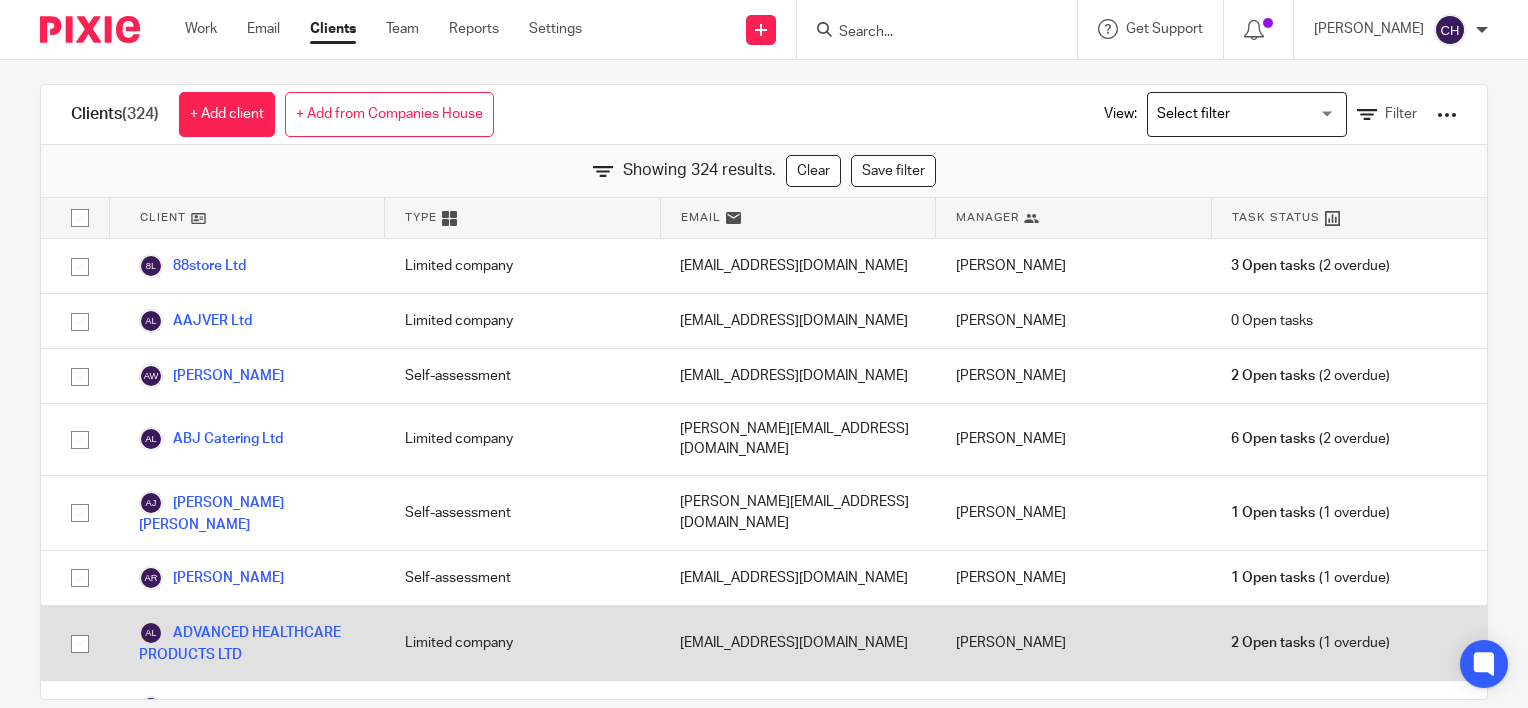 scroll, scrollTop: 0, scrollLeft: 0, axis: both 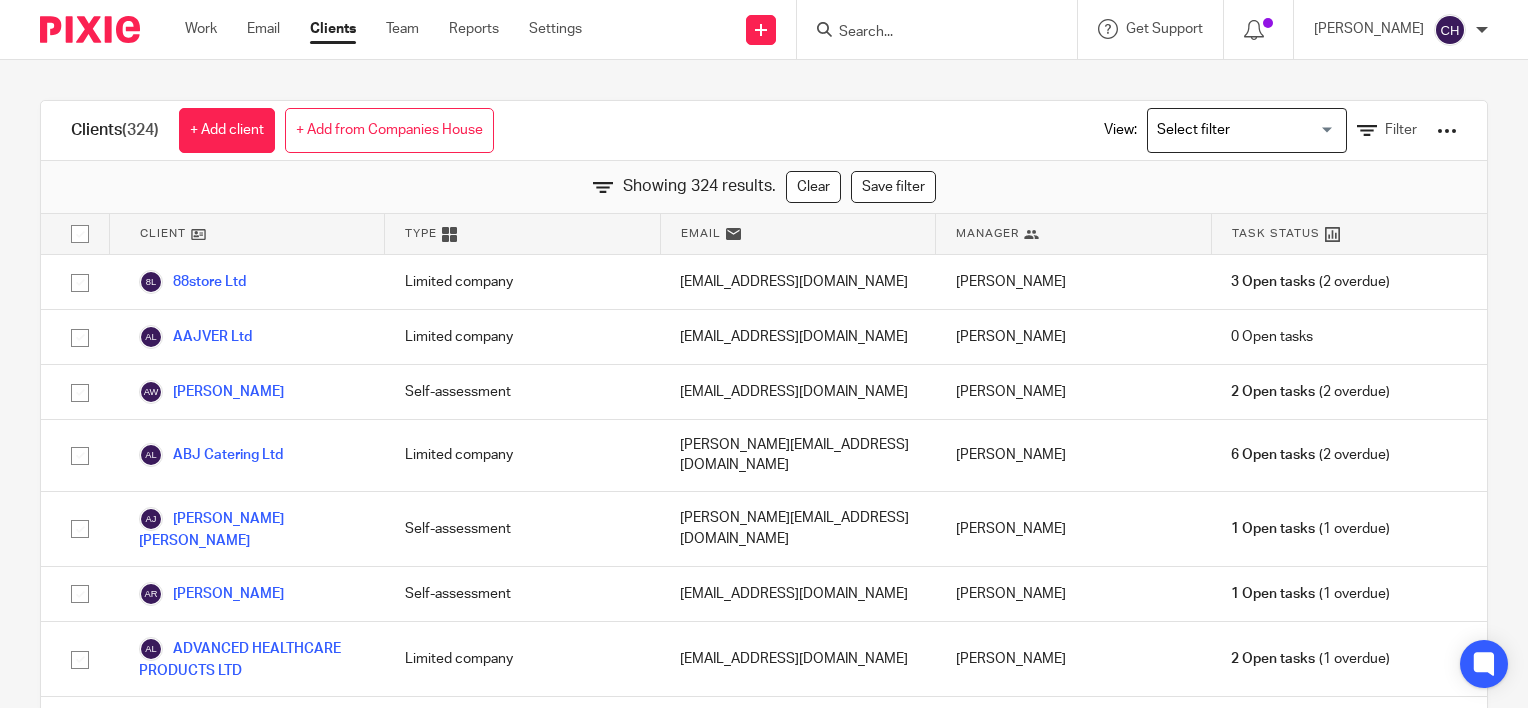click on "Clients
(324)
+ Add client
+ Add from Companies House
View:
Loading...          Filter" at bounding box center (764, 131) 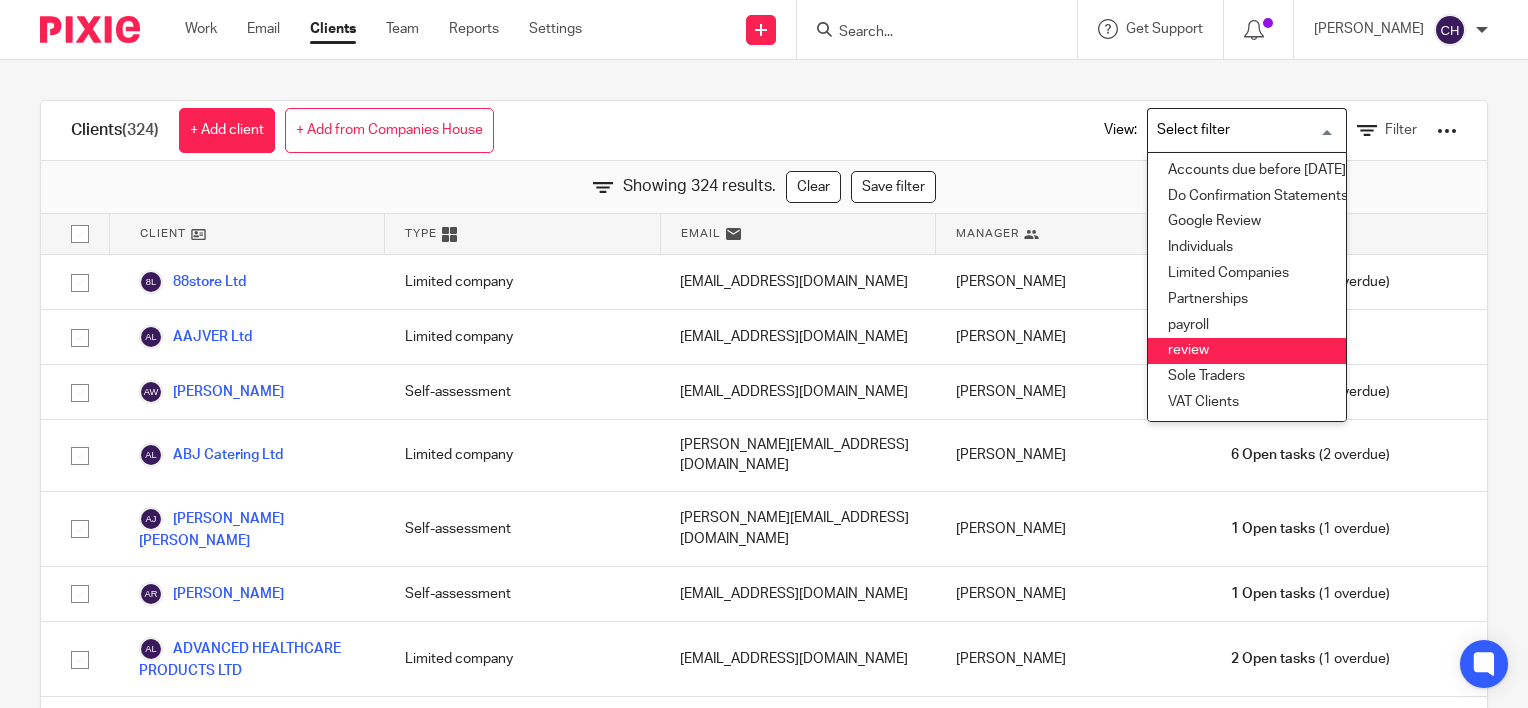 click at bounding box center [1242, 130] 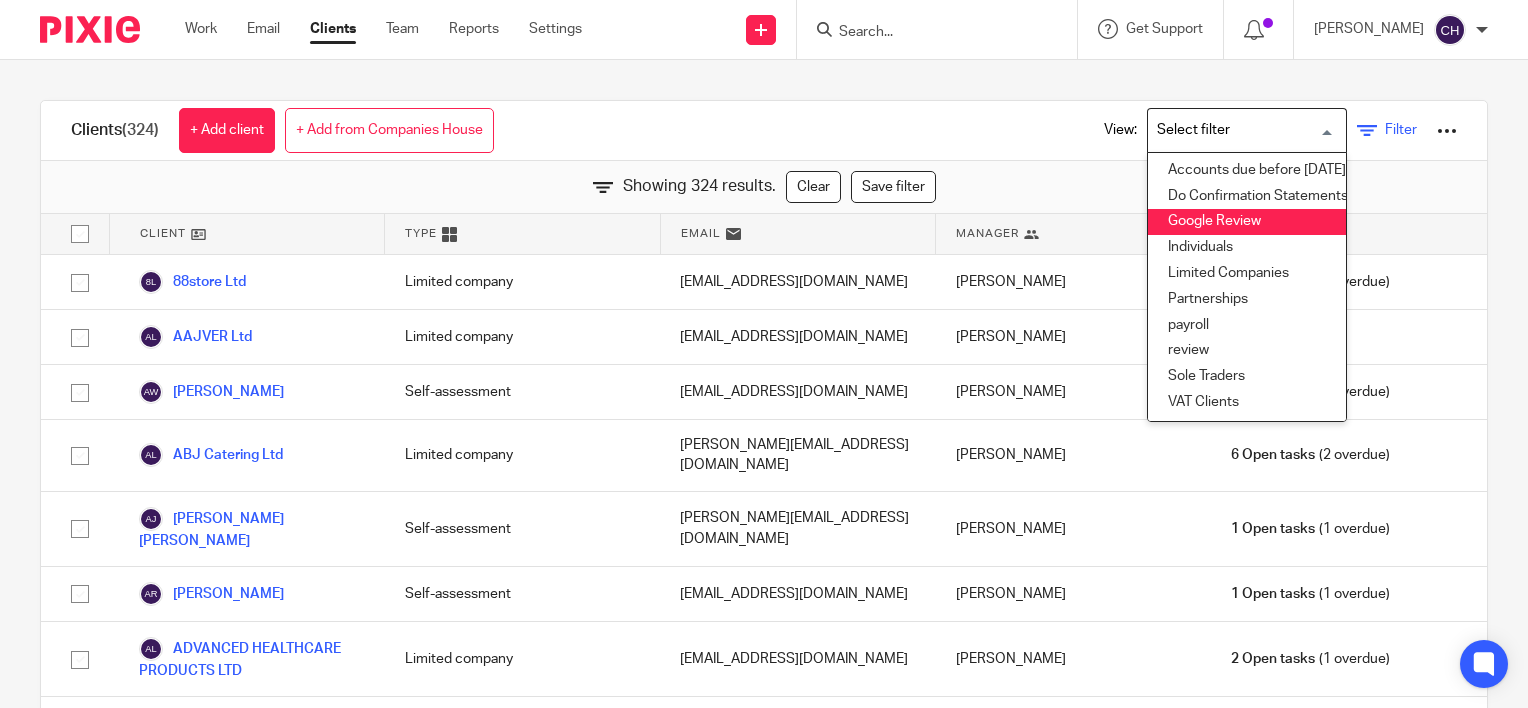 click on "Filter" at bounding box center (1401, 130) 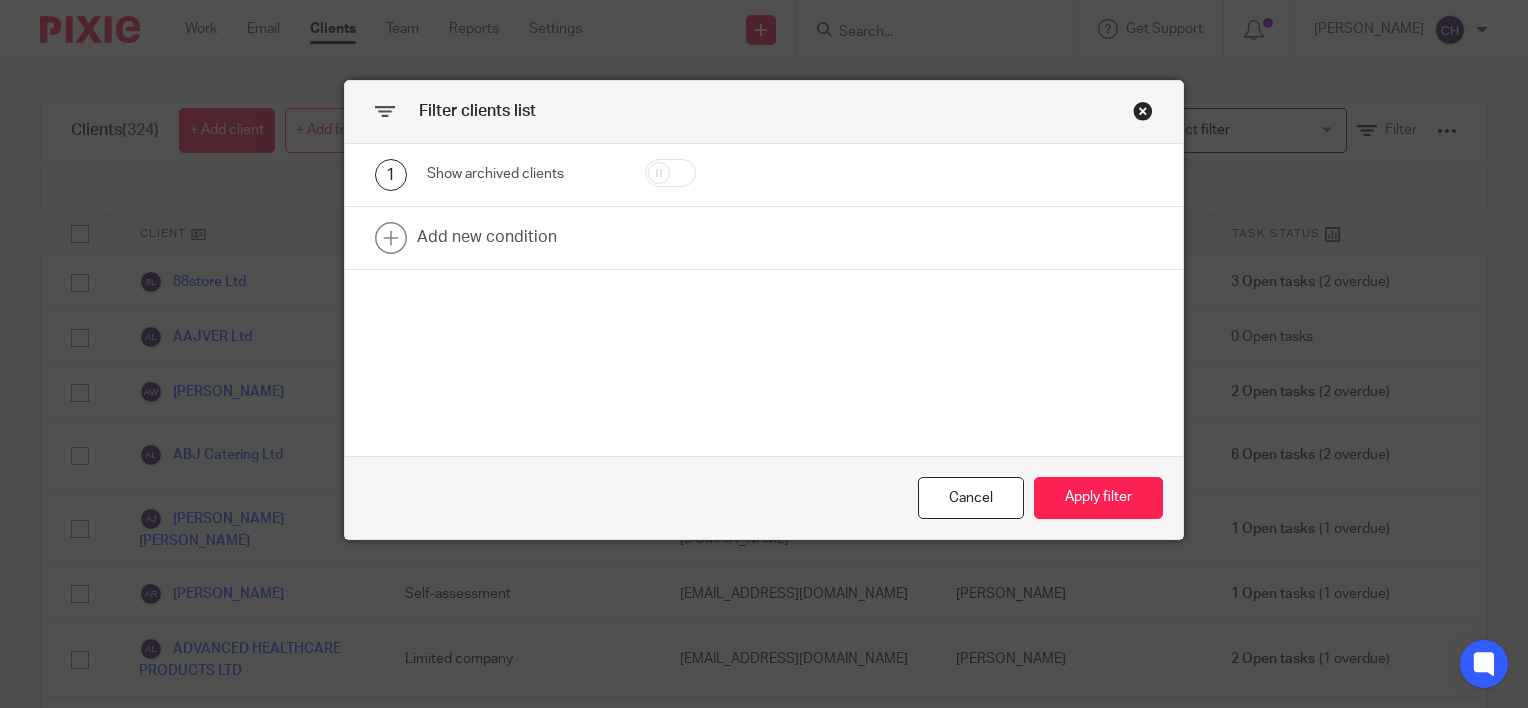 click at bounding box center [1143, 111] 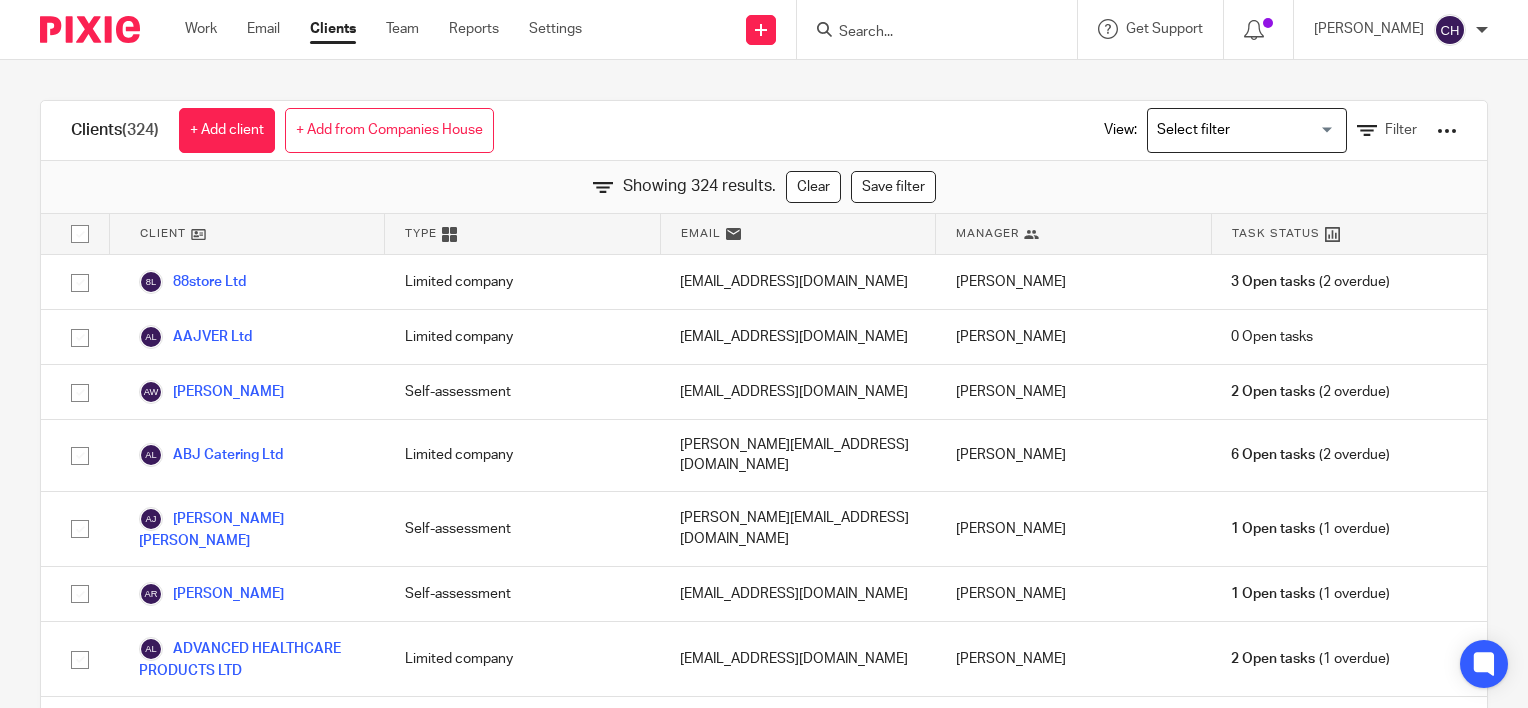 click on "View:
Loading...          Filter" at bounding box center (1265, 130) 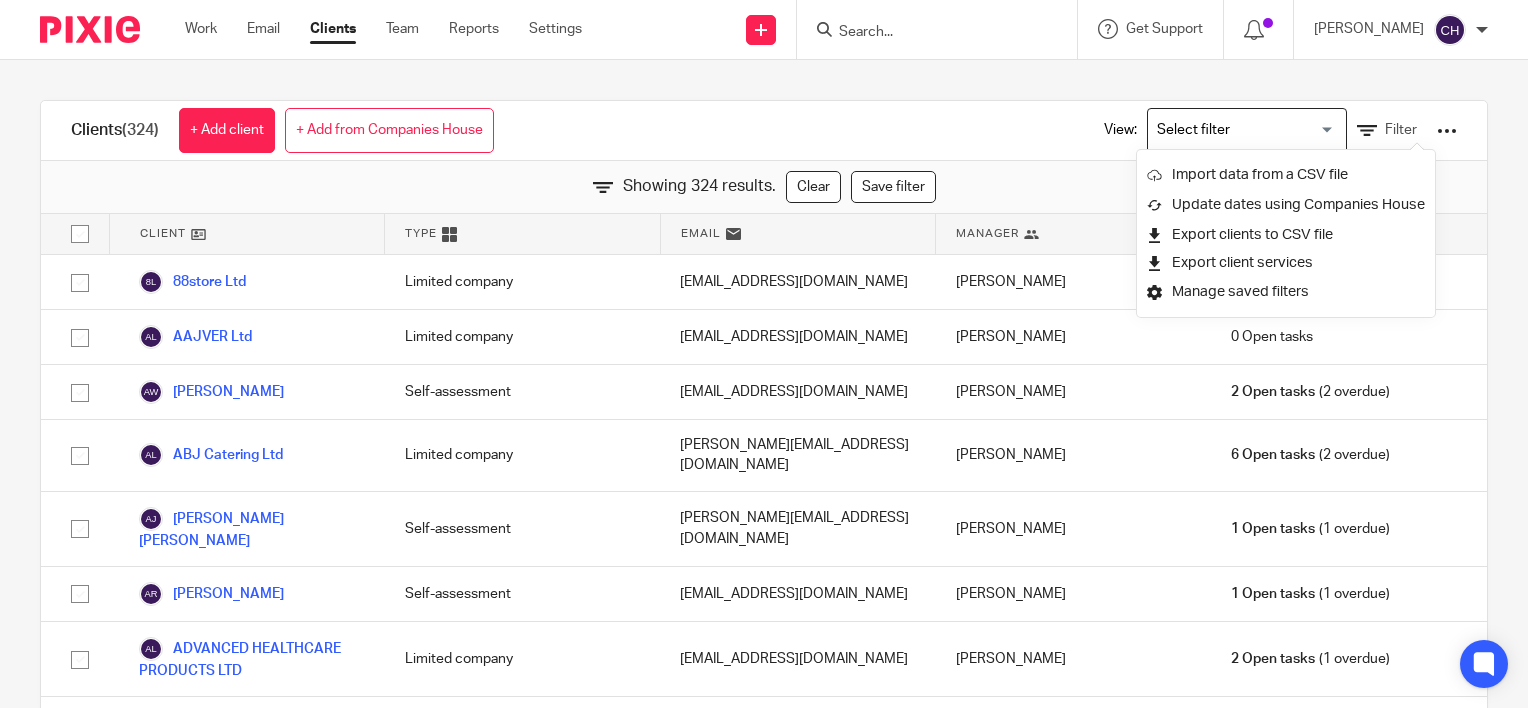 click on "Showing 324 results.
Clear
Save filter" at bounding box center (764, 187) 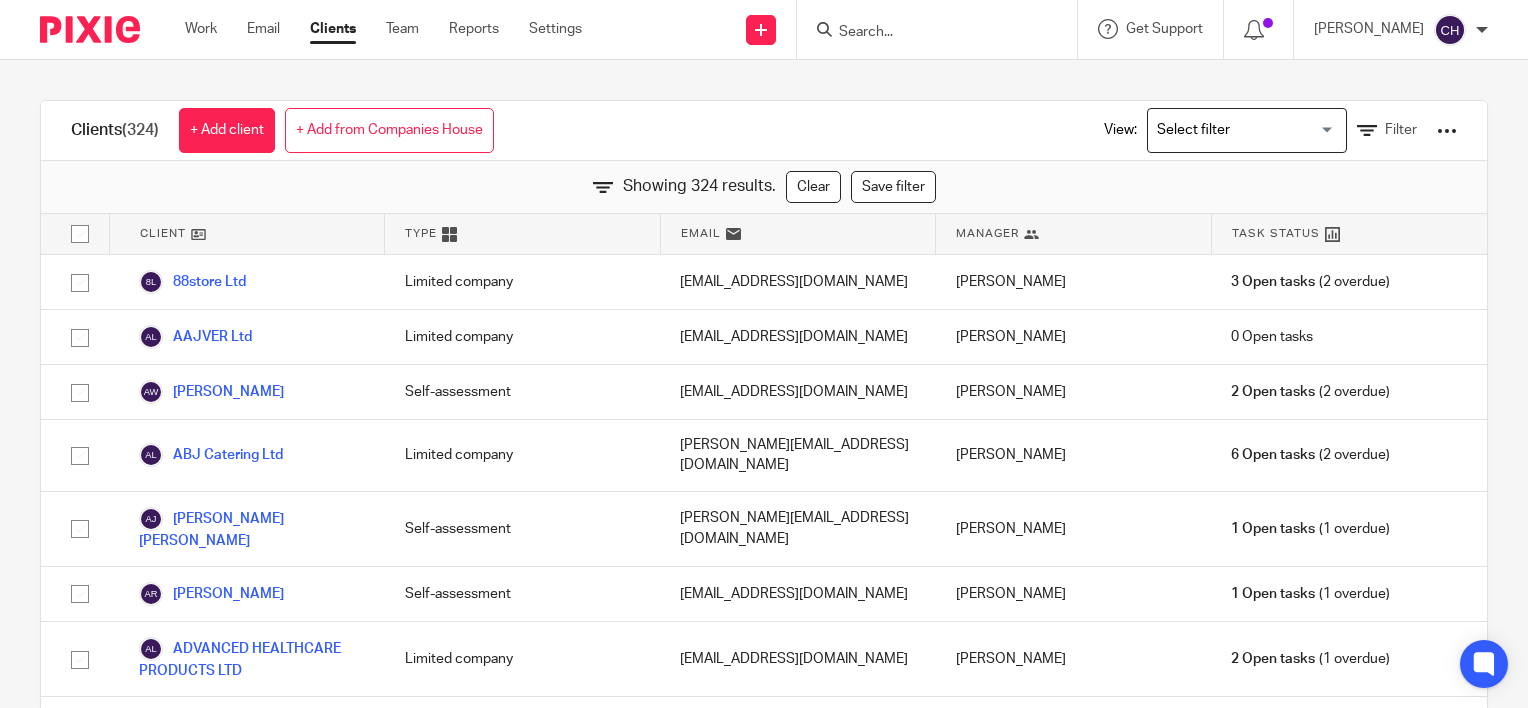 click on "Clients
(324)
+ Add client
+ Add from Companies House
View:
Loading...          Filter" at bounding box center (764, 131) 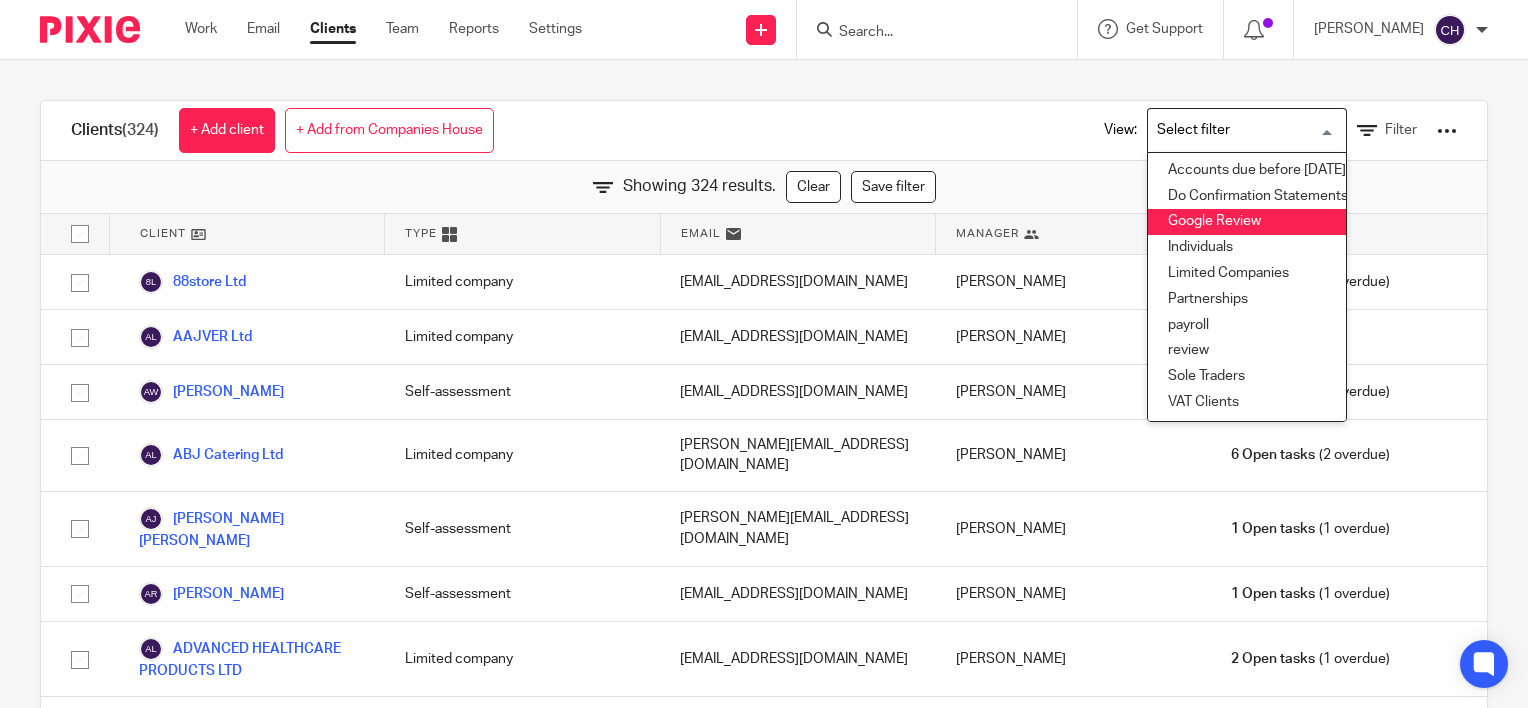 click at bounding box center [1242, 130] 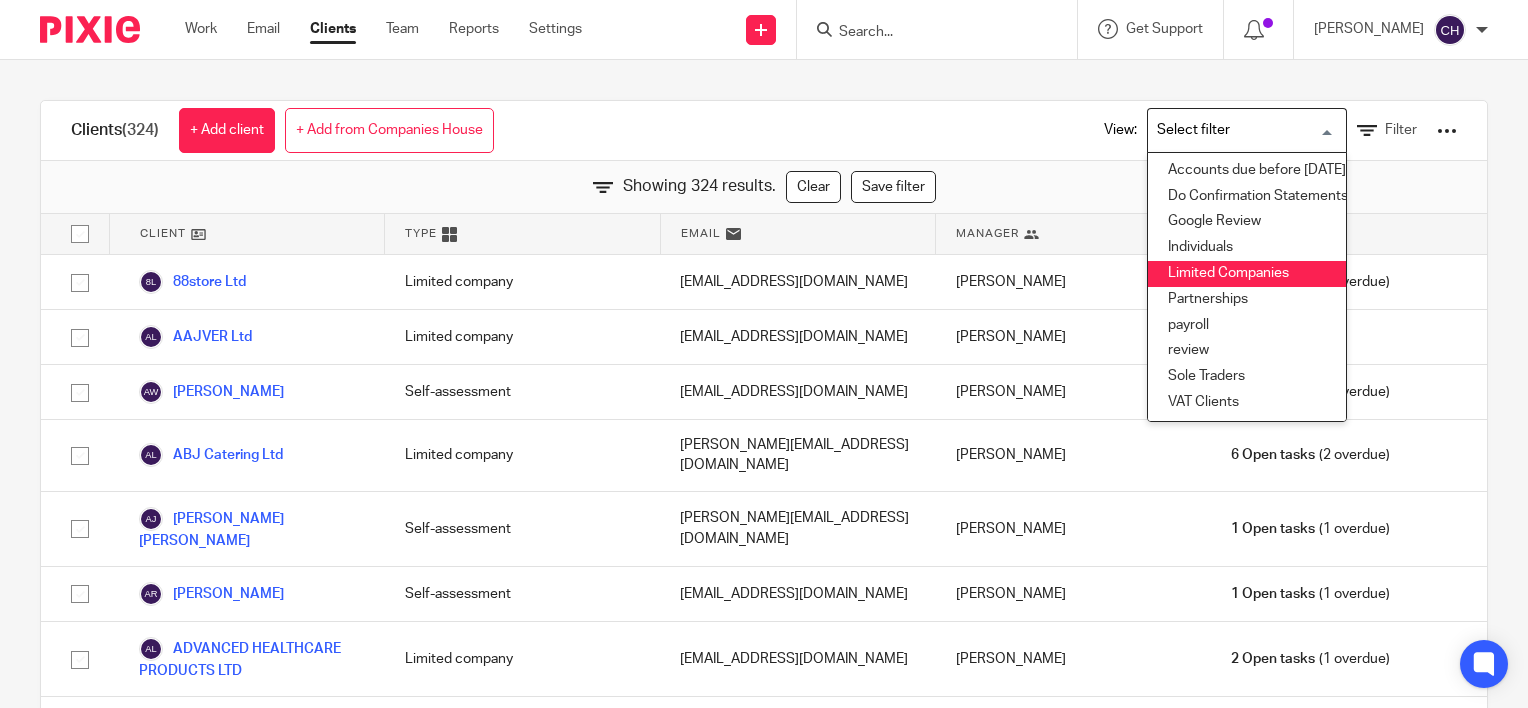 click on "Limited Companies" at bounding box center [1247, 274] 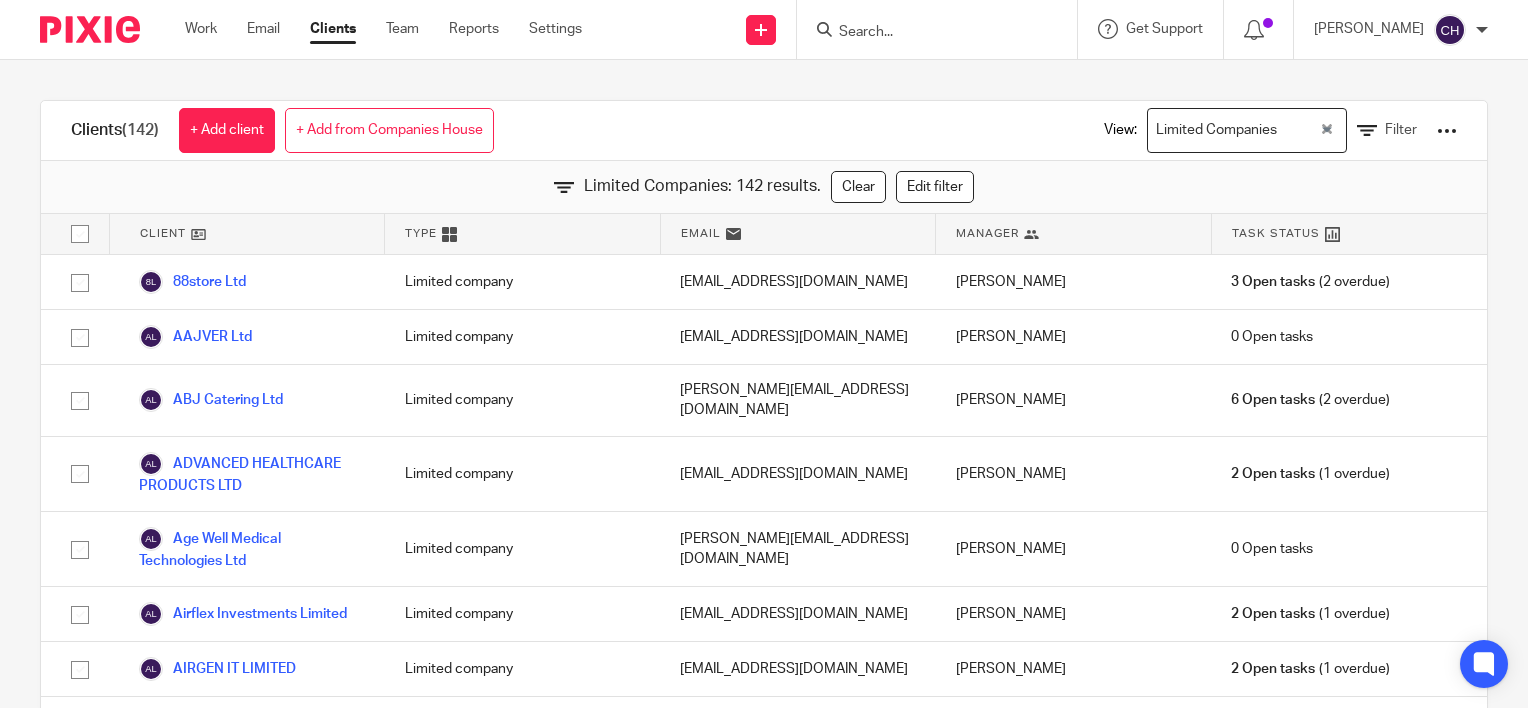 click on "Limited Companies: 142 results.
Clear
Edit filter" at bounding box center [764, 187] 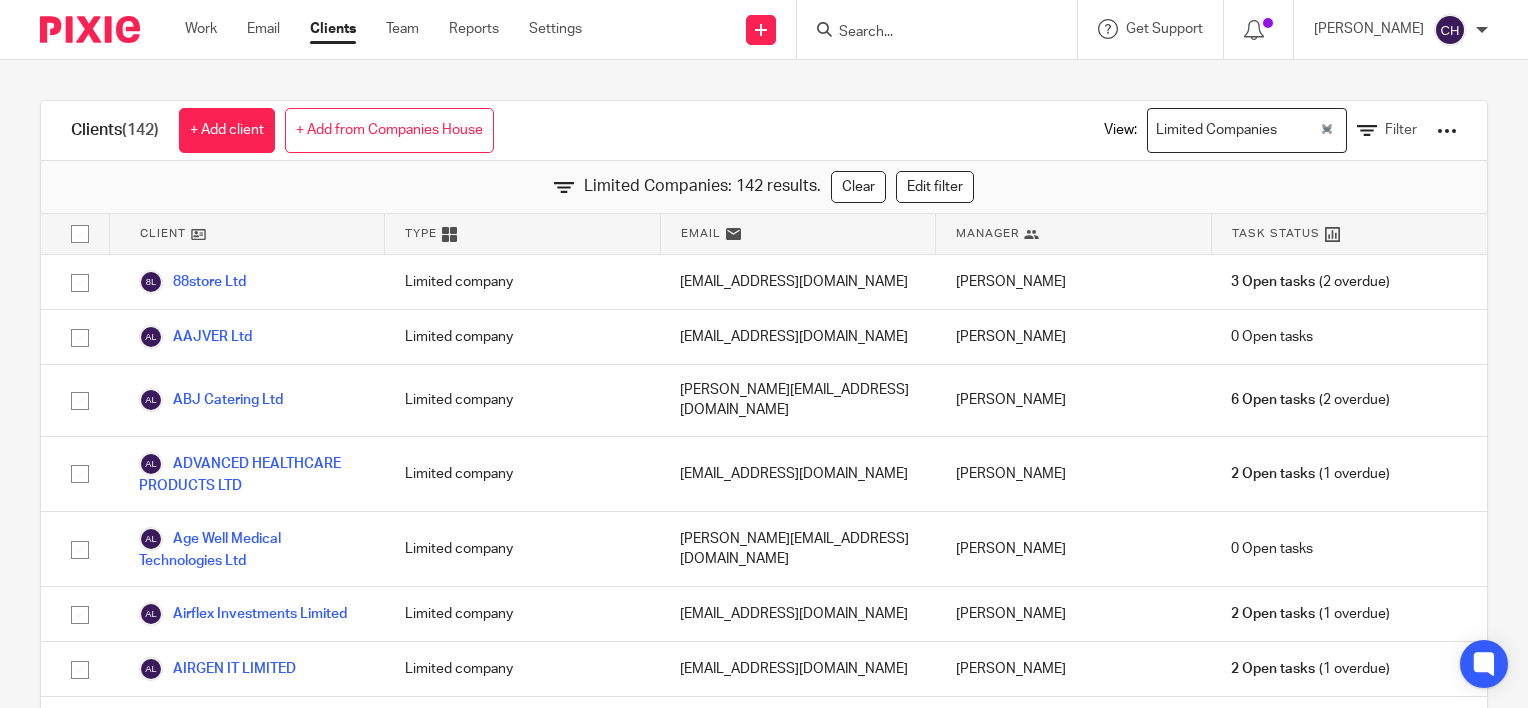 click at bounding box center (1447, 131) 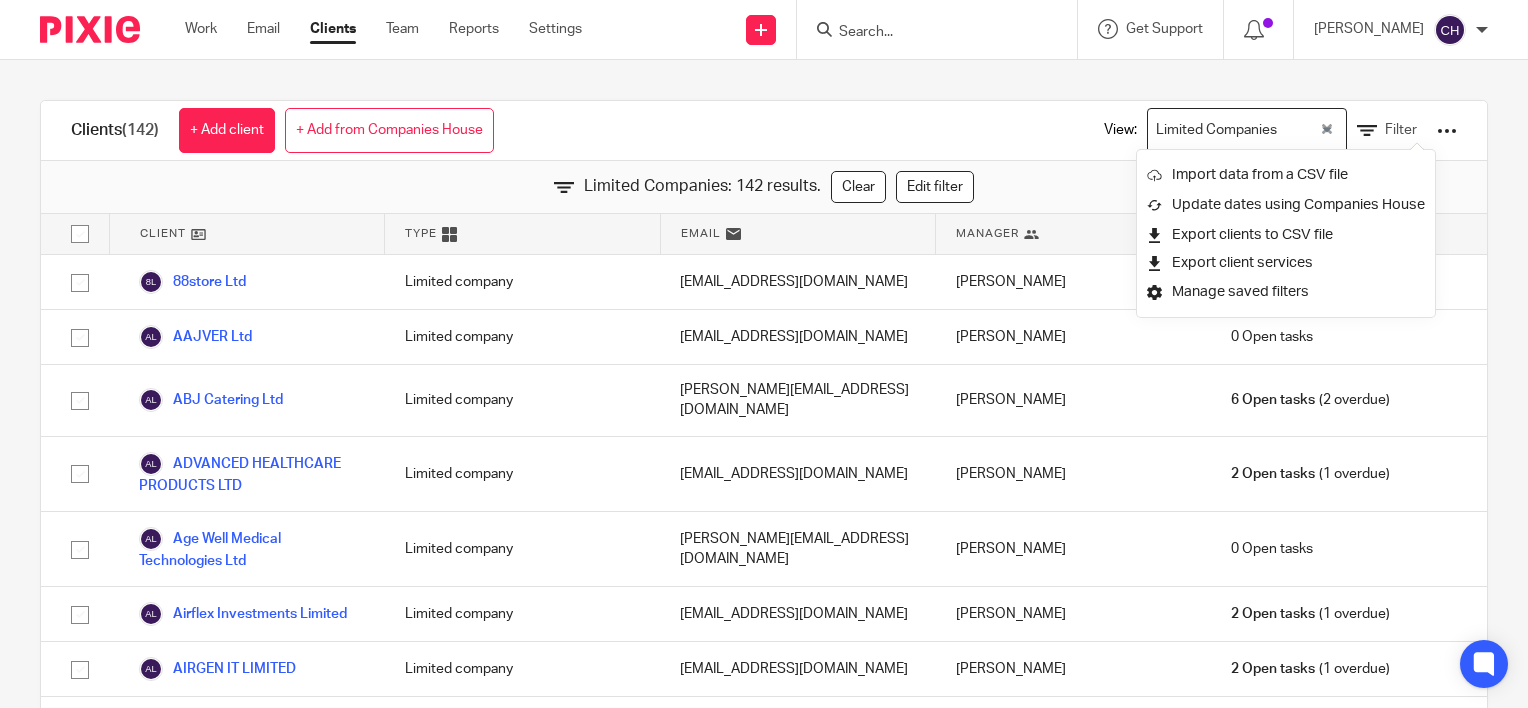 click on "View:
Limited Companies
Loading...          Filter" at bounding box center [1265, 130] 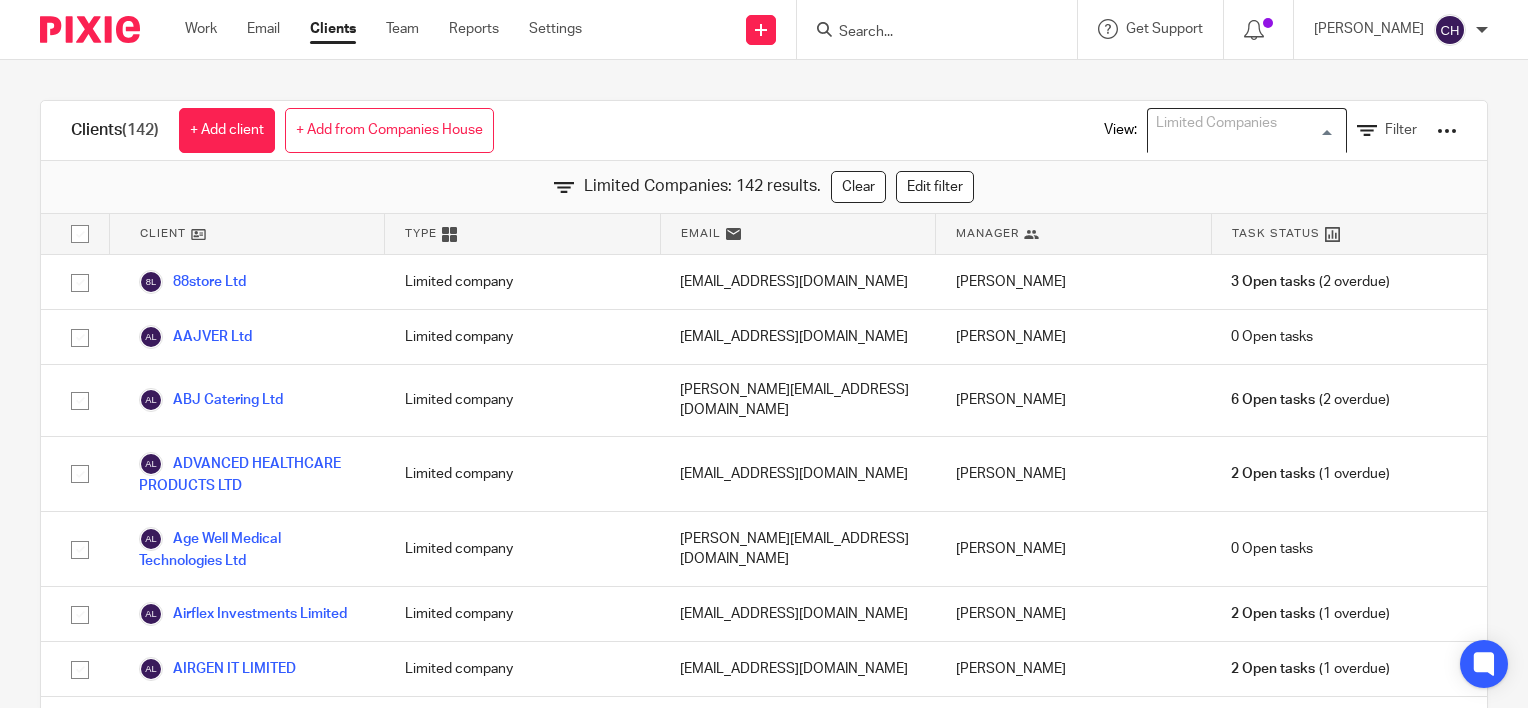click on "Limited Companies" at bounding box center (1242, 128) 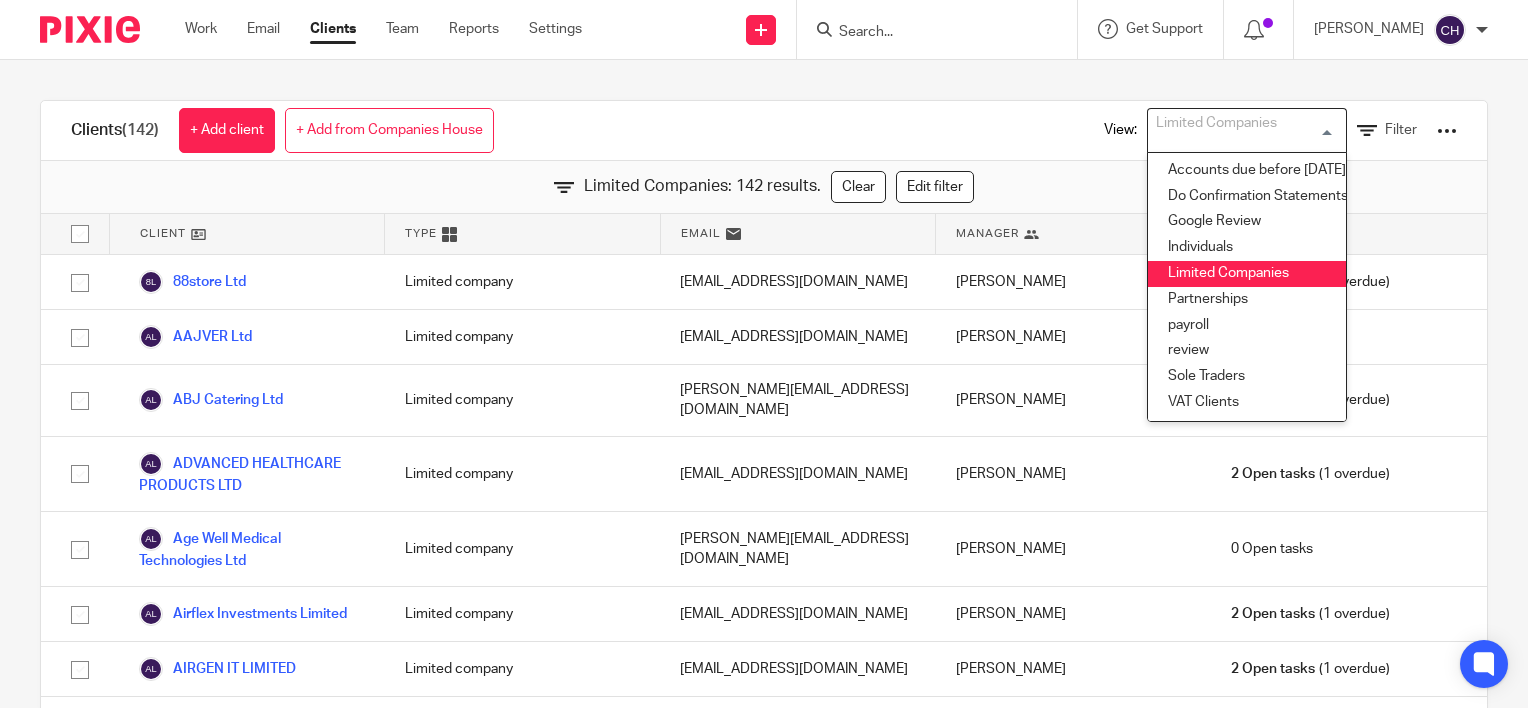 click on "Limited Companies: 142 results.
Clear
Edit filter" at bounding box center [764, 187] 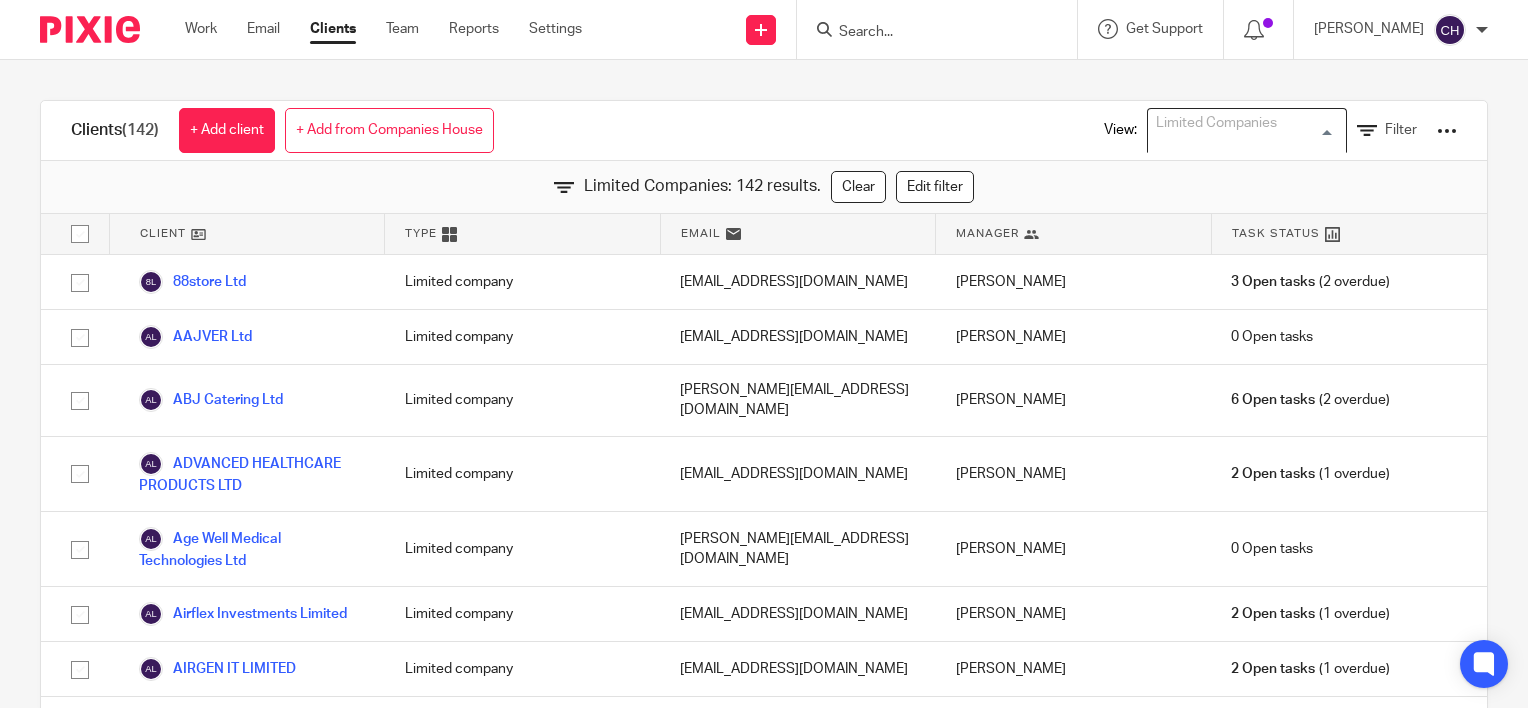 click on "Limited Companies
Loading..." at bounding box center (1247, 130) 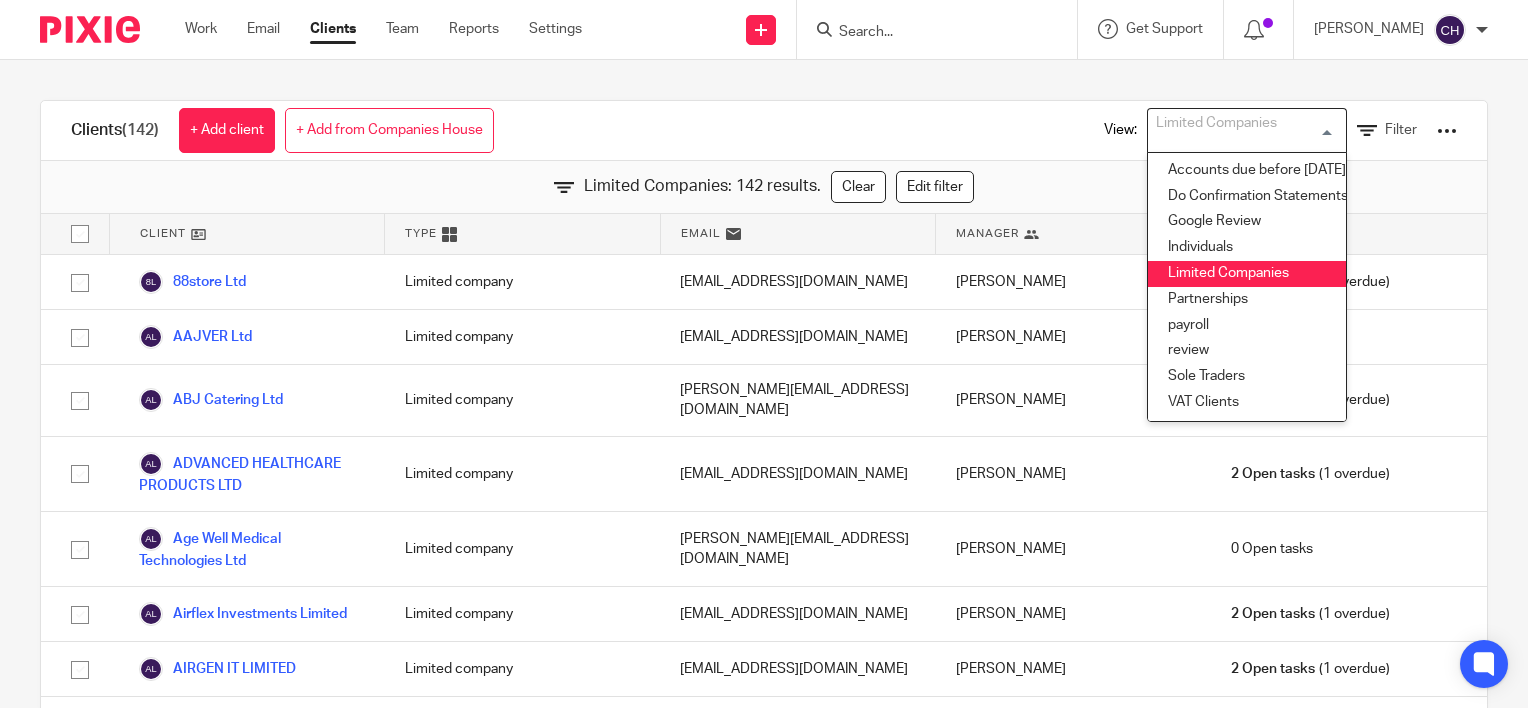 click on "Limited Companies: 142 results.
Clear
Edit filter" at bounding box center (764, 187) 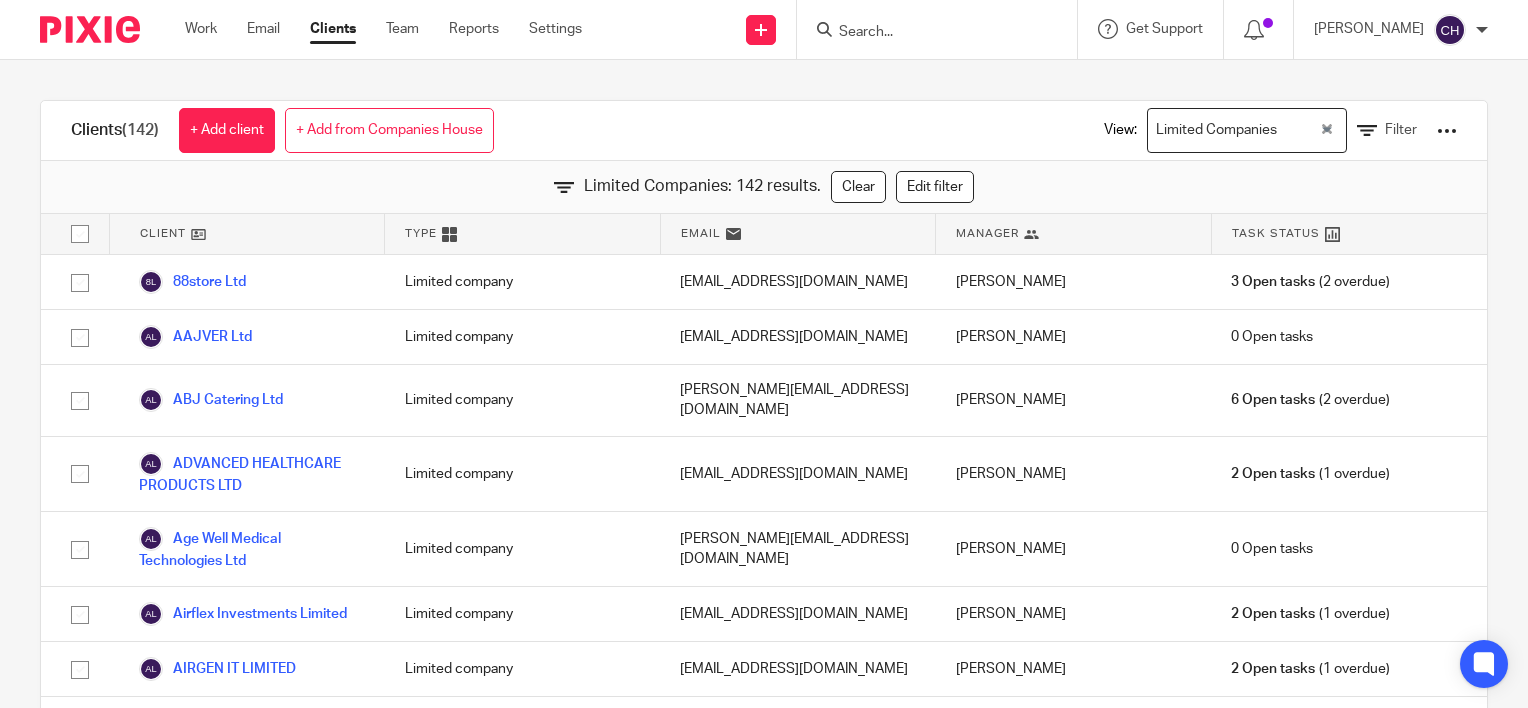 click on "Limited Companies
Loading..." at bounding box center (1247, 130) 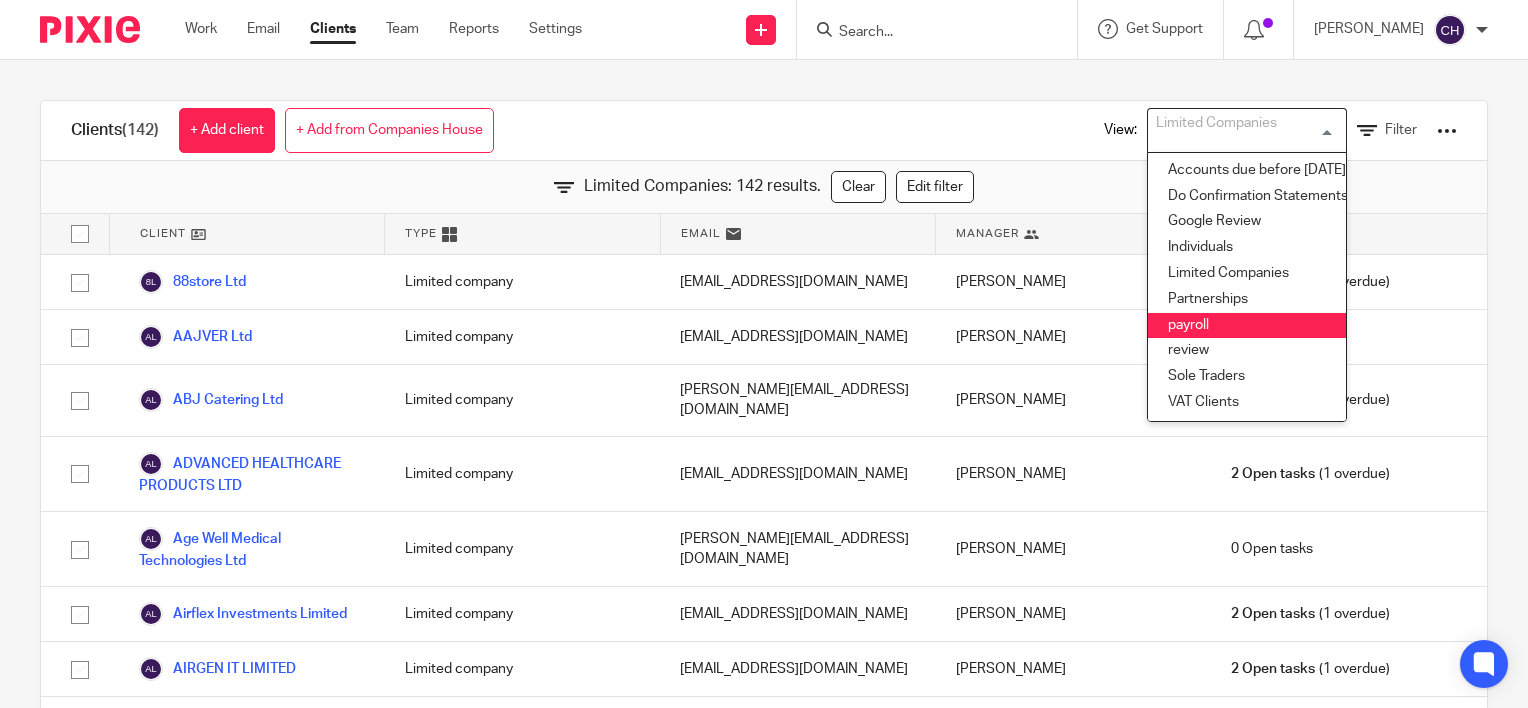 click on "Limited Companies: 142 results.
Clear
Edit filter" at bounding box center [764, 187] 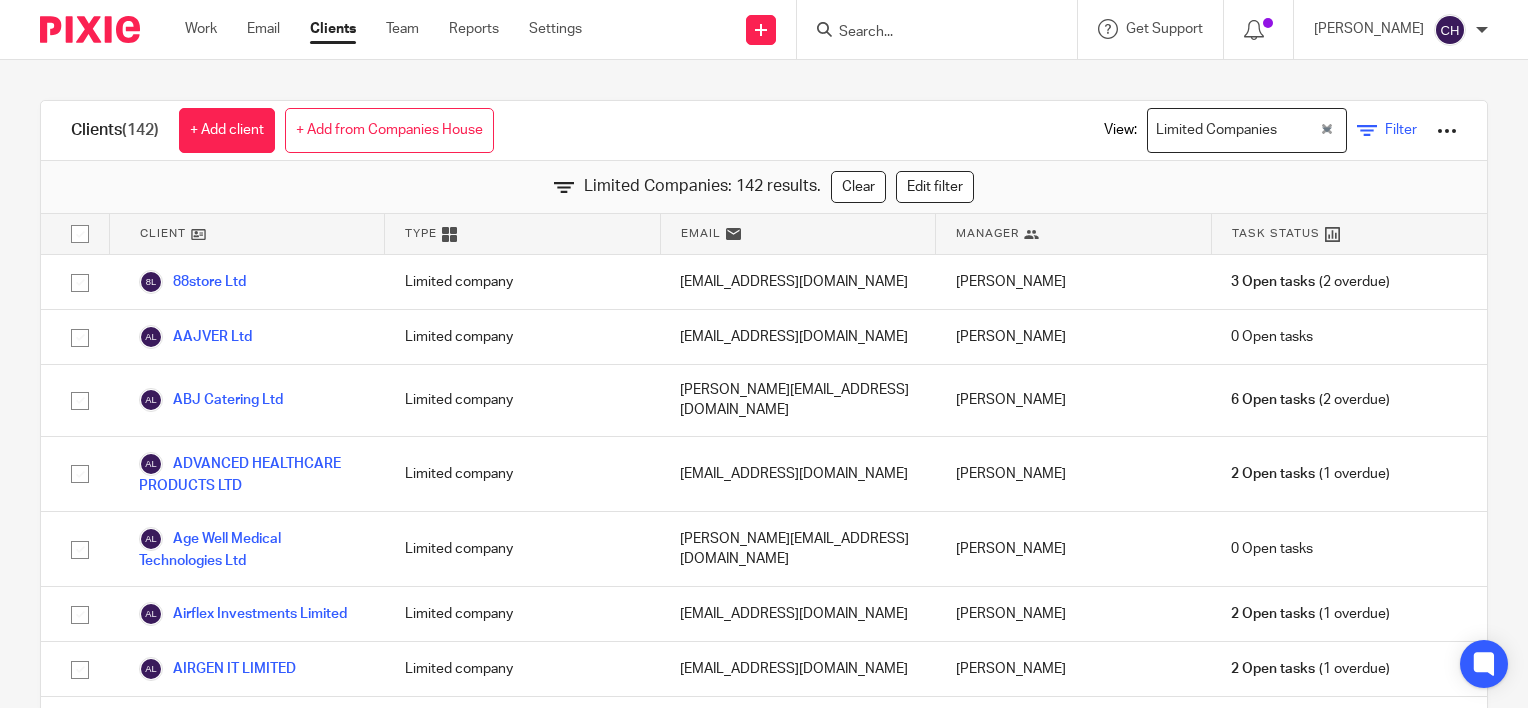 click on "Filter" at bounding box center (1401, 130) 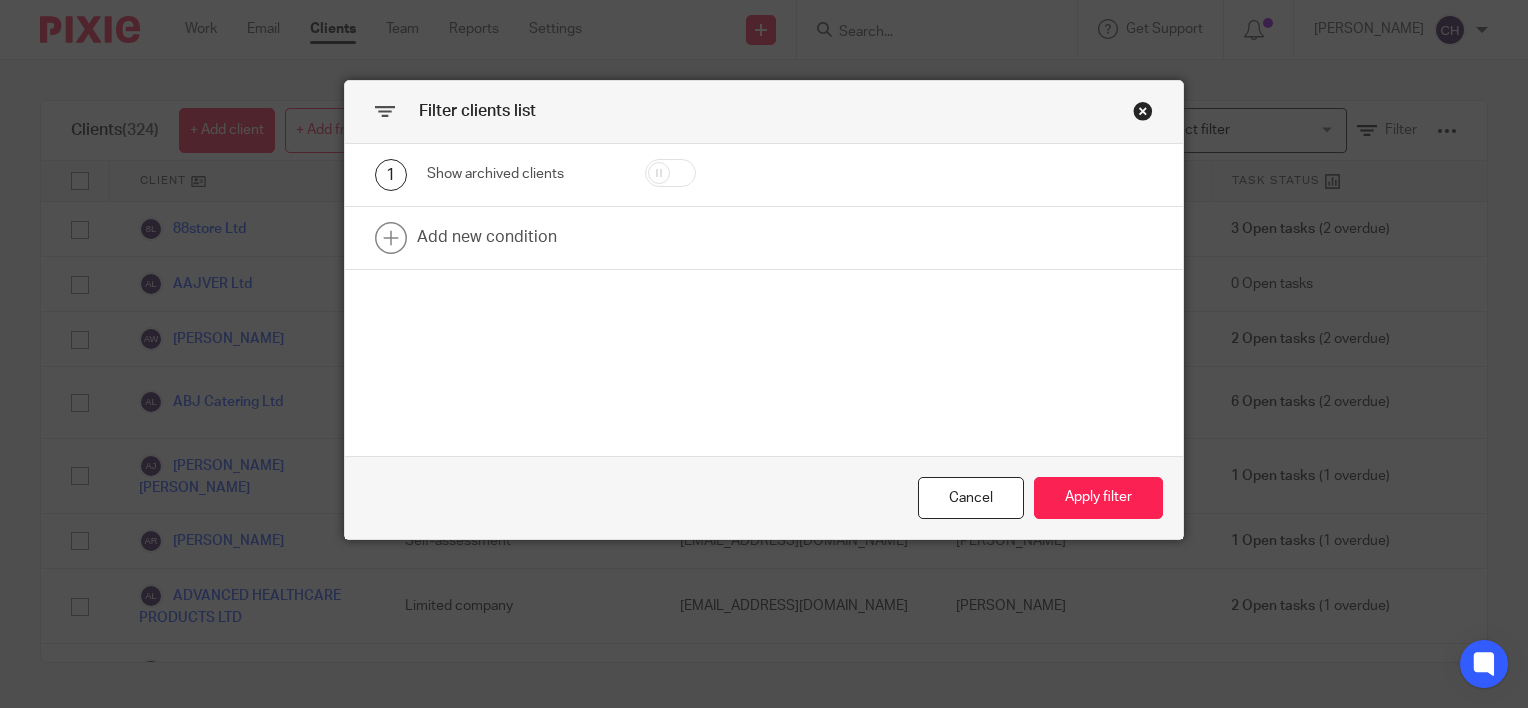 click at bounding box center (1143, 111) 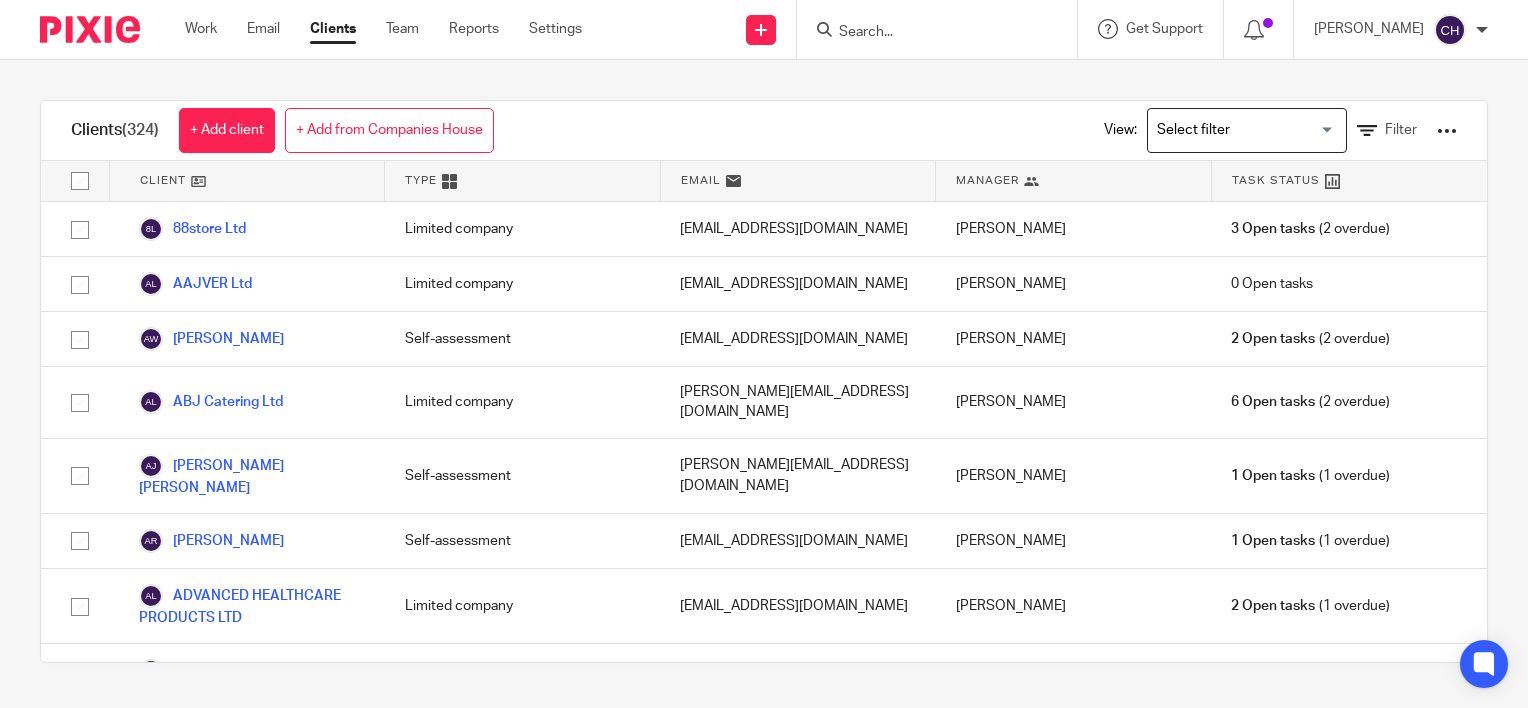 click at bounding box center (1447, 131) 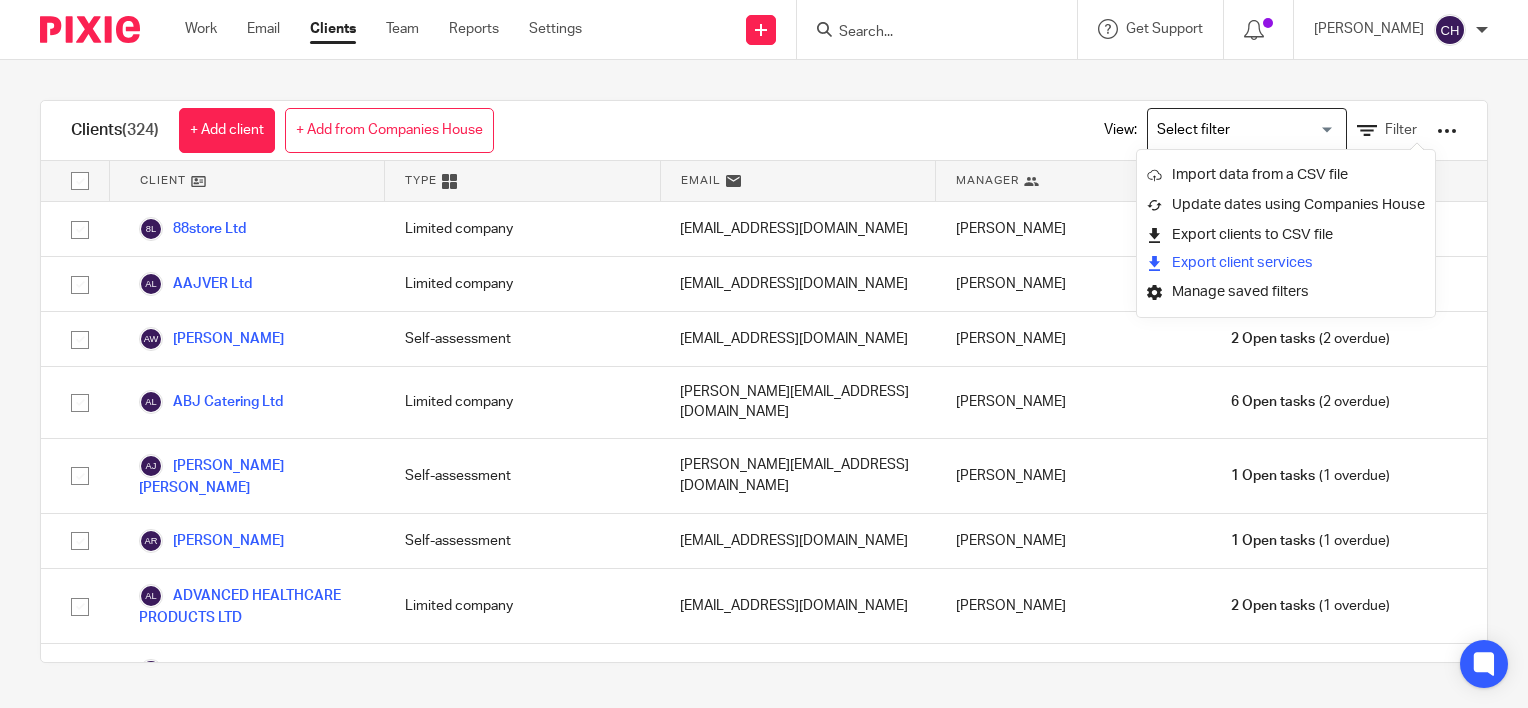 click on "Export client services" at bounding box center [1230, 263] 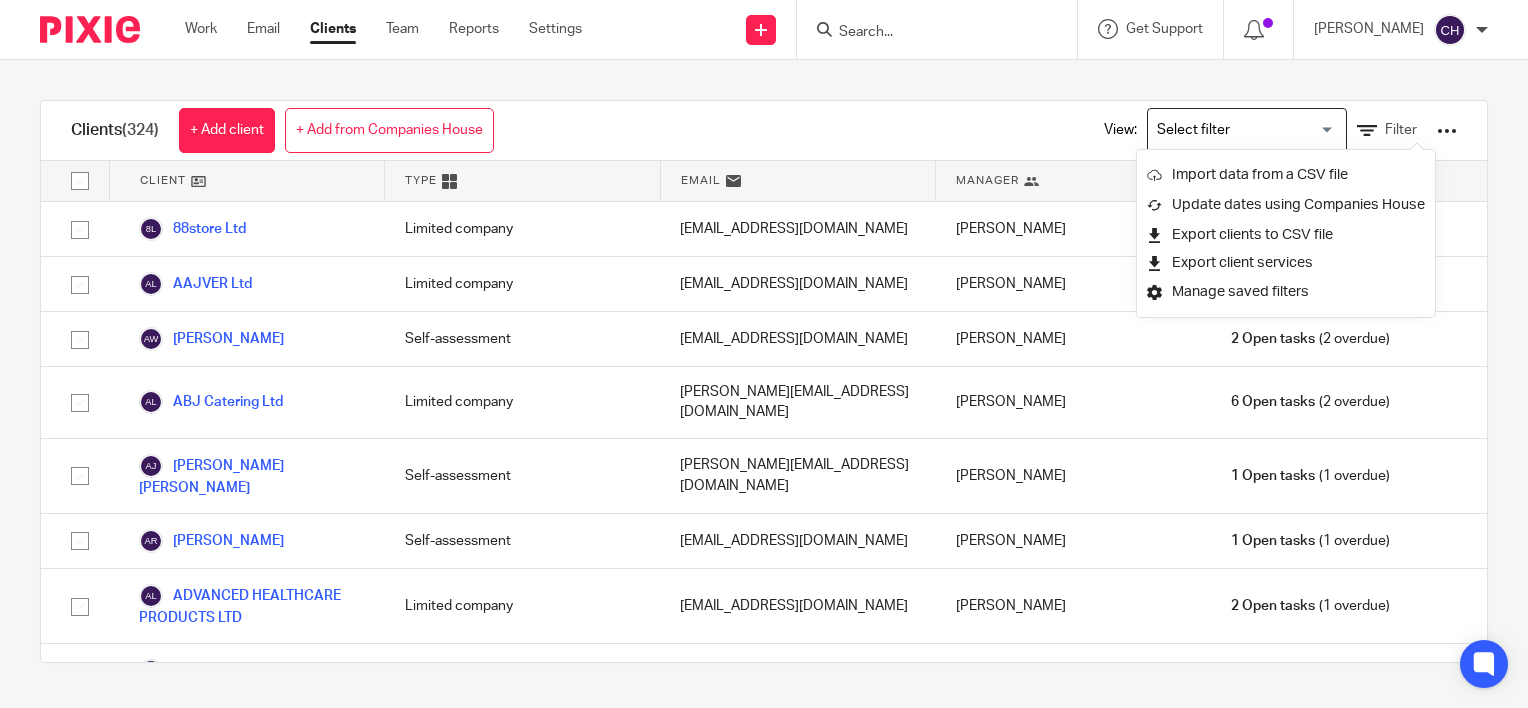 click on "Clients
(324)
+ Add client
+ Add from Companies House
View:
Loading...          Filter" at bounding box center (764, 131) 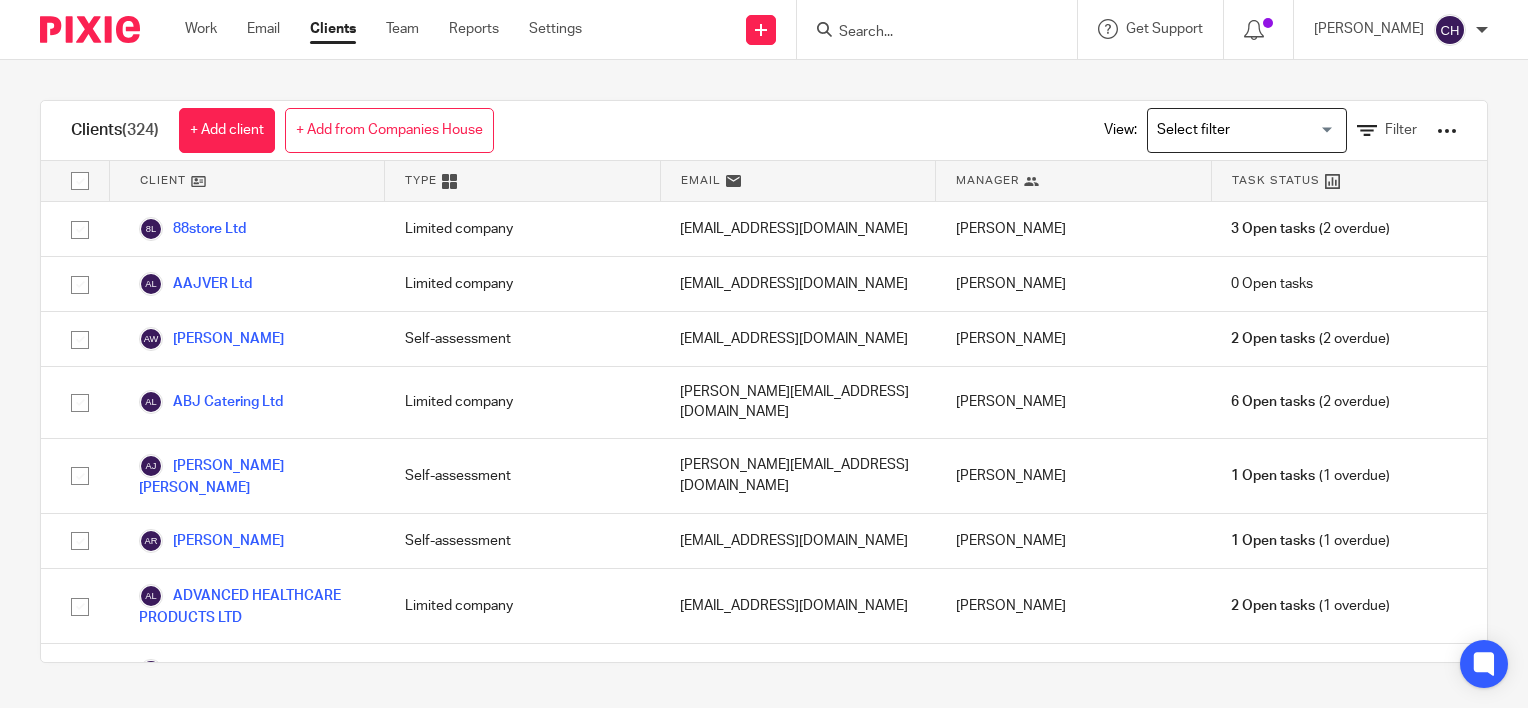 click on "Clients
(324)
+ Add client
+ Add from Companies House
View:
Loading...          Filter              Client       Type     Email     Manager       Task Status
88store Ltd
Limited company
info@the88store.online
Jill Fox
3 Open tasks
(2 overdue)
AAJVER Ltd
Limited company
mattgreen144@gmail.com
Jill Fox
0 Open tasks
Abi Willstead
Self-assessment
abi.willstead@gmail.com
Jill Fox
2 Open tasks
(2 overdue)
ABJ Catering Ltd" at bounding box center (764, 381) 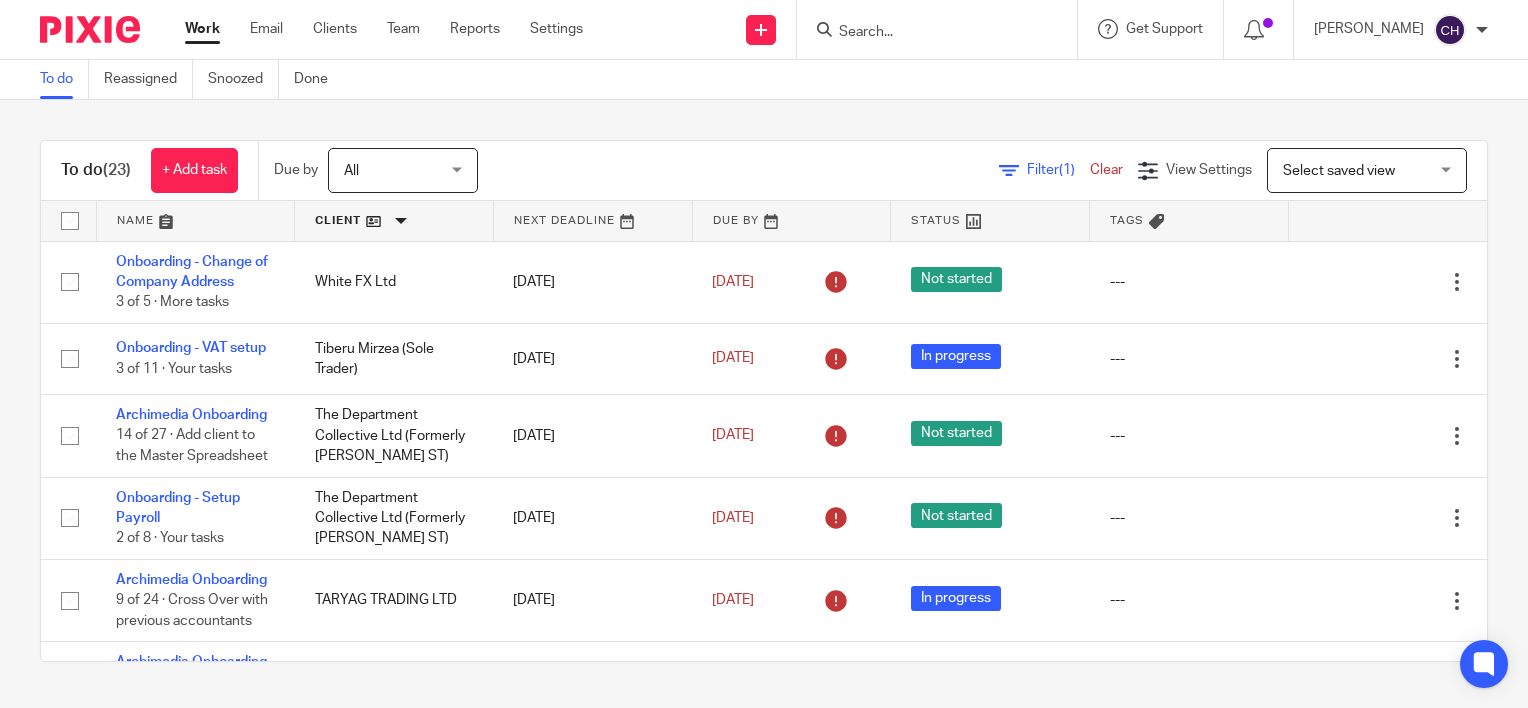 scroll, scrollTop: 0, scrollLeft: 0, axis: both 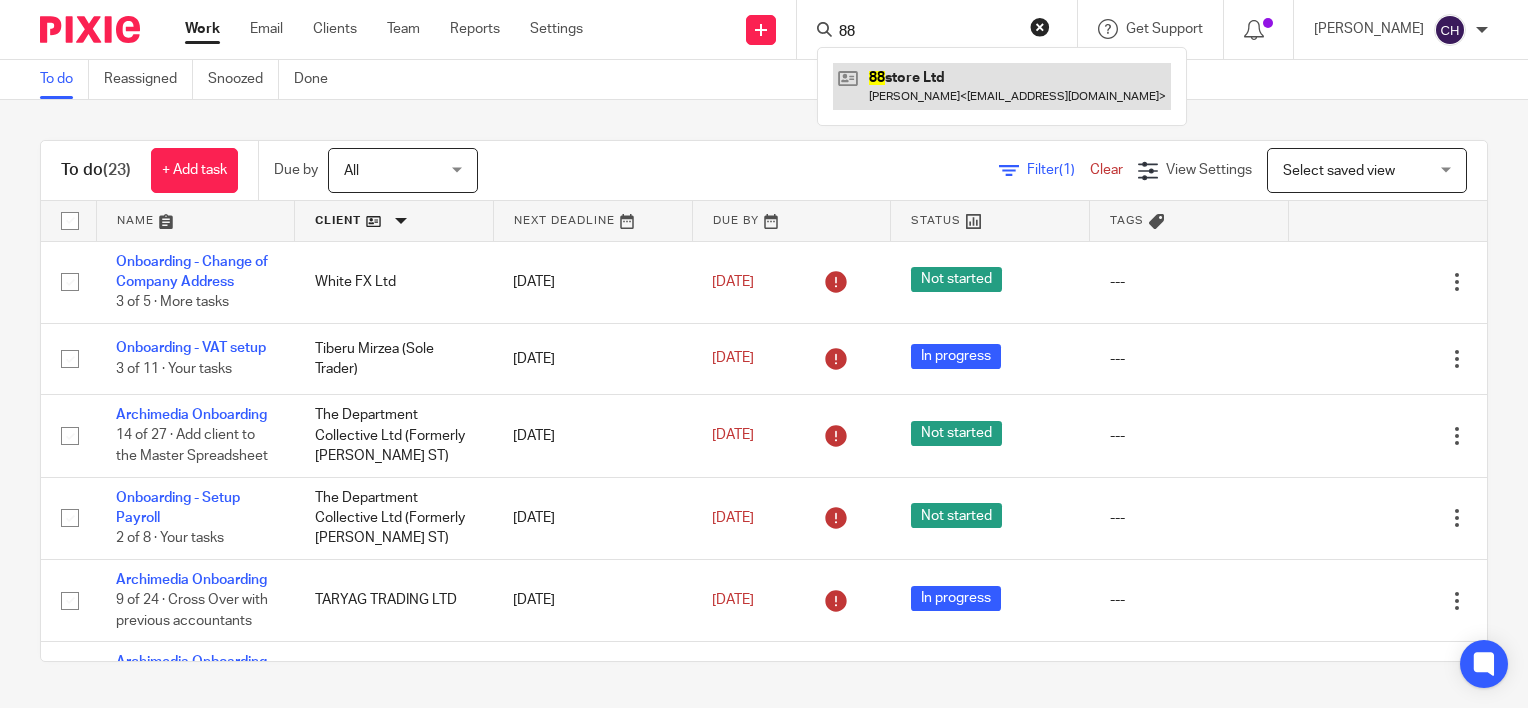 type on "88" 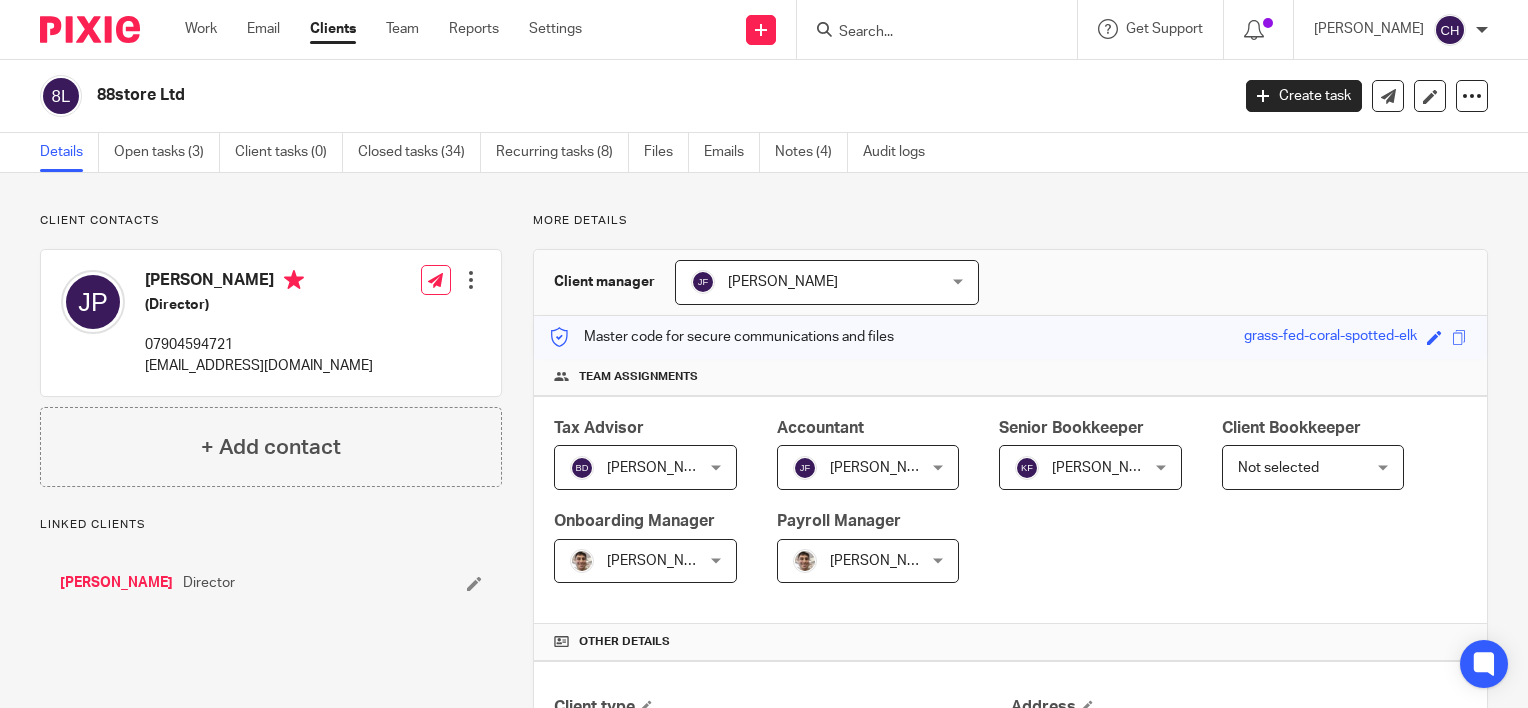 scroll, scrollTop: 0, scrollLeft: 0, axis: both 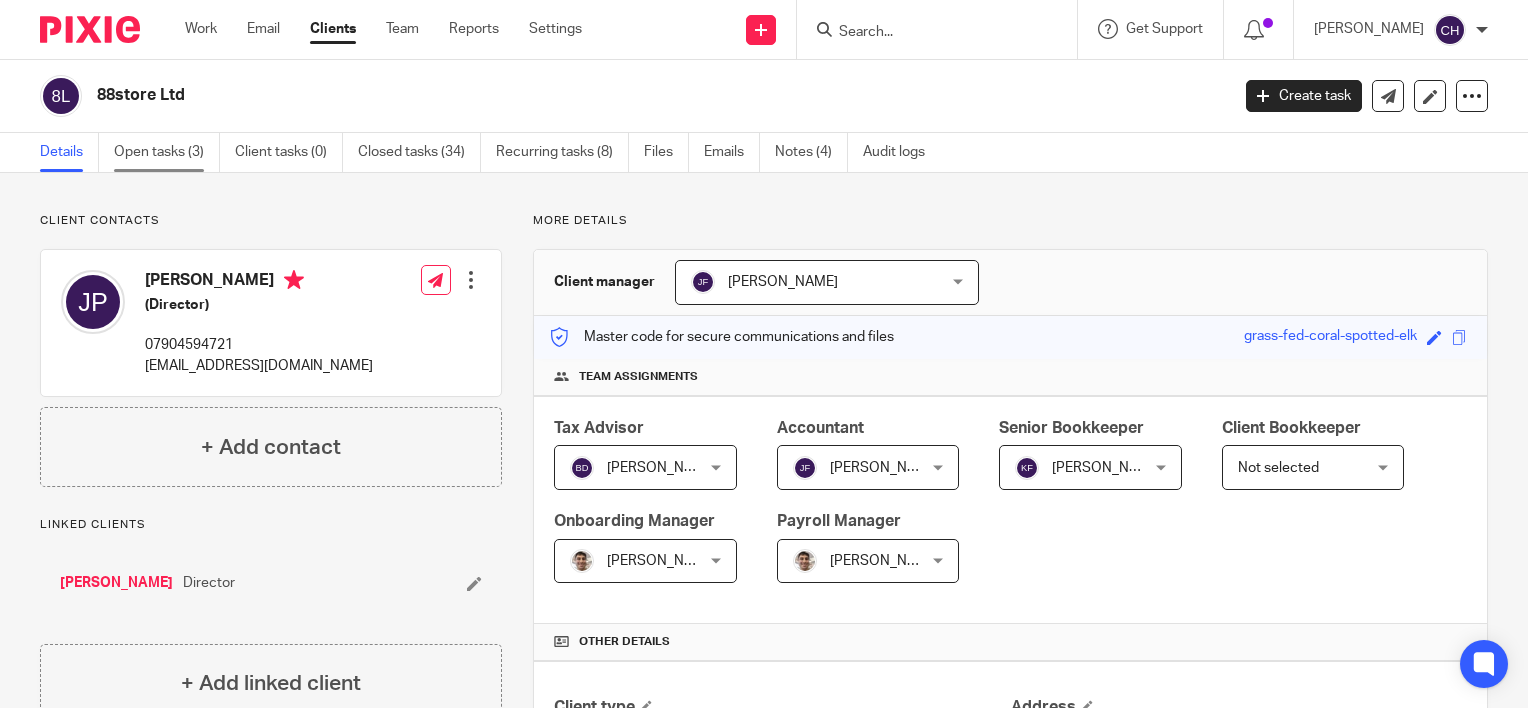 click on "Open tasks (3)" at bounding box center [167, 152] 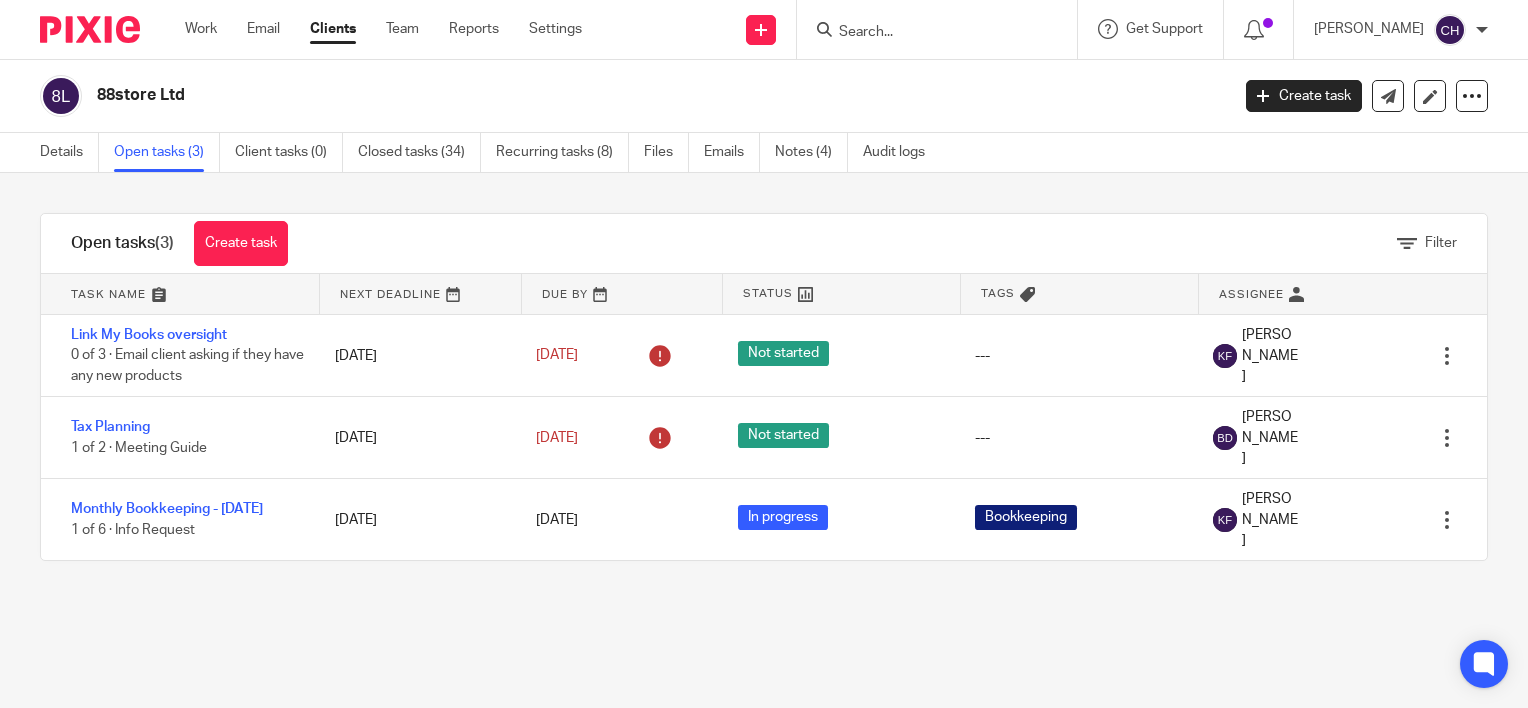 scroll, scrollTop: 0, scrollLeft: 0, axis: both 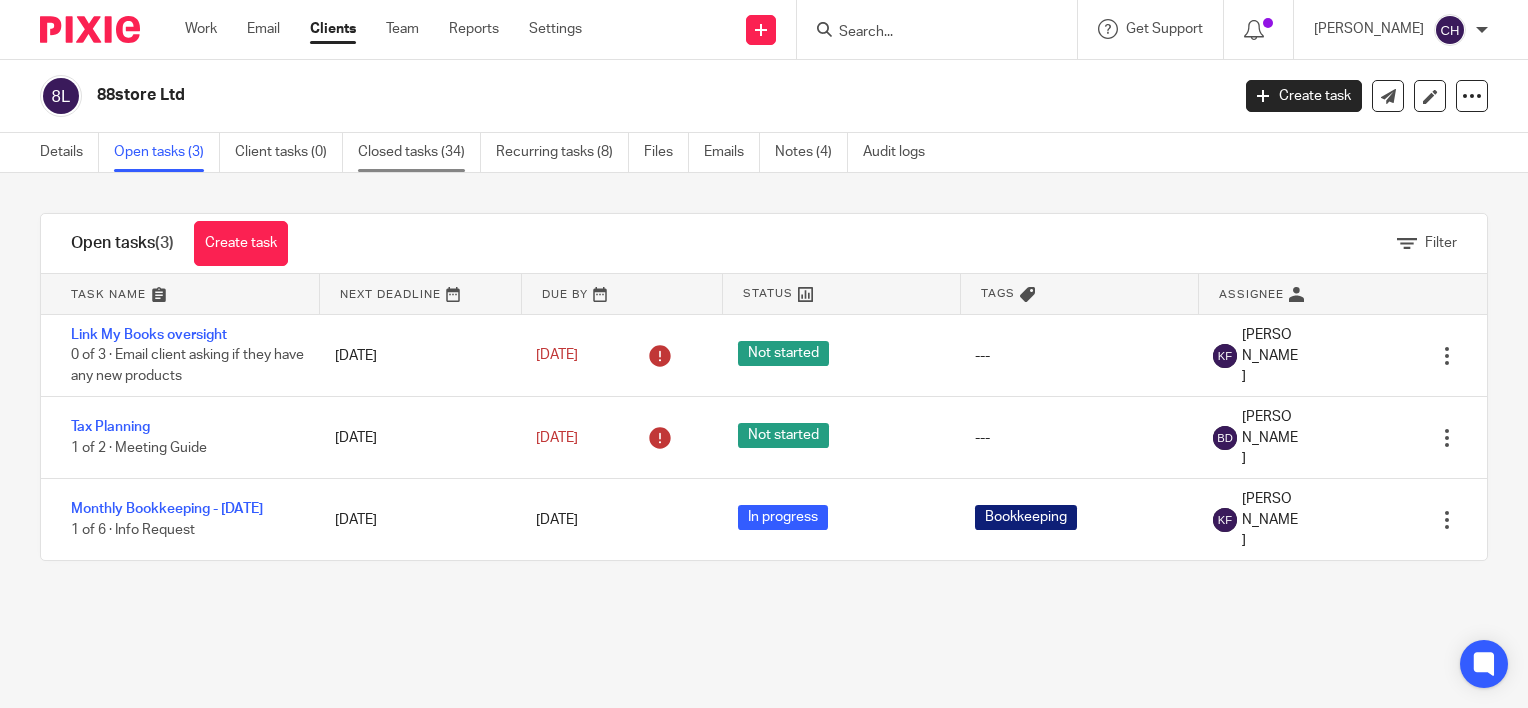 click on "Closed tasks (34)" at bounding box center [419, 152] 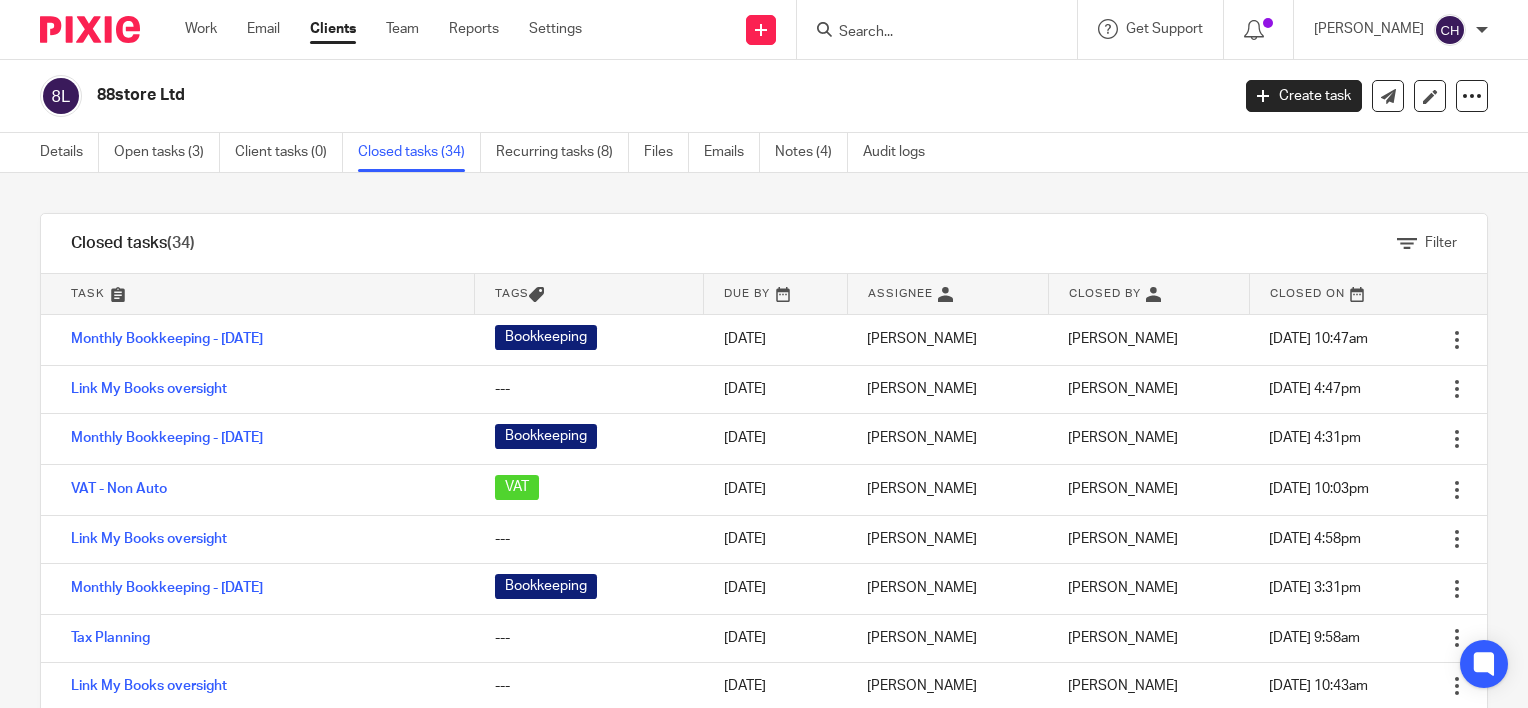 scroll, scrollTop: 0, scrollLeft: 0, axis: both 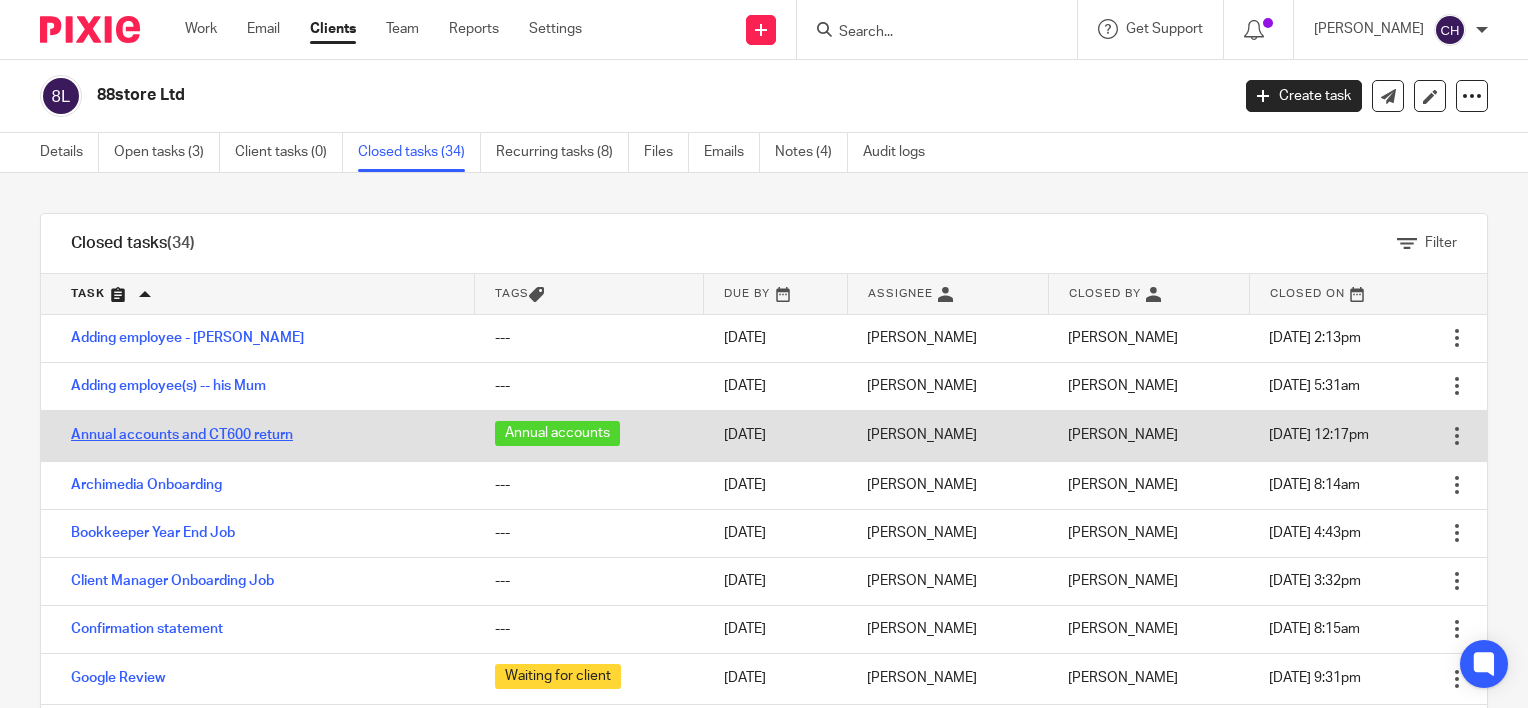 click on "Annual accounts and CT600 return" at bounding box center (182, 435) 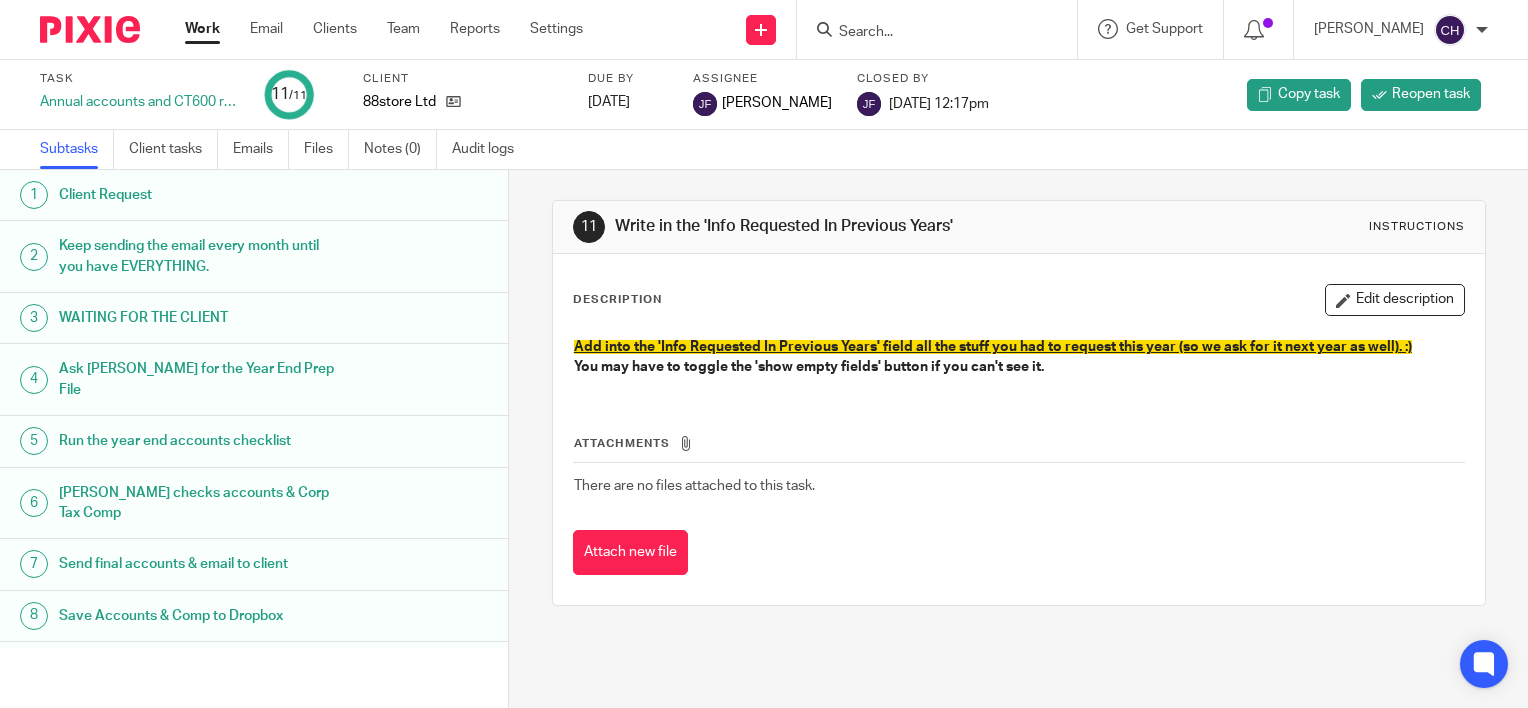 scroll, scrollTop: 0, scrollLeft: 0, axis: both 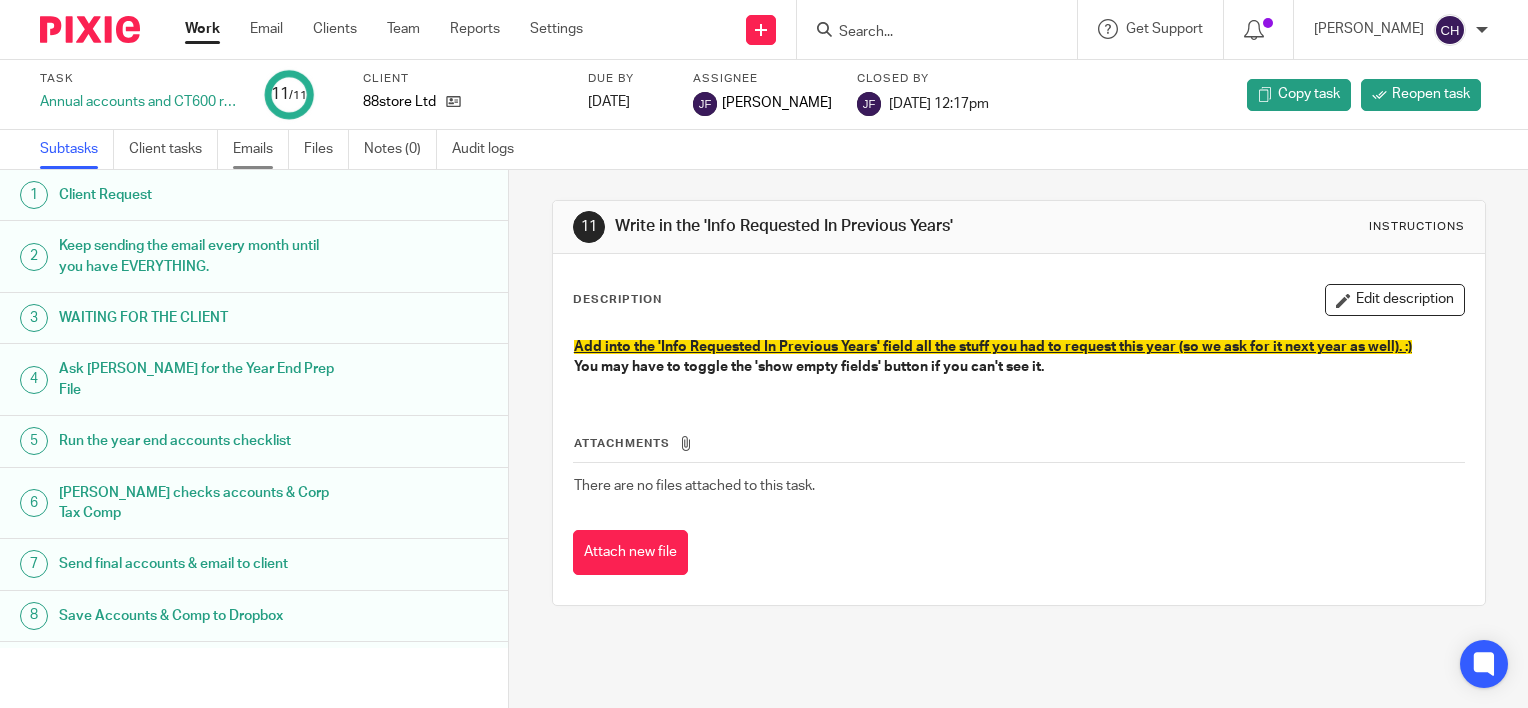 click on "Emails" at bounding box center (261, 149) 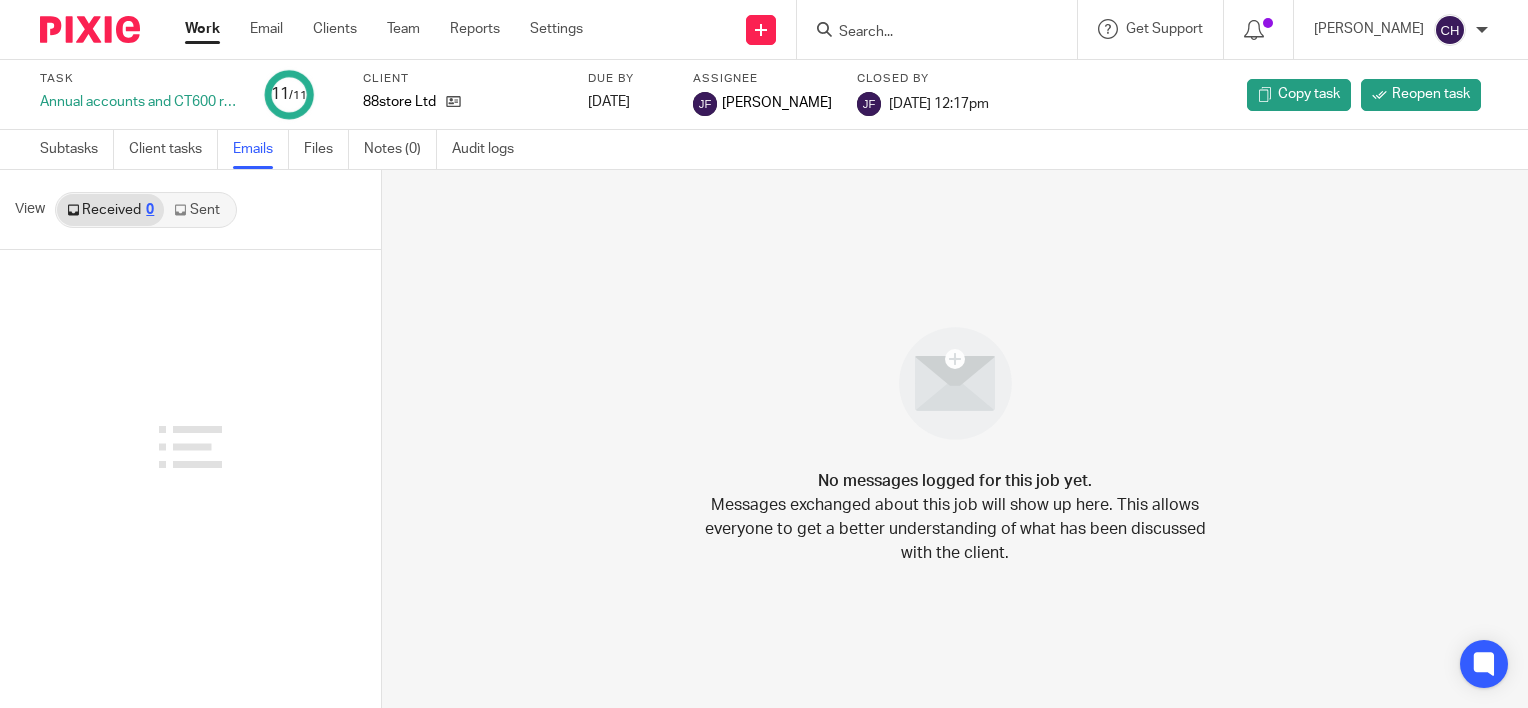 scroll, scrollTop: 0, scrollLeft: 0, axis: both 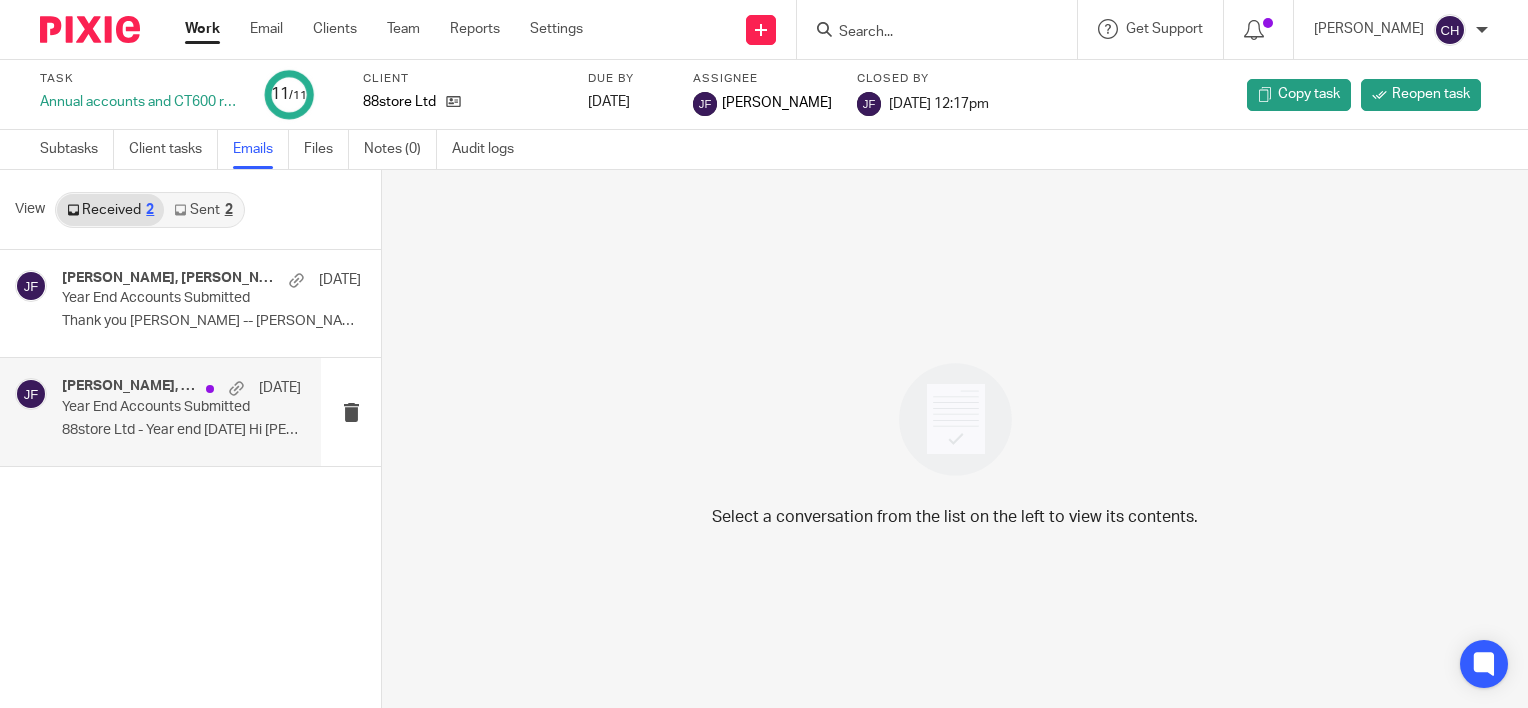 click on "88store Ltd - Year end 31/10/24     Hi Barbara ..." at bounding box center (181, 430) 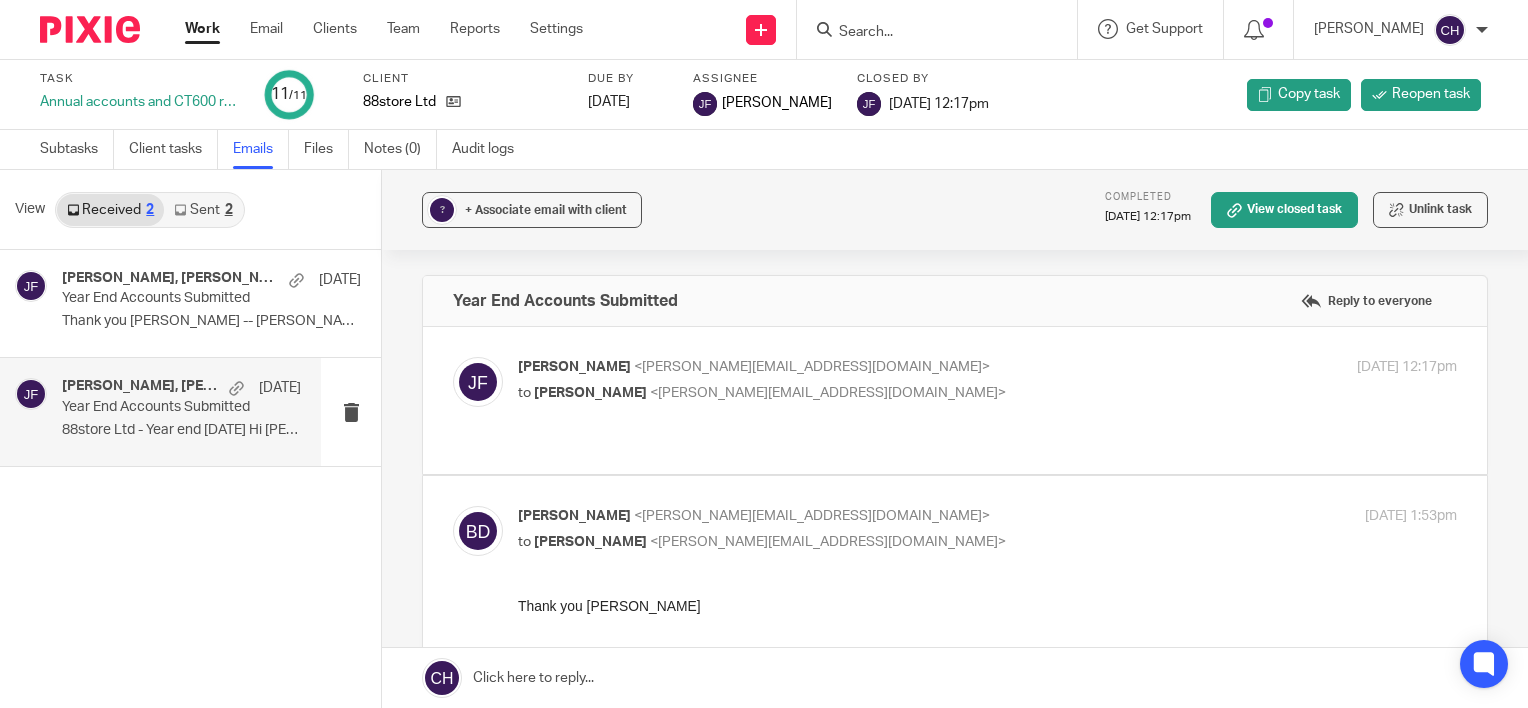 scroll, scrollTop: 0, scrollLeft: 0, axis: both 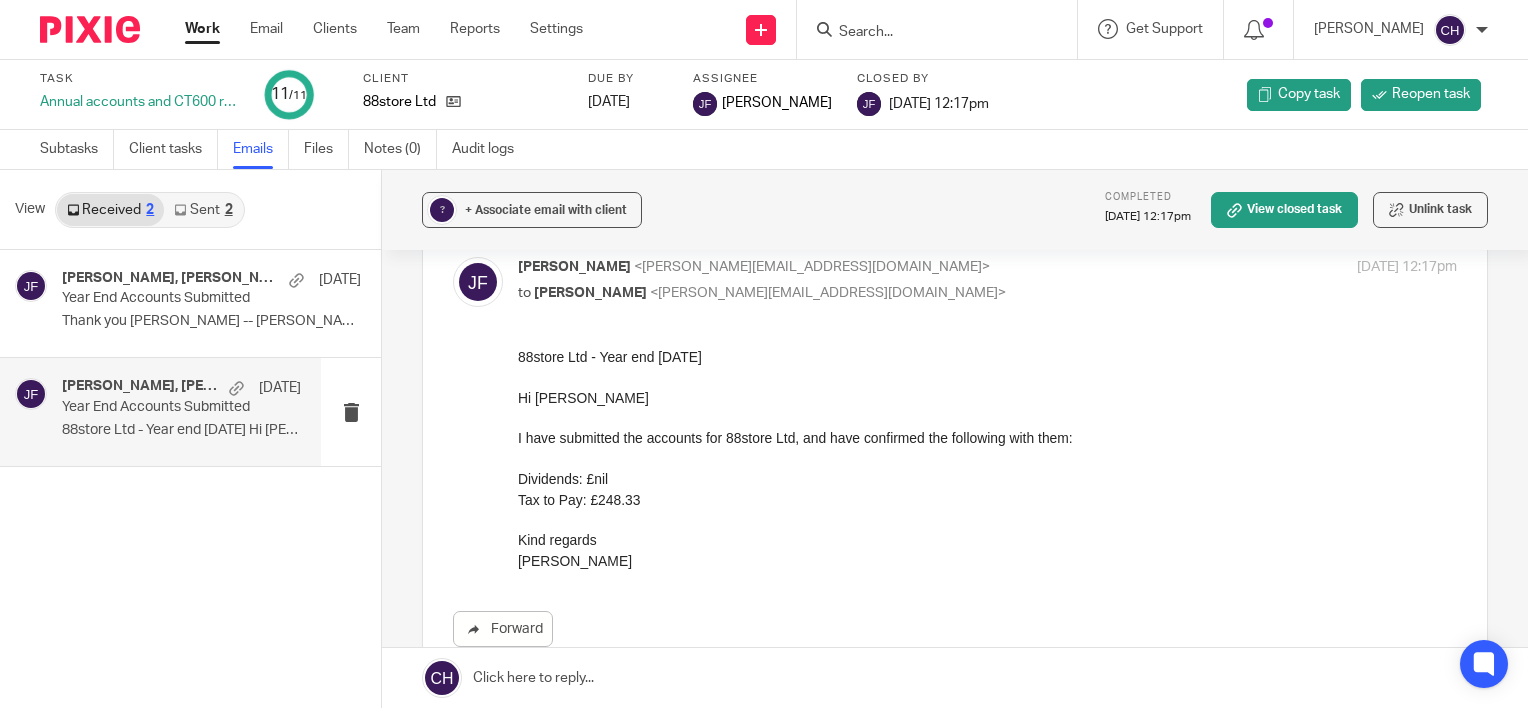 drag, startPoint x: 1482, startPoint y: 919, endPoint x: 956, endPoint y: 560, distance: 636.83356 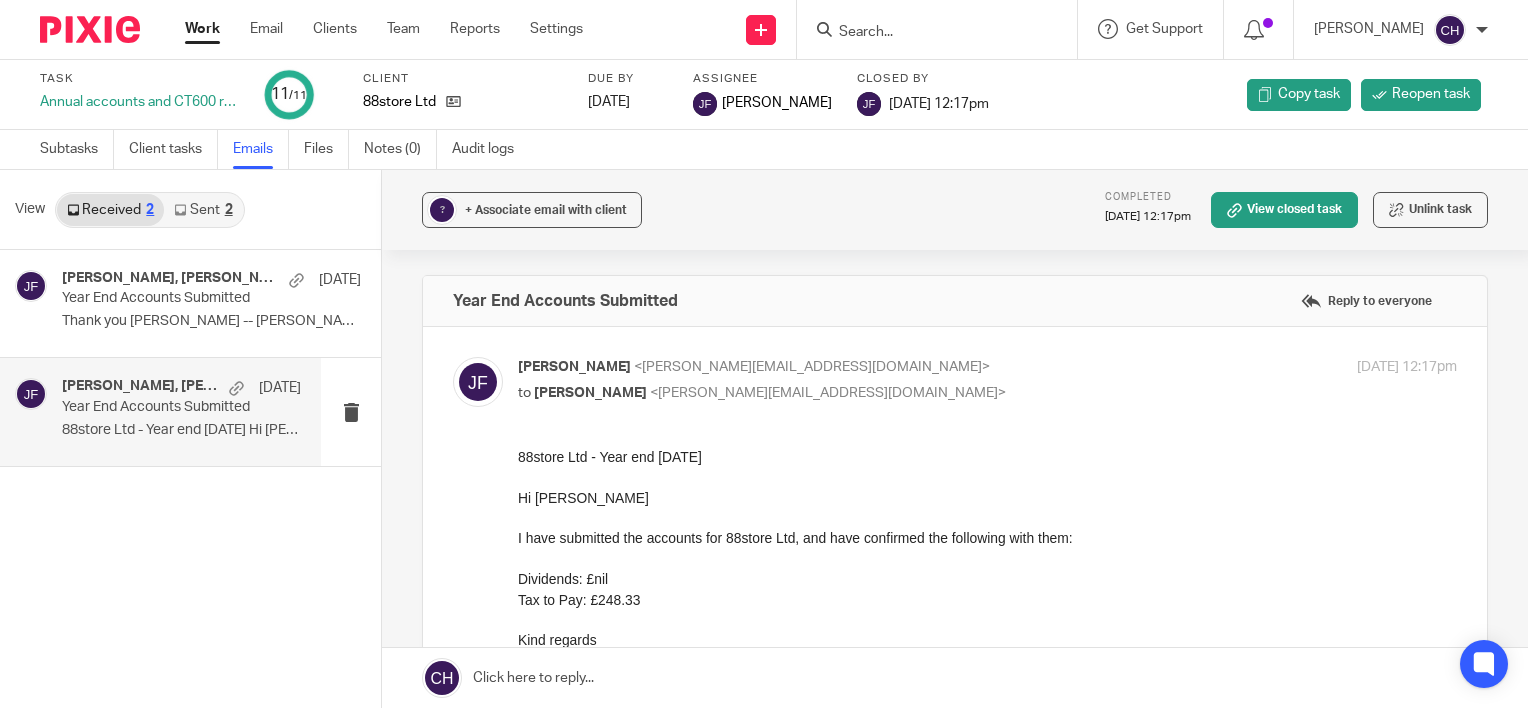 click on "Year End Accounts Submitted
Reply to everyone" at bounding box center (955, 301) 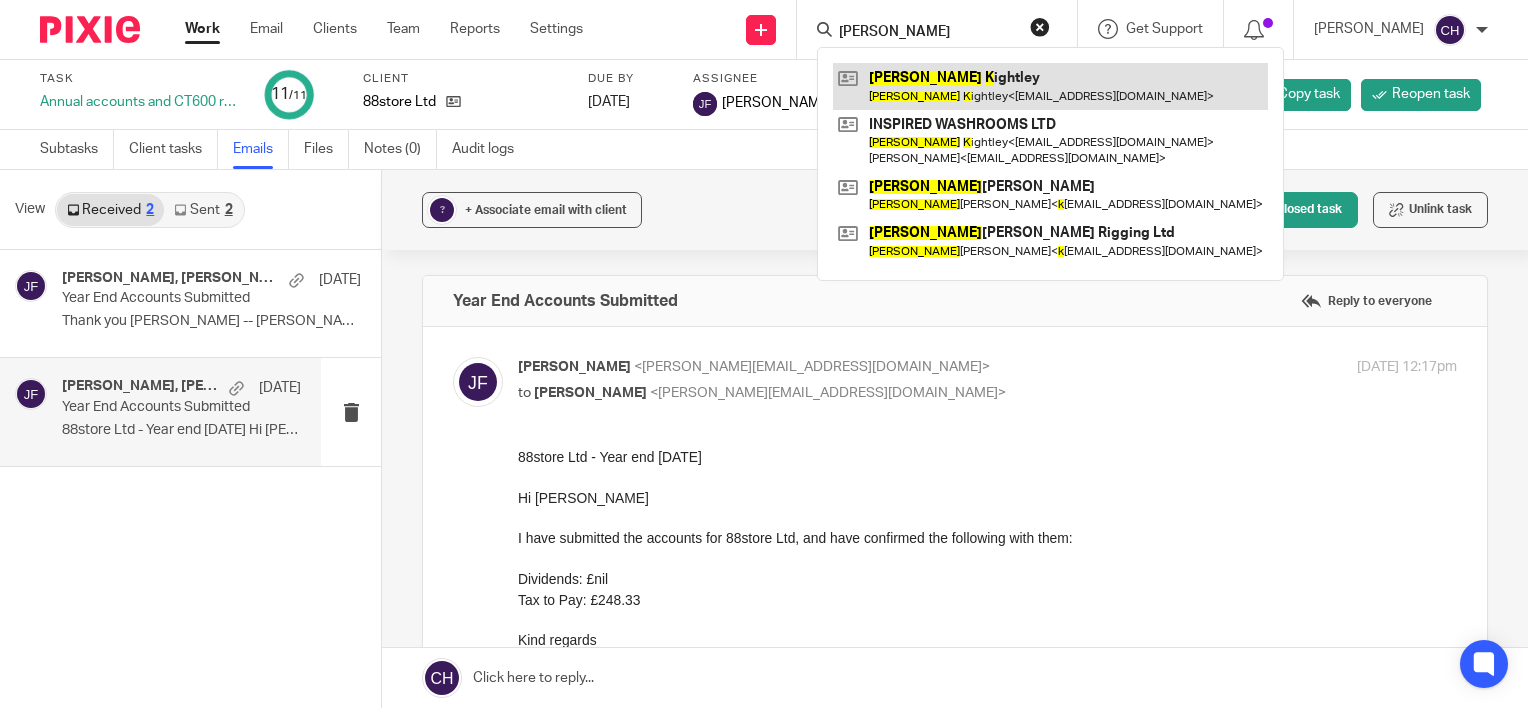 type on "chris k" 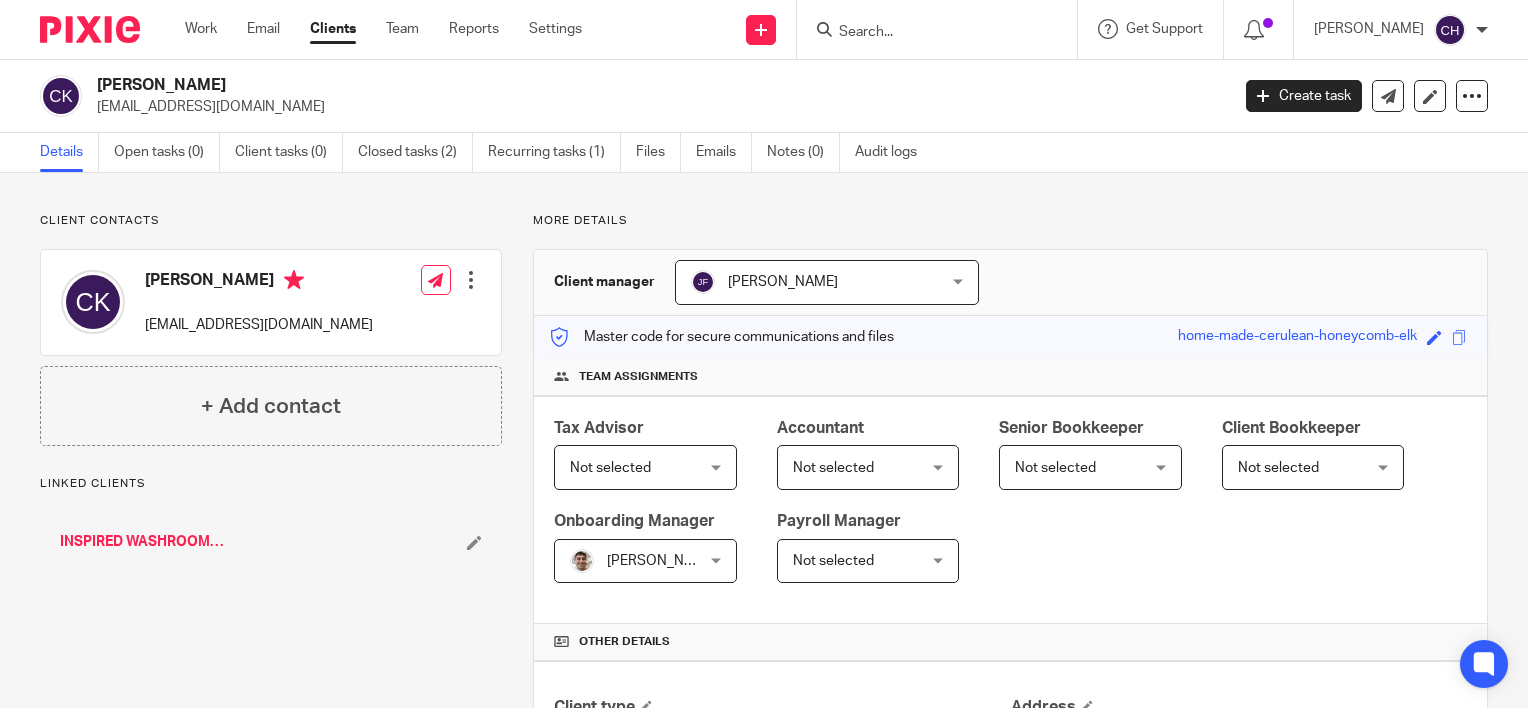 scroll, scrollTop: 0, scrollLeft: 0, axis: both 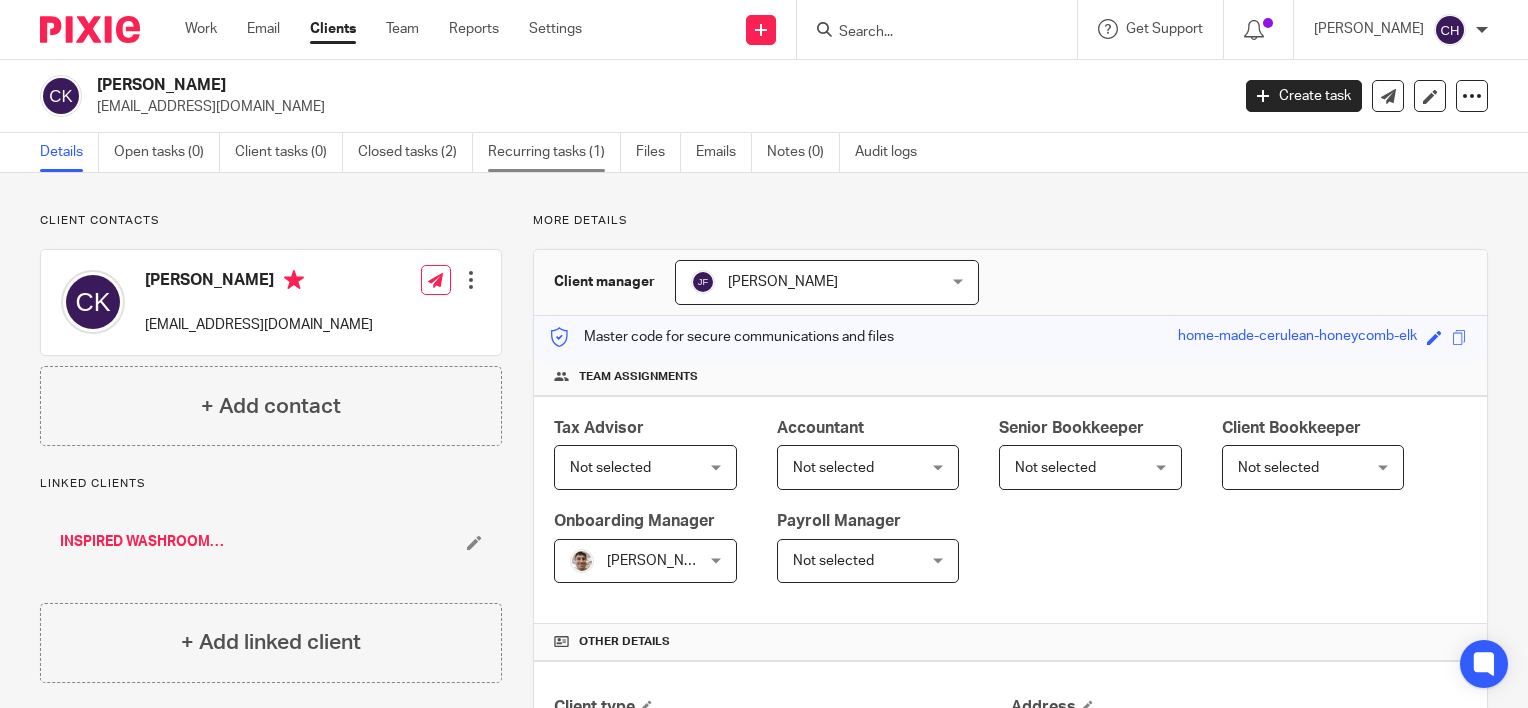 click on "Recurring tasks (1)" at bounding box center [554, 152] 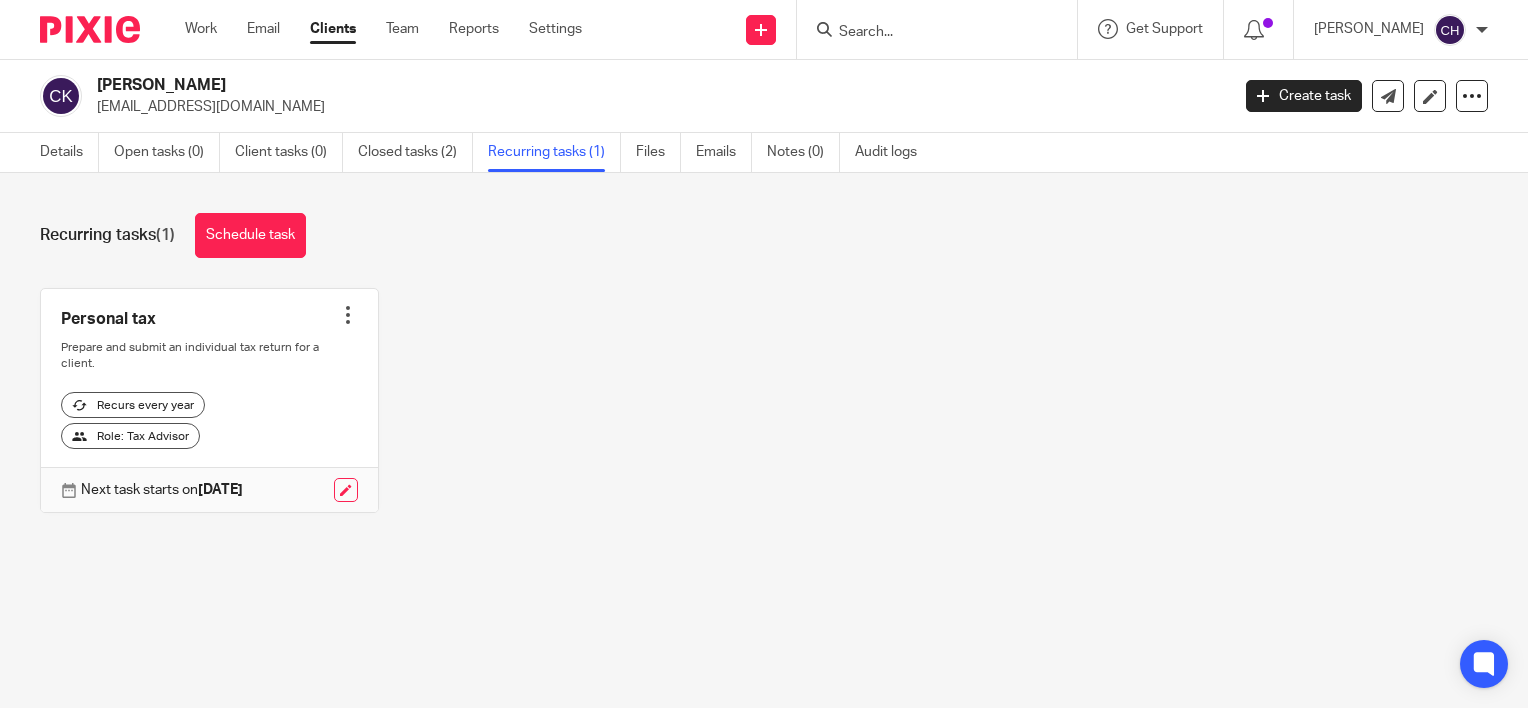 scroll, scrollTop: 0, scrollLeft: 0, axis: both 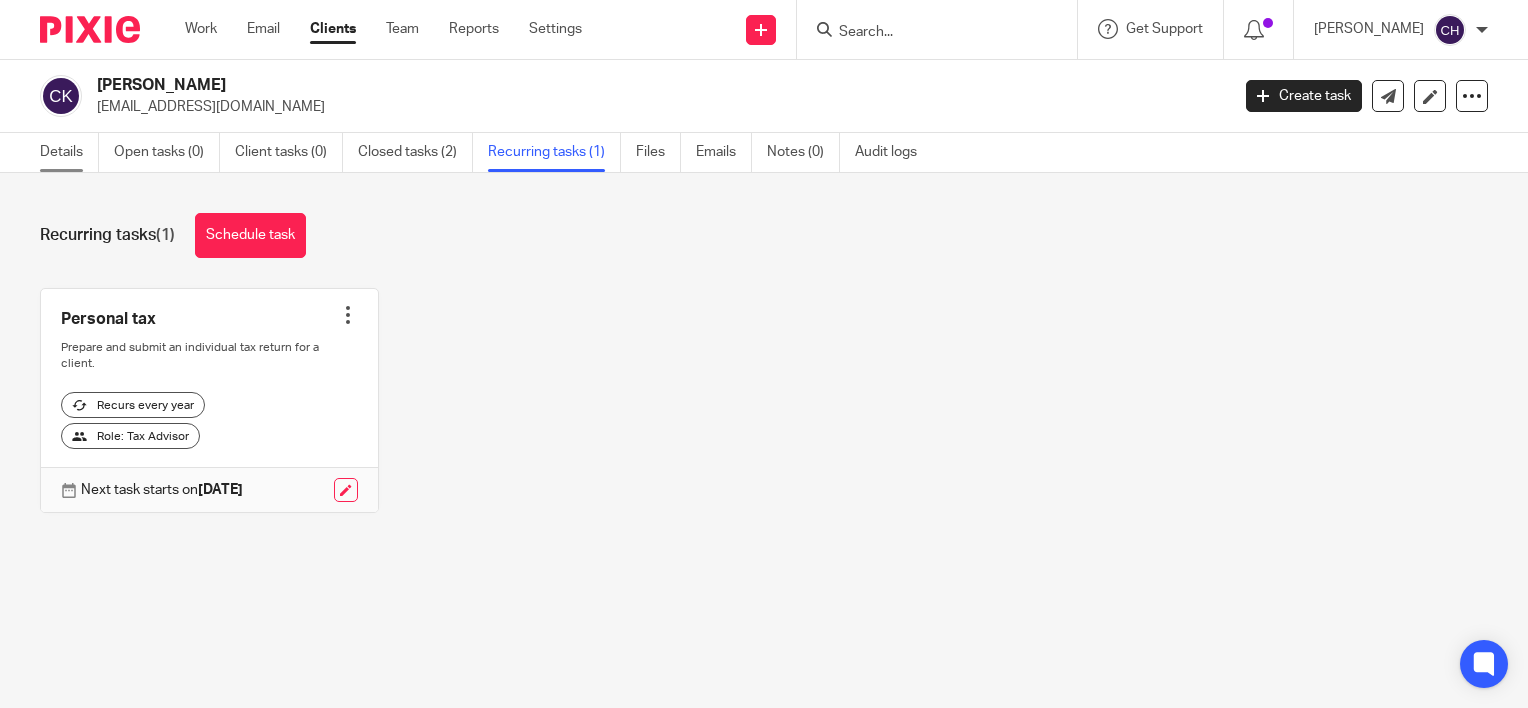click on "Details" at bounding box center [69, 152] 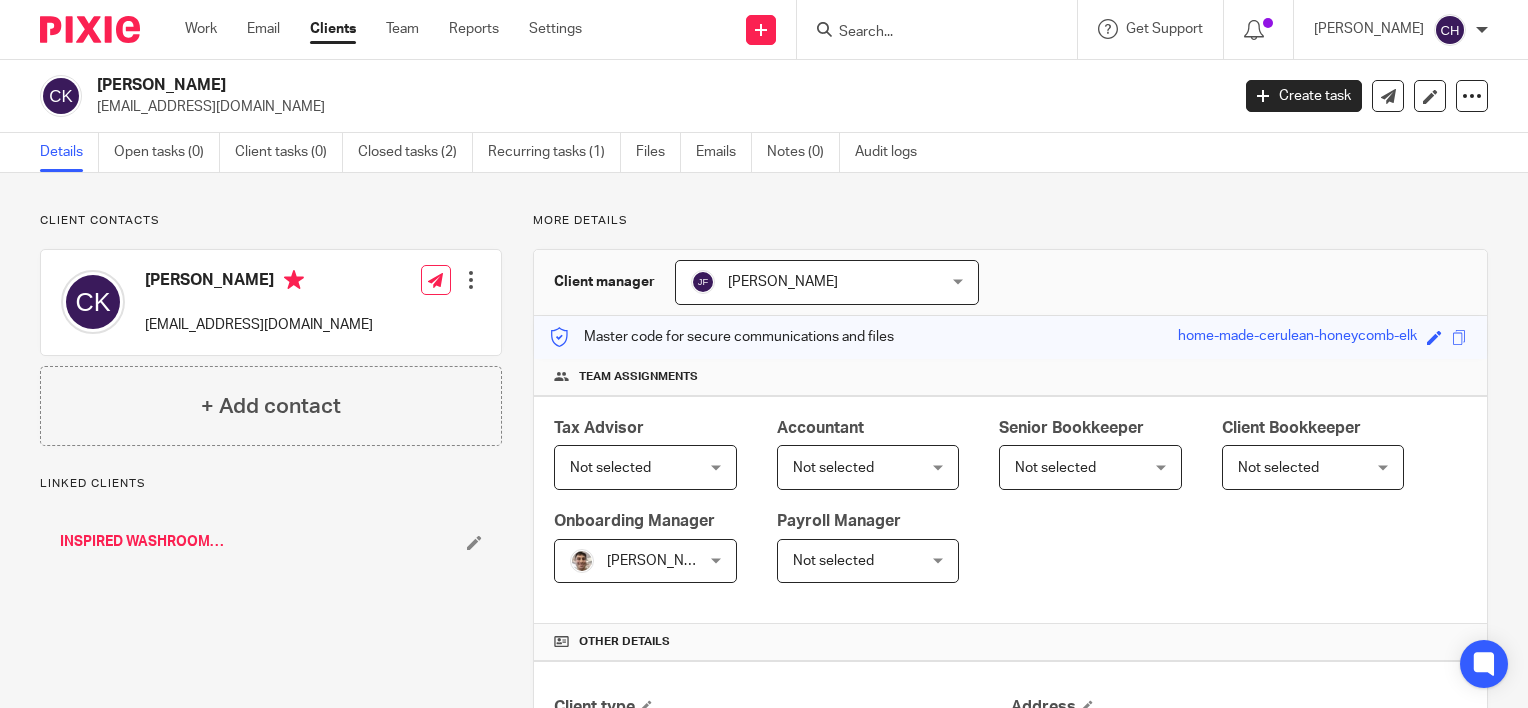 scroll, scrollTop: 0, scrollLeft: 0, axis: both 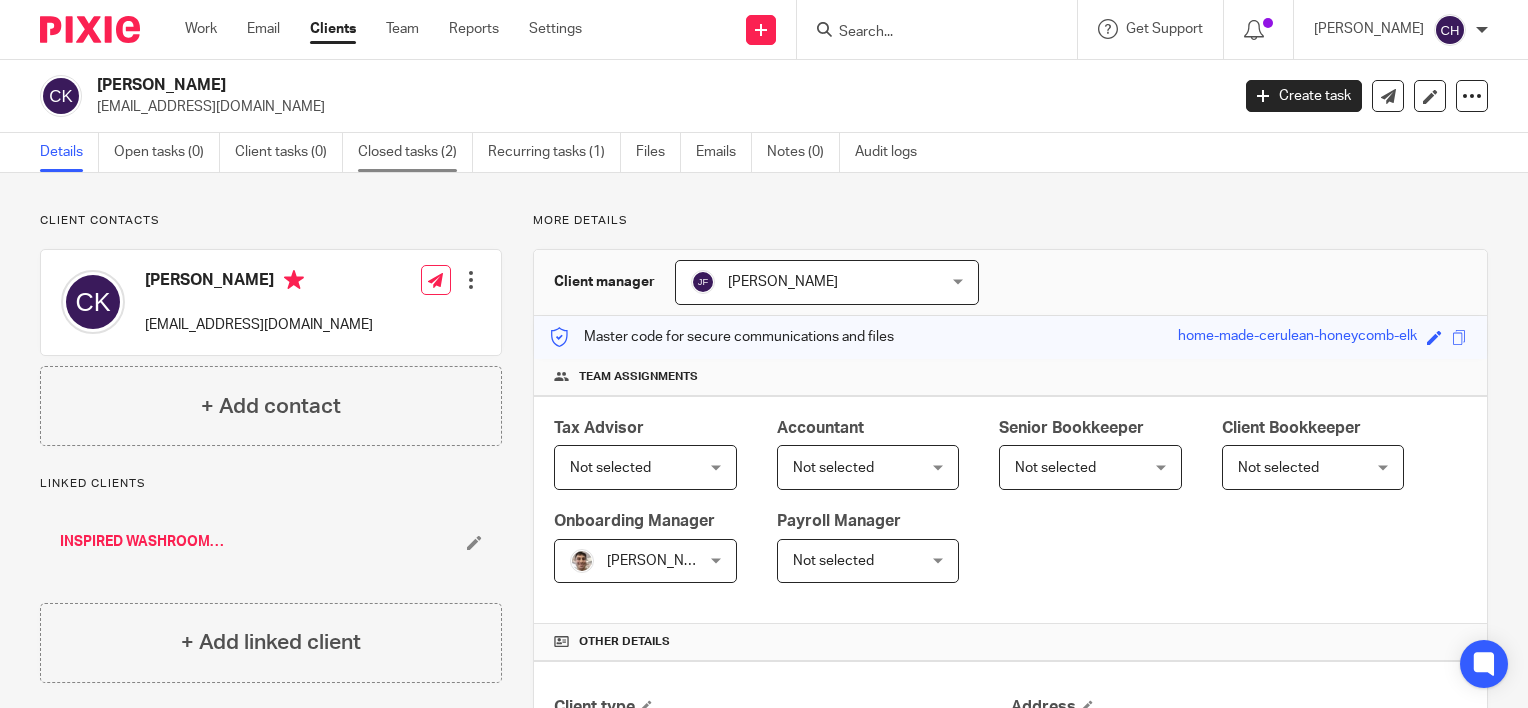 click on "Closed tasks (2)" at bounding box center [415, 152] 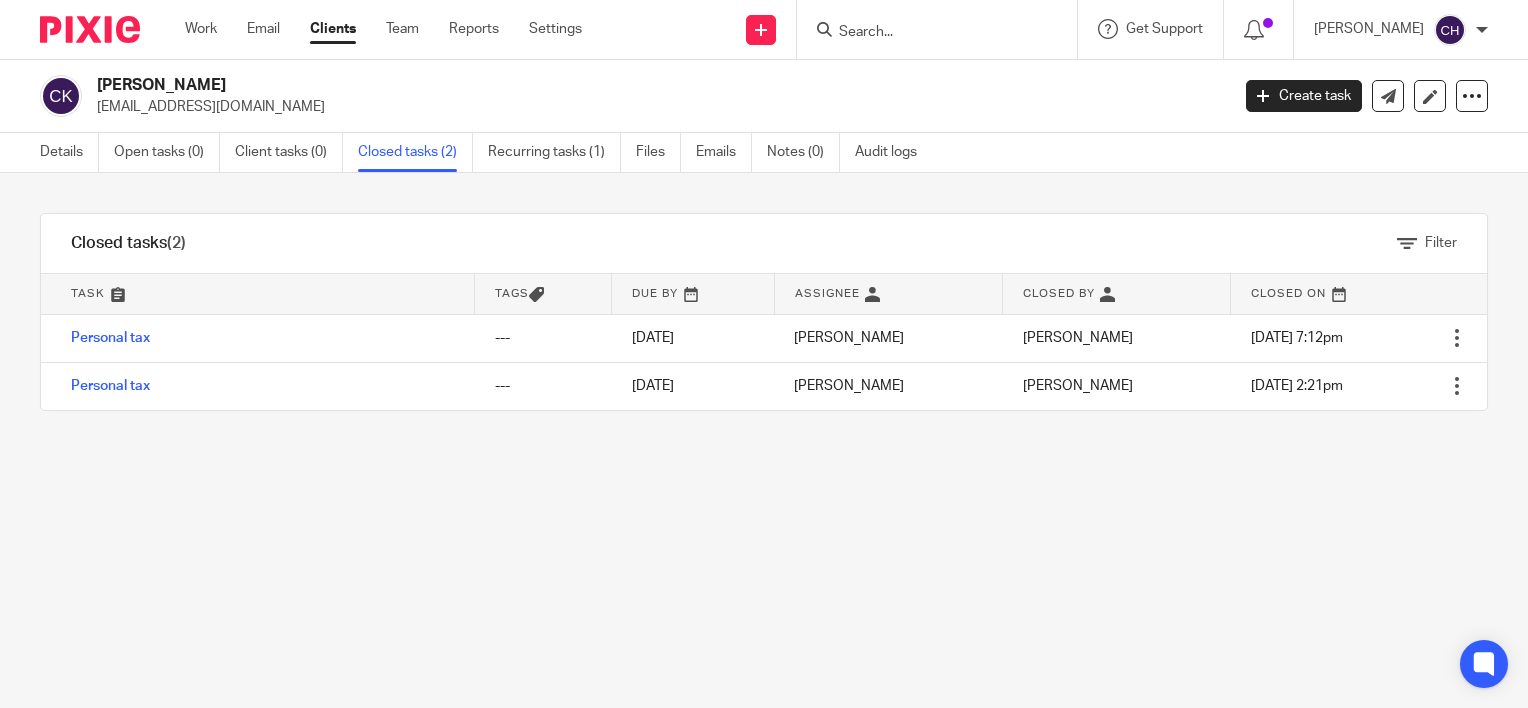 scroll, scrollTop: 0, scrollLeft: 0, axis: both 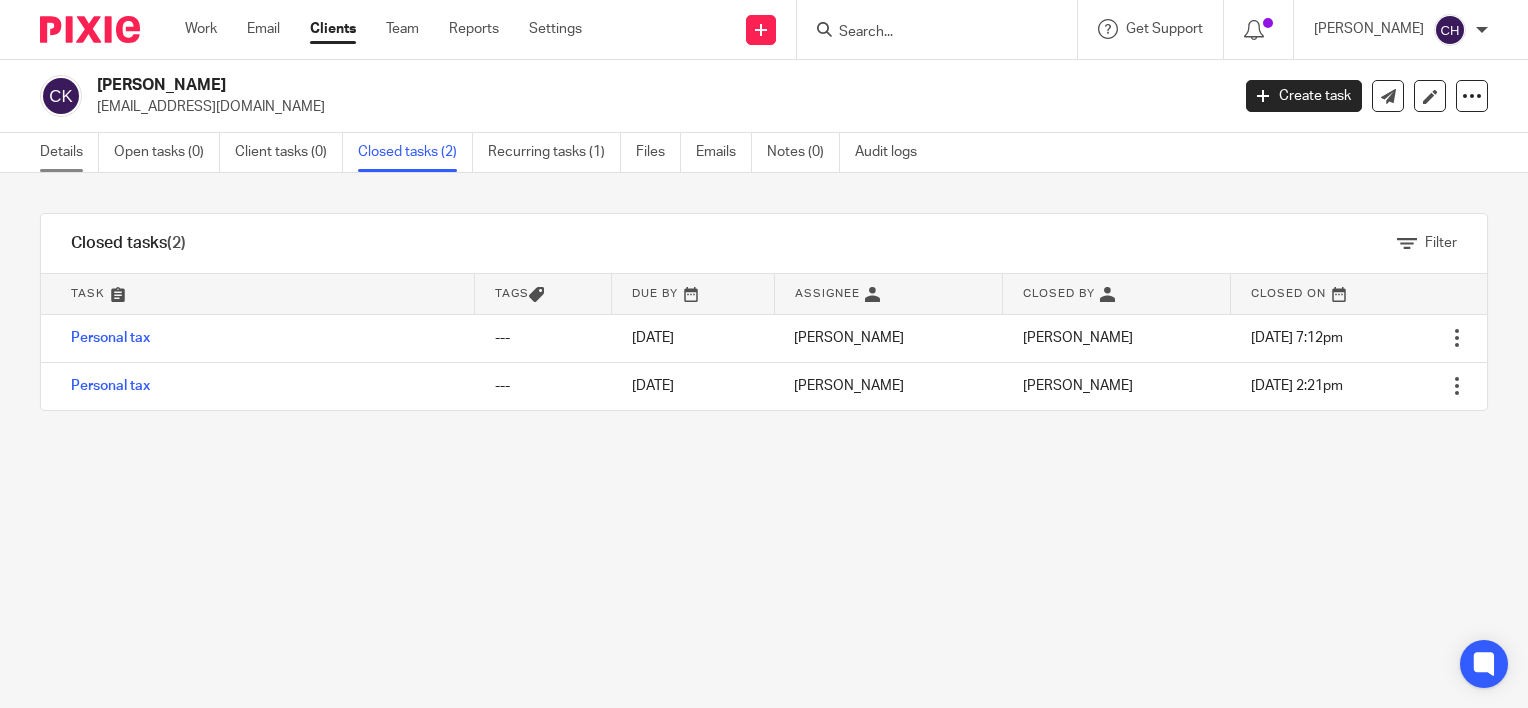 click on "Details" at bounding box center (69, 152) 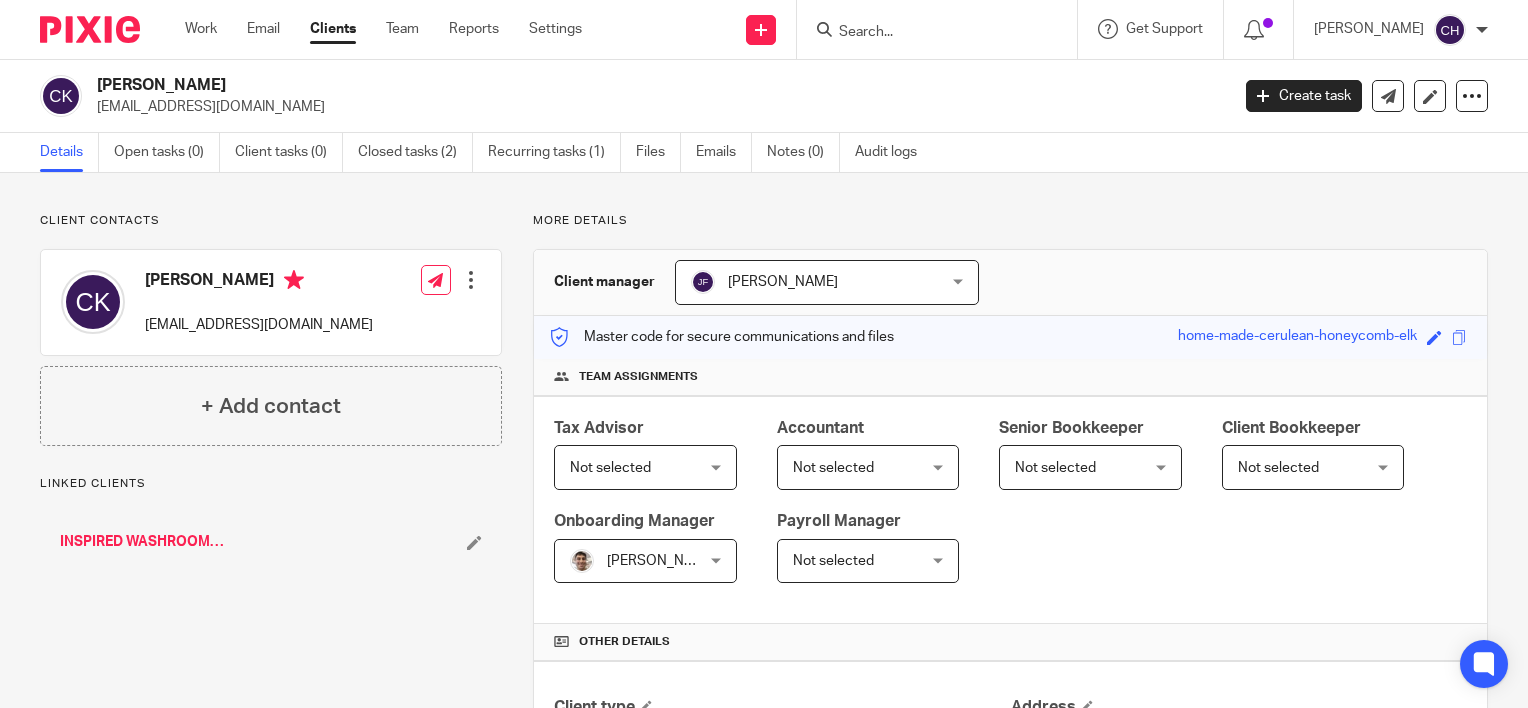 scroll, scrollTop: 0, scrollLeft: 0, axis: both 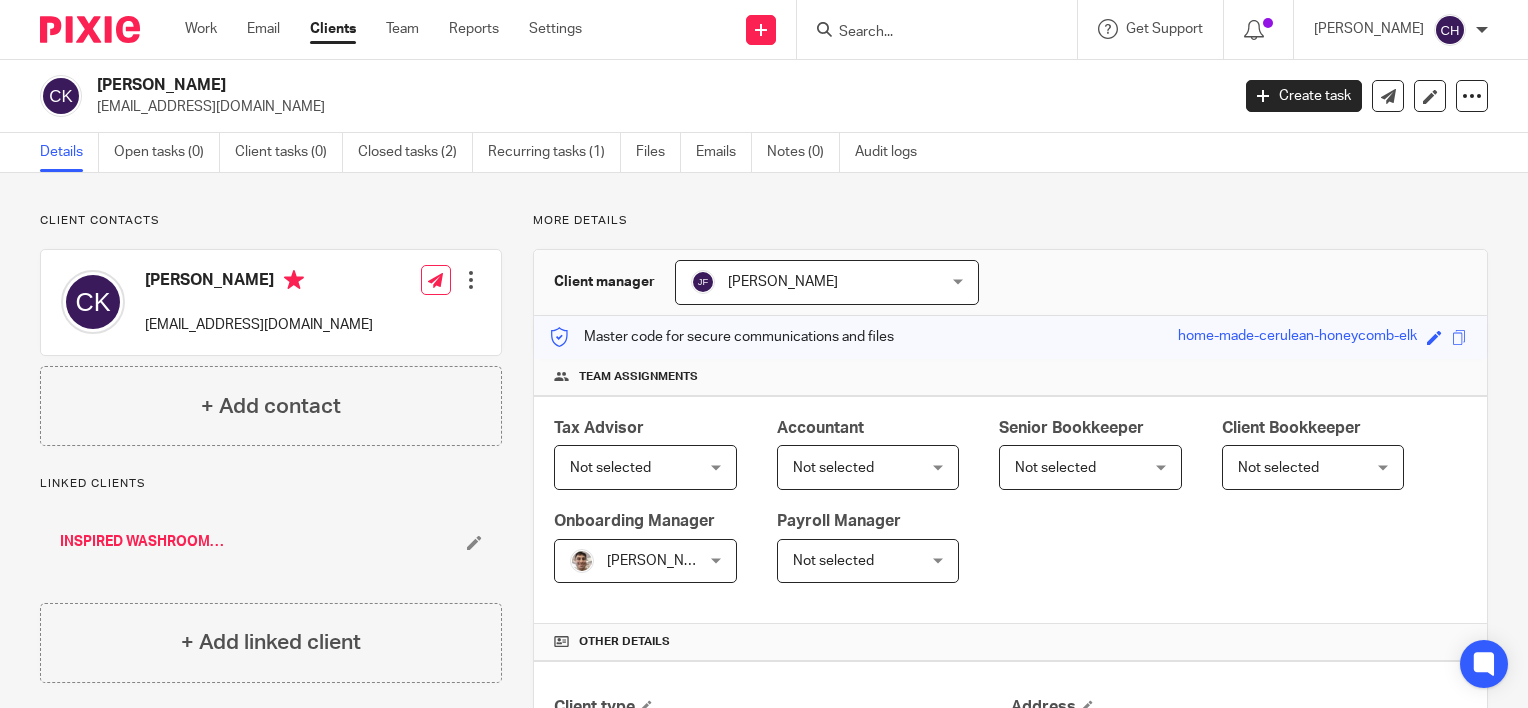 click on "Not selected
Not selected" at bounding box center (645, 467) 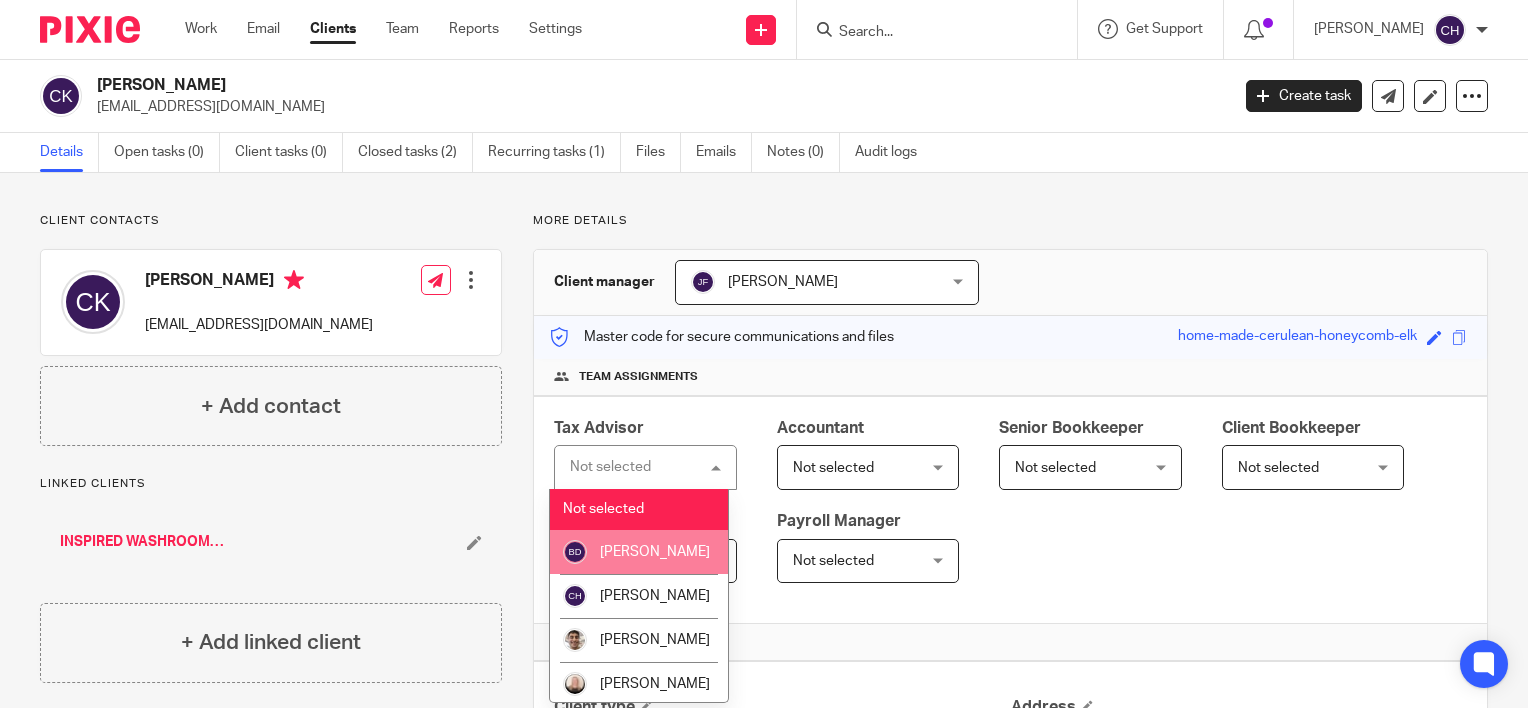 click on "[PERSON_NAME]" at bounding box center [639, 552] 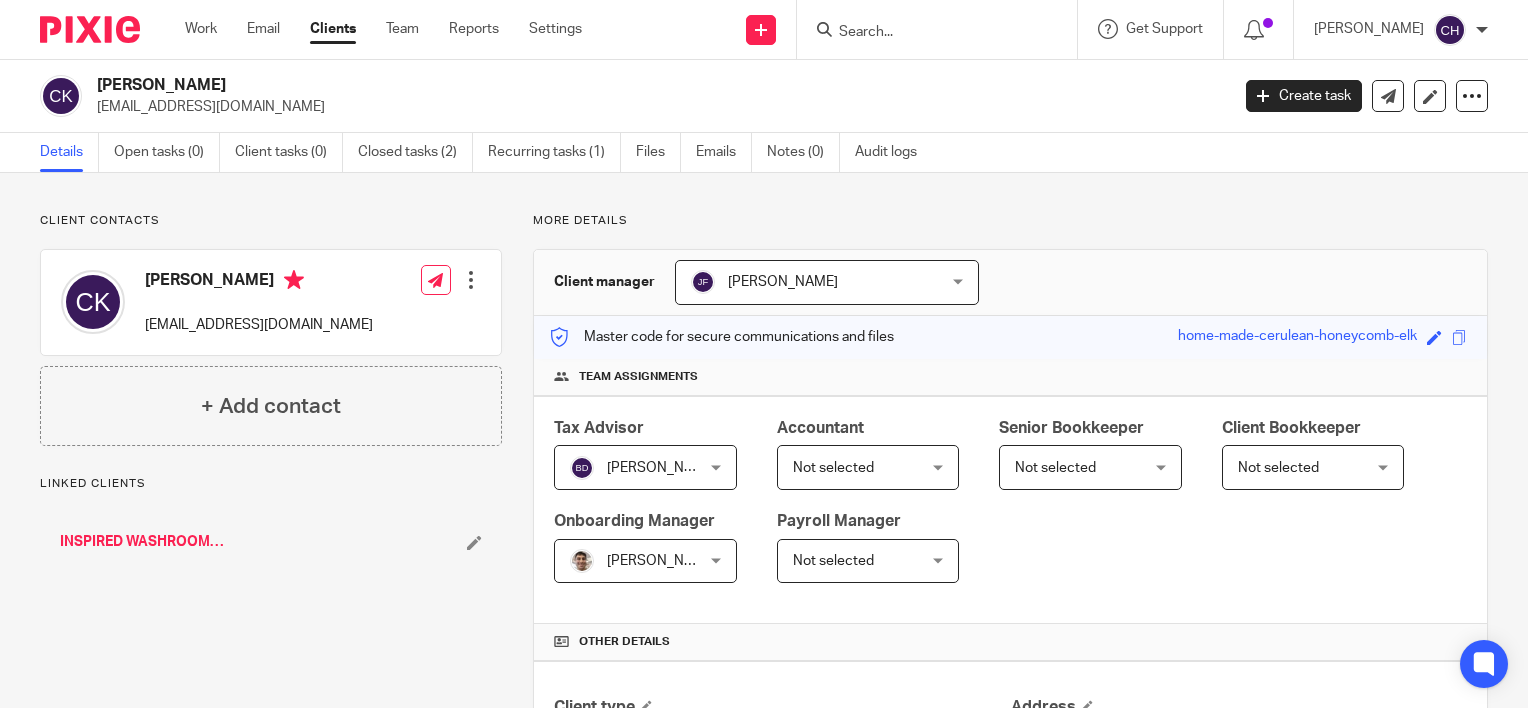 scroll, scrollTop: 0, scrollLeft: 0, axis: both 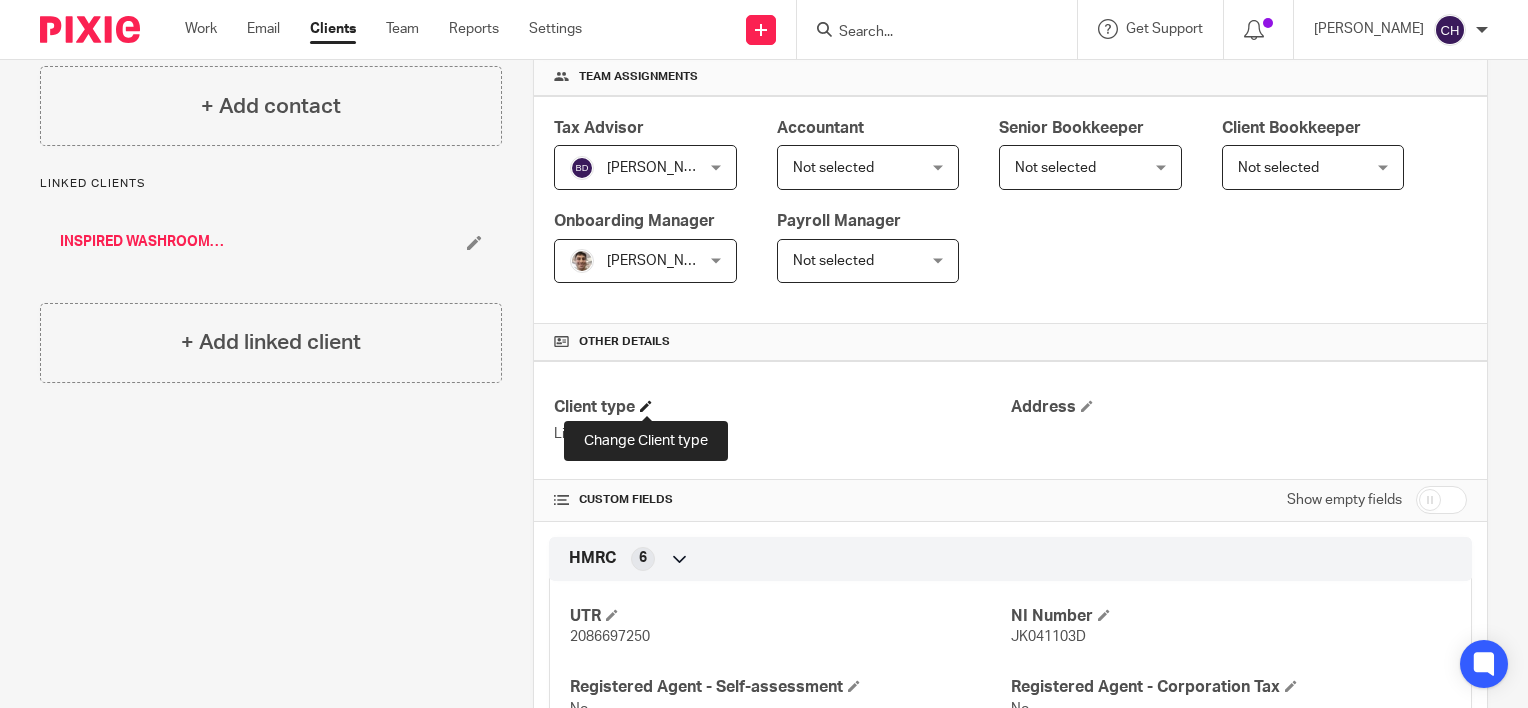 click at bounding box center [646, 406] 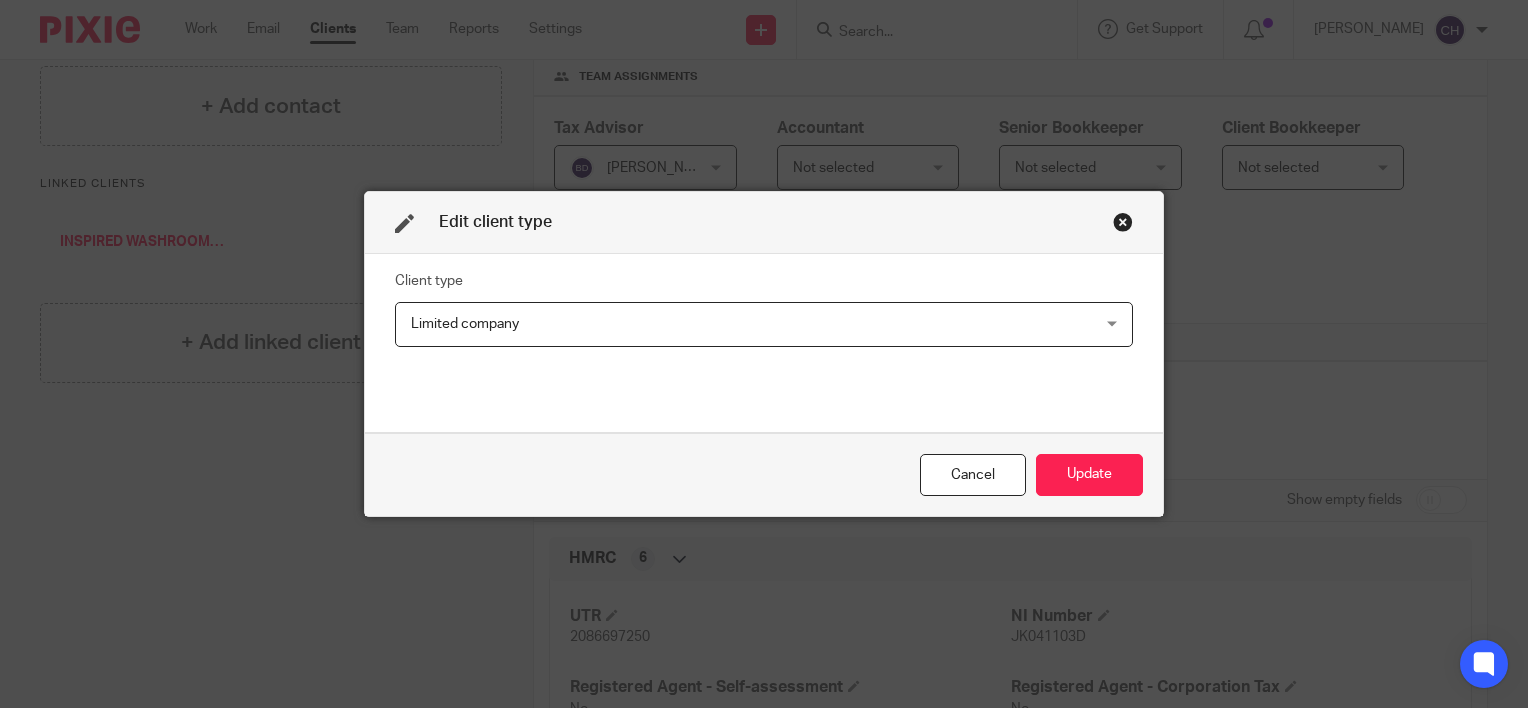 click on "Limited company
Limited company" at bounding box center [764, 324] 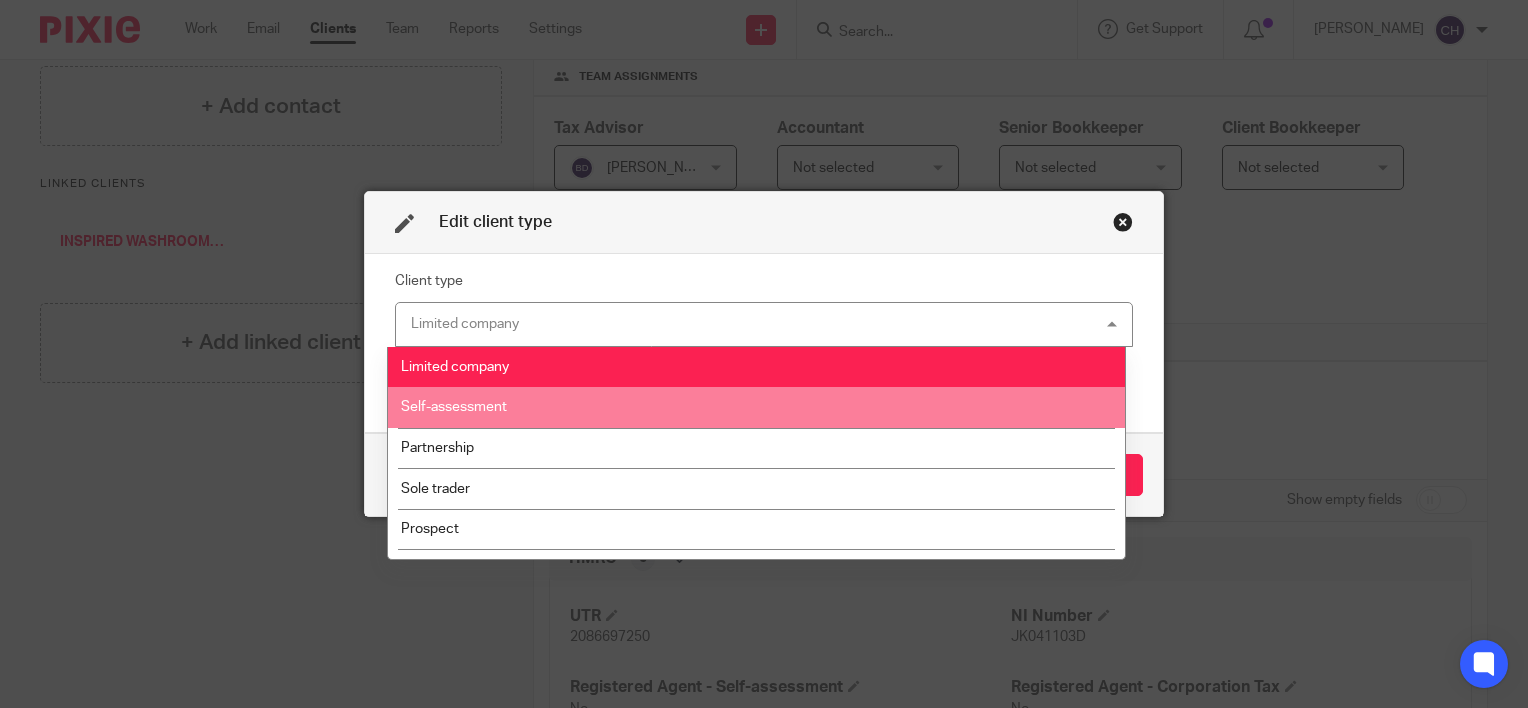 click on "Self-assessment" at bounding box center [756, 407] 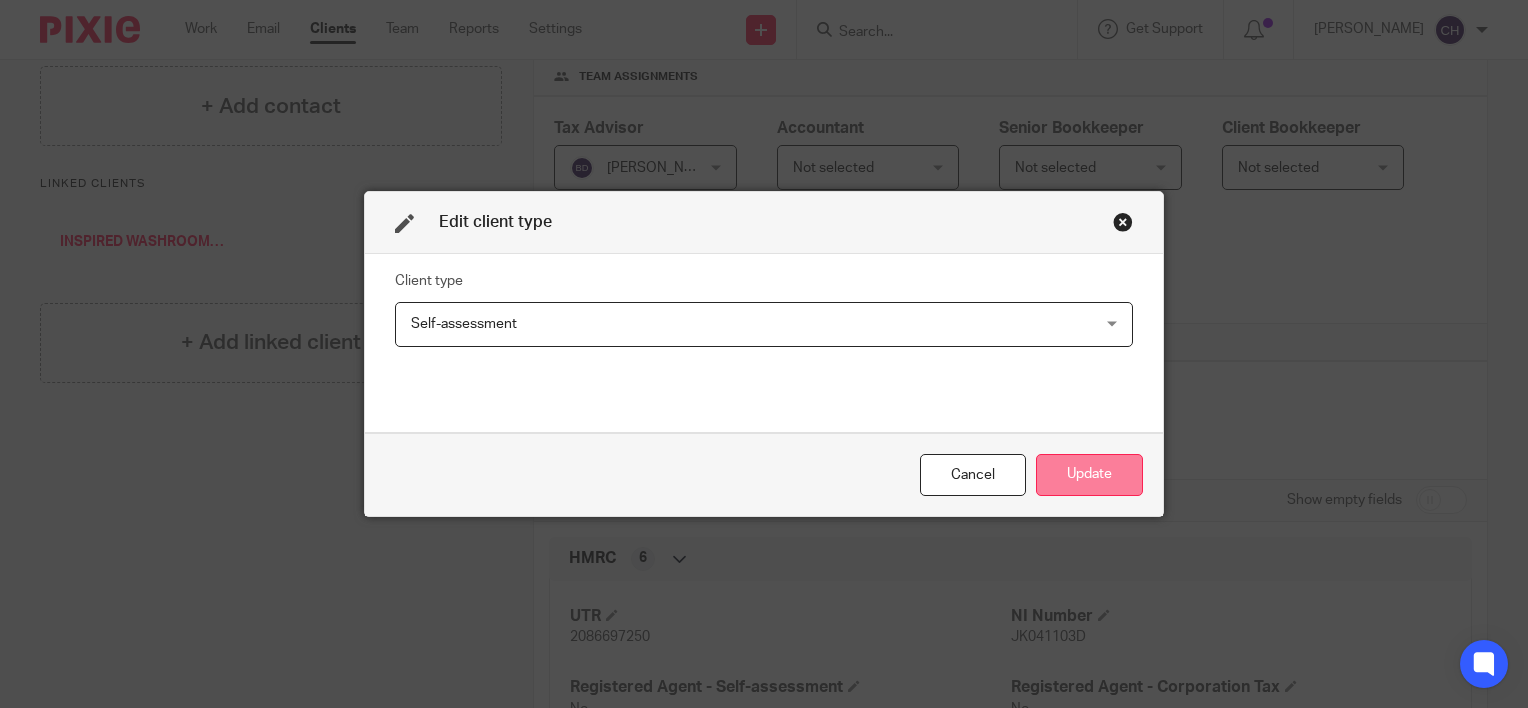 click on "Update" at bounding box center (1089, 475) 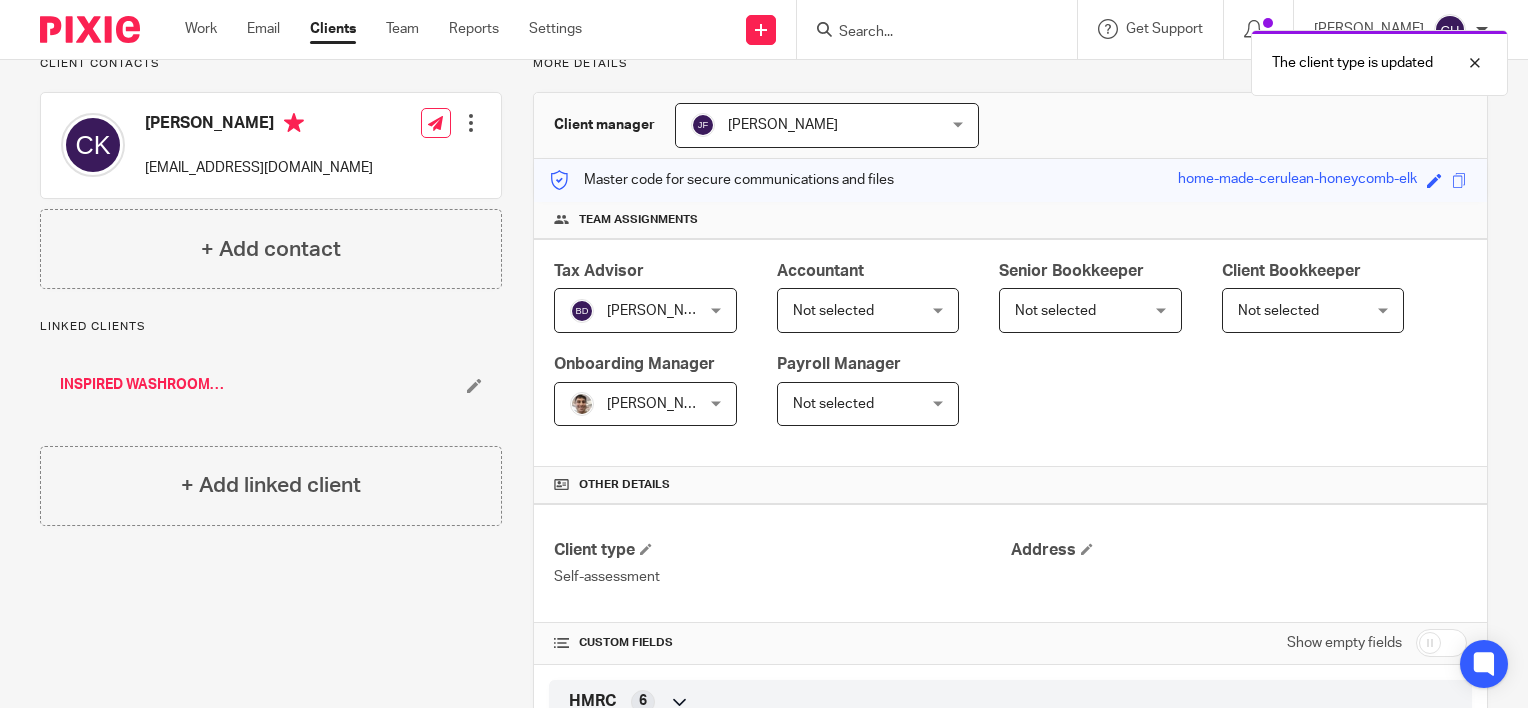 scroll, scrollTop: 0, scrollLeft: 0, axis: both 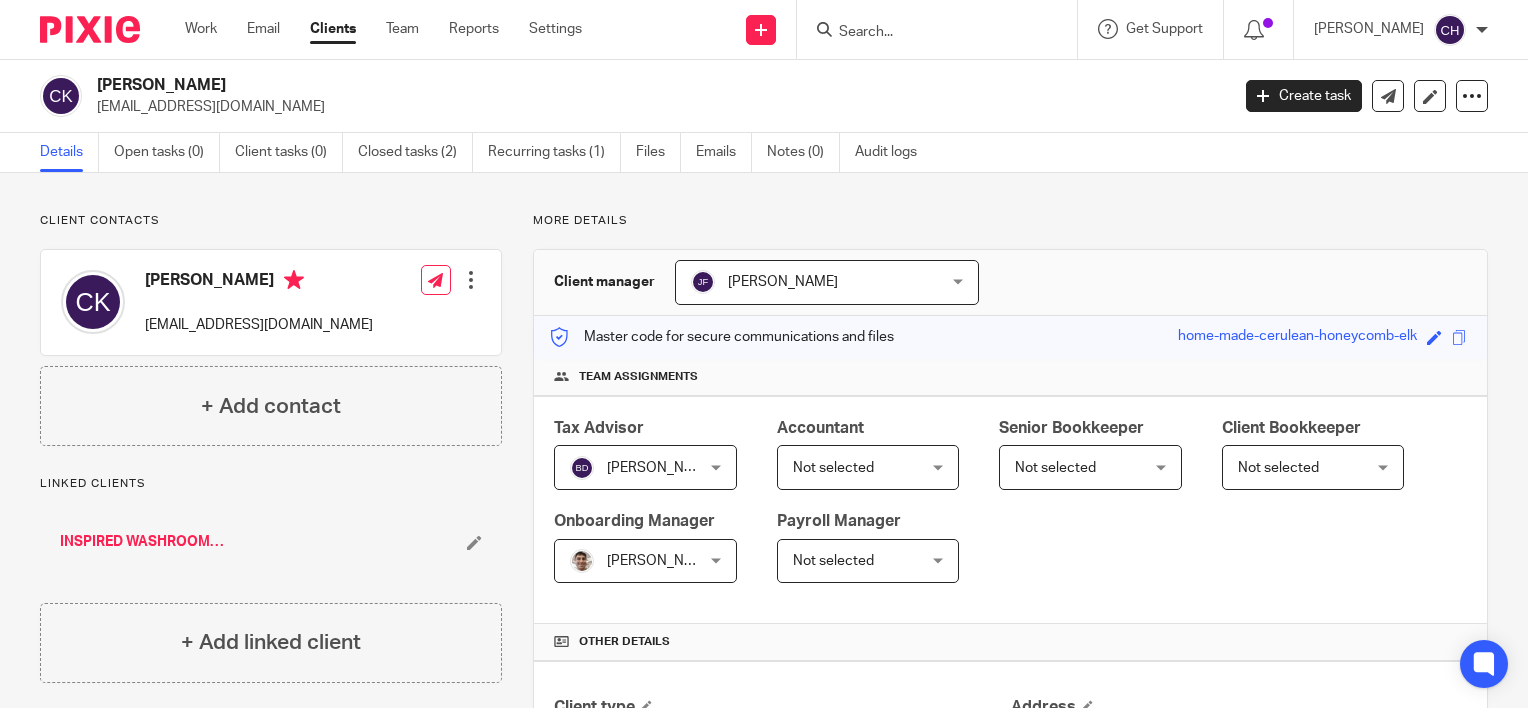click on "INSPIRED WASHROOMS LTD" at bounding box center [144, 542] 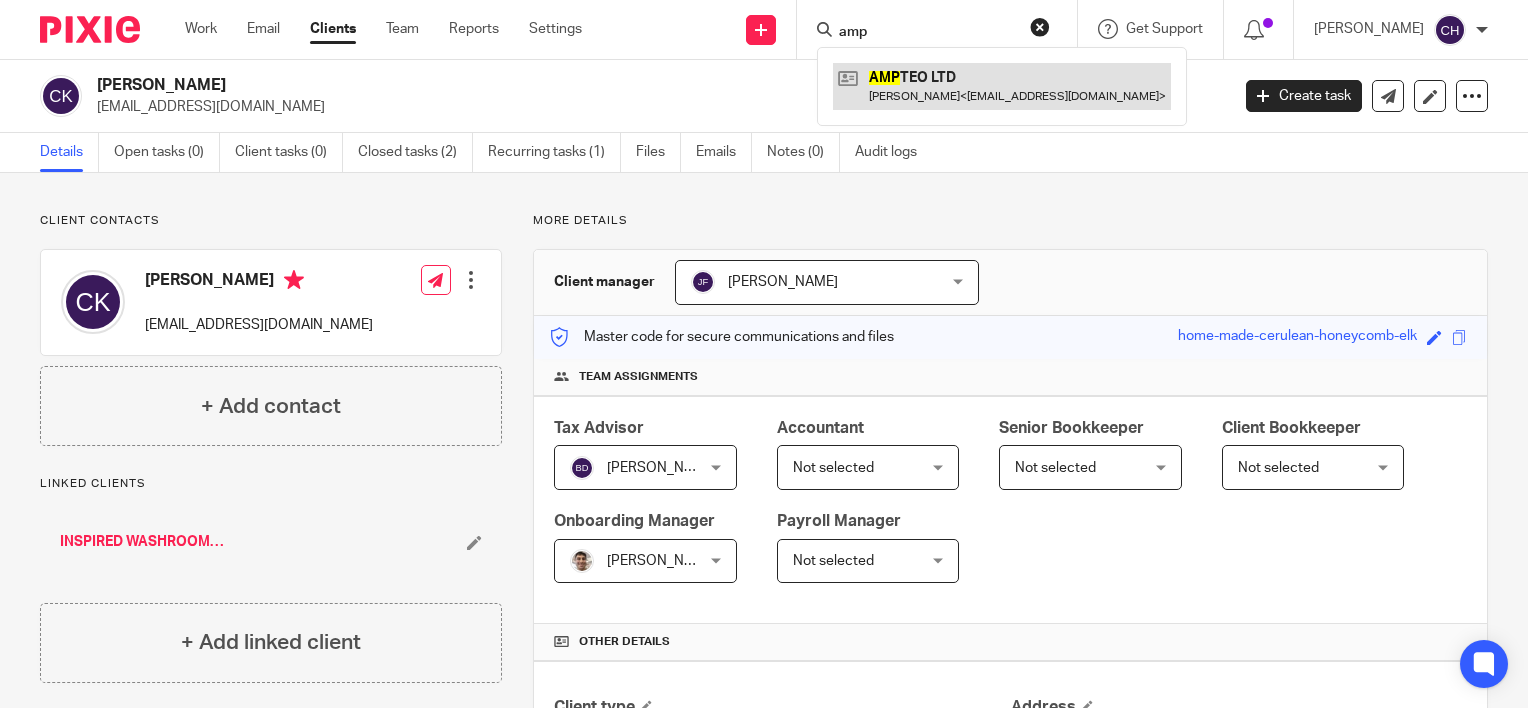 type on "amp" 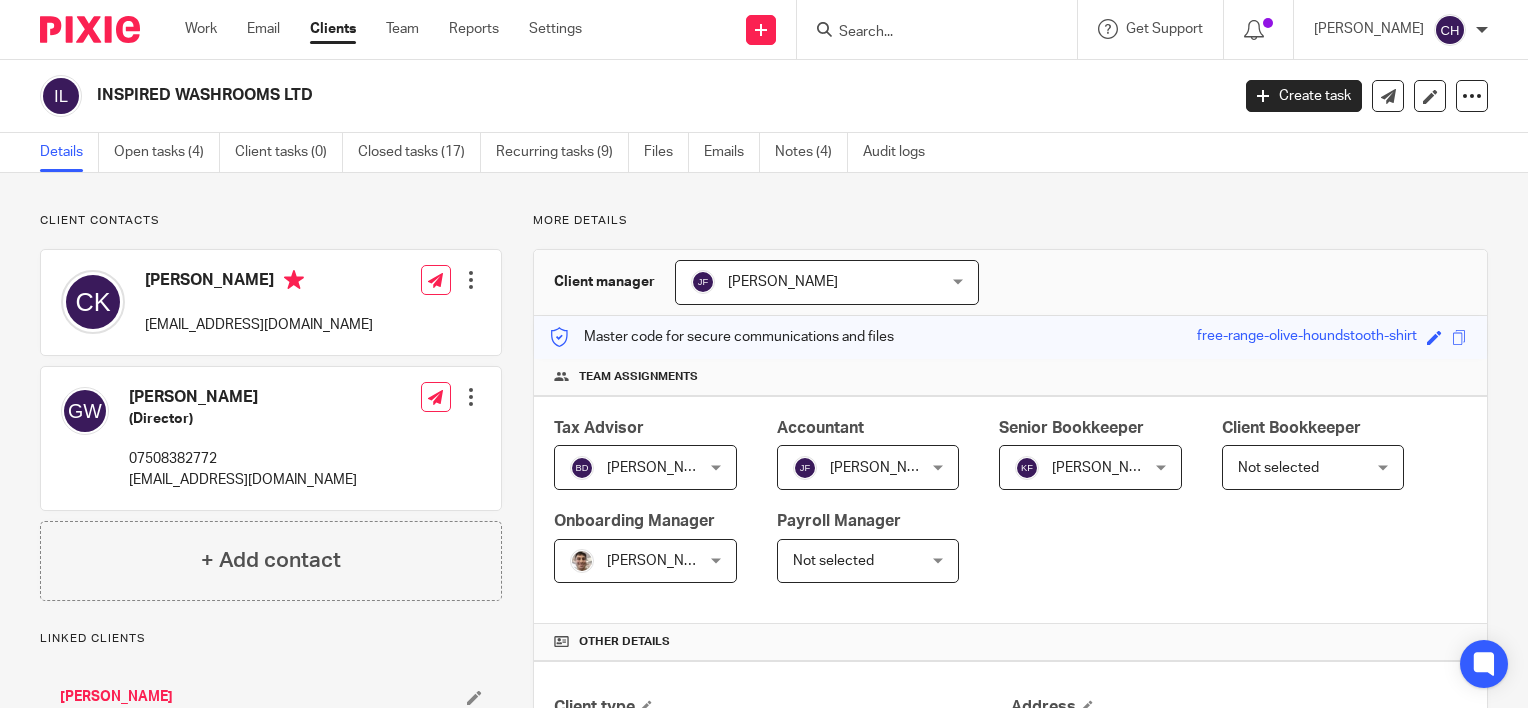 scroll, scrollTop: 0, scrollLeft: 0, axis: both 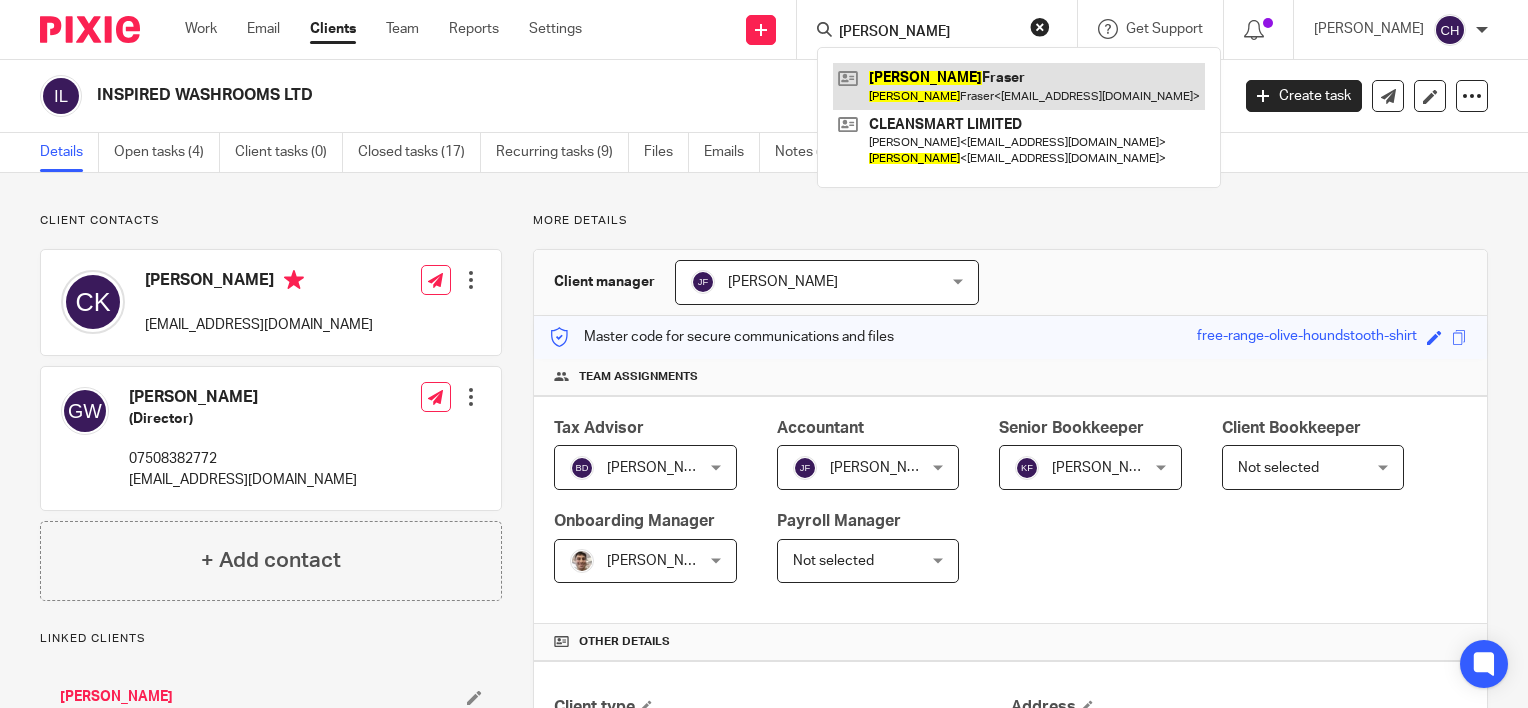 type on "[PERSON_NAME]" 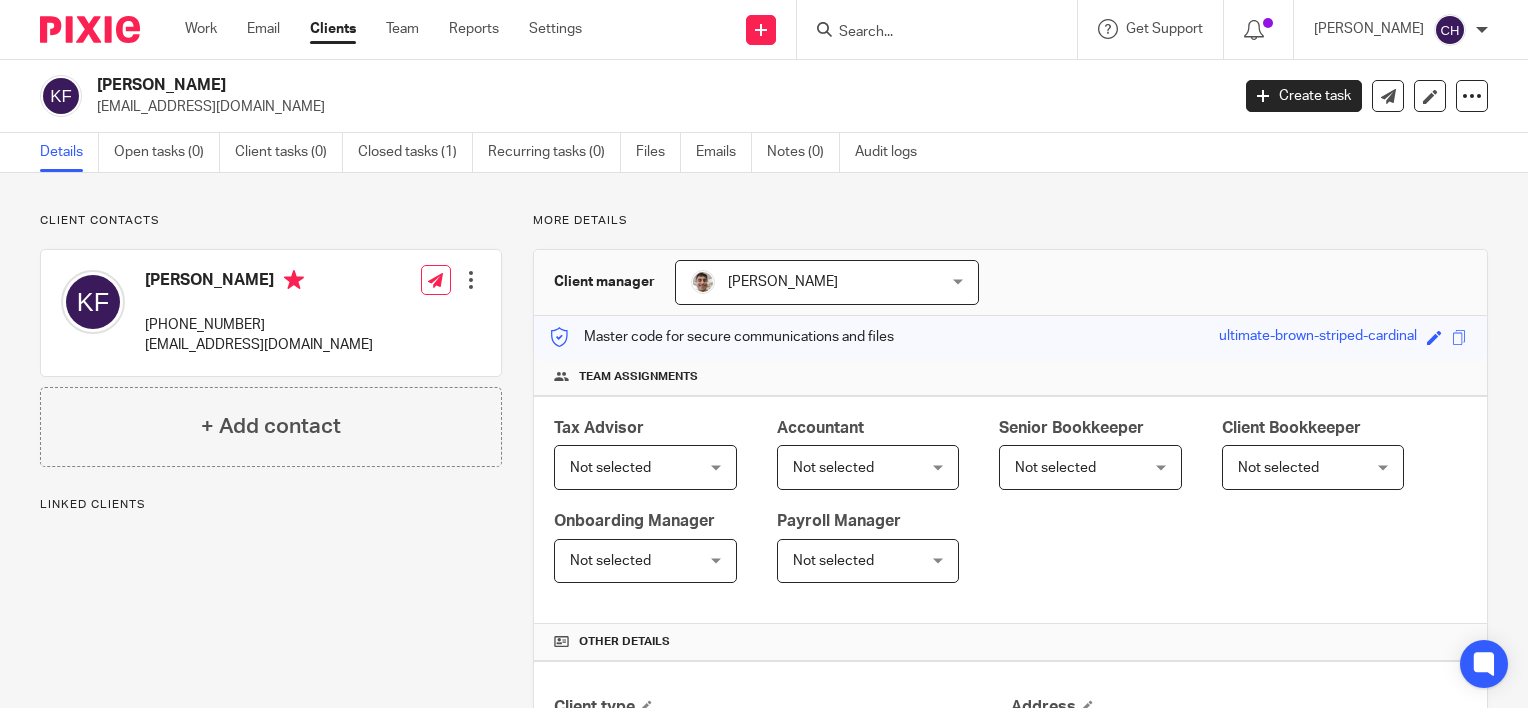 scroll, scrollTop: 0, scrollLeft: 0, axis: both 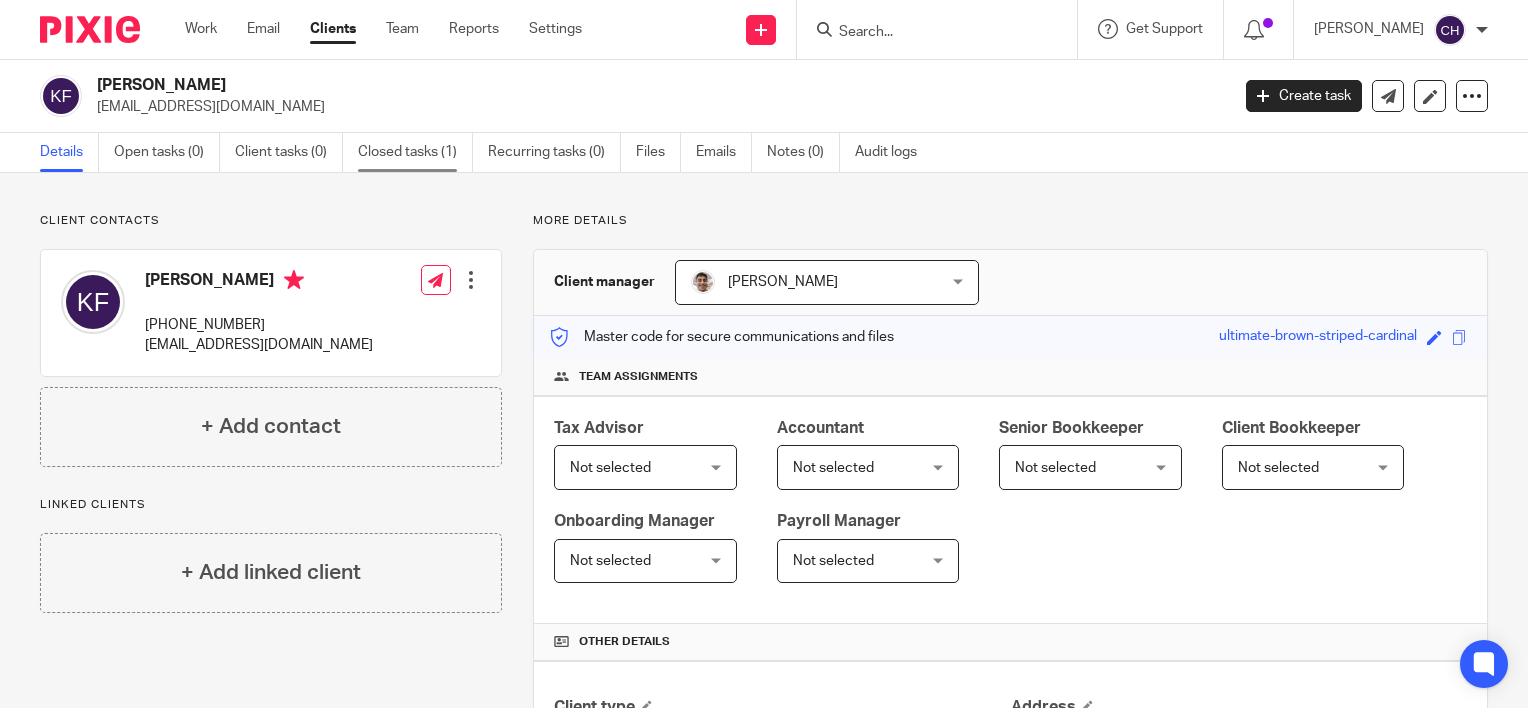 click on "Closed tasks (1)" at bounding box center [415, 152] 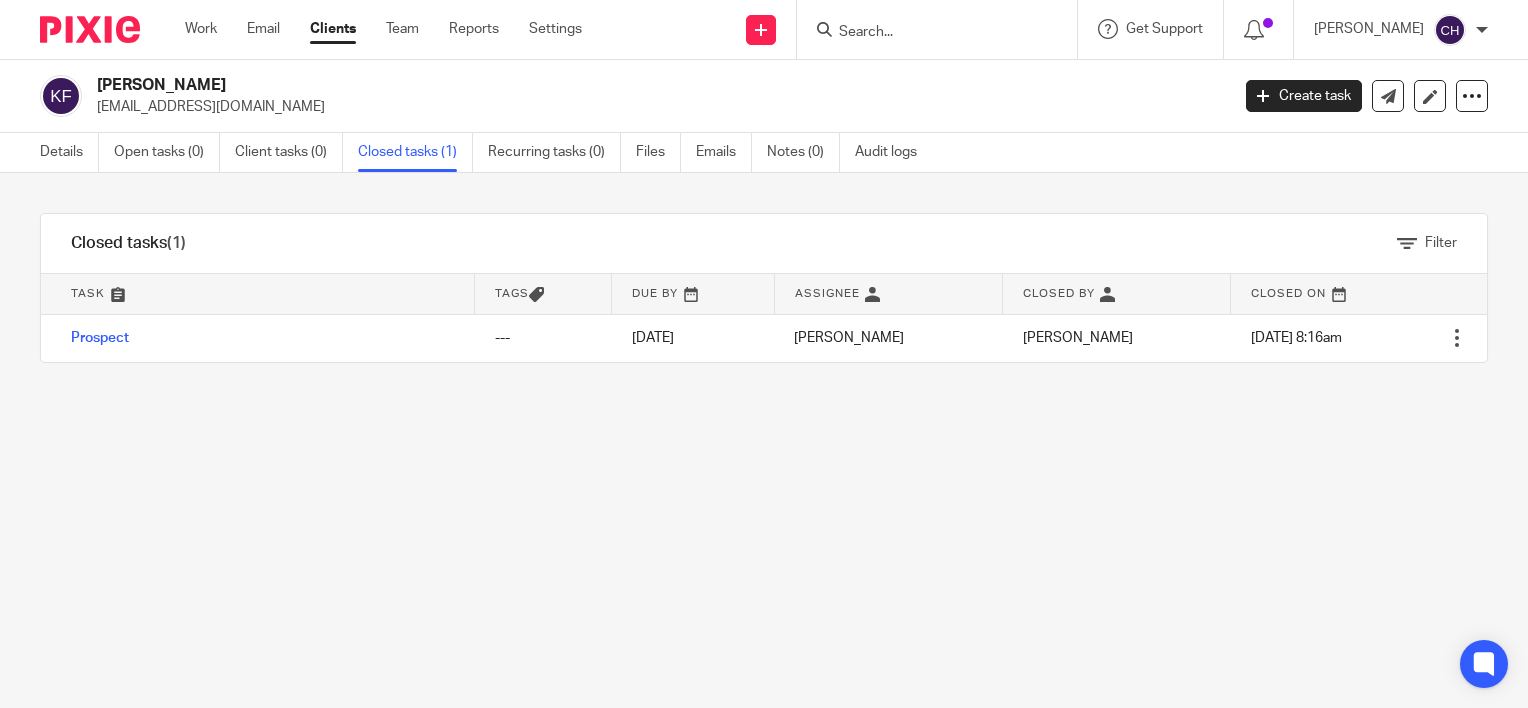 scroll, scrollTop: 0, scrollLeft: 0, axis: both 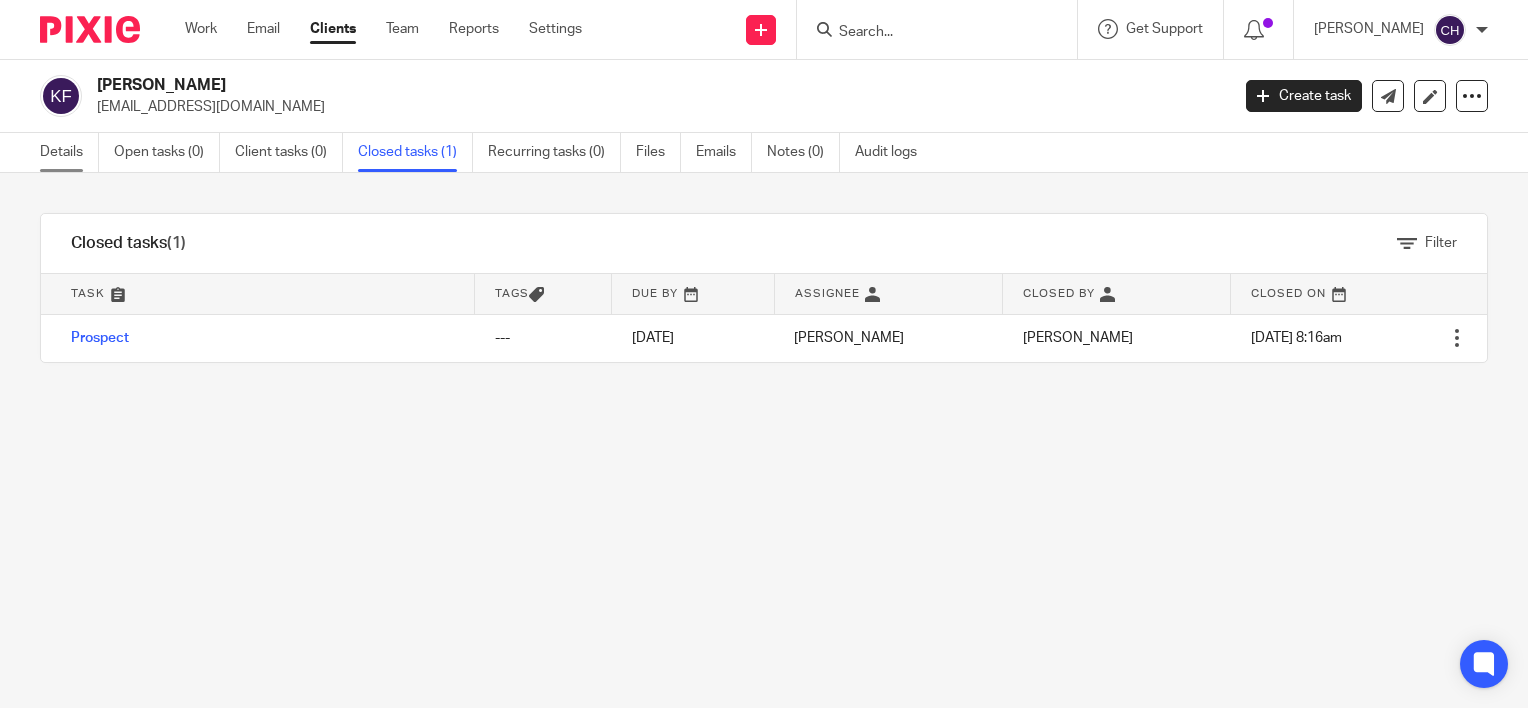 click on "Details" at bounding box center (69, 152) 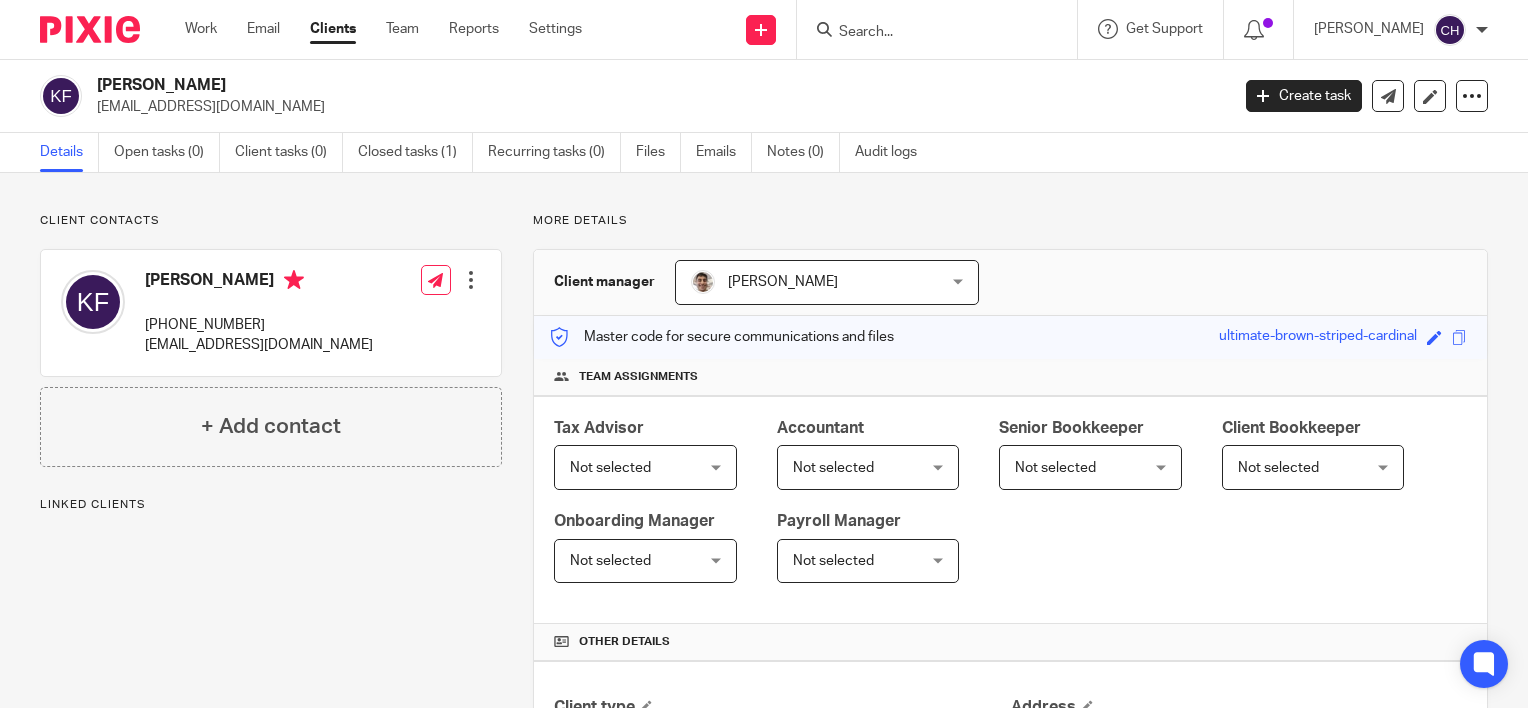 scroll, scrollTop: 0, scrollLeft: 0, axis: both 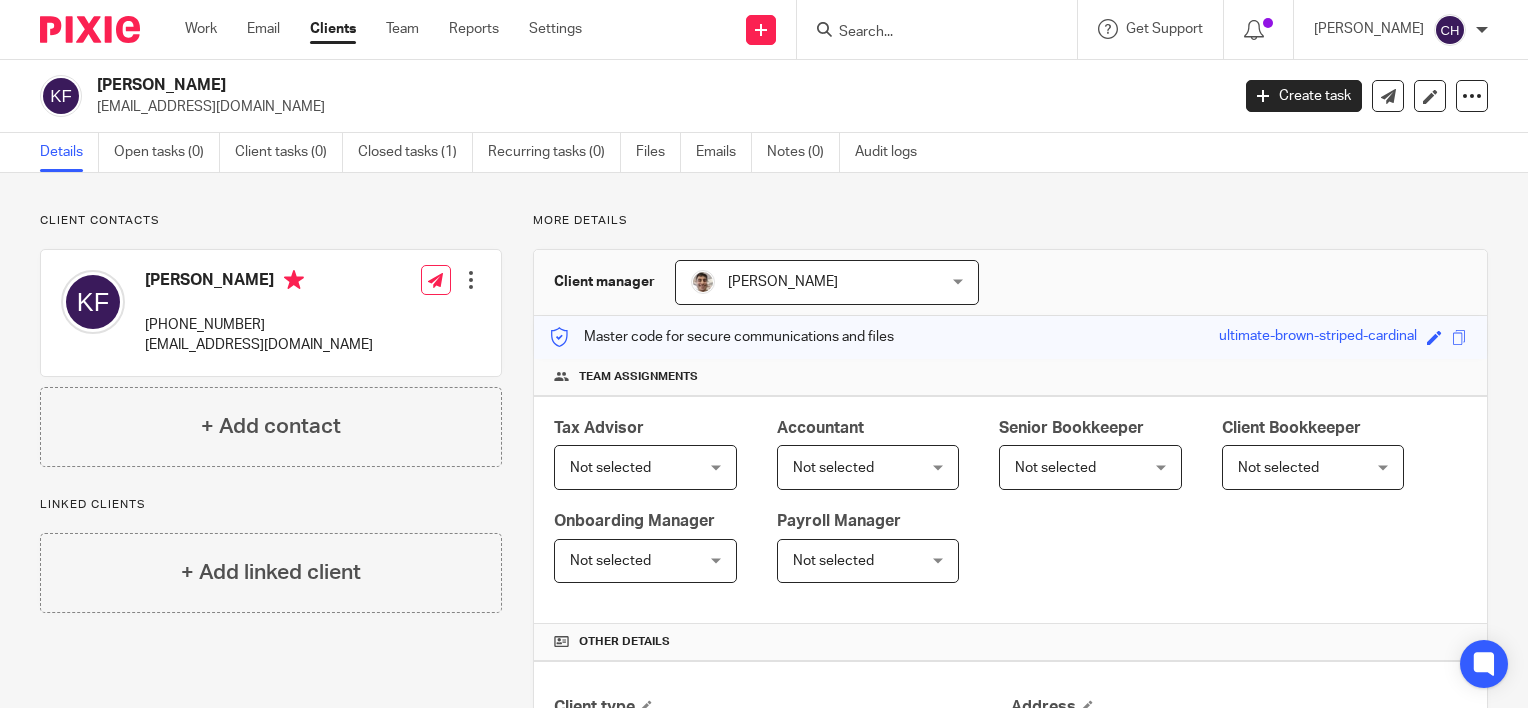 click at bounding box center (927, 33) 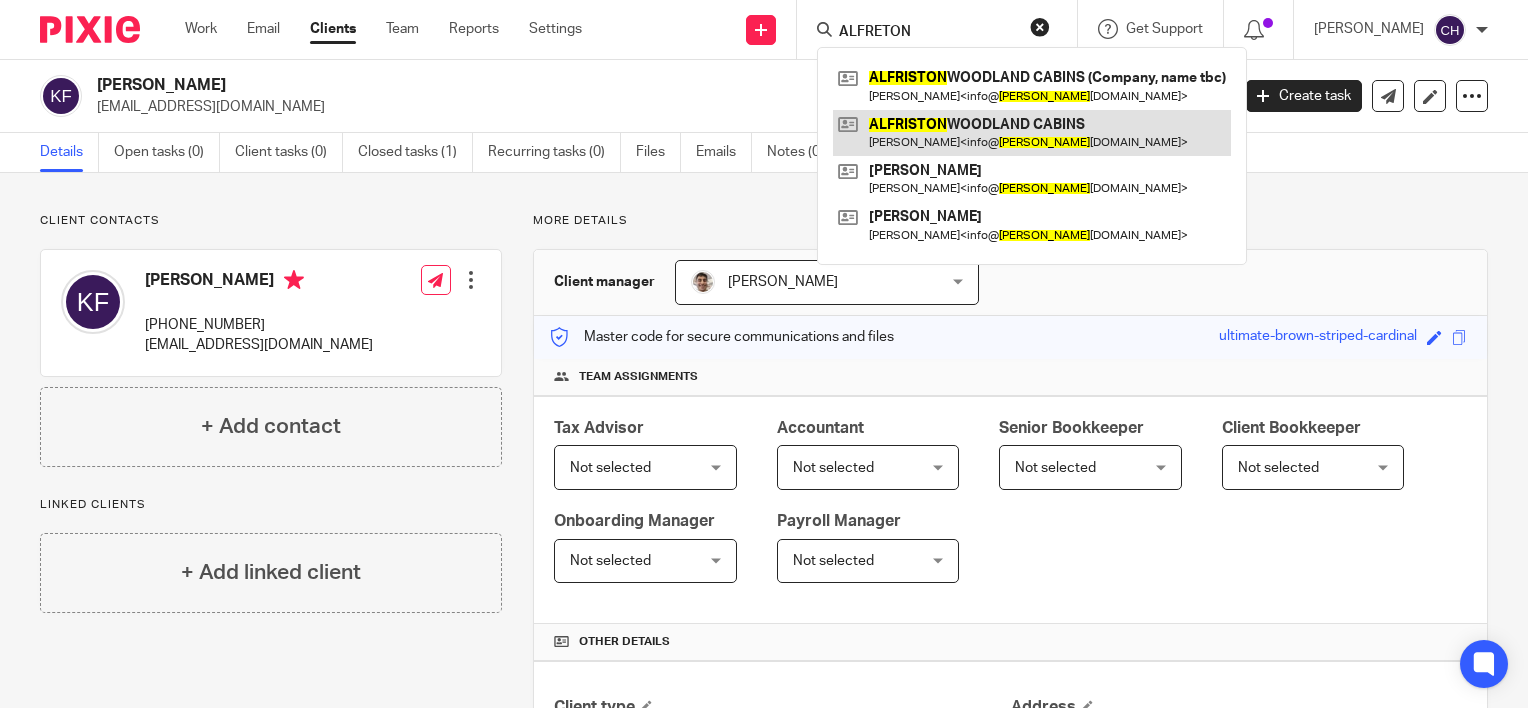 type on "ALFRETON" 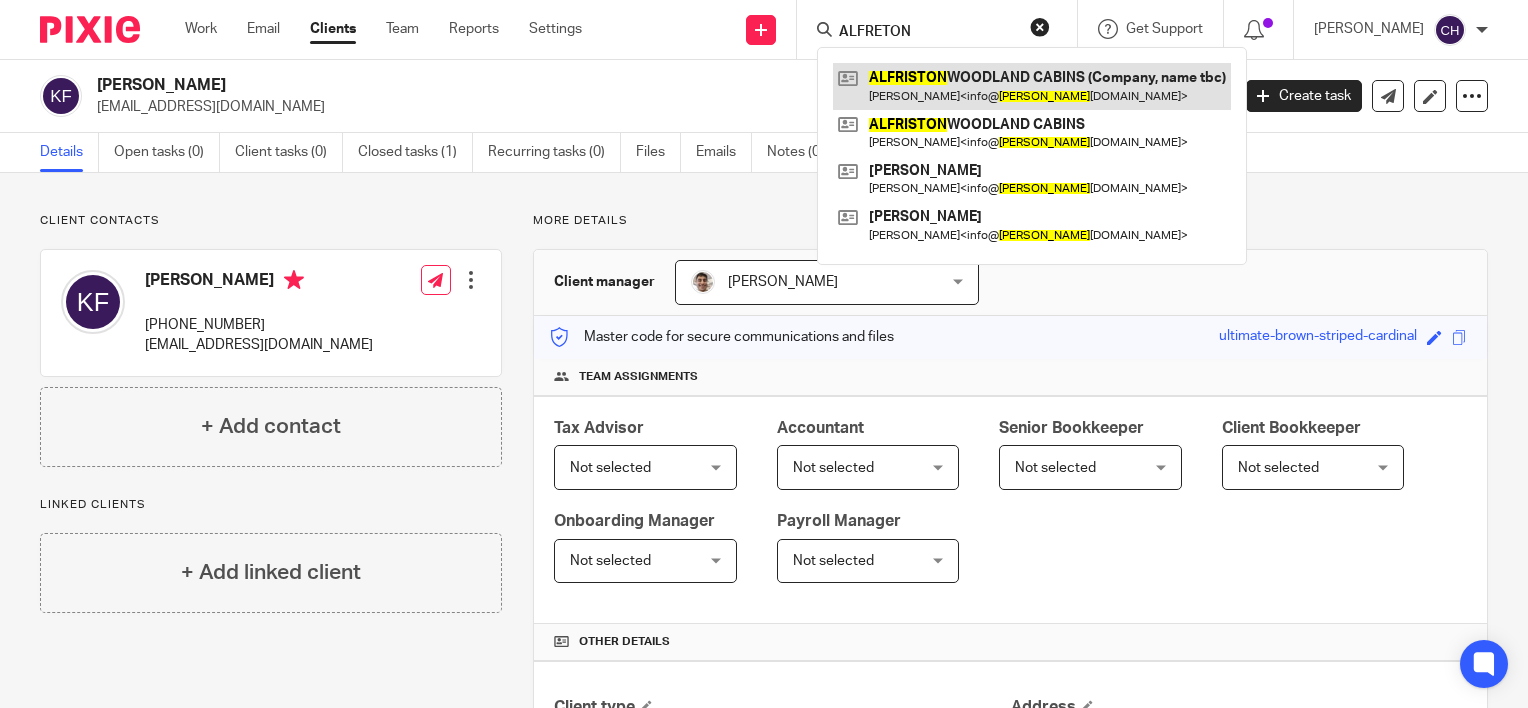 click at bounding box center (1032, 86) 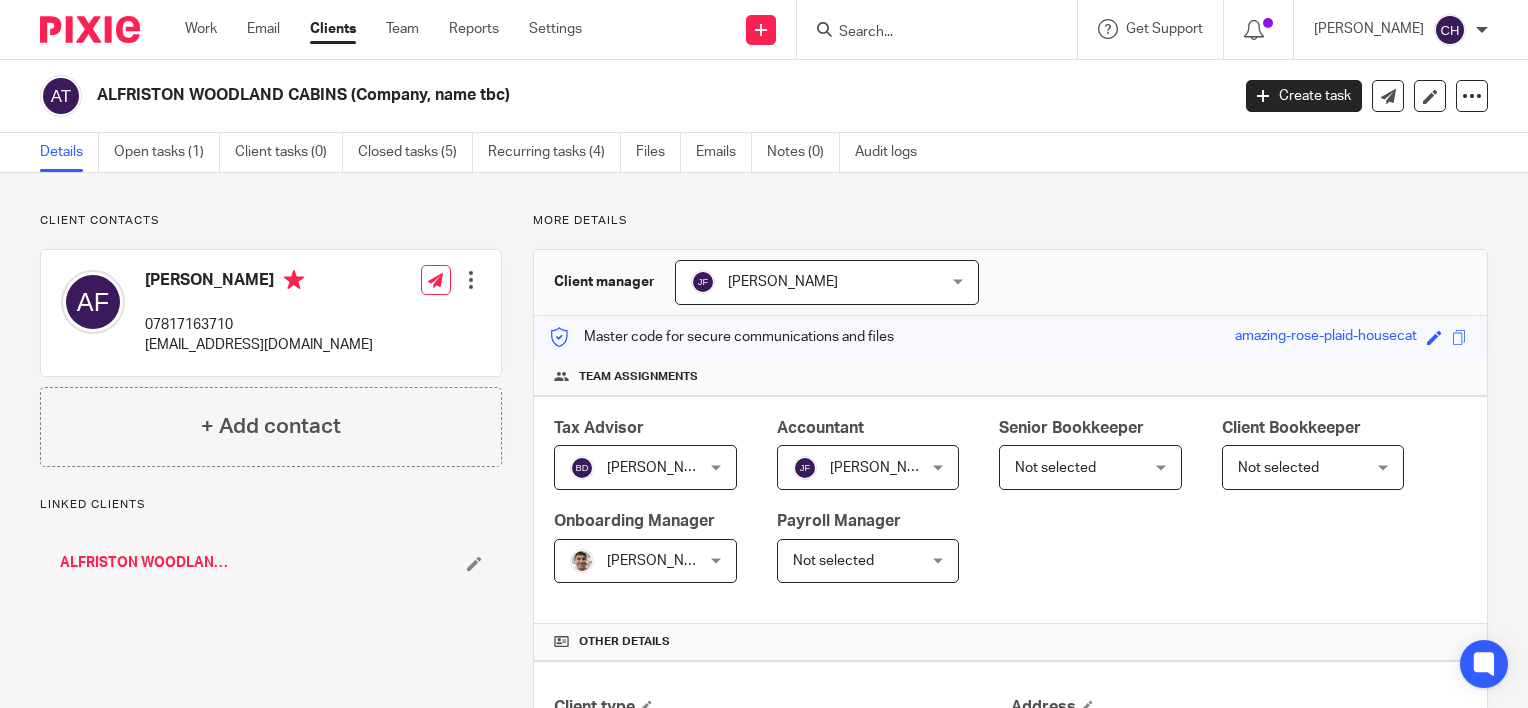 scroll, scrollTop: 0, scrollLeft: 0, axis: both 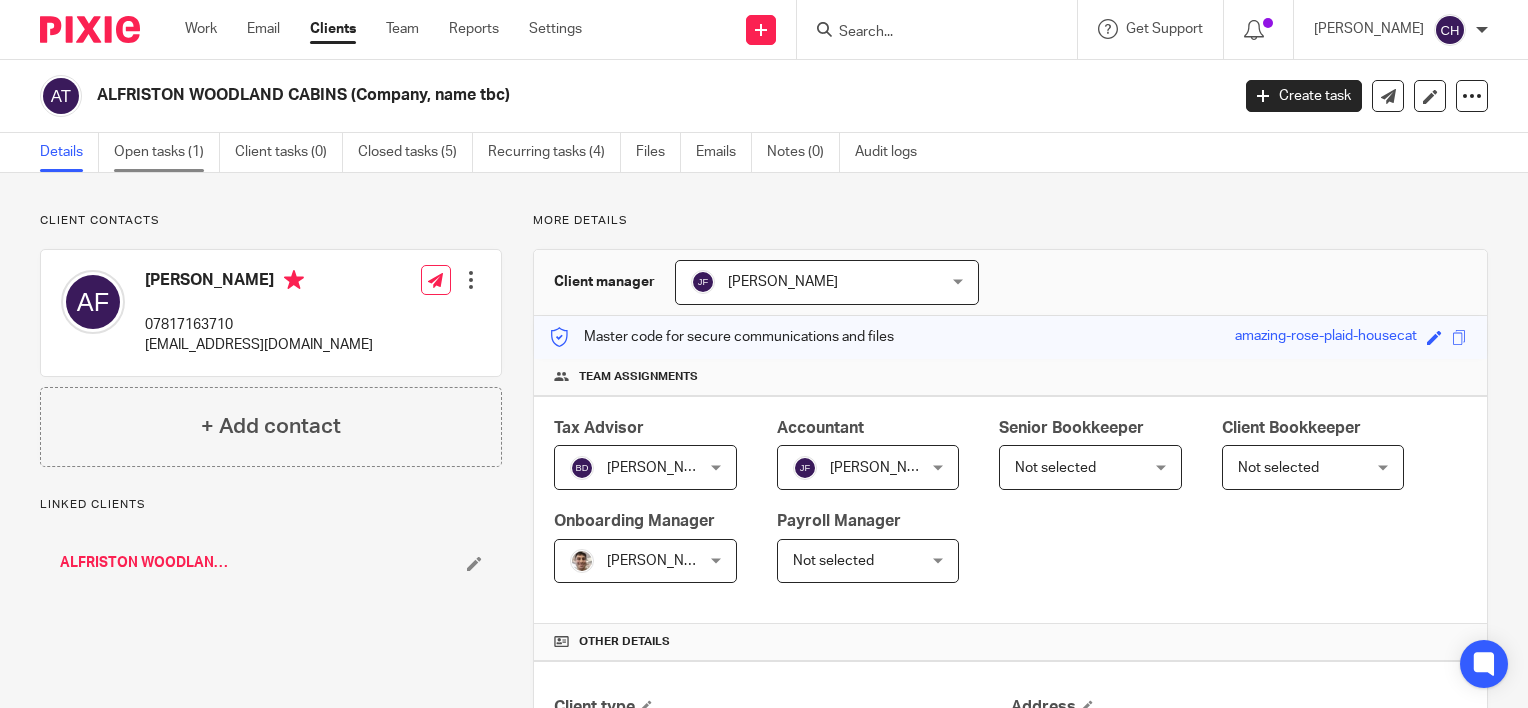 click on "Open tasks (1)" at bounding box center [167, 152] 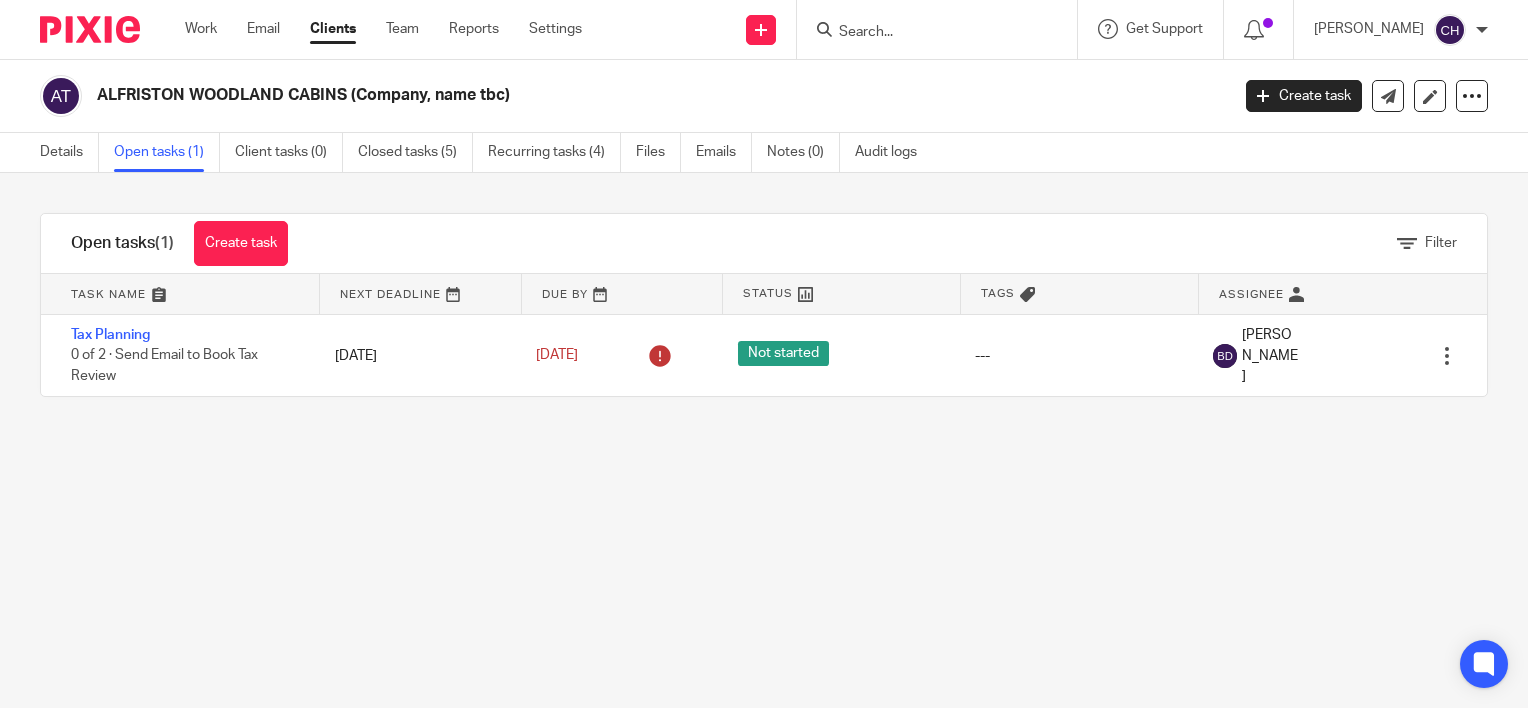 scroll, scrollTop: 0, scrollLeft: 0, axis: both 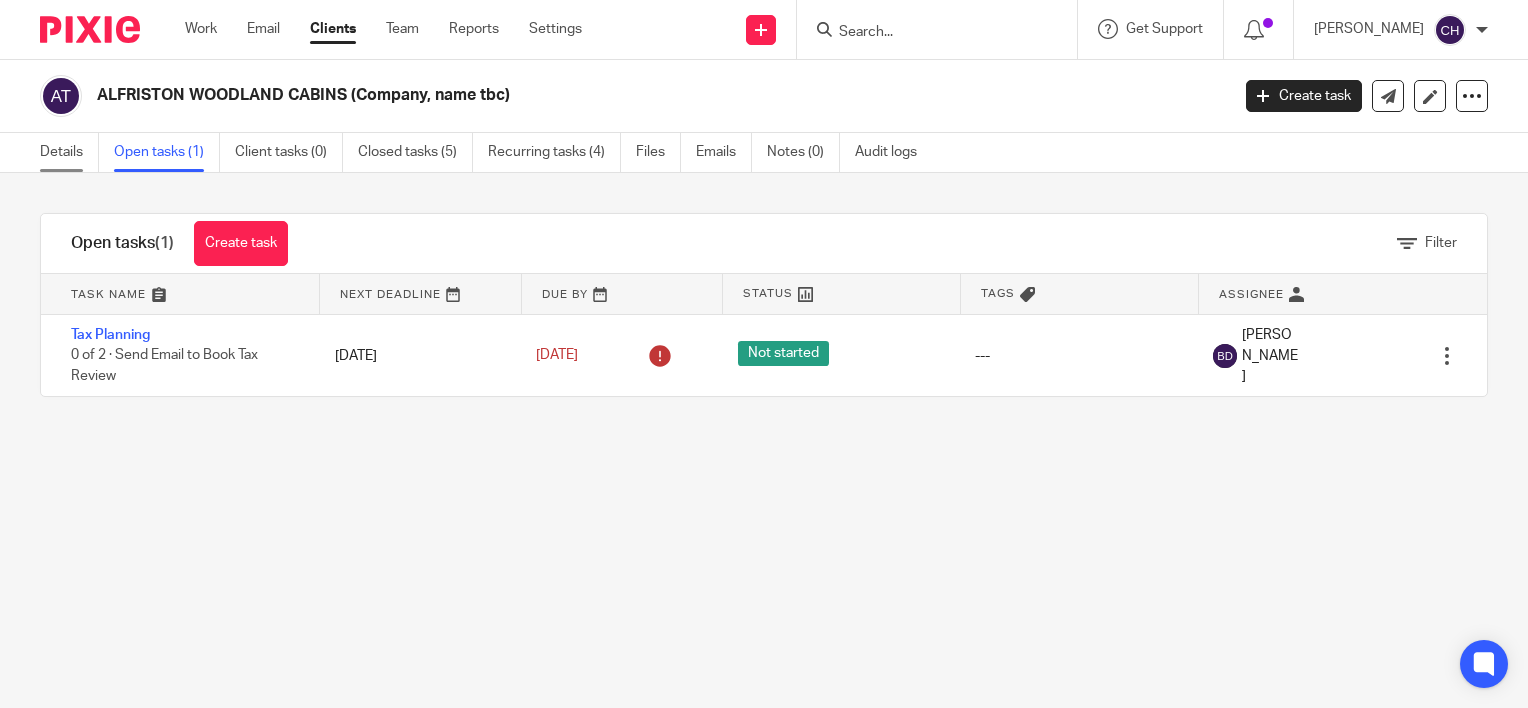 click on "Details" at bounding box center [69, 152] 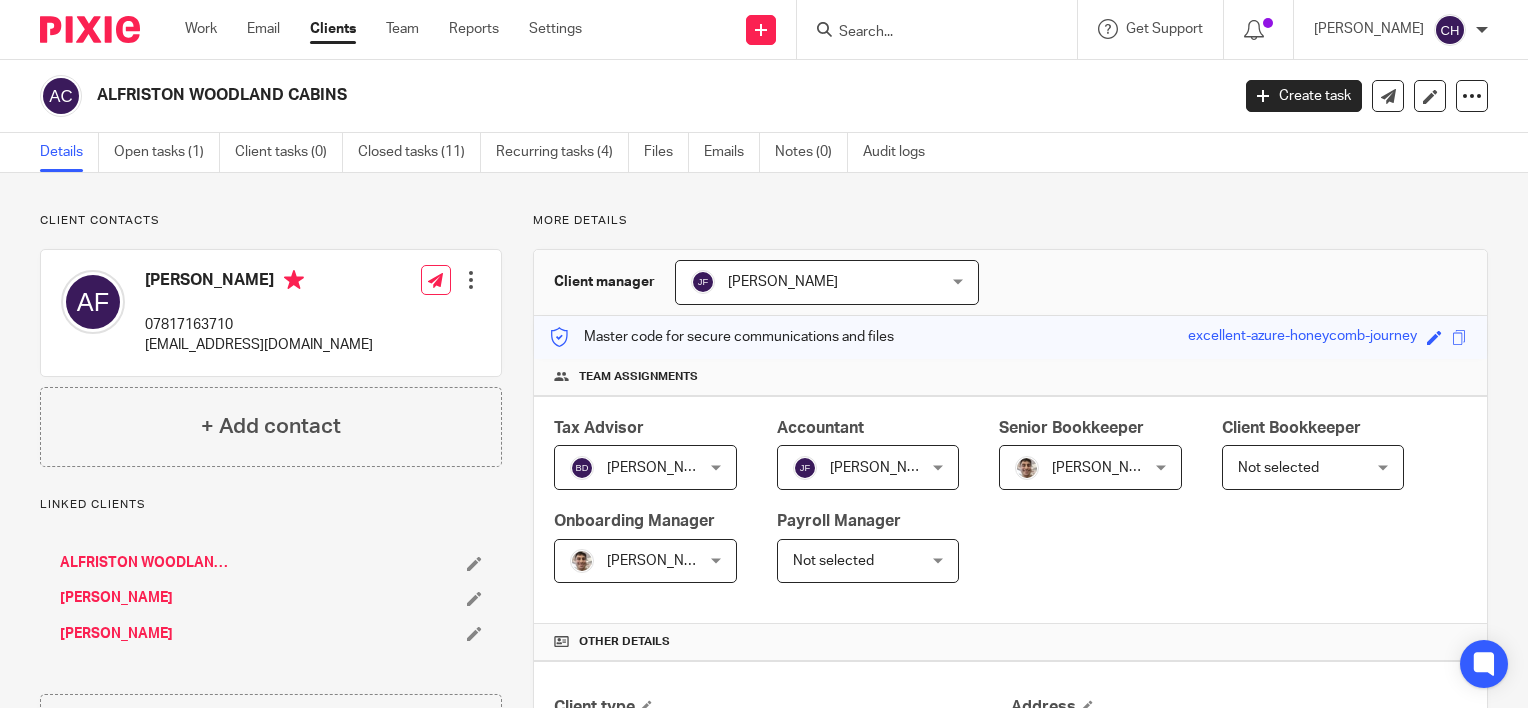 scroll, scrollTop: 0, scrollLeft: 0, axis: both 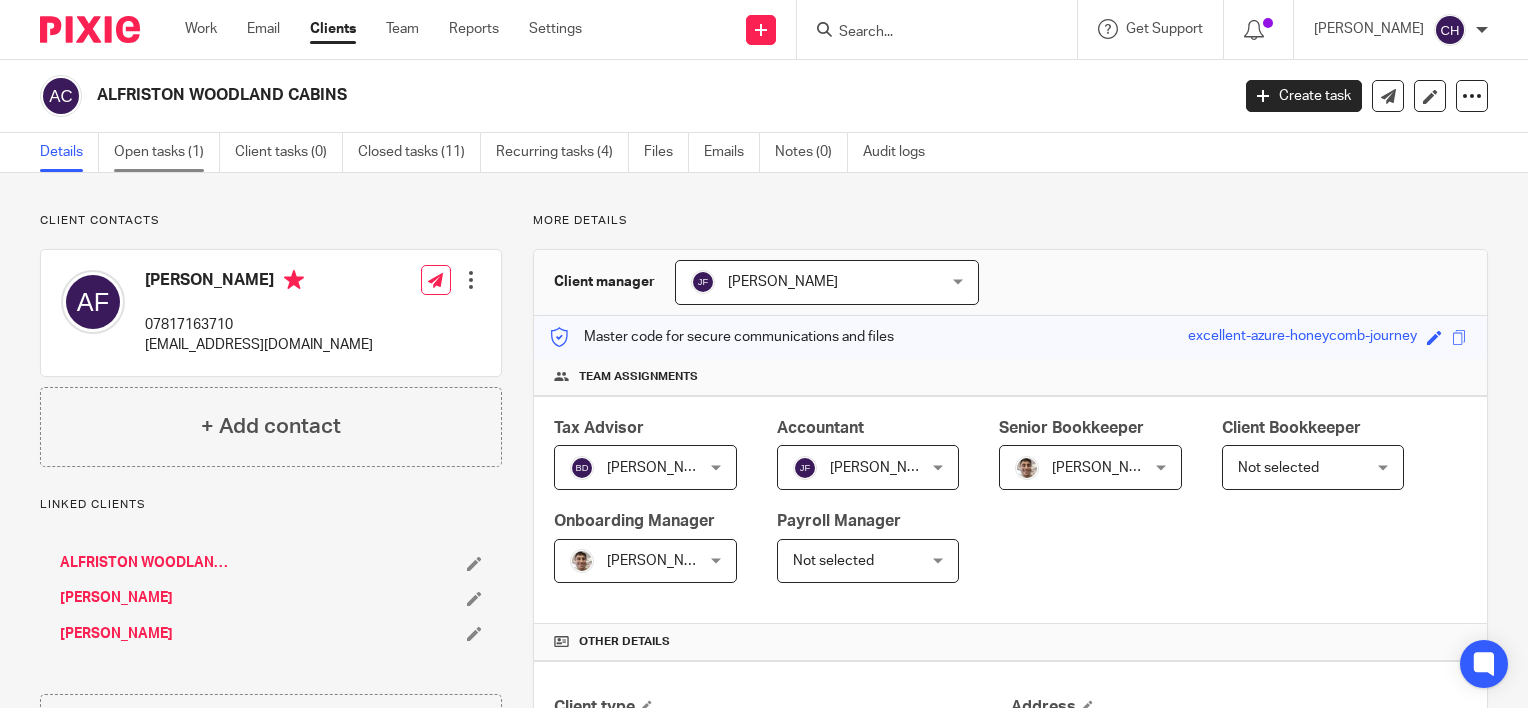 click on "Open tasks (1)" at bounding box center [167, 152] 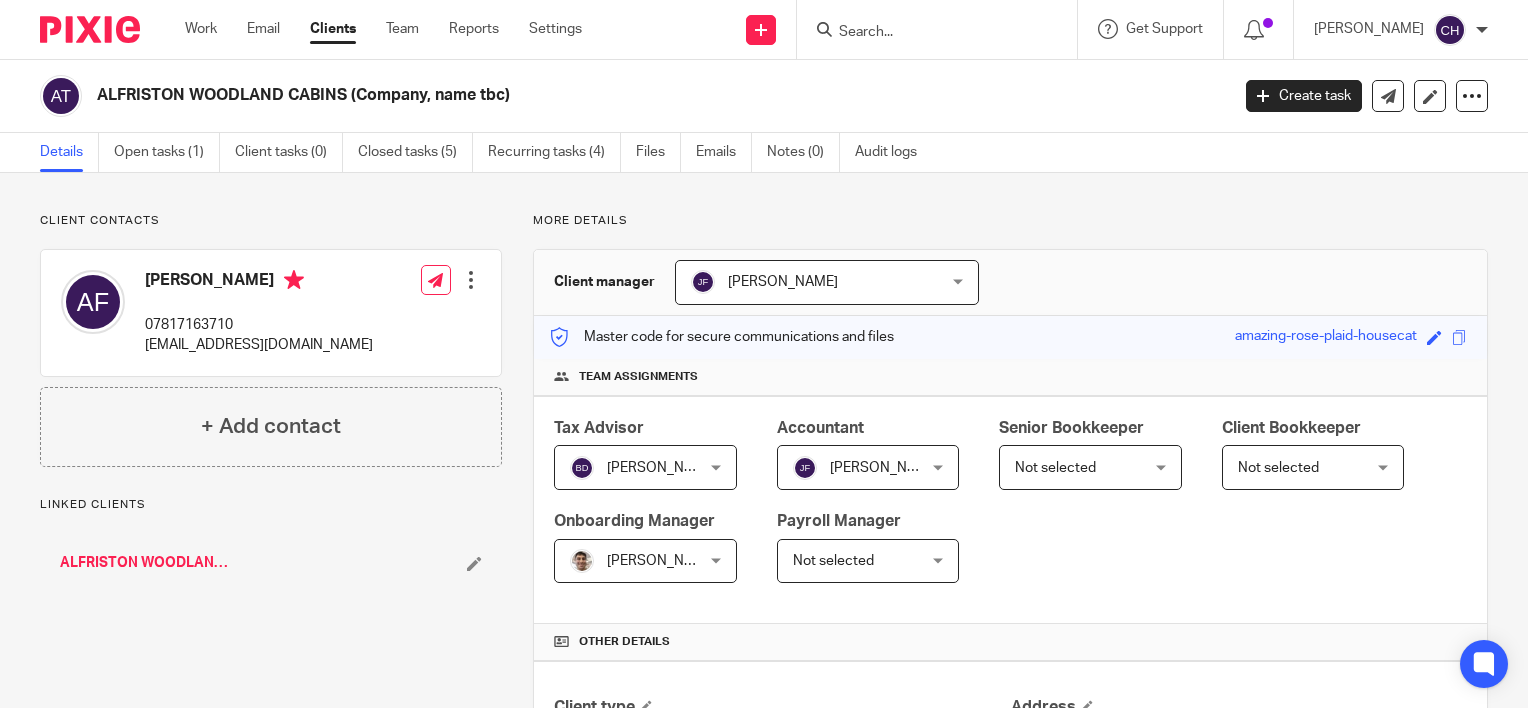 scroll, scrollTop: 0, scrollLeft: 0, axis: both 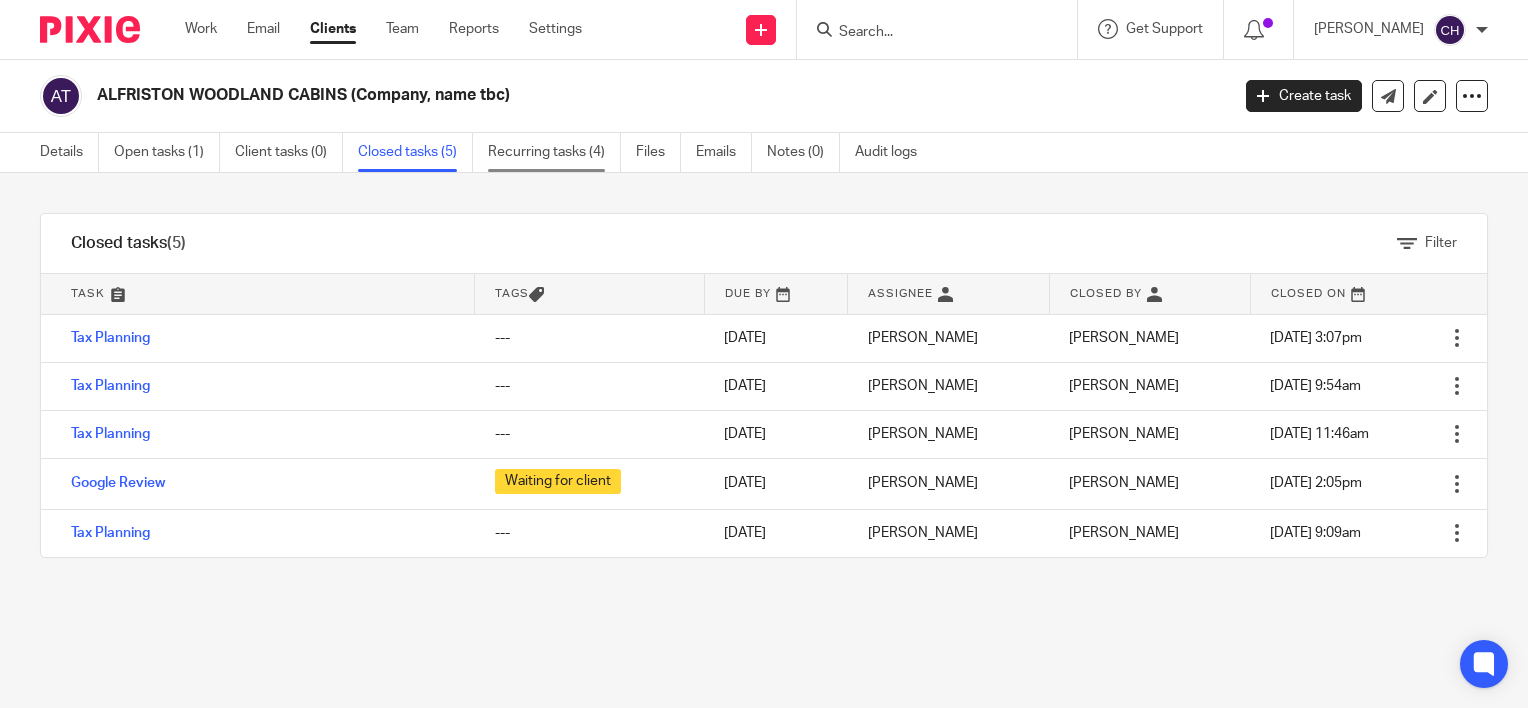 click on "Recurring tasks (4)" at bounding box center (554, 152) 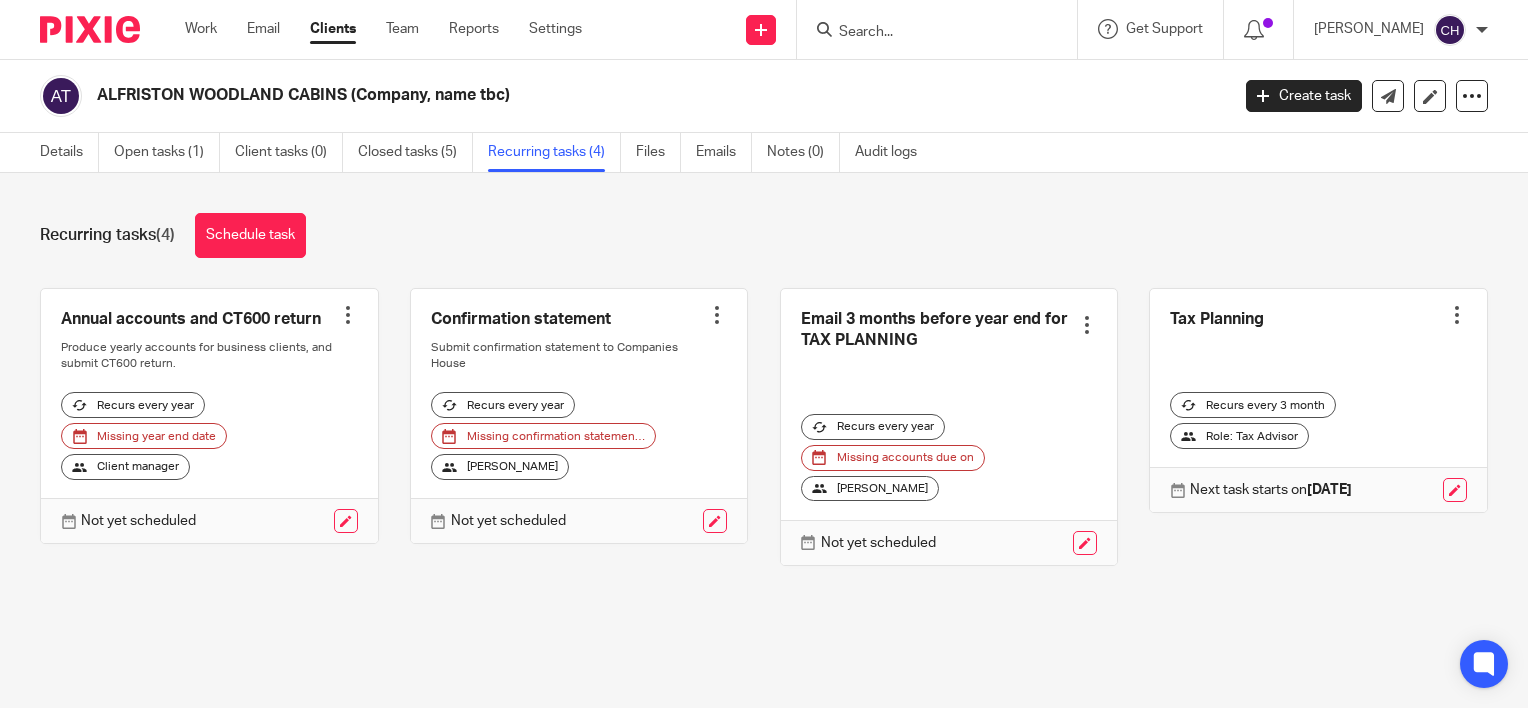 scroll, scrollTop: 0, scrollLeft: 0, axis: both 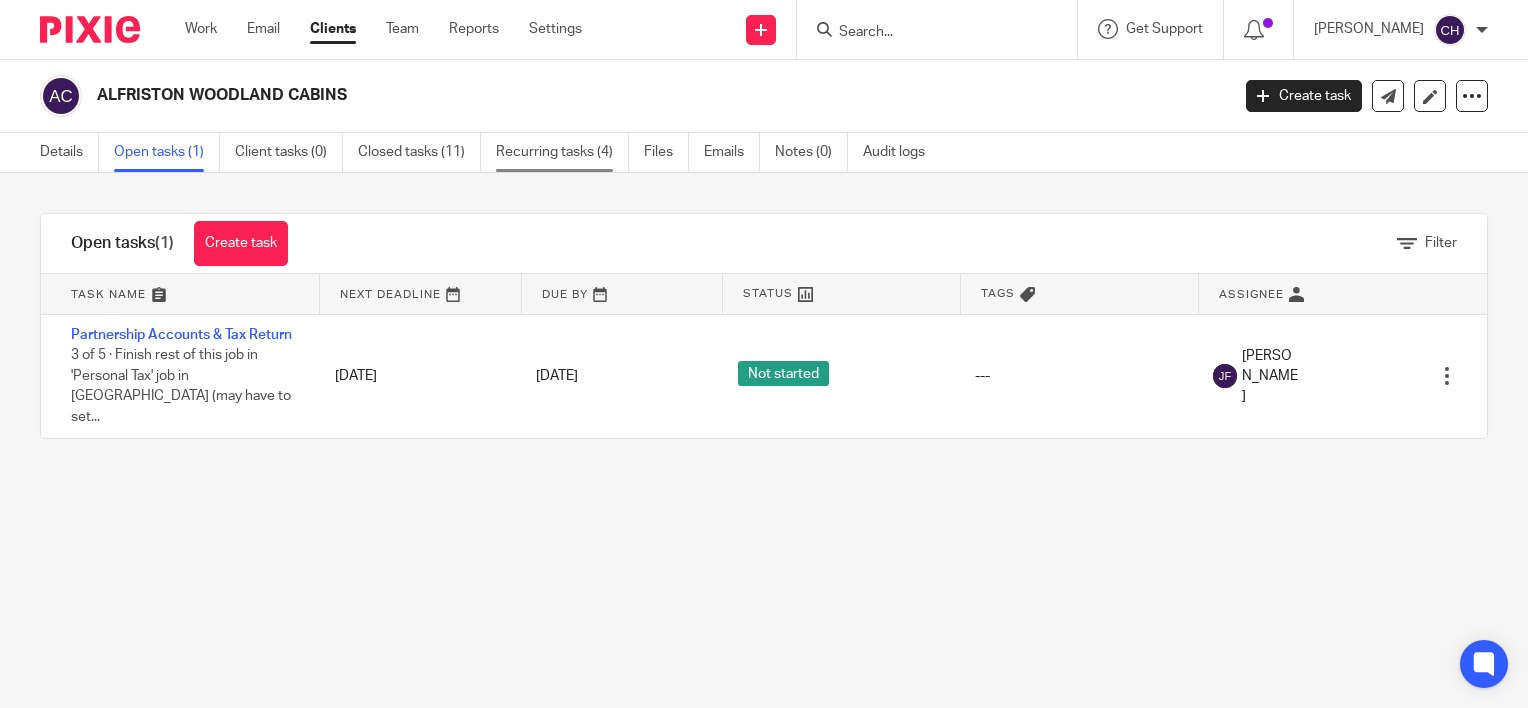 click on "Recurring tasks (4)" at bounding box center (562, 152) 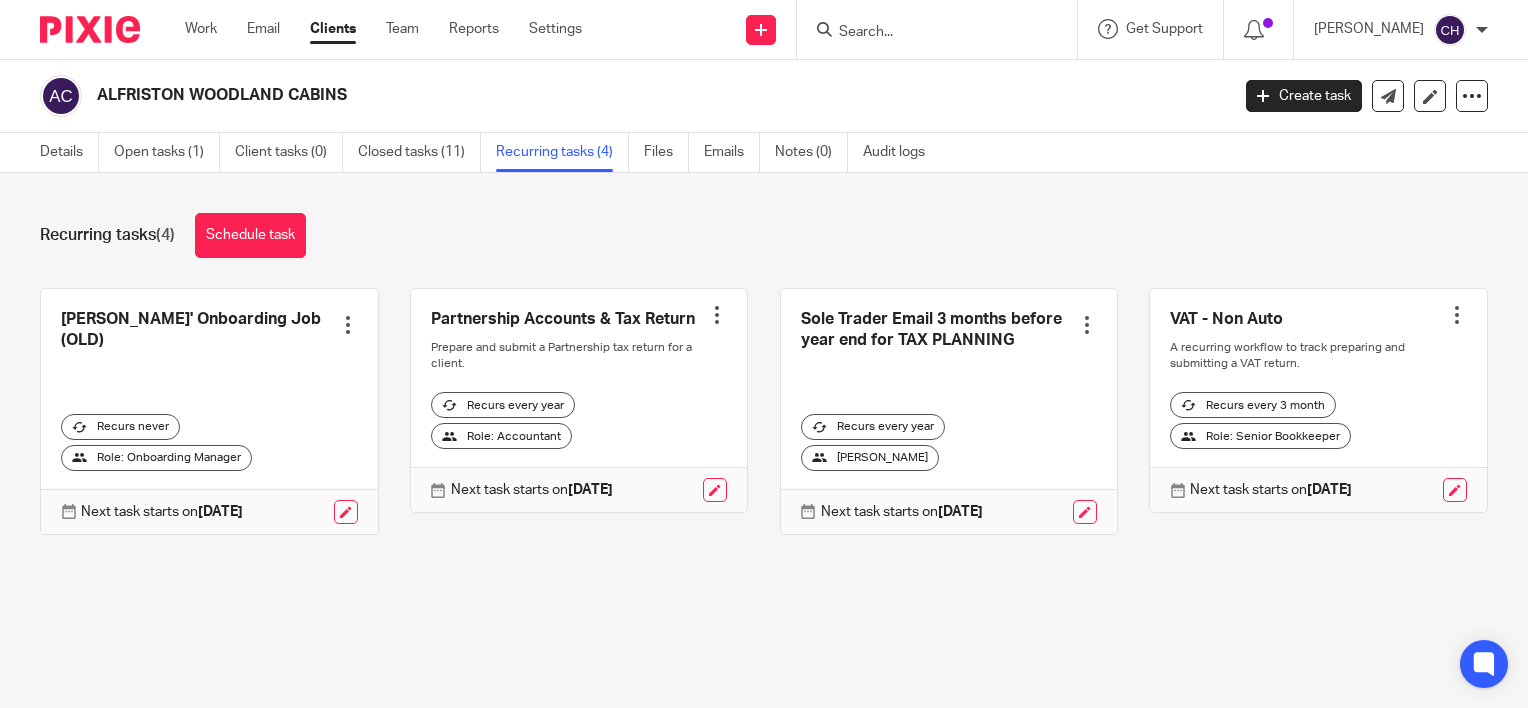 scroll, scrollTop: 0, scrollLeft: 0, axis: both 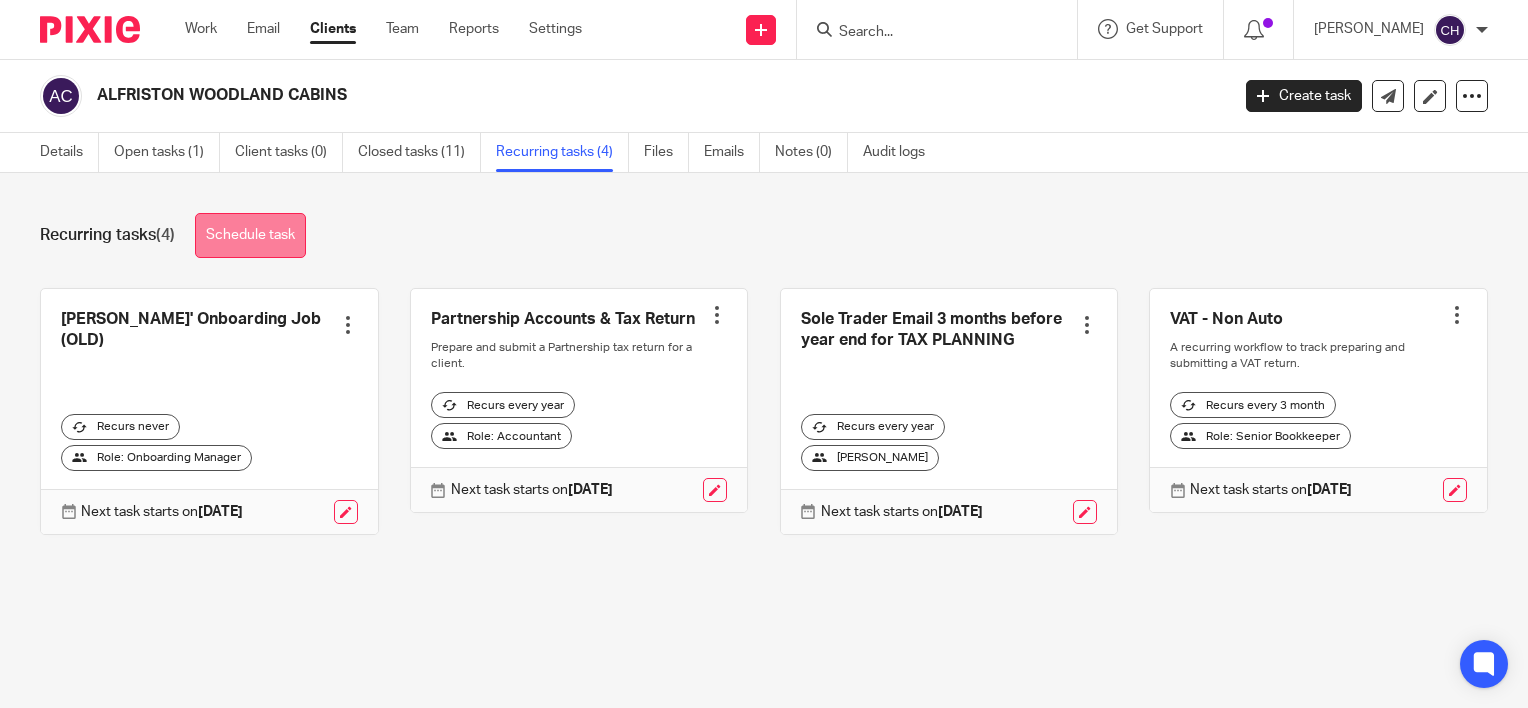 click on "Schedule task" at bounding box center (250, 235) 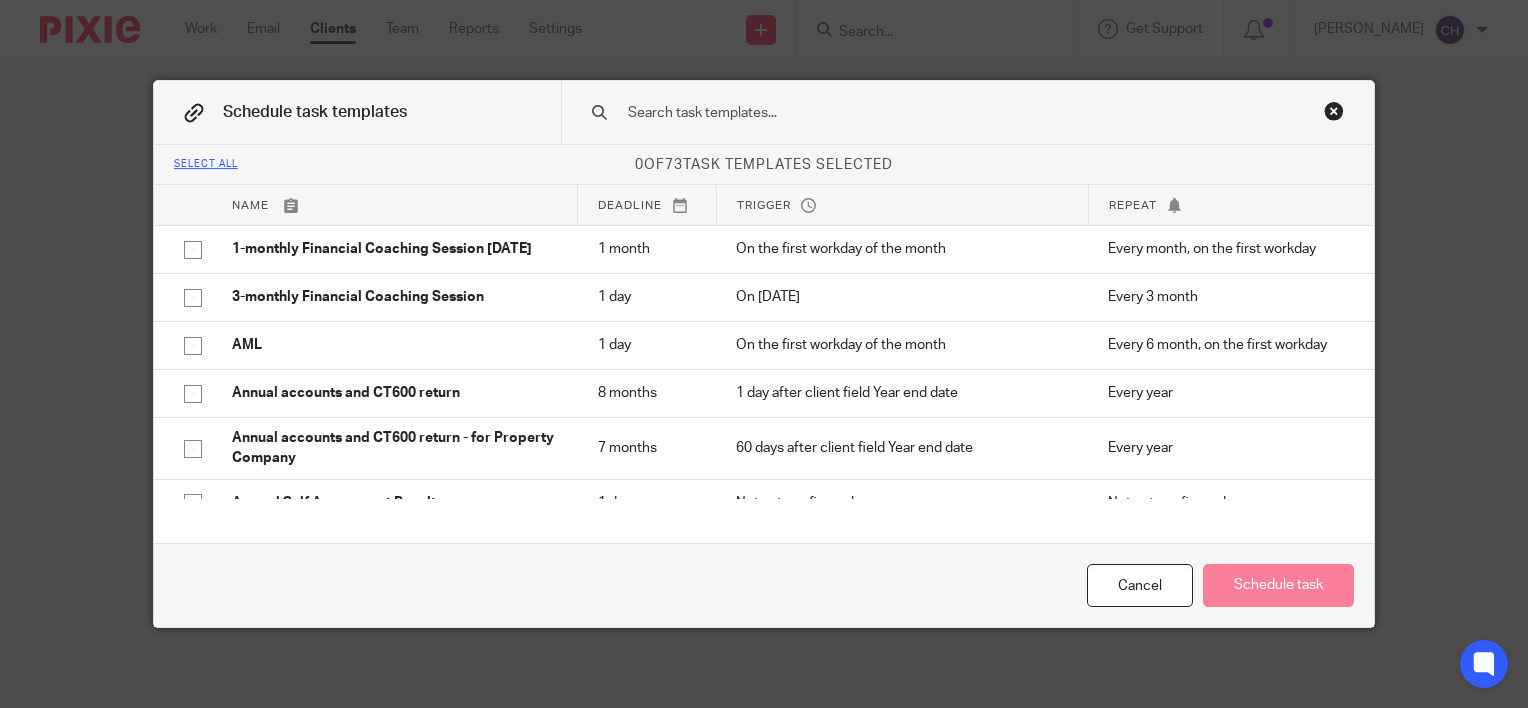 scroll, scrollTop: 0, scrollLeft: 0, axis: both 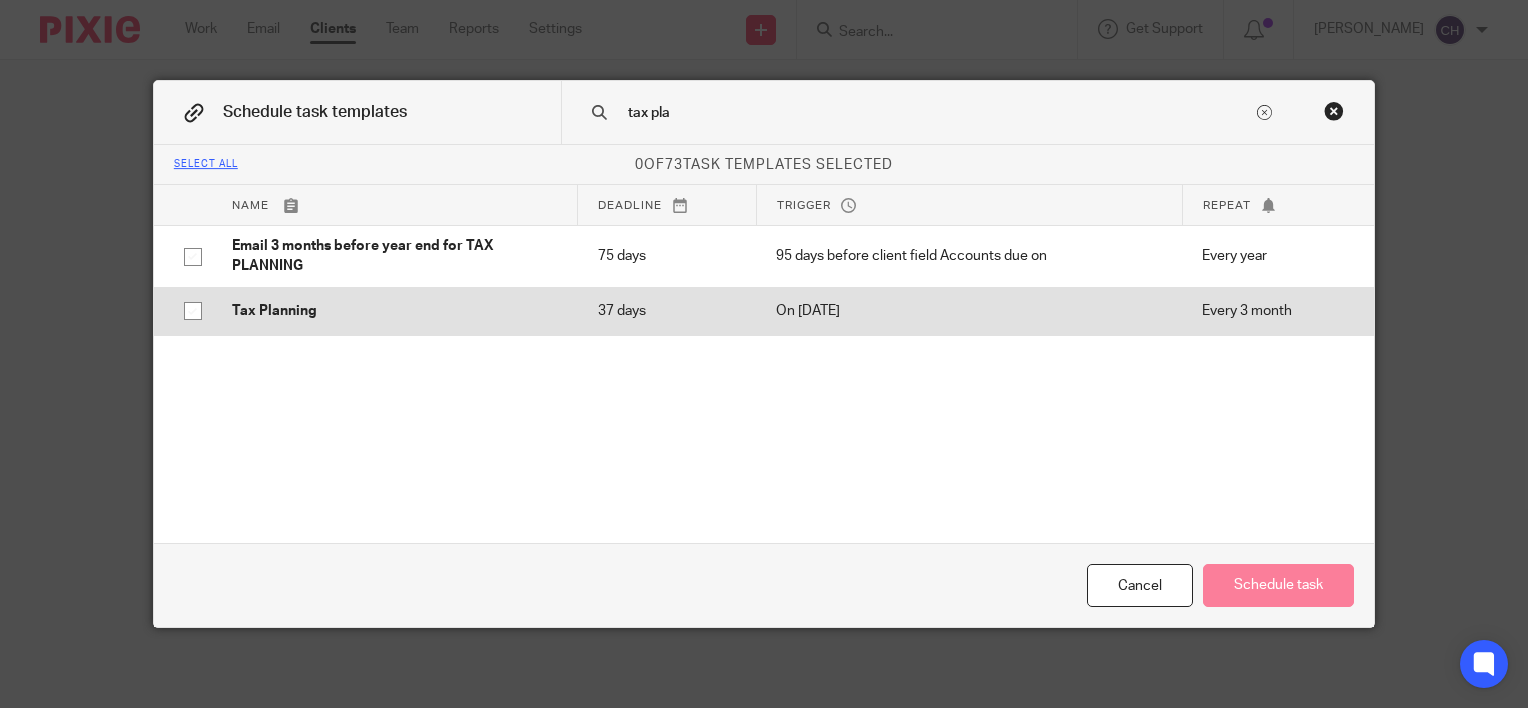 type on "tax pla" 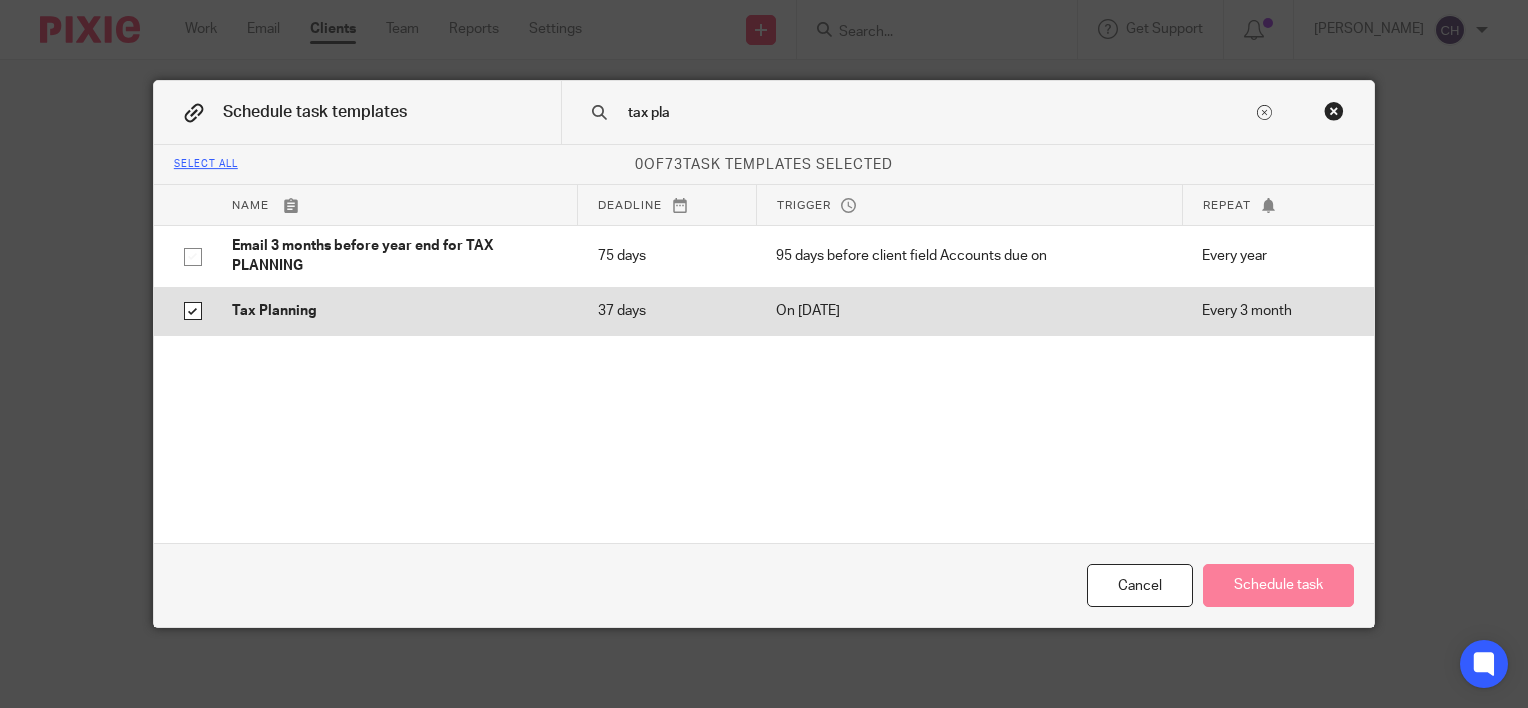 checkbox on "true" 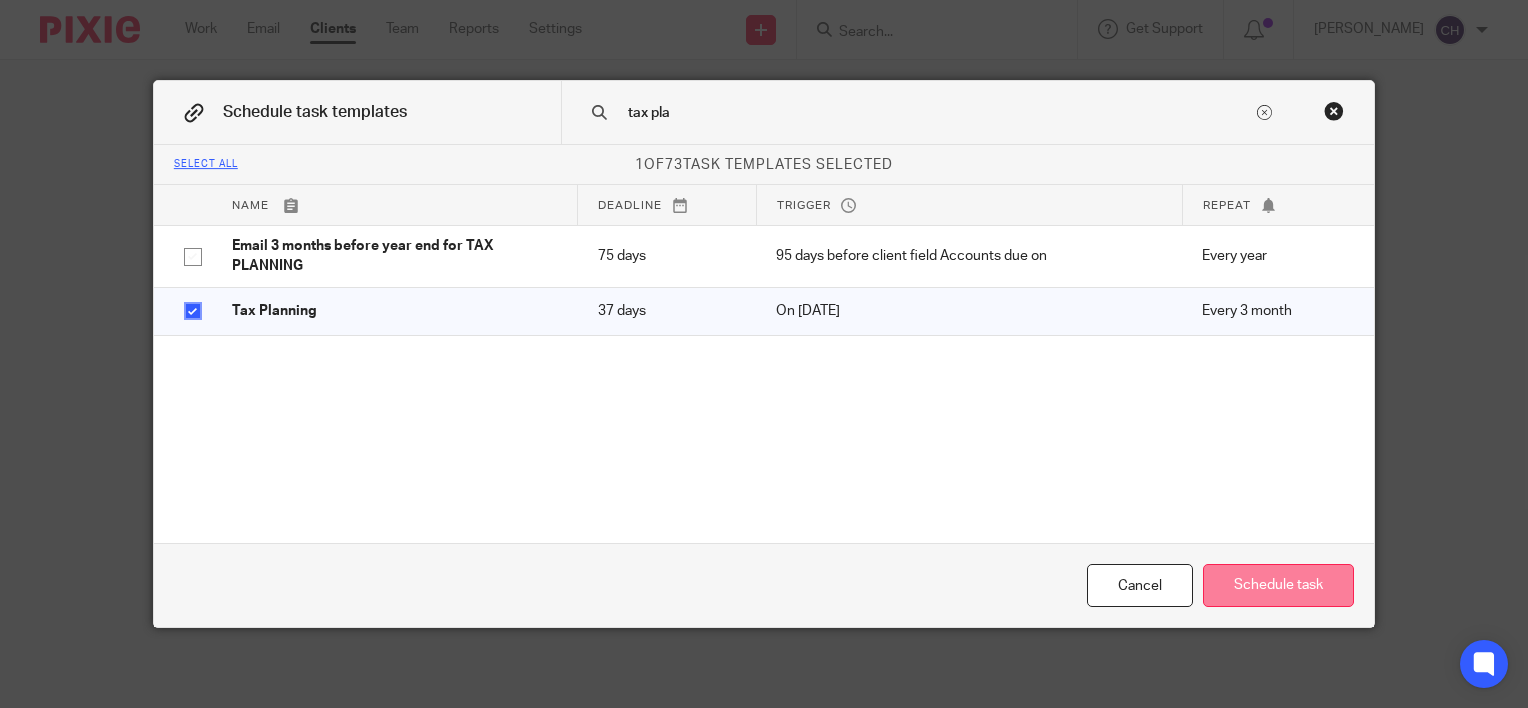click on "Schedule task" at bounding box center [1278, 585] 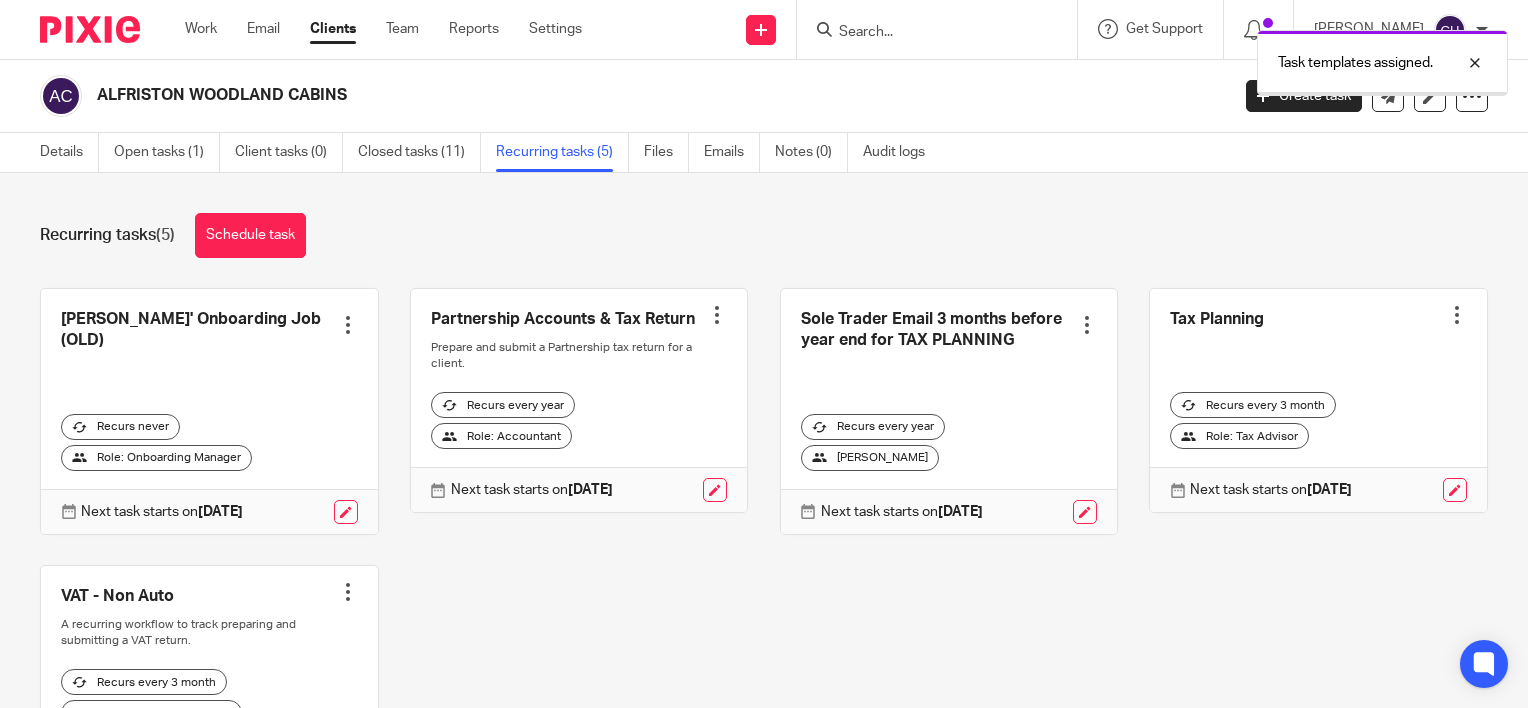 scroll, scrollTop: 0, scrollLeft: 0, axis: both 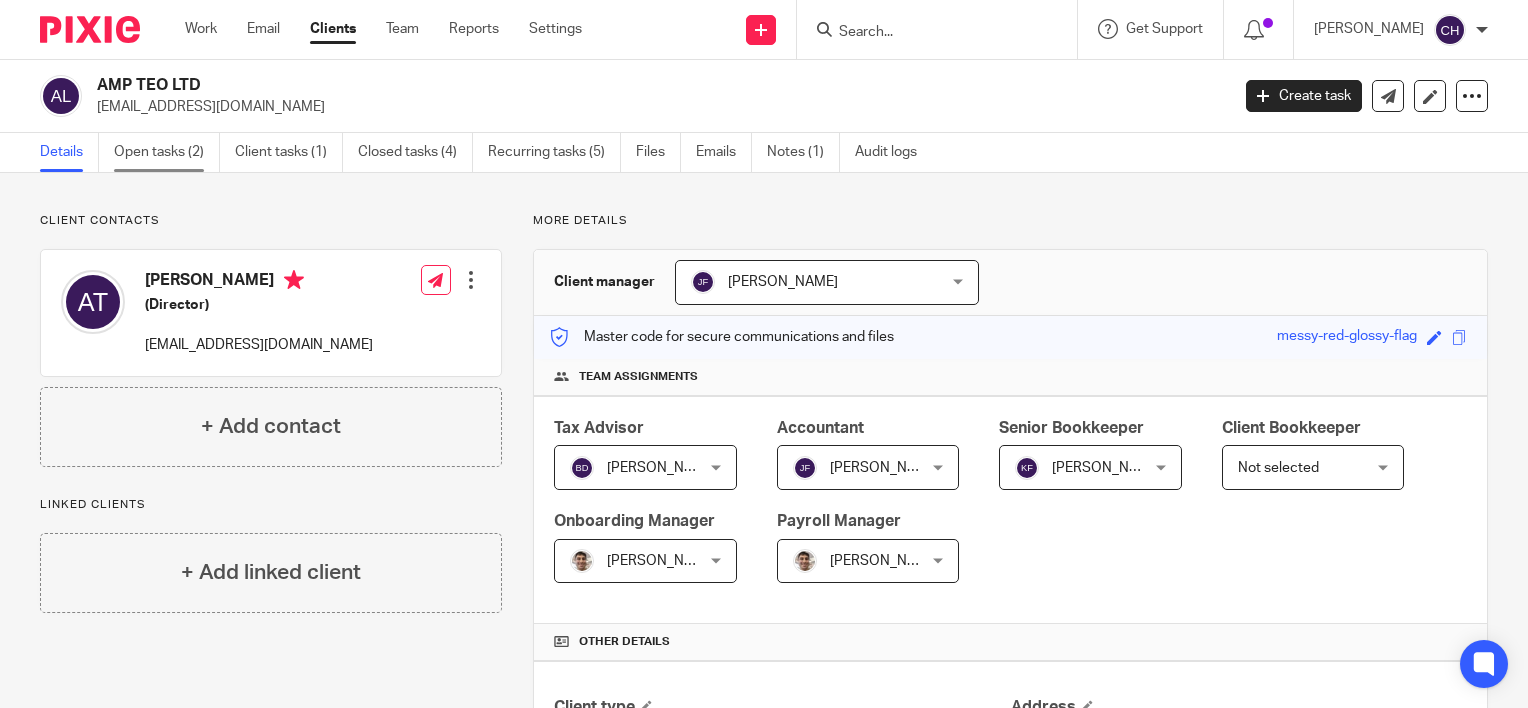 click on "Open tasks (2)" at bounding box center [167, 152] 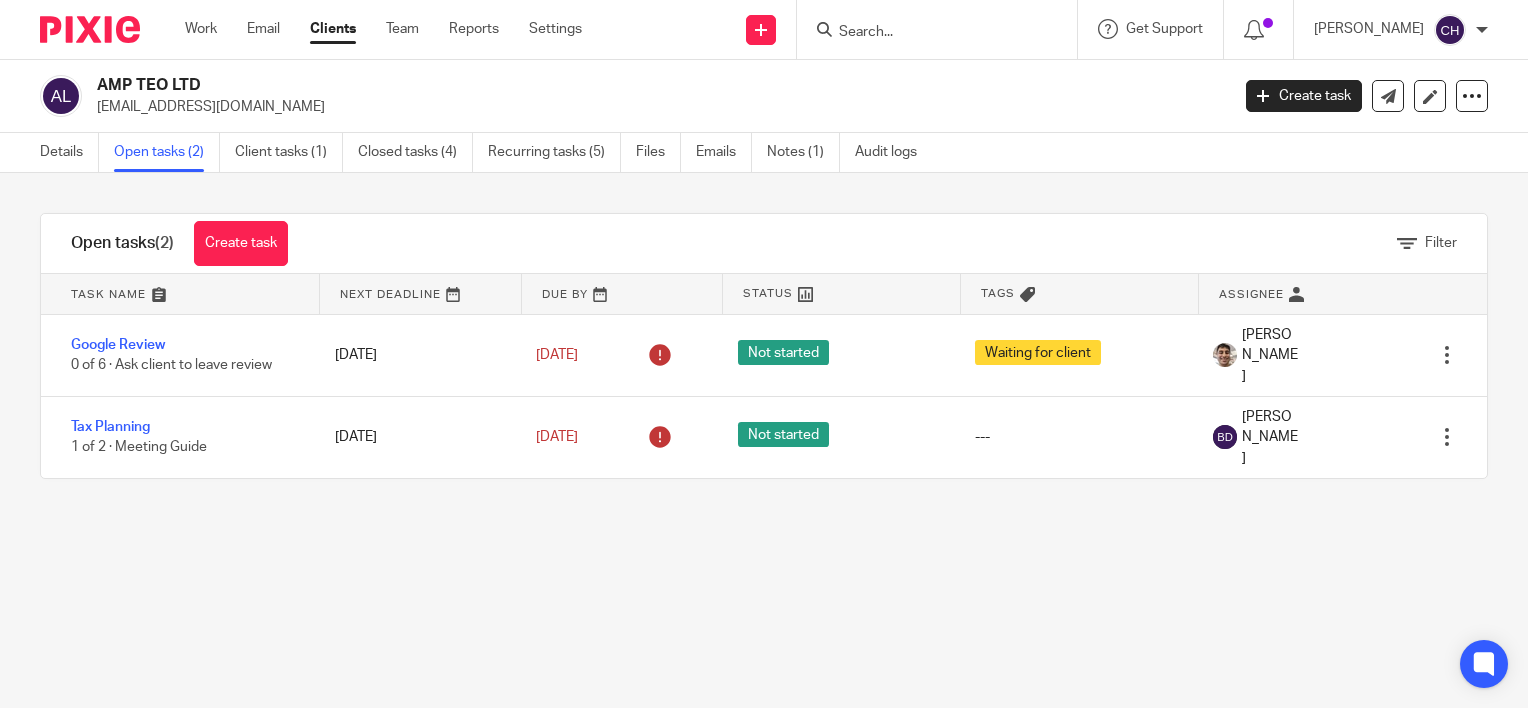 scroll, scrollTop: 0, scrollLeft: 0, axis: both 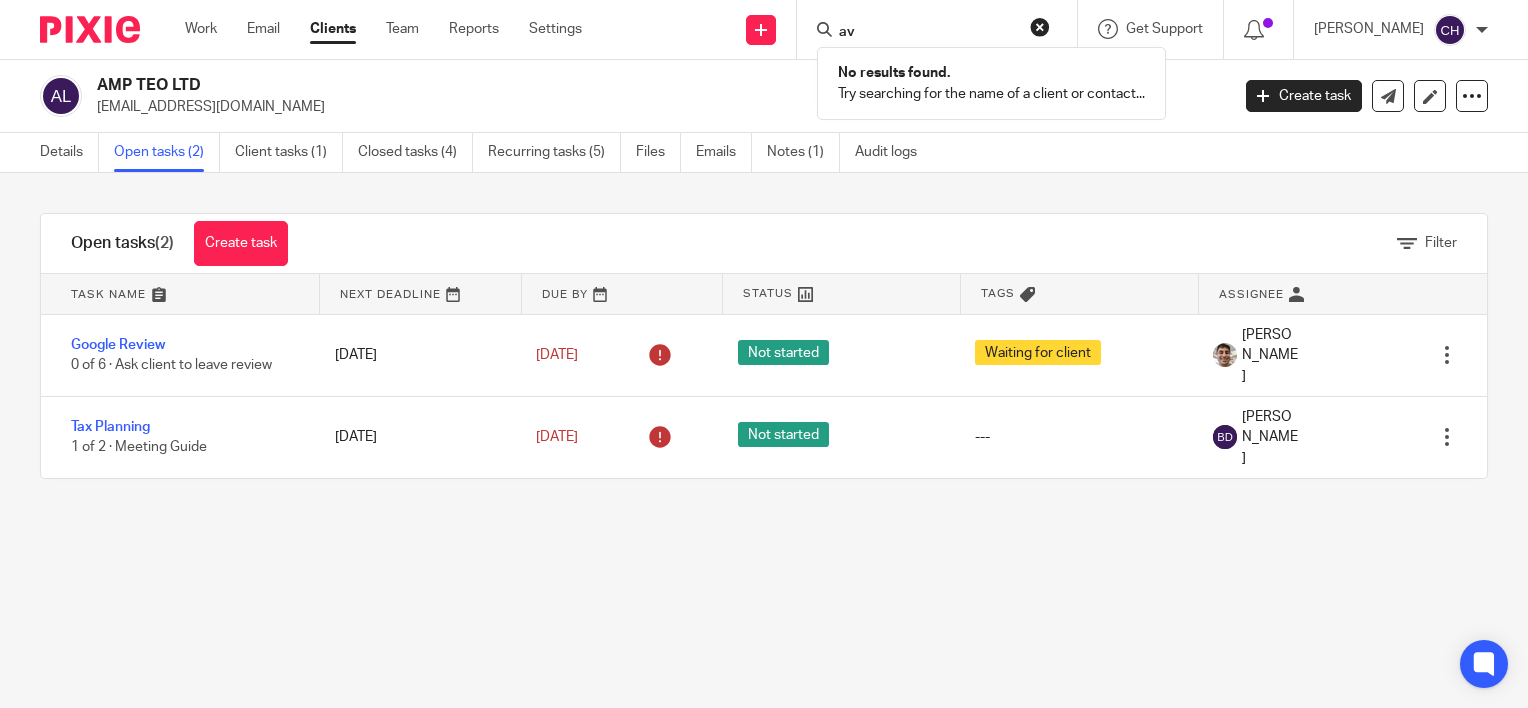 type on "a" 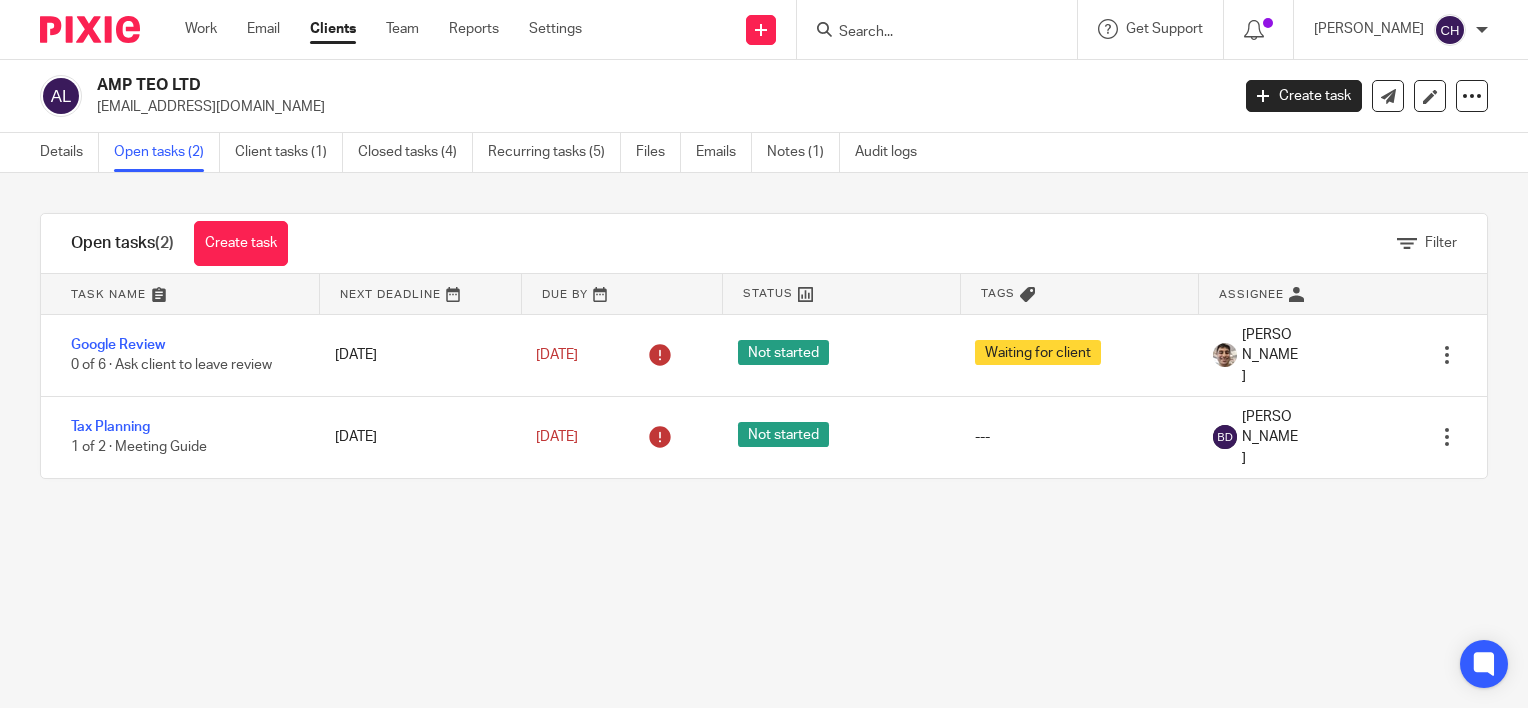 click at bounding box center [927, 33] 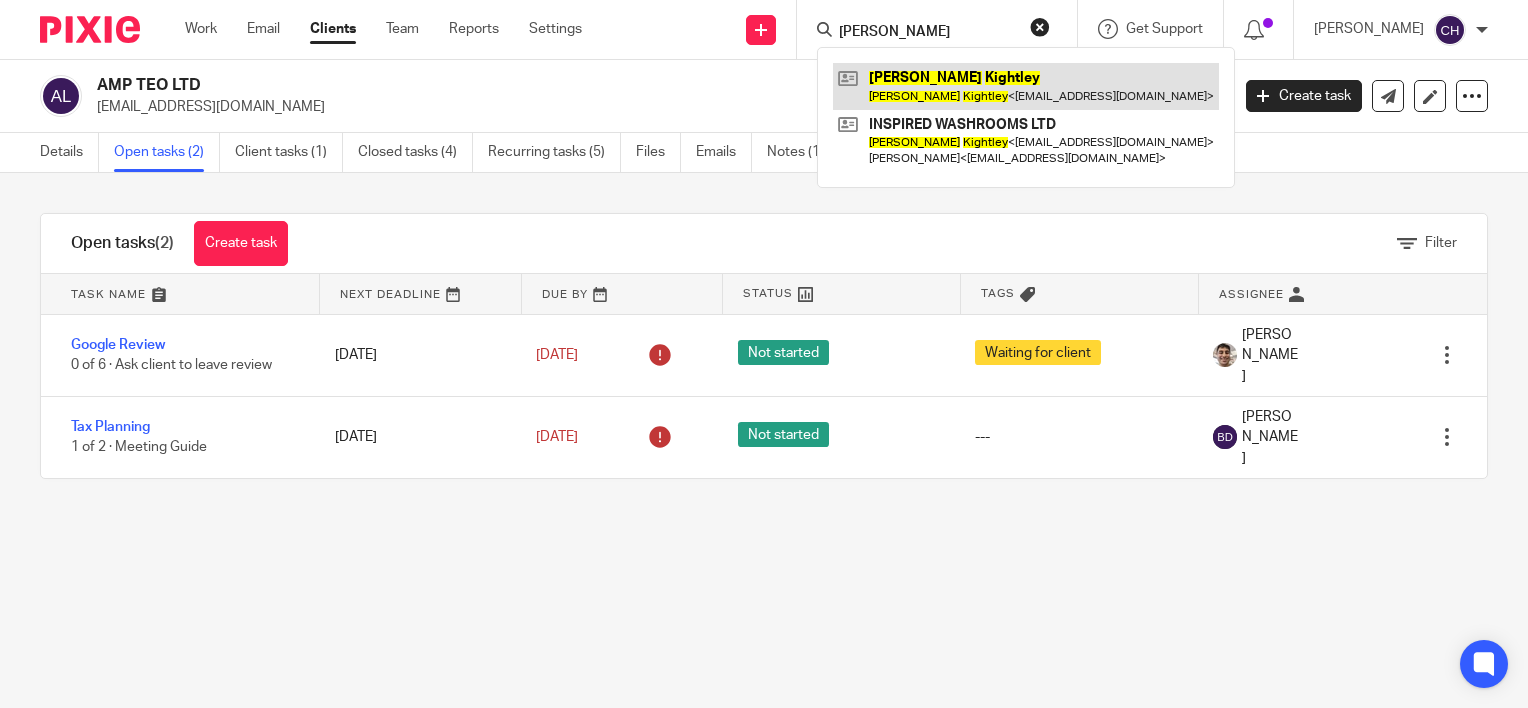 type on "chris knightly" 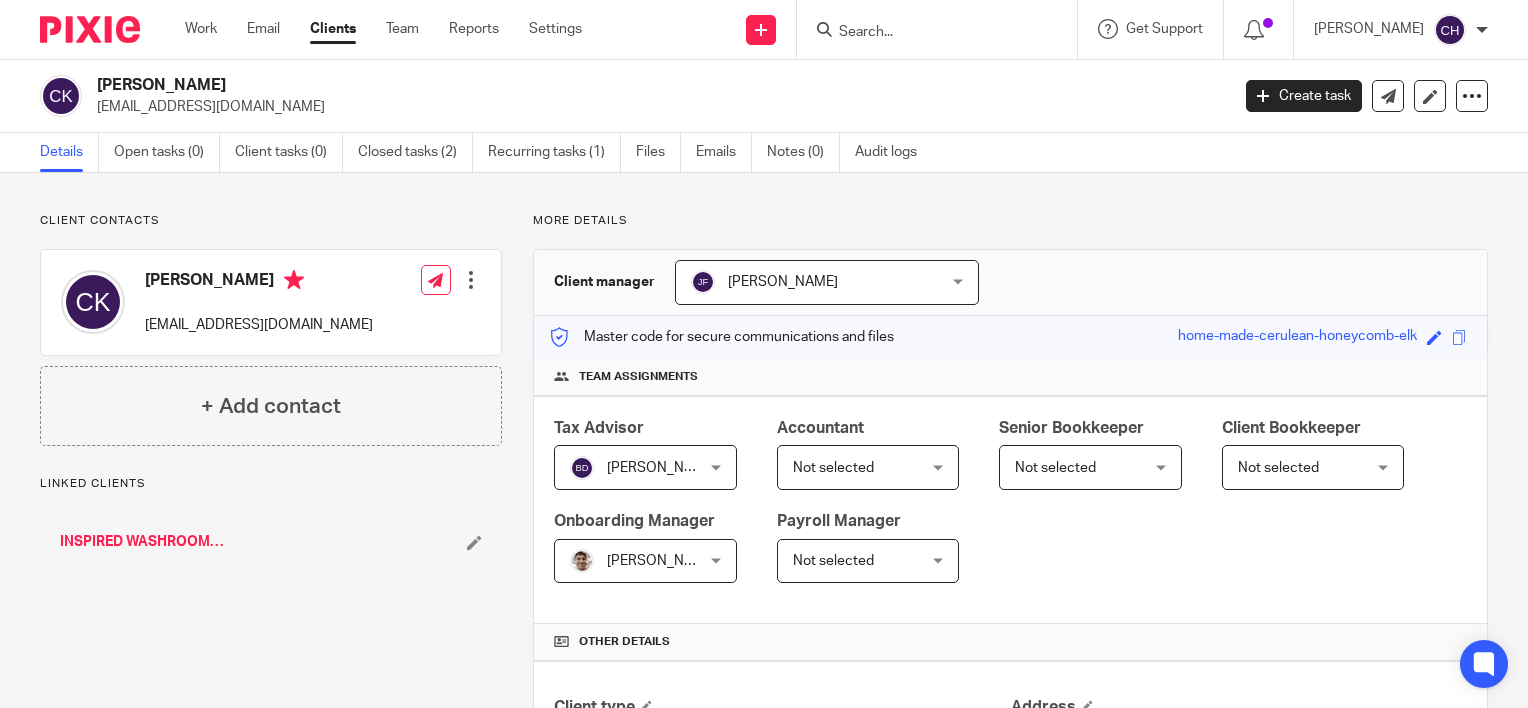 scroll, scrollTop: 0, scrollLeft: 0, axis: both 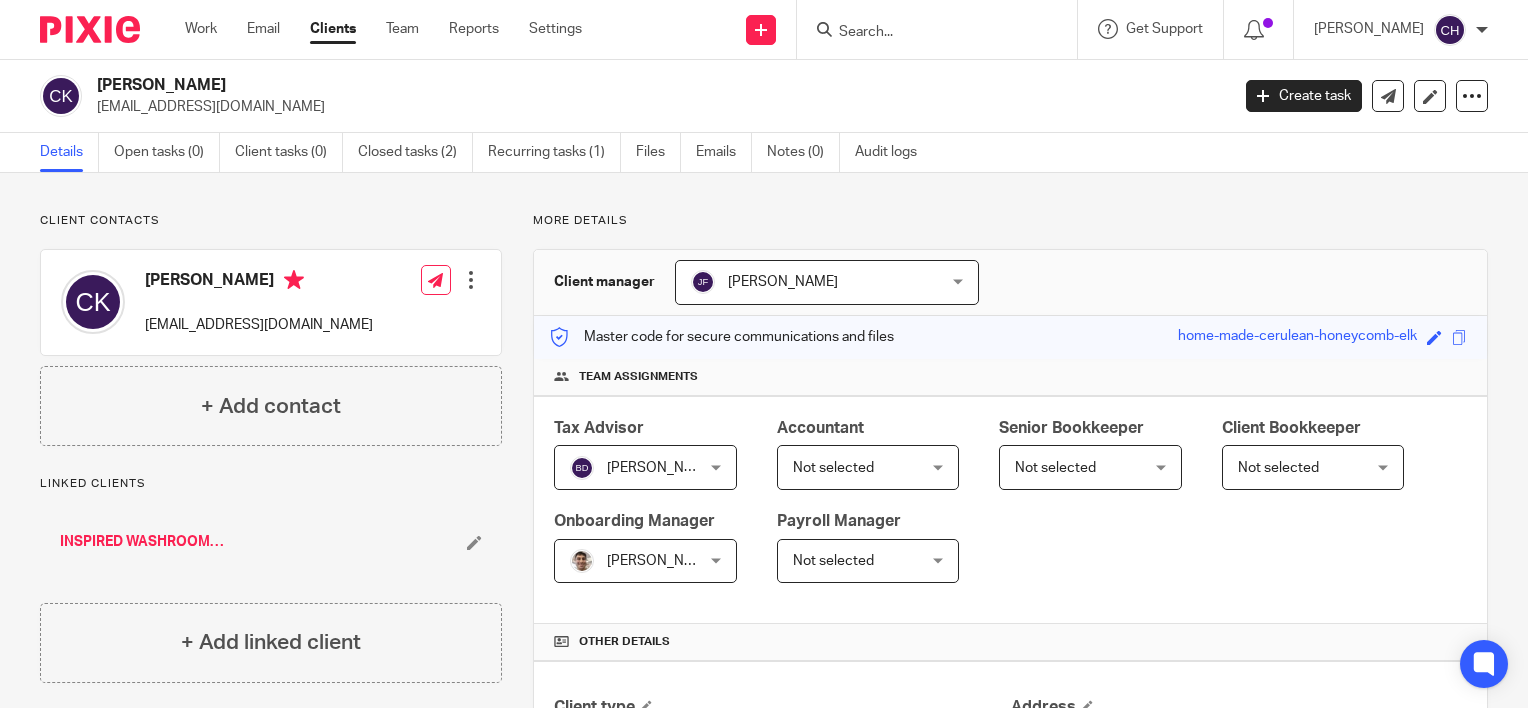 click at bounding box center (927, 33) 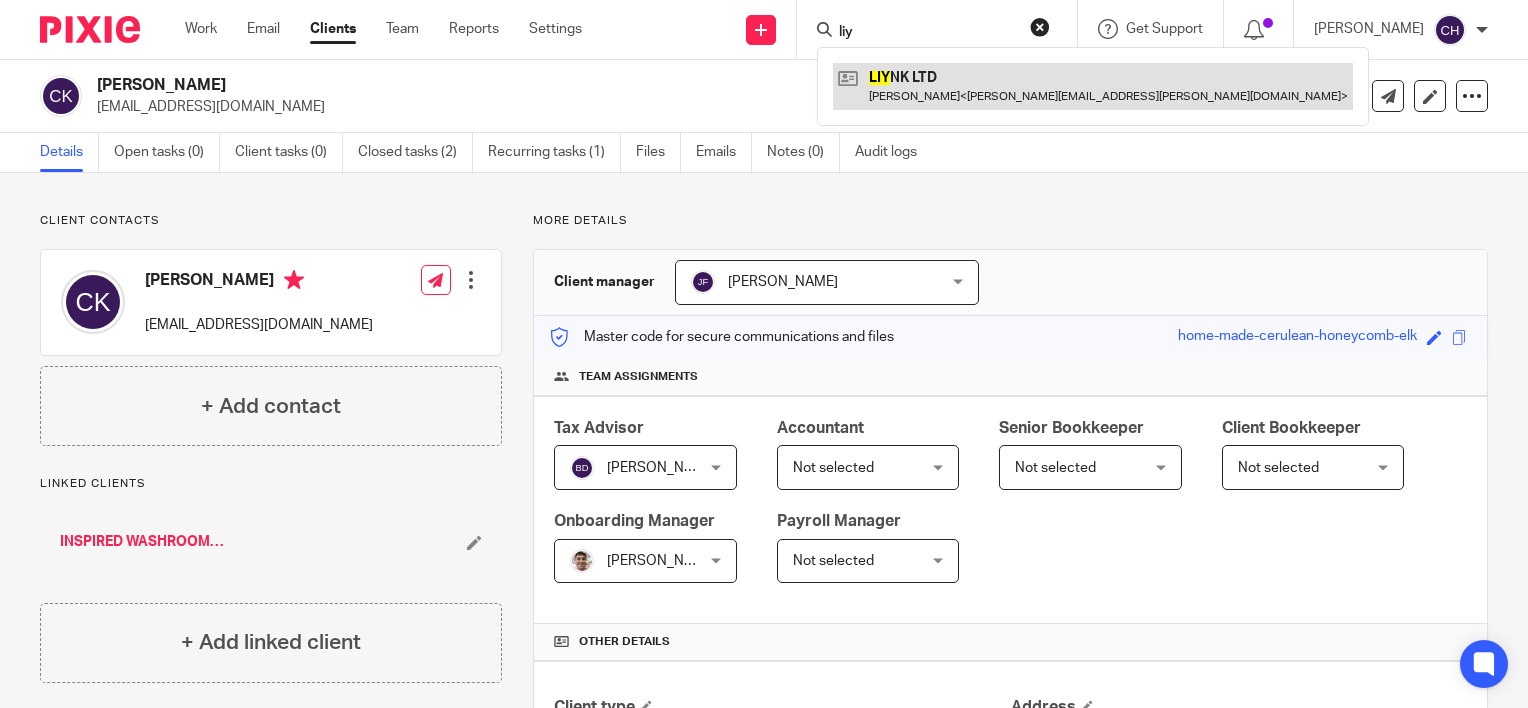 type on "liy" 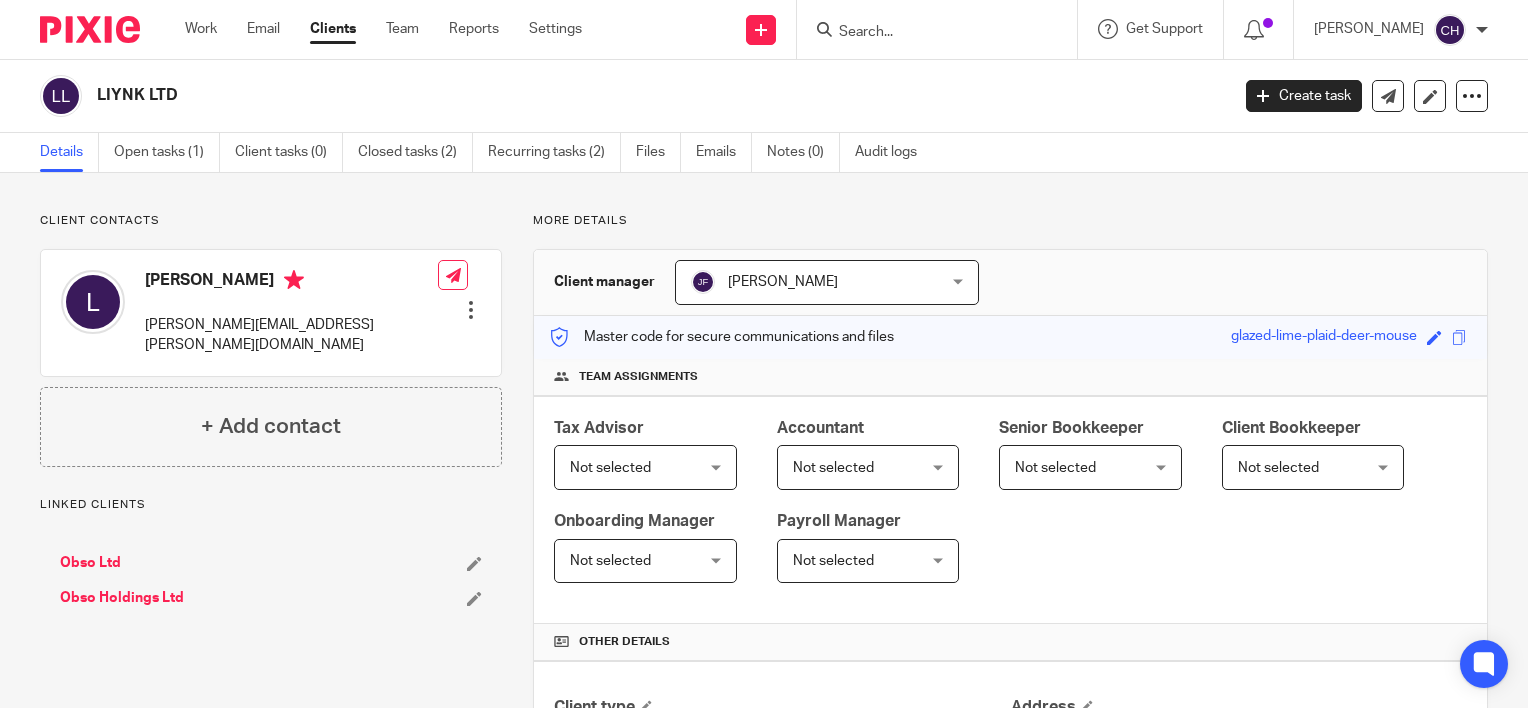 scroll, scrollTop: 0, scrollLeft: 0, axis: both 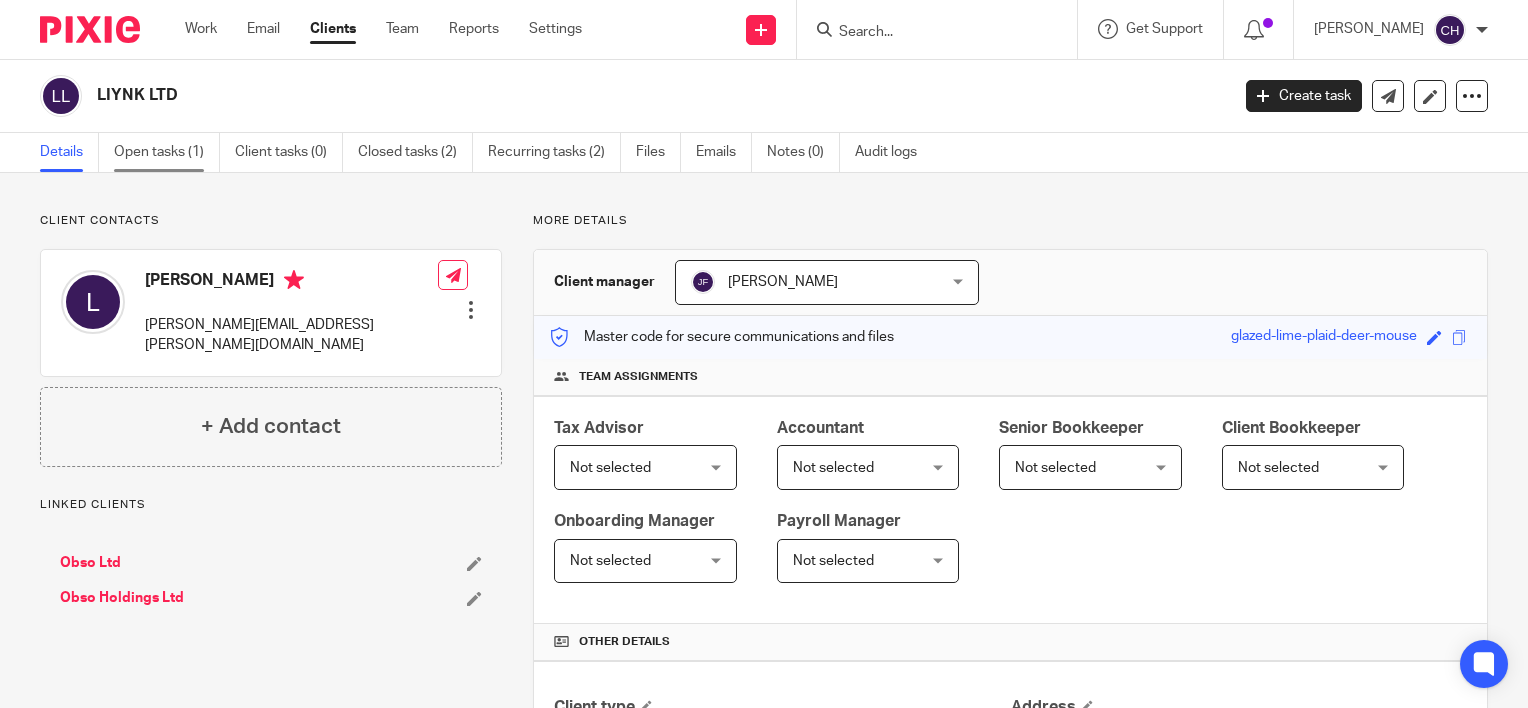 click on "Open tasks (1)" at bounding box center (167, 152) 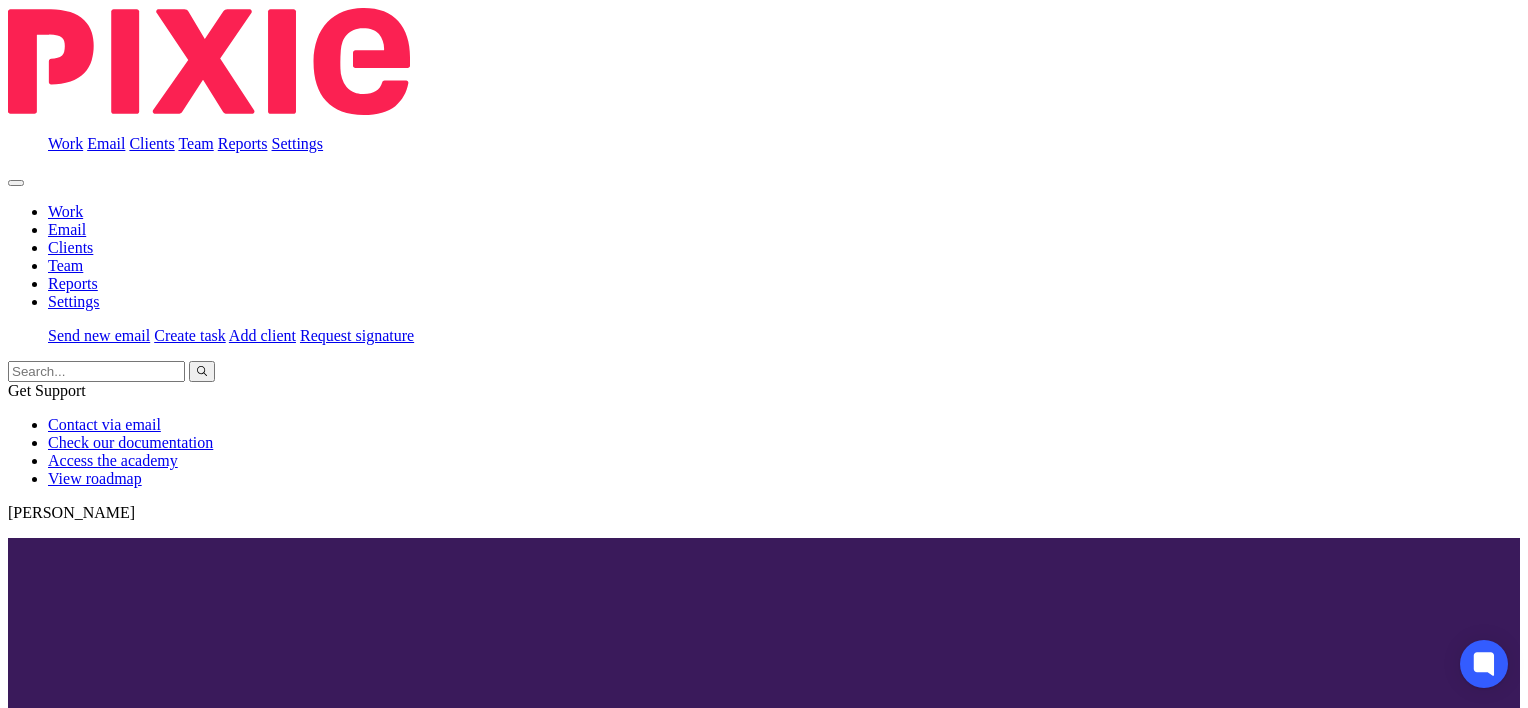 scroll, scrollTop: 0, scrollLeft: 0, axis: both 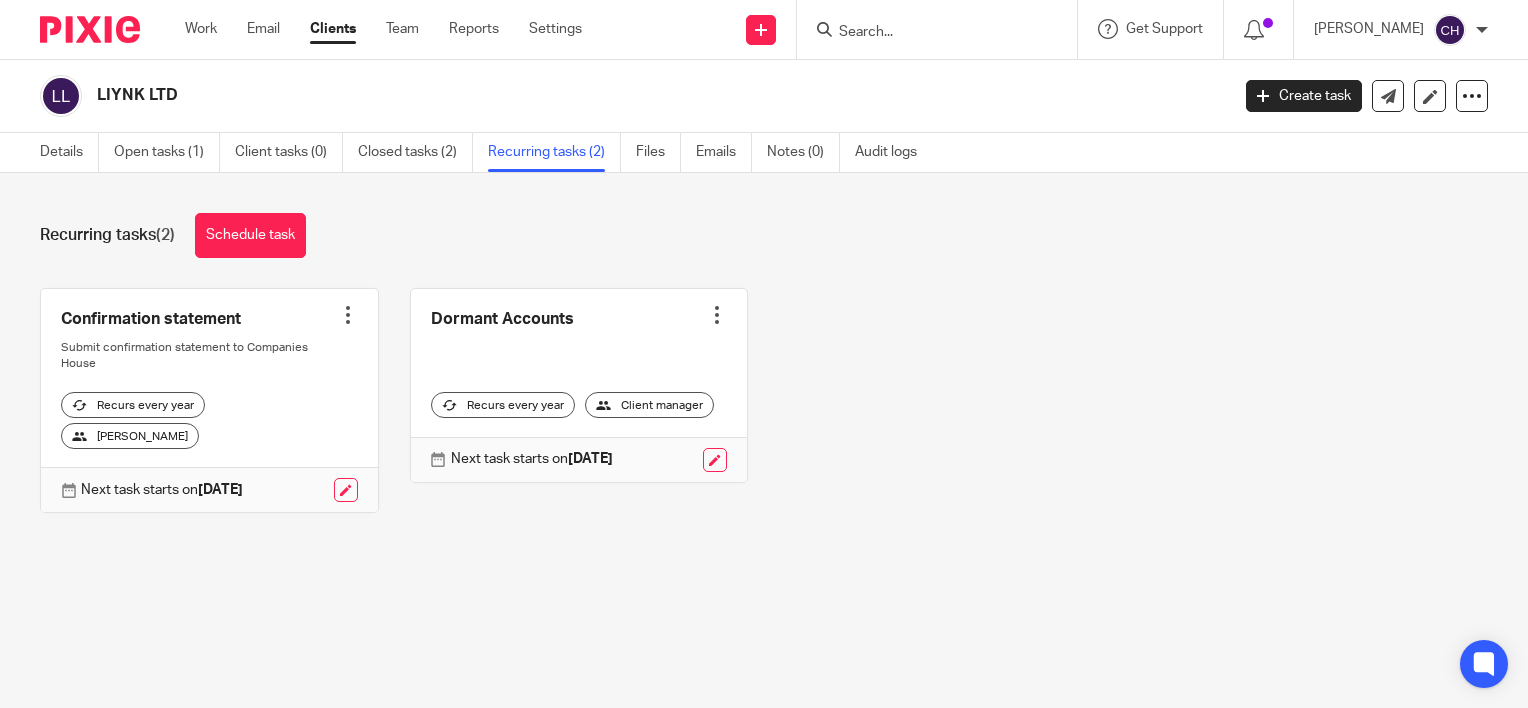 click at bounding box center (927, 33) 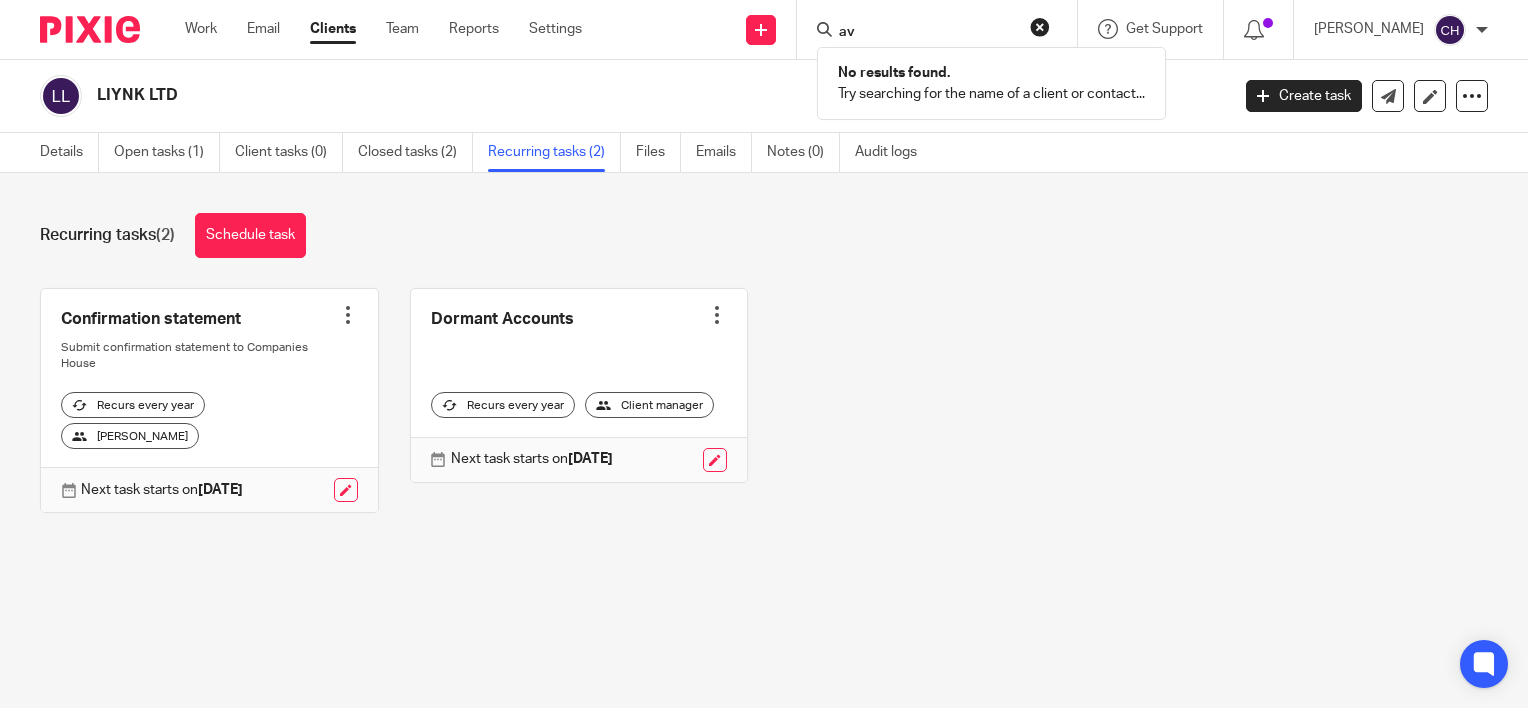type on "a" 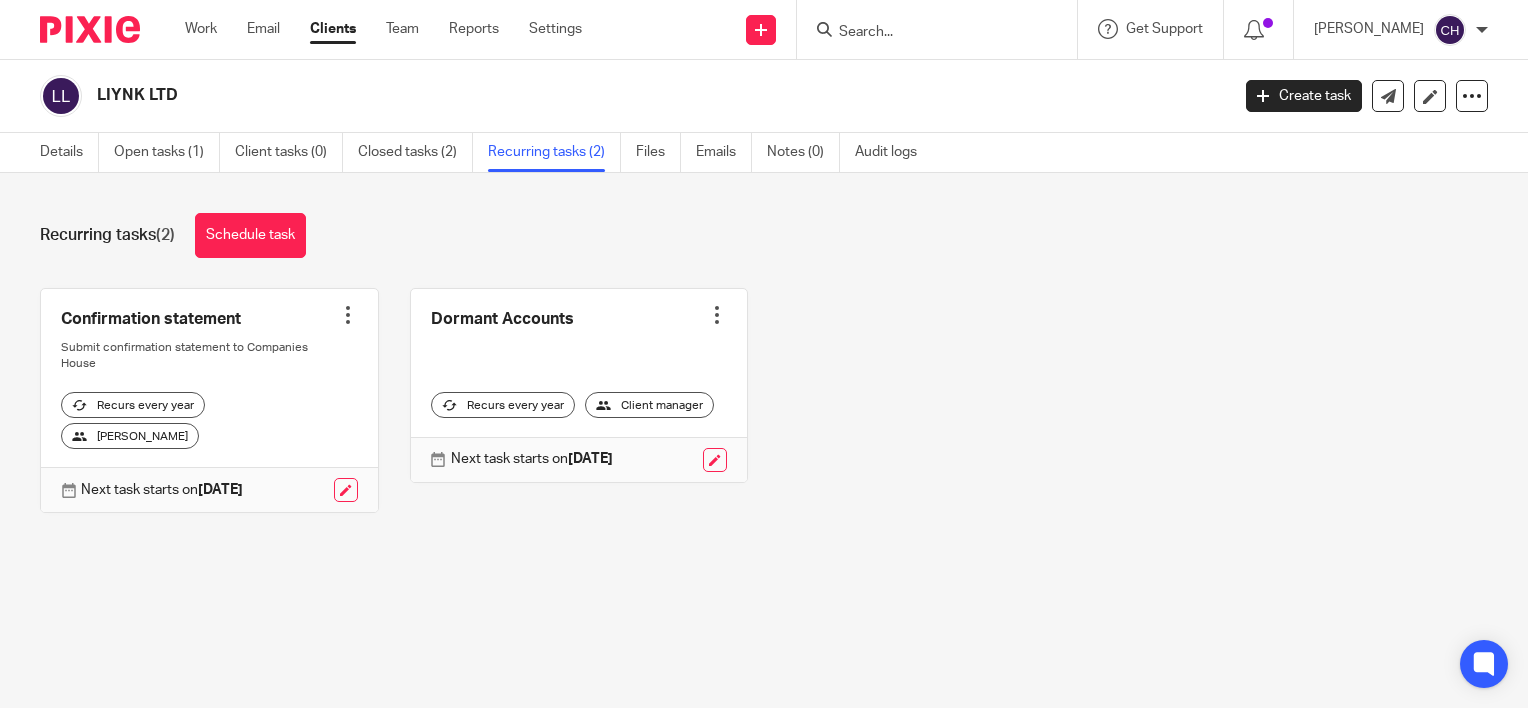 click at bounding box center [927, 33] 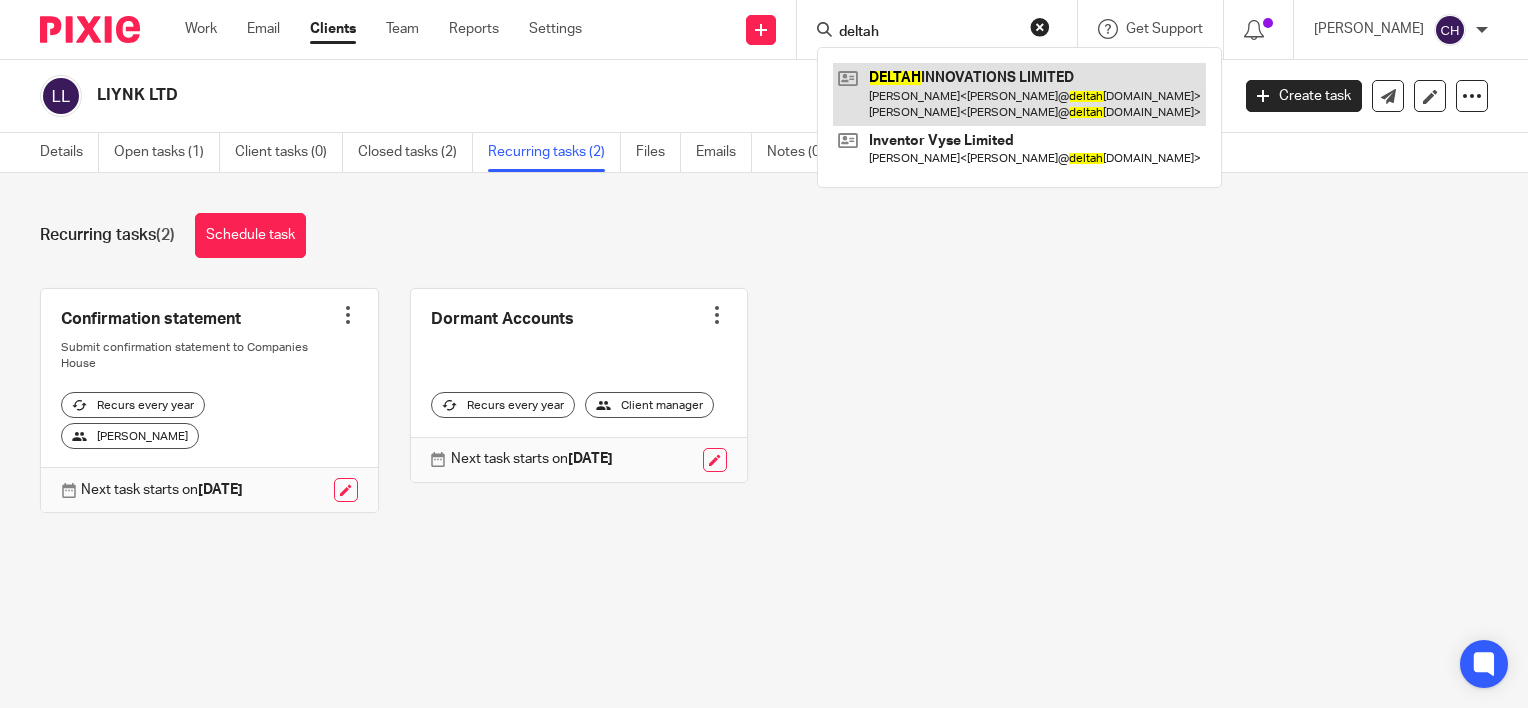 type on "deltah" 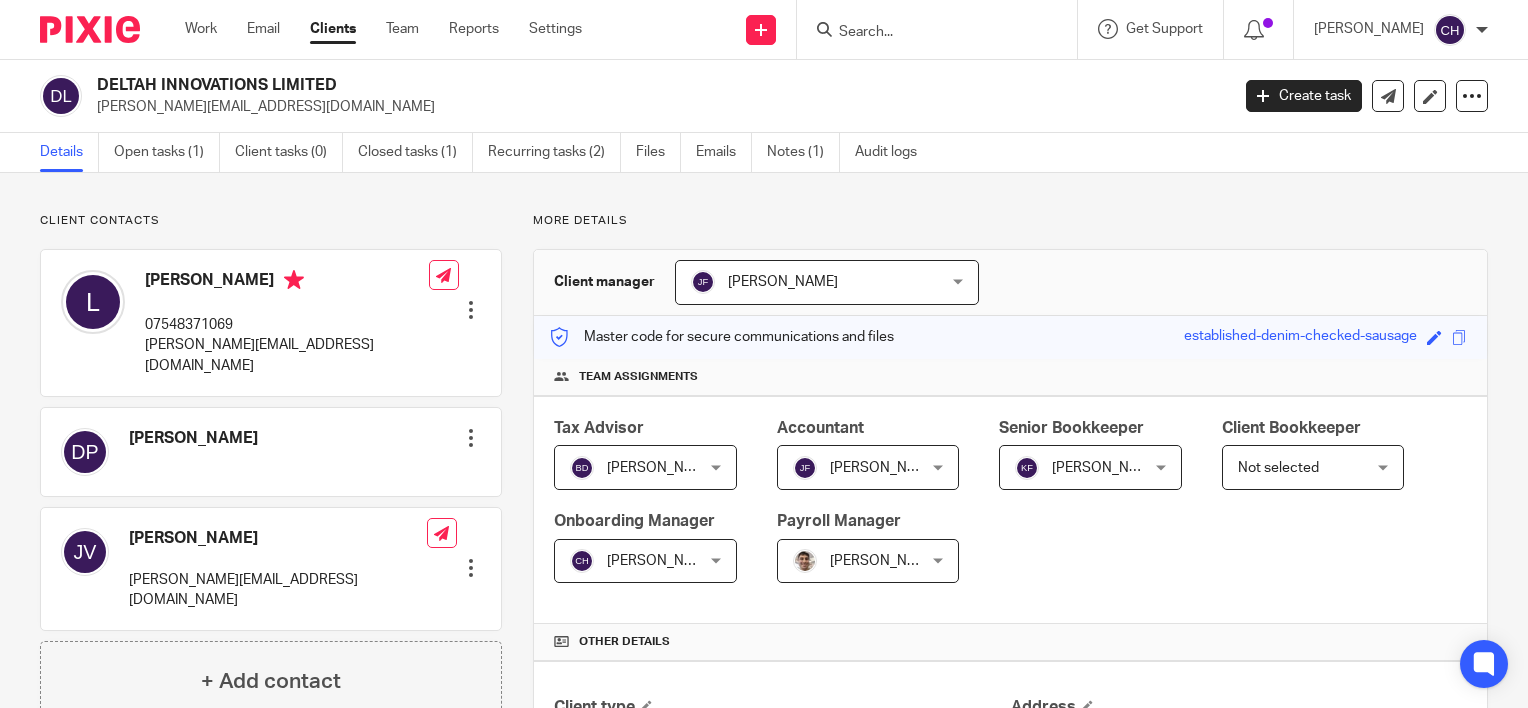 scroll, scrollTop: 0, scrollLeft: 0, axis: both 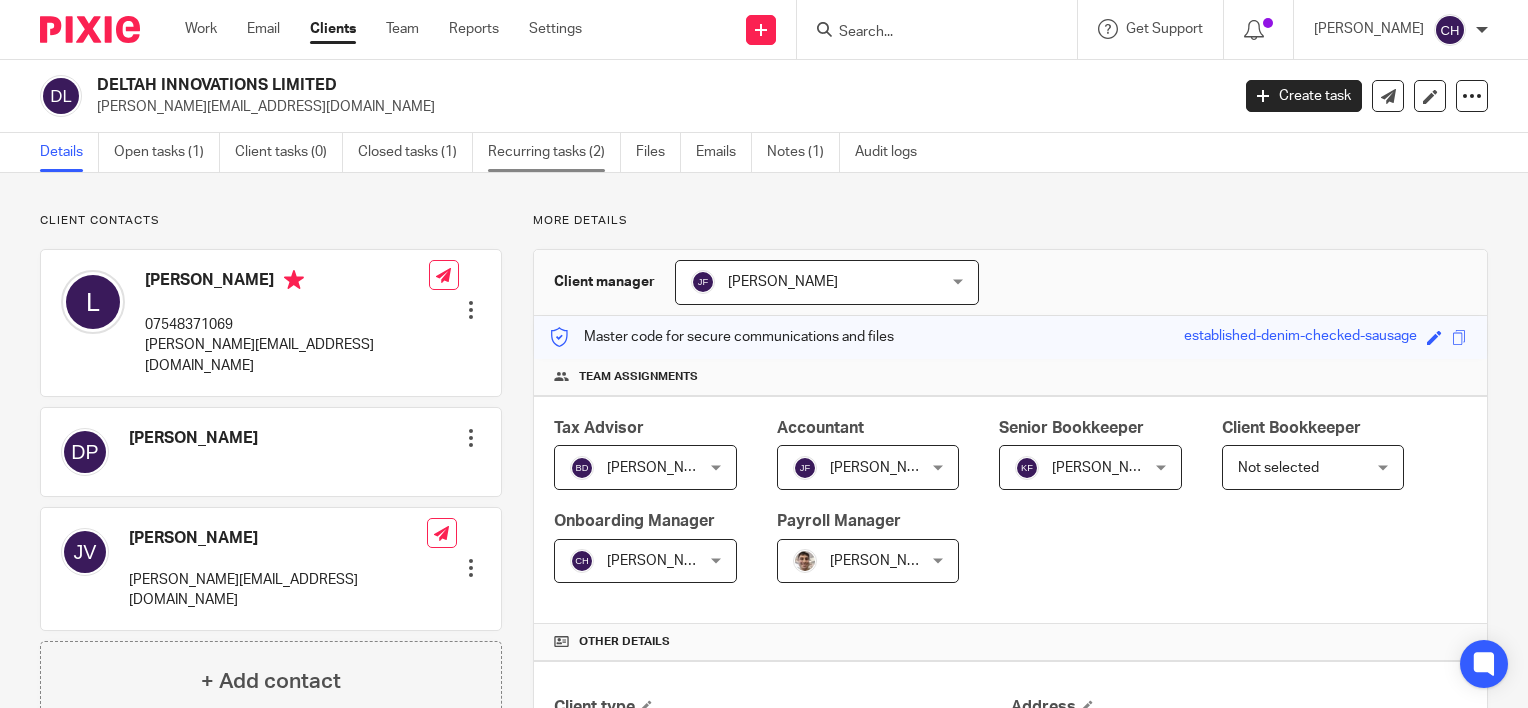 click on "Recurring tasks (2)" at bounding box center [554, 152] 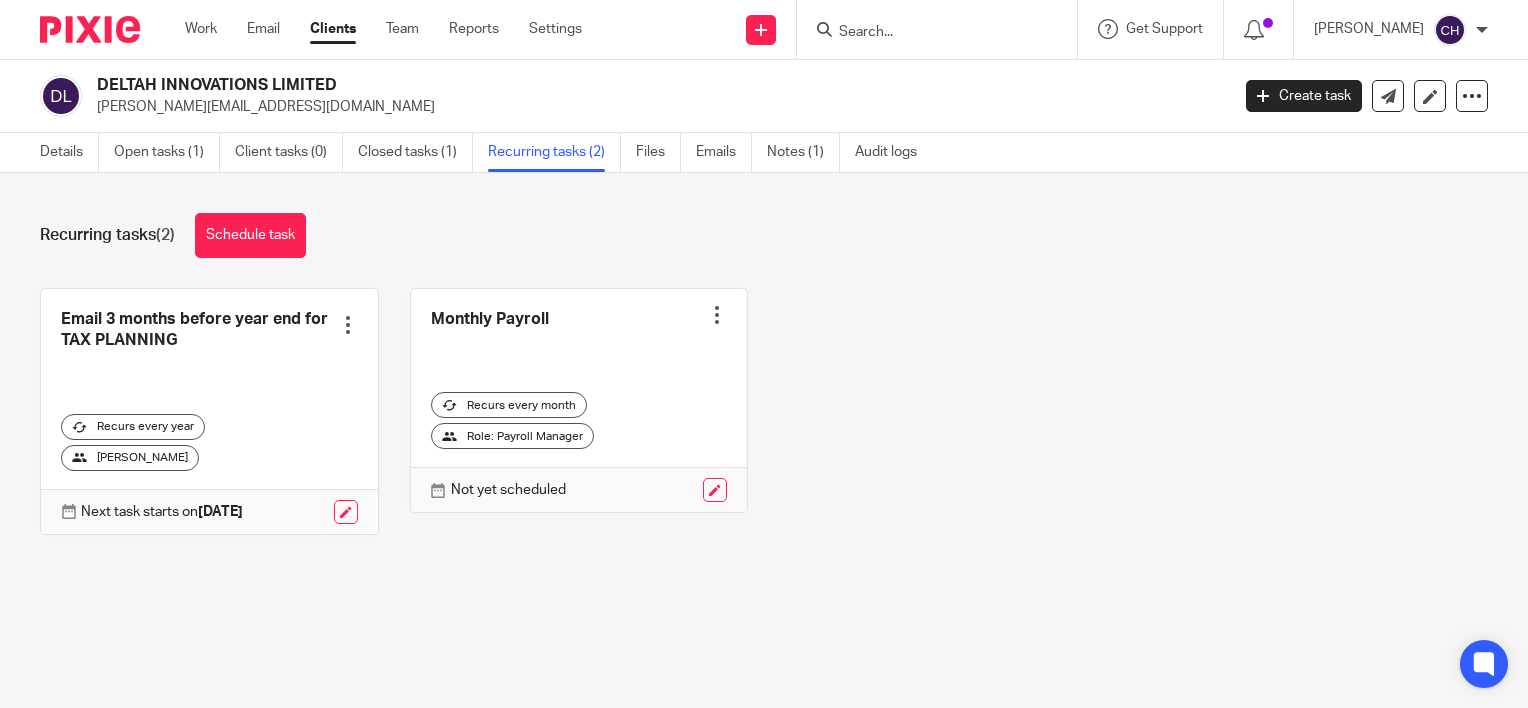 scroll, scrollTop: 0, scrollLeft: 0, axis: both 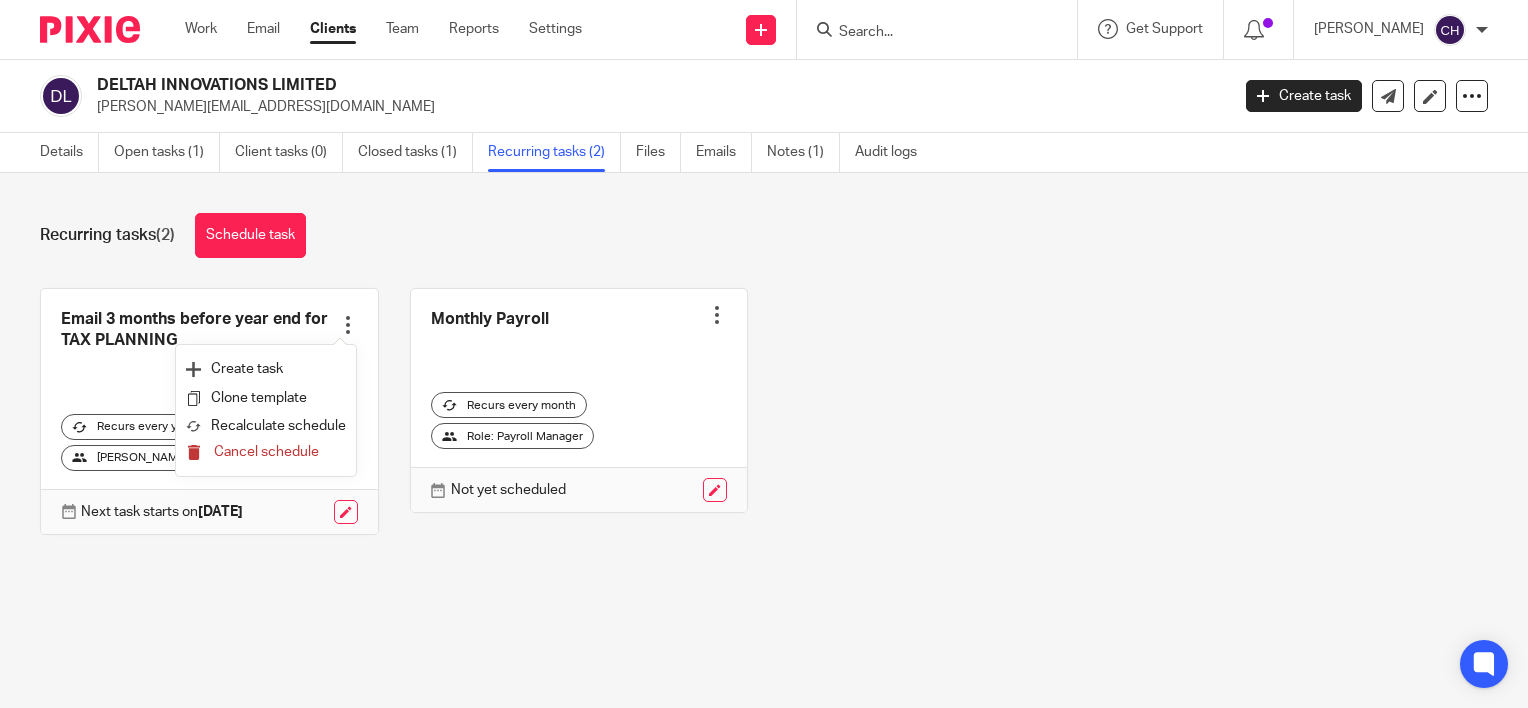 click on "Cancel schedule" at bounding box center [266, 452] 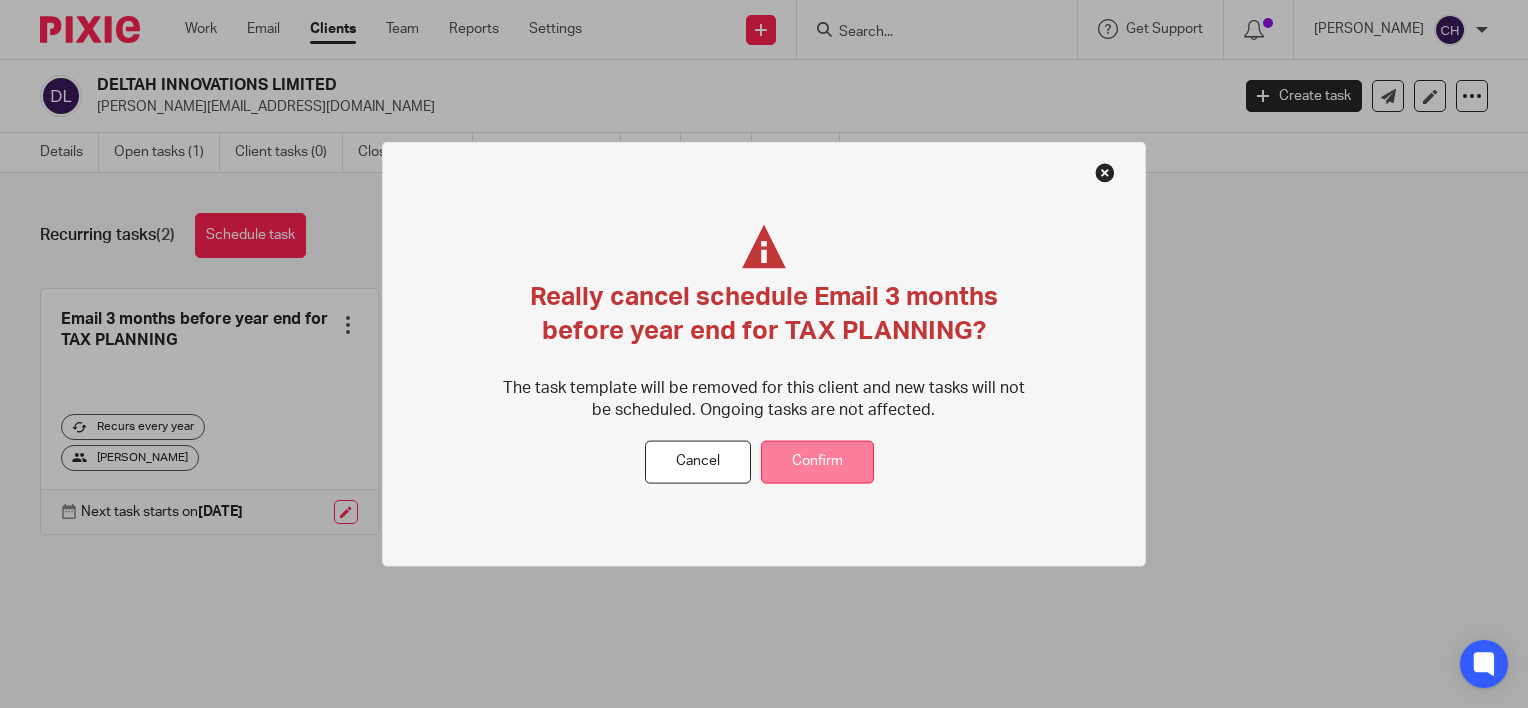 click on "Confirm" at bounding box center [817, 462] 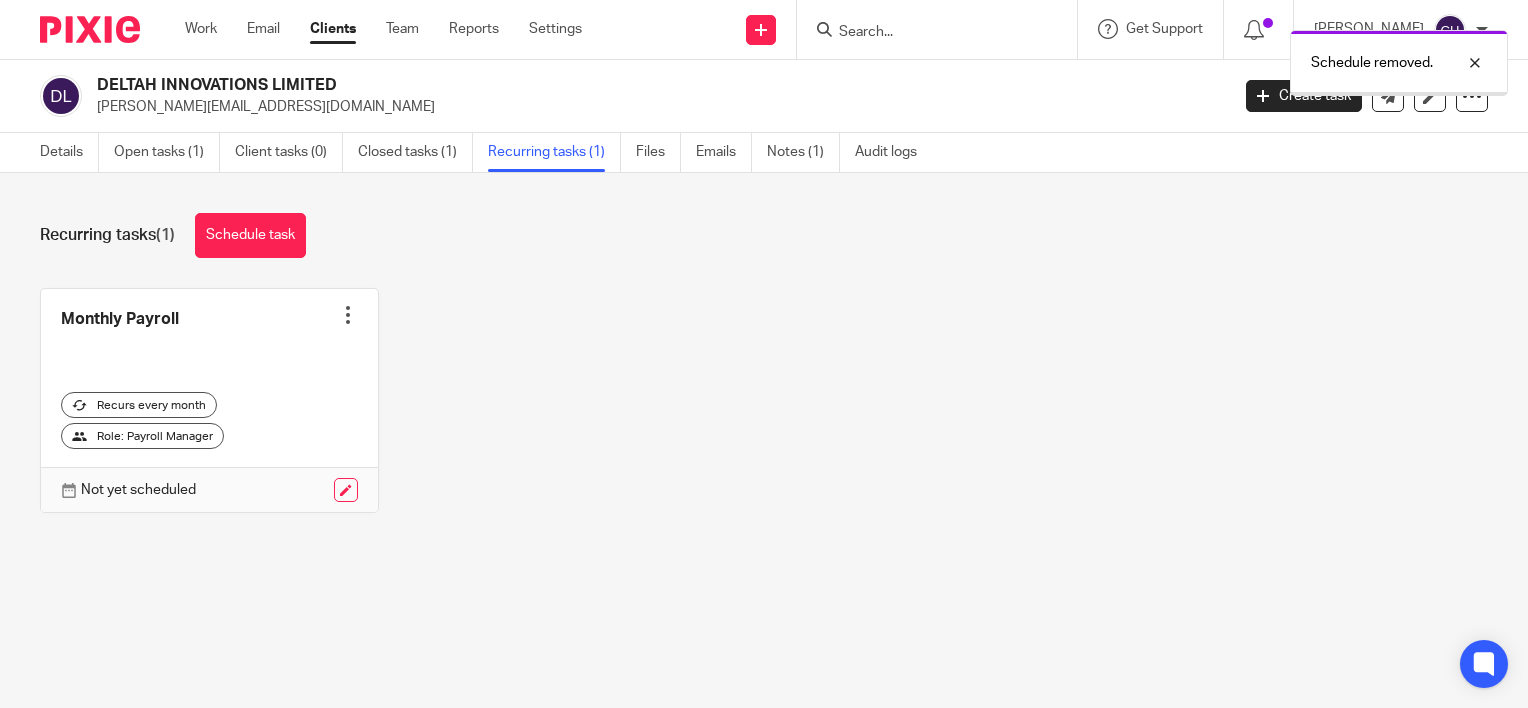 scroll, scrollTop: 0, scrollLeft: 0, axis: both 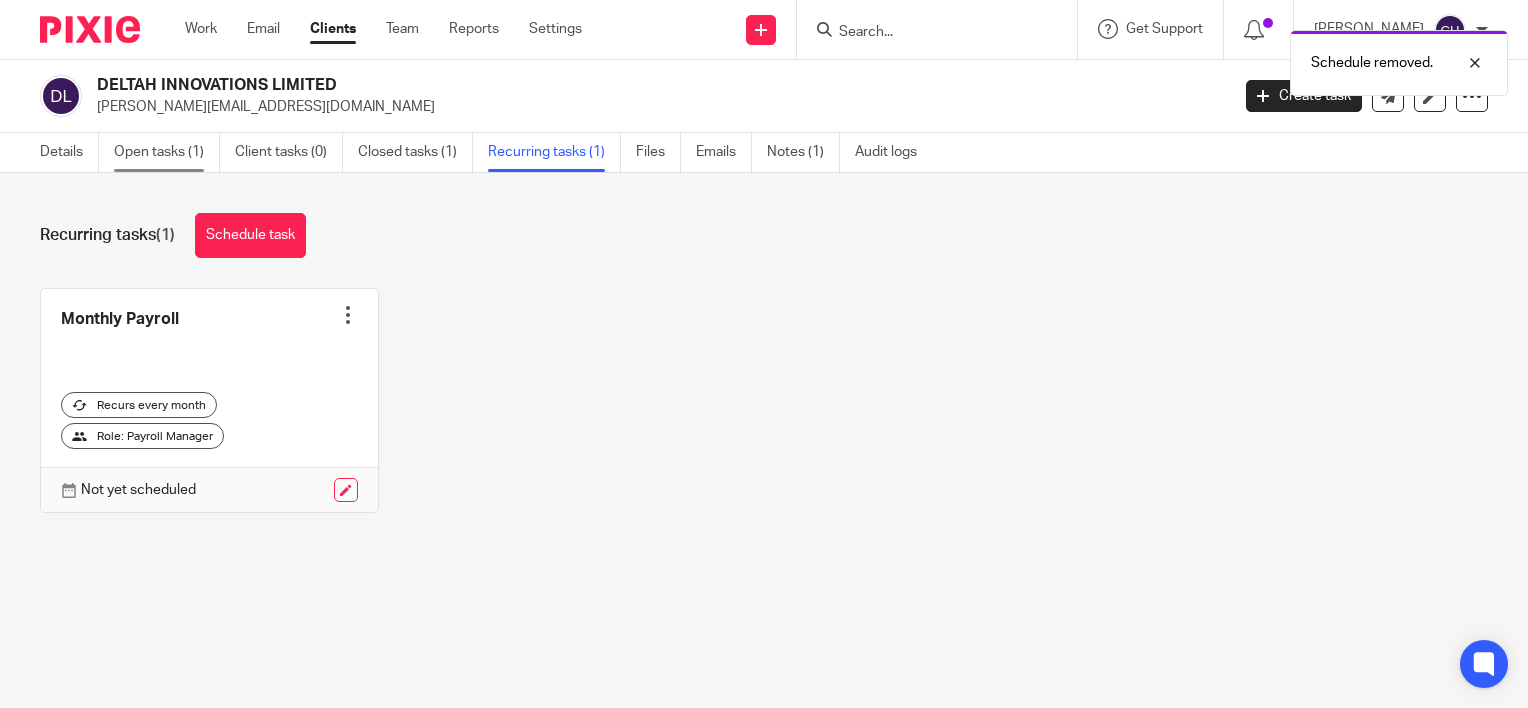 click on "Open tasks (1)" at bounding box center (167, 152) 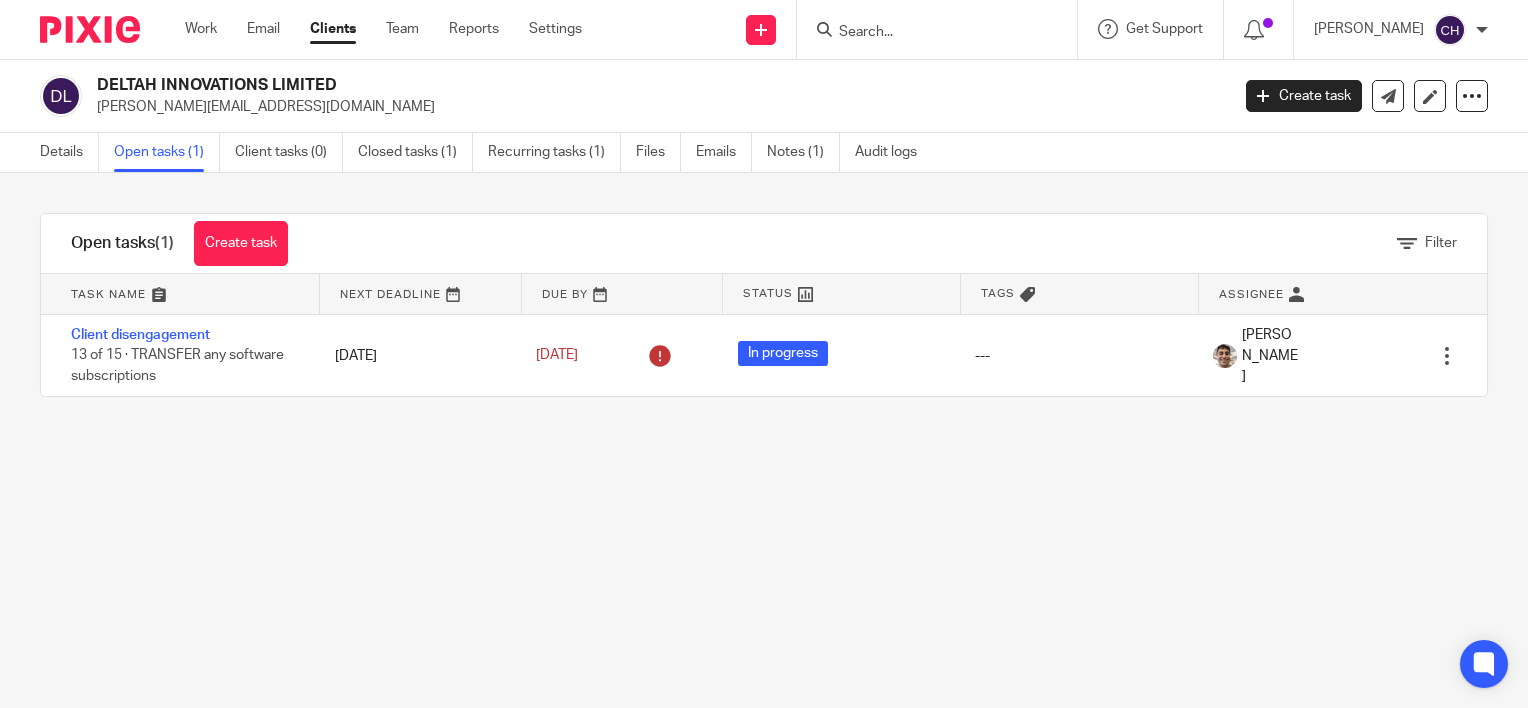 scroll, scrollTop: 0, scrollLeft: 0, axis: both 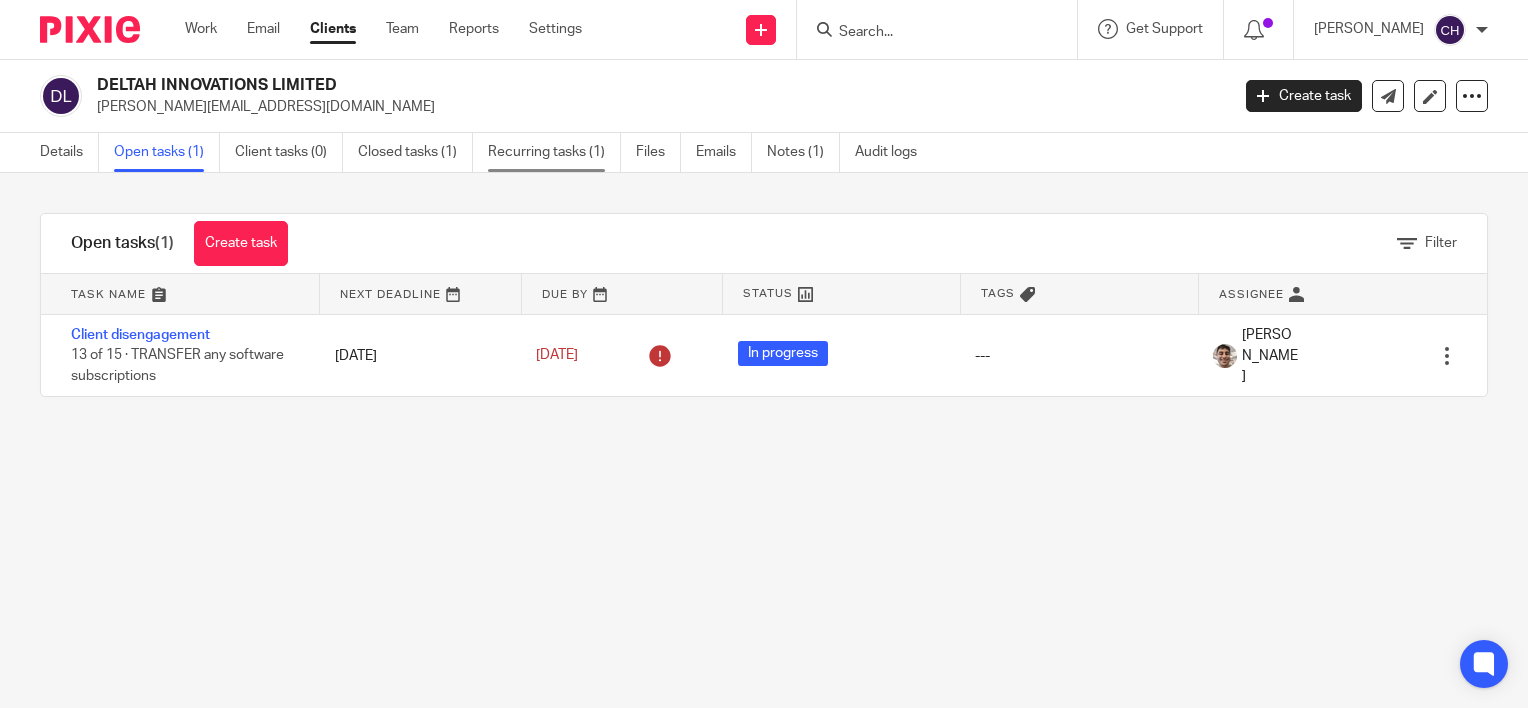 click on "Recurring tasks (1)" at bounding box center (554, 152) 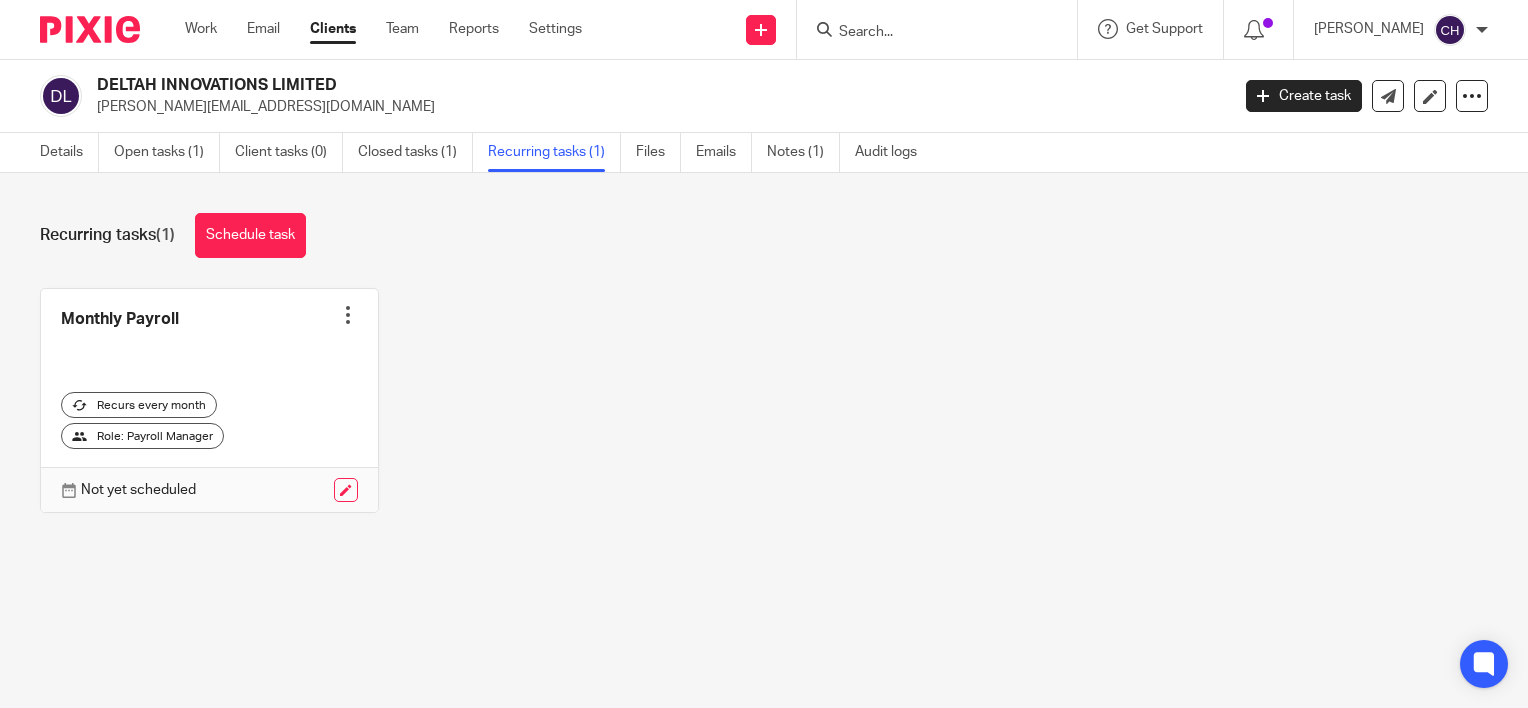 scroll, scrollTop: 0, scrollLeft: 0, axis: both 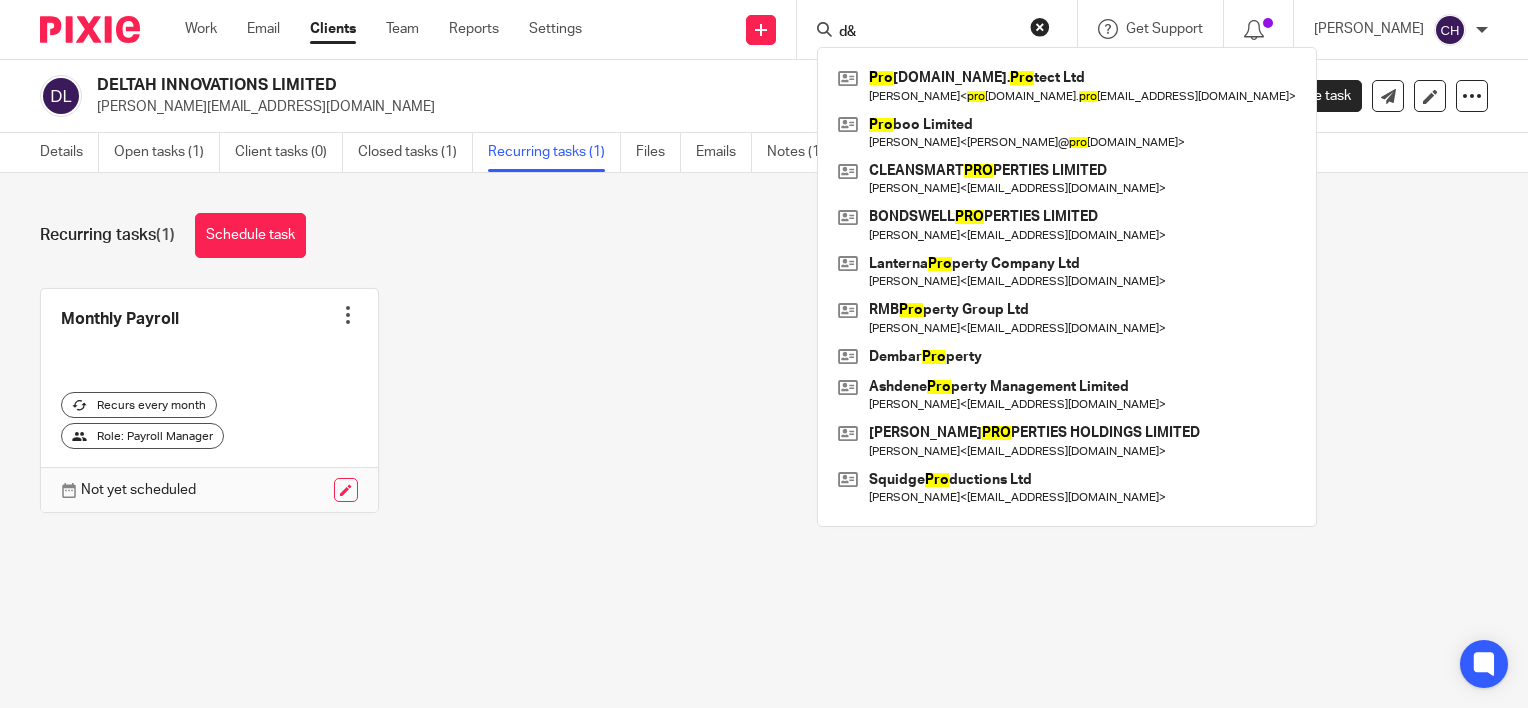 type on "d" 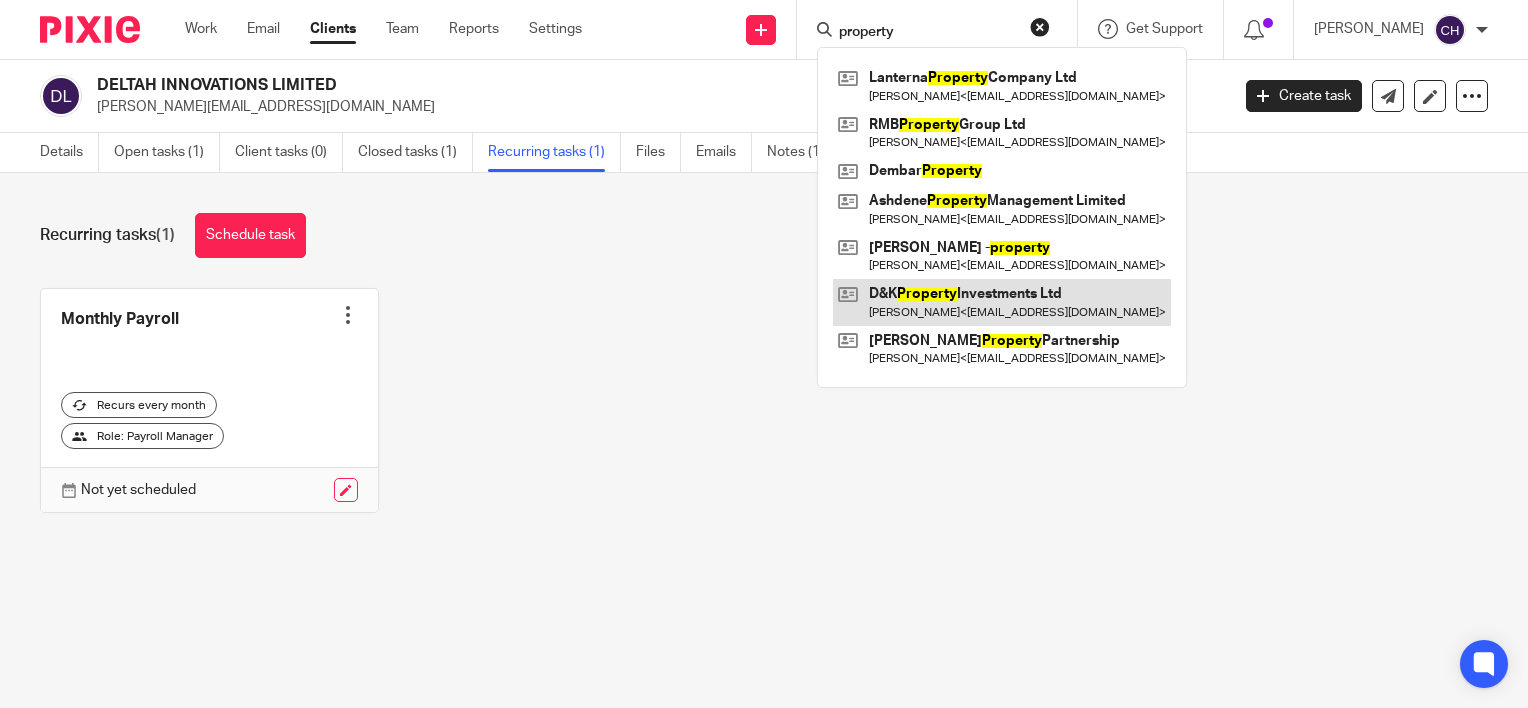 type on "property" 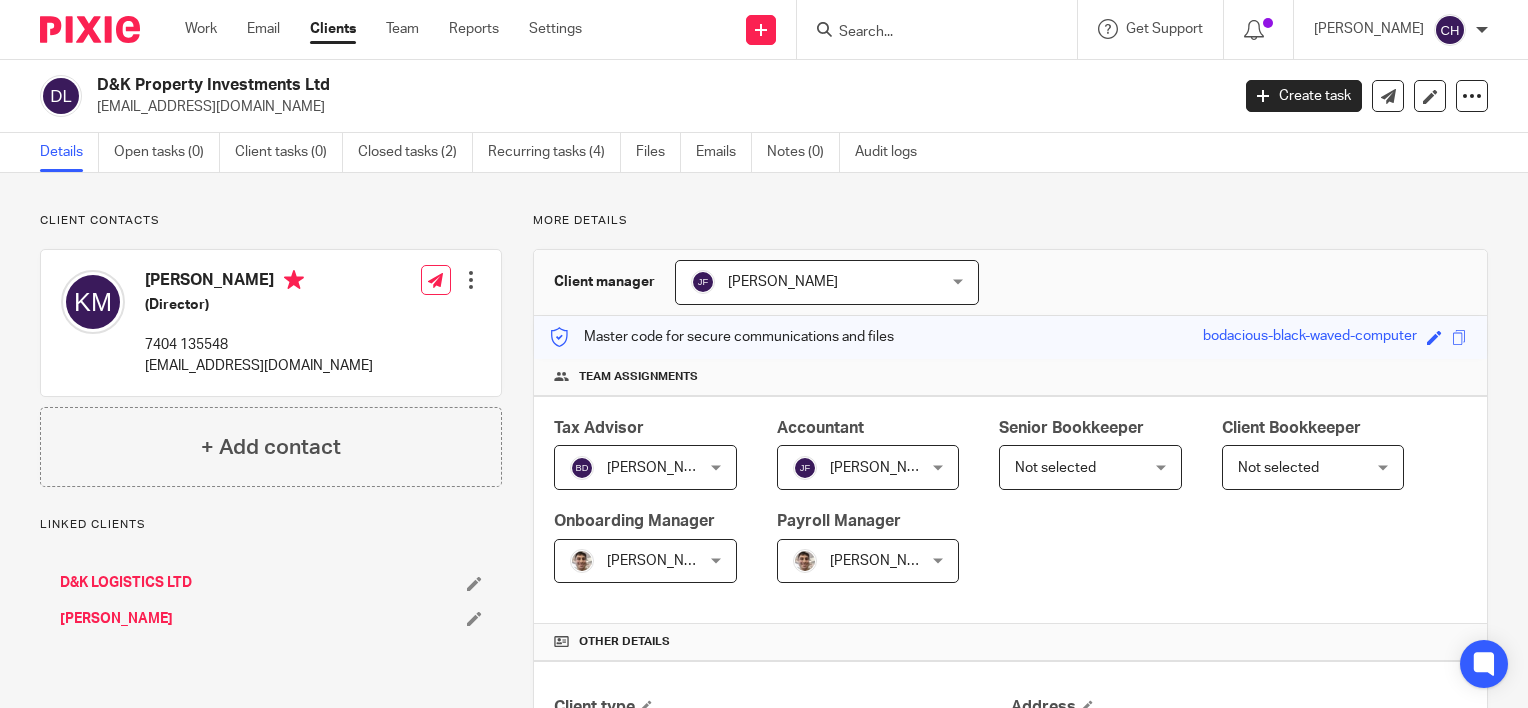 scroll, scrollTop: 0, scrollLeft: 0, axis: both 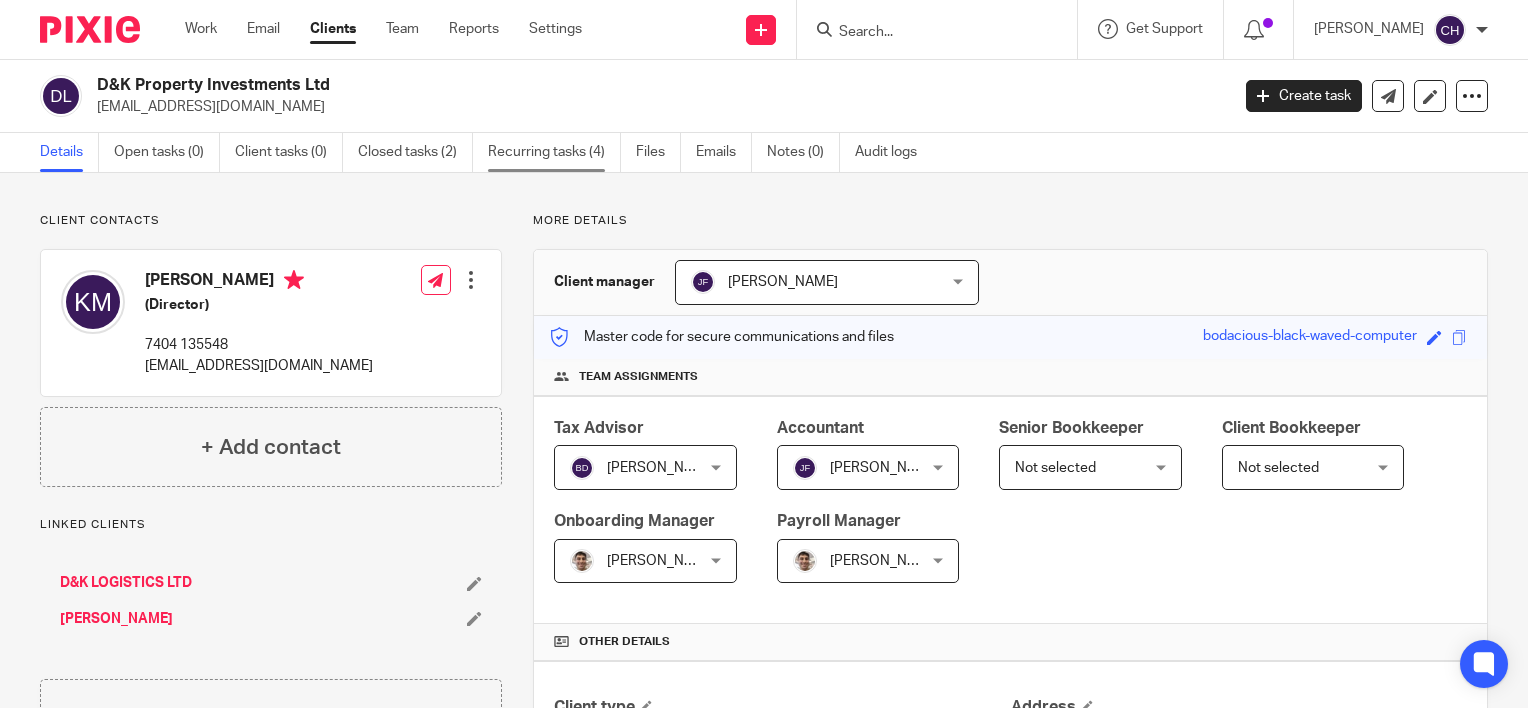 click on "Recurring tasks (4)" at bounding box center (554, 152) 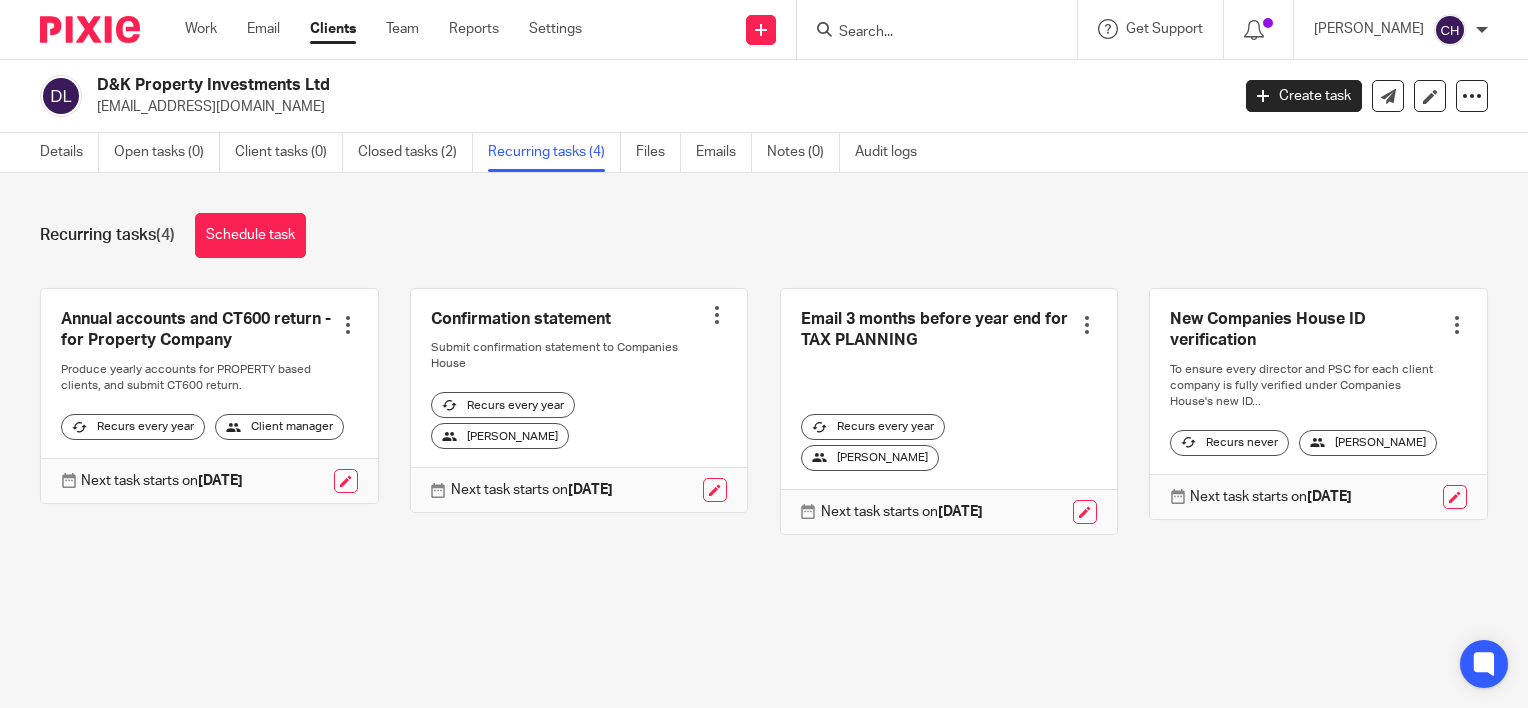scroll, scrollTop: 0, scrollLeft: 0, axis: both 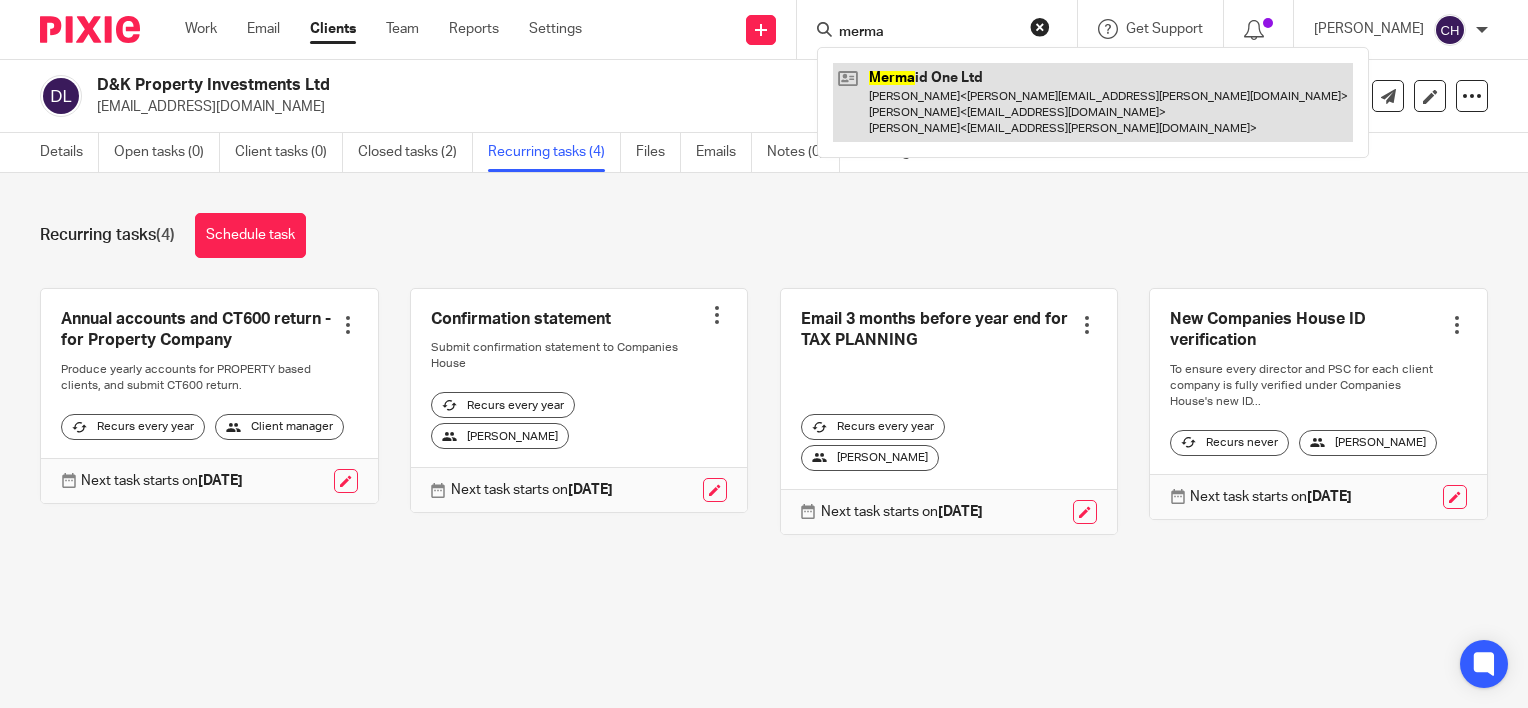 type on "merma" 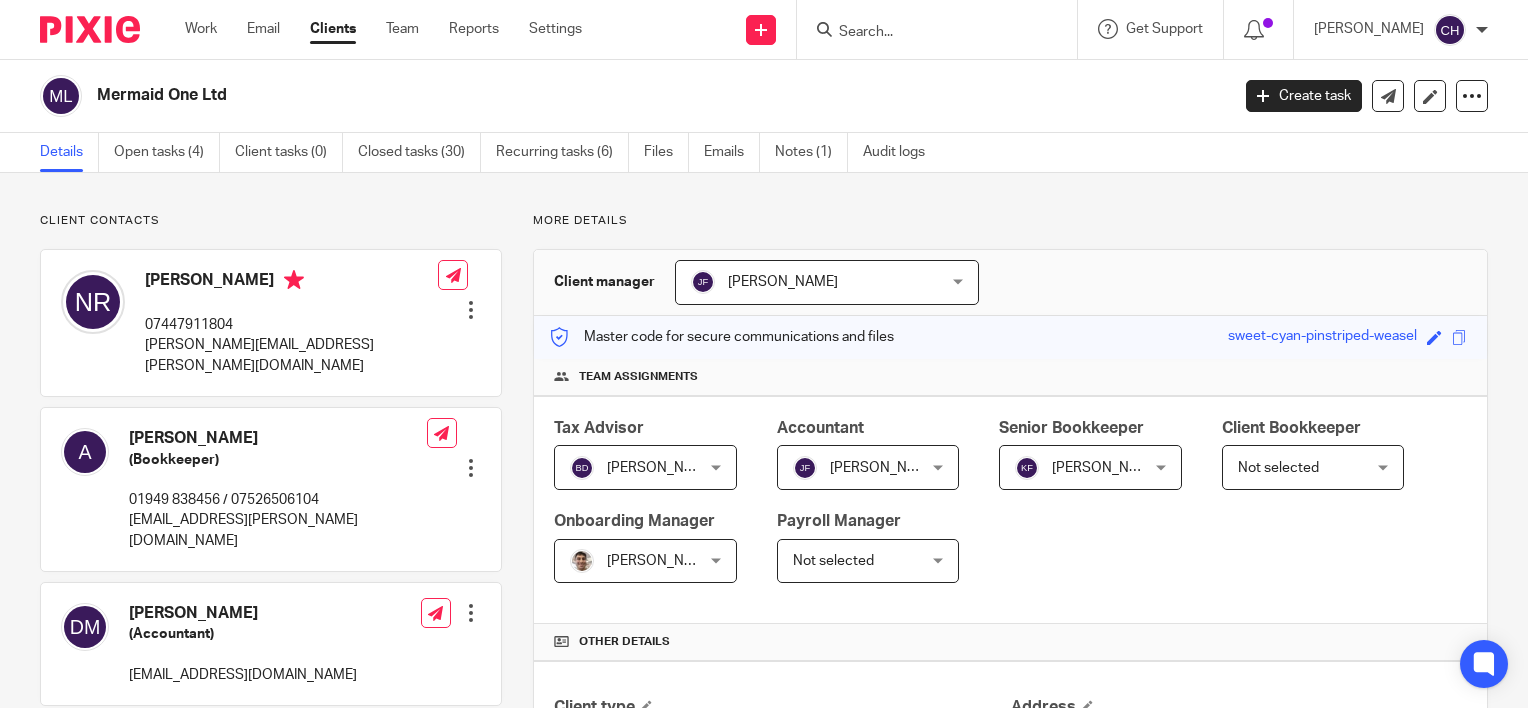 scroll, scrollTop: 0, scrollLeft: 0, axis: both 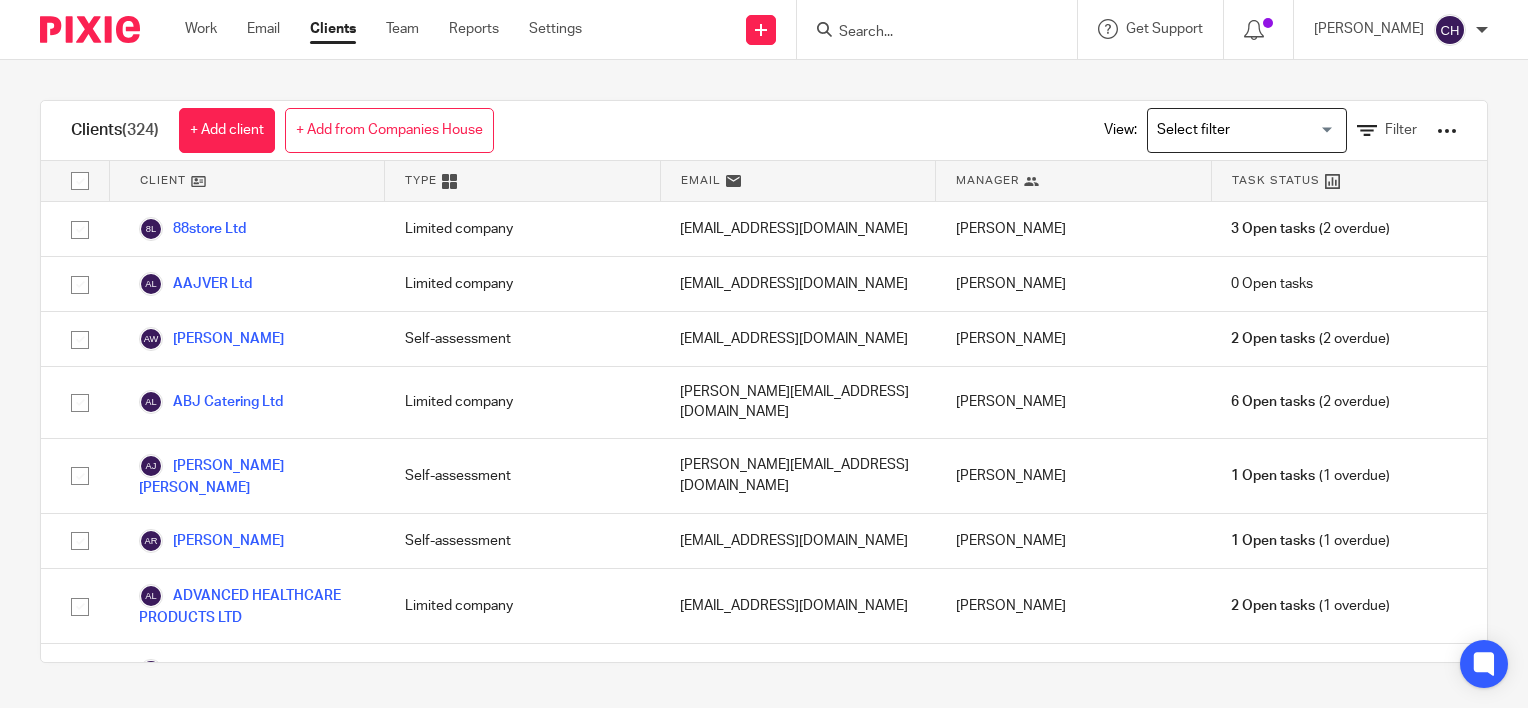 click at bounding box center [1242, 130] 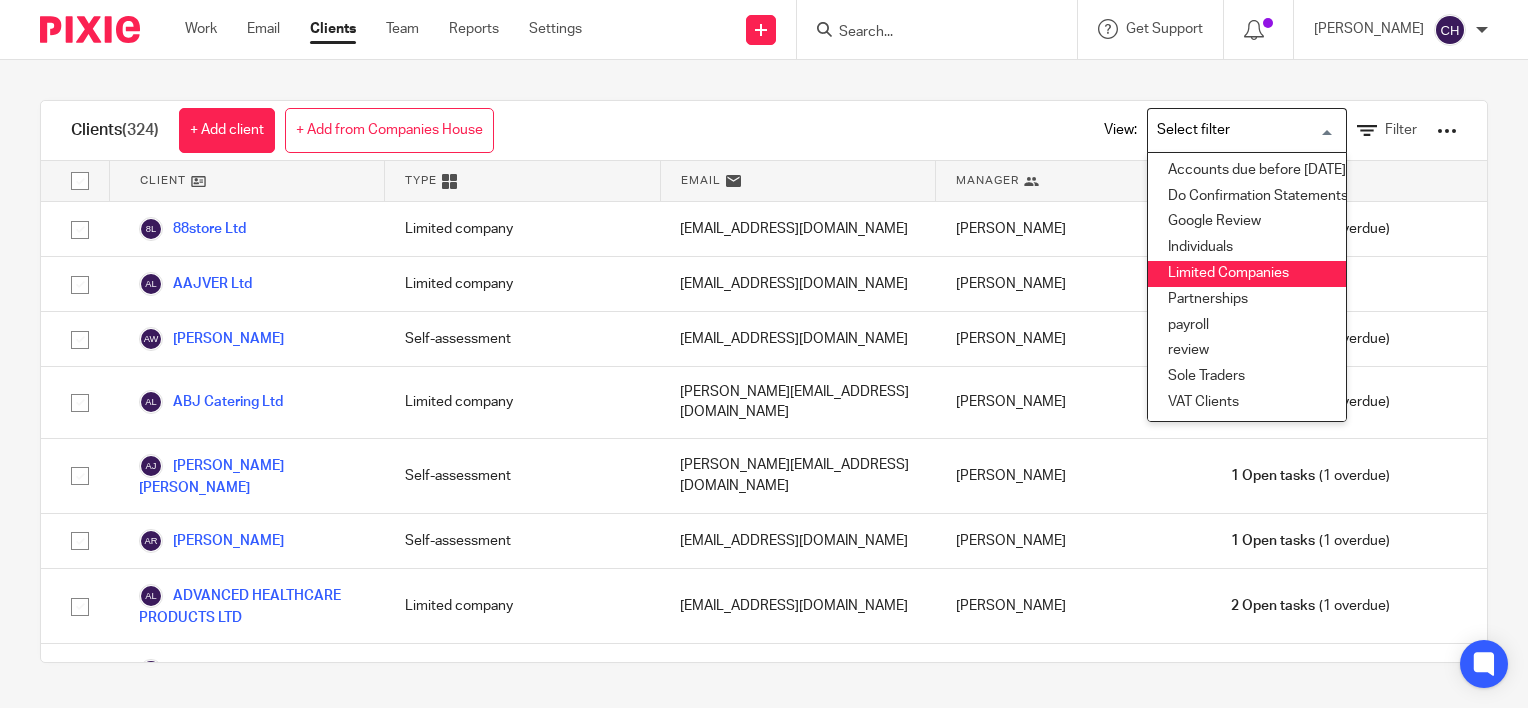 click on "Limited Companies" at bounding box center (1247, 274) 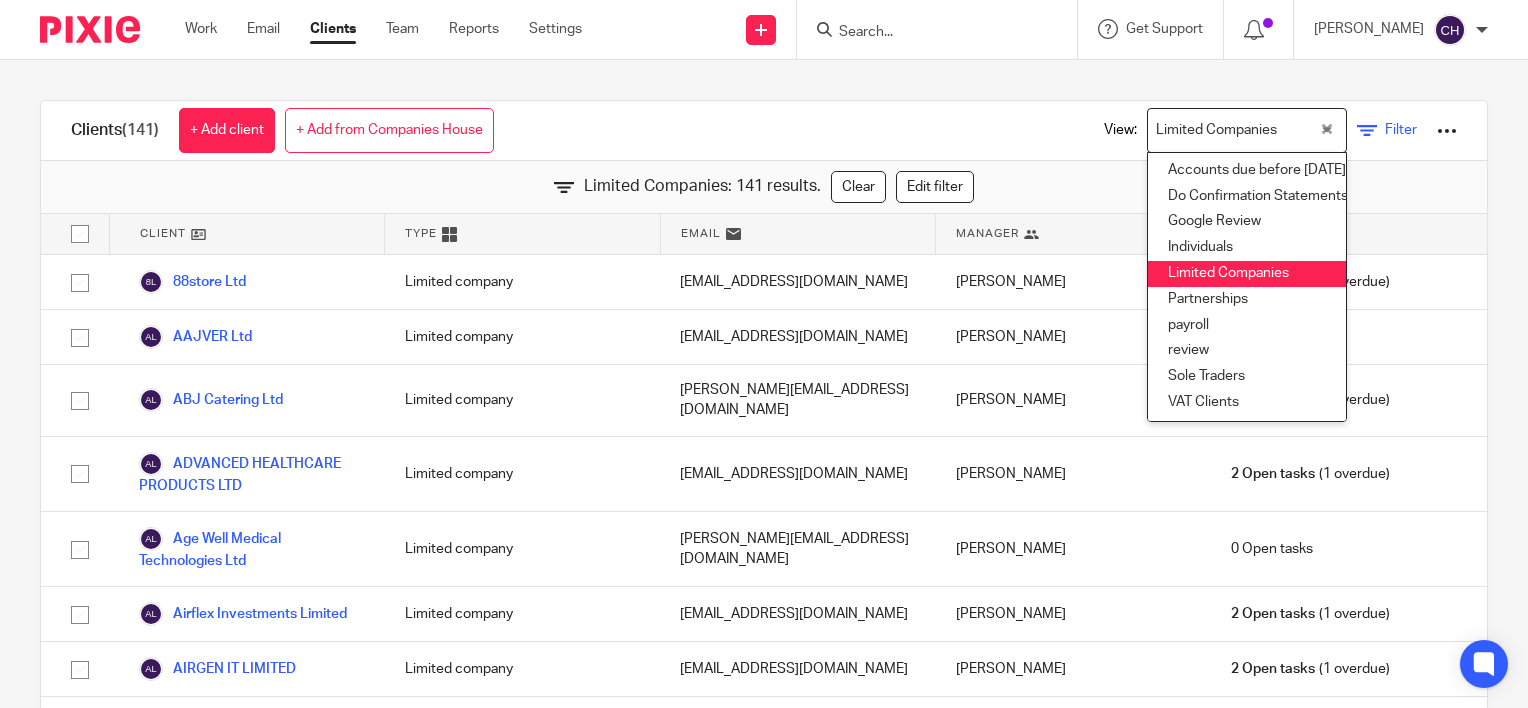 click on "Filter" at bounding box center (1387, 130) 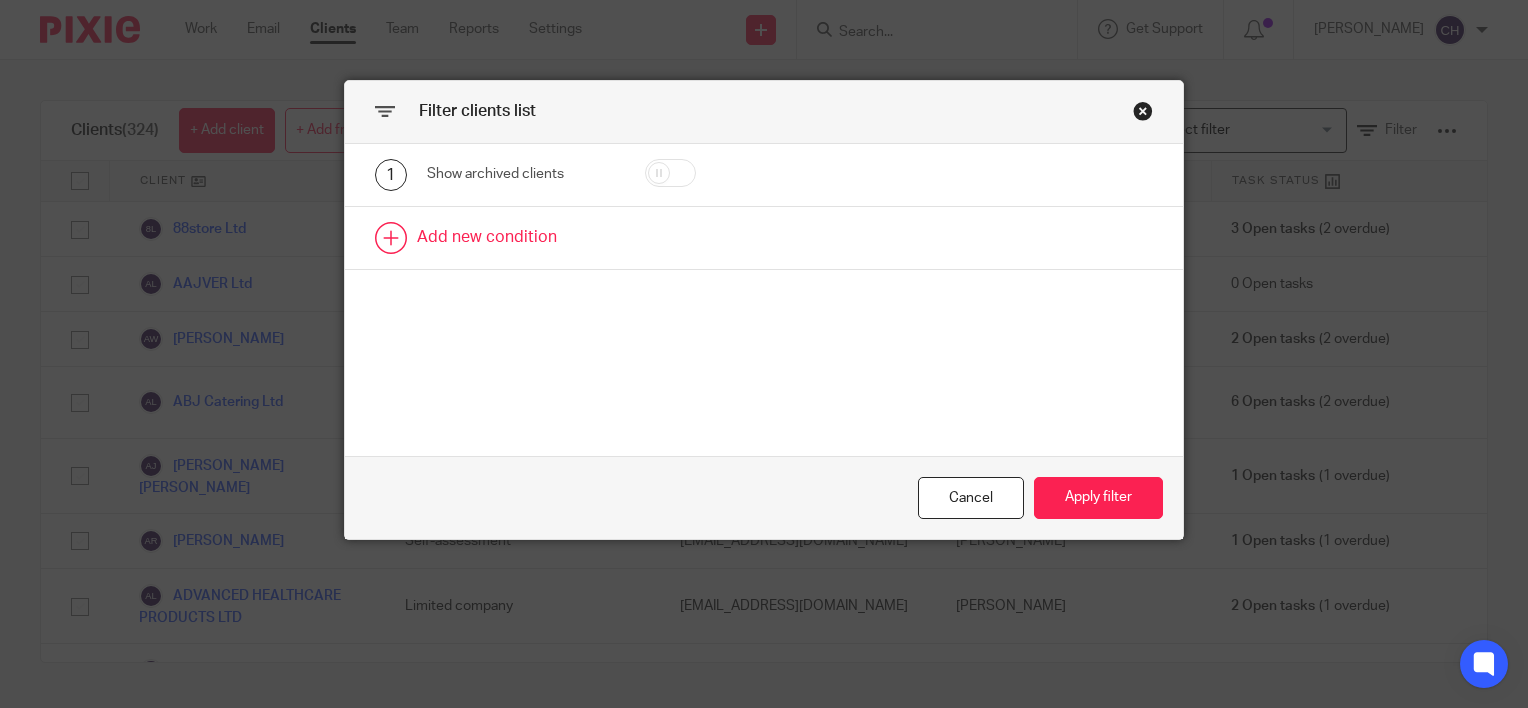 click at bounding box center [764, 238] 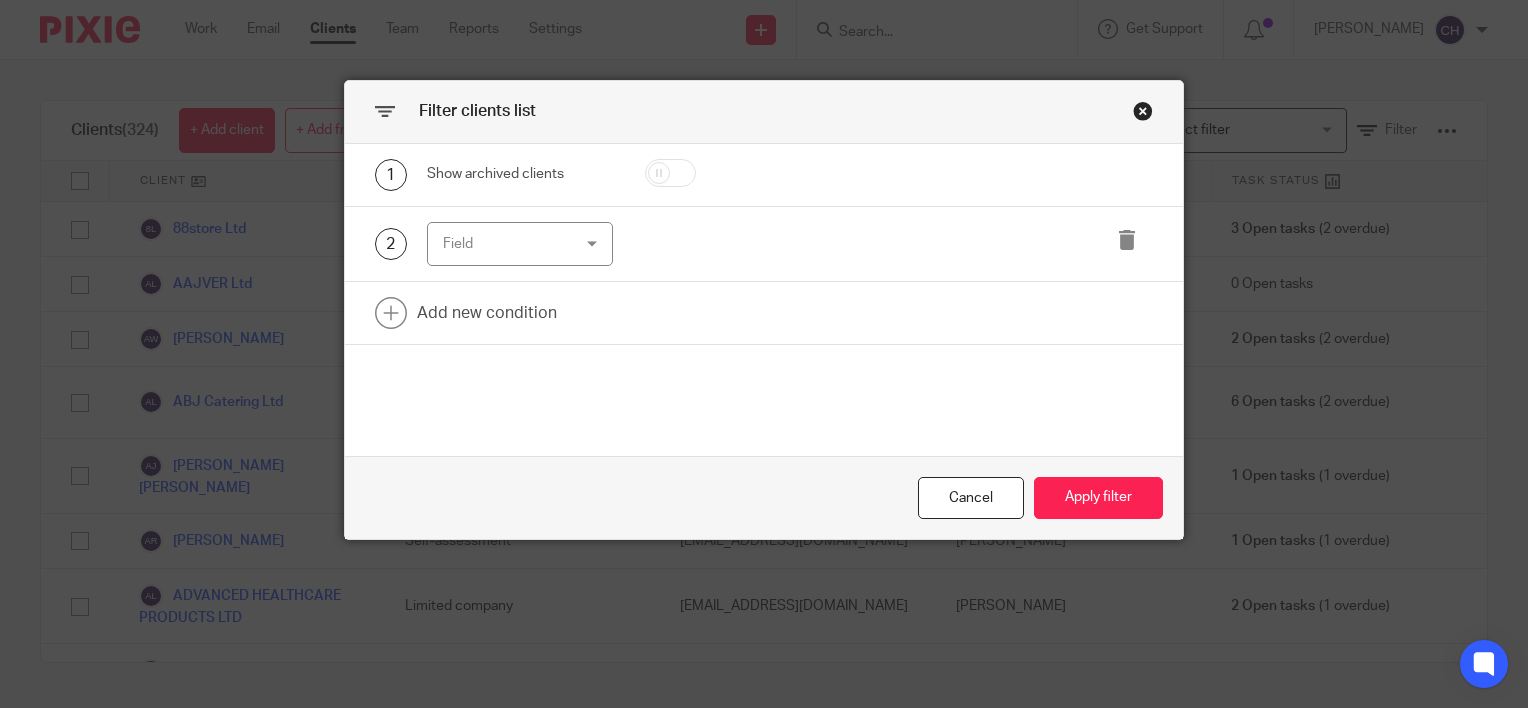 click on "Field" at bounding box center (511, 244) 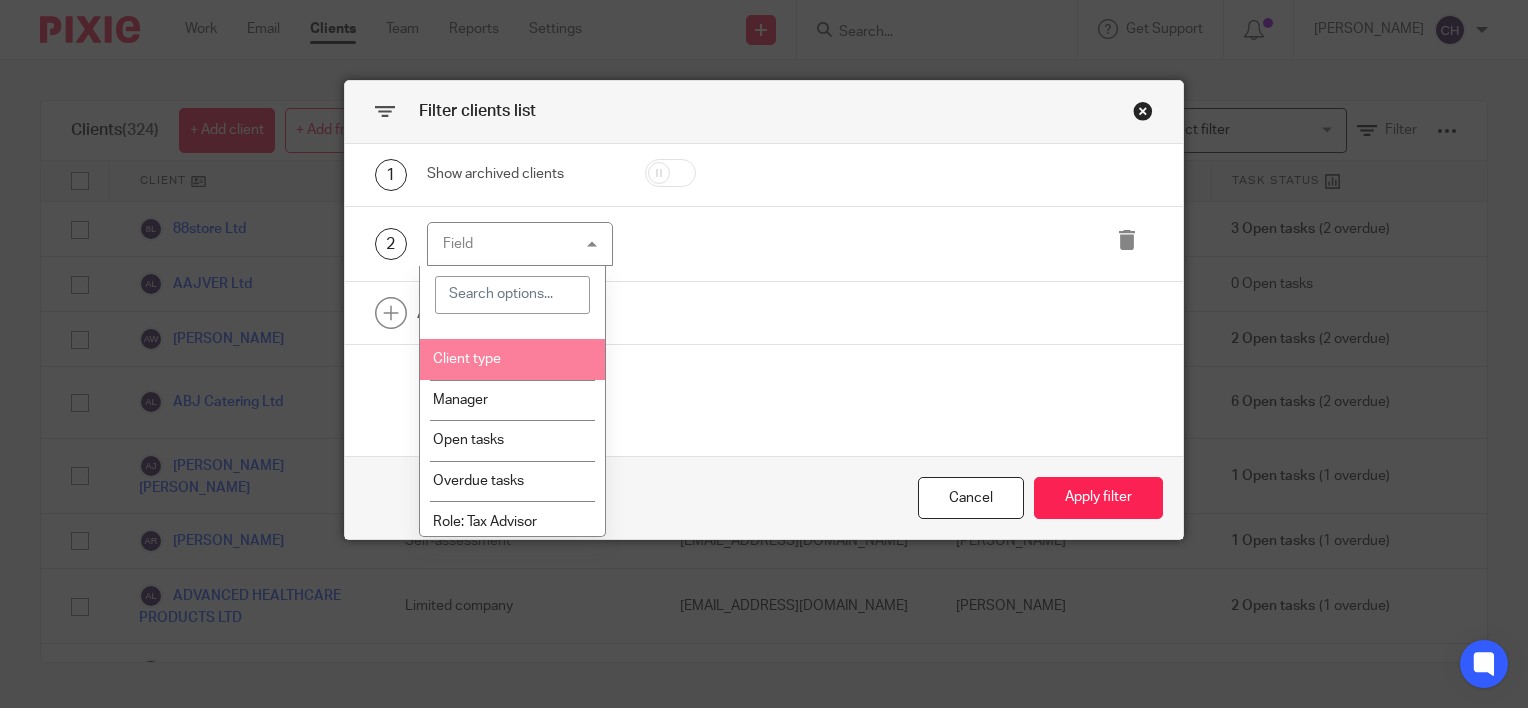 scroll, scrollTop: 100, scrollLeft: 0, axis: vertical 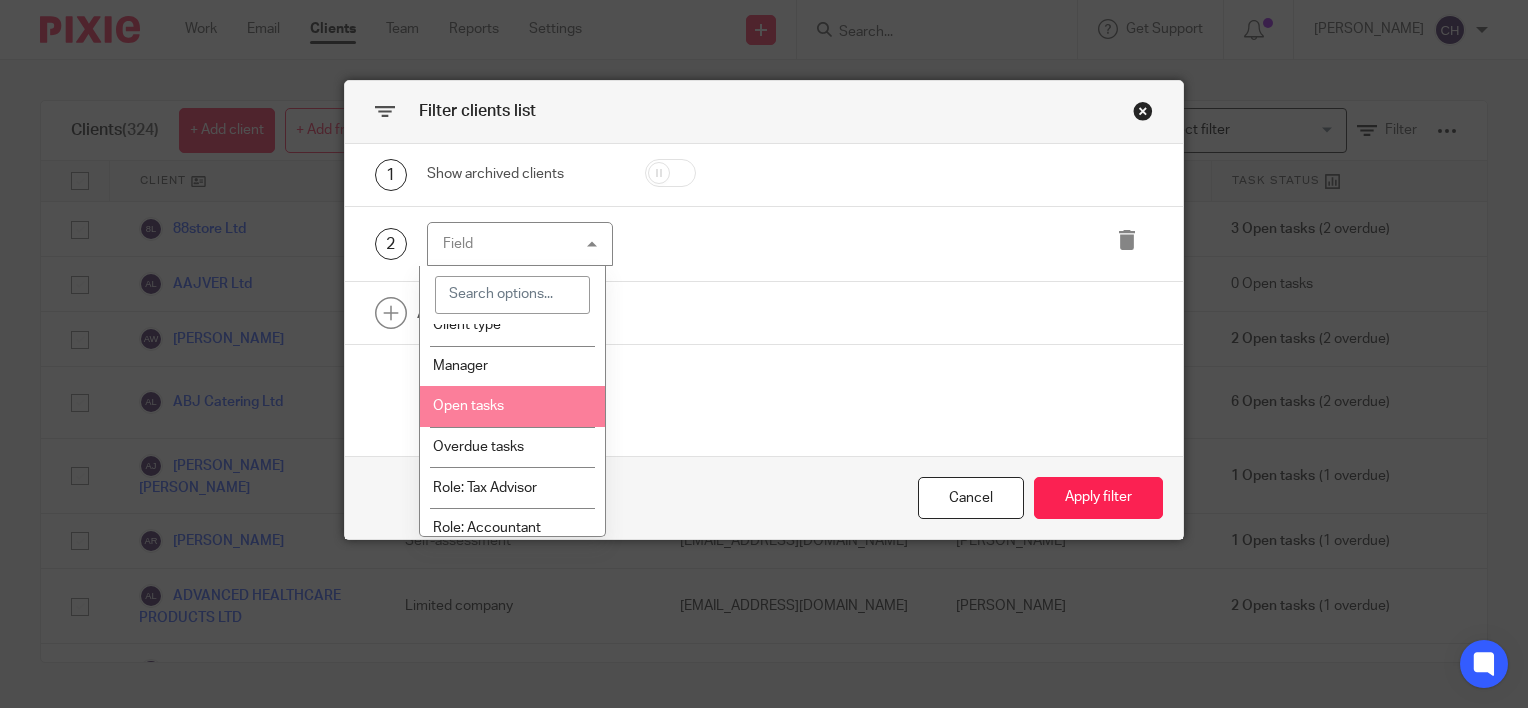 click on "Open tasks" at bounding box center [512, 406] 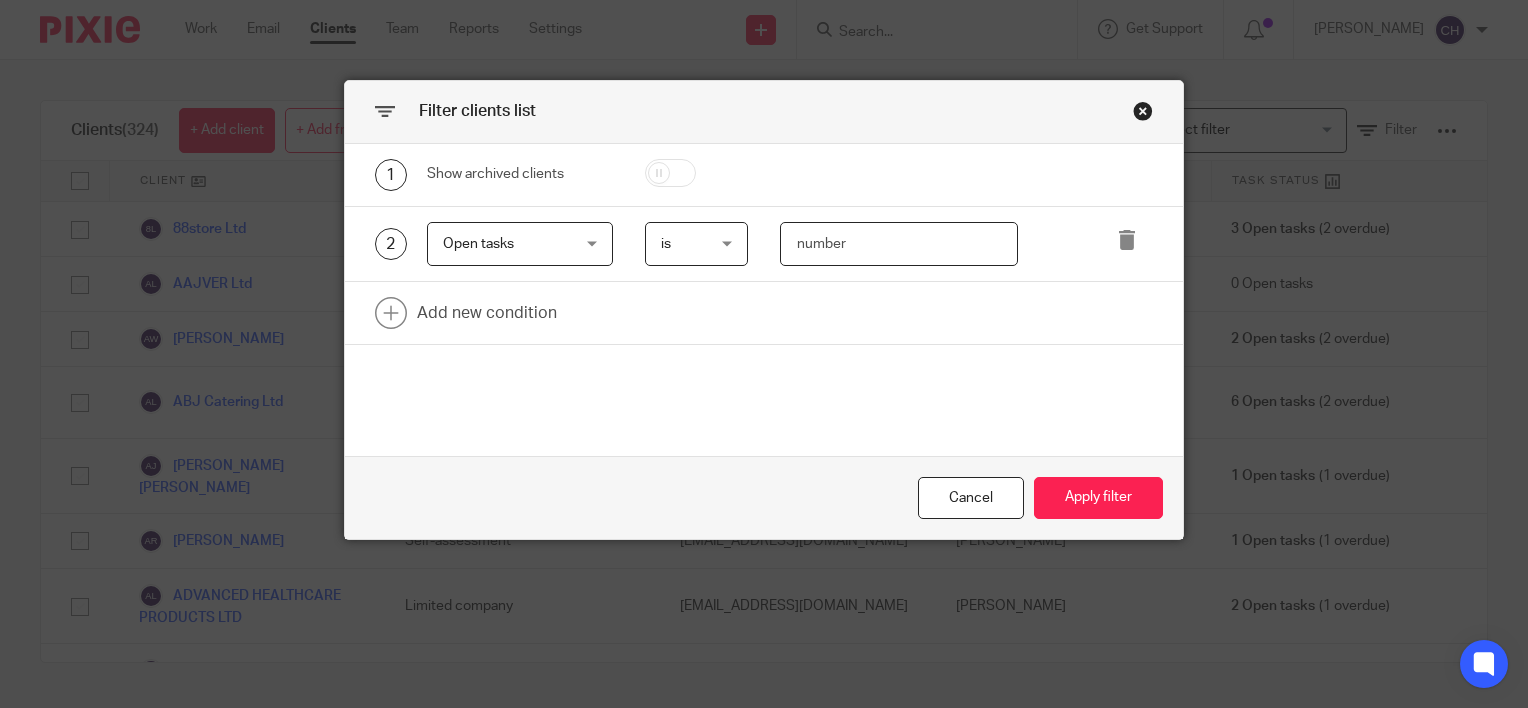 click at bounding box center [899, 244] 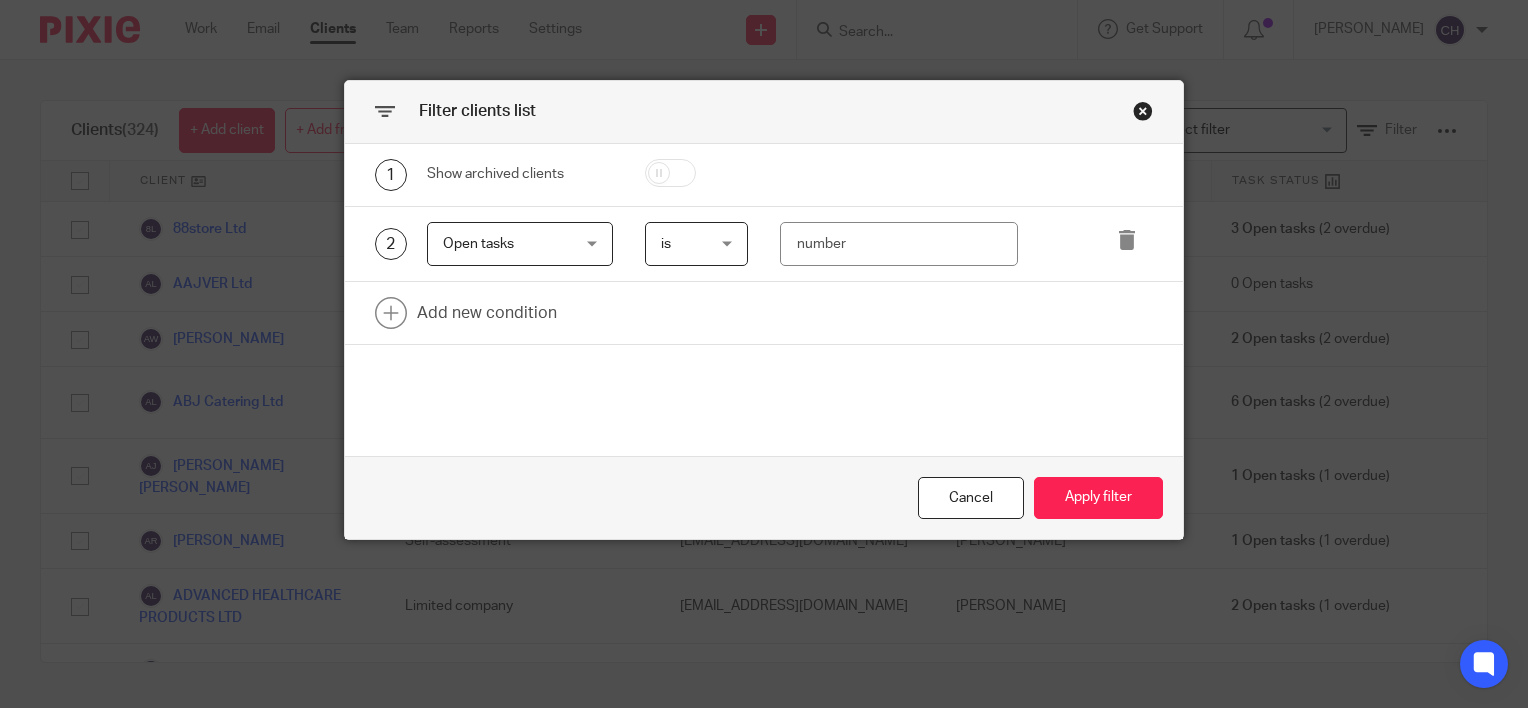 click on "is" at bounding box center (666, 244) 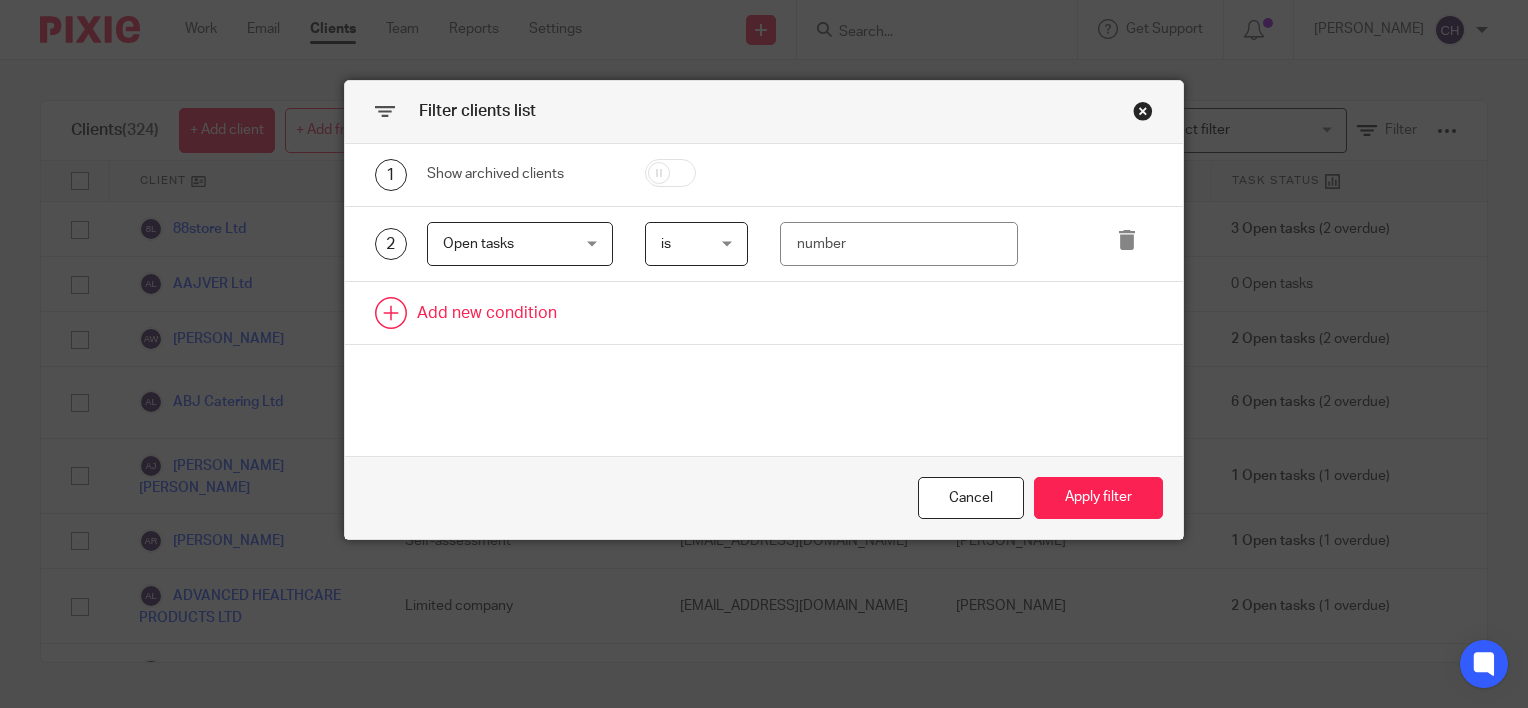 click at bounding box center [764, 313] 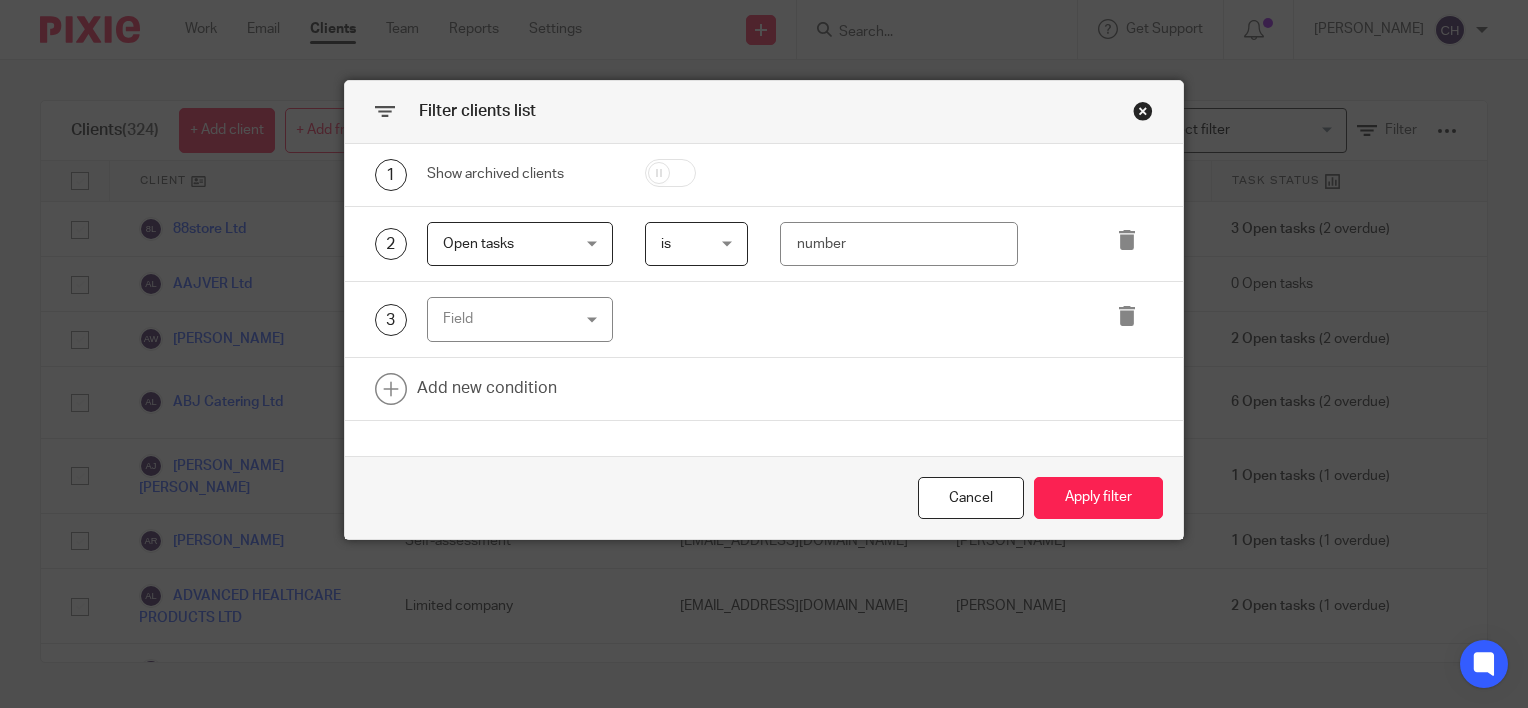 click on "Open tasks" at bounding box center [511, 244] 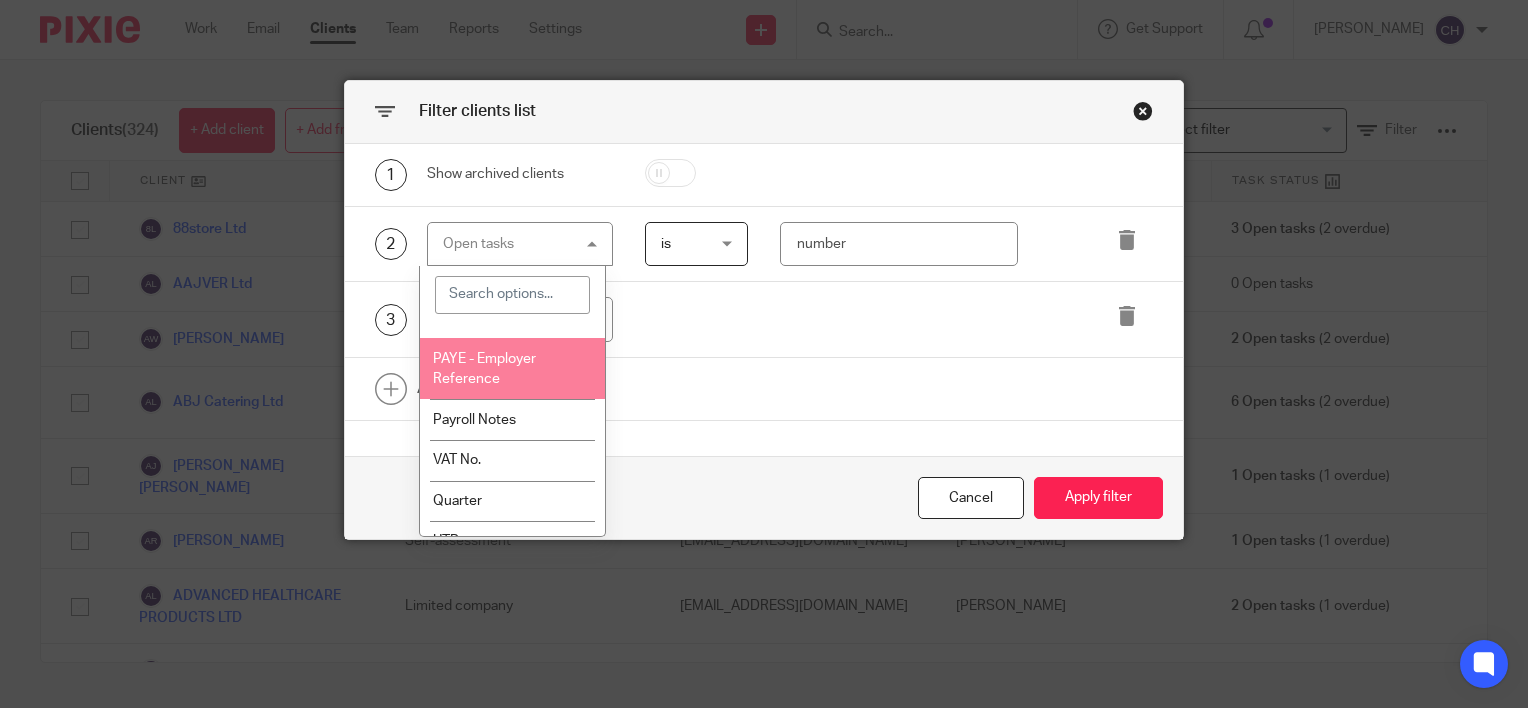 scroll, scrollTop: 800, scrollLeft: 0, axis: vertical 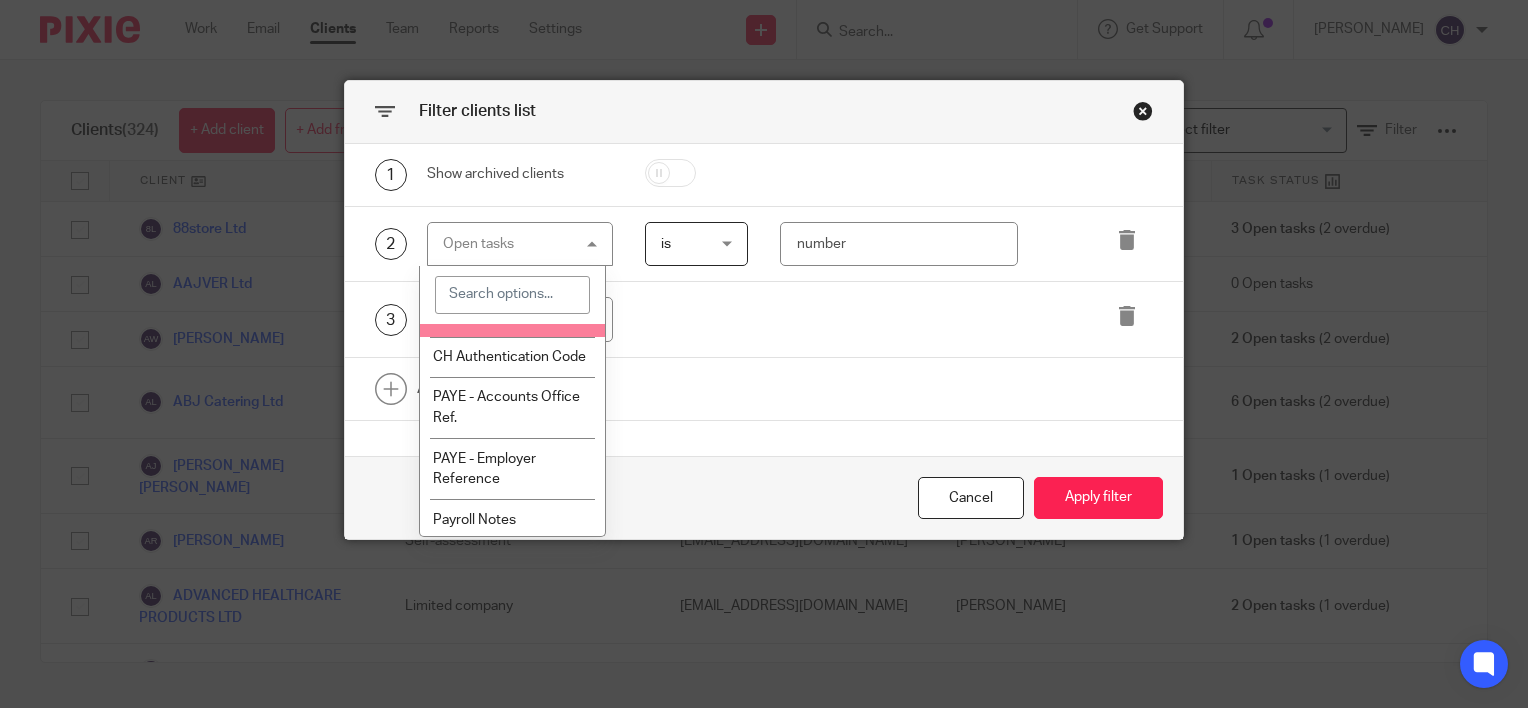 click on "Year end date" at bounding box center (512, 316) 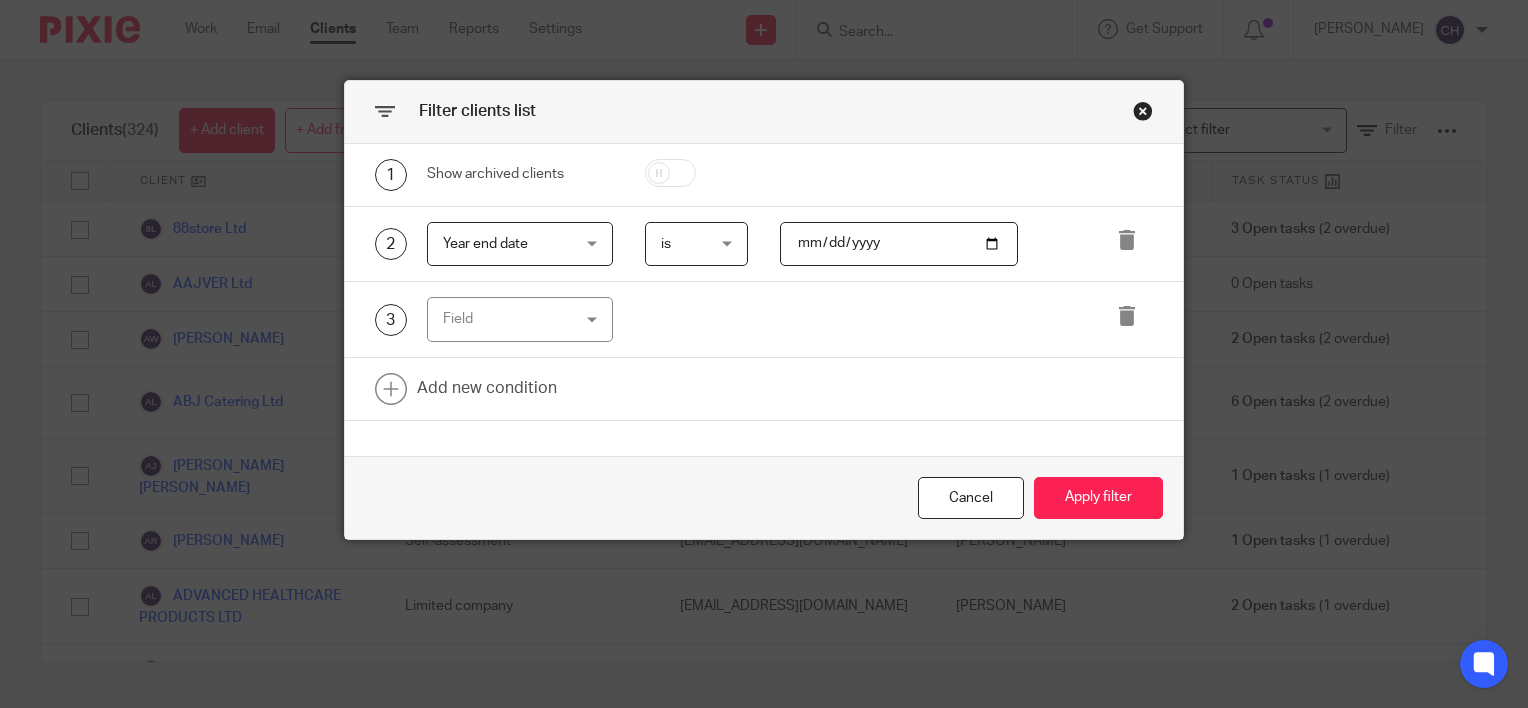click at bounding box center (899, 244) 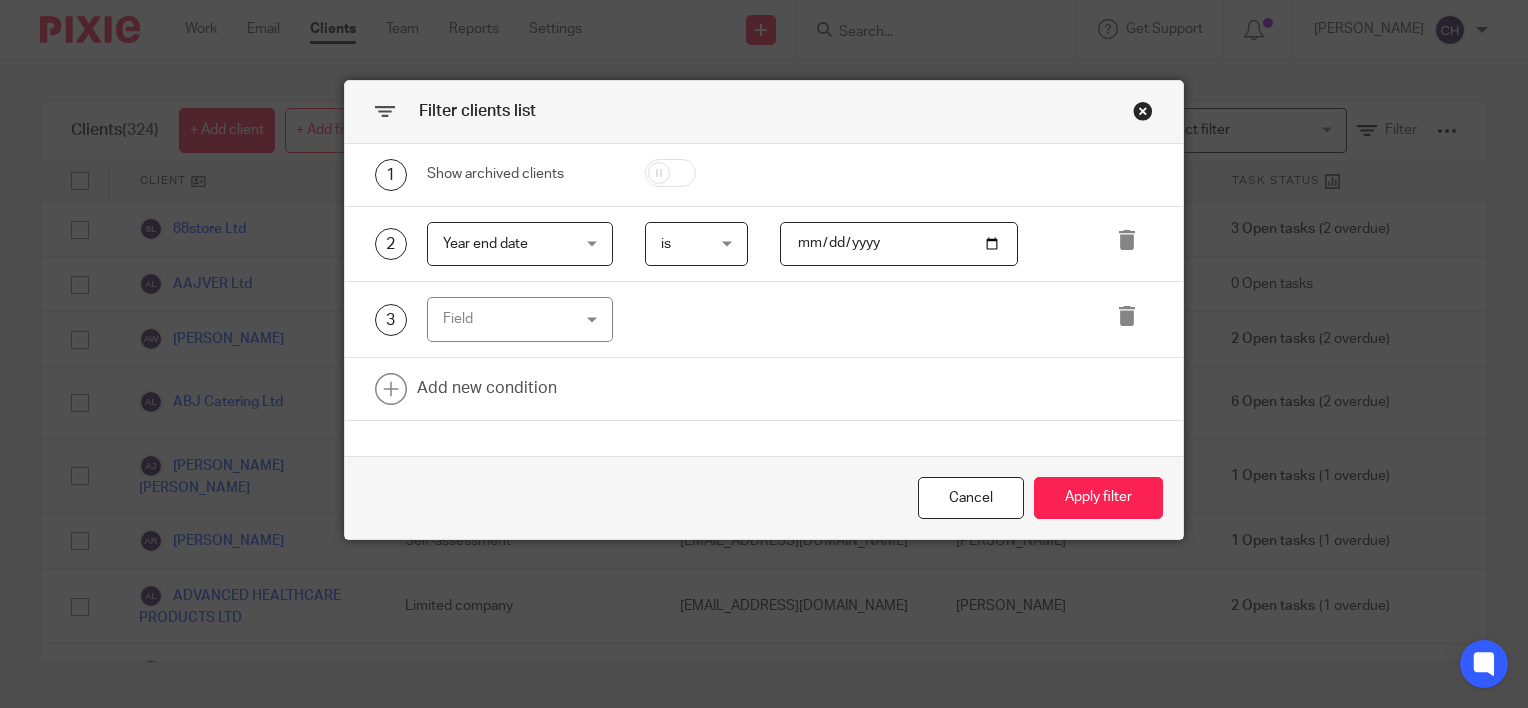 click at bounding box center [680, 319] 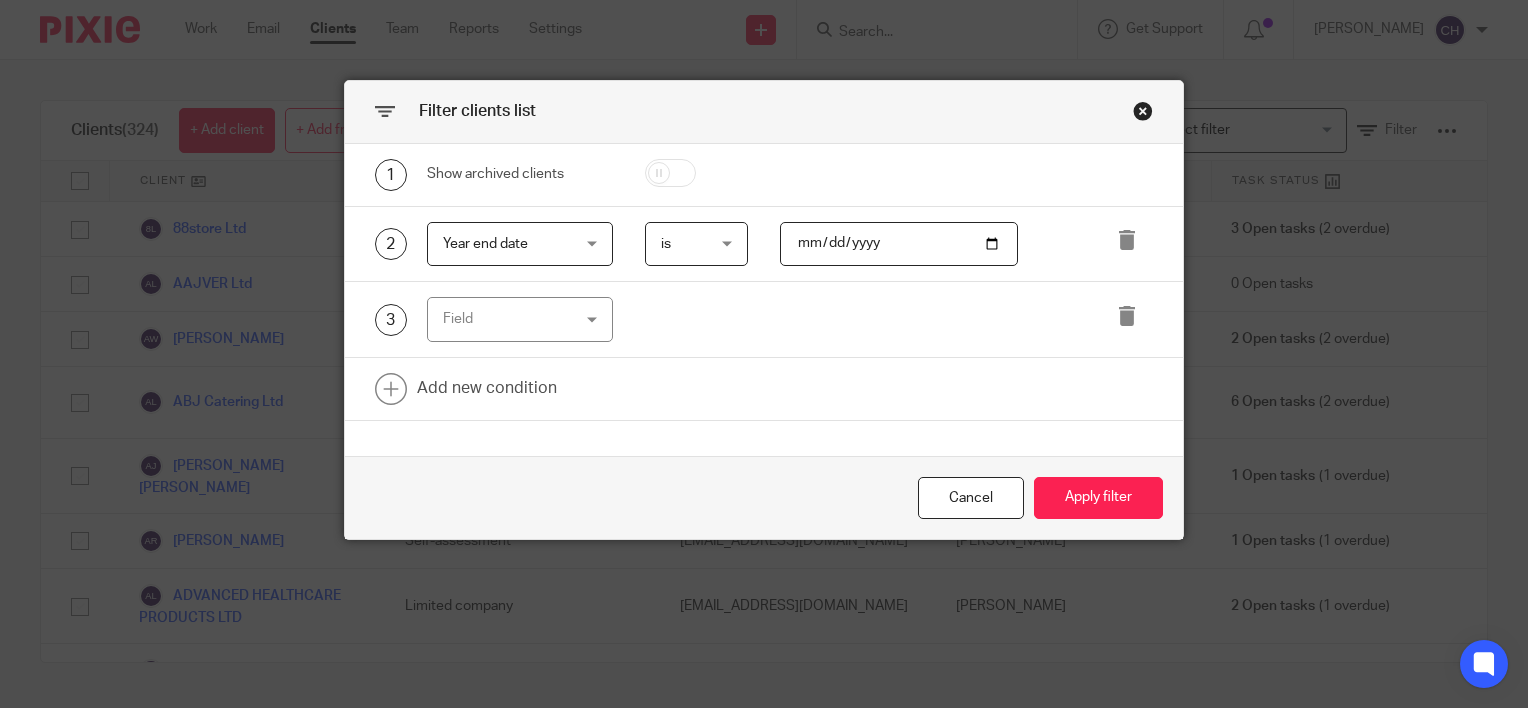 click at bounding box center (1143, 111) 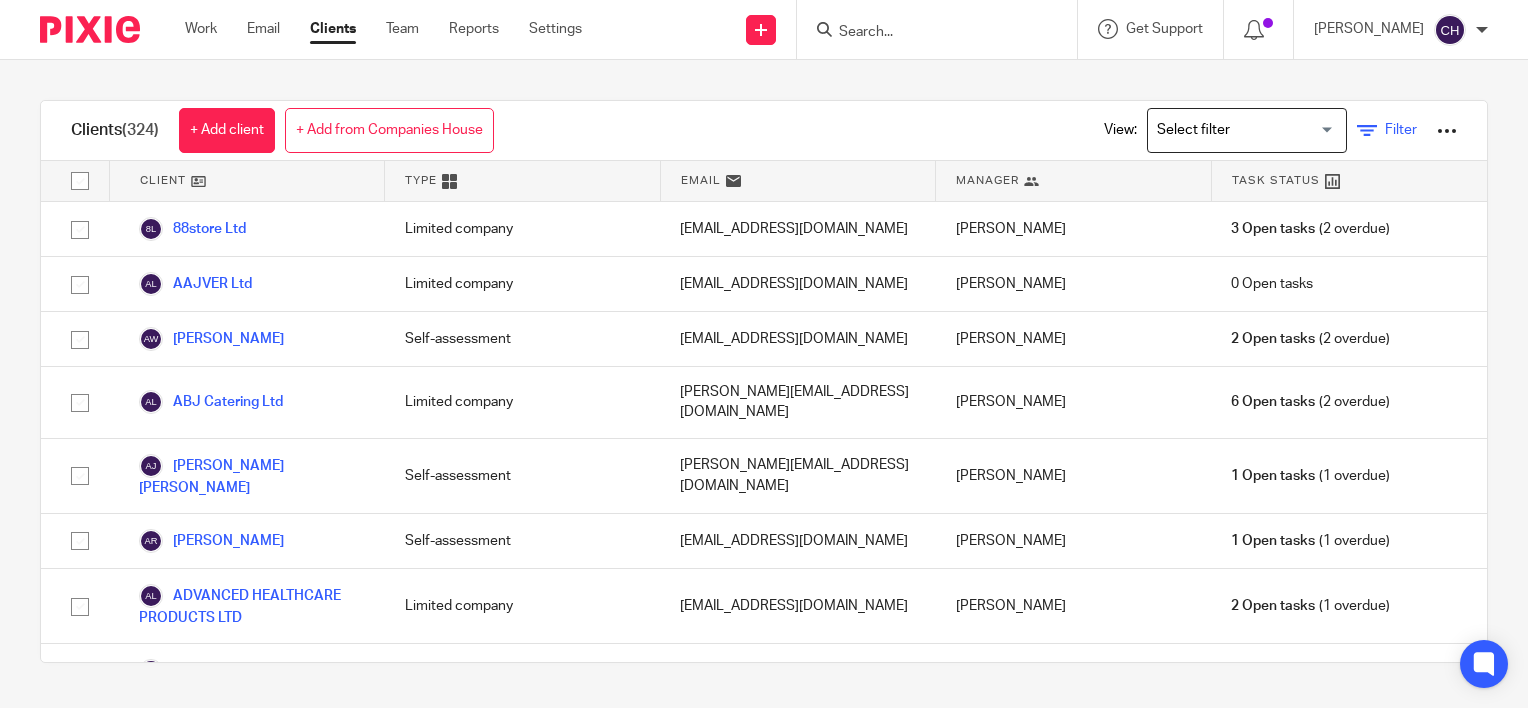click at bounding box center [1367, 131] 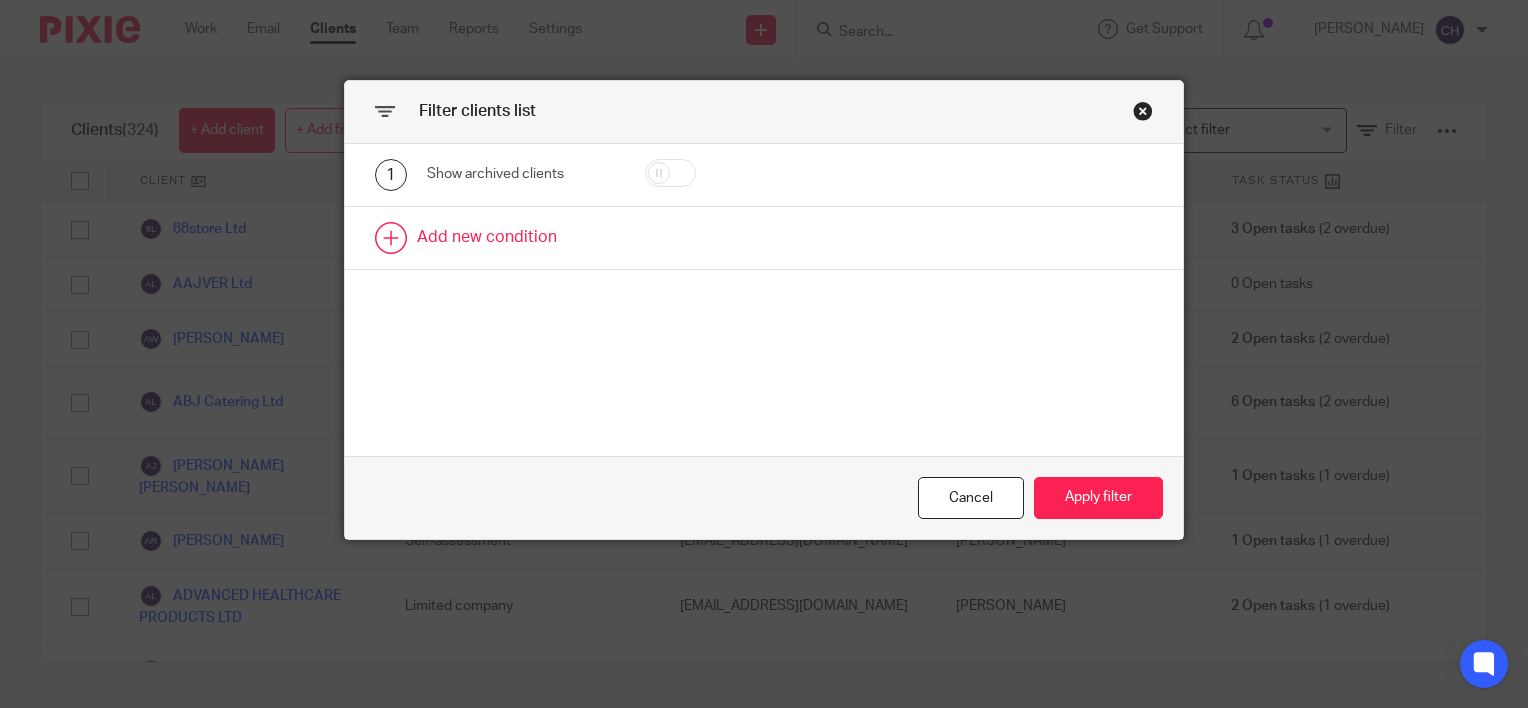 click at bounding box center (764, 238) 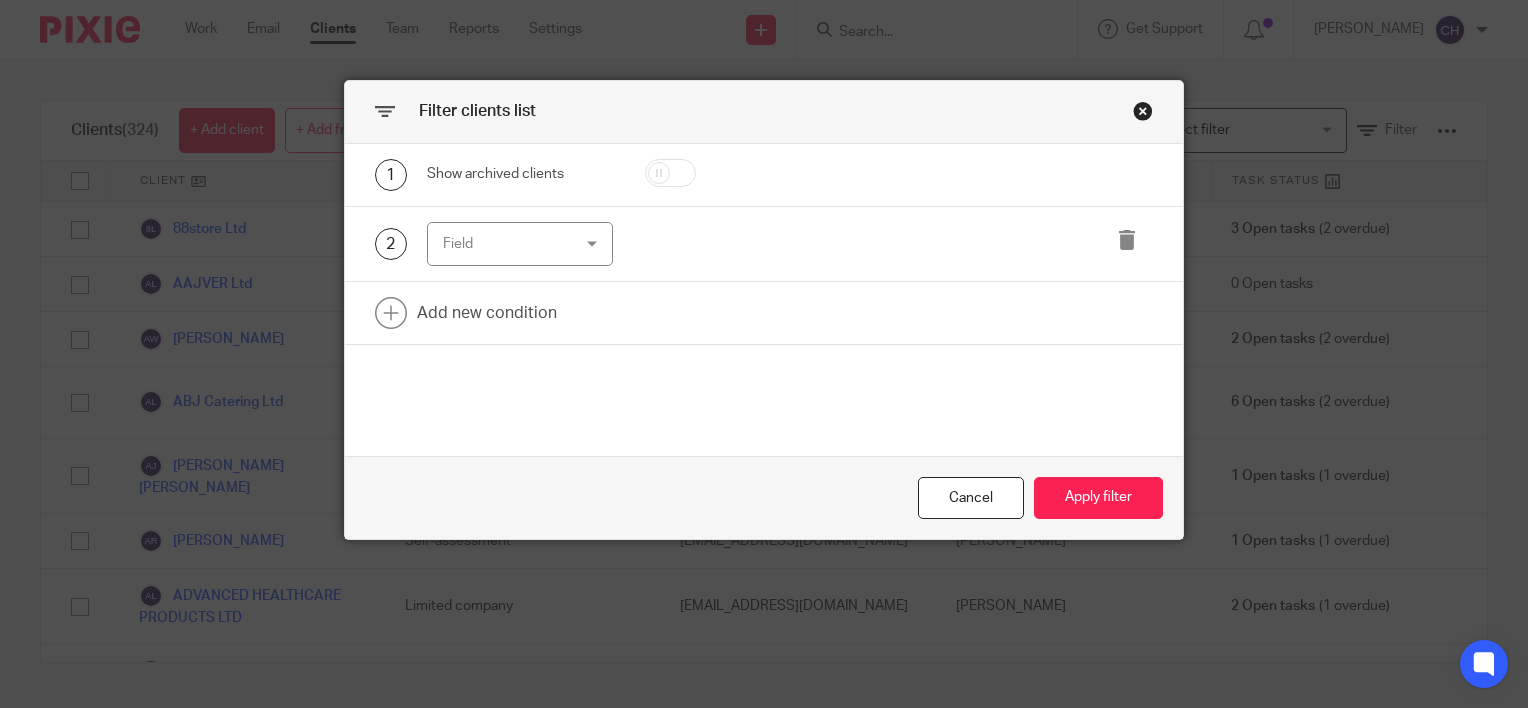 click on "Field" at bounding box center (511, 244) 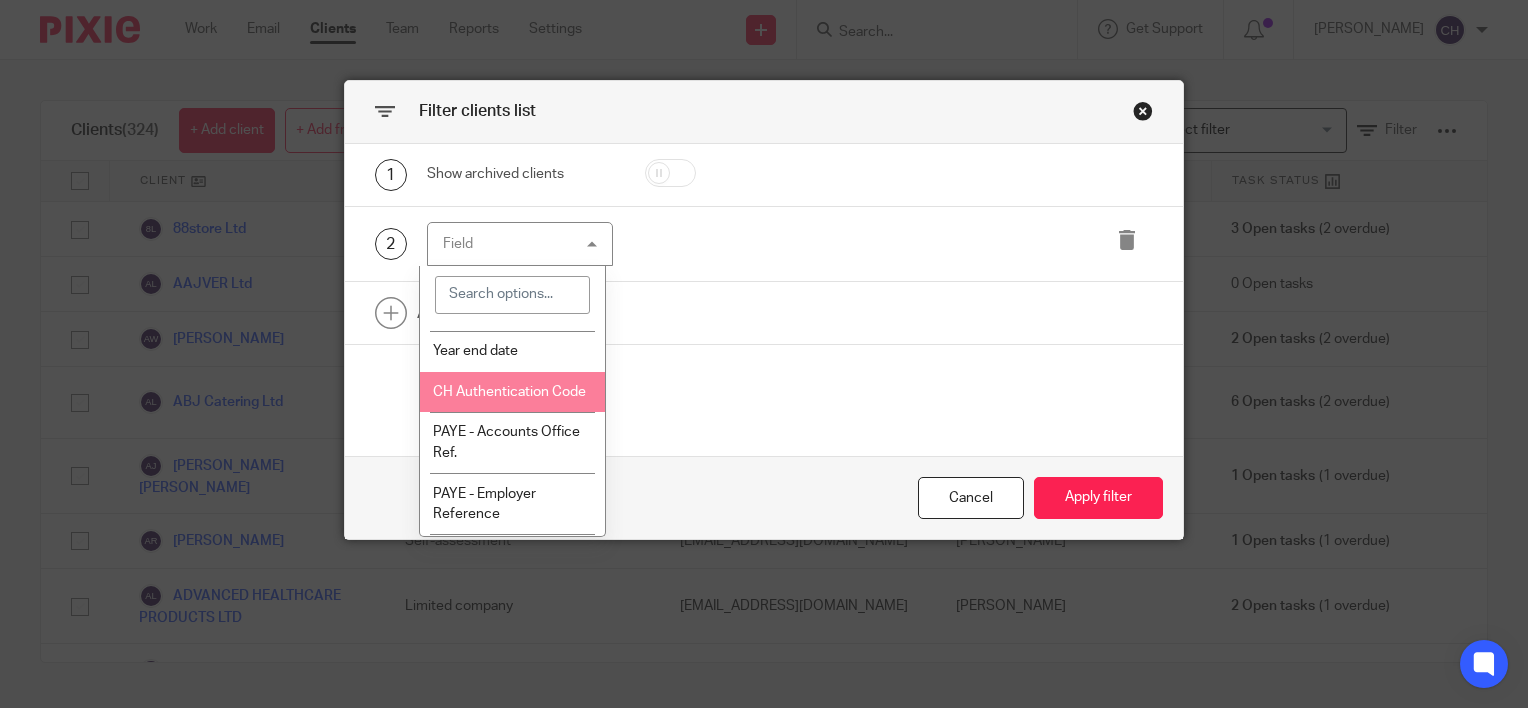 scroll, scrollTop: 800, scrollLeft: 0, axis: vertical 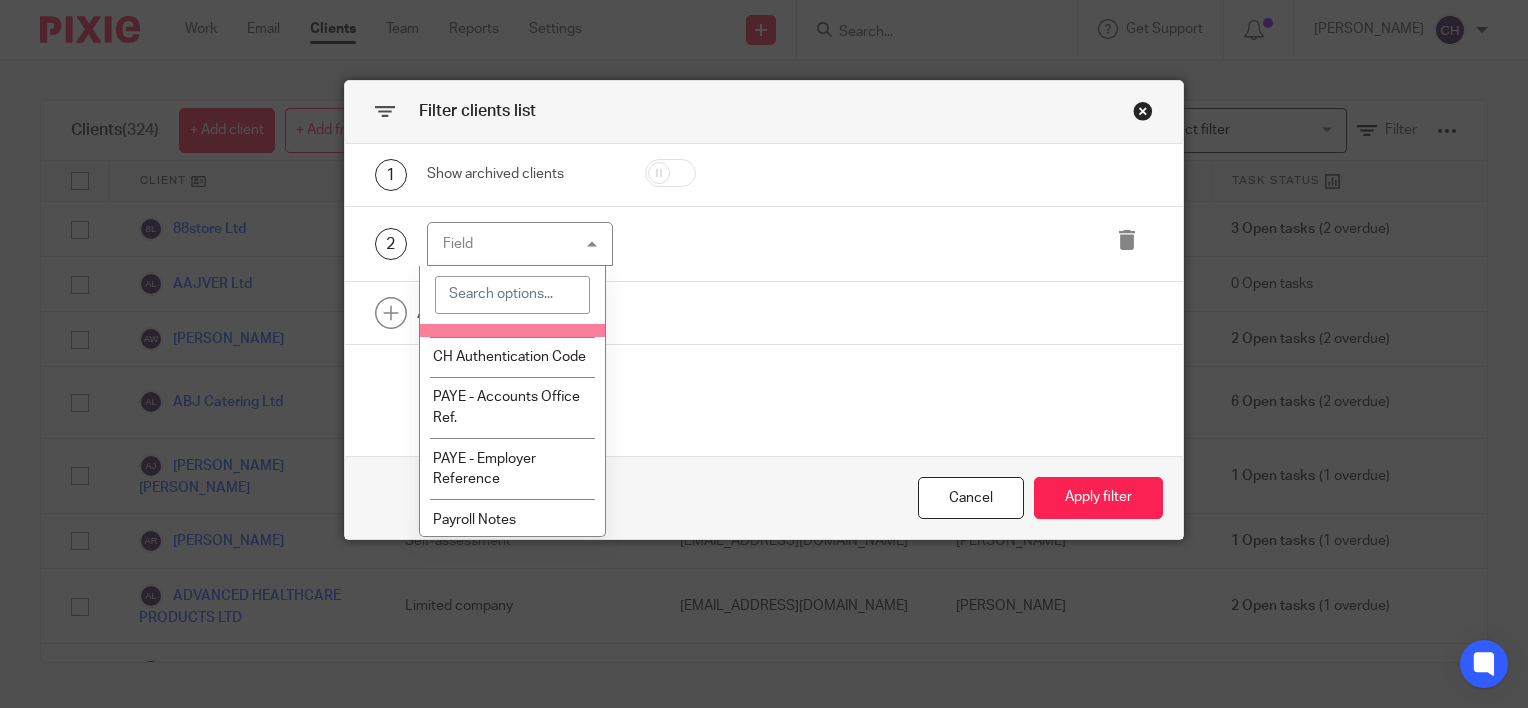 click on "Year end date" at bounding box center (475, 316) 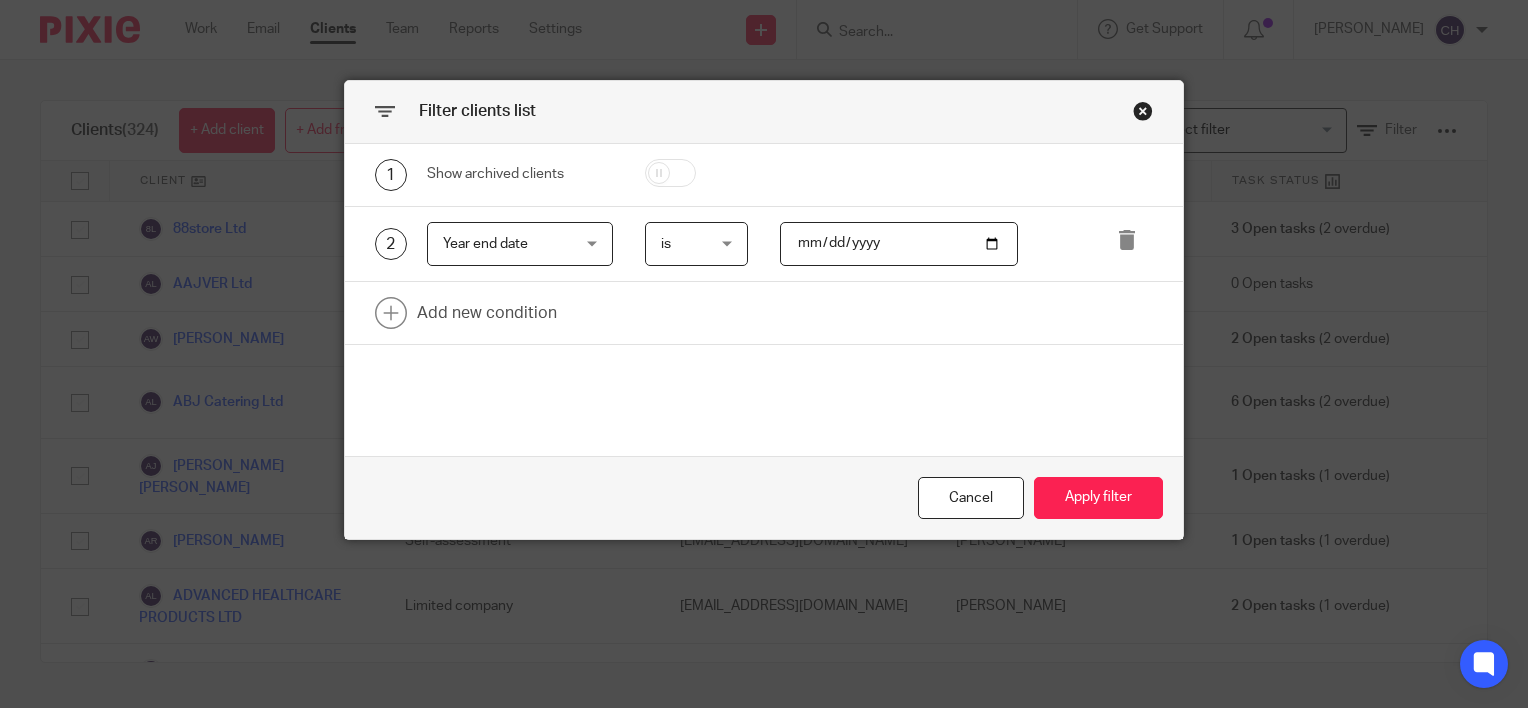 click at bounding box center (899, 244) 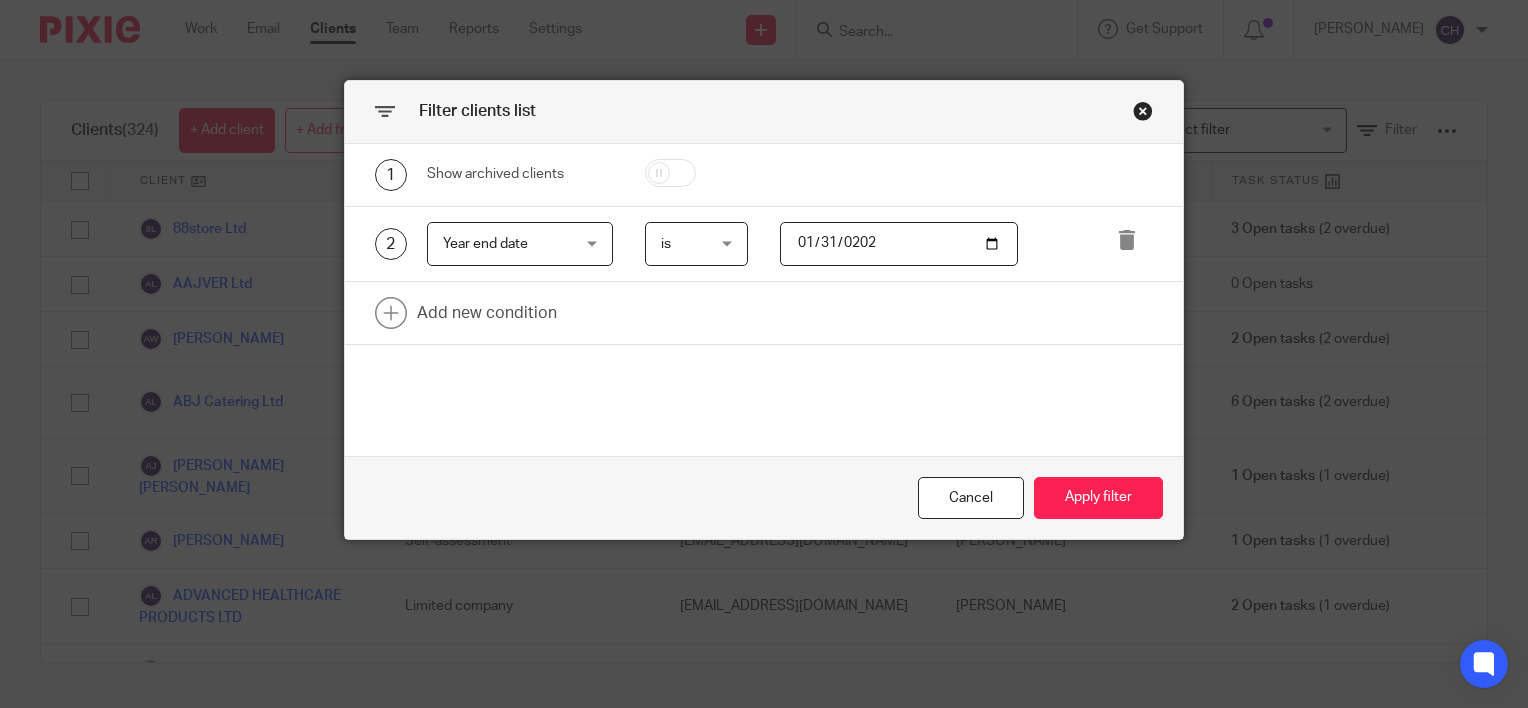 type on "2025-01-31" 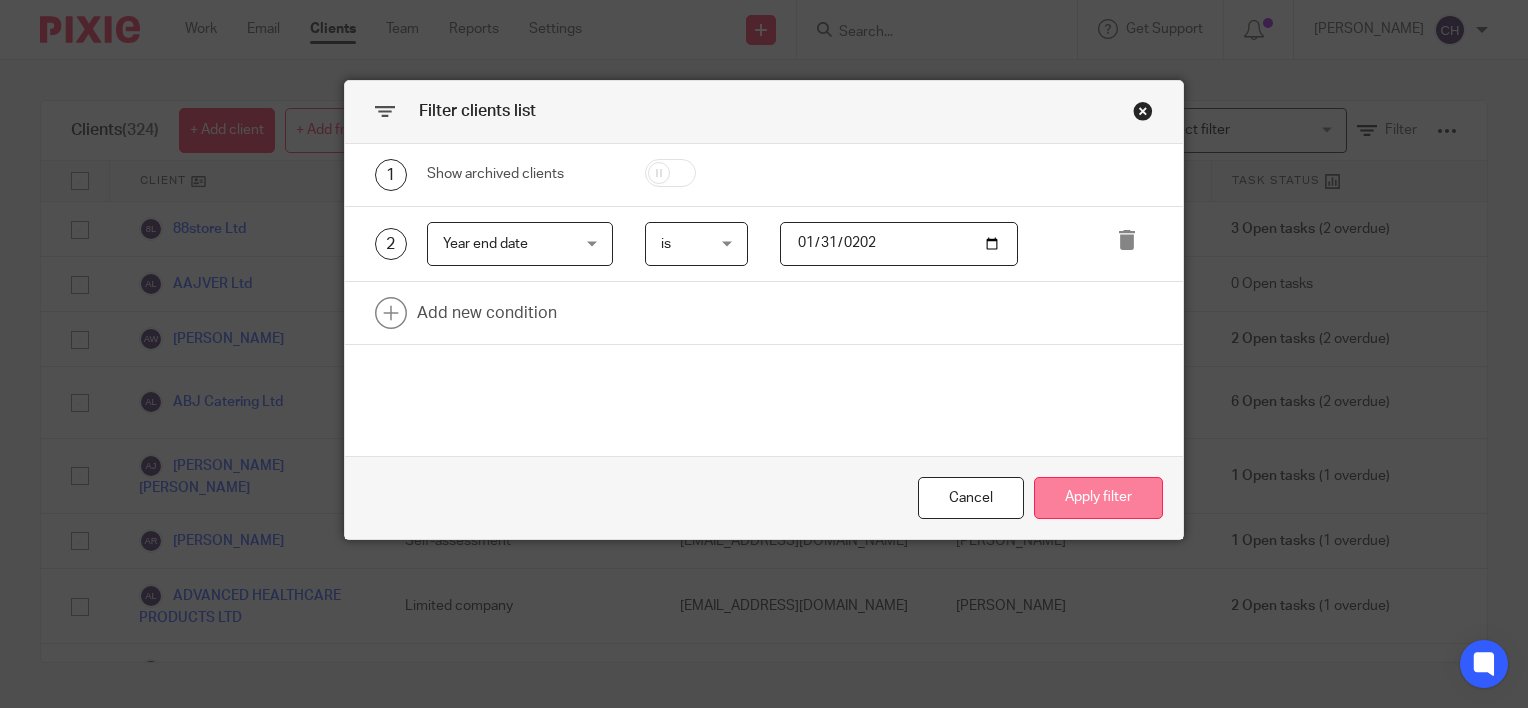 click on "Apply filter" at bounding box center [1098, 498] 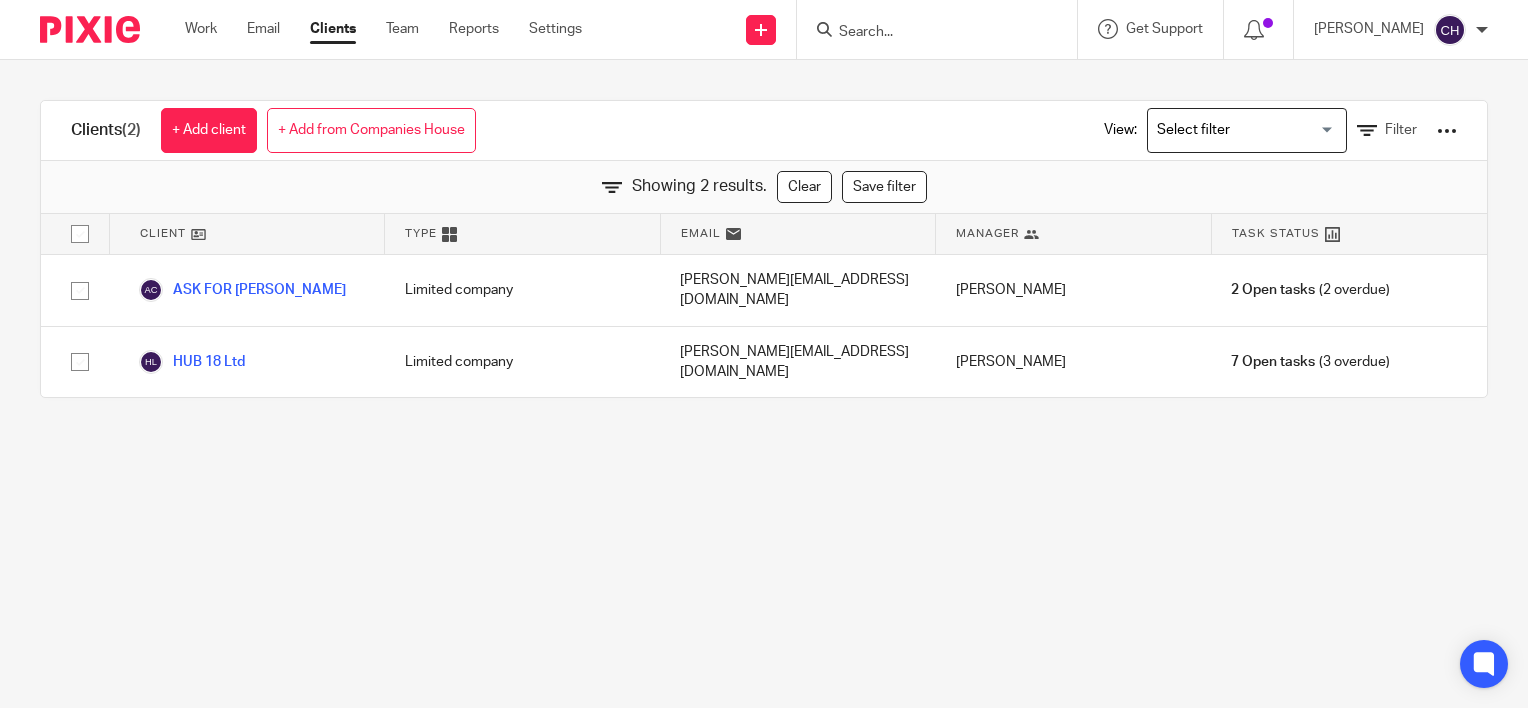 click at bounding box center (1242, 130) 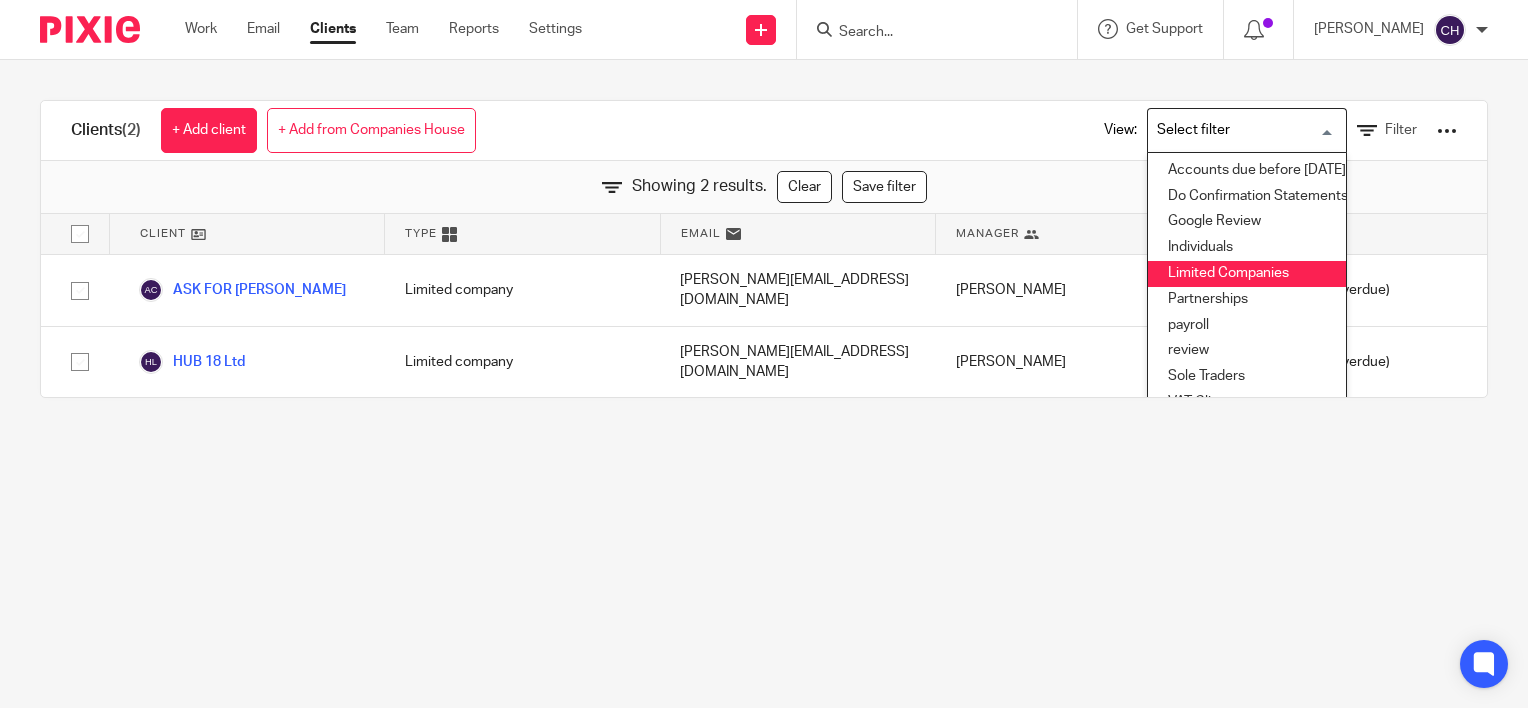 click on "Clients
(2)
+ Add client
+ Add from Companies House
View:
Loading...
Accounts due before Oct24
Do Confirmation Statements
Google Review
Individuals
Limited Companies
Partnerships
payroll
review
Sole Traders
VAT Clients
Filter
Showing 2 results.
Clear
Save filter
Client       Type     Email     Manager       Task Status
ASK FOR ANGELA CIC
Limited company
helen@askforangela.co.uk
Jill Fox
2 Open tasks
(2 overdue)" at bounding box center [764, 354] 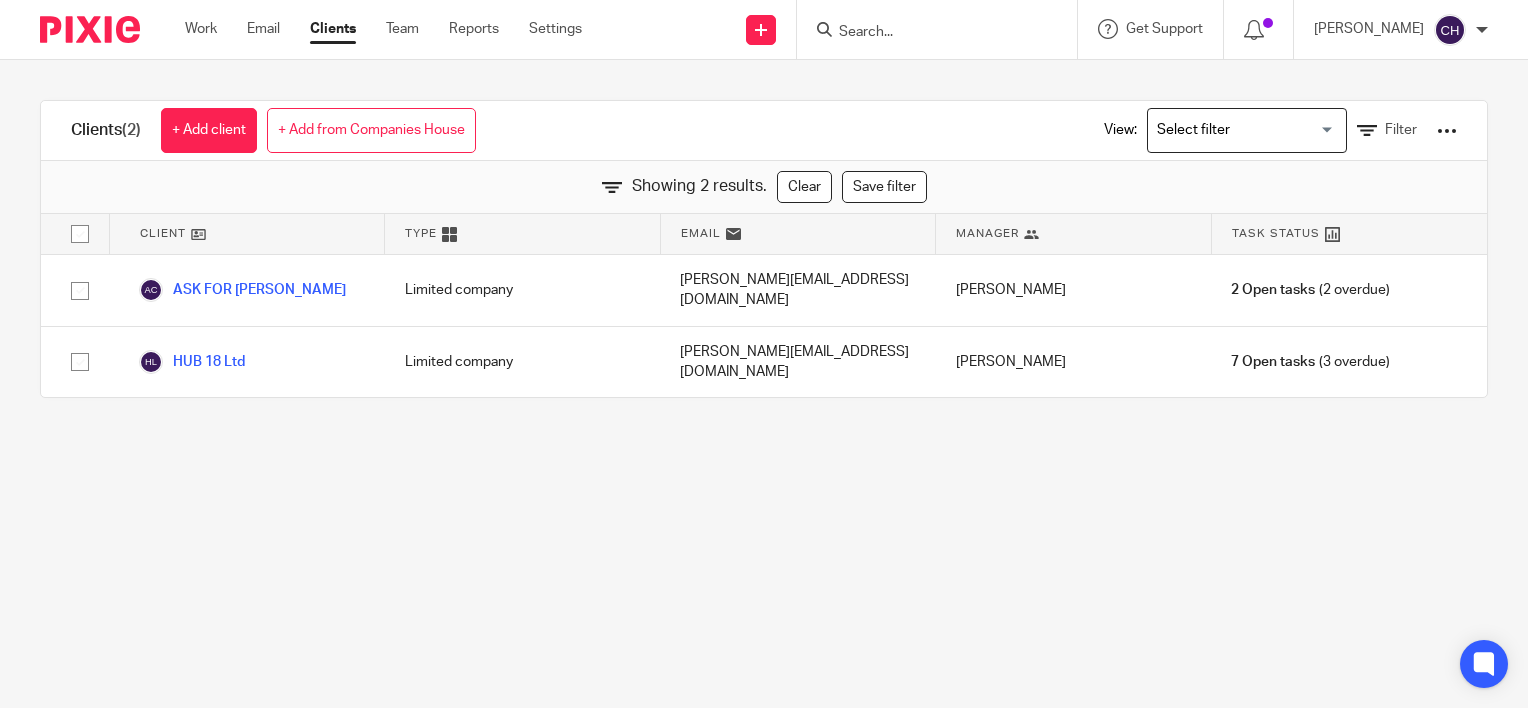 click on "Clients
(2)
+ Add client
+ Add from Companies House
View:
Loading...          Filter
Showing 2 results.
Clear
Save filter
Client       Type     Email     Manager       Task Status
ASK FOR ANGELA CIC
Limited company
helen@askforangela.co.uk
Jill Fox
2 Open tasks
(2 overdue)
HUB 18 Ltd
Limited company
liam@inserif.com
Jill Fox
7 Open tasks
(3 overdue)
Import data
1. Import client records" at bounding box center [764, 354] 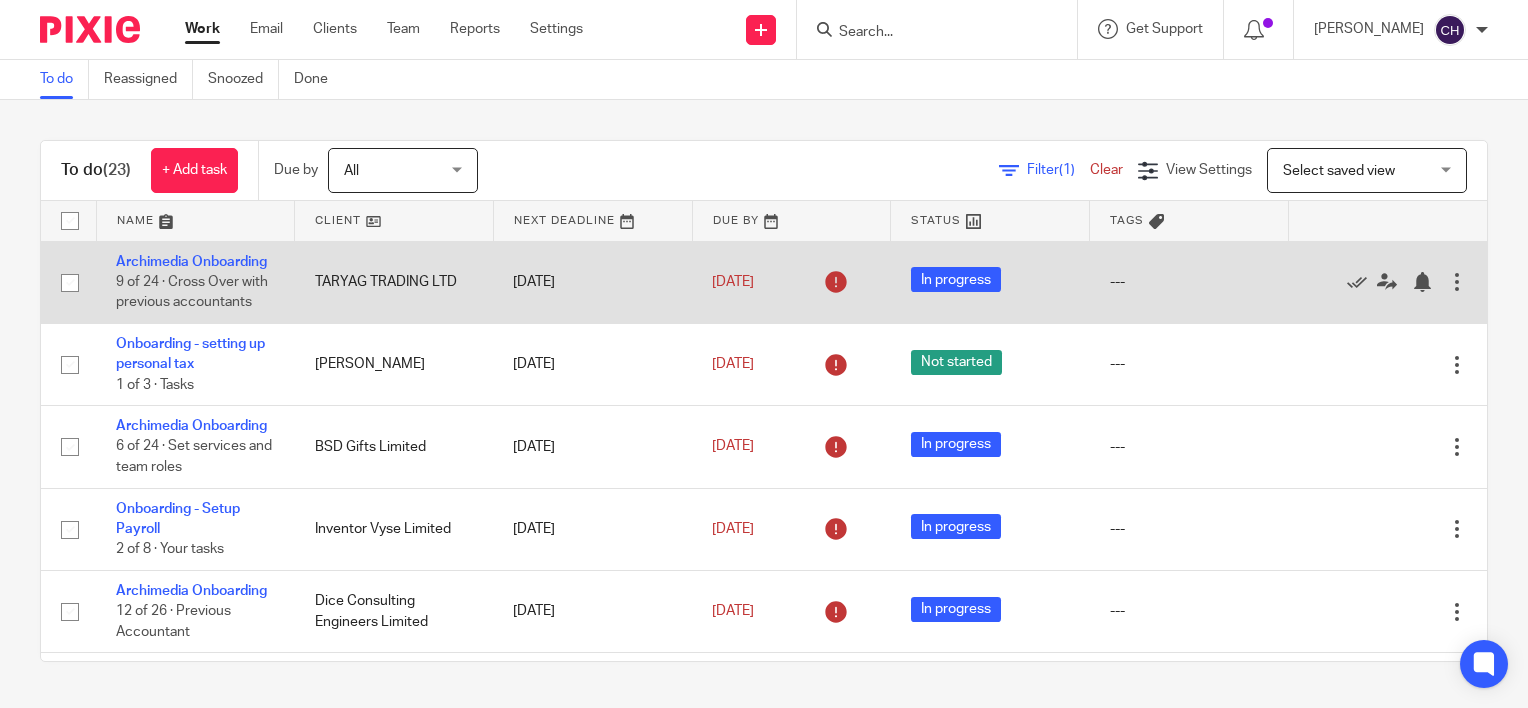 scroll, scrollTop: 0, scrollLeft: 0, axis: both 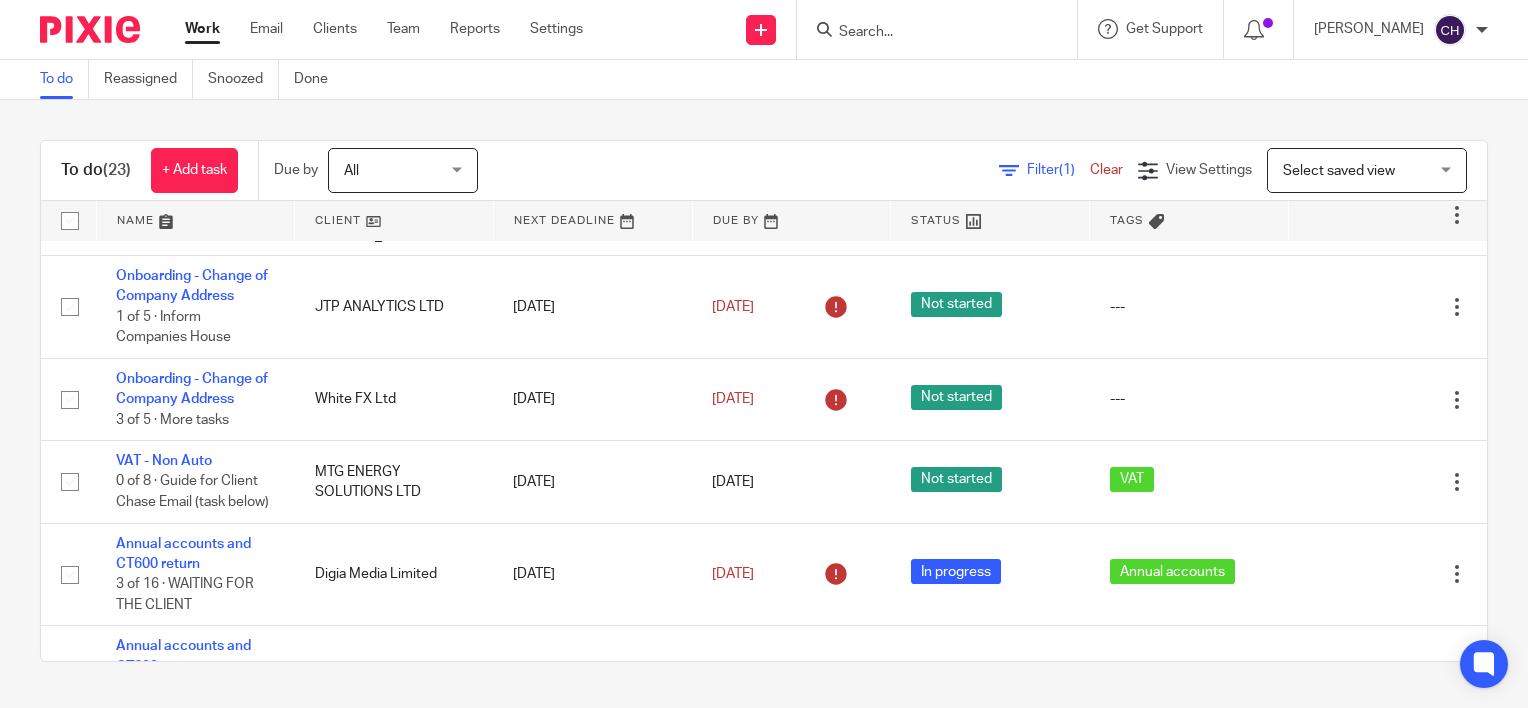 click on "Archimedia Onboarding" at bounding box center [191, 29] 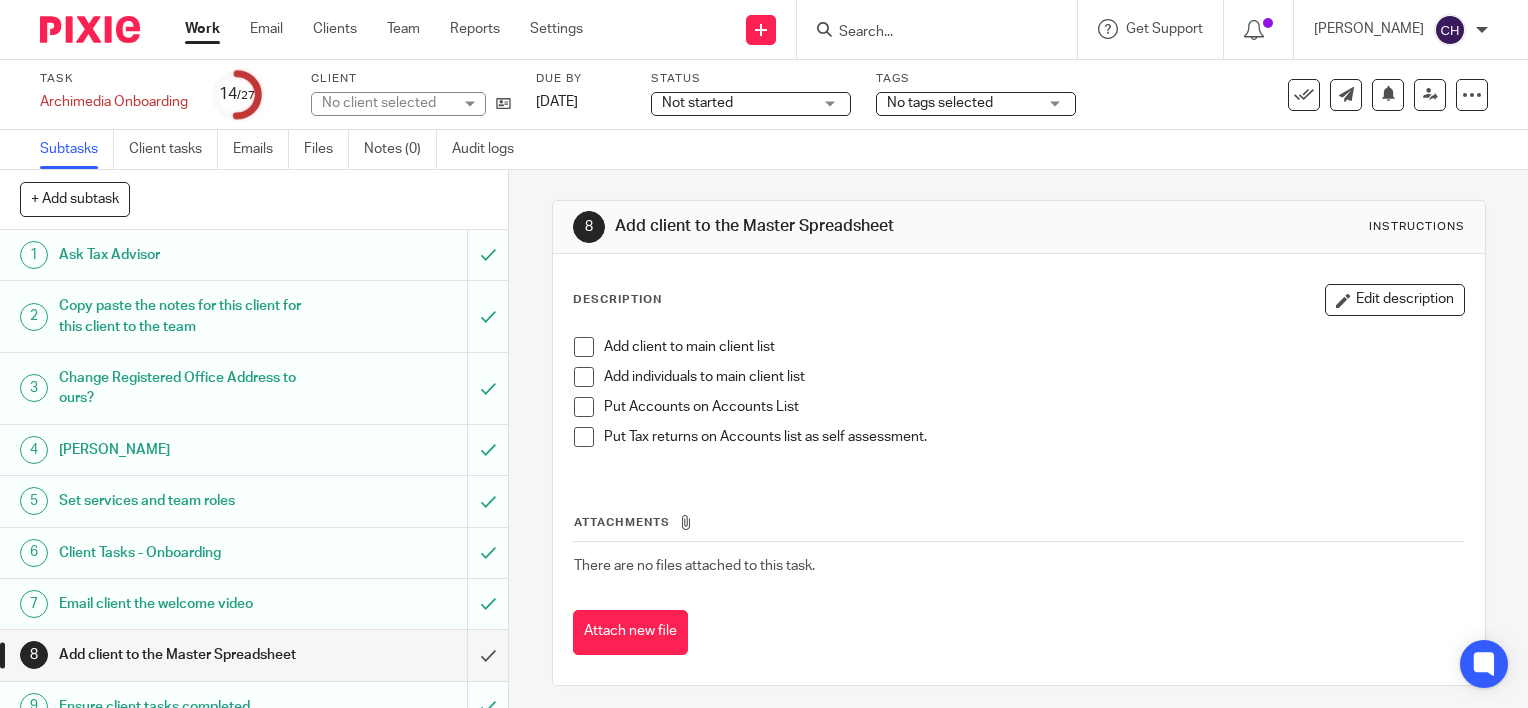 scroll, scrollTop: 0, scrollLeft: 0, axis: both 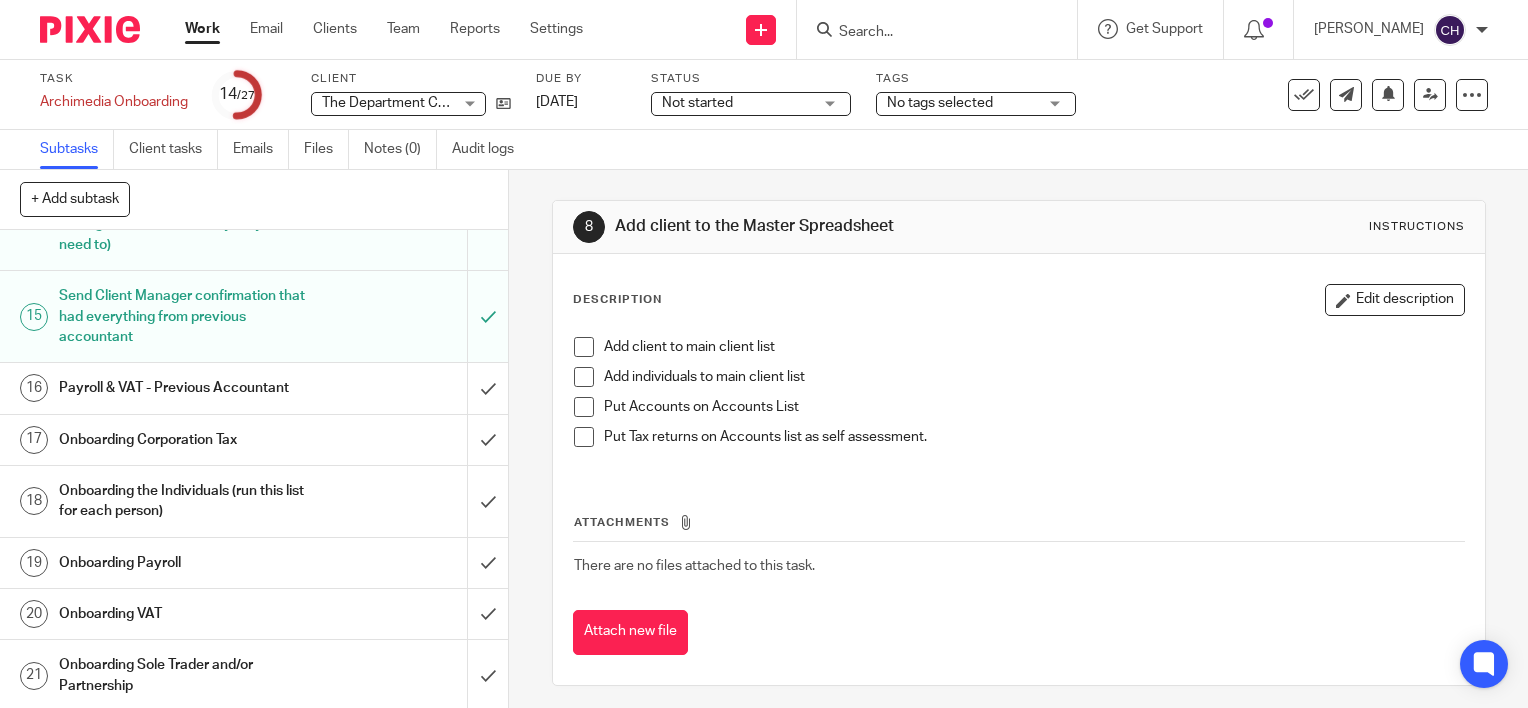 click on "Payroll & VAT - Previous Accountant" at bounding box center [253, 388] 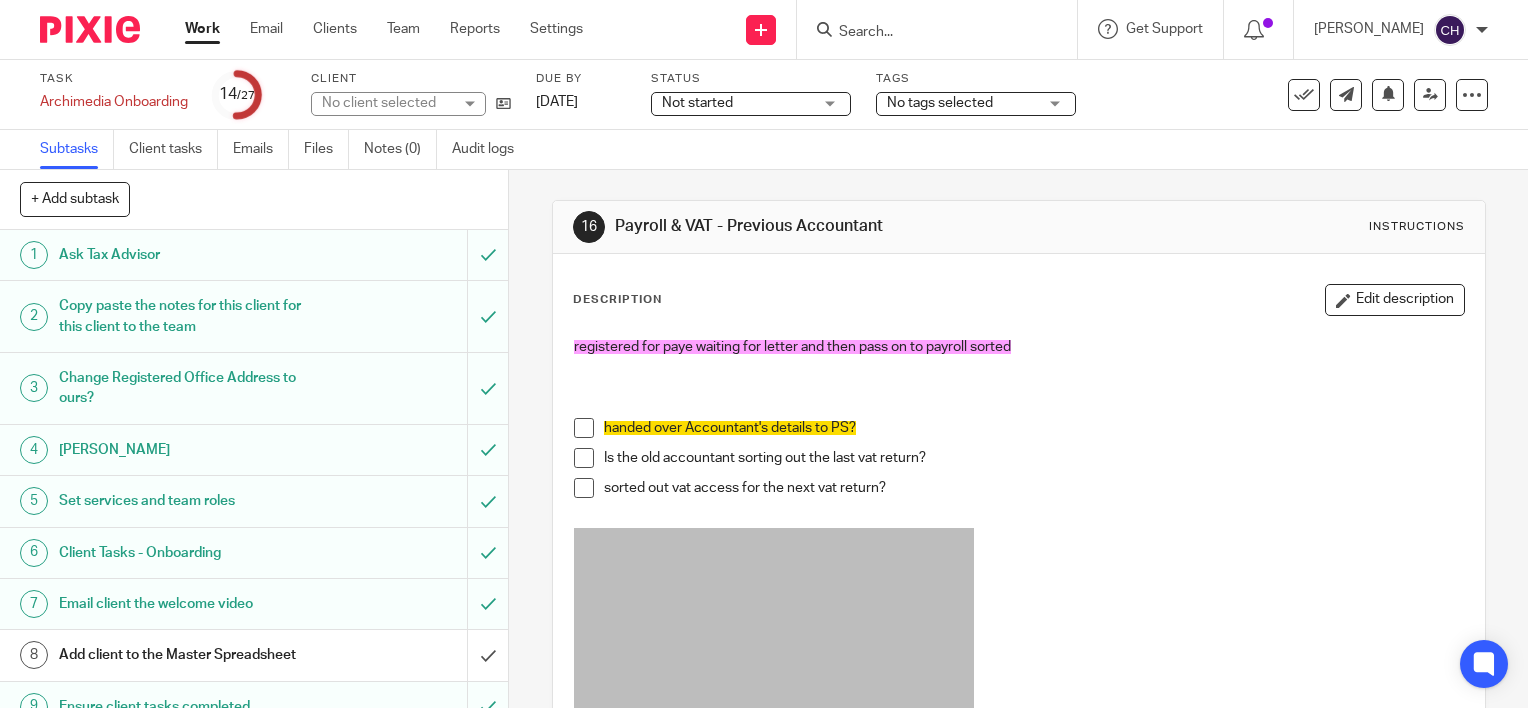 scroll, scrollTop: 0, scrollLeft: 0, axis: both 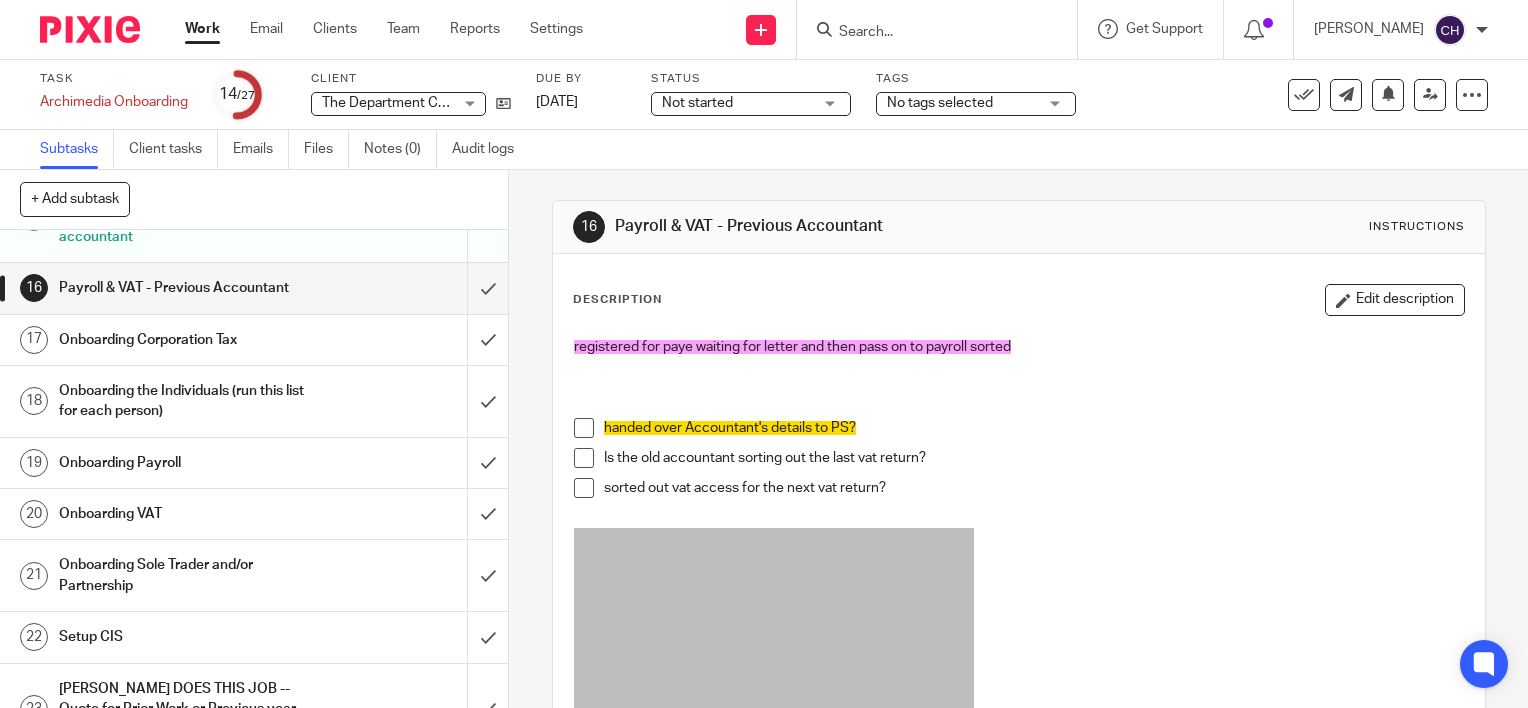 click on "Onboarding Corporation Tax" at bounding box center (188, 340) 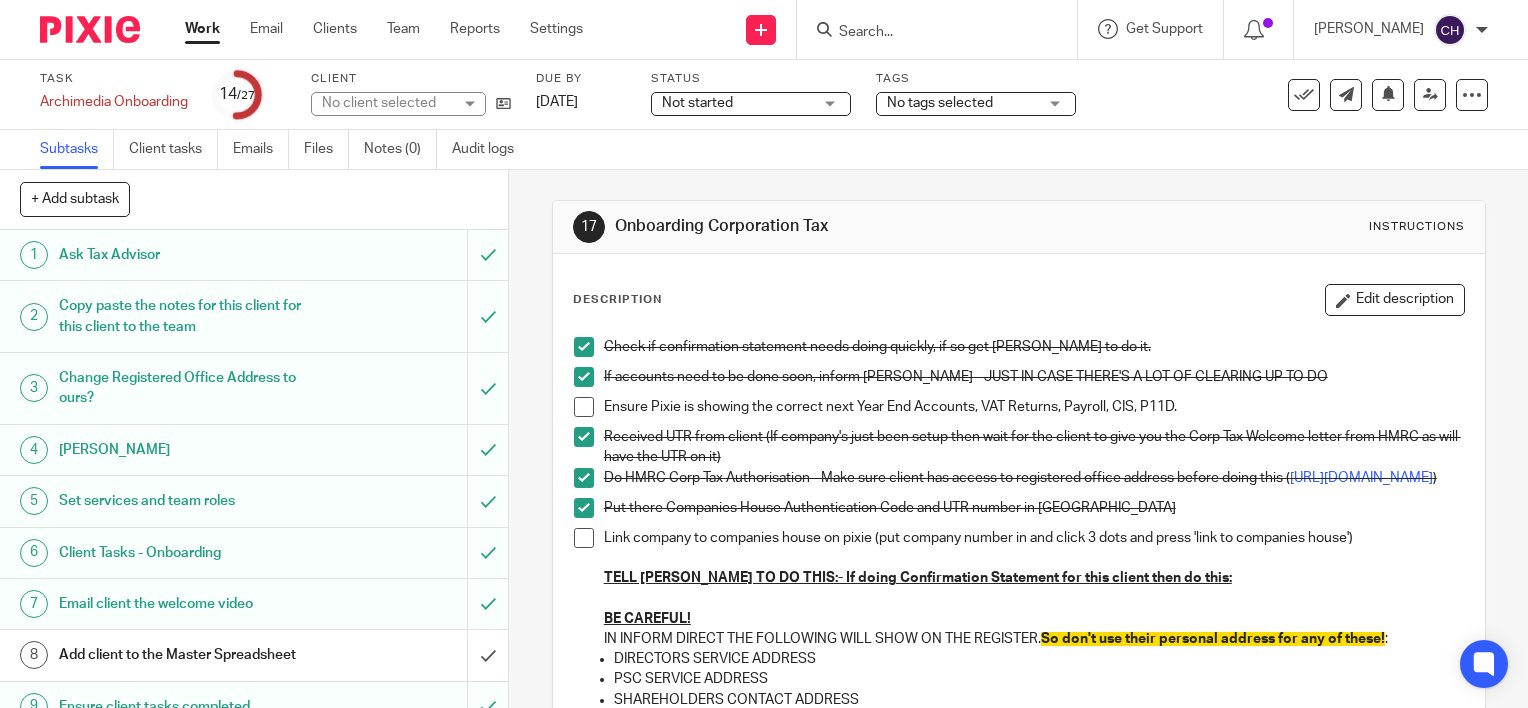 scroll, scrollTop: 0, scrollLeft: 0, axis: both 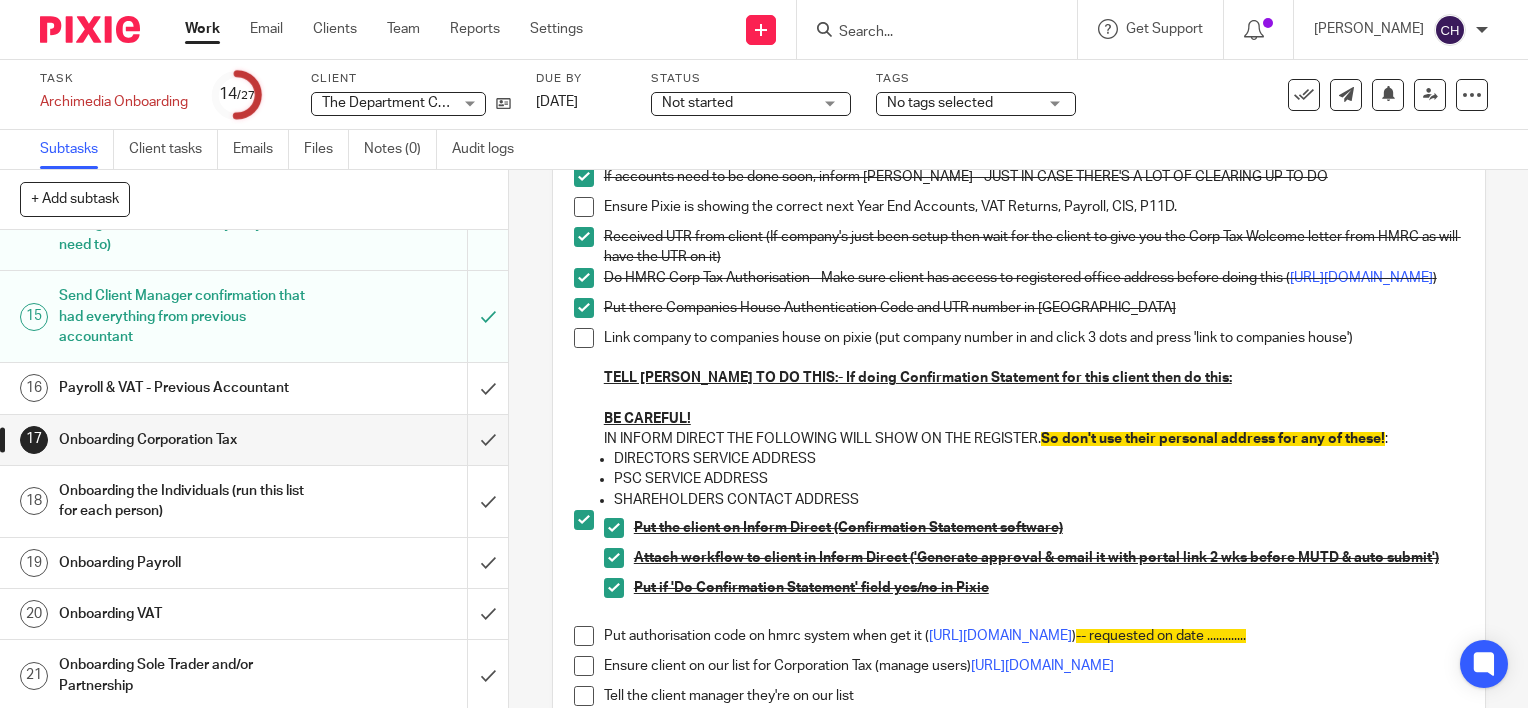 click on "Onboarding the Individuals (run this list for each person)" at bounding box center [188, 501] 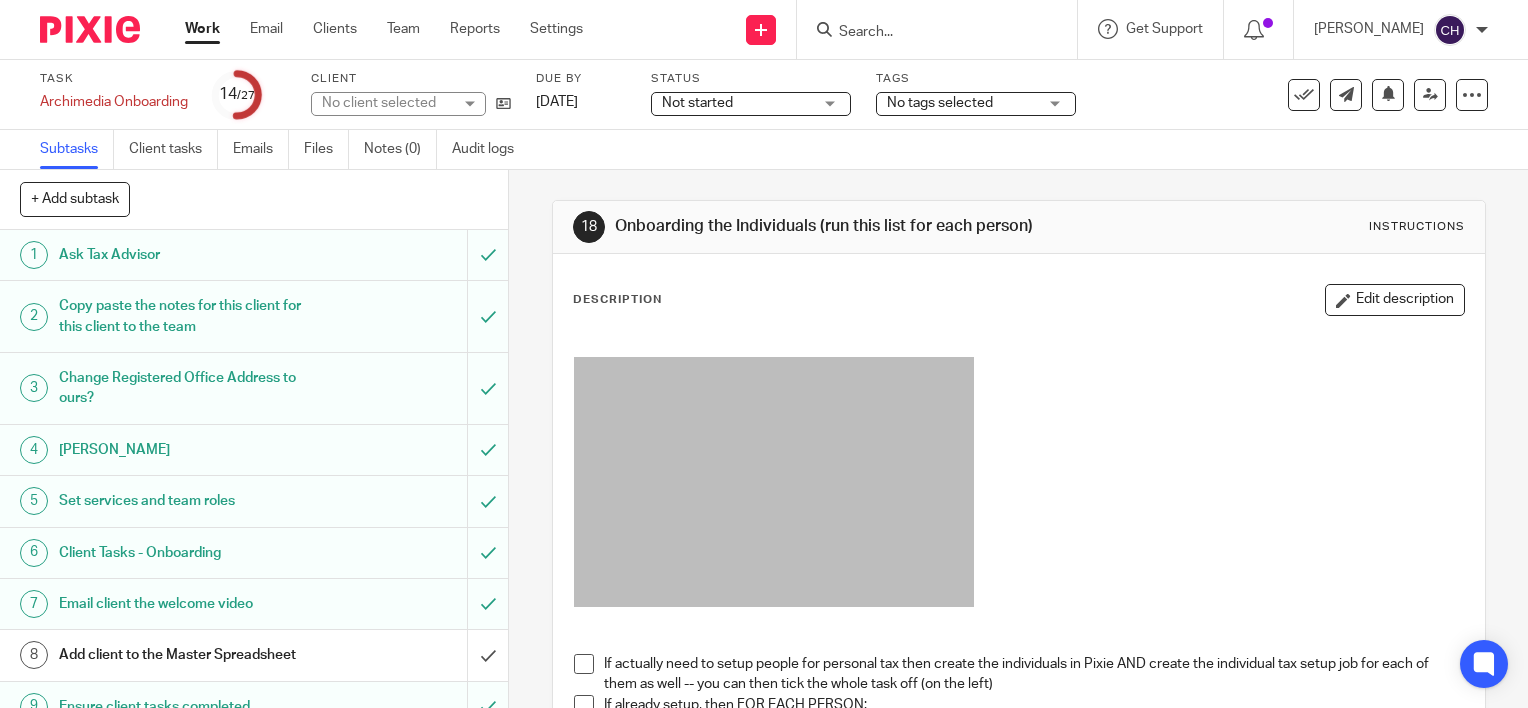 scroll, scrollTop: 0, scrollLeft: 0, axis: both 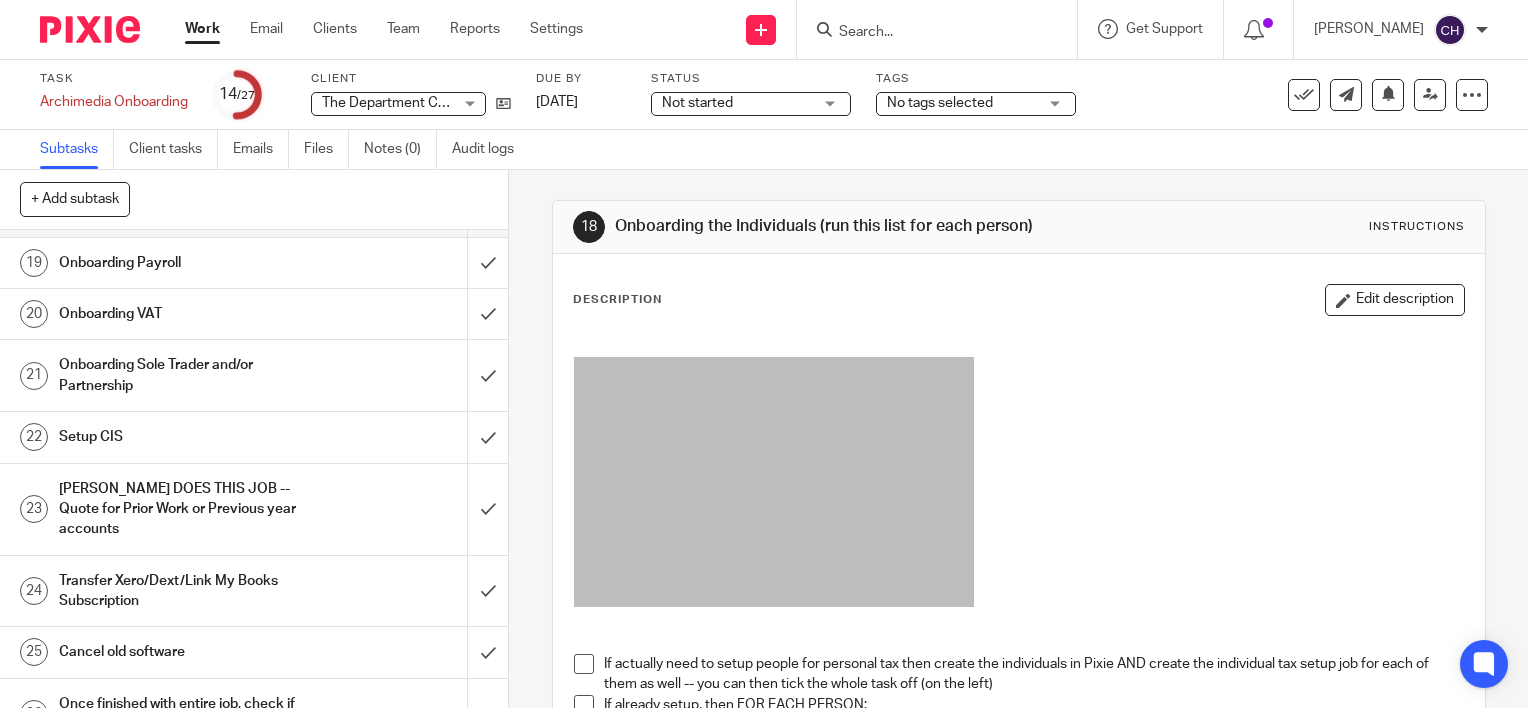 click on "Onboarding VAT" at bounding box center [188, 314] 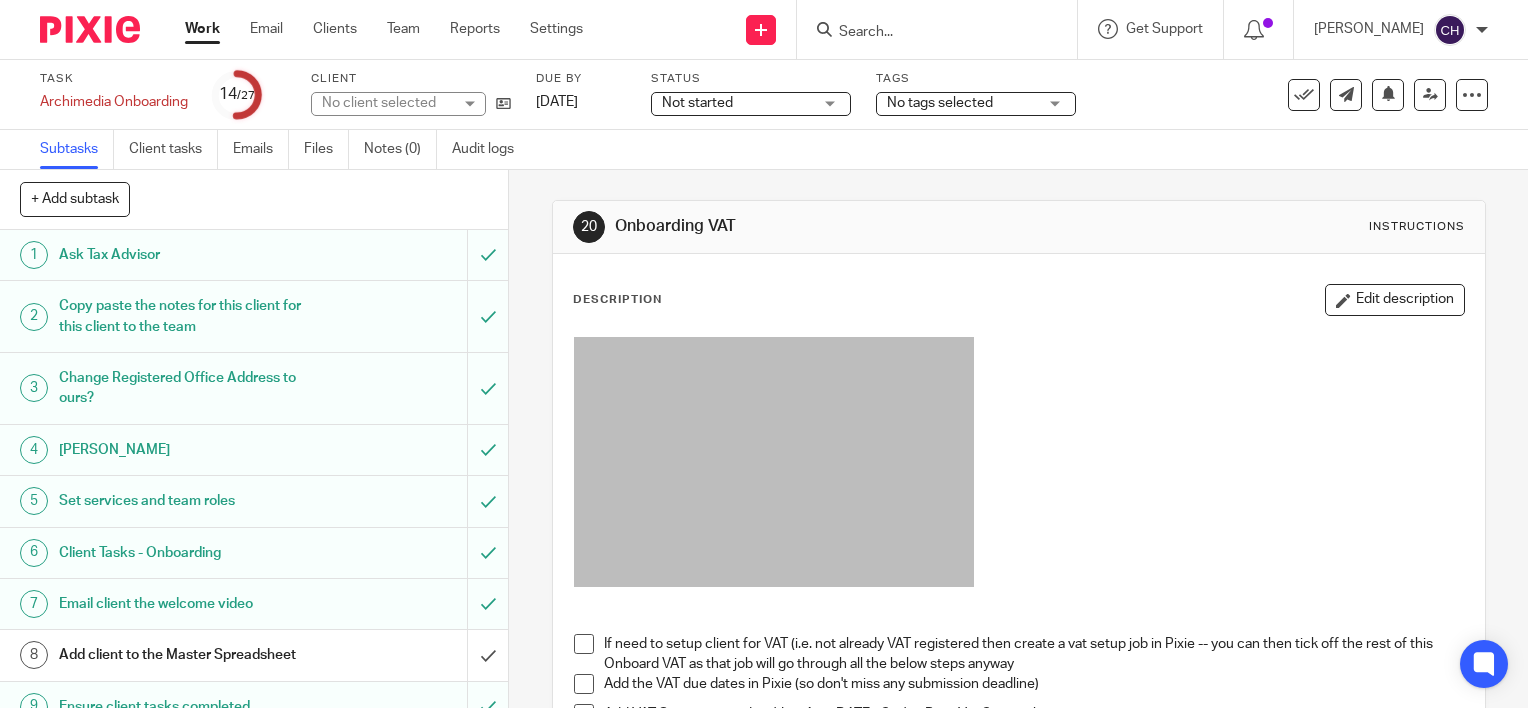 scroll, scrollTop: 0, scrollLeft: 0, axis: both 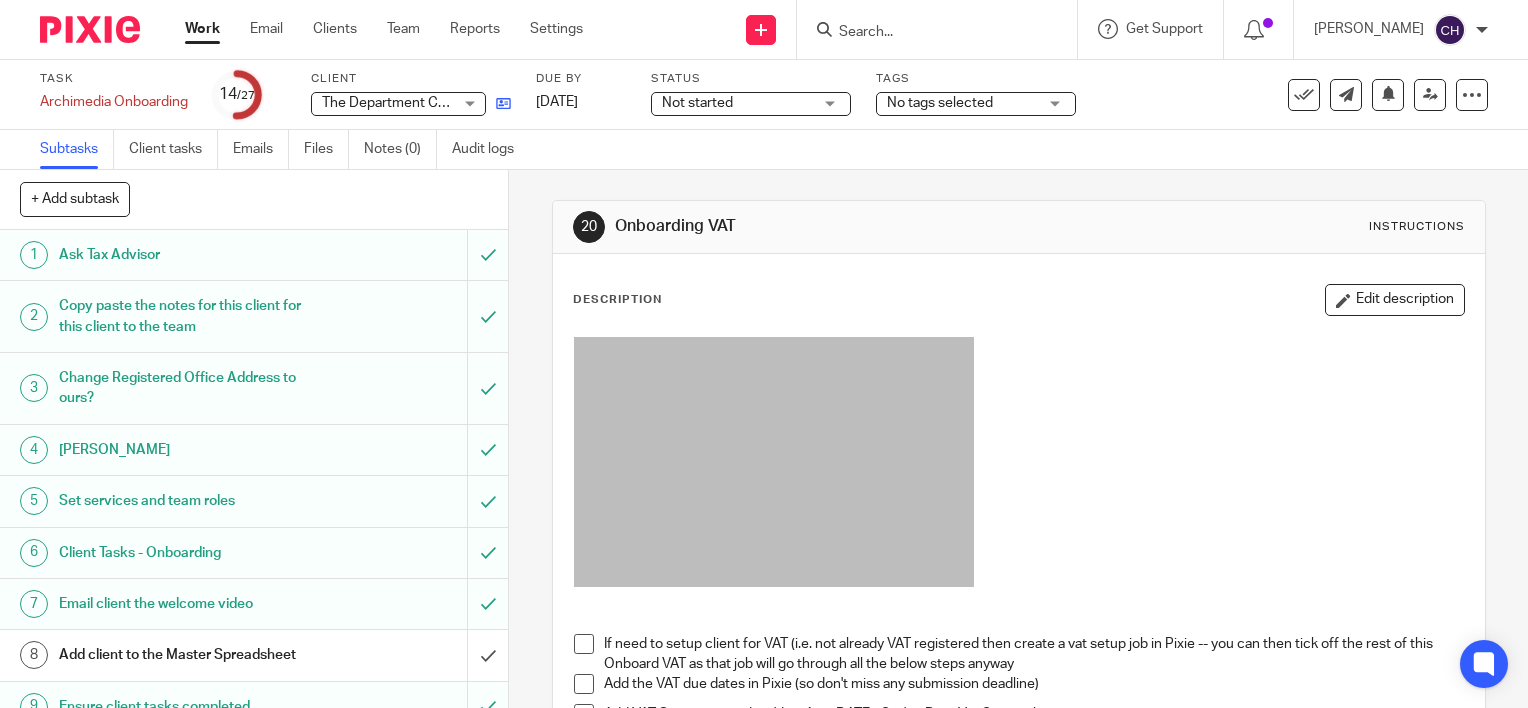 click at bounding box center [498, 103] 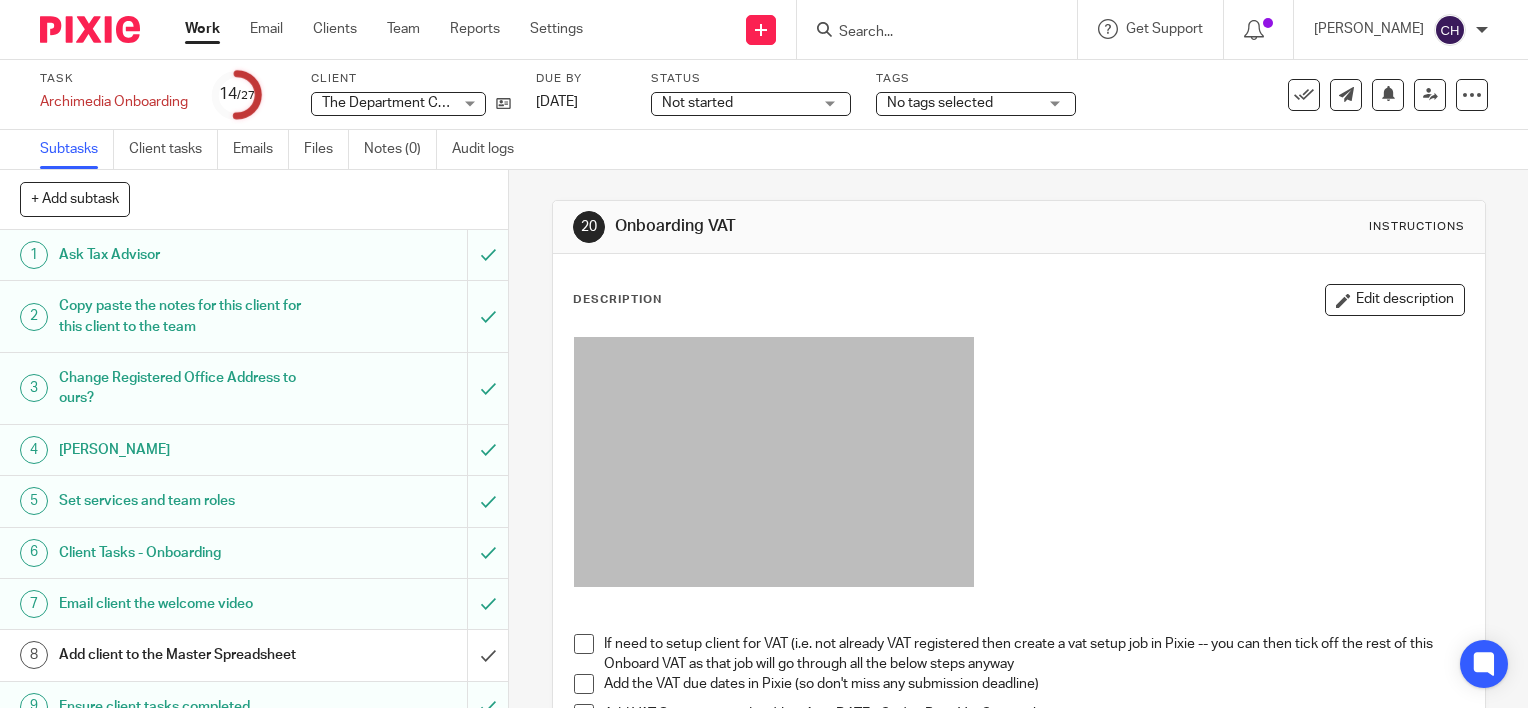 scroll, scrollTop: 400, scrollLeft: 0, axis: vertical 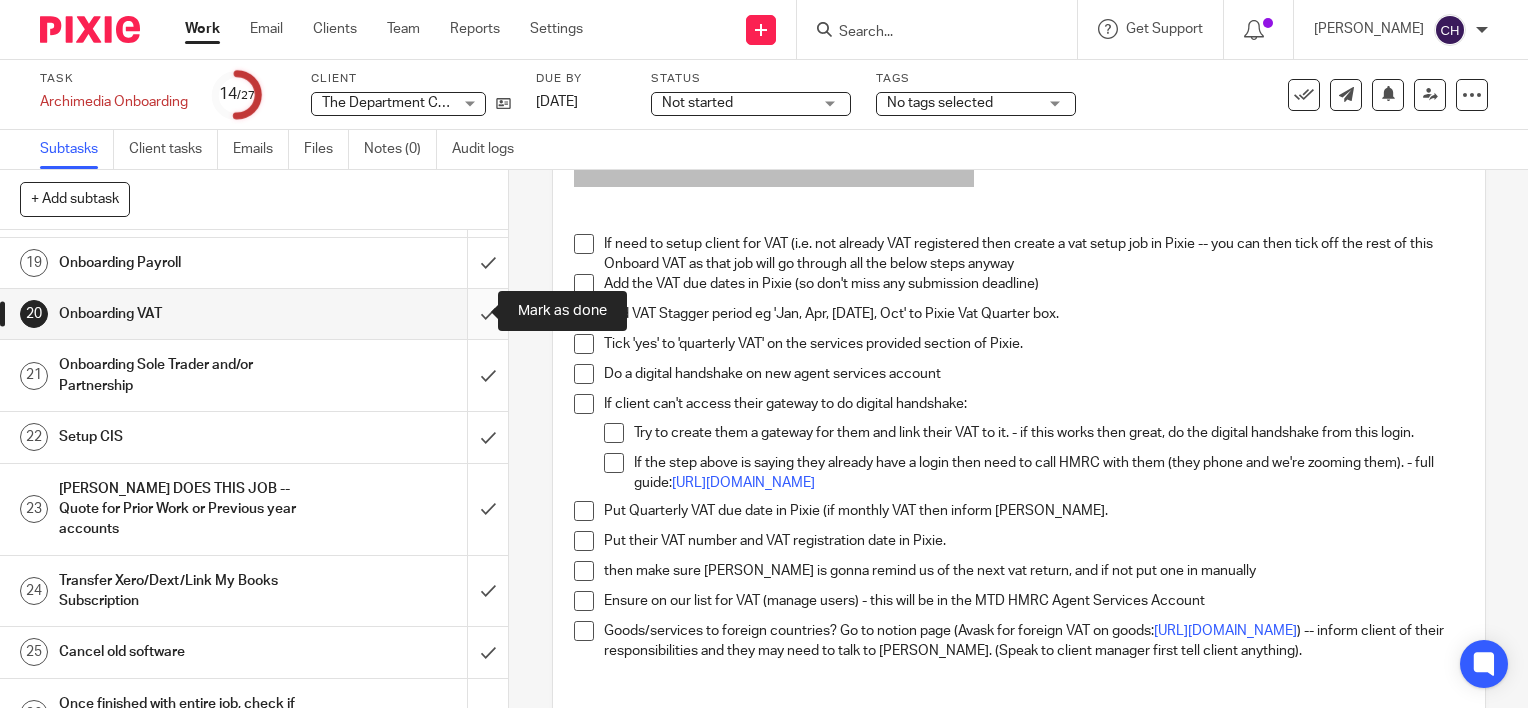 click at bounding box center (254, 314) 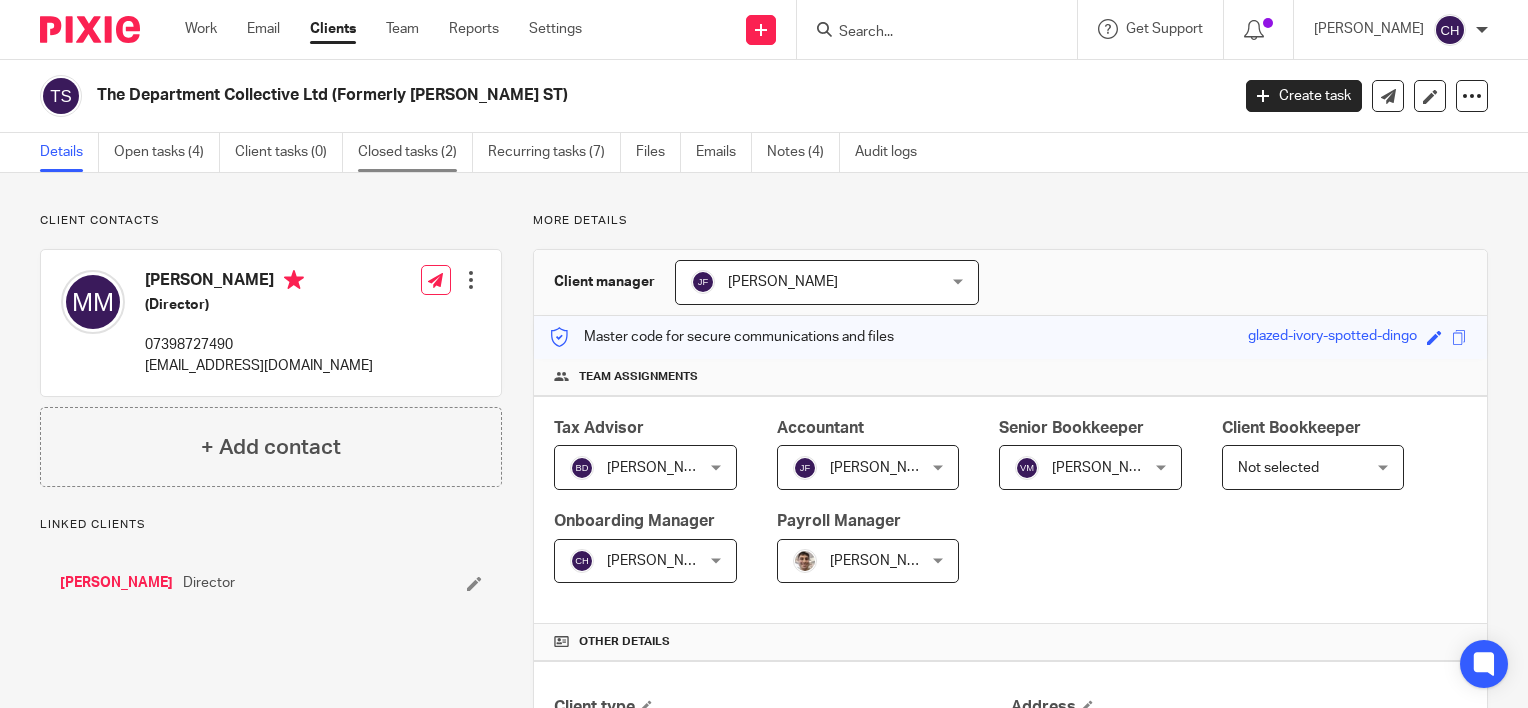 scroll, scrollTop: 0, scrollLeft: 0, axis: both 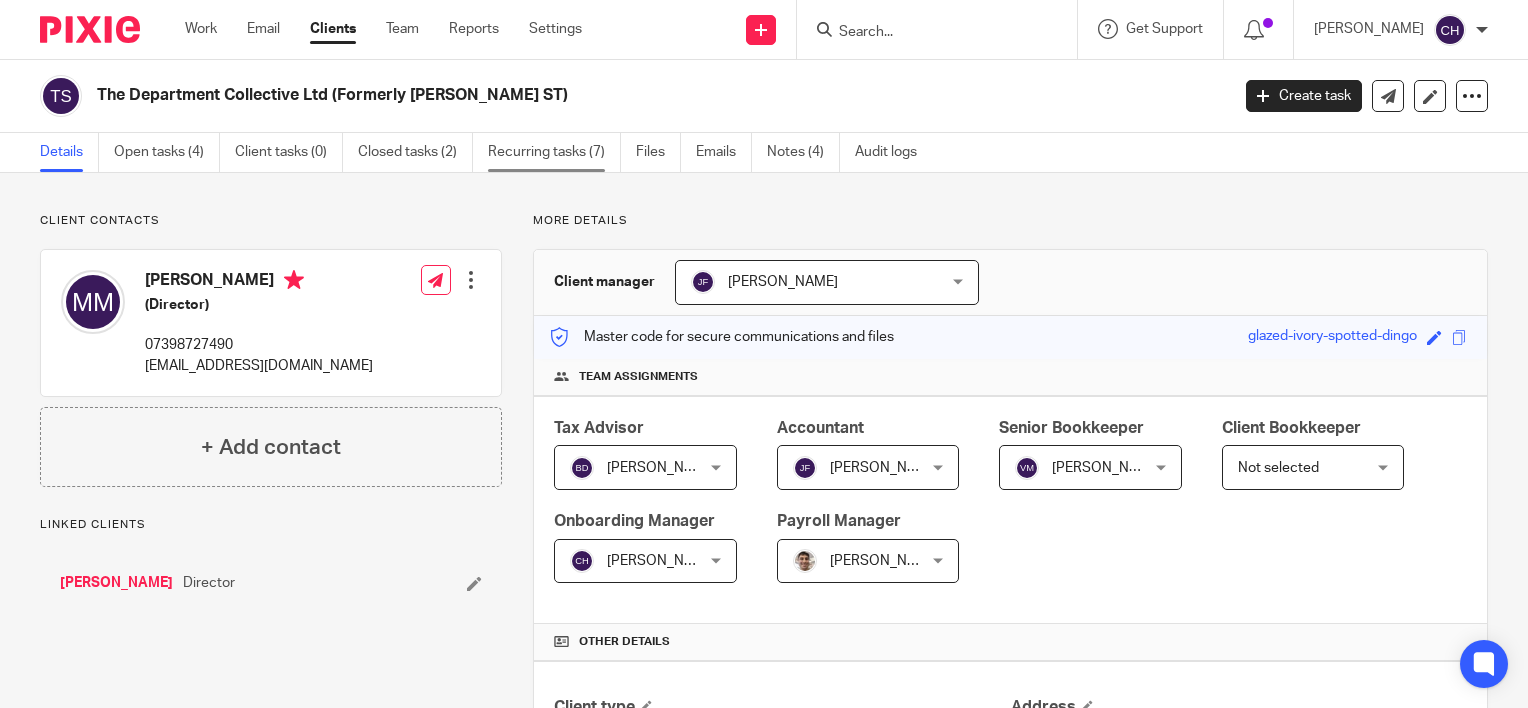click on "Recurring tasks (7)" at bounding box center (554, 152) 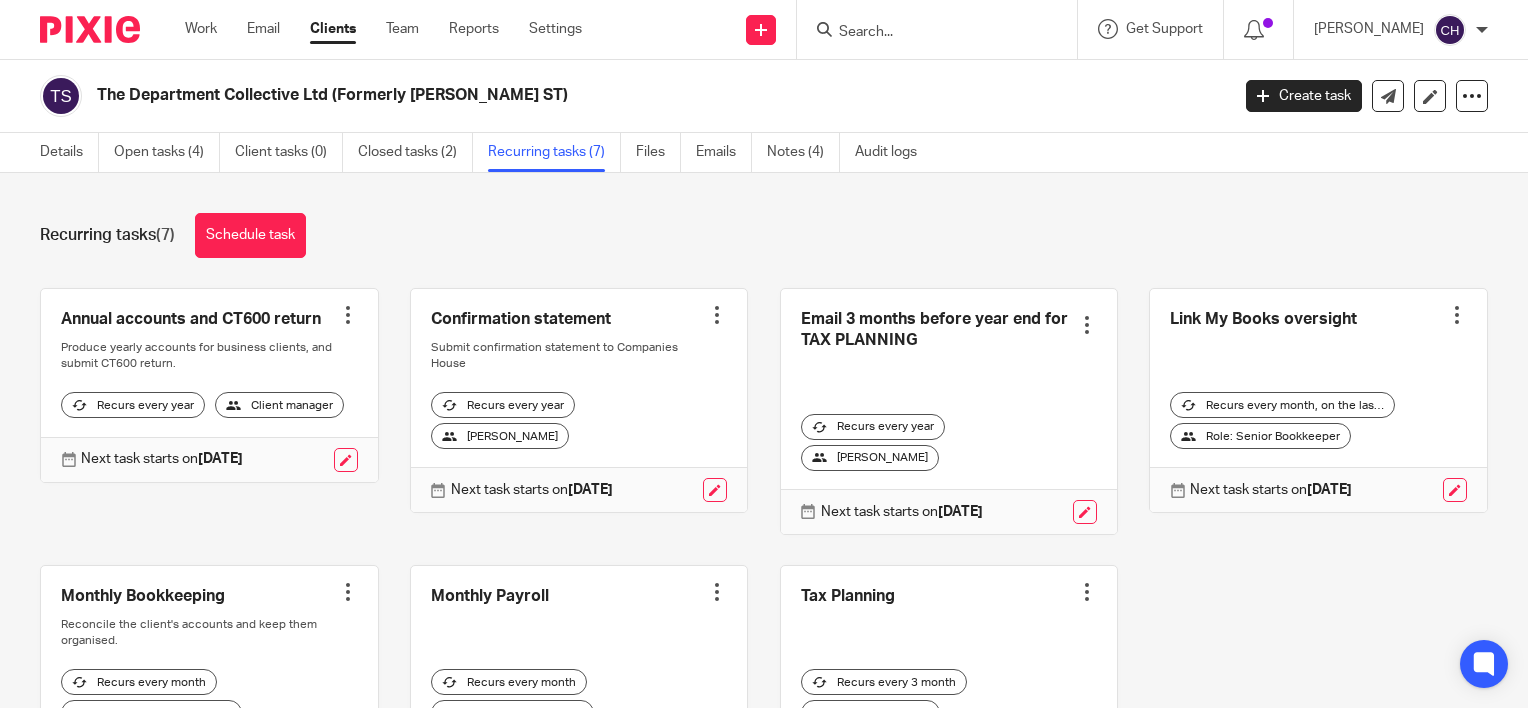 scroll, scrollTop: 0, scrollLeft: 0, axis: both 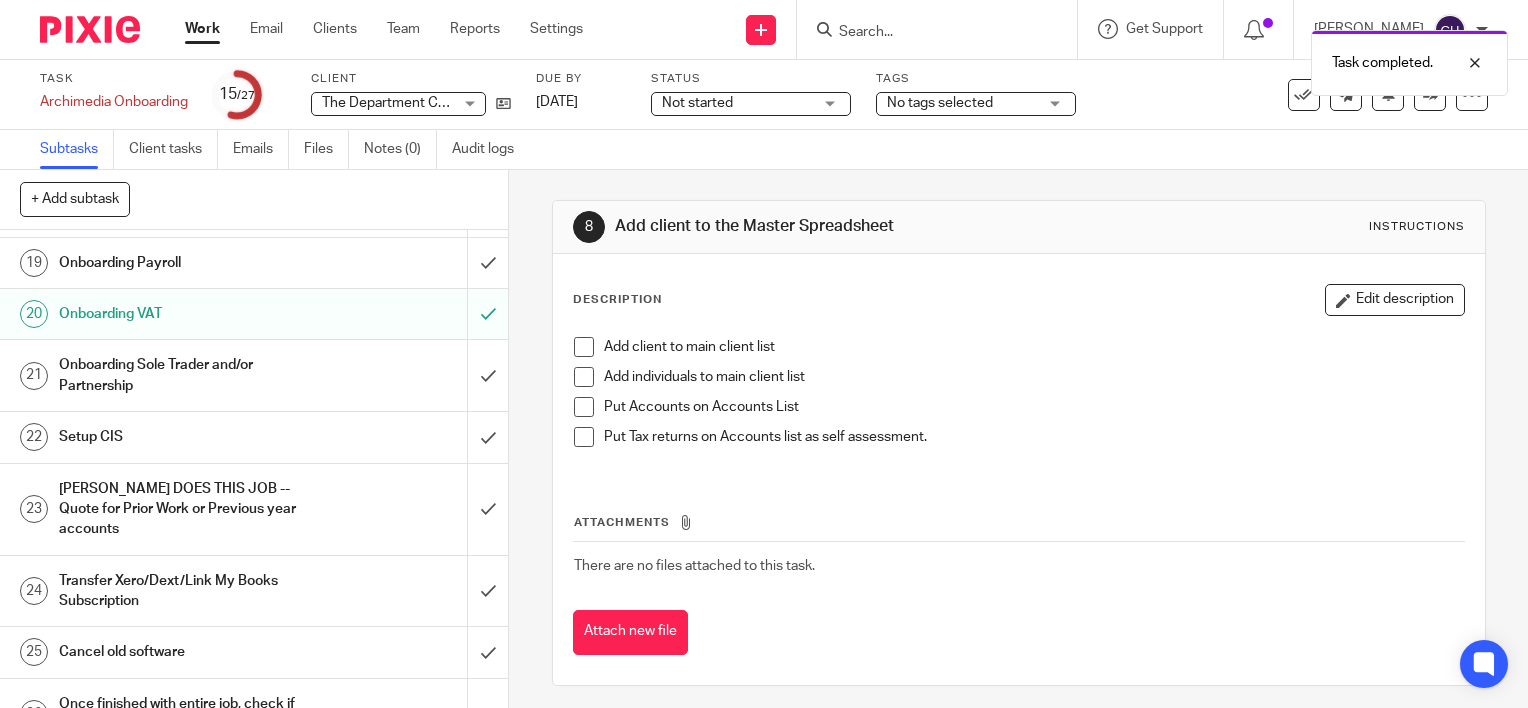 click on "Onboarding Sole Trader and/or Partnership" at bounding box center [188, 375] 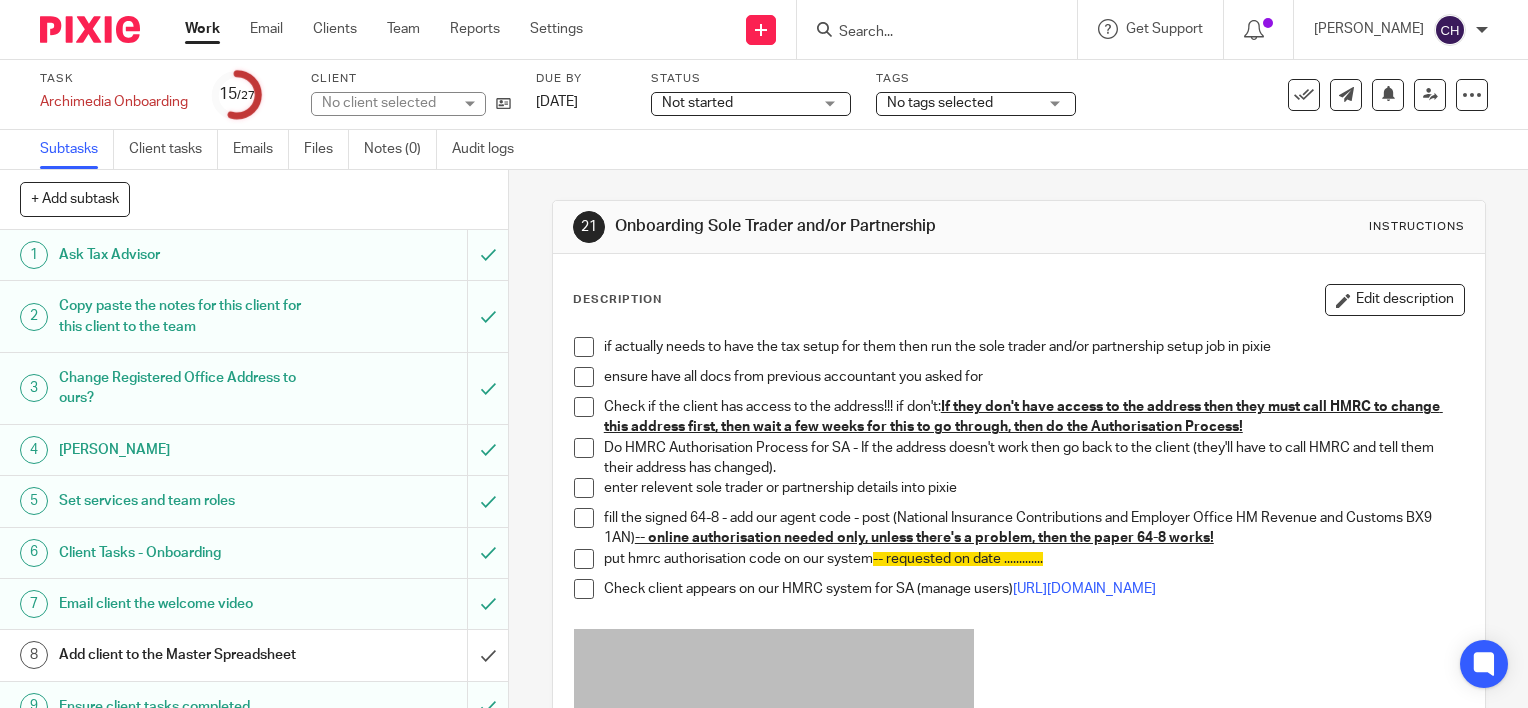 scroll, scrollTop: 0, scrollLeft: 0, axis: both 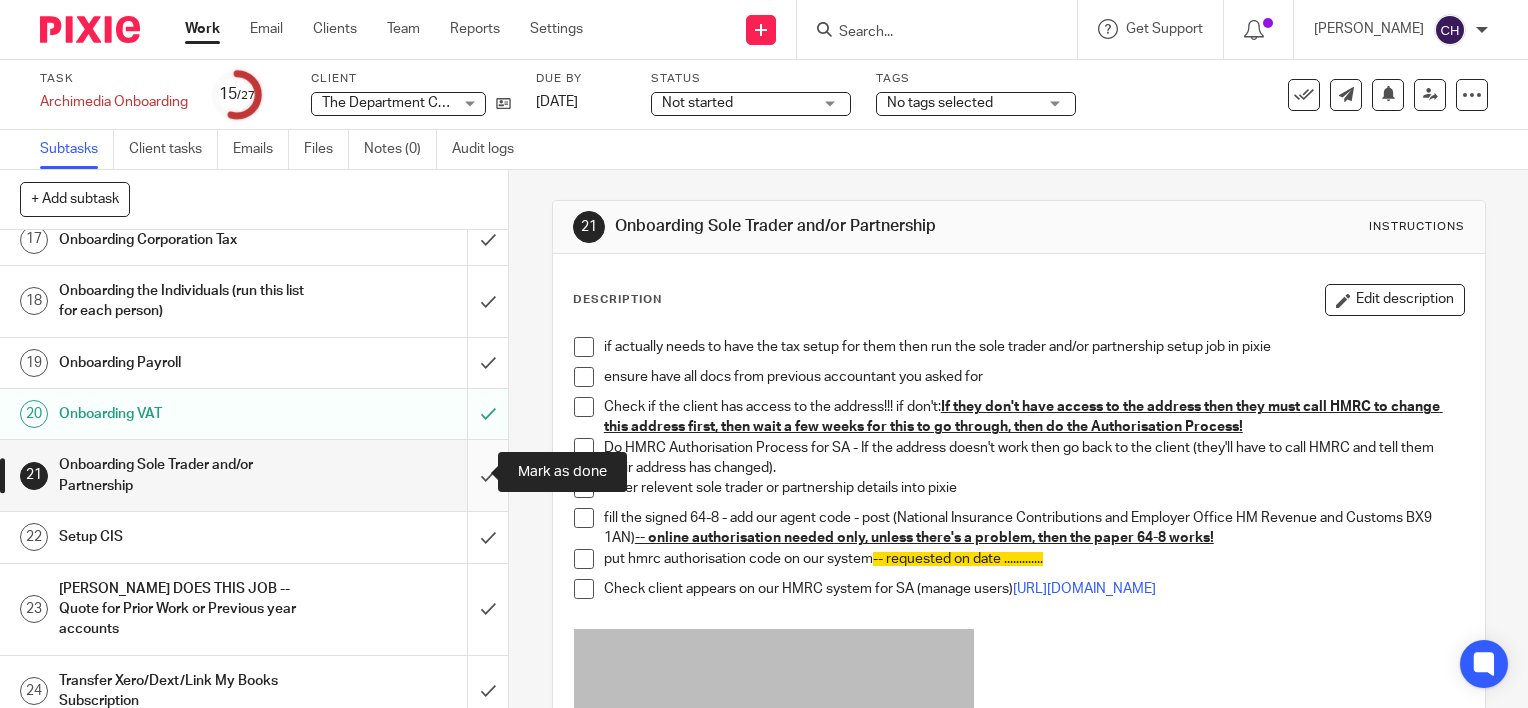 click at bounding box center (254, 475) 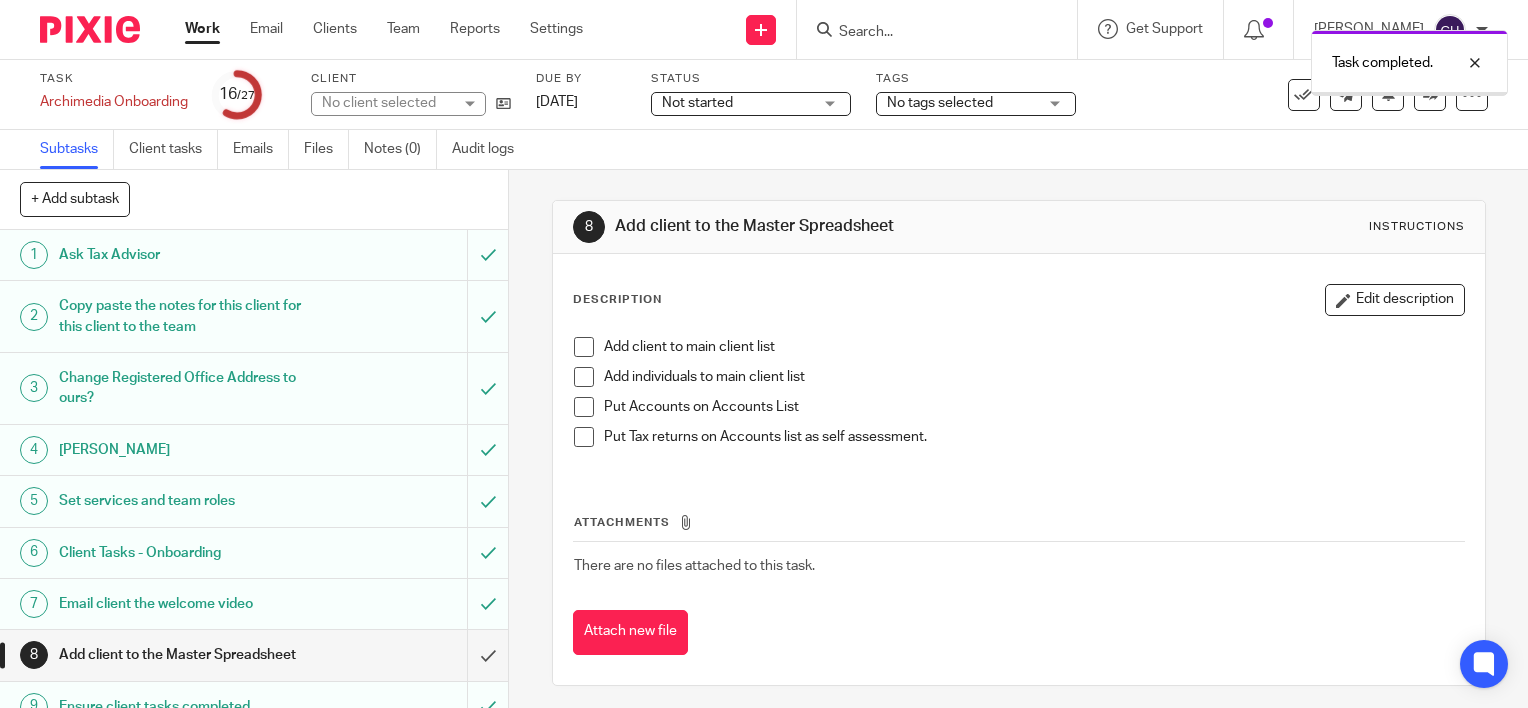 scroll, scrollTop: 0, scrollLeft: 0, axis: both 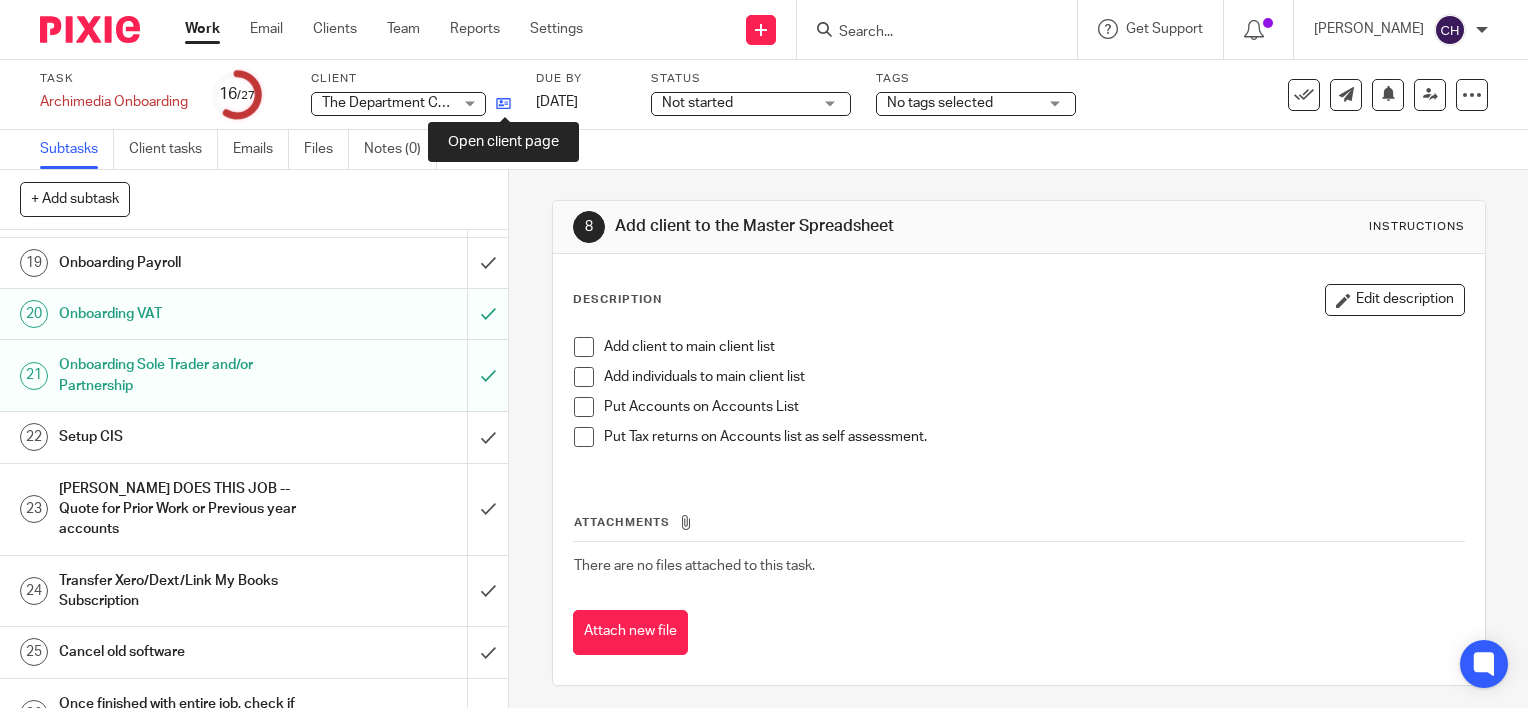 click at bounding box center (503, 103) 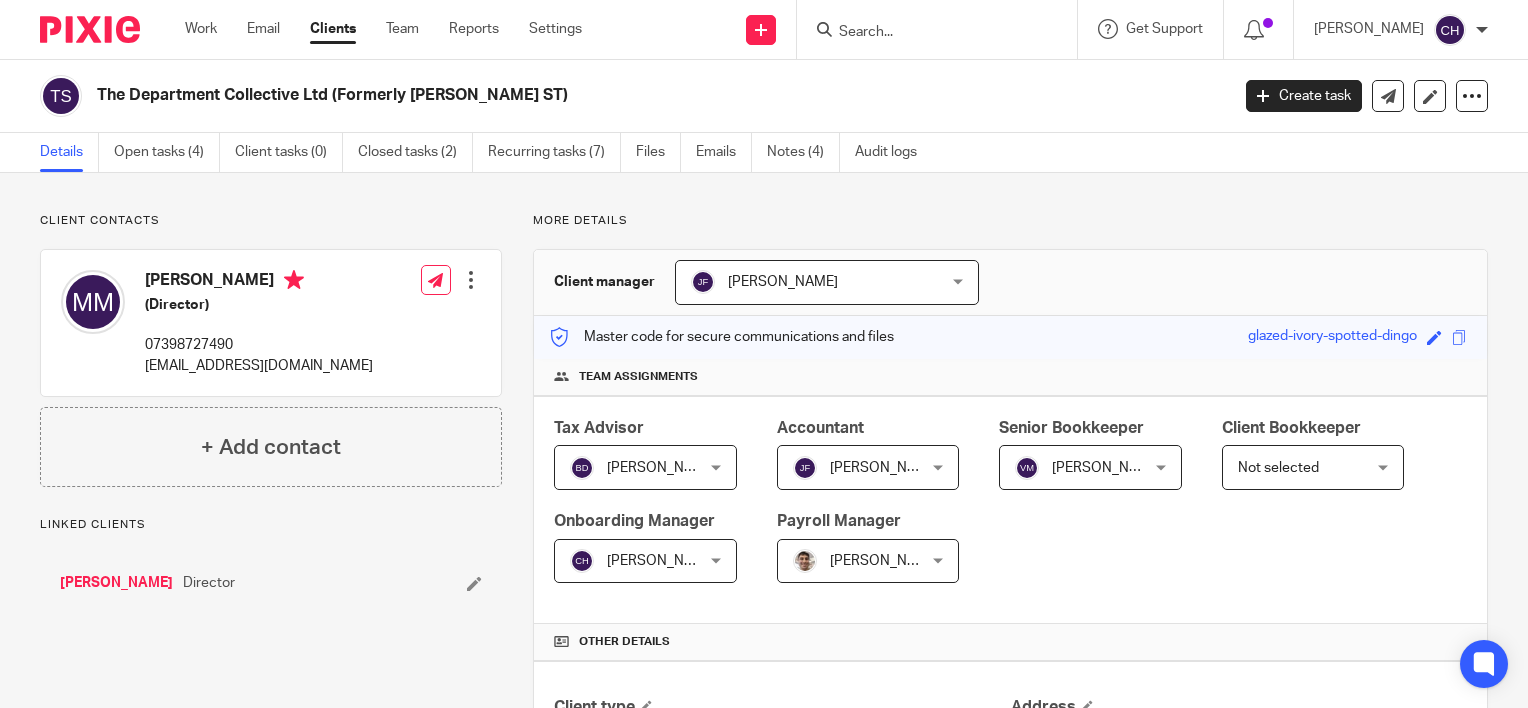 scroll, scrollTop: 0, scrollLeft: 0, axis: both 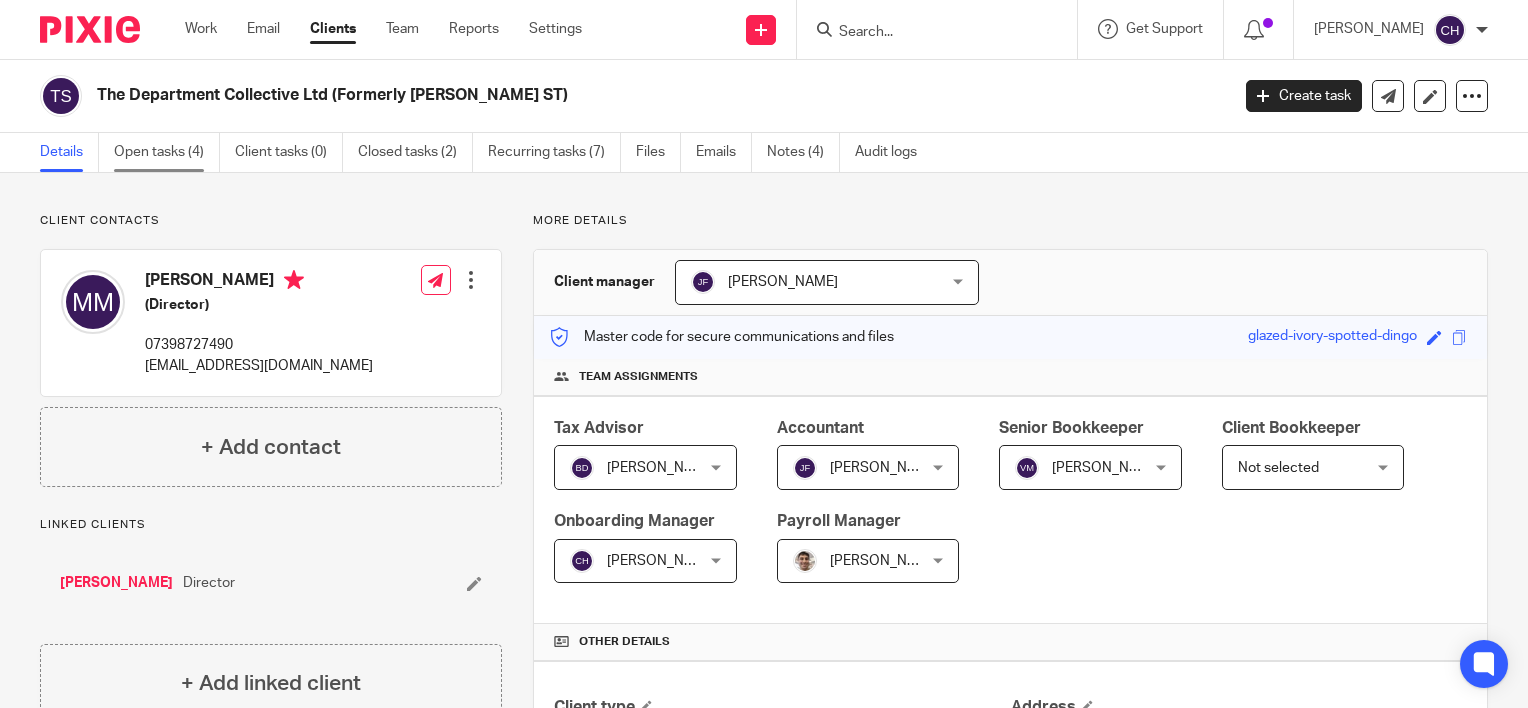 click on "Open tasks (4)" at bounding box center [167, 152] 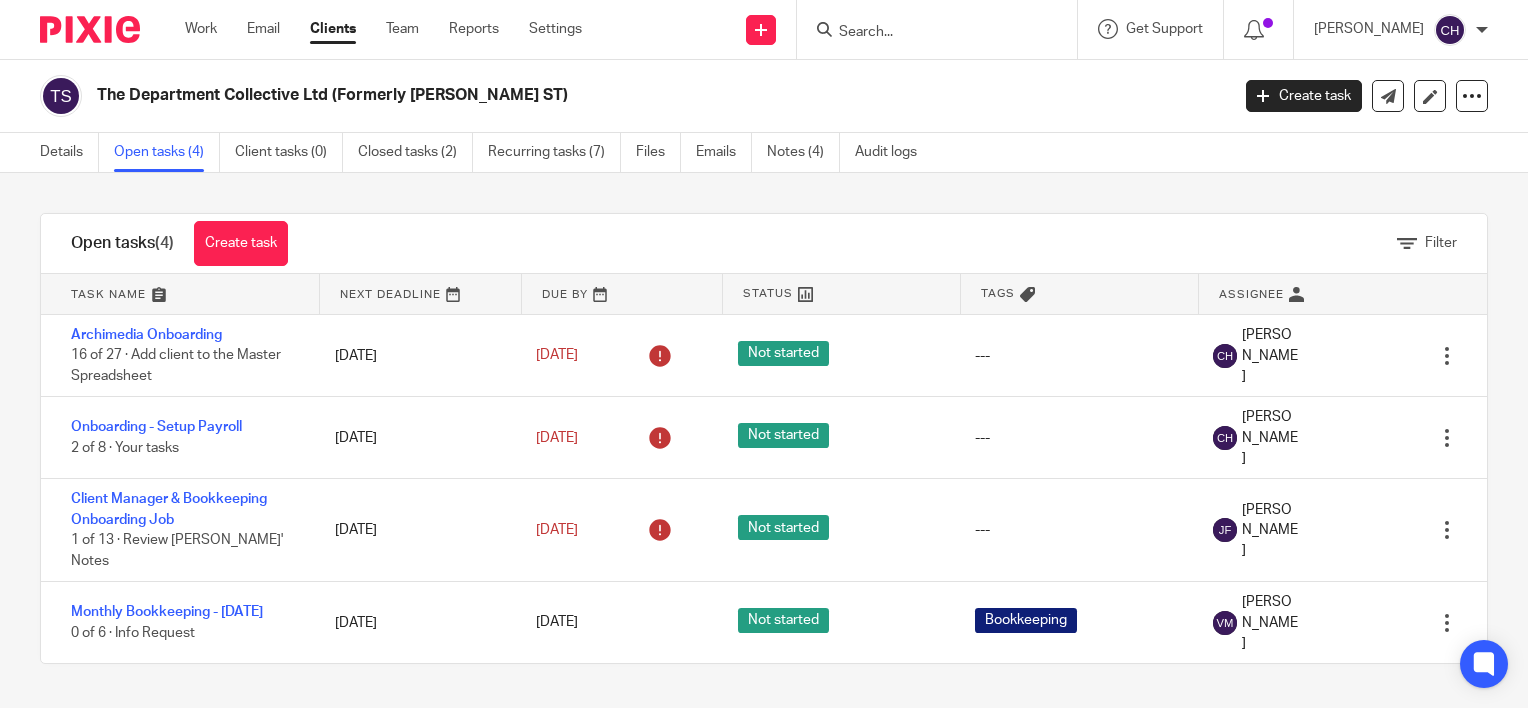 scroll, scrollTop: 0, scrollLeft: 0, axis: both 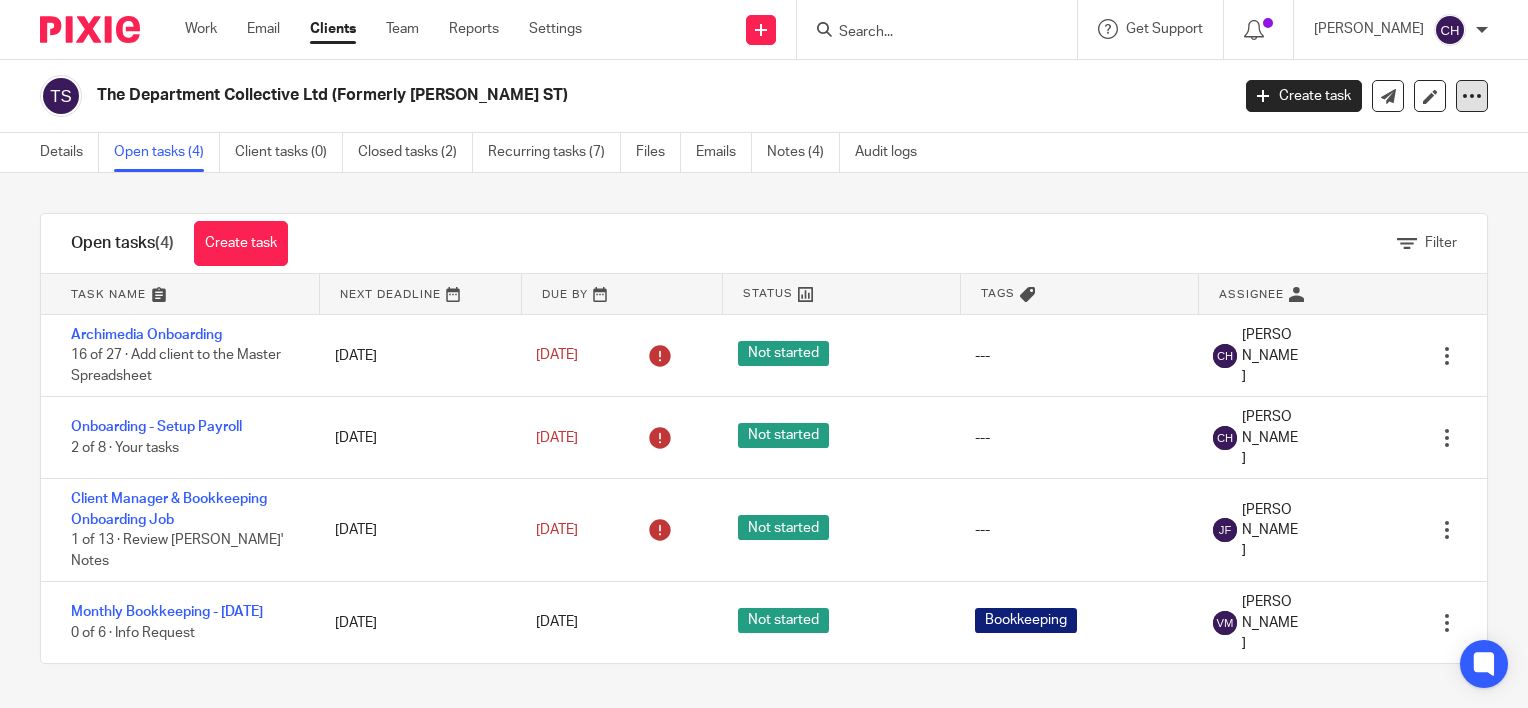 click at bounding box center [1472, 96] 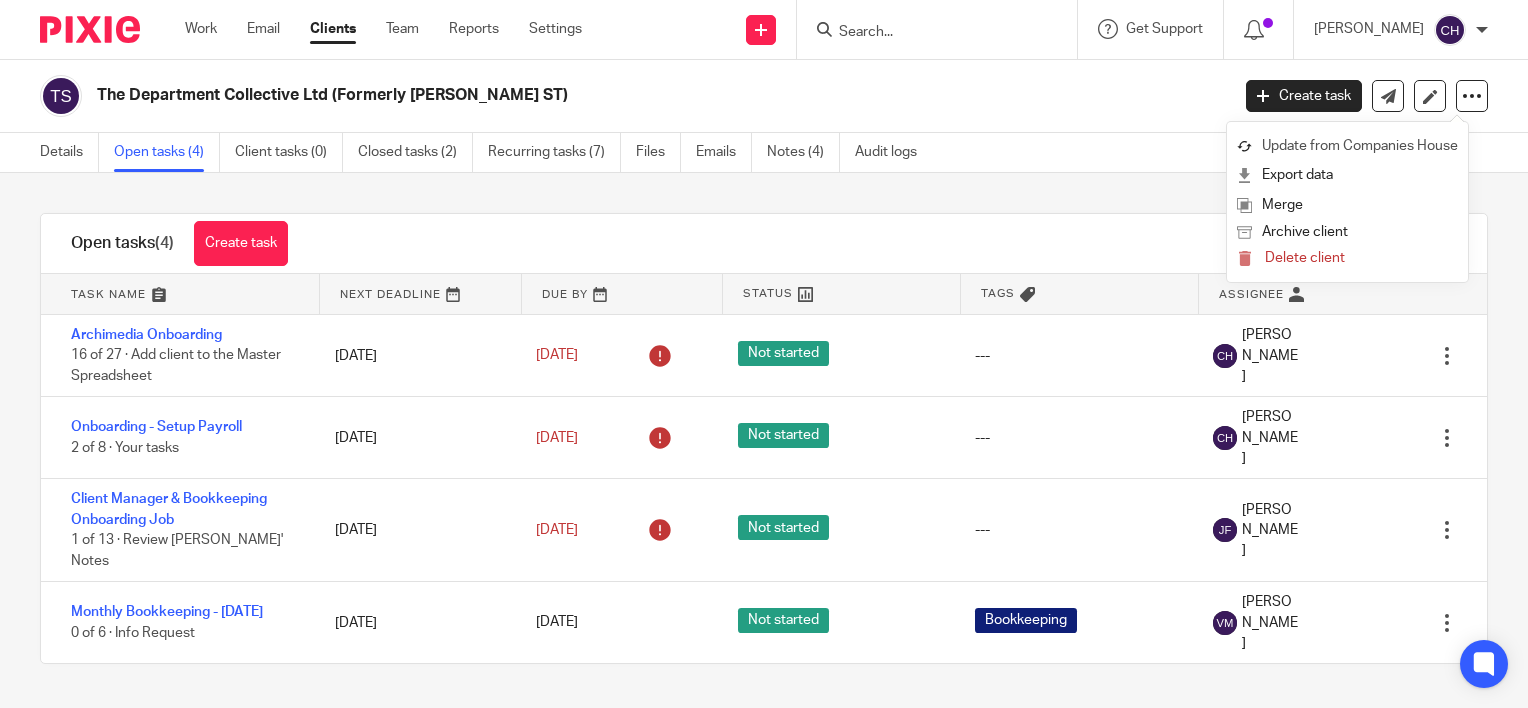 click on "Update from Companies House" at bounding box center [1347, 146] 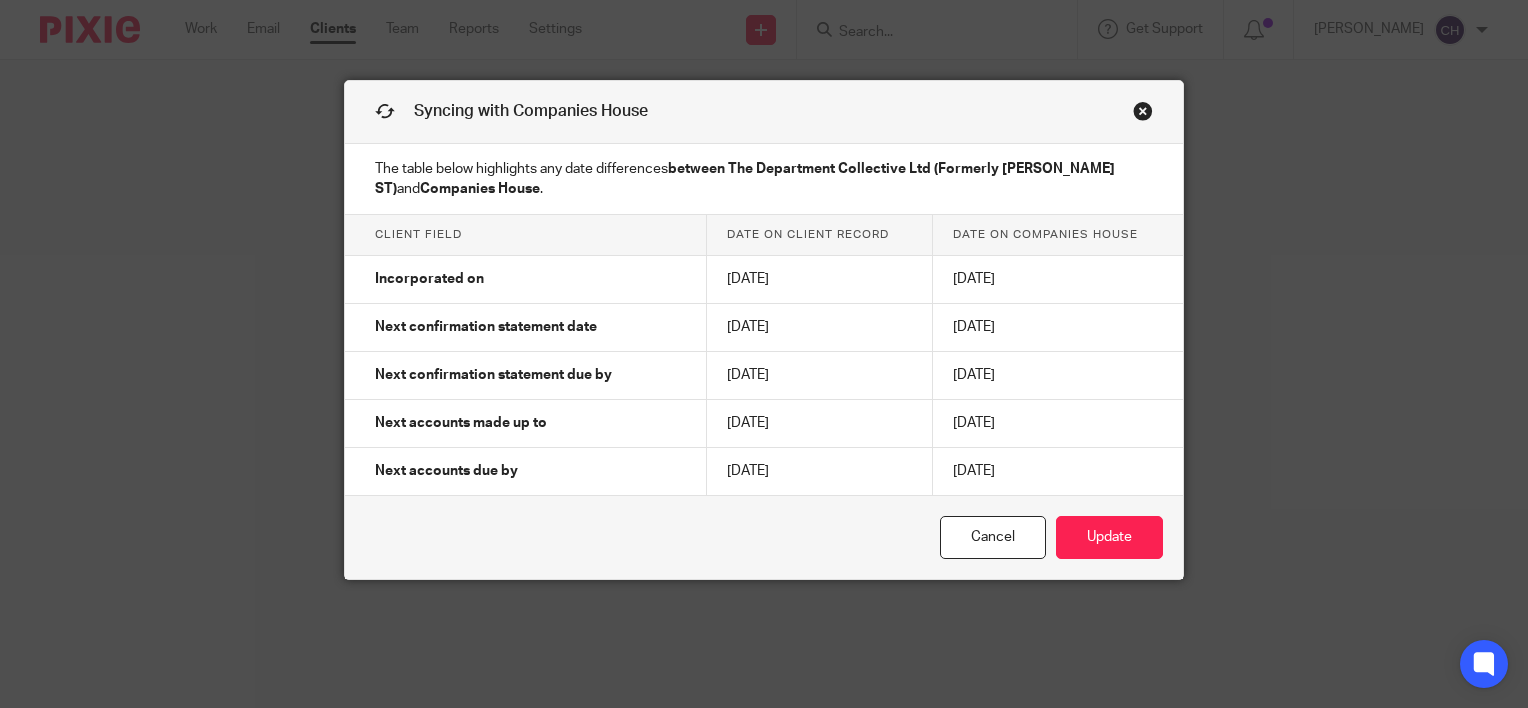 scroll, scrollTop: 0, scrollLeft: 0, axis: both 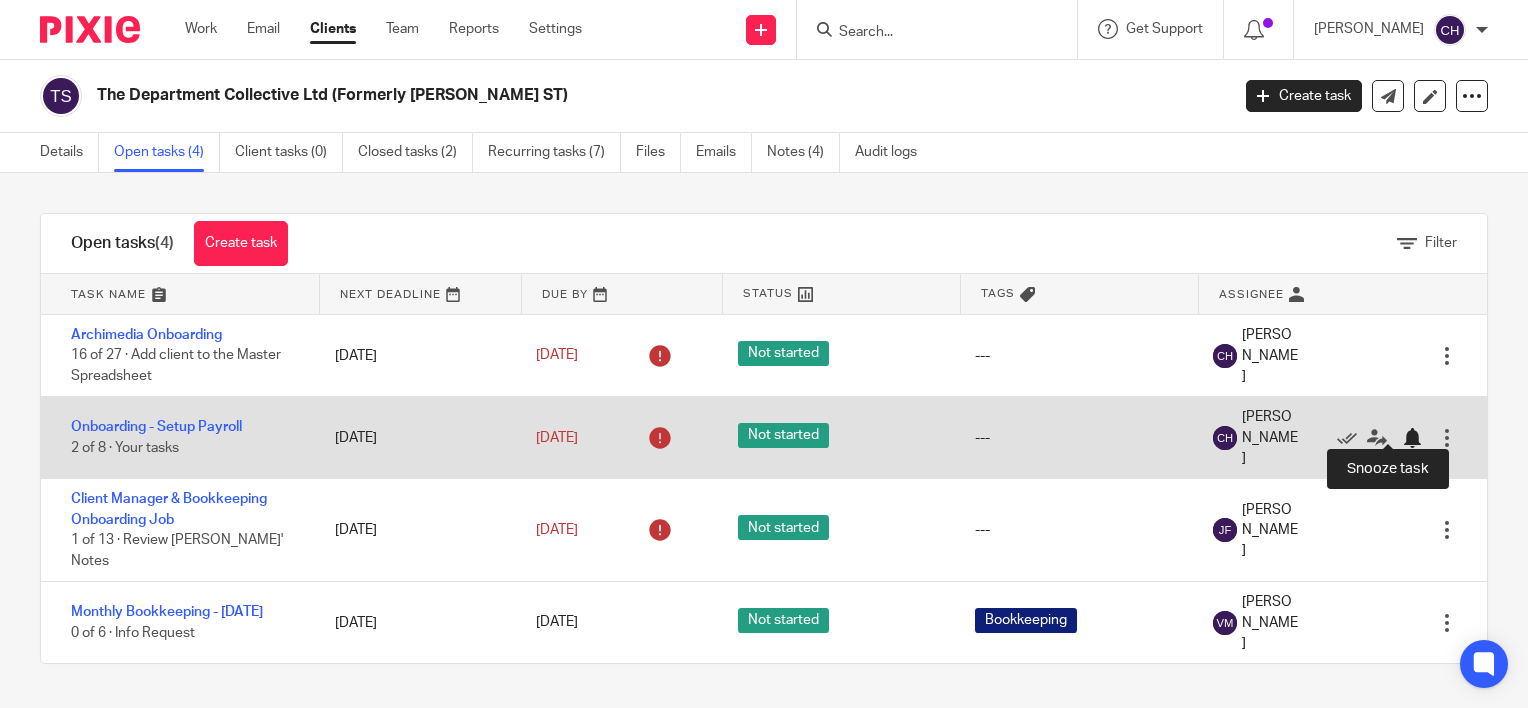 click at bounding box center [1412, 438] 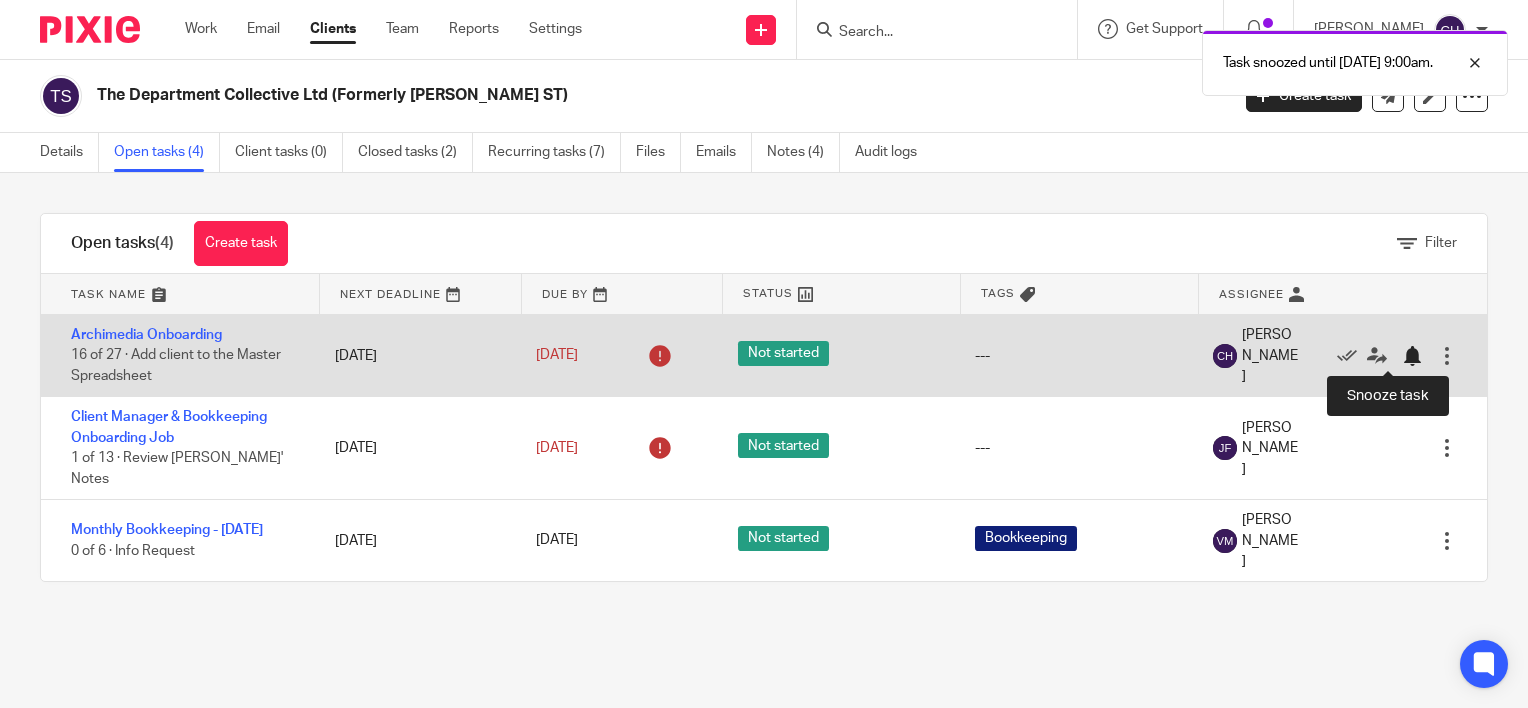 click at bounding box center (1412, 356) 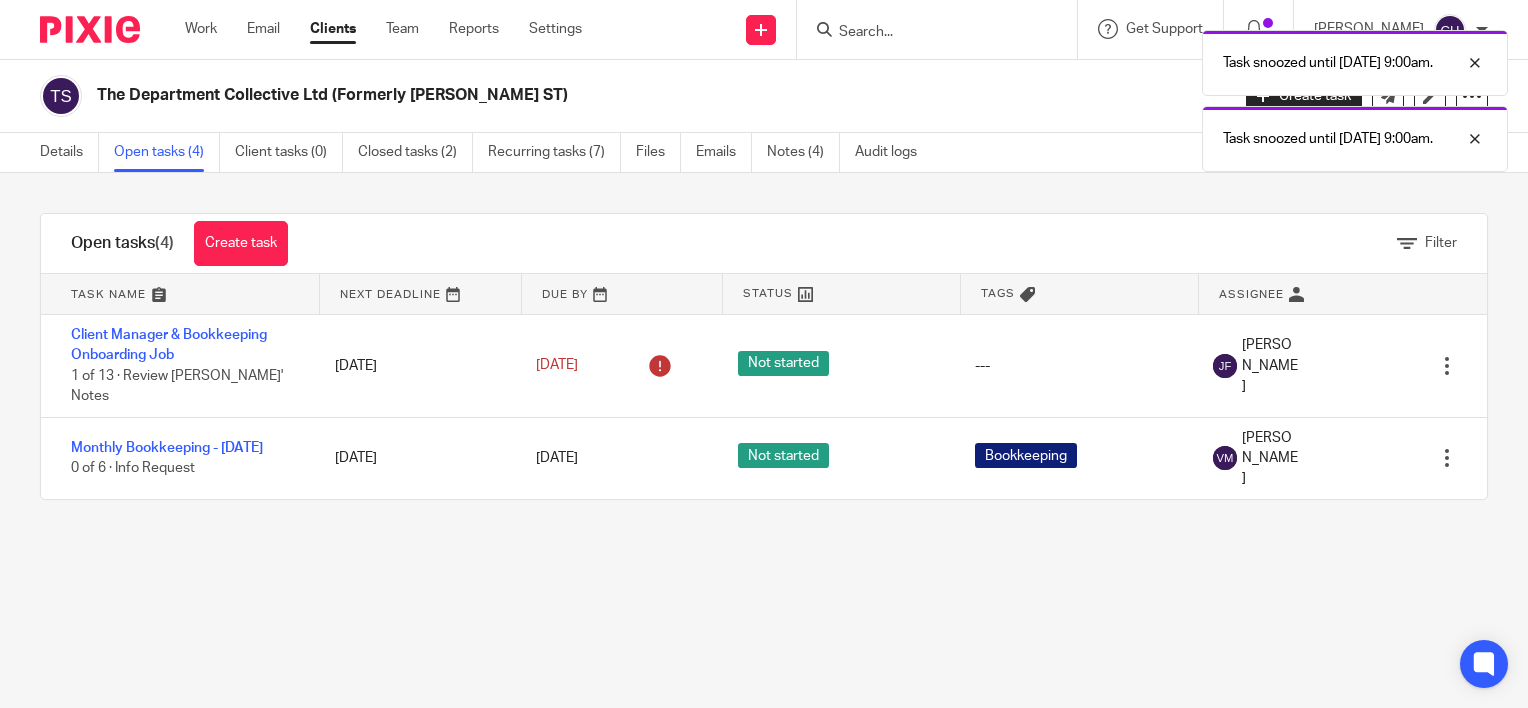 click on "The Department Collective Ltd (Formerly Morgen Mackie ST)
Create task
Update from Companies House
Export data
Merge
Archive client
Delete client
Details
Open tasks (4)
Client tasks (0)
Closed tasks (2)
Recurring tasks (7)
Files
Emails
Notes (4)
Audit logs
Filter tasks
Only show tasks matching all of these conditions
1
Task name
Is
Is
Is
Is not
is" at bounding box center [764, 354] 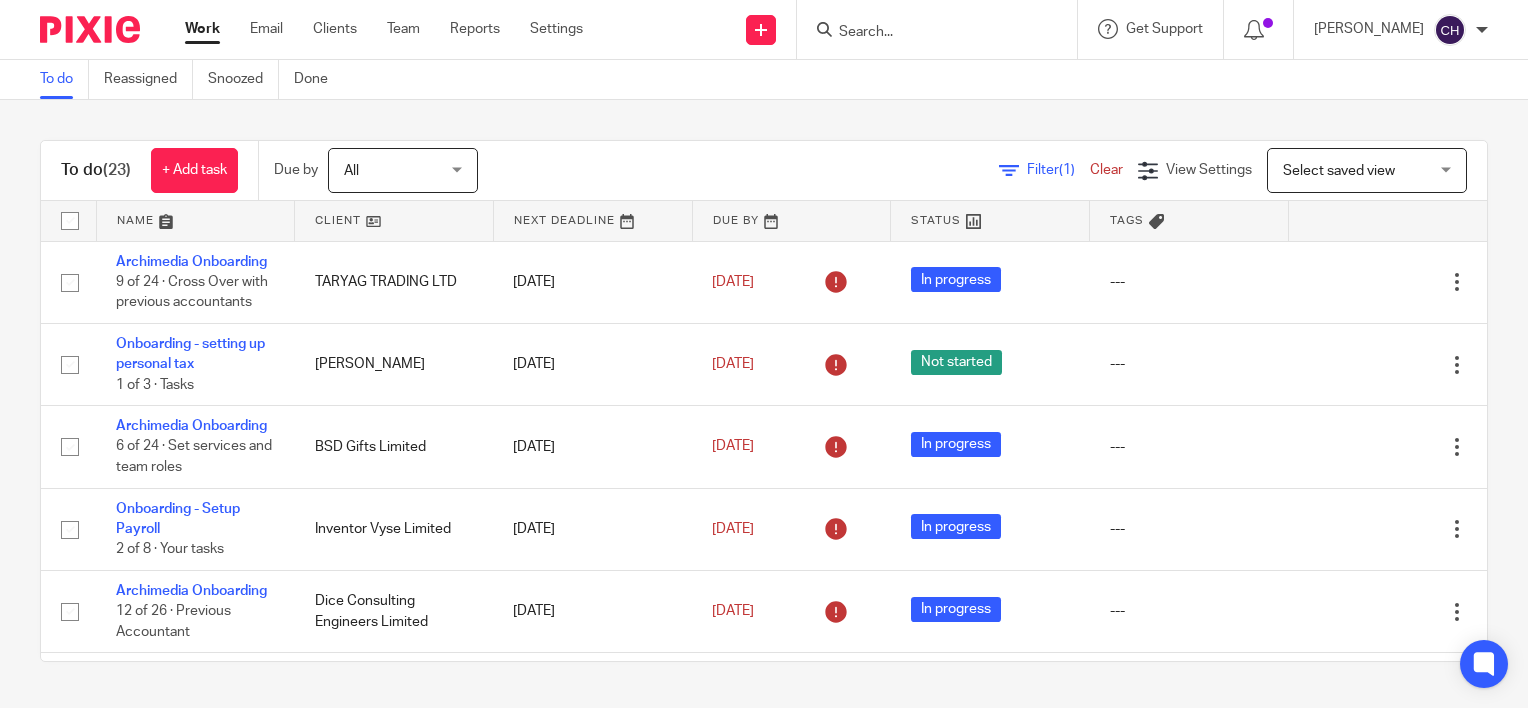 scroll, scrollTop: 0, scrollLeft: 0, axis: both 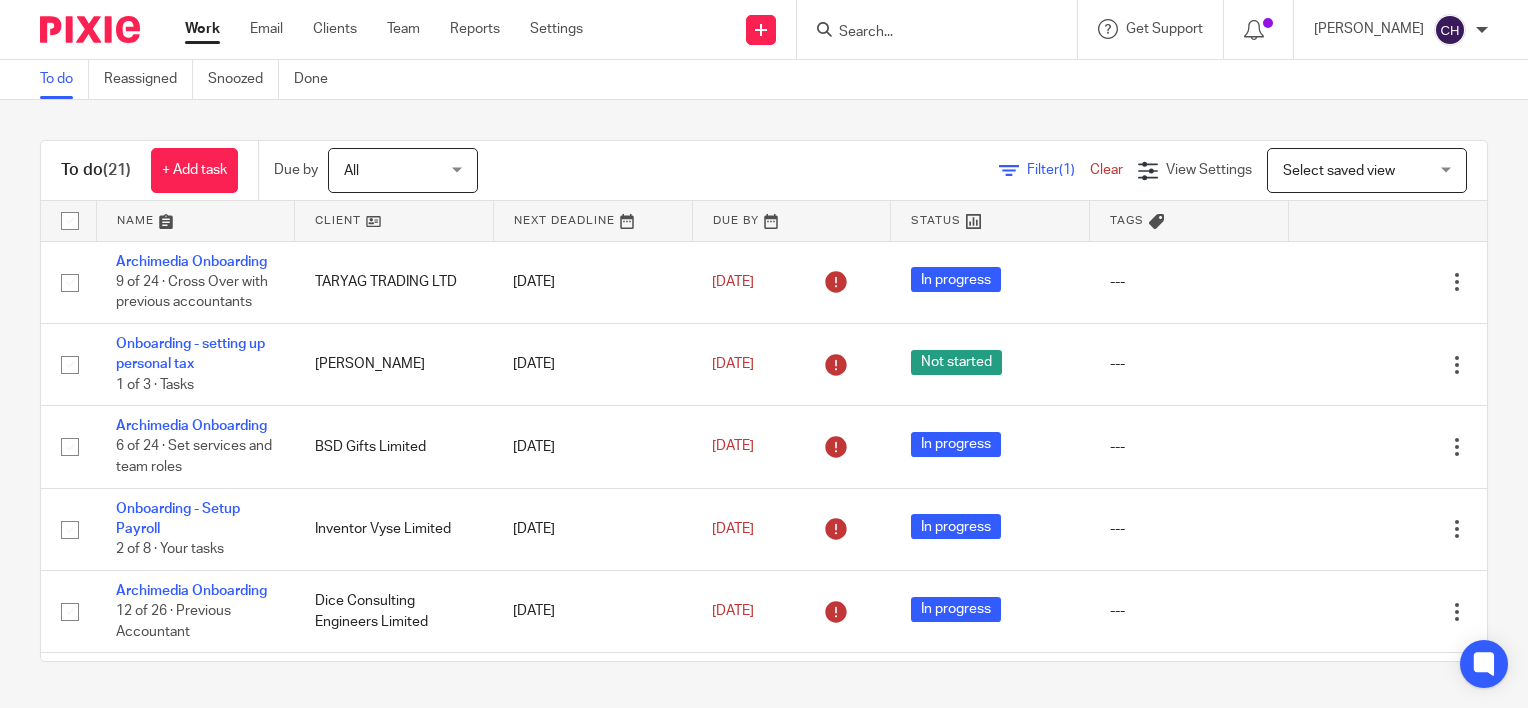 click at bounding box center [927, 33] 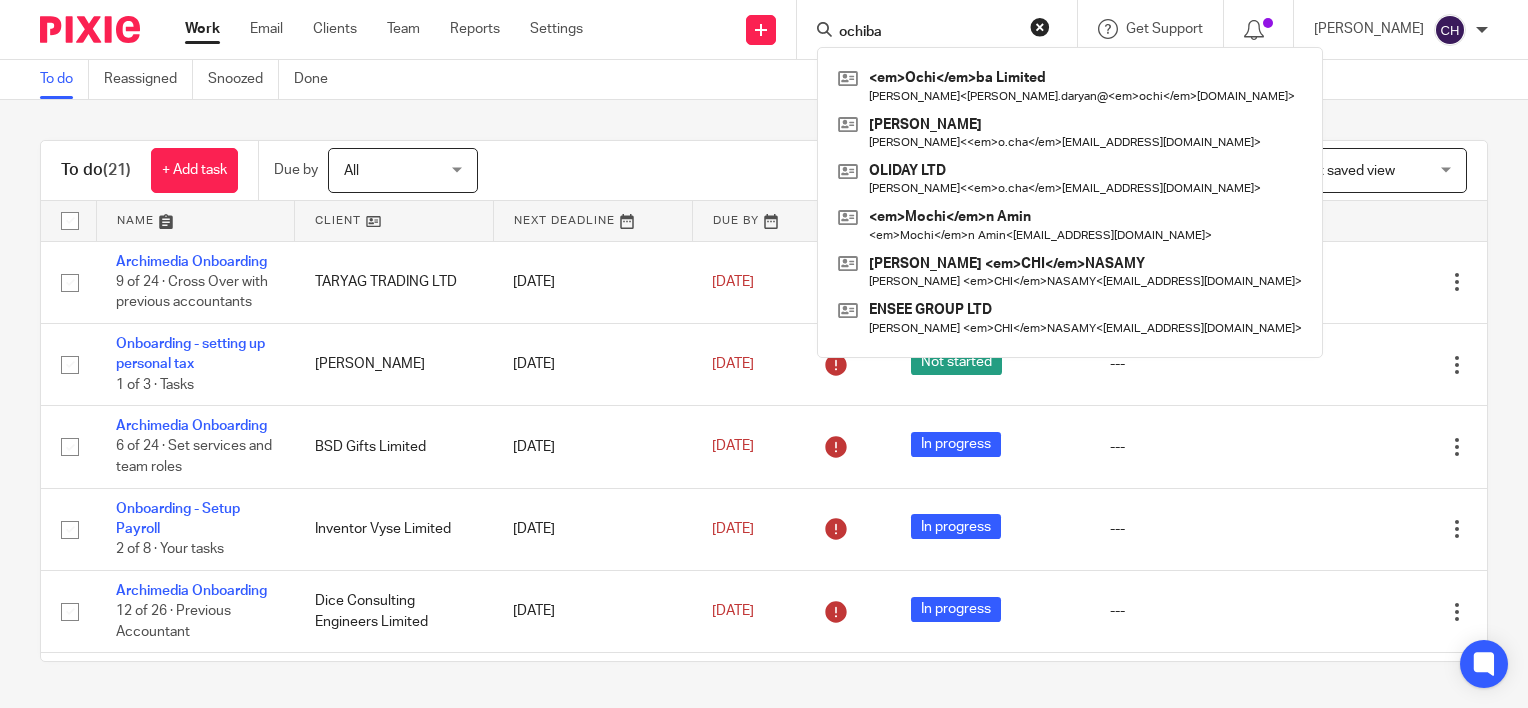 type on "ochiba" 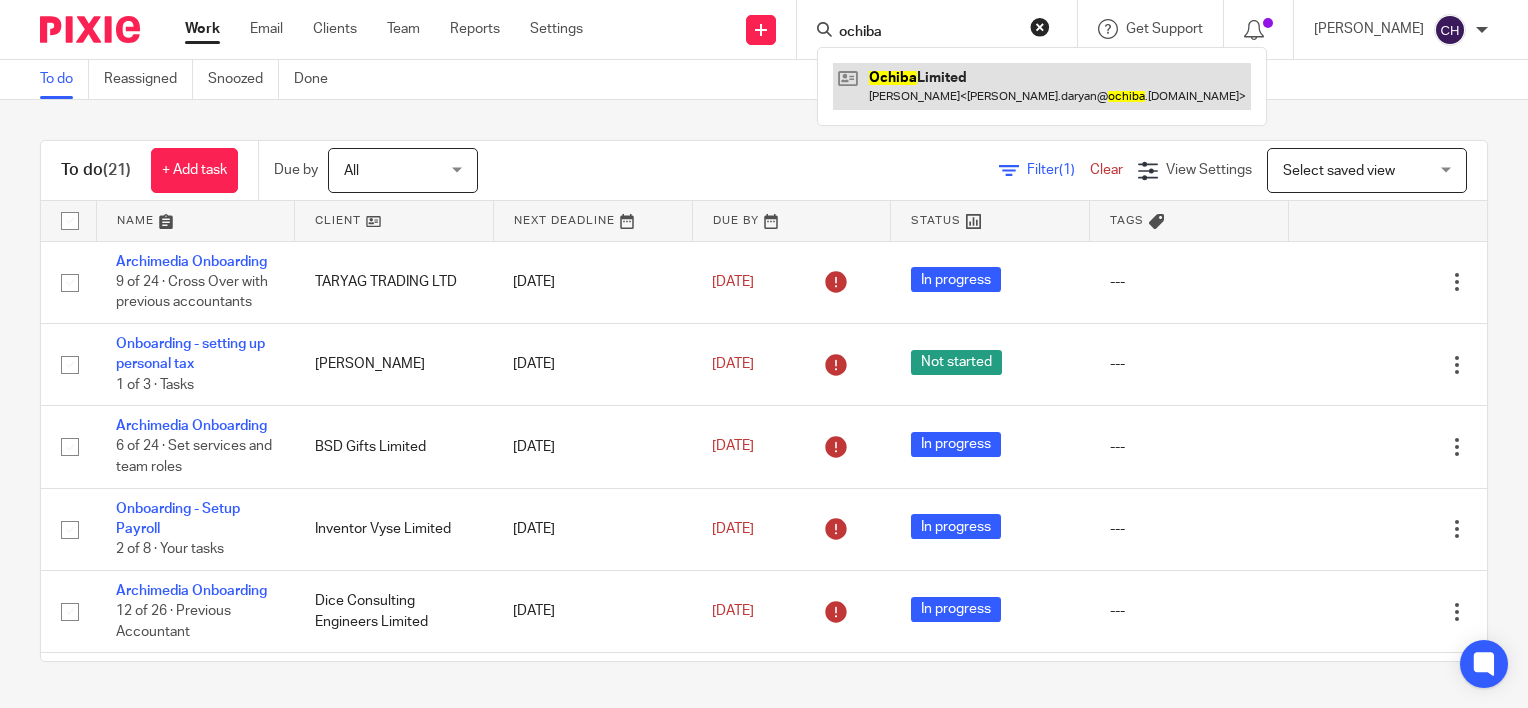 click at bounding box center [1042, 86] 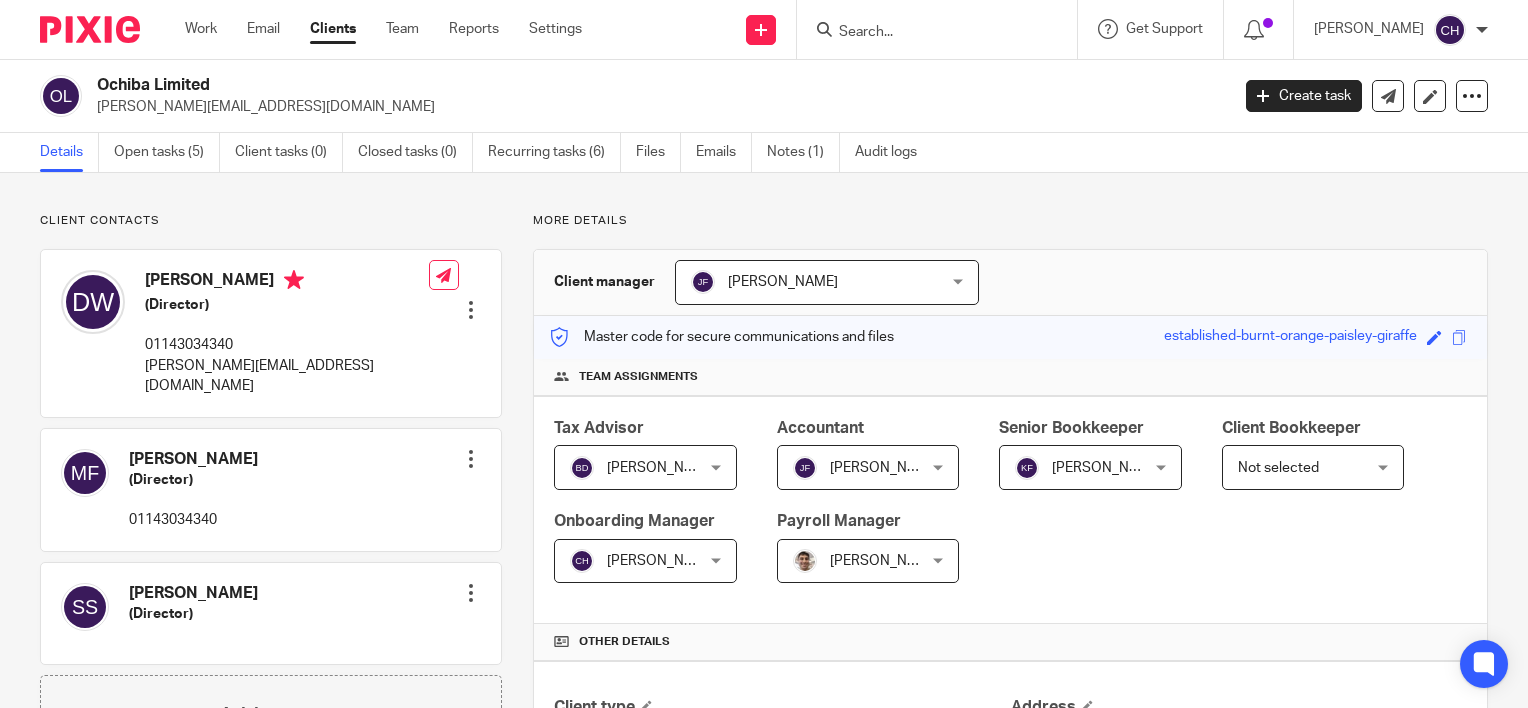 scroll, scrollTop: 0, scrollLeft: 0, axis: both 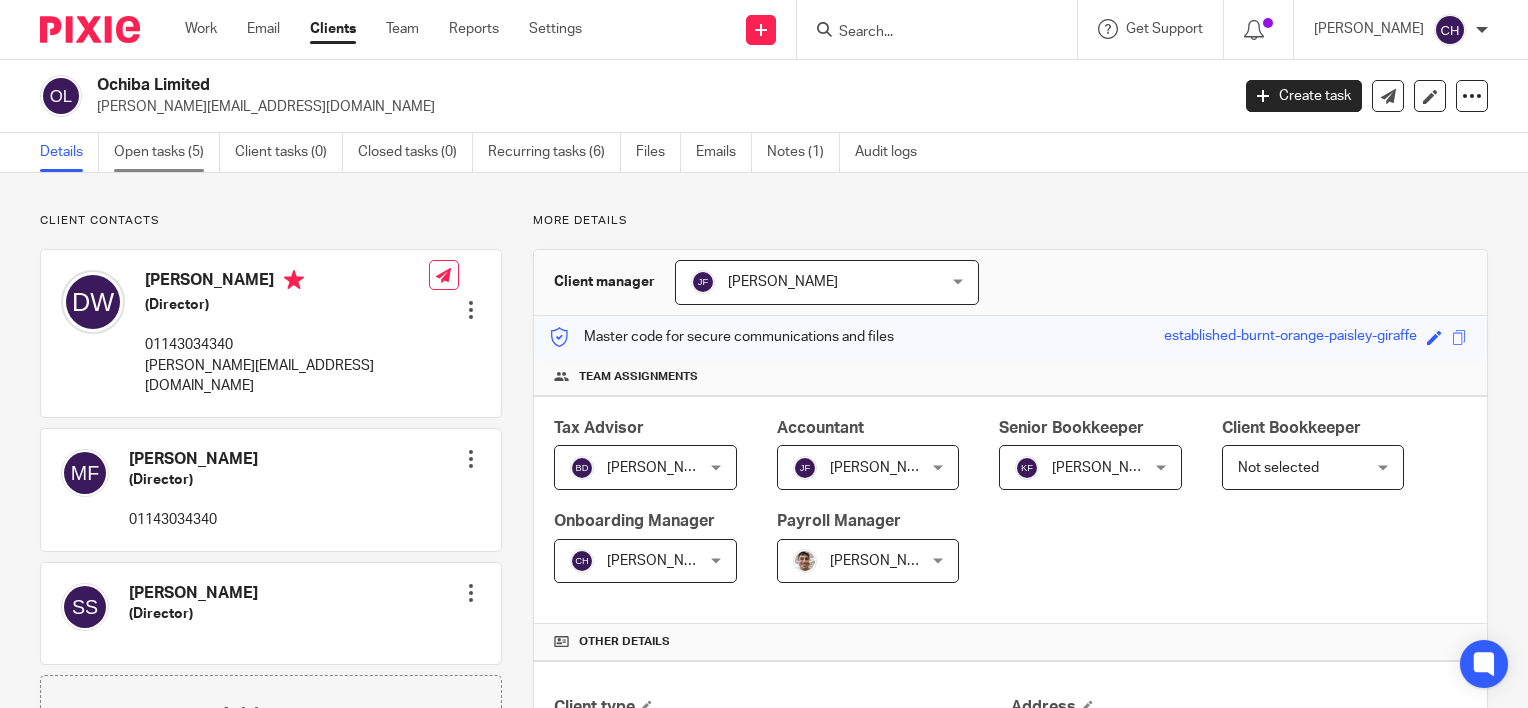 click on "Open tasks (5)" at bounding box center [167, 152] 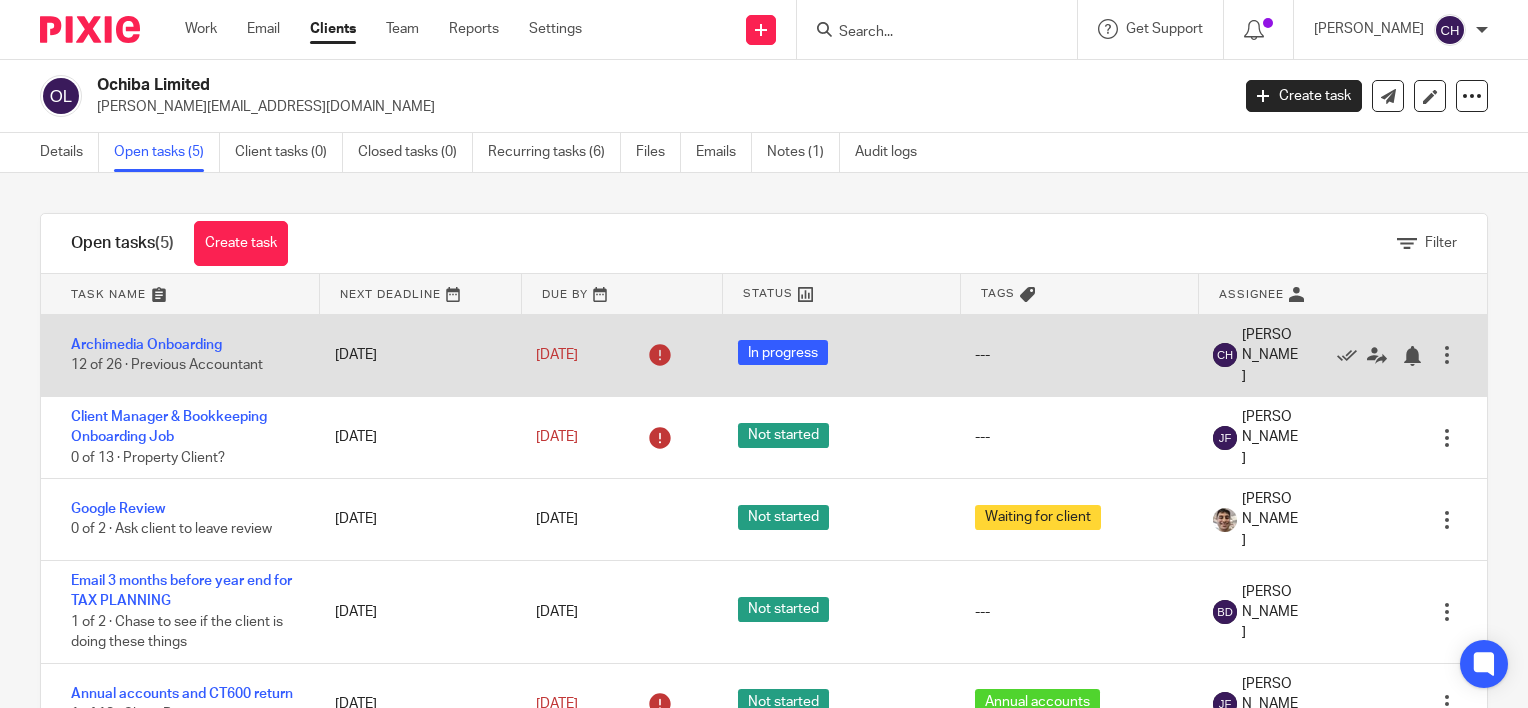 scroll, scrollTop: 0, scrollLeft: 0, axis: both 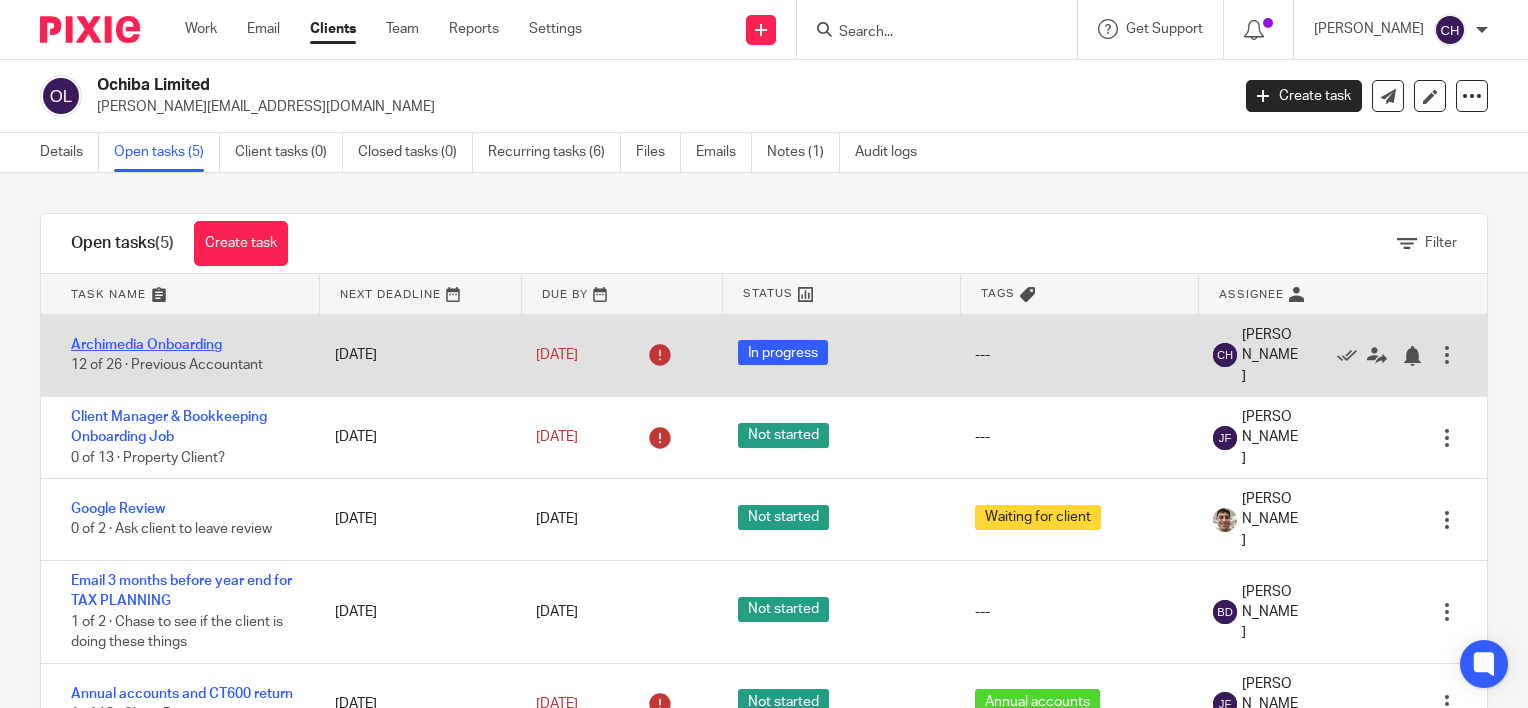 click on "Archimedia Onboarding" at bounding box center (146, 345) 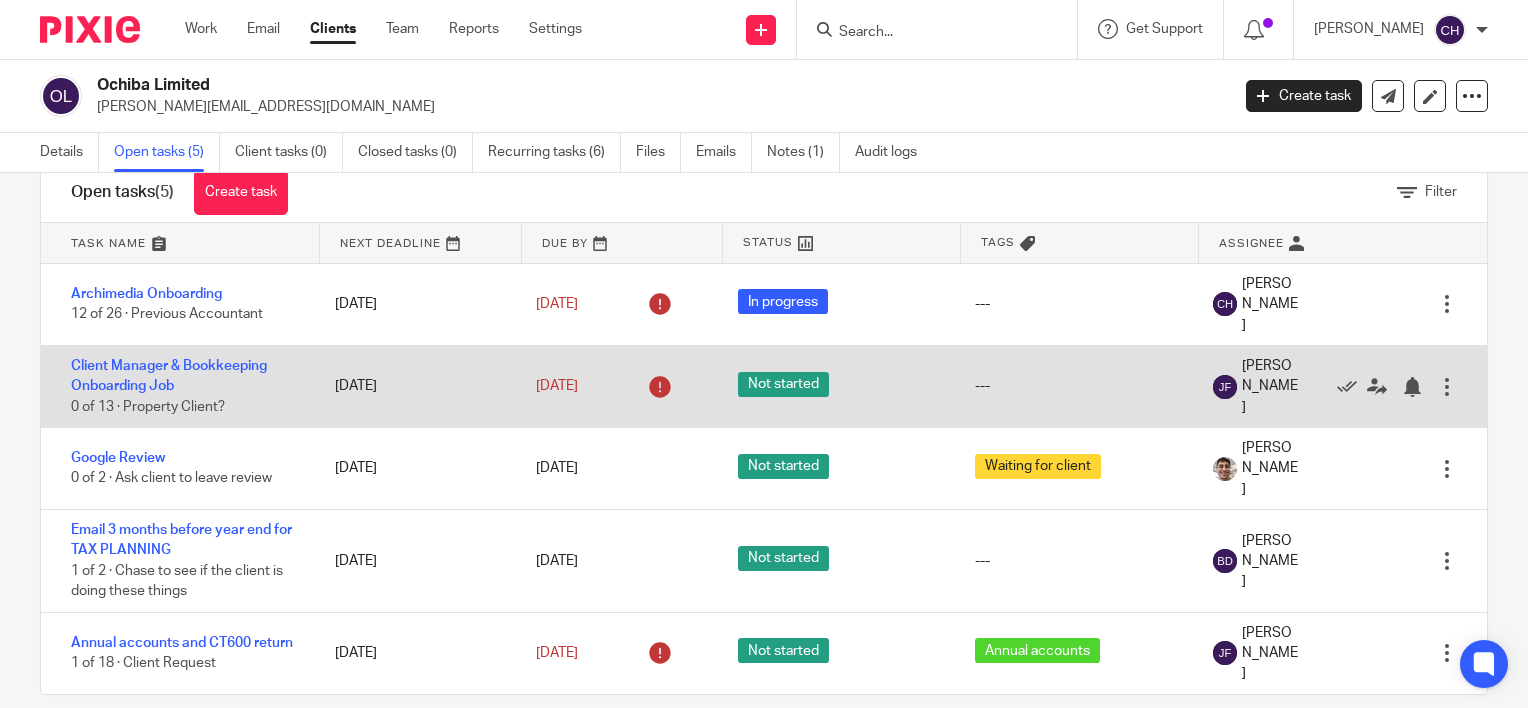 scroll, scrollTop: 78, scrollLeft: 0, axis: vertical 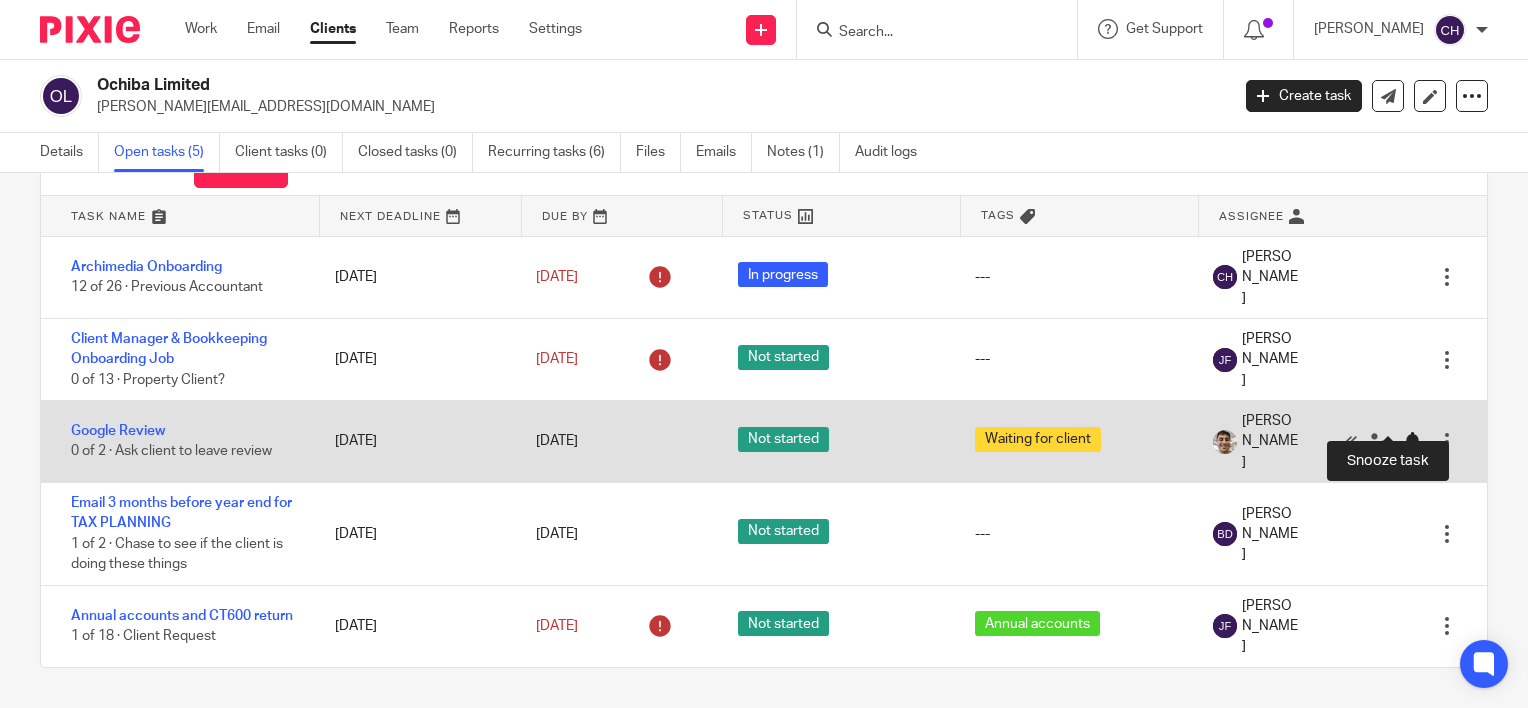 click at bounding box center (1412, 442) 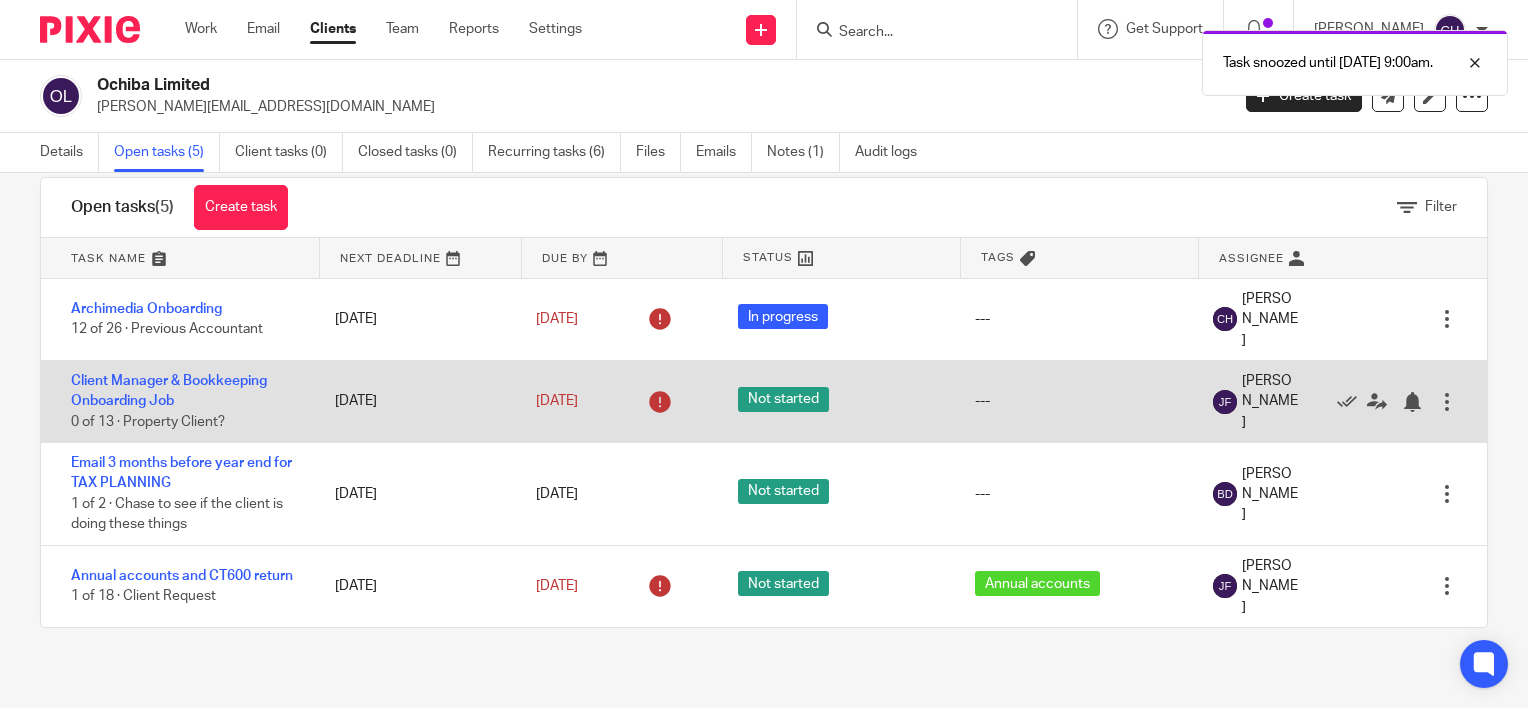 scroll, scrollTop: 0, scrollLeft: 0, axis: both 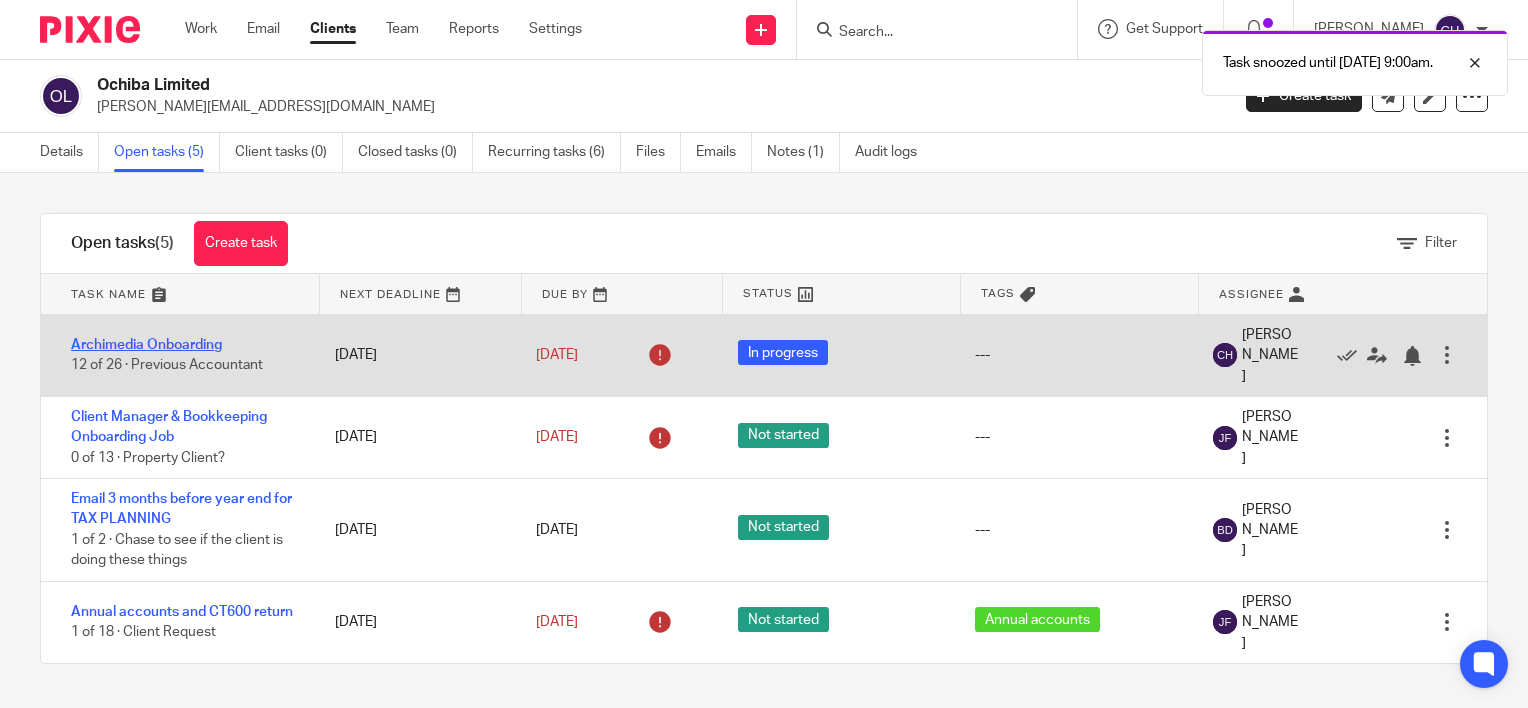 click on "Archimedia Onboarding" at bounding box center [146, 345] 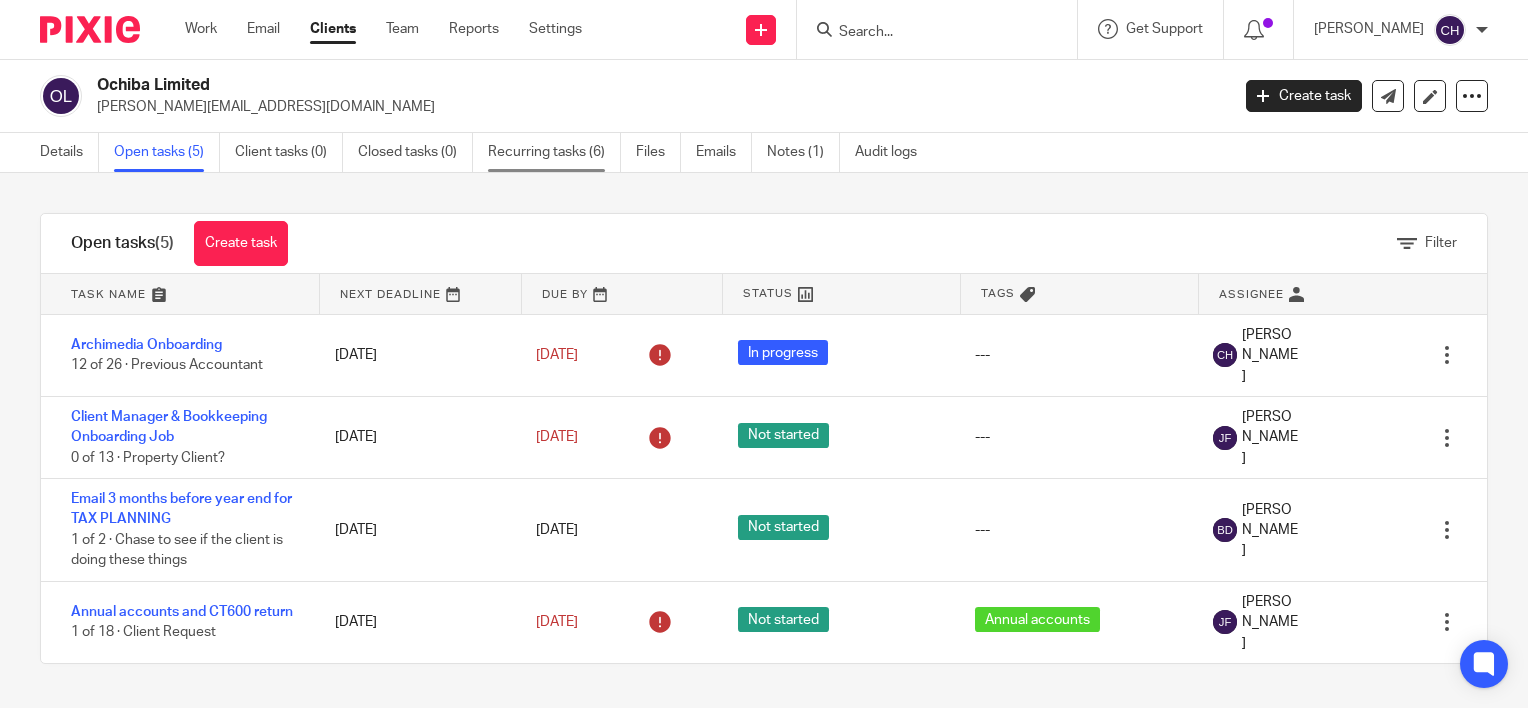 click on "Recurring tasks (6)" at bounding box center (554, 152) 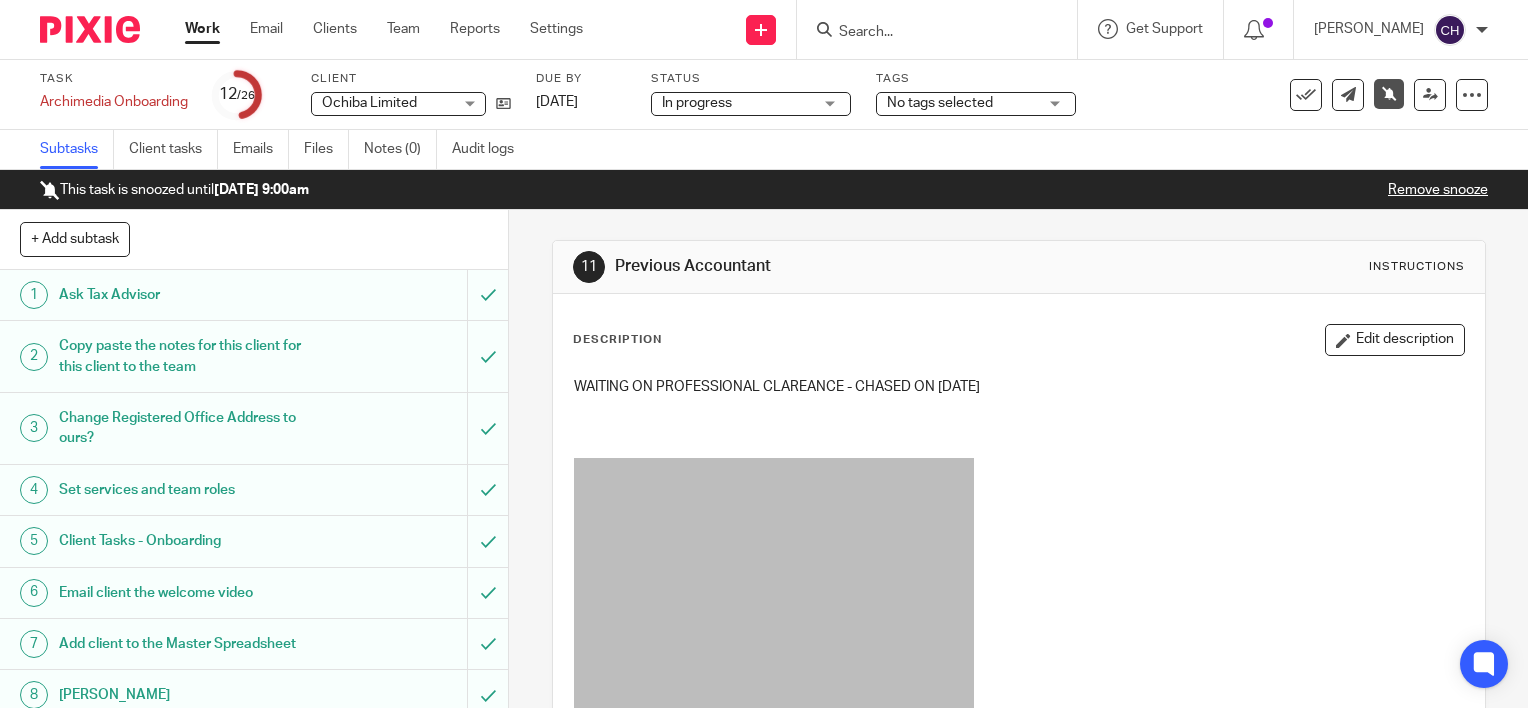 scroll, scrollTop: 0, scrollLeft: 0, axis: both 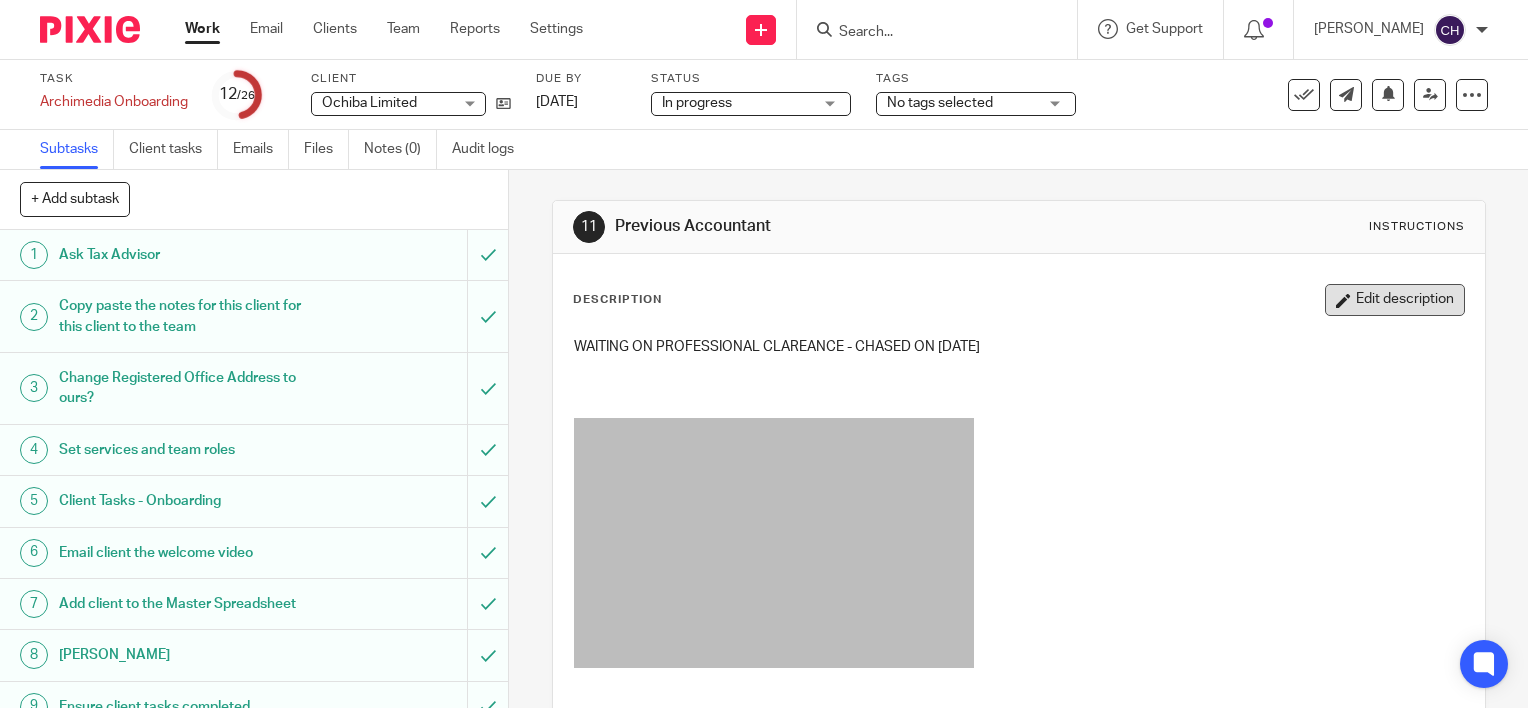 click on "Edit description" at bounding box center [1395, 300] 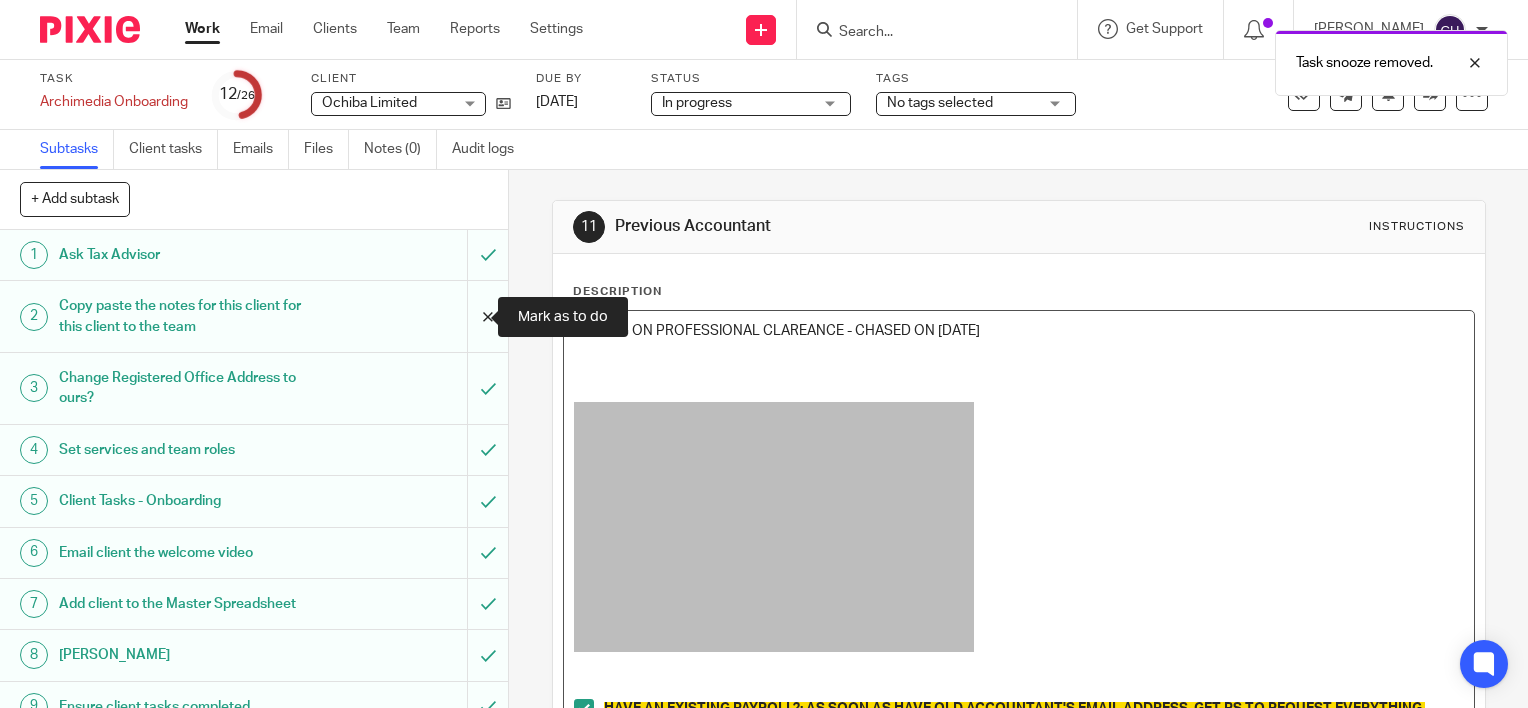 drag, startPoint x: 1043, startPoint y: 335, endPoint x: 771, endPoint y: 341, distance: 272.06616 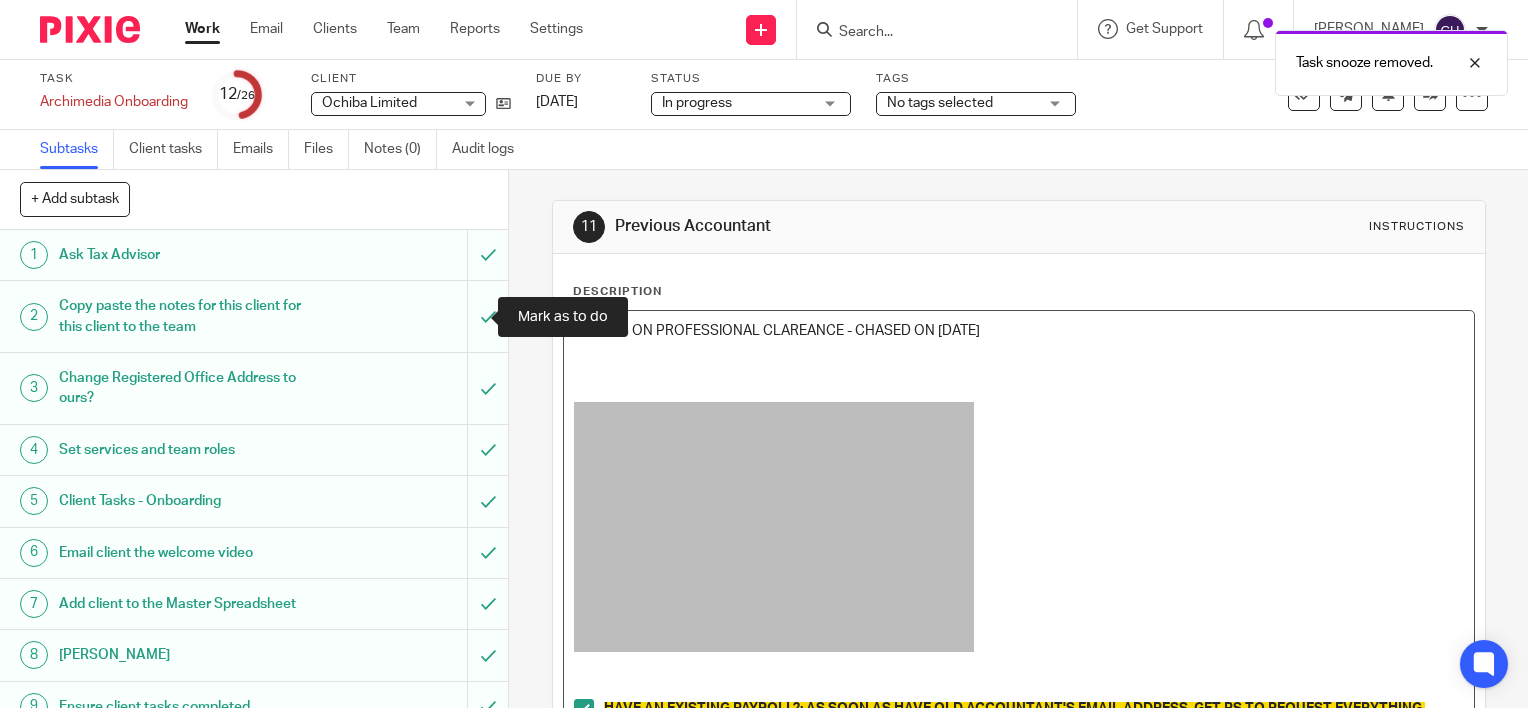 click on "+ Add subtask
Cancel
+ Add
1
Ask Tax Advisor
2
Copy paste the notes for this client for this client to the team
3
Change Registered Office Address to ours?
4
Set services and team roles
5
Client Tasks - Onboarding" at bounding box center [764, 439] 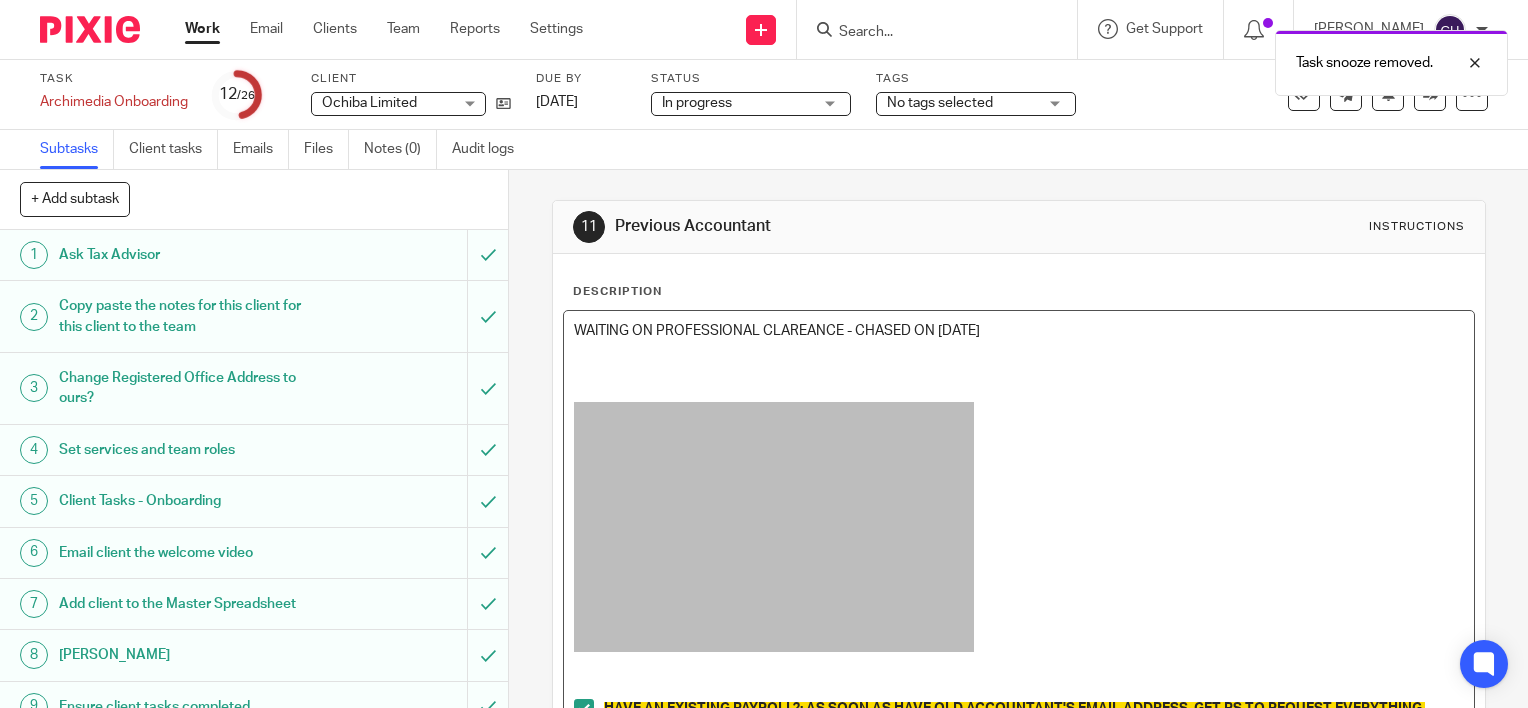 click at bounding box center [1019, 371] 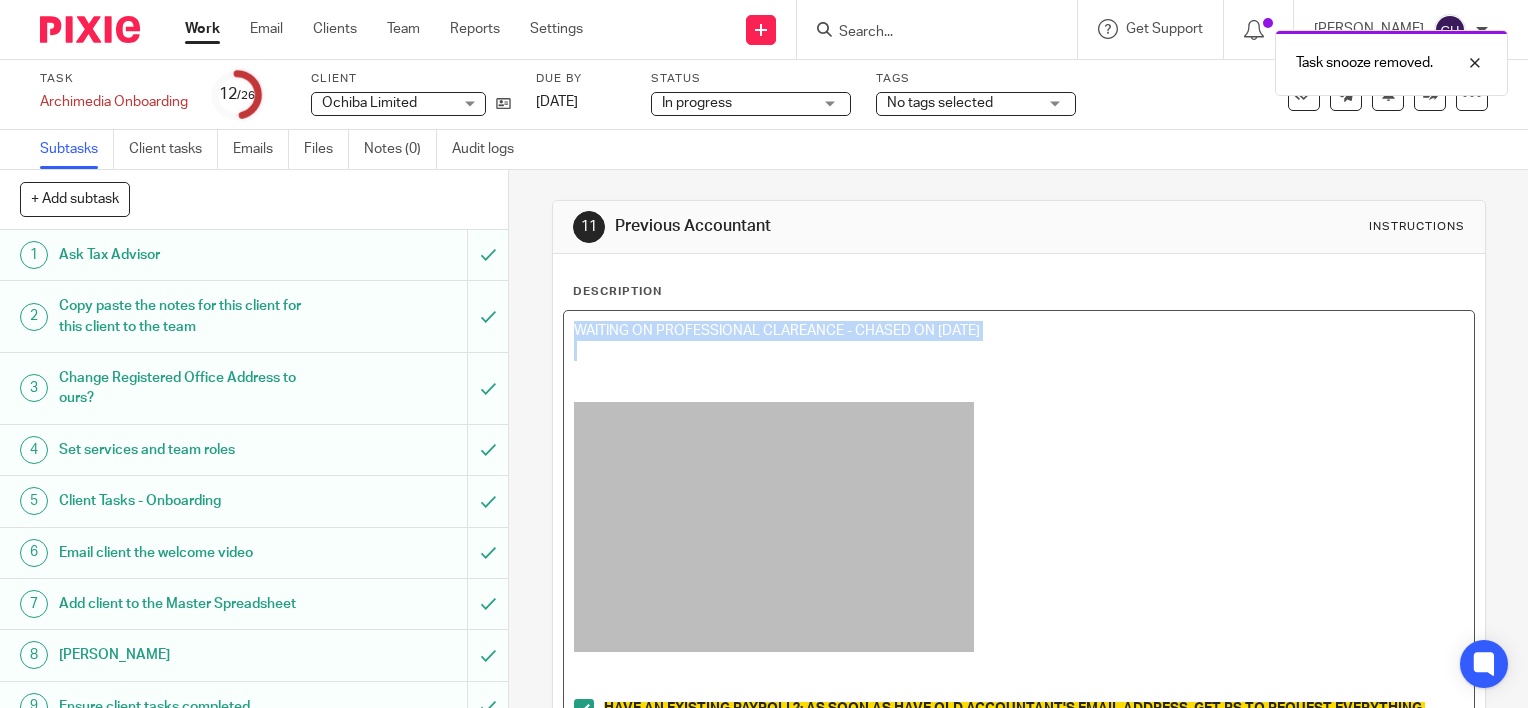drag, startPoint x: 945, startPoint y: 355, endPoint x: 555, endPoint y: 333, distance: 390.62003 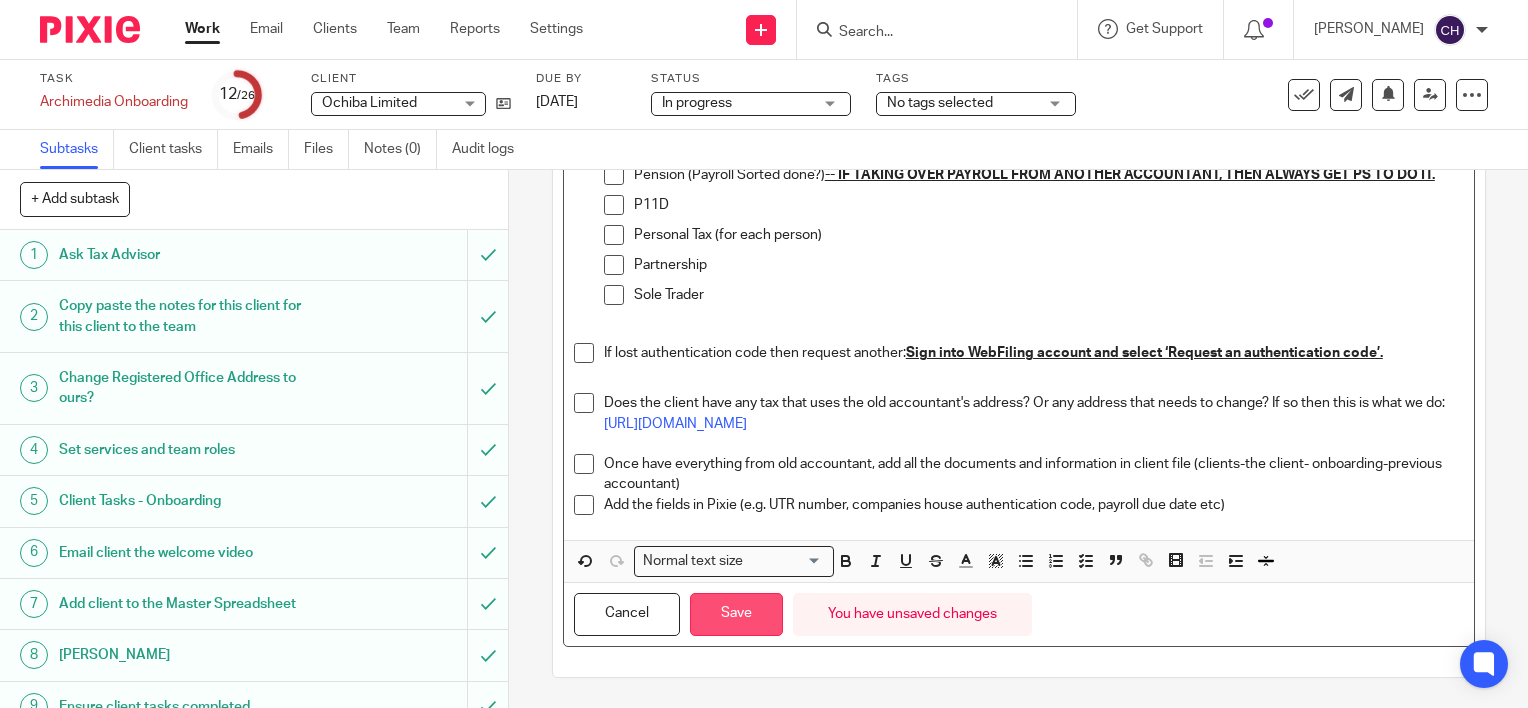 click on "Save" at bounding box center (736, 614) 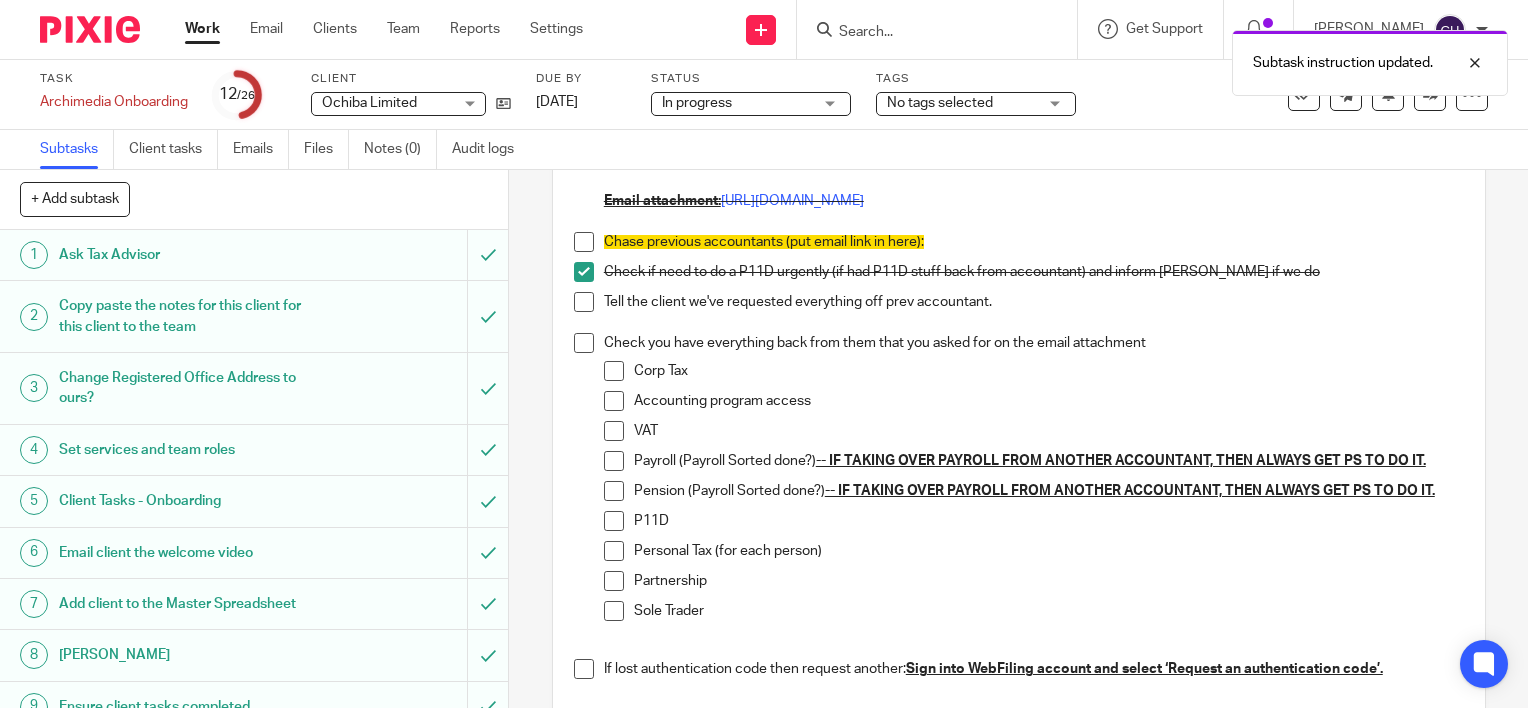 scroll, scrollTop: 477, scrollLeft: 0, axis: vertical 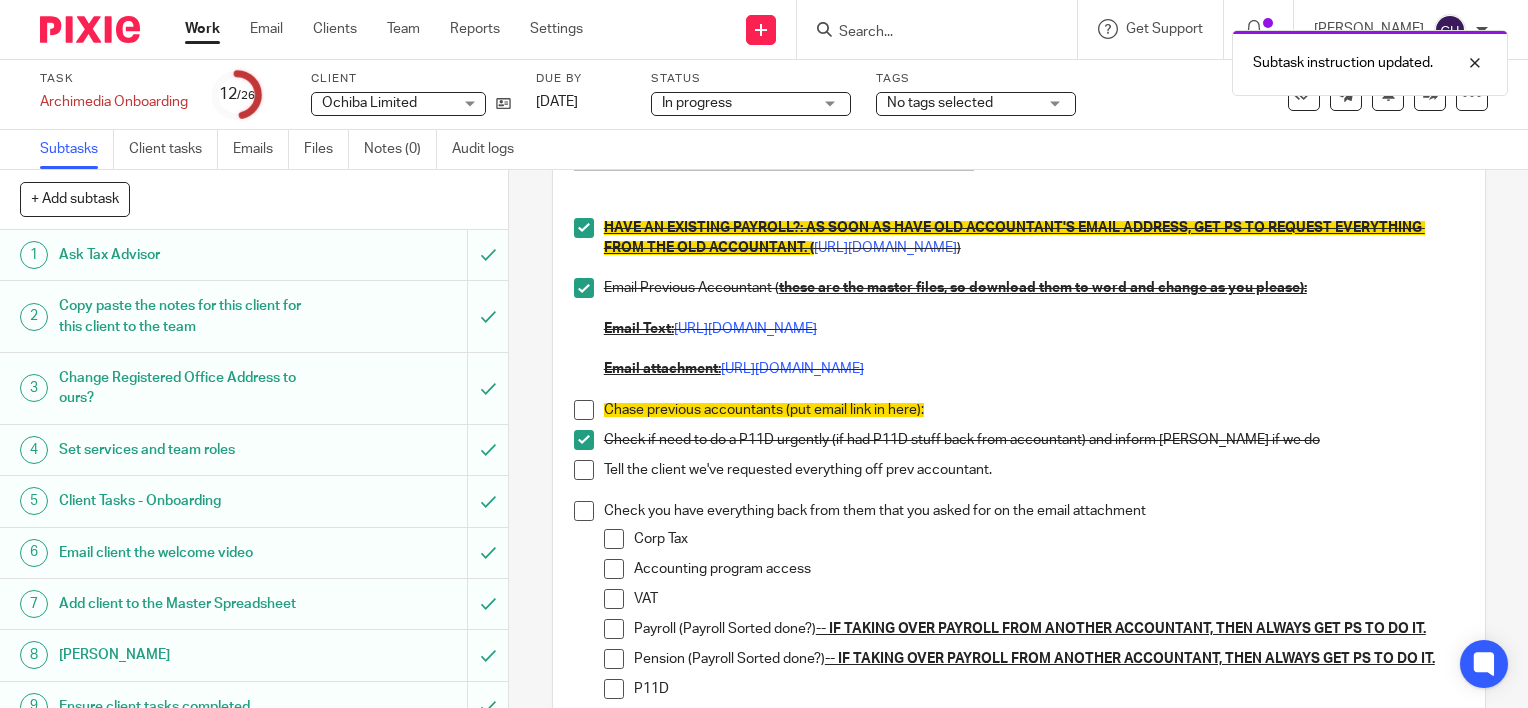 click at bounding box center [584, 410] 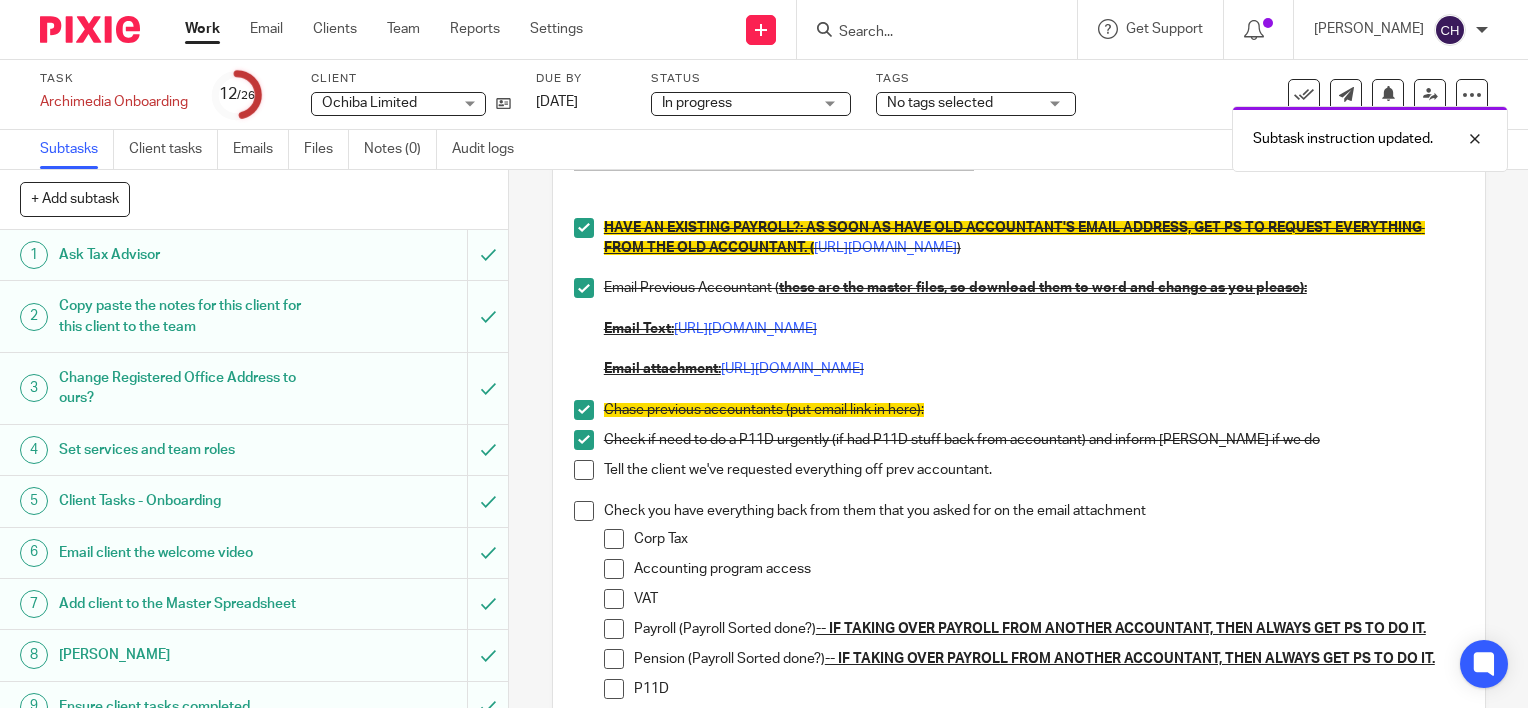 click at bounding box center [584, 470] 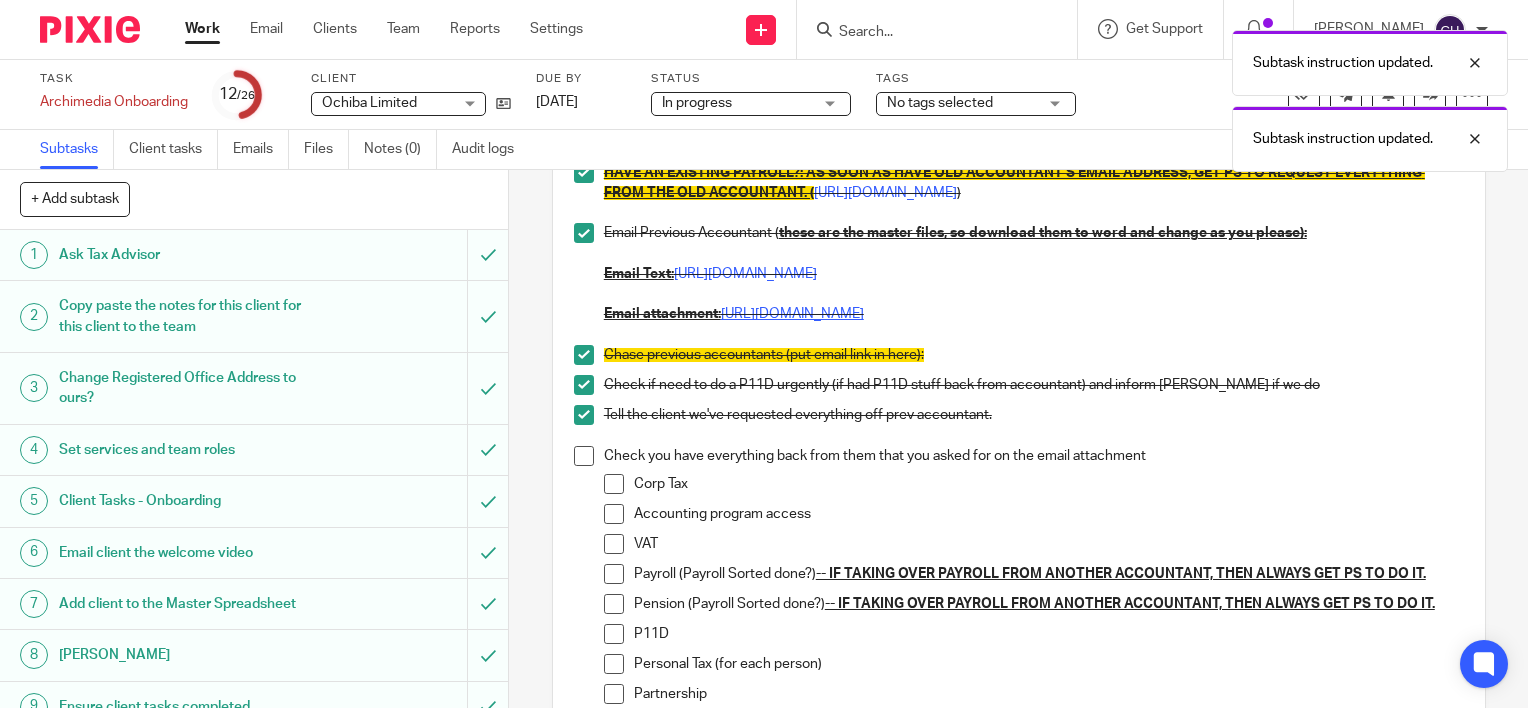 scroll, scrollTop: 577, scrollLeft: 0, axis: vertical 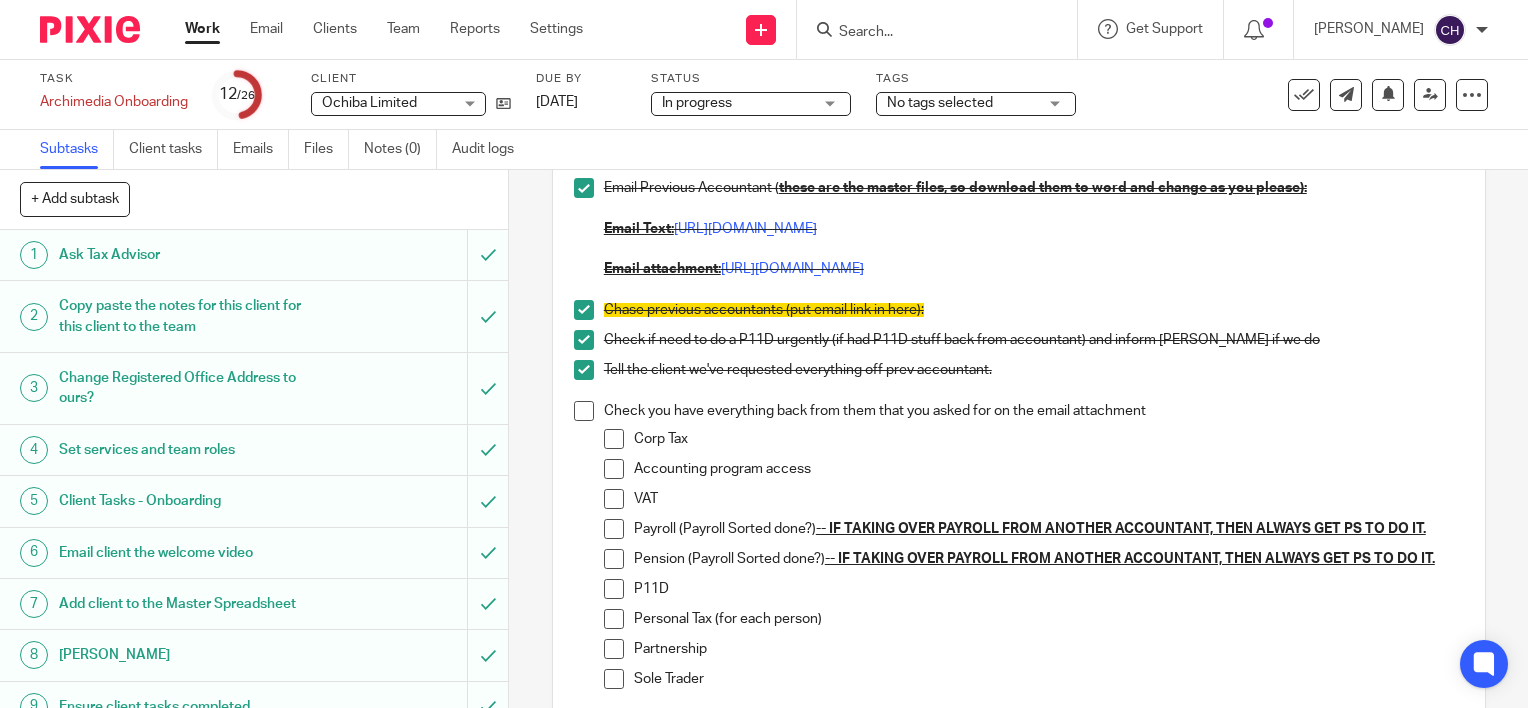 click at bounding box center [614, 439] 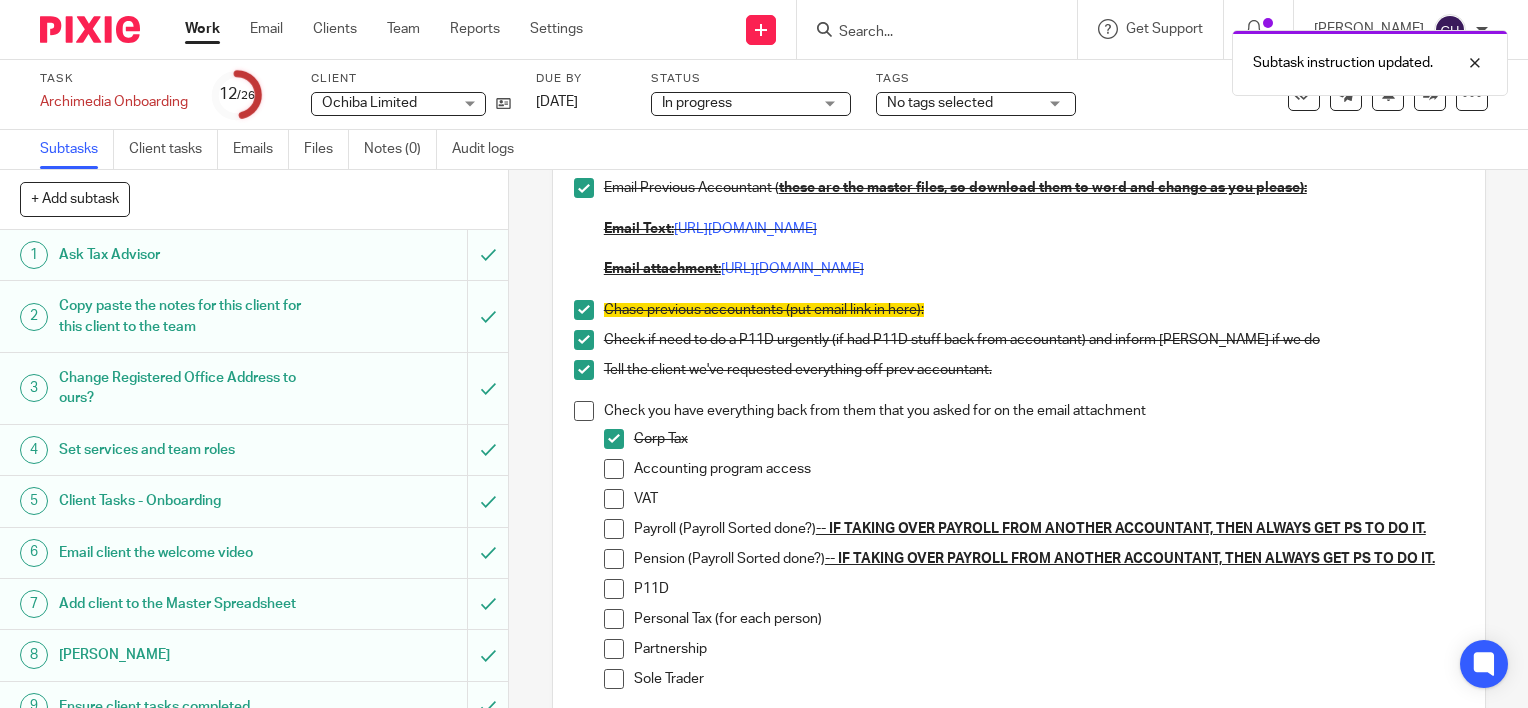 click at bounding box center [584, 411] 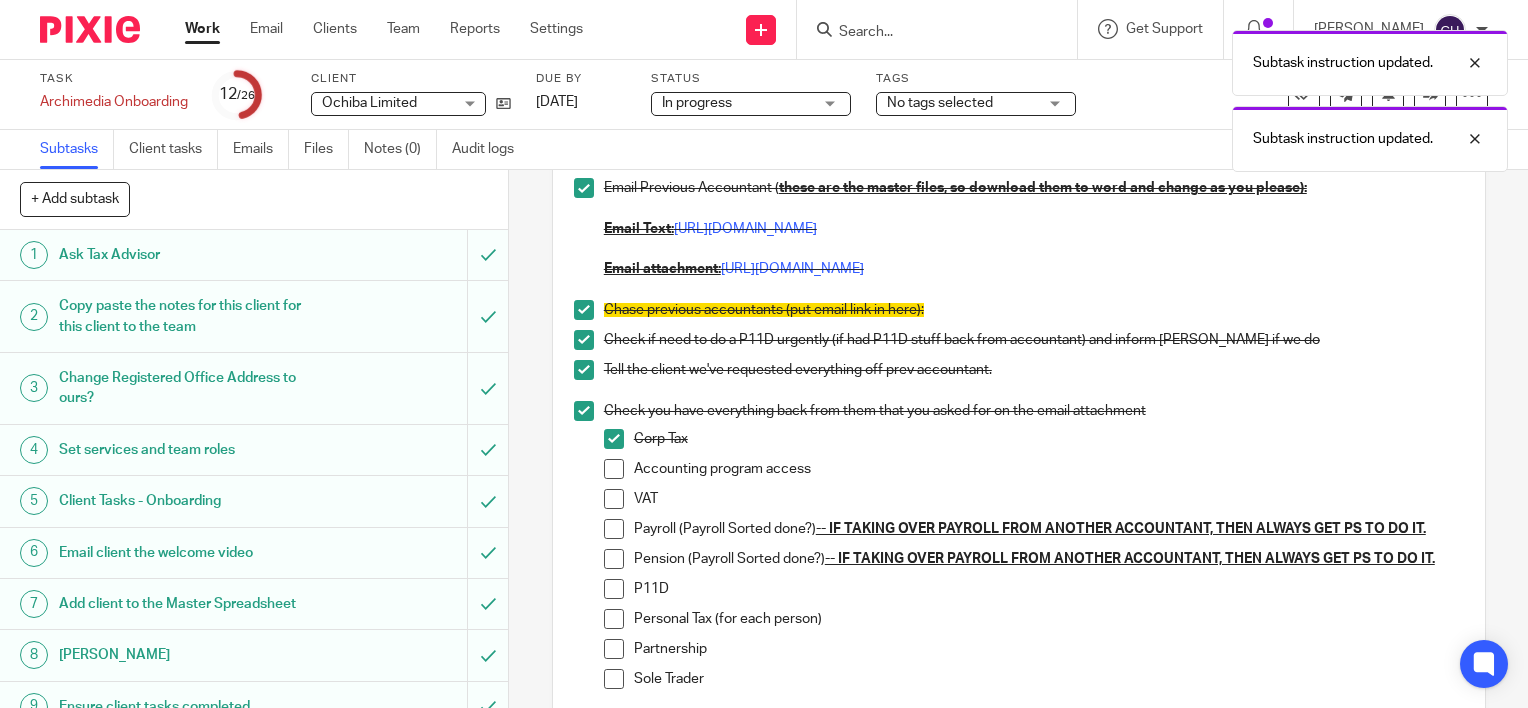 click at bounding box center (614, 499) 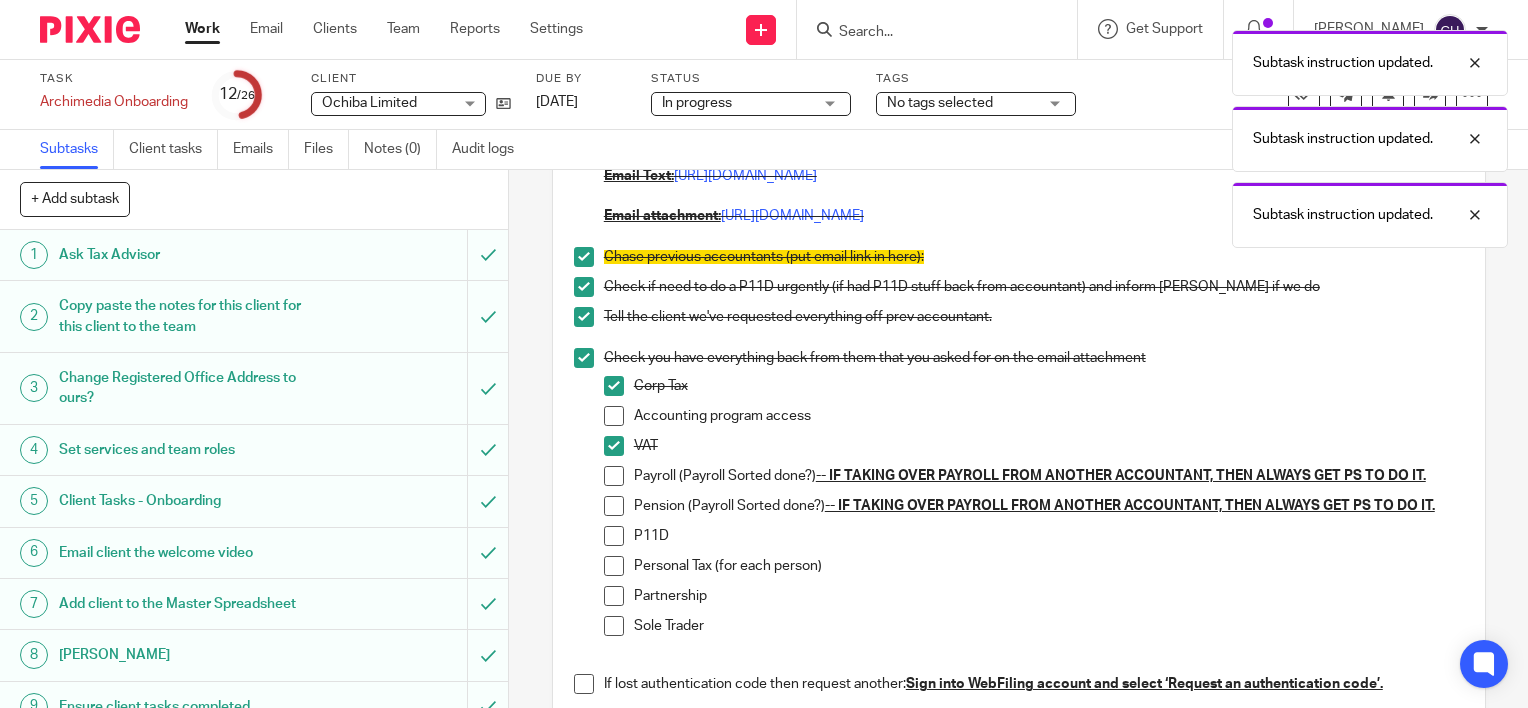 scroll, scrollTop: 677, scrollLeft: 0, axis: vertical 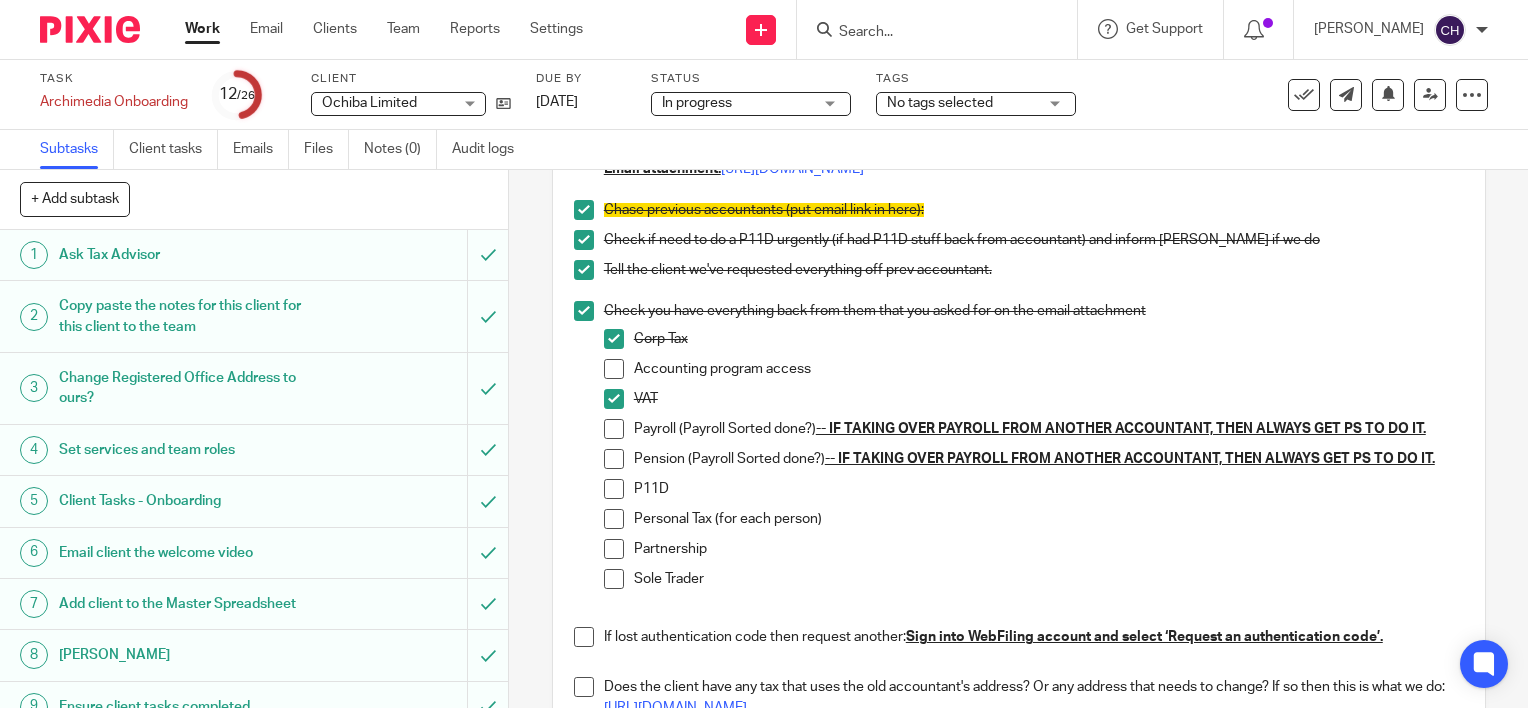 click at bounding box center (614, 489) 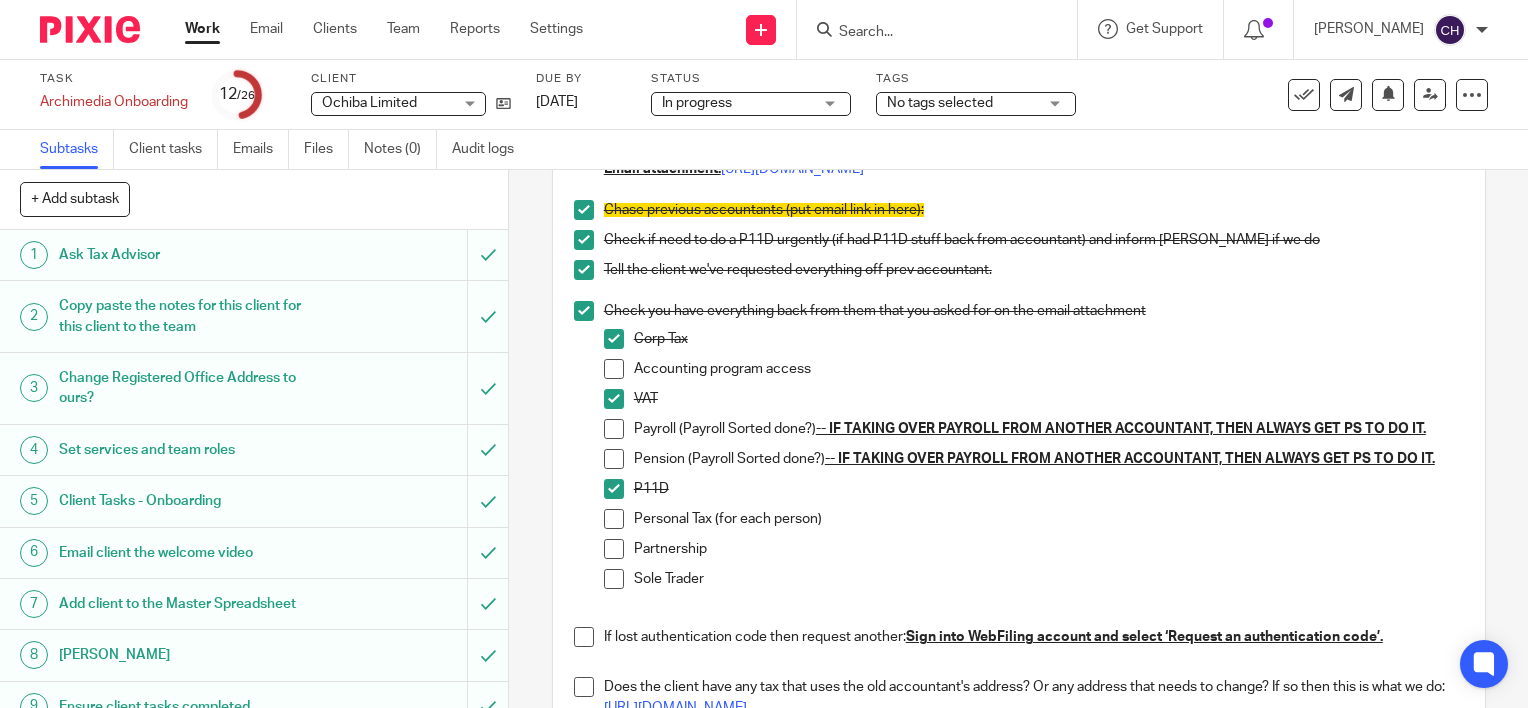 click at bounding box center [614, 519] 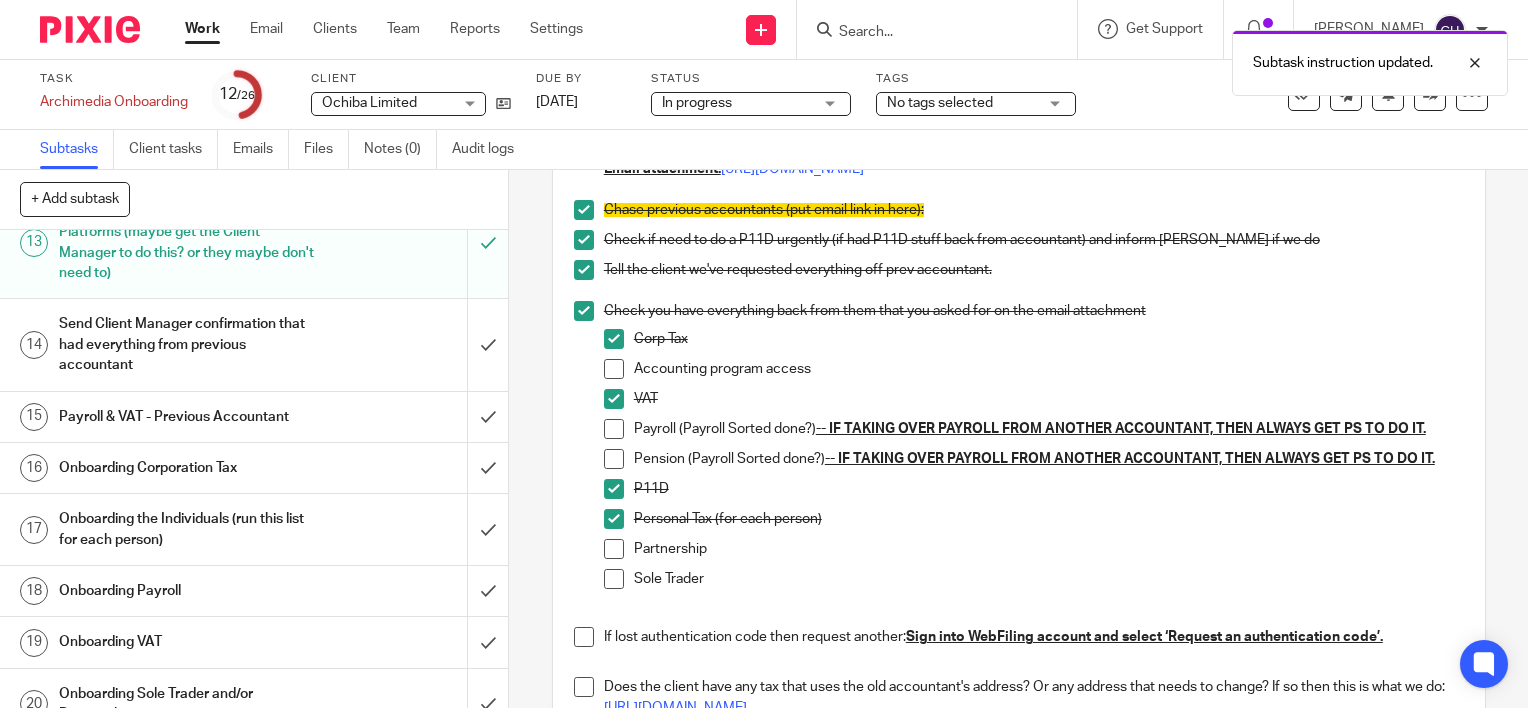 scroll, scrollTop: 800, scrollLeft: 0, axis: vertical 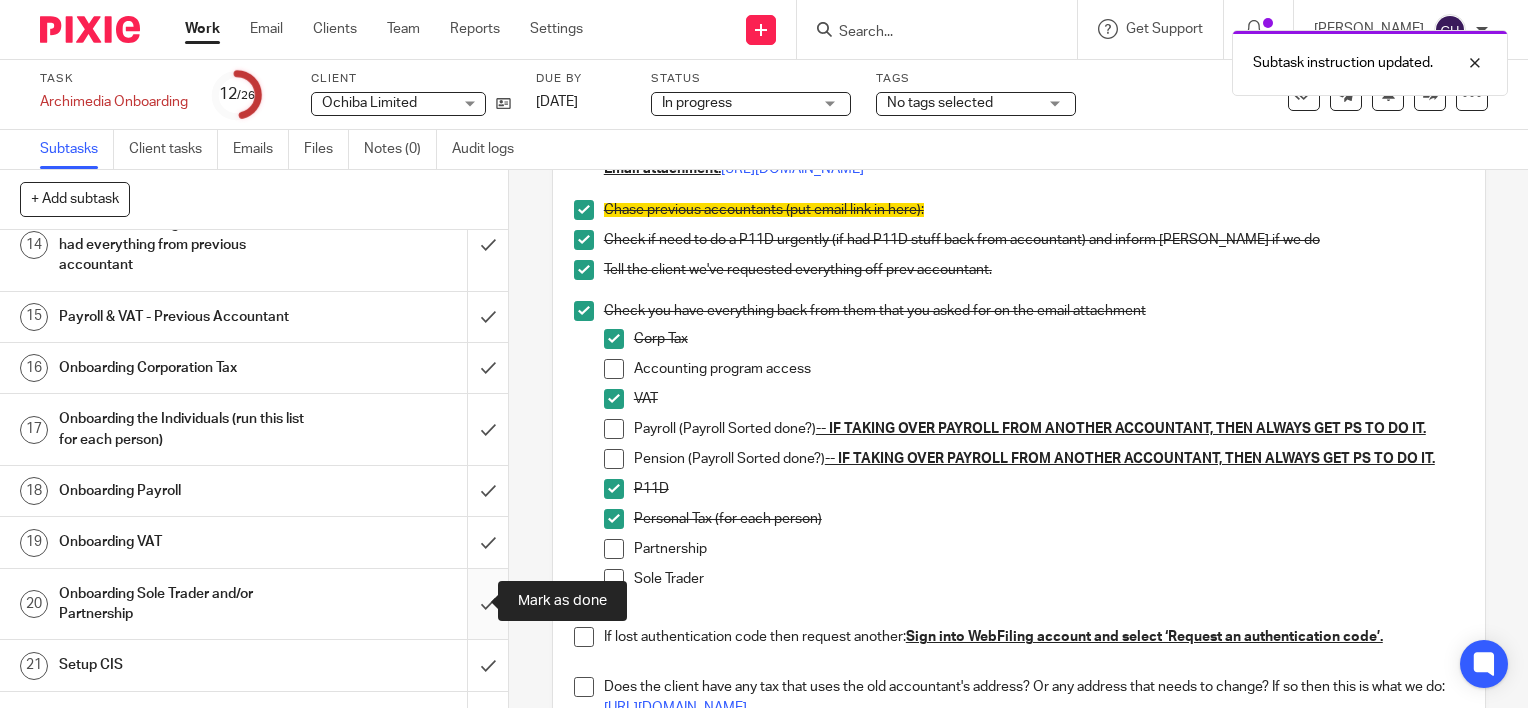 click at bounding box center [254, 604] 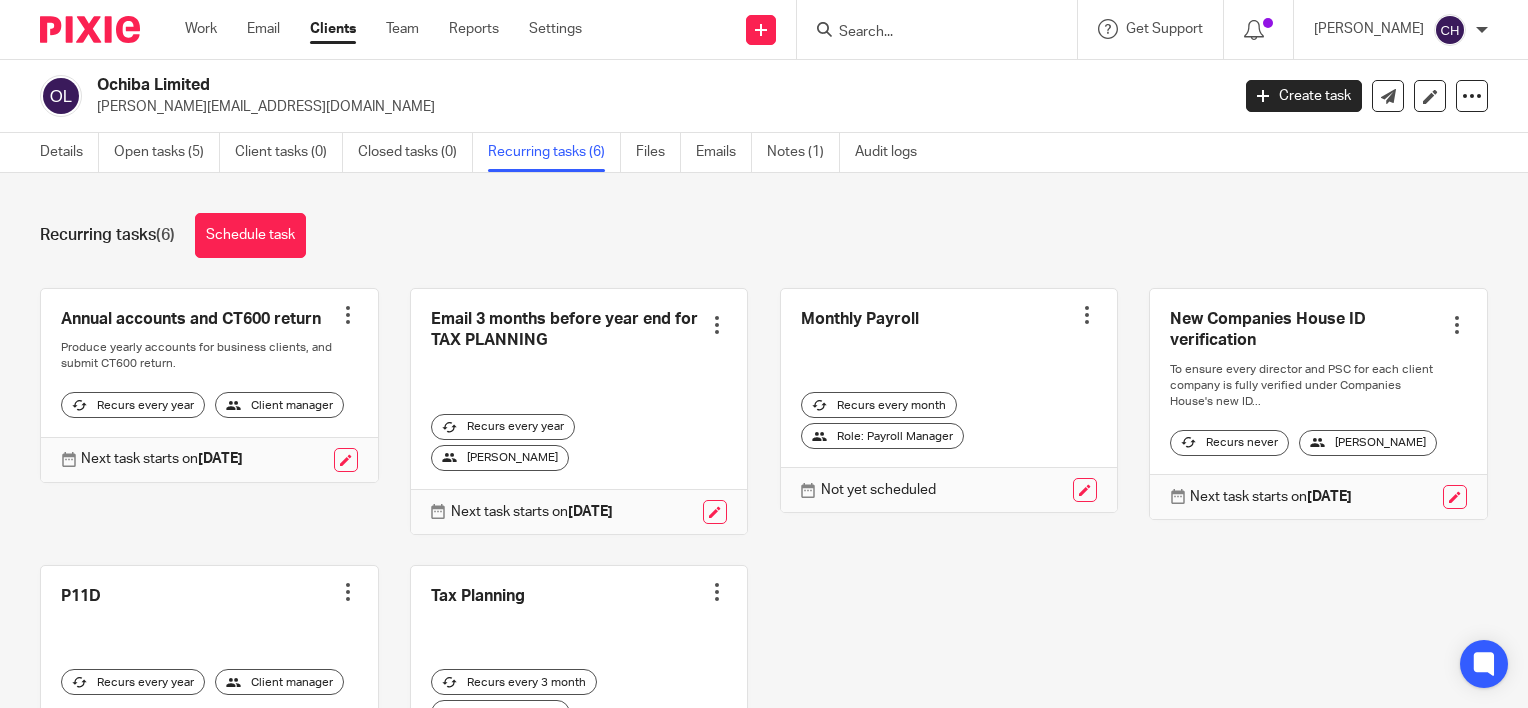 scroll, scrollTop: 0, scrollLeft: 0, axis: both 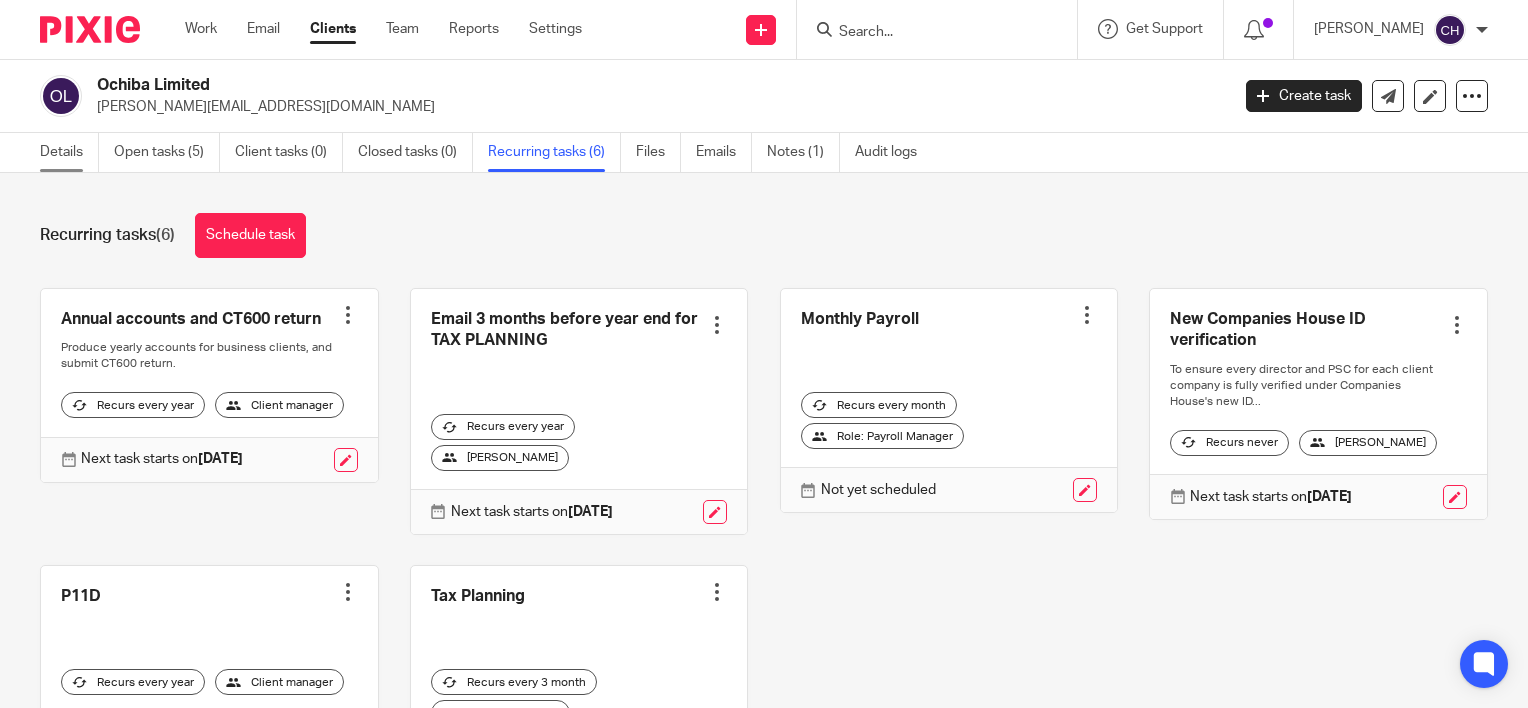 click on "Details" at bounding box center (69, 152) 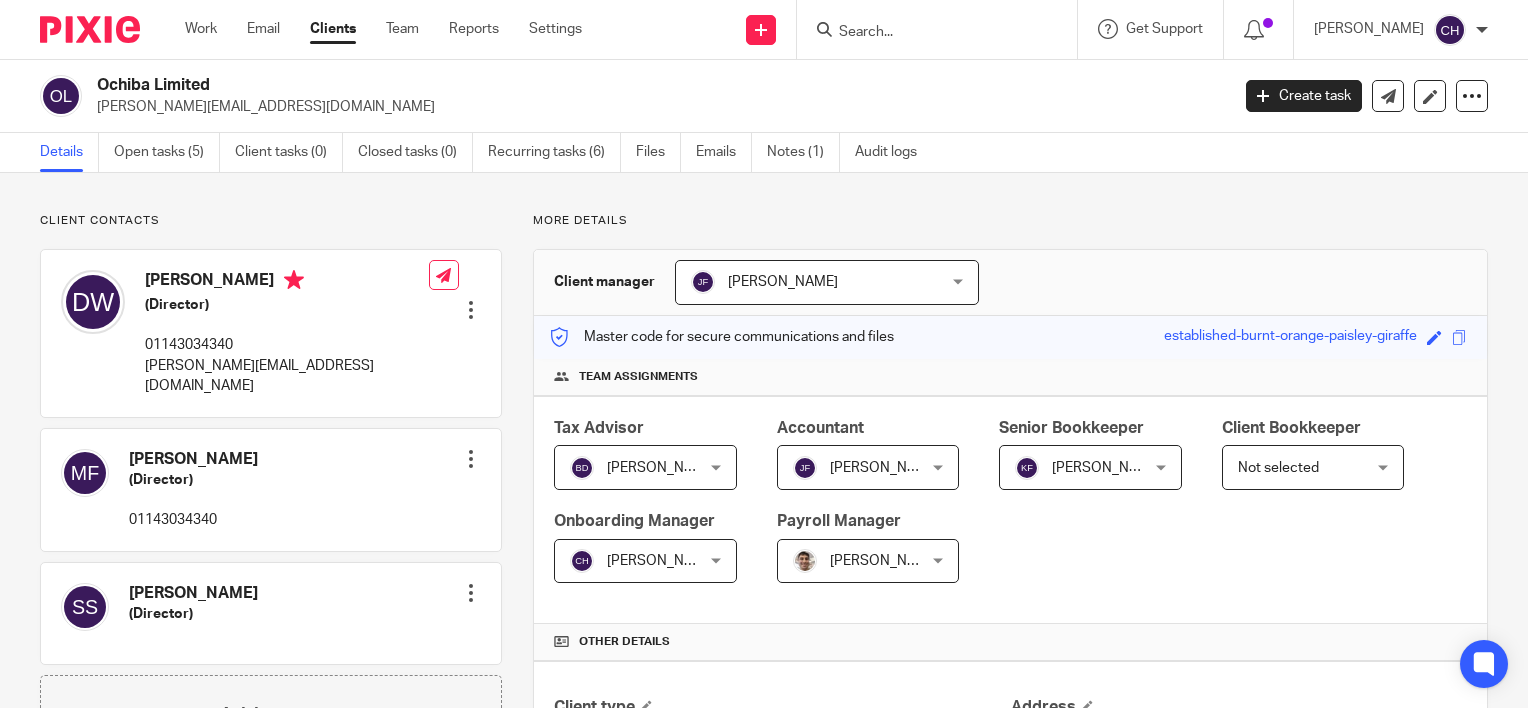 scroll, scrollTop: 0, scrollLeft: 0, axis: both 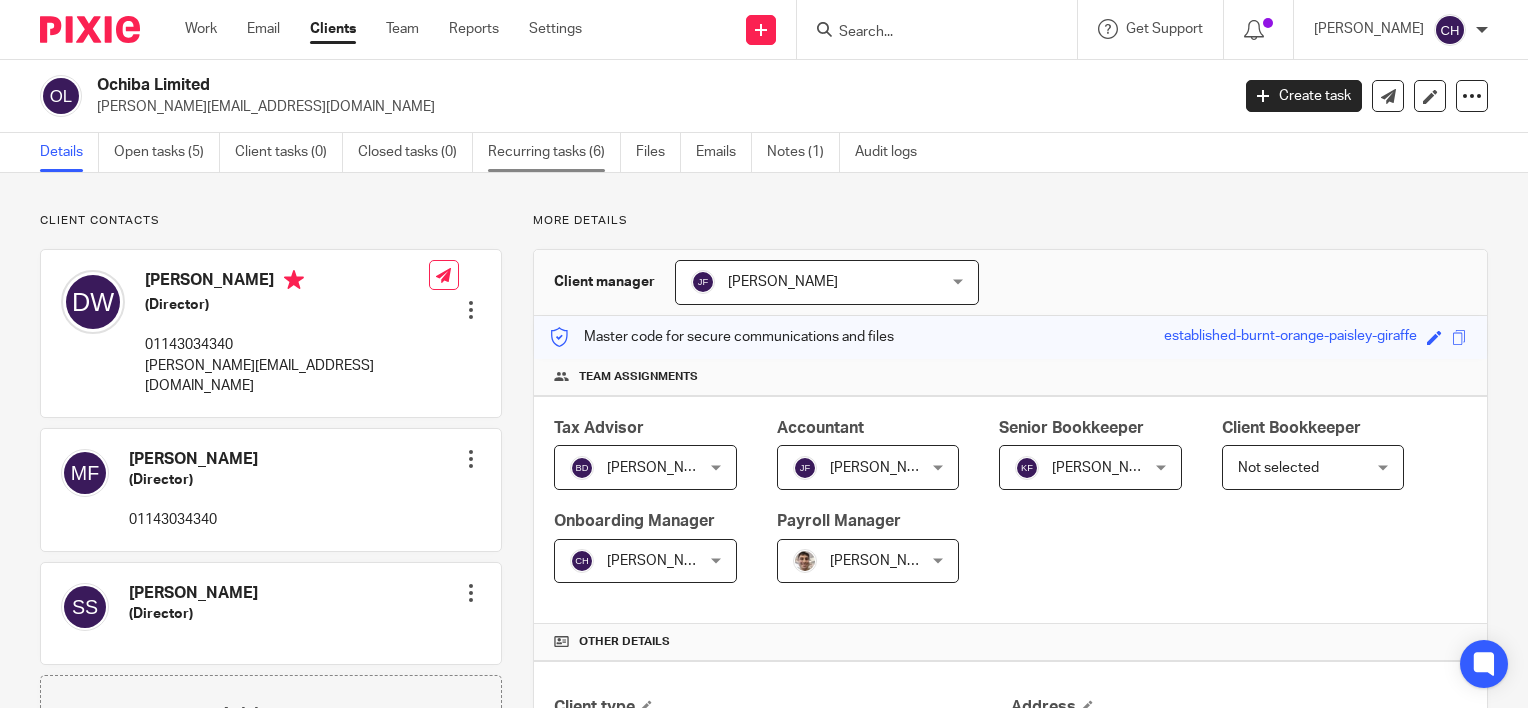 click on "Recurring tasks (6)" at bounding box center (554, 152) 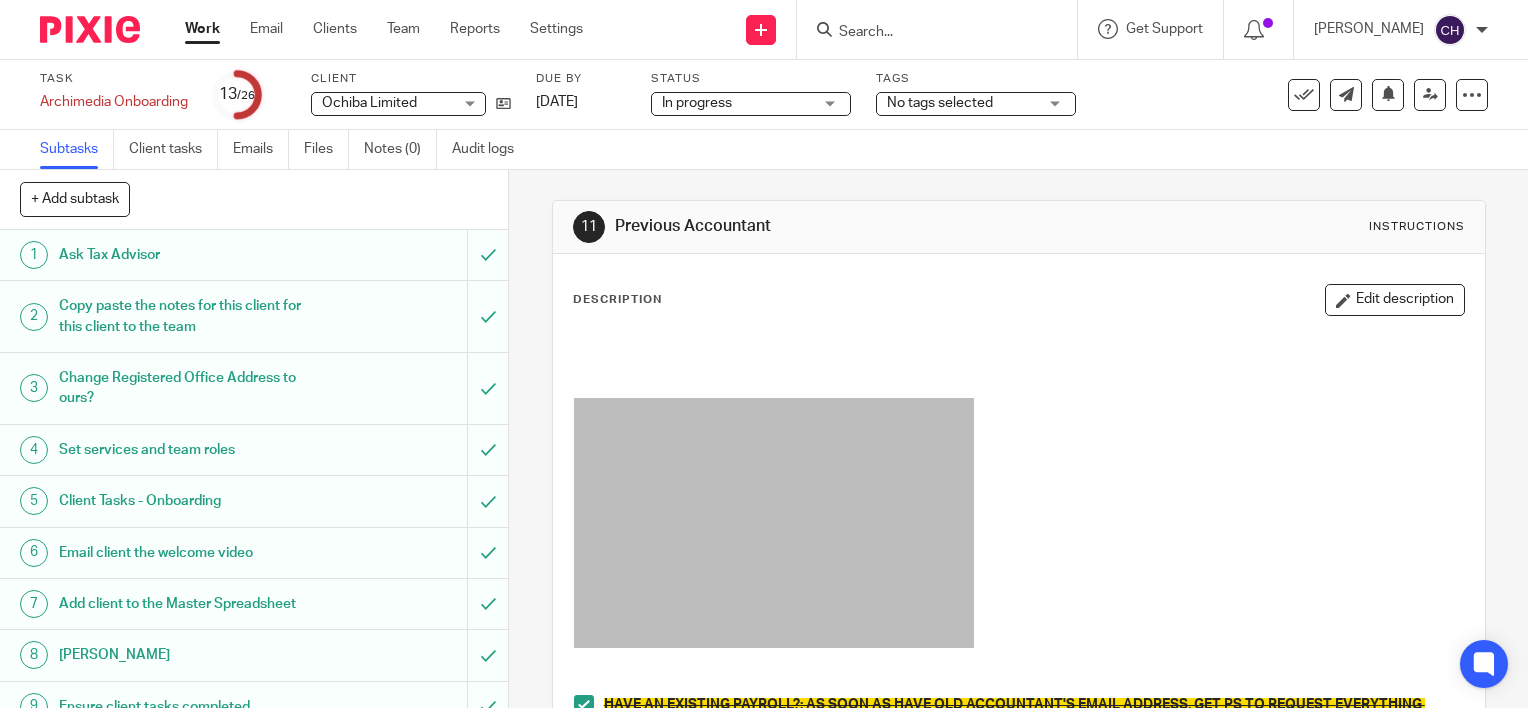 scroll, scrollTop: 0, scrollLeft: 0, axis: both 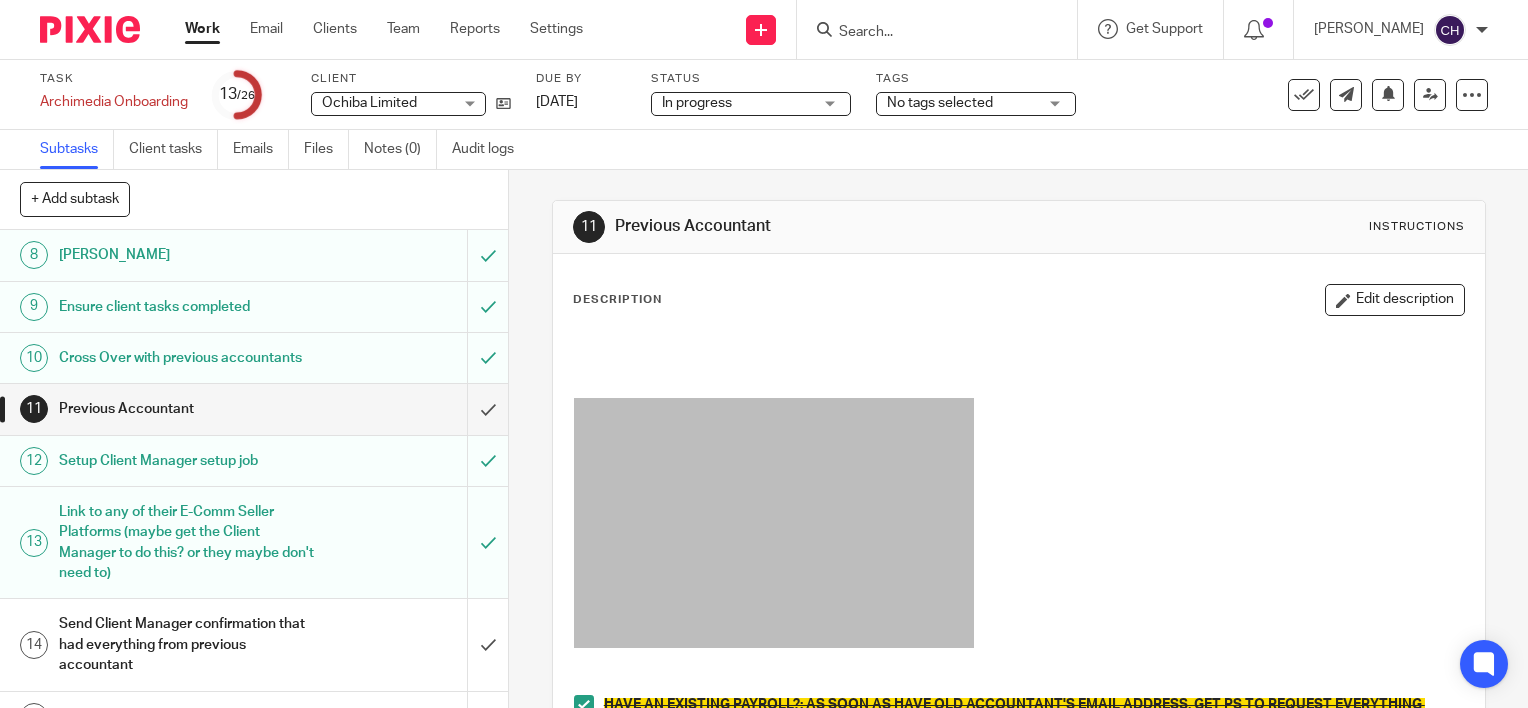 click on "HAVE AN EXISTING PAYROLL?: AS SOON AS HAVE OLD ACCOUNTANT'S EMAIL ADDRESS, GET PS TO REQUEST EVERYTHING FROM THE OLD ACCOUNTANT. ( https://system.payrollsorted.com/forms/new-client )   Email Previous Accountant ( these are the master files, so download them to word and change as you please): Email Text: https://docs.google.com/document/d/17g6K9y2hYVhsUJFALuCDIoEKP6KtFU47fjAaTC6FXE4/edit Email attachment: https://docs.google.com/document/d/11jwaFA6TZpUIWQG1u3AnKcj-kyBfyb2iZkKGQm4Q1Ww/edit#   Chase previous accountants (put email link in here):   Check if need to do a P11D urgently (if had P11D stuff back from accountant) and inform Jill Fox if we do   Tell the client we've requested everything off prev accountant.   Check you have everything back from them that you asked for on the email attachment   Corp Tax   Accounting program access   VAT   Payroll (Payroll Sorted done?)  -- IF TAKING OVER PAYROLL FROM ANOTHER ACCOUNTANT, THEN ALWAYS GET PS TO DO IT.   Pension (Payroll Sorted done?)    P11D" at bounding box center (1019, 914) 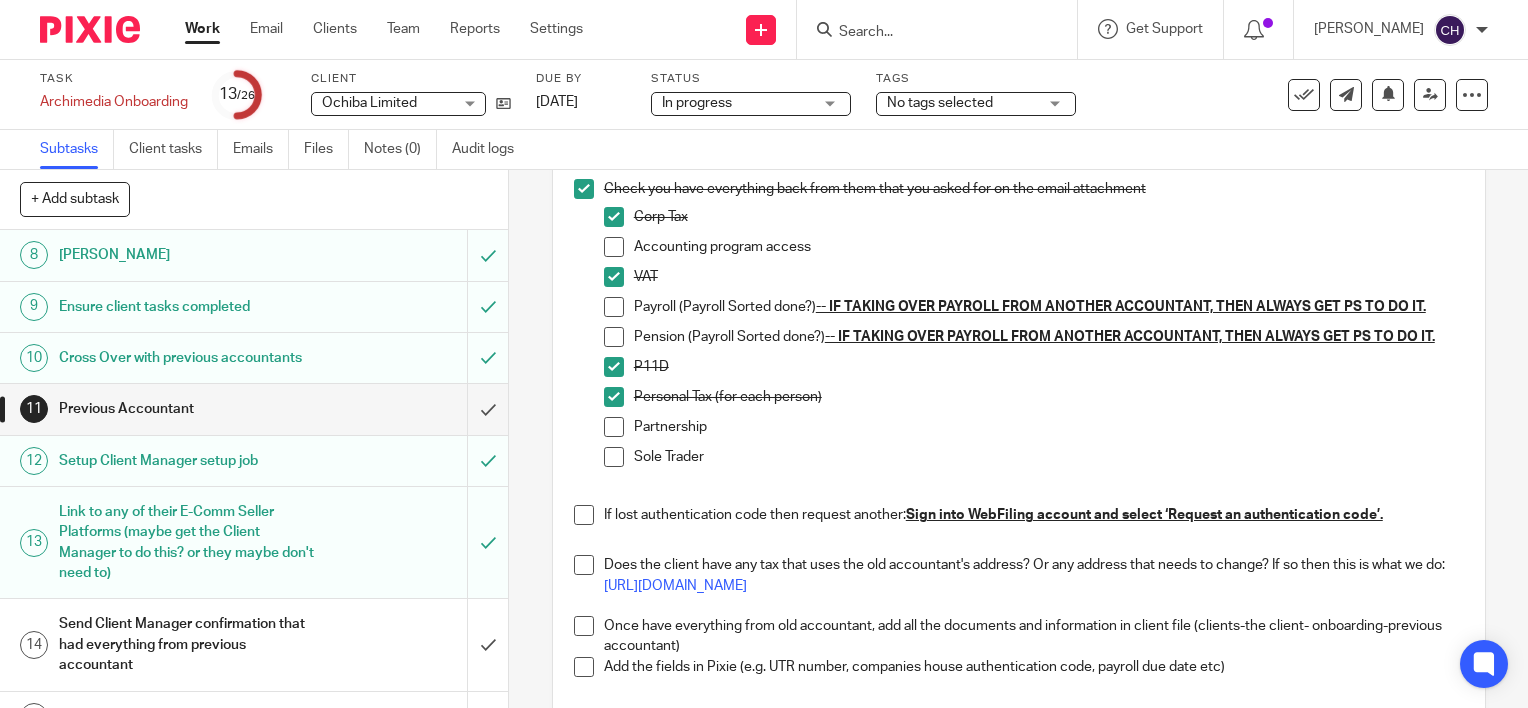 scroll, scrollTop: 800, scrollLeft: 0, axis: vertical 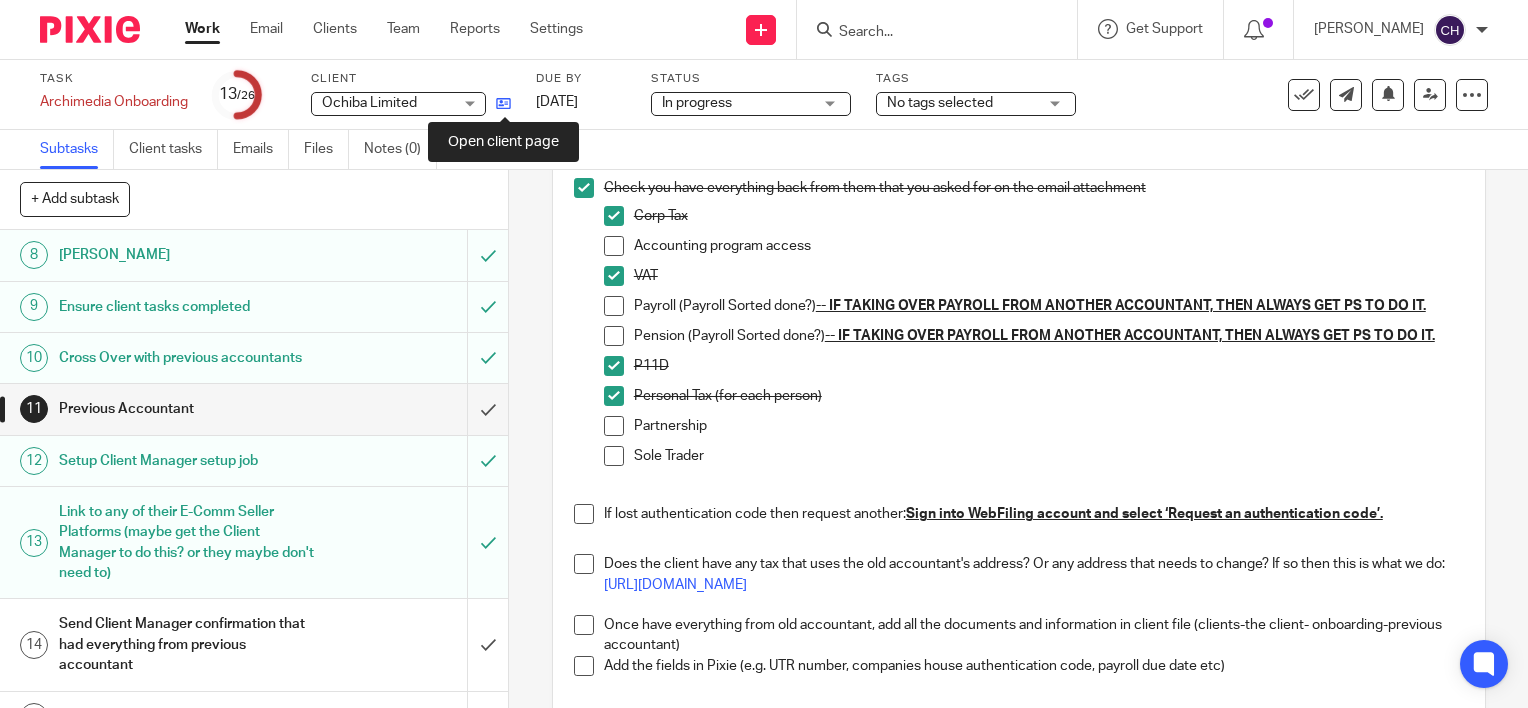 click at bounding box center [503, 103] 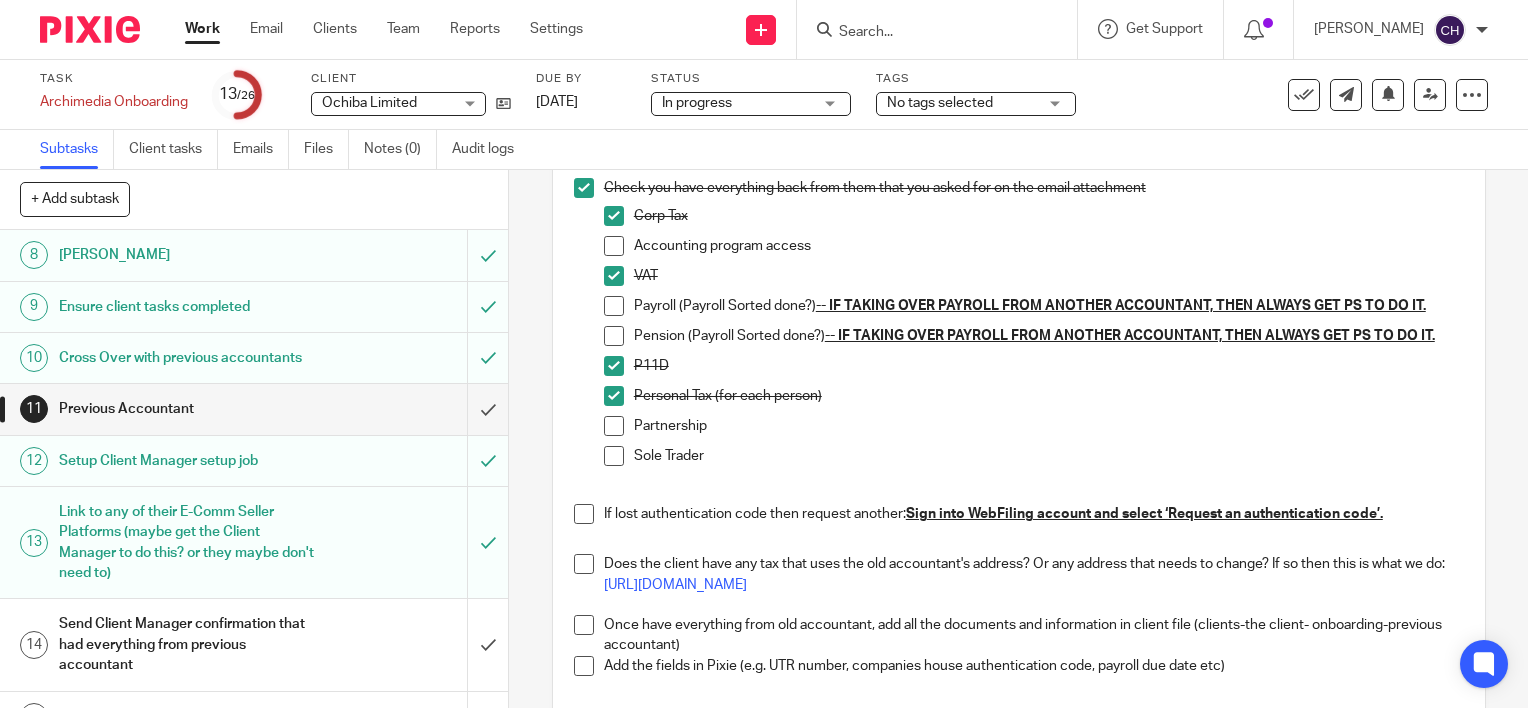click at bounding box center [614, 426] 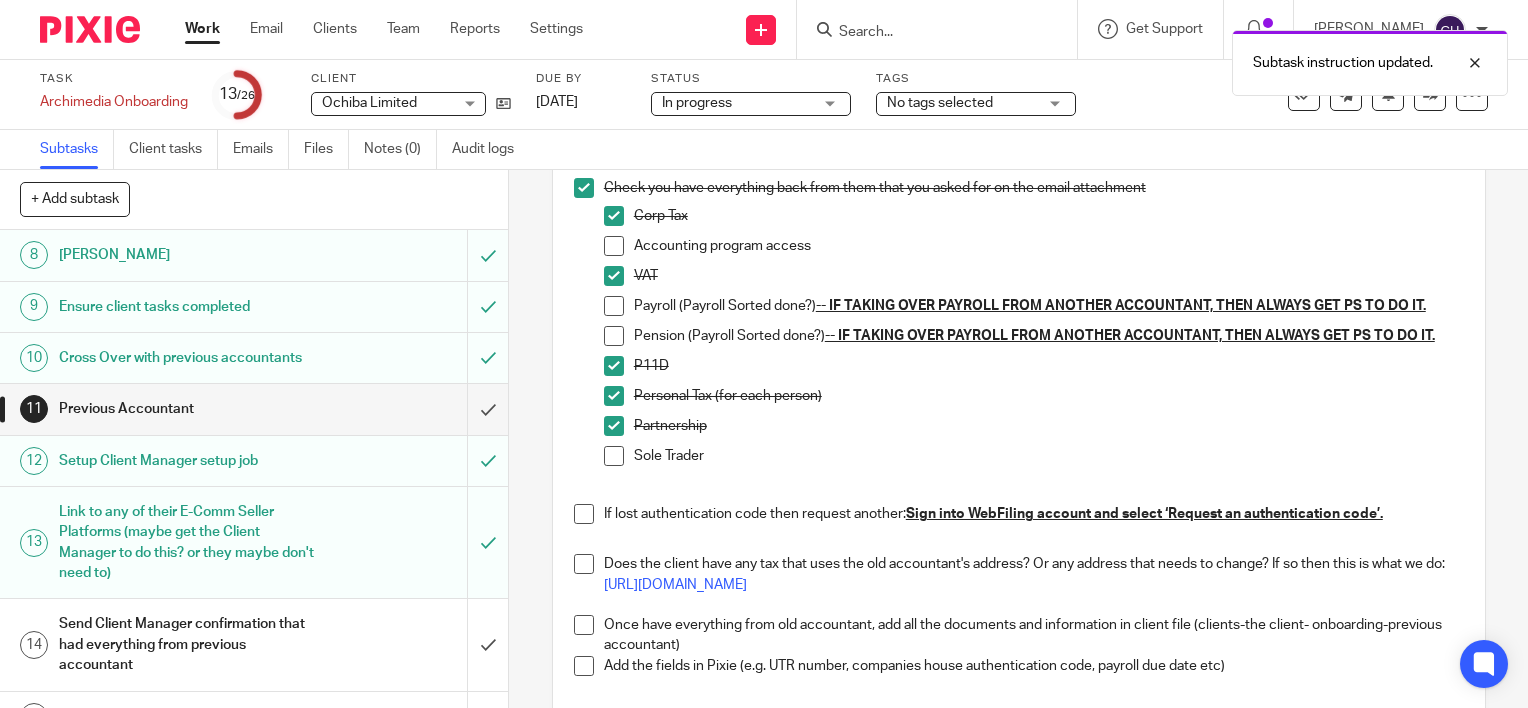 click at bounding box center (614, 456) 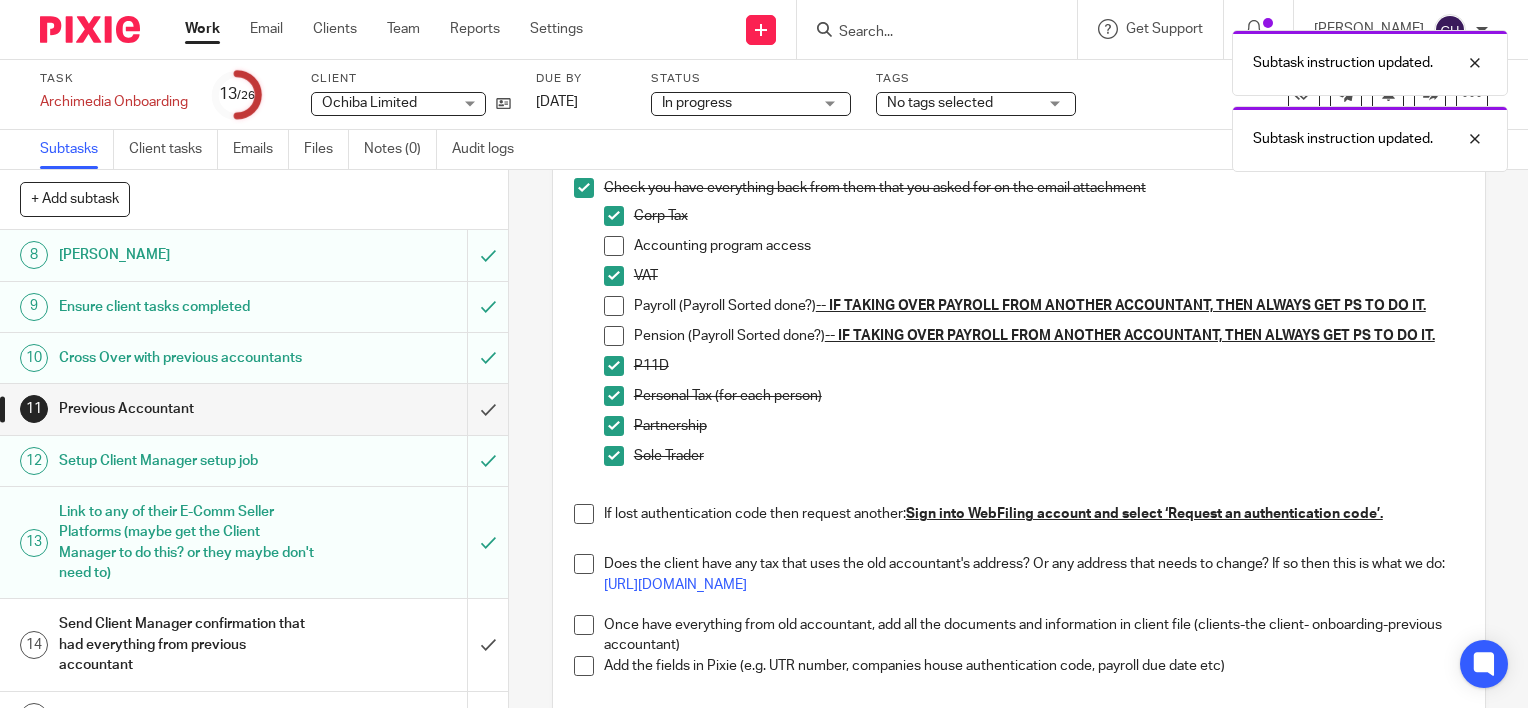 click at bounding box center (584, 514) 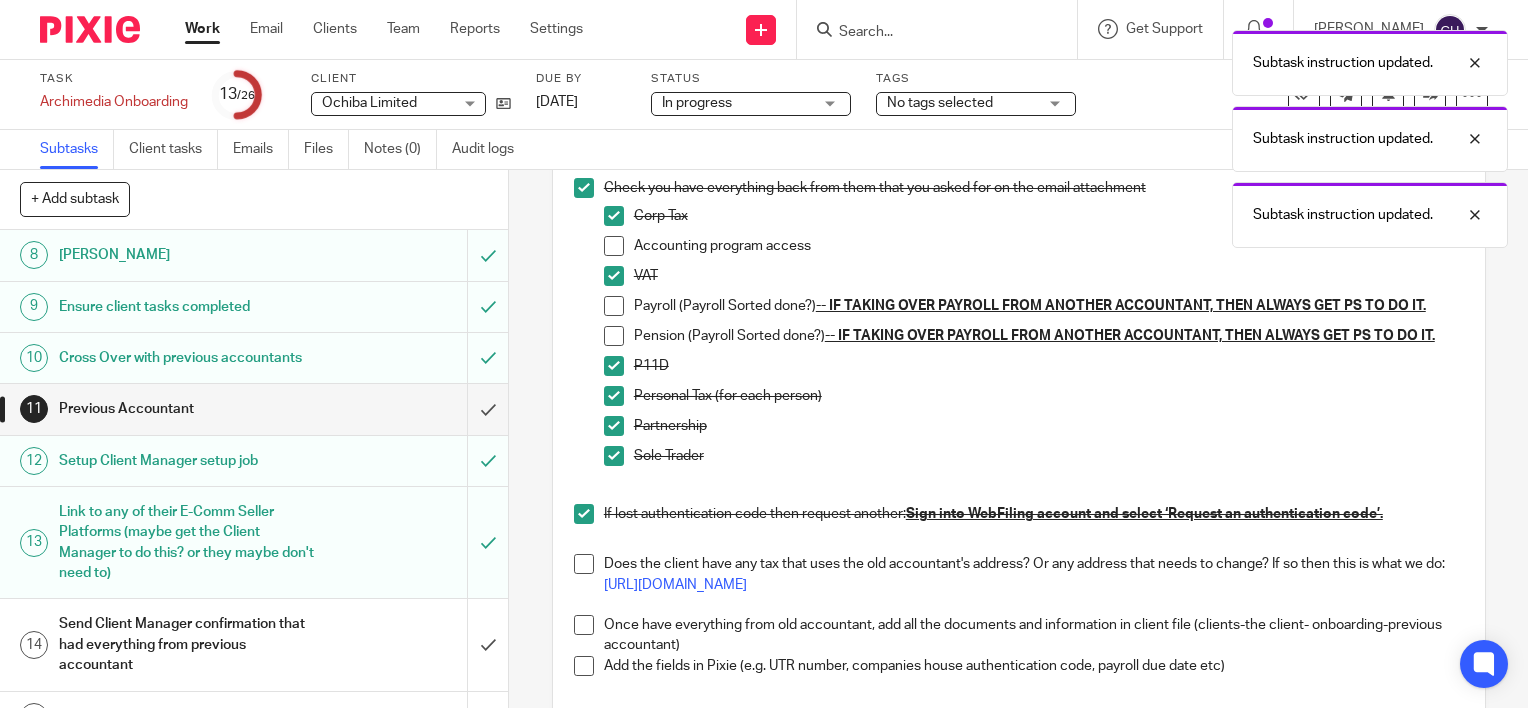 scroll, scrollTop: 900, scrollLeft: 0, axis: vertical 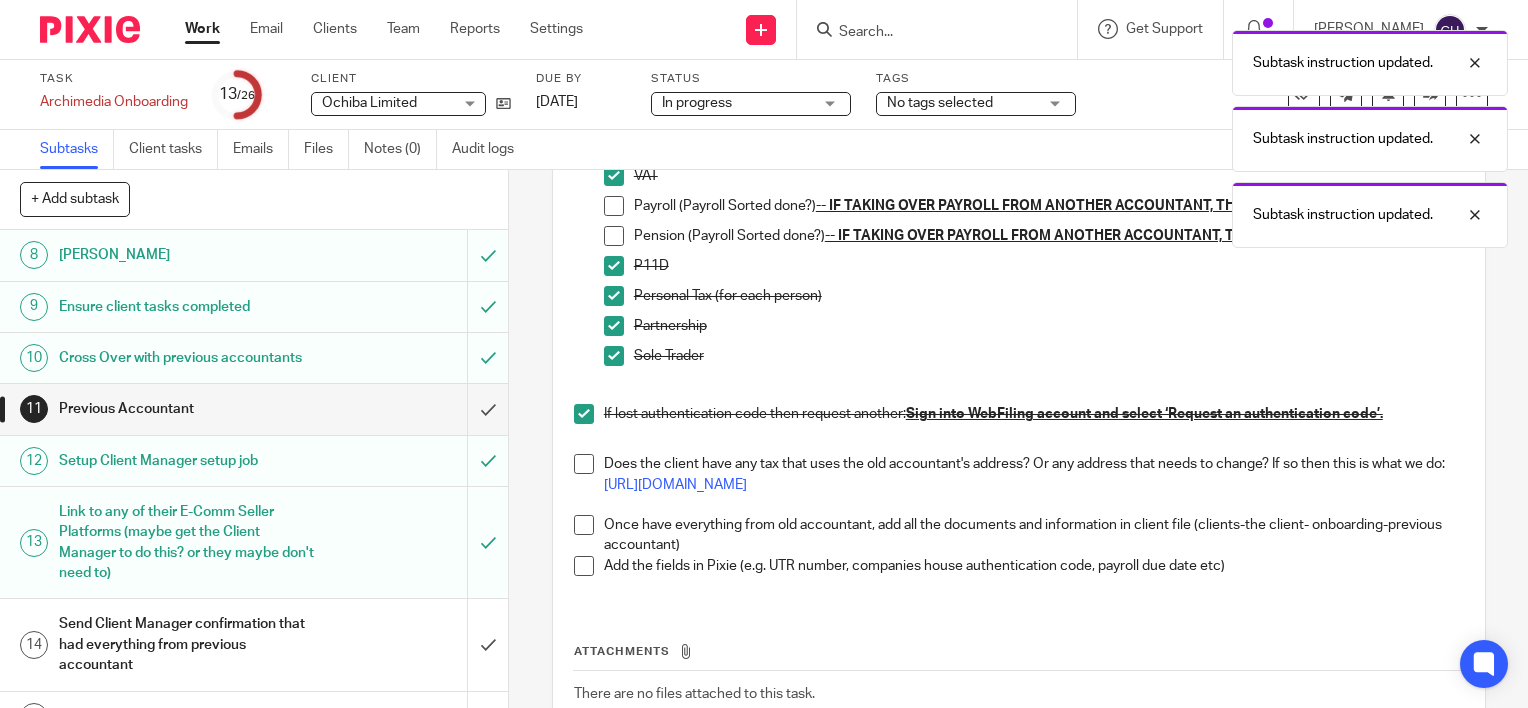 click at bounding box center [584, 464] 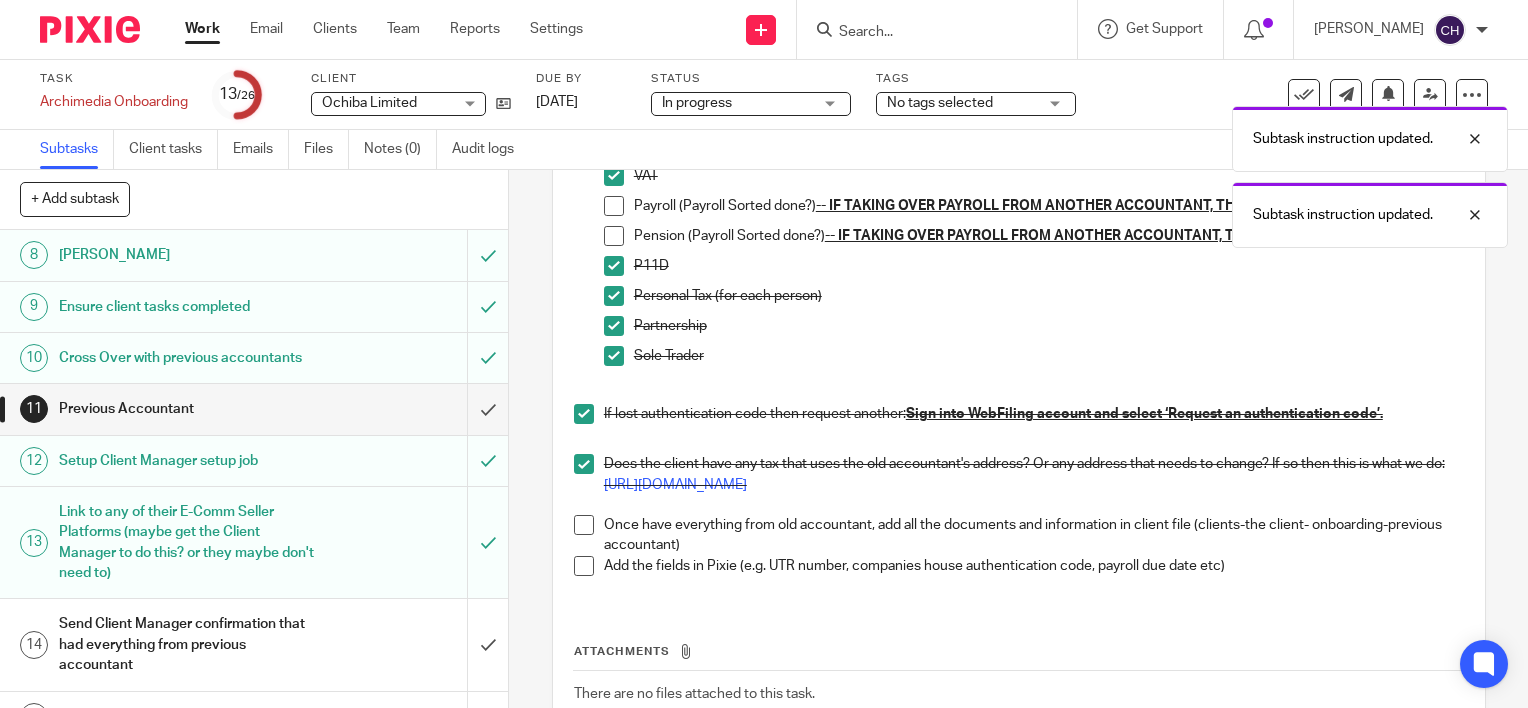 click on "Once have everything from old accountant, add all the documents and information in client file (clients-the client- onboarding-previous accountant)" at bounding box center (1019, 535) 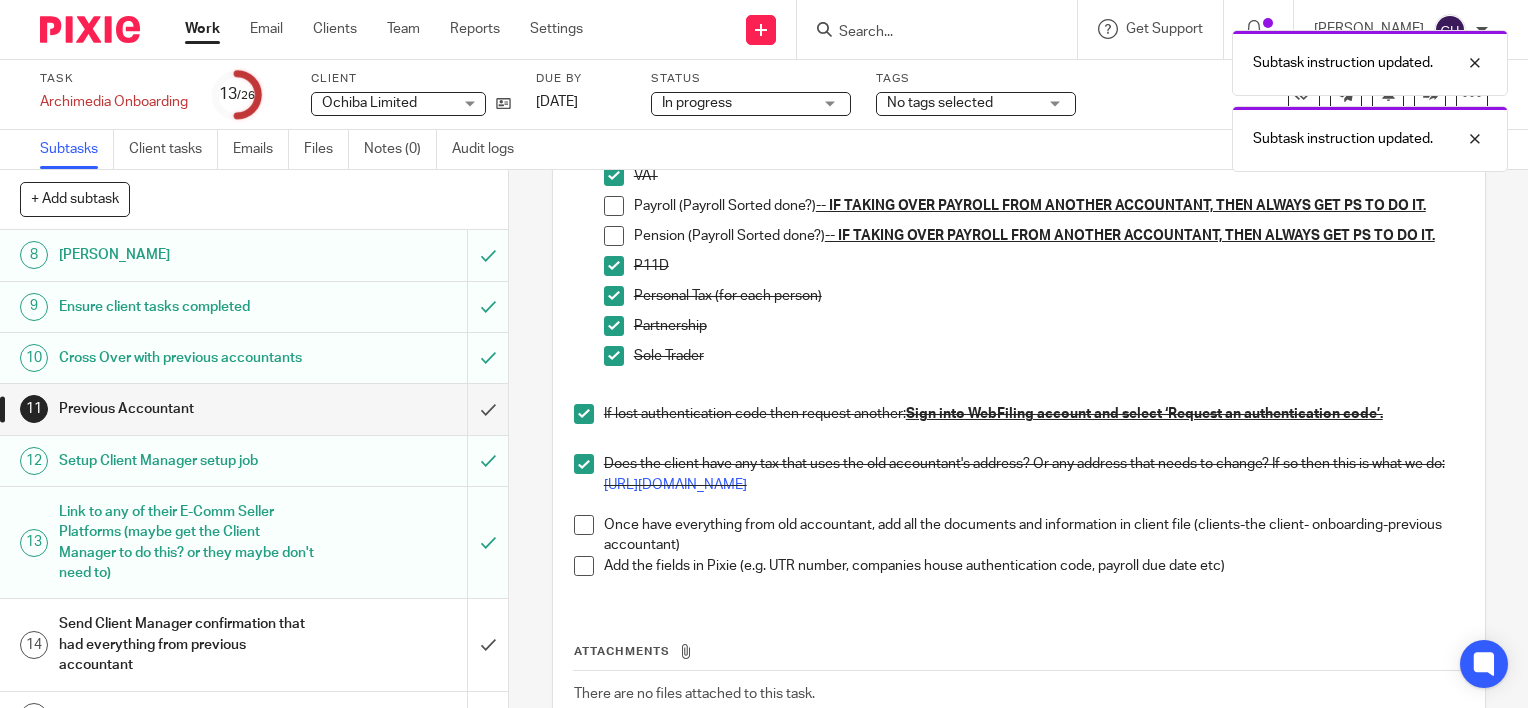 click at bounding box center [584, 525] 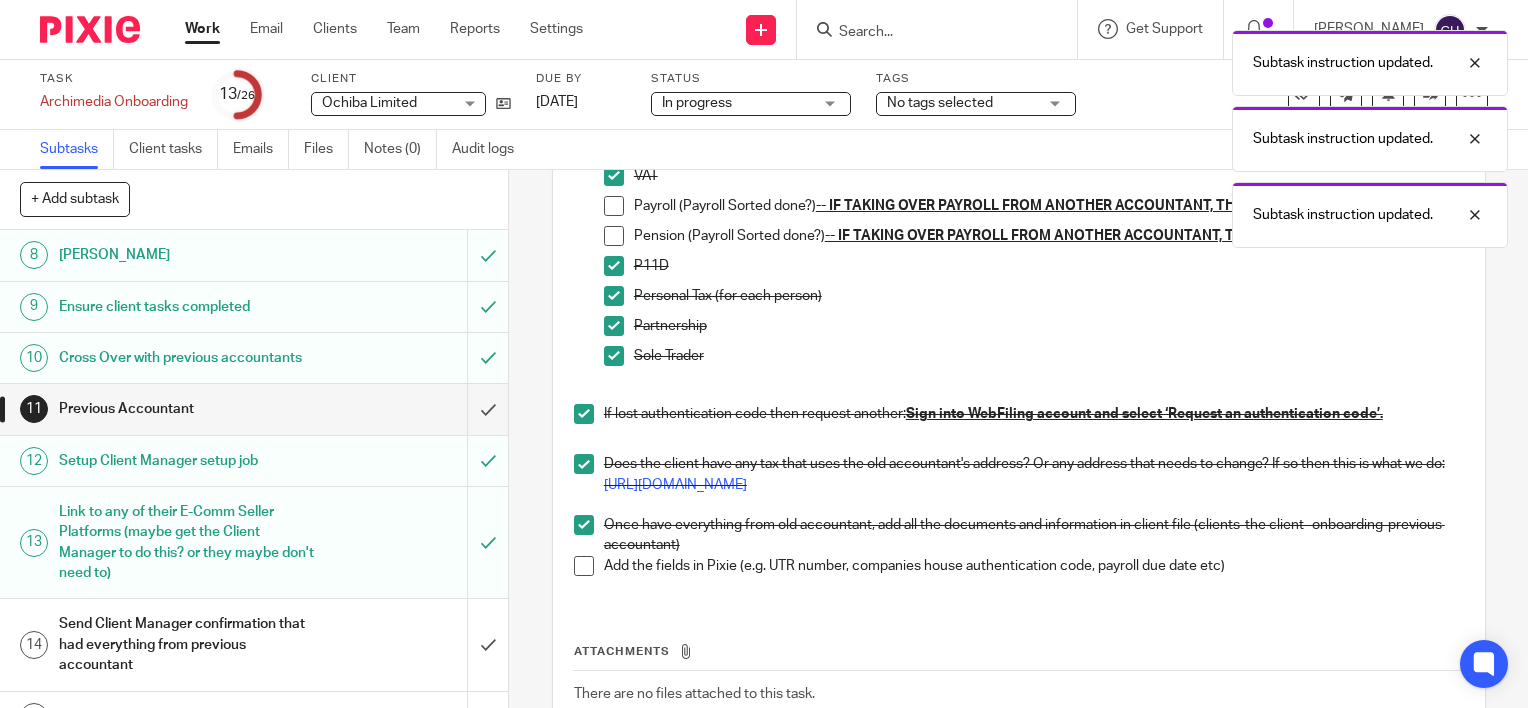 click at bounding box center [584, 566] 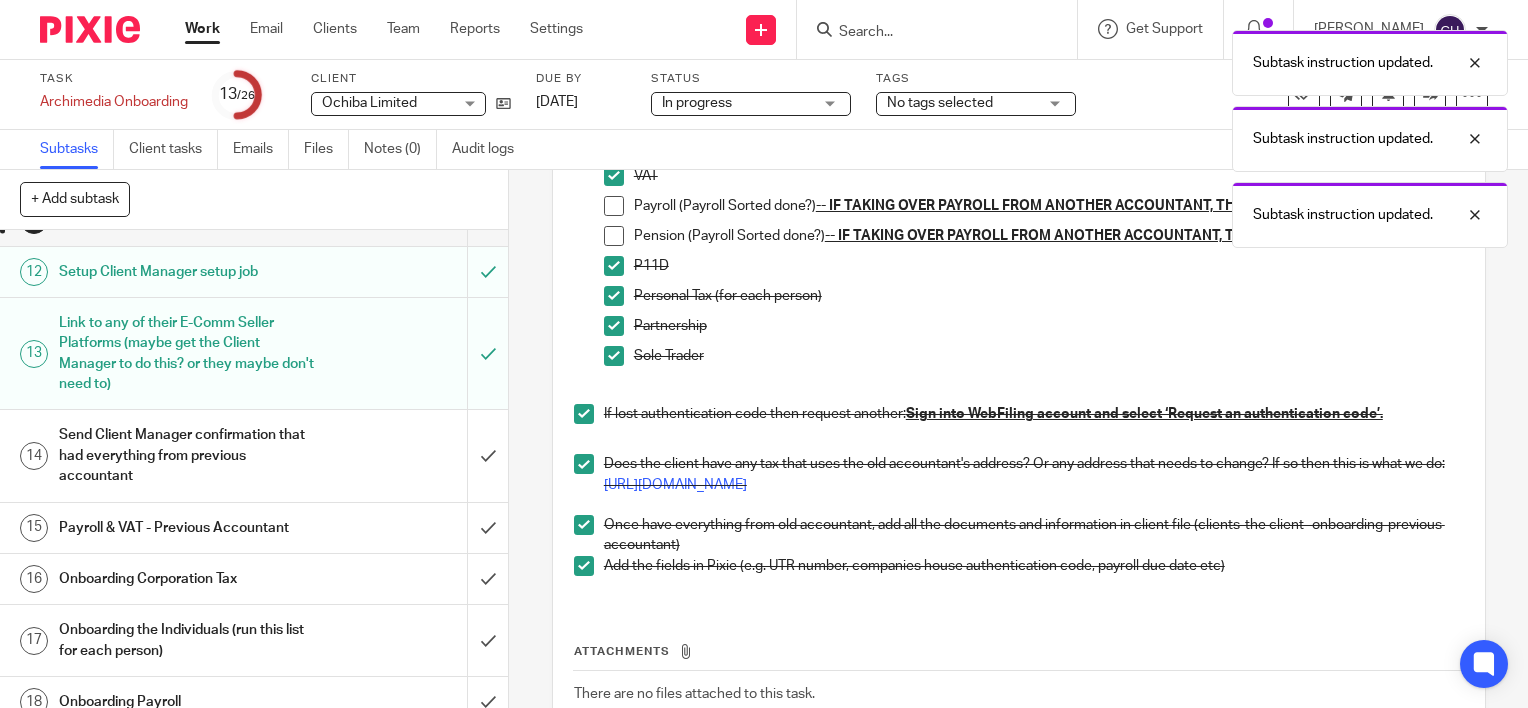 scroll, scrollTop: 600, scrollLeft: 0, axis: vertical 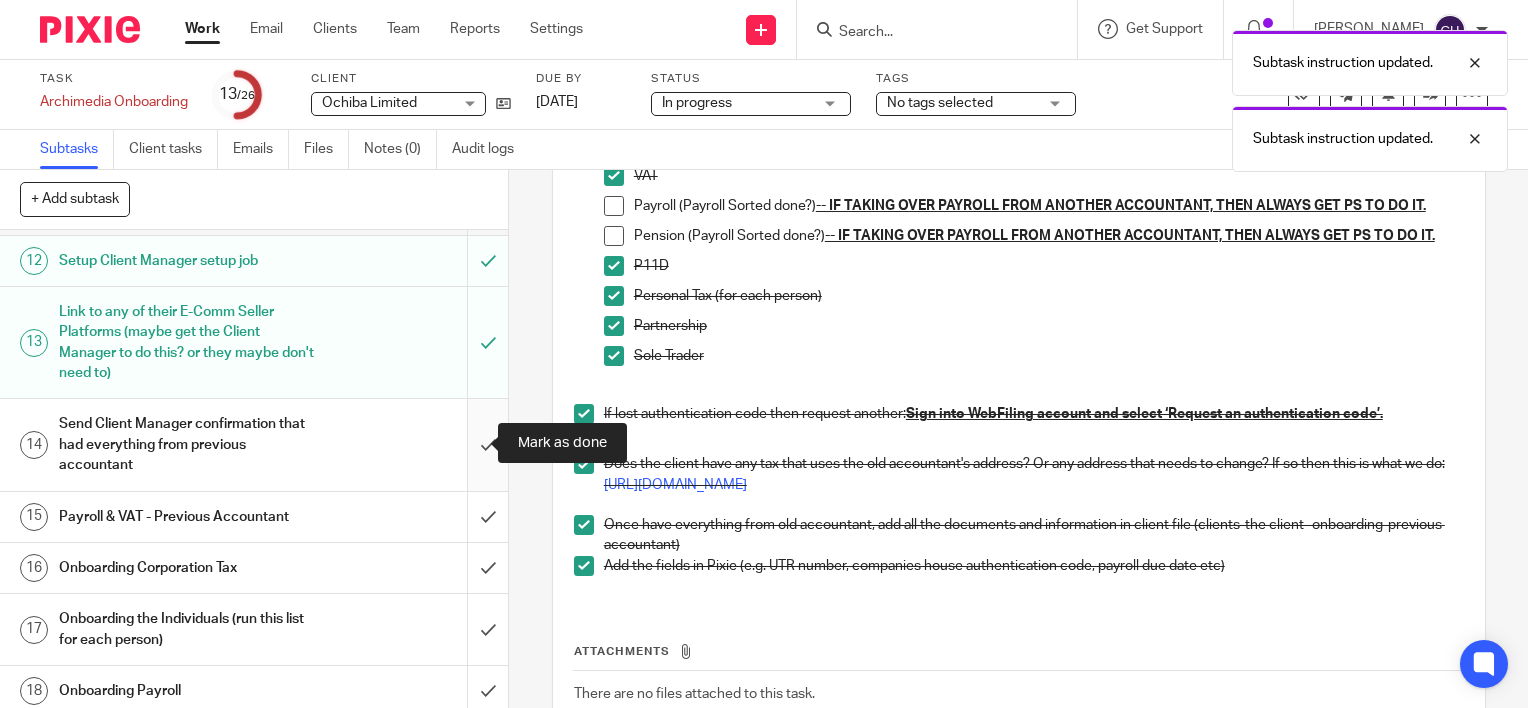 click at bounding box center [254, 444] 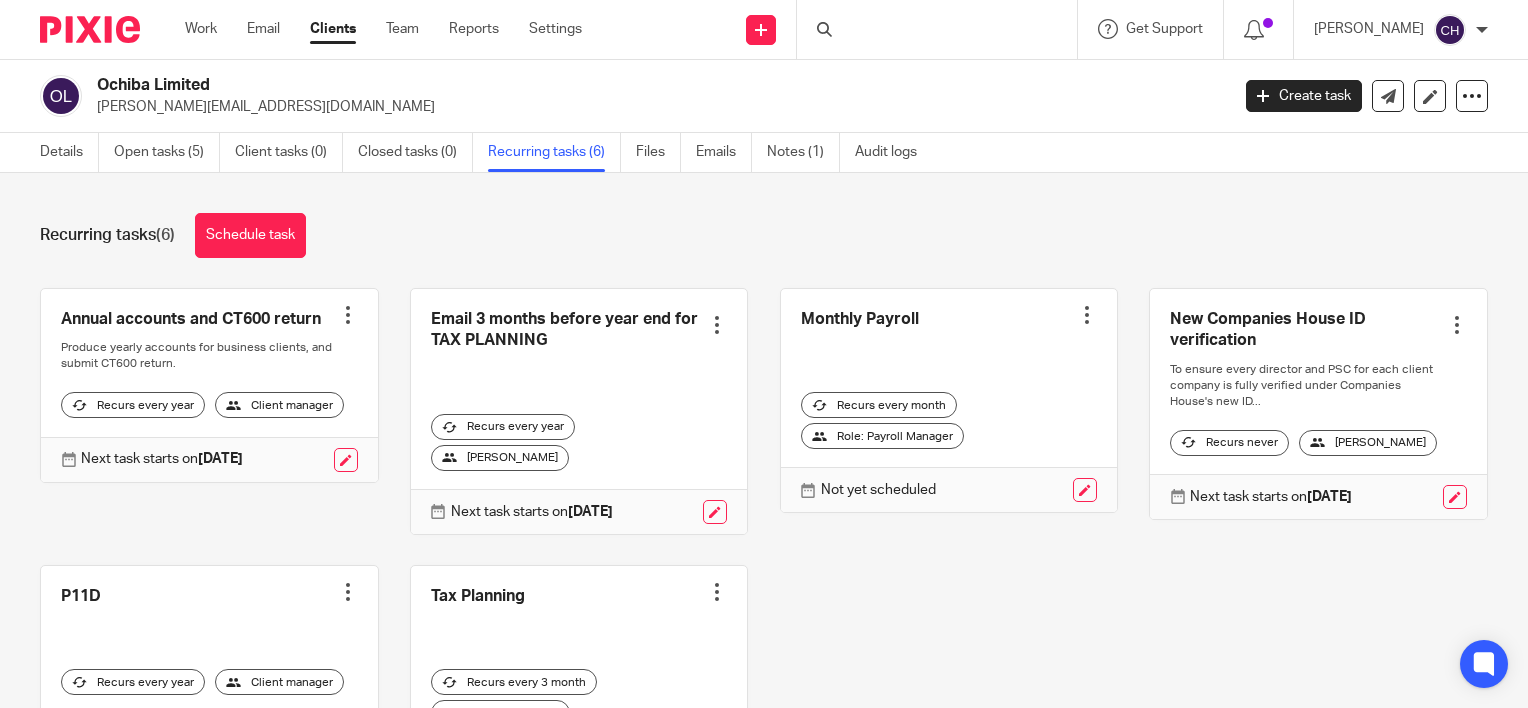 scroll, scrollTop: 0, scrollLeft: 0, axis: both 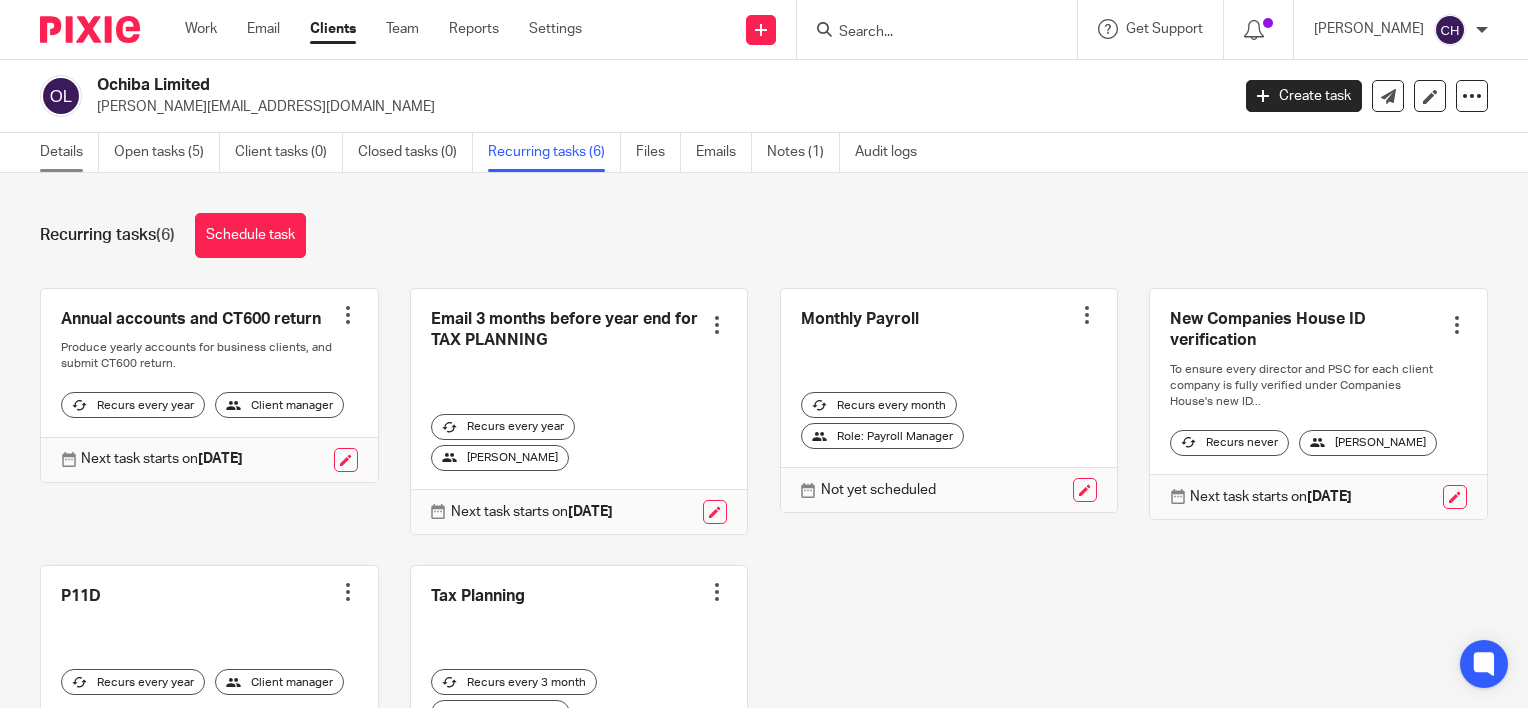 click on "Details" at bounding box center [69, 152] 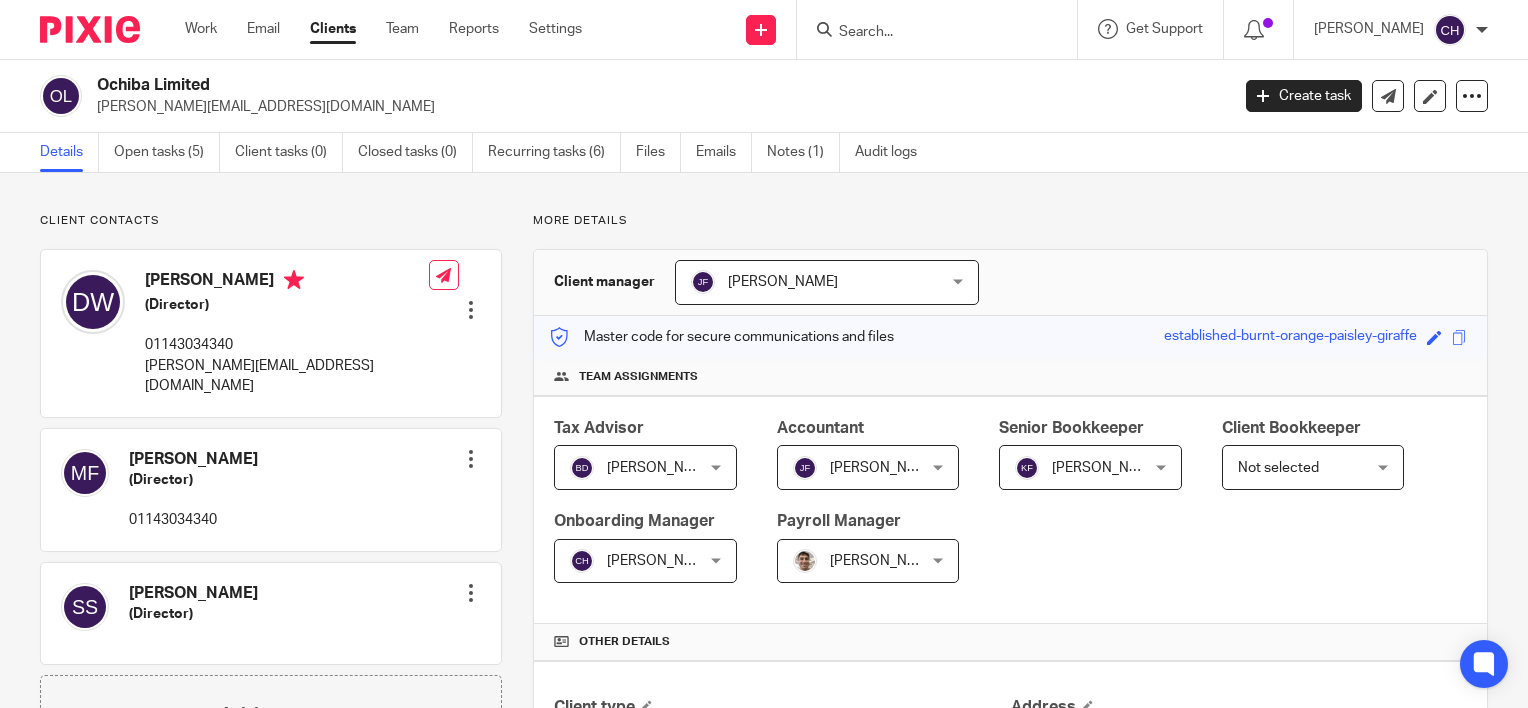 scroll, scrollTop: 0, scrollLeft: 0, axis: both 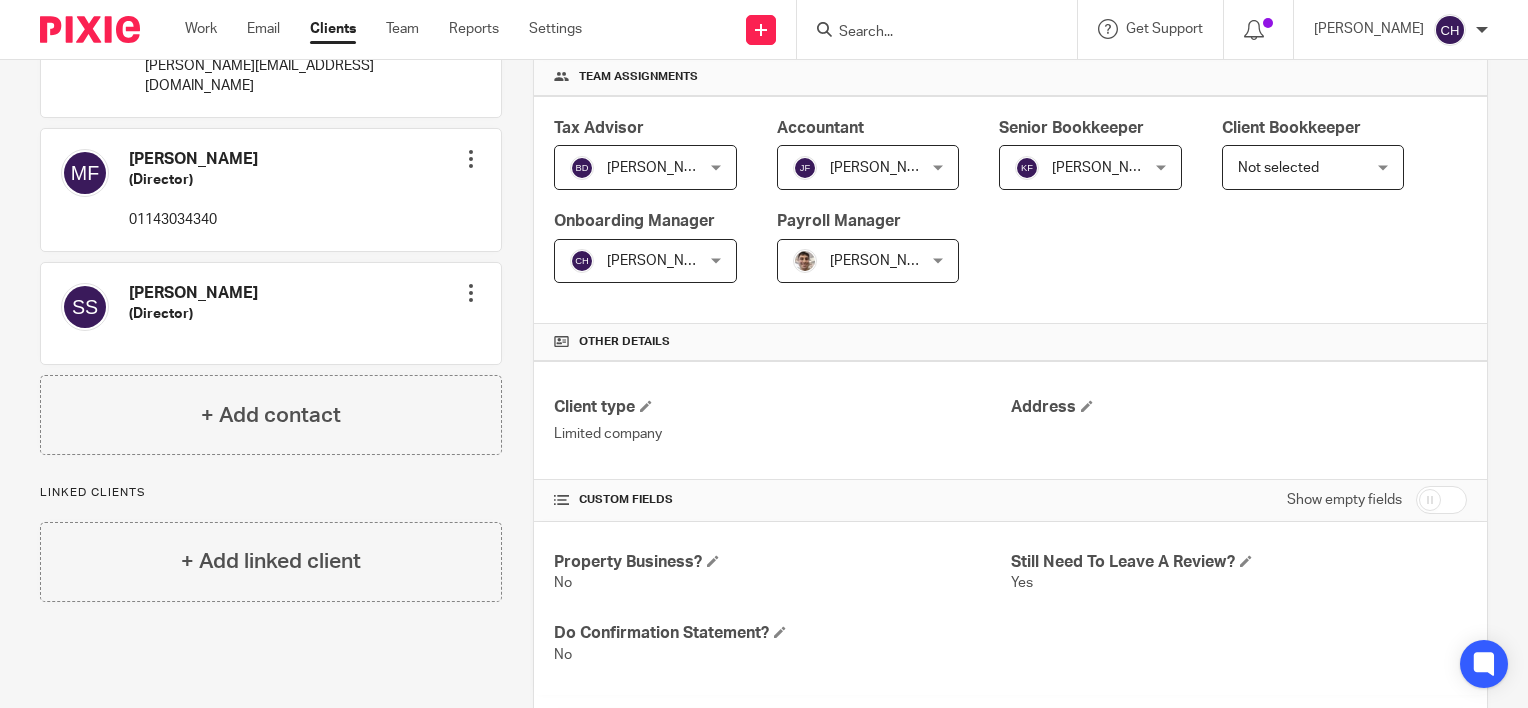 click at bounding box center [1441, 500] 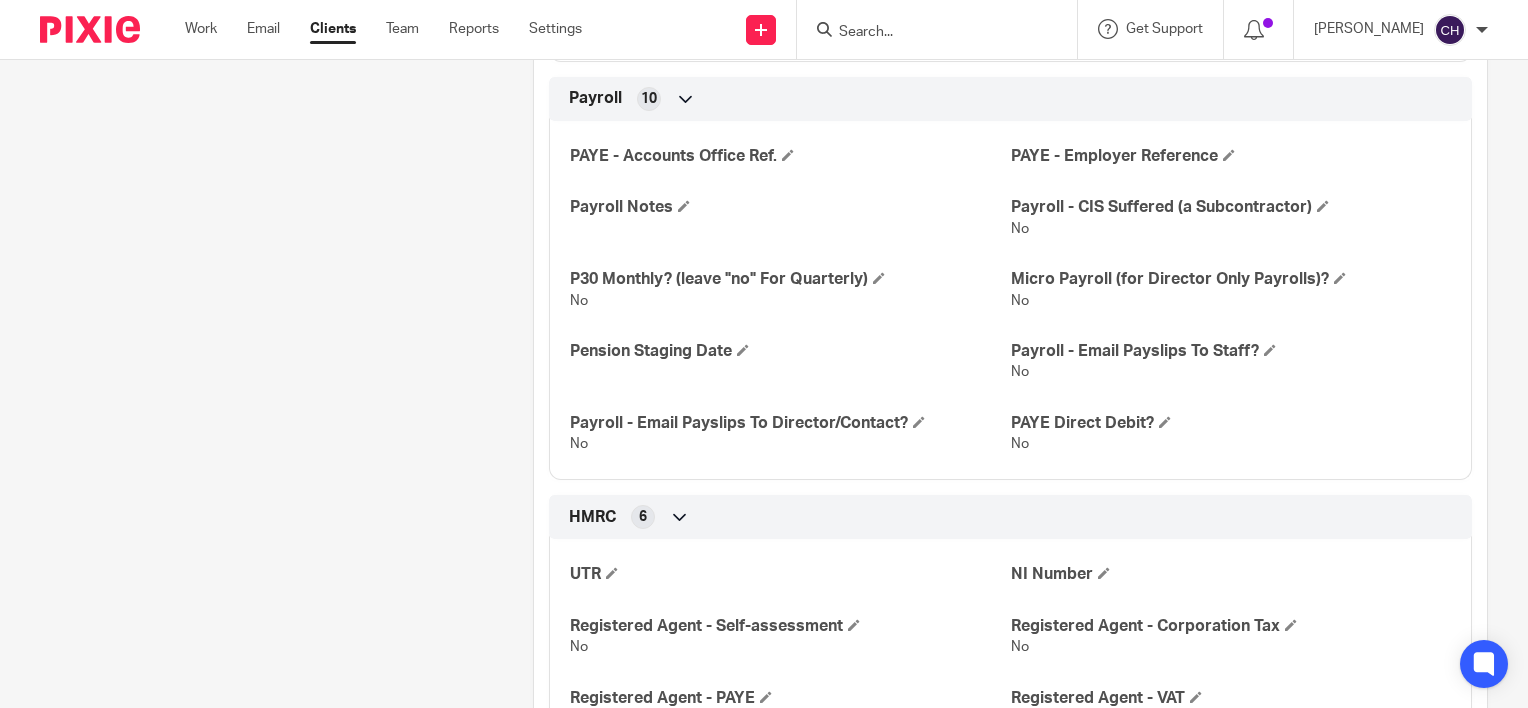 scroll, scrollTop: 1200, scrollLeft: 0, axis: vertical 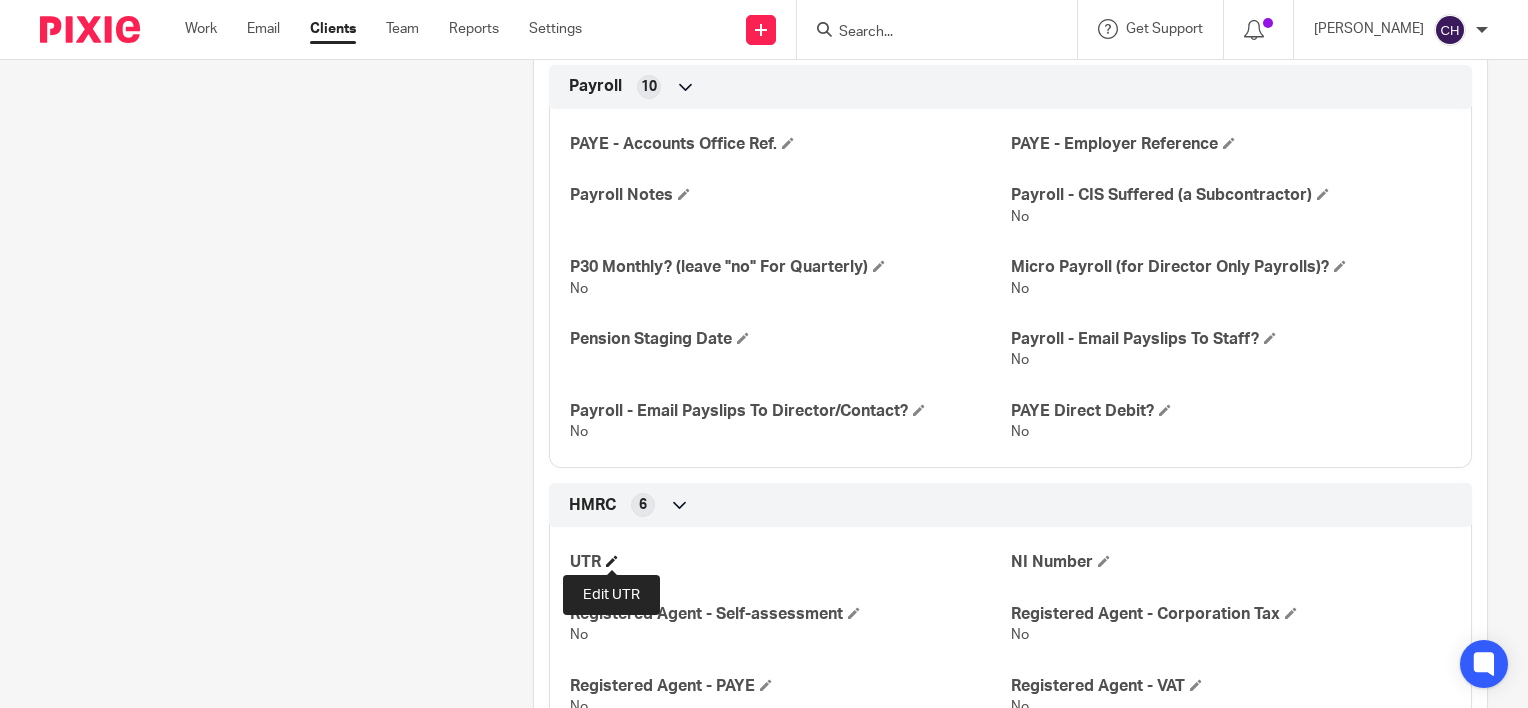click at bounding box center (612, 561) 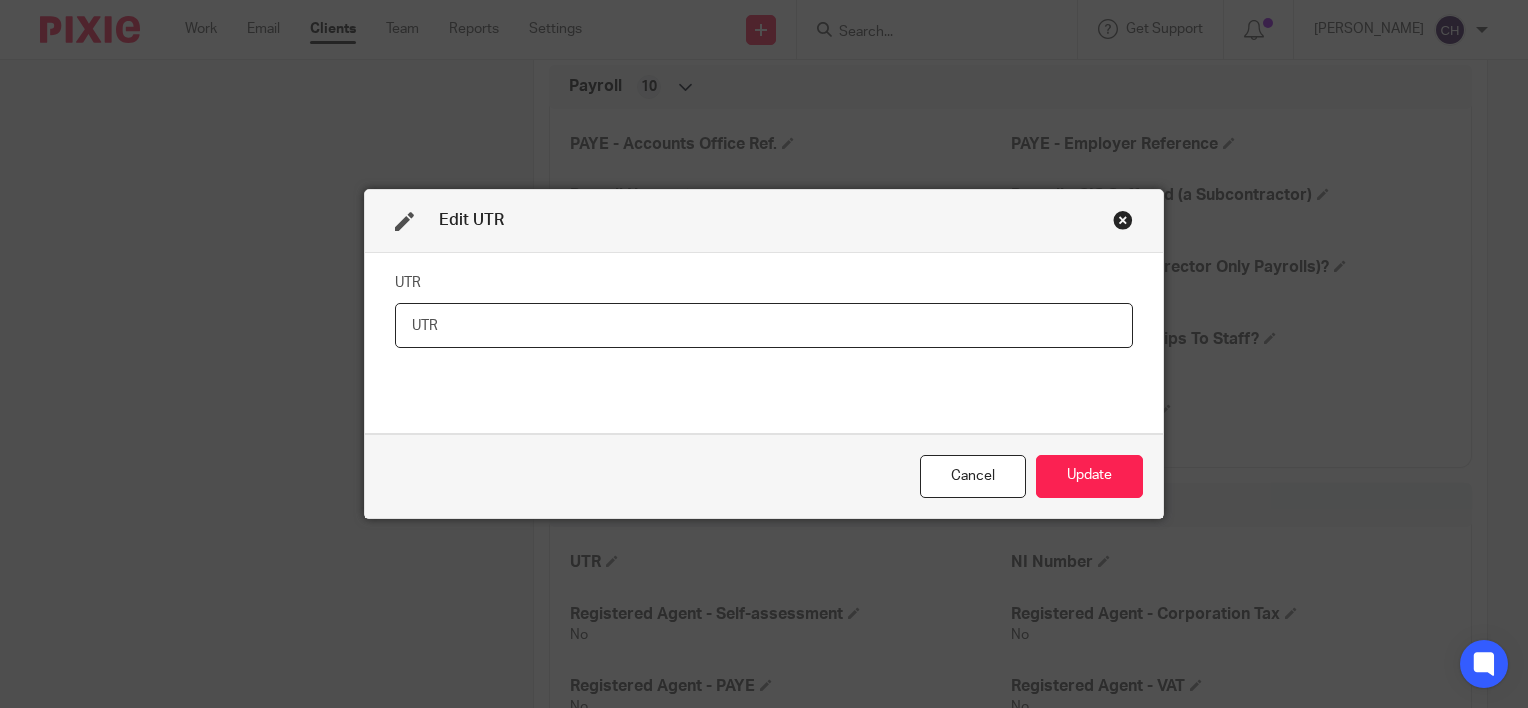 click at bounding box center (764, 325) 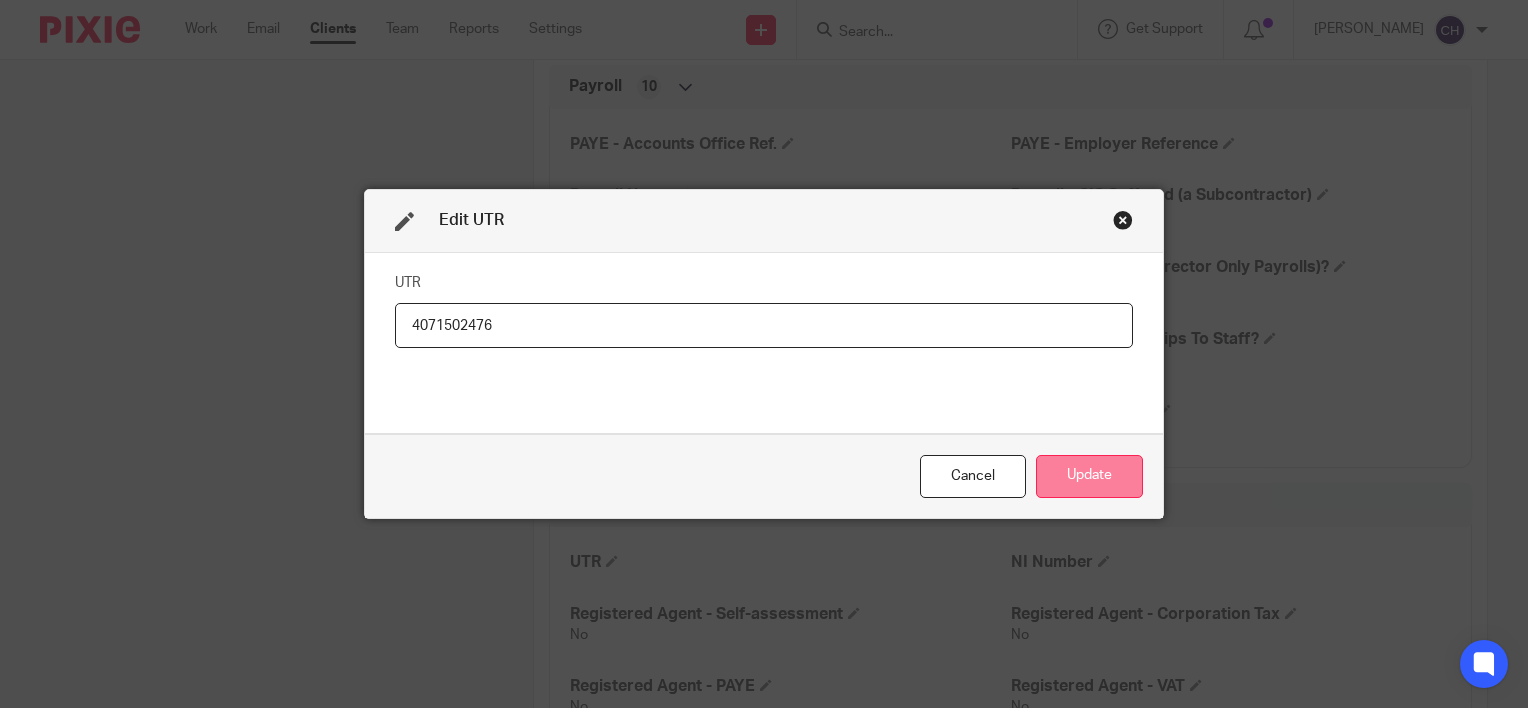 type on "4071502476" 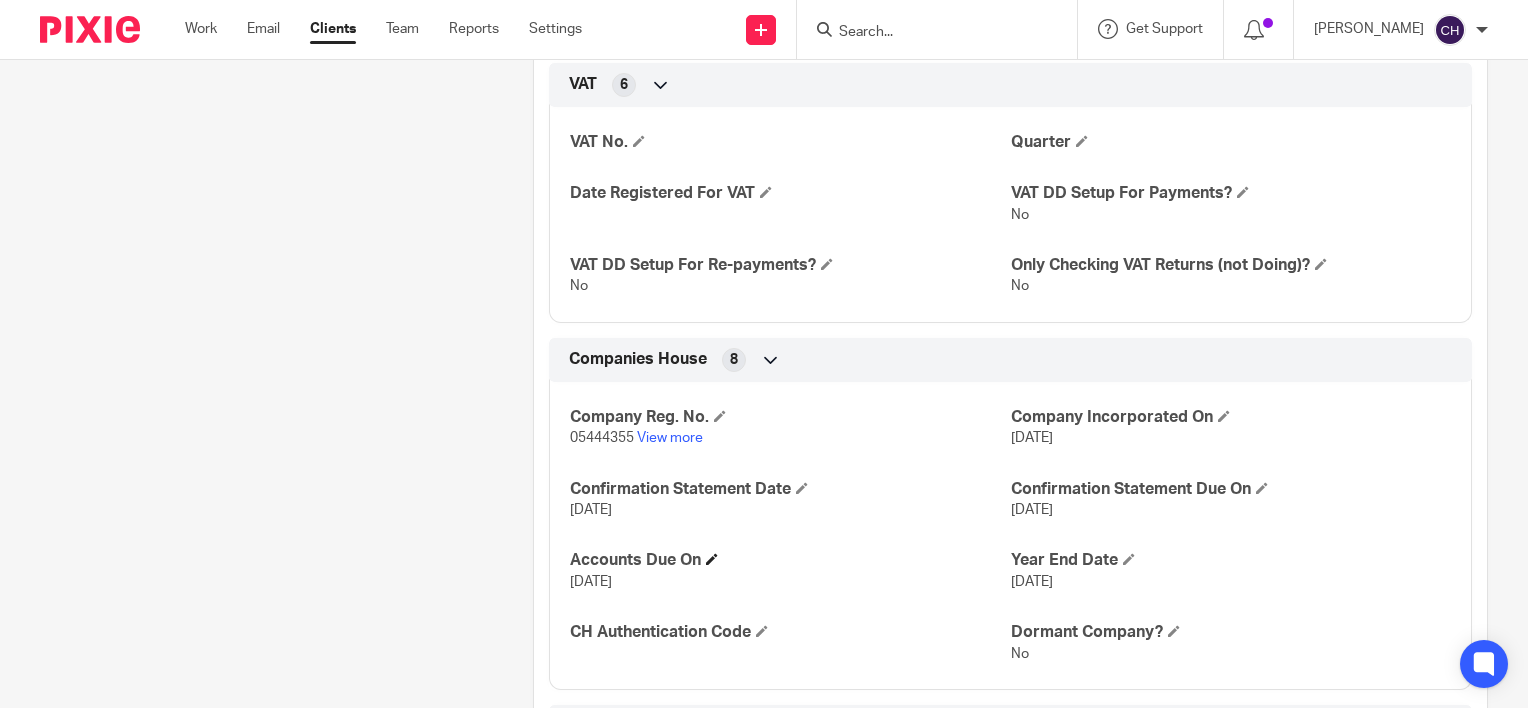 scroll, scrollTop: 2100, scrollLeft: 0, axis: vertical 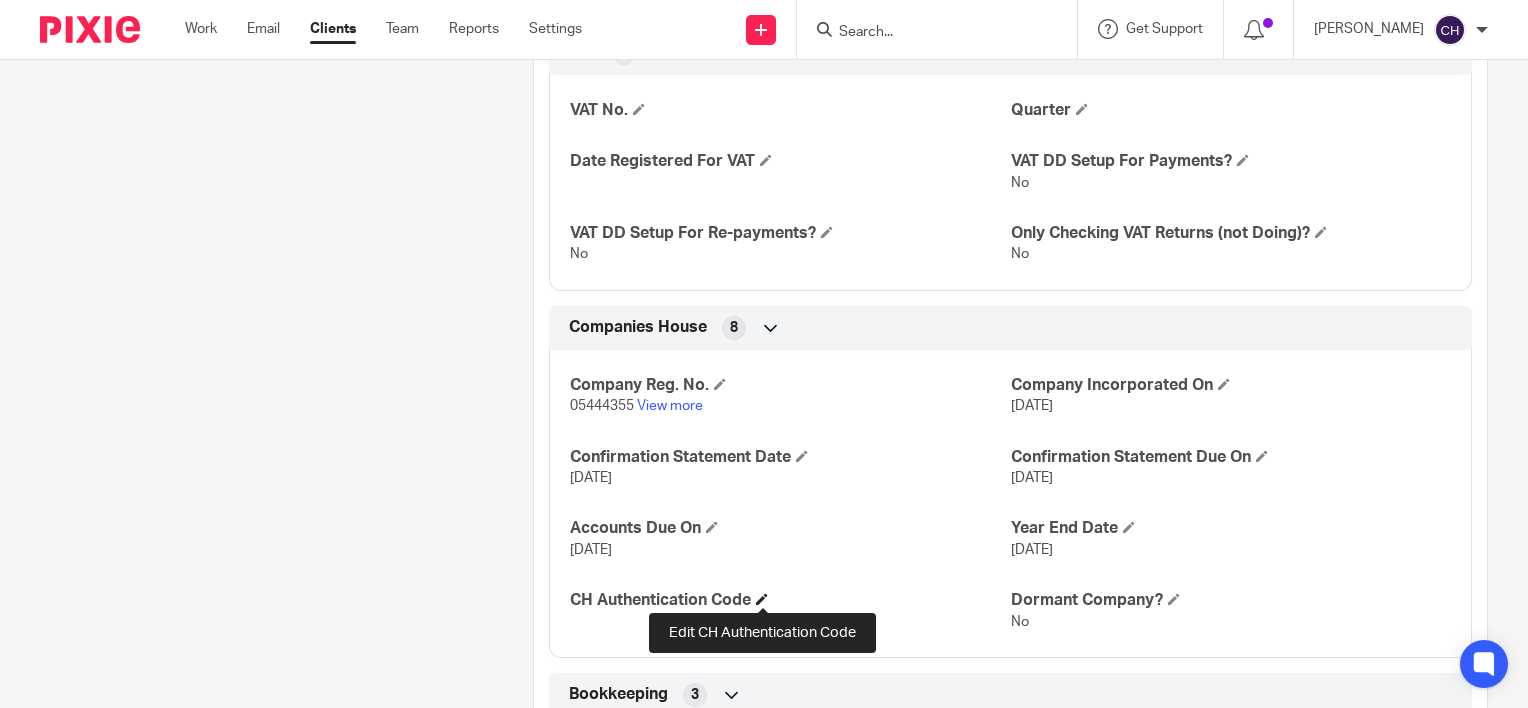 click at bounding box center [762, 599] 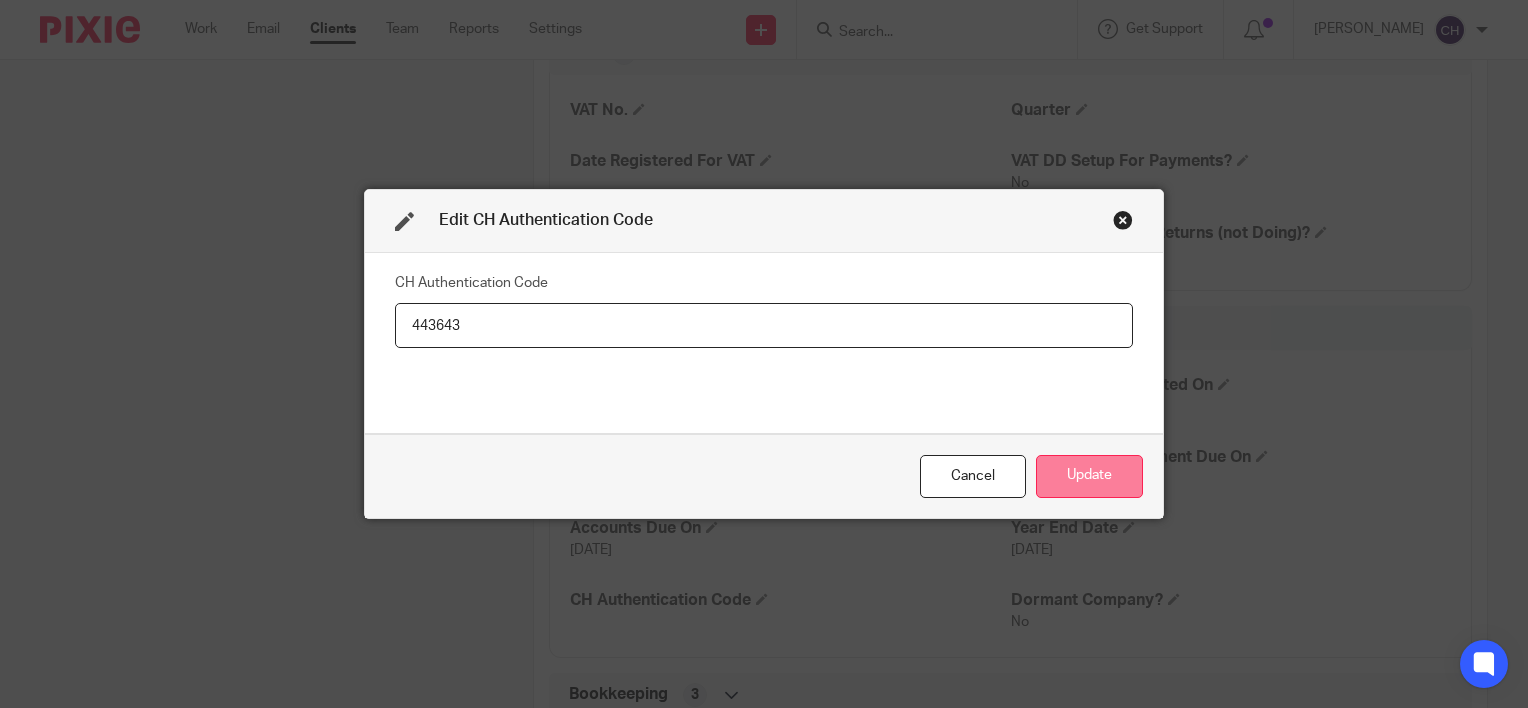 type on "443643" 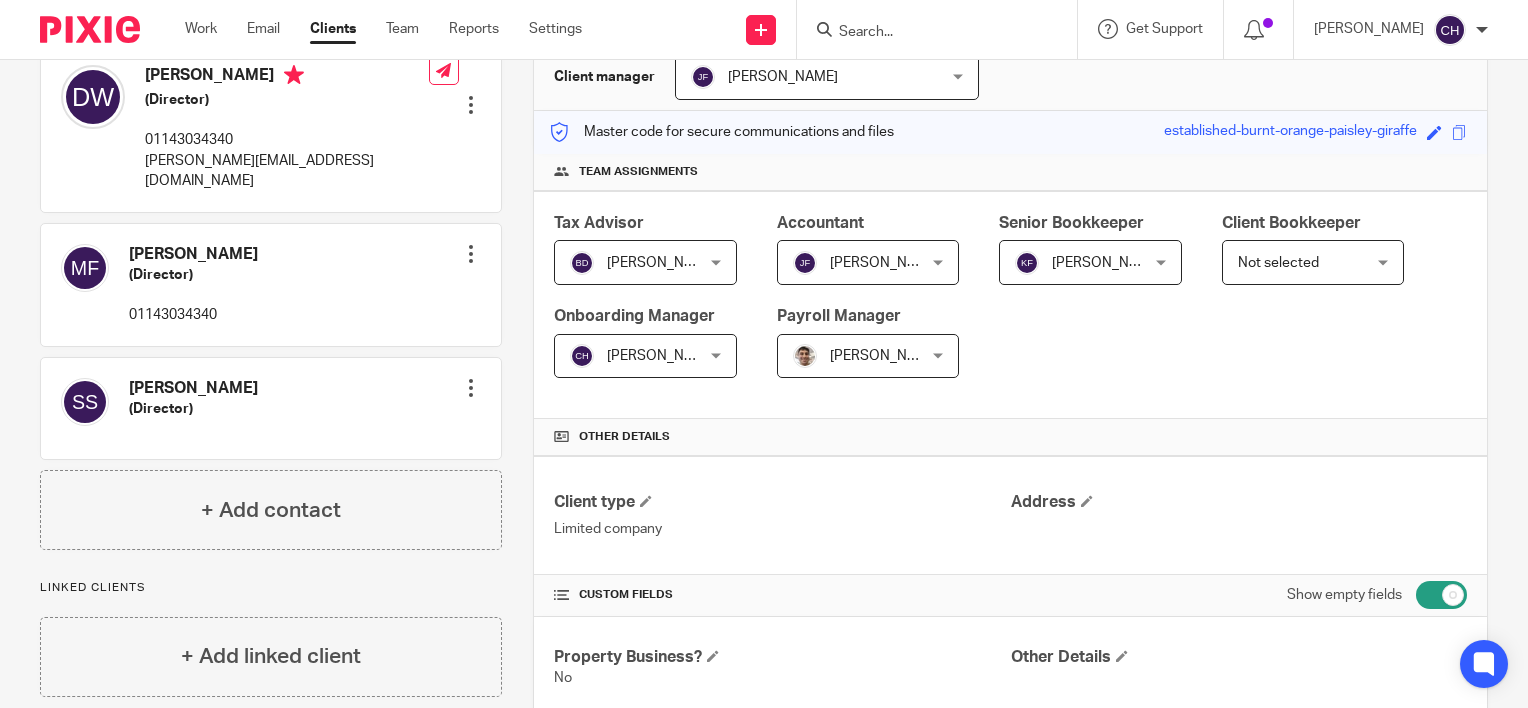scroll, scrollTop: 0, scrollLeft: 0, axis: both 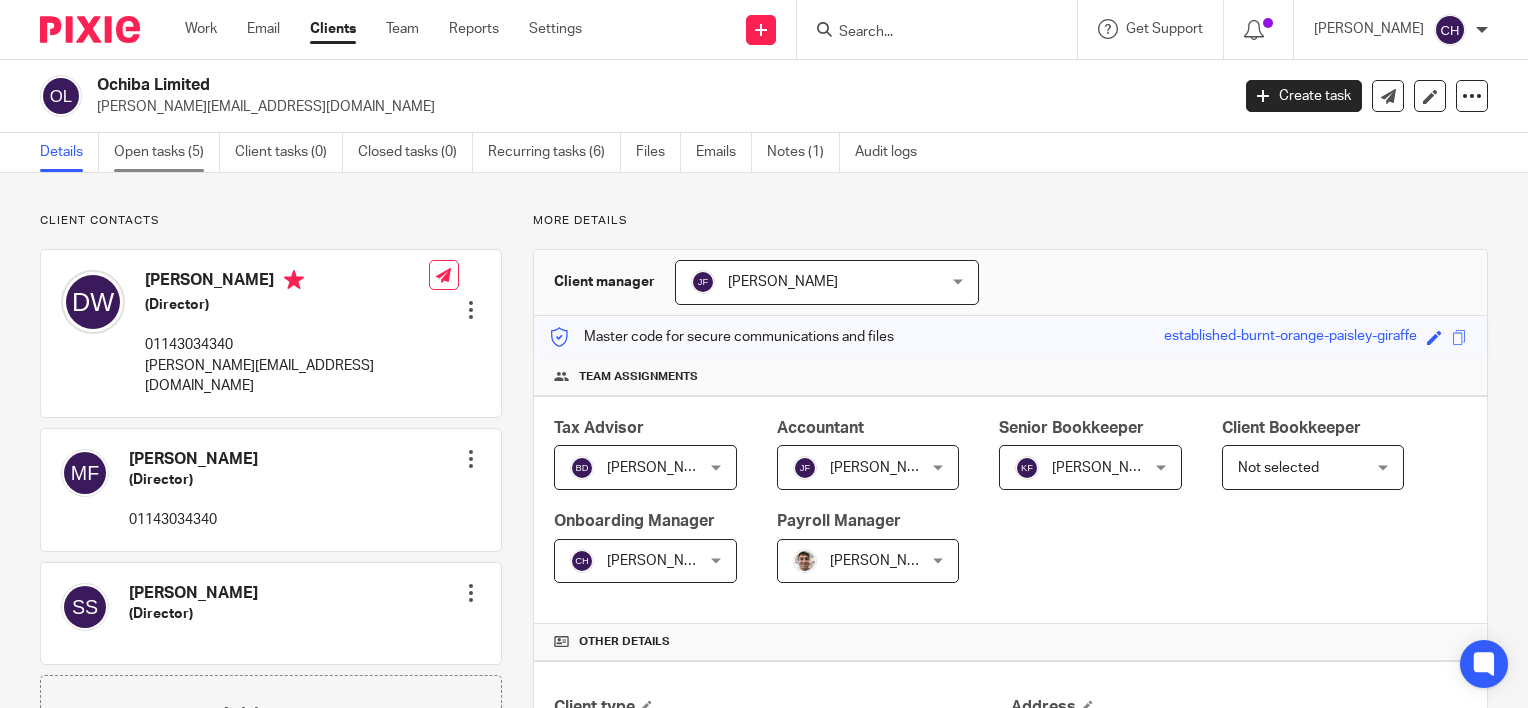 click on "Open tasks (5)" at bounding box center (167, 152) 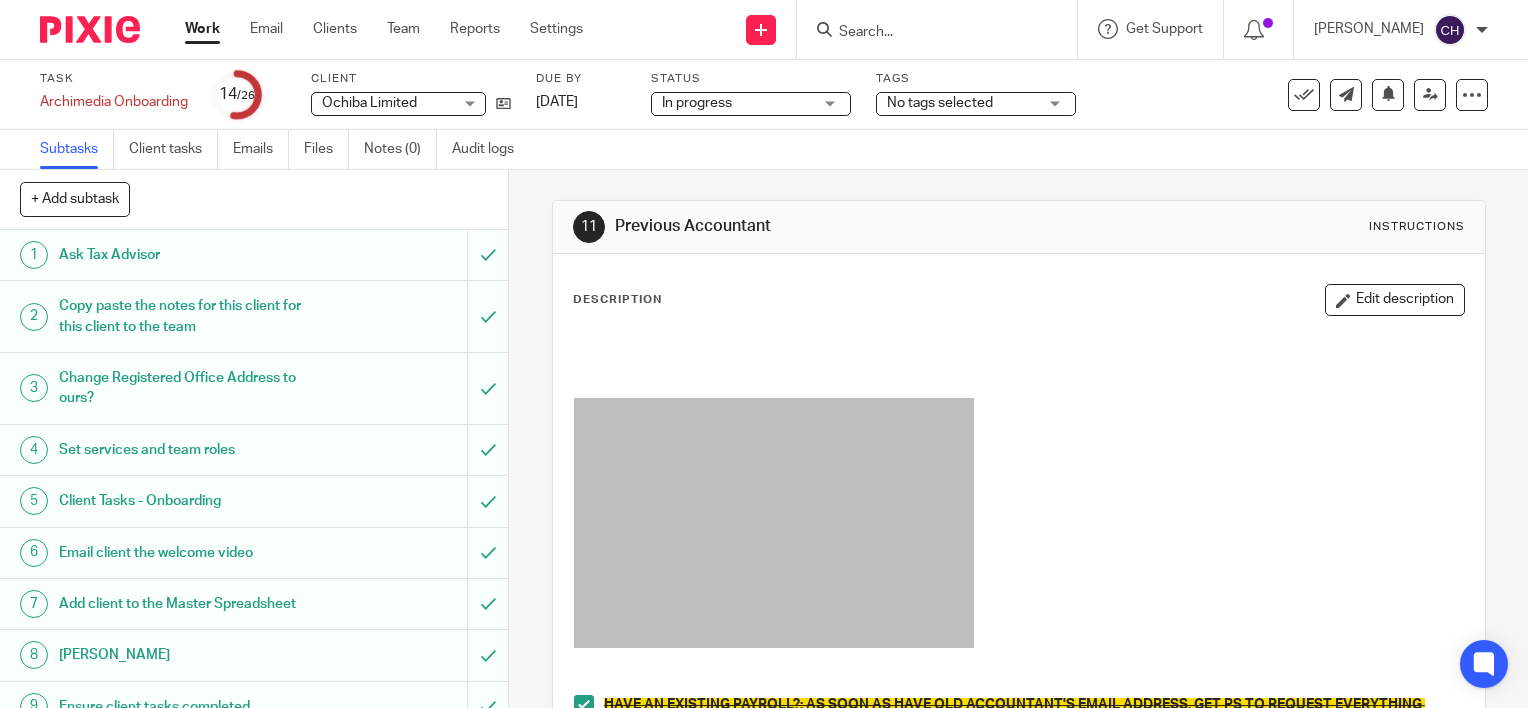 scroll, scrollTop: 0, scrollLeft: 0, axis: both 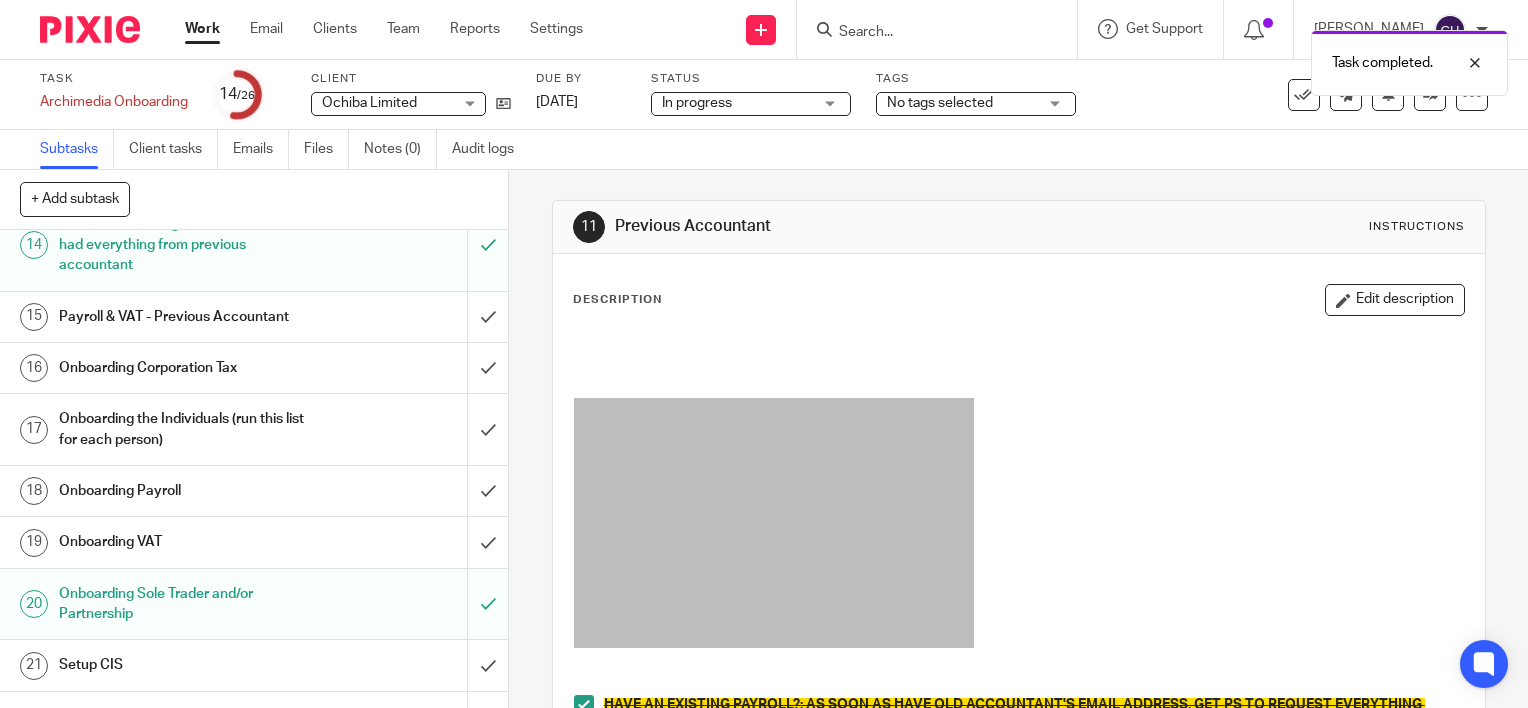 click on "Payroll & VAT - Previous Accountant" at bounding box center (188, 317) 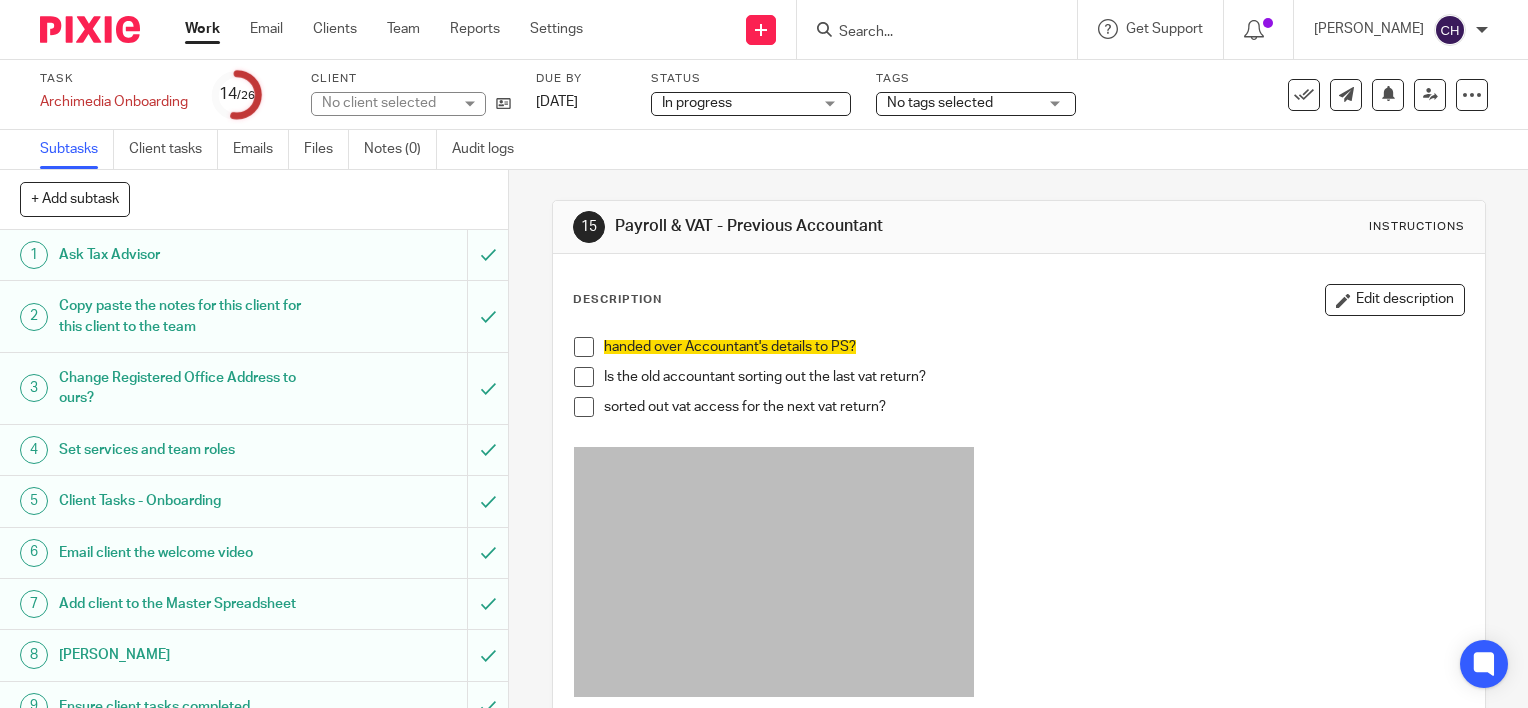 scroll, scrollTop: 0, scrollLeft: 0, axis: both 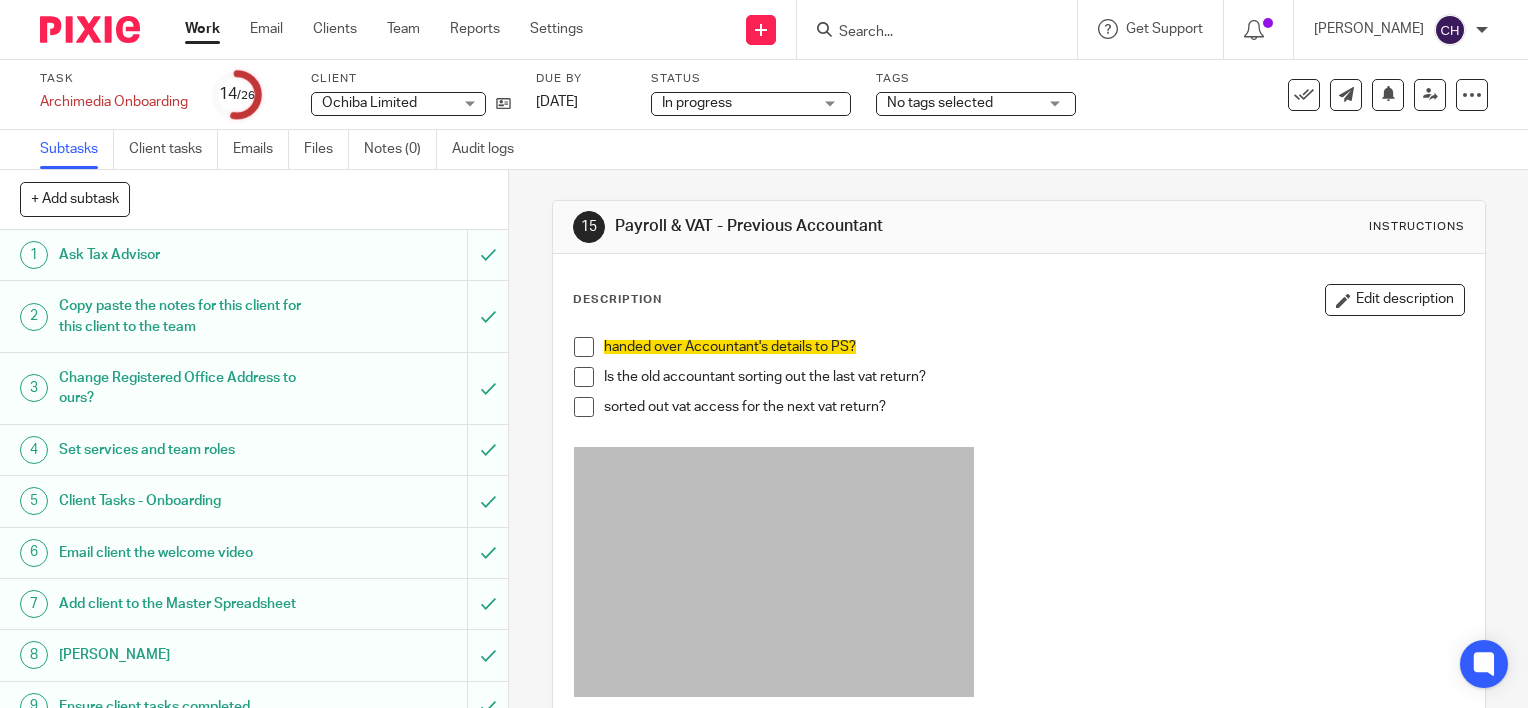 click at bounding box center (584, 347) 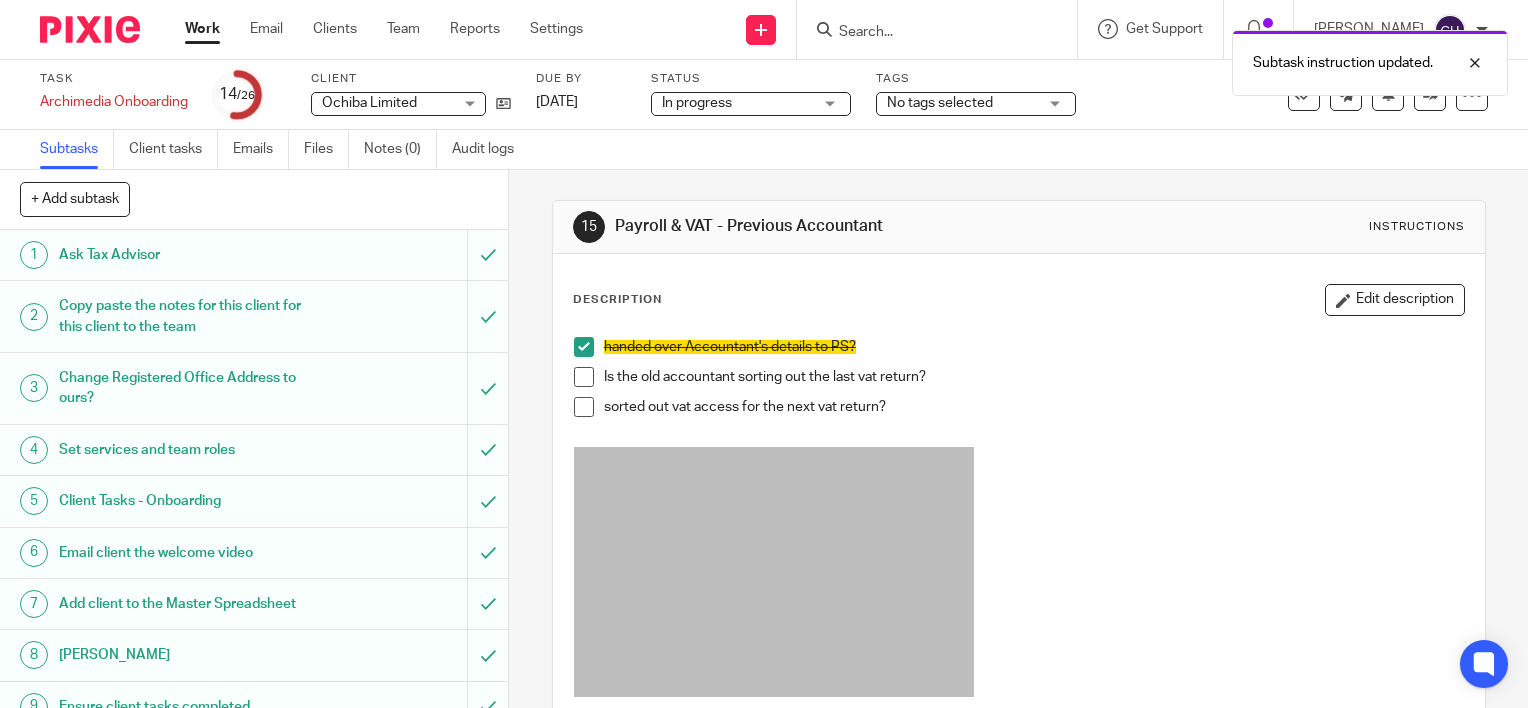 click at bounding box center [584, 377] 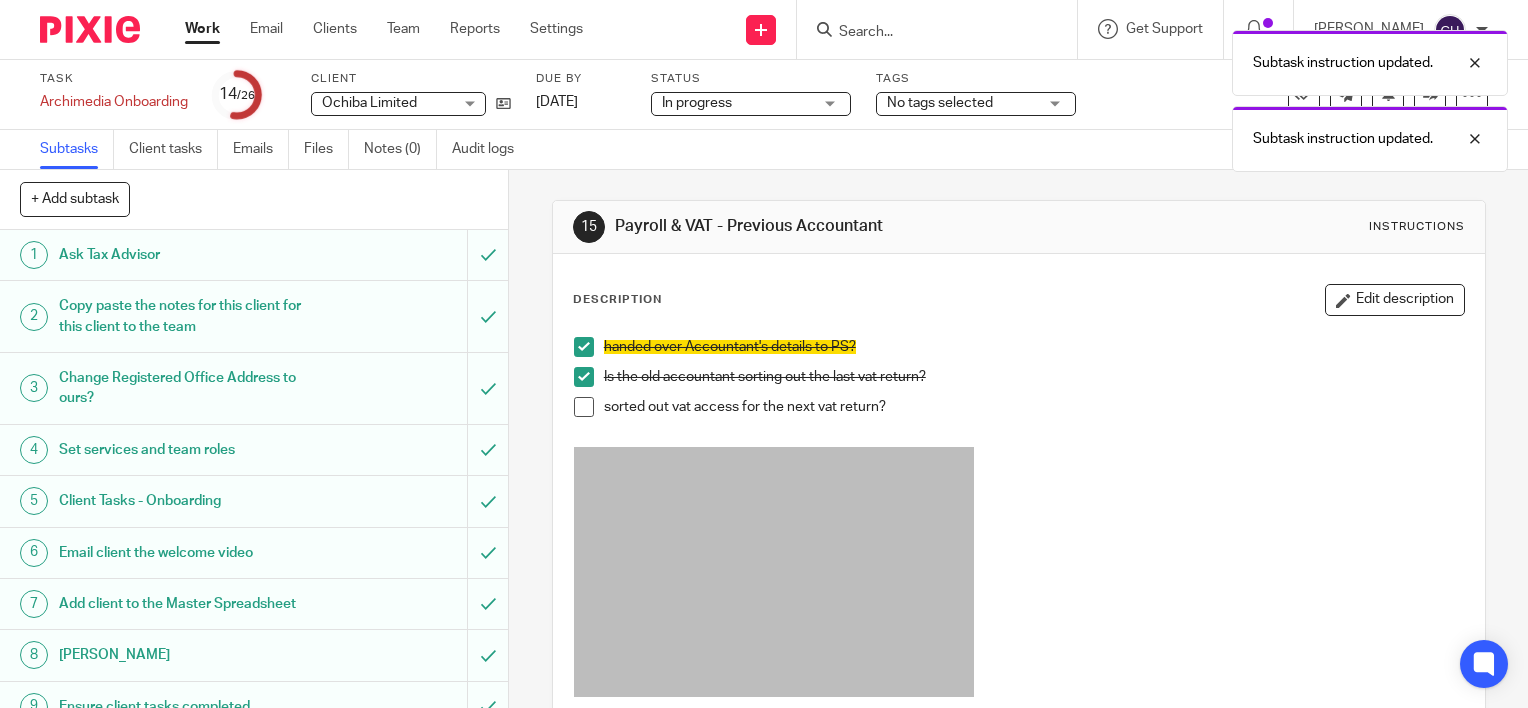 click at bounding box center (584, 407) 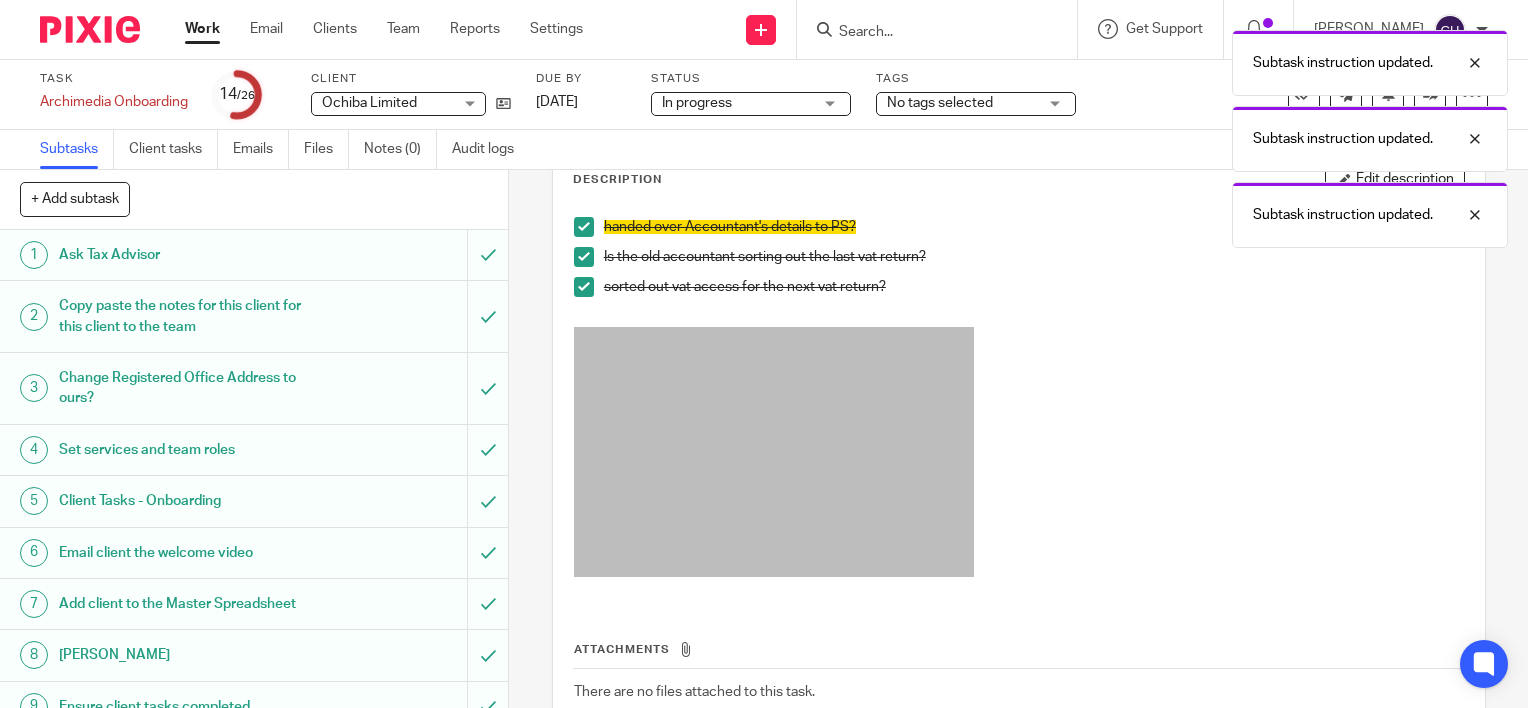 scroll, scrollTop: 252, scrollLeft: 0, axis: vertical 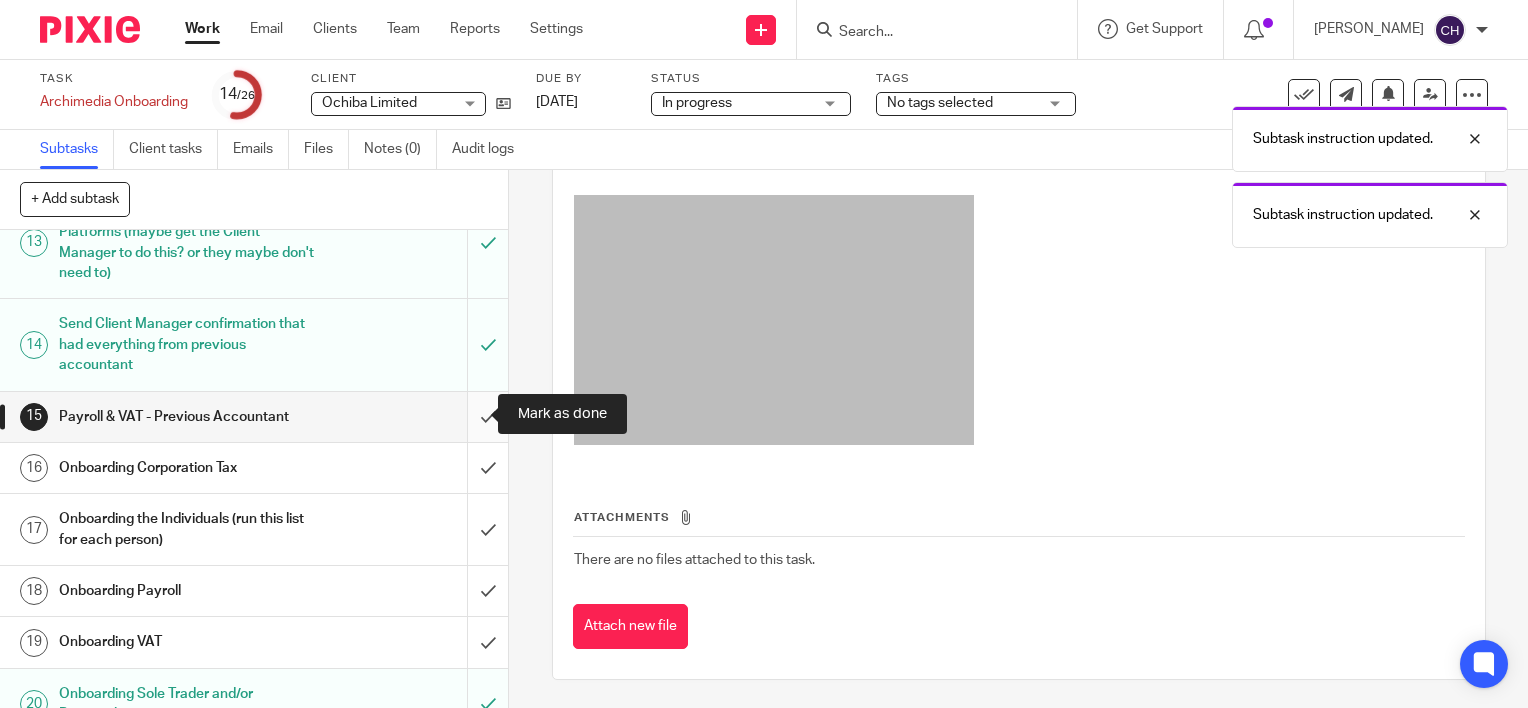 click at bounding box center (254, 417) 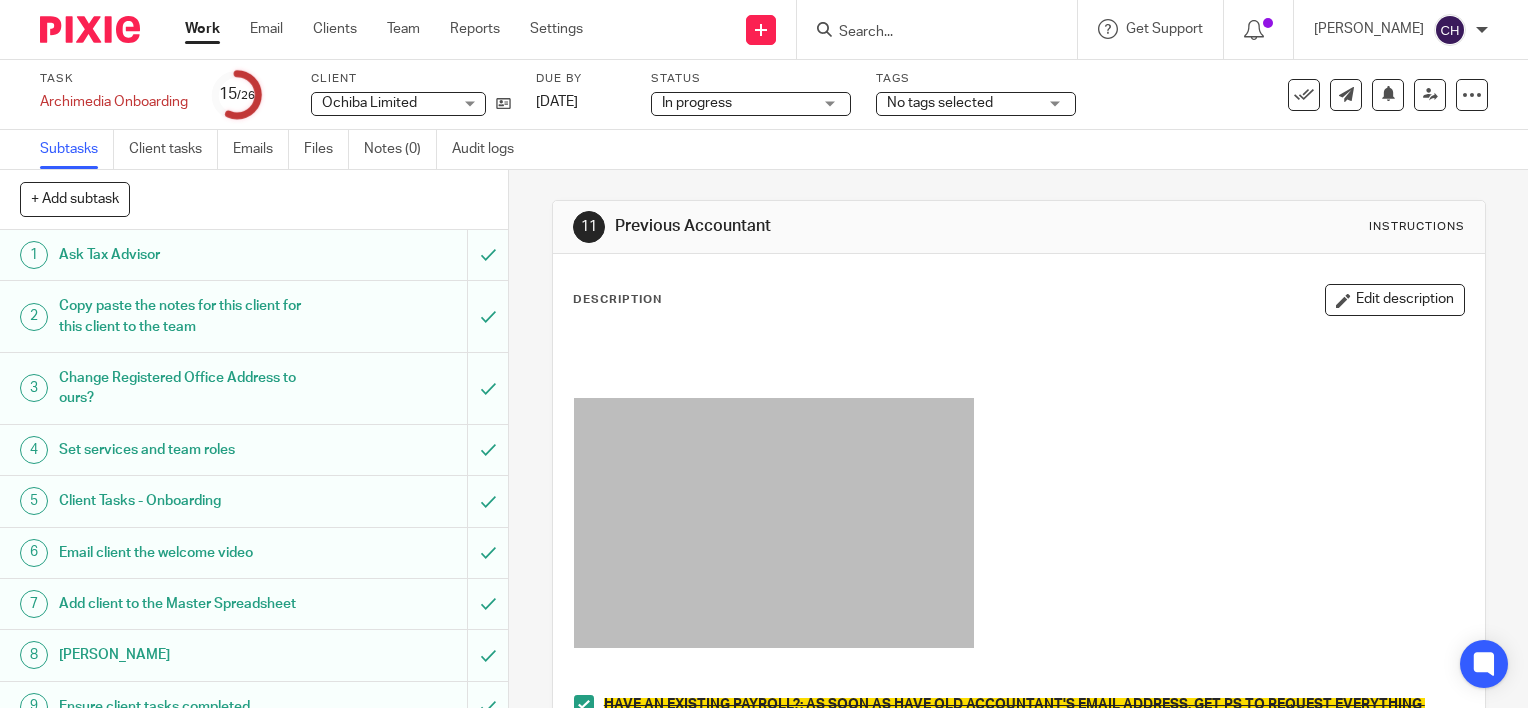 scroll, scrollTop: 0, scrollLeft: 0, axis: both 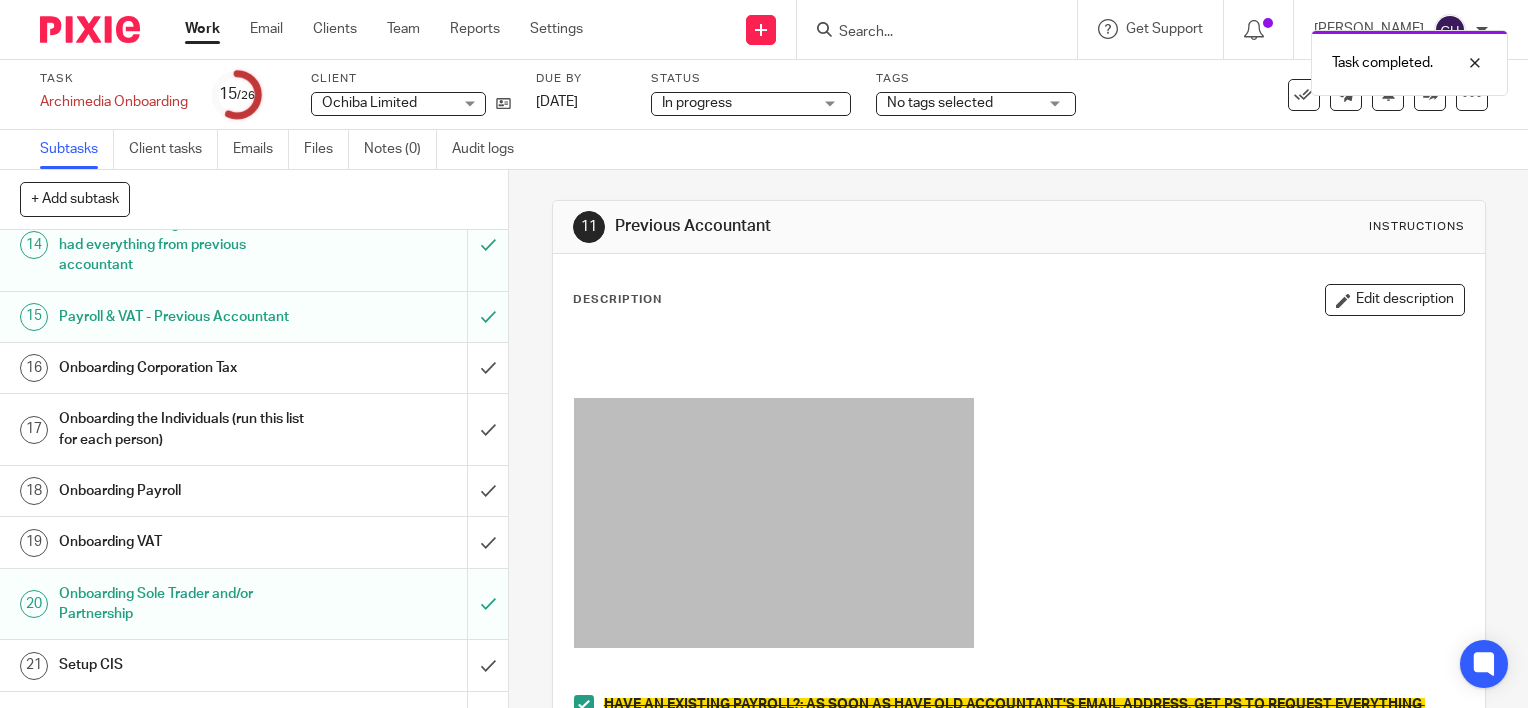 click on "Onboarding Corporation Tax" at bounding box center (188, 368) 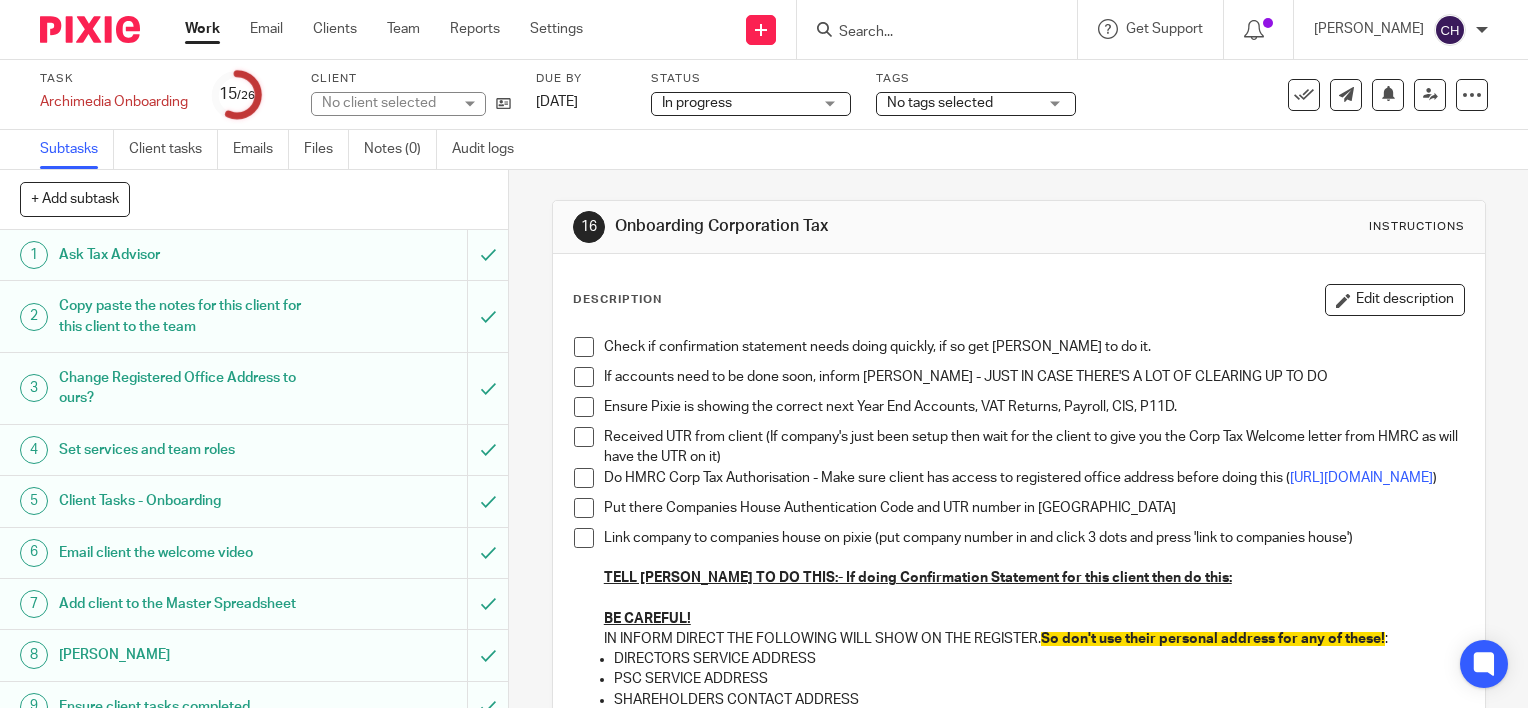 scroll, scrollTop: 0, scrollLeft: 0, axis: both 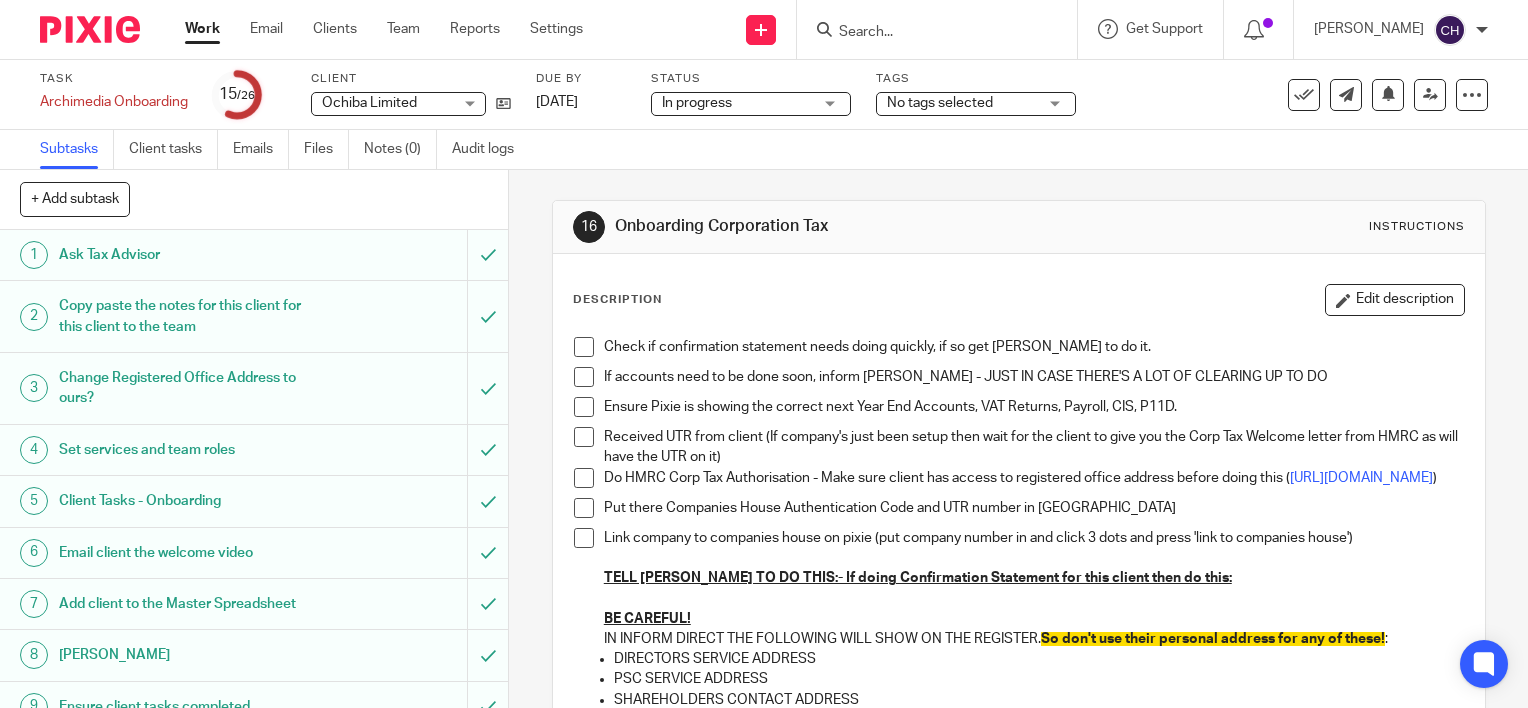 click at bounding box center (584, 347) 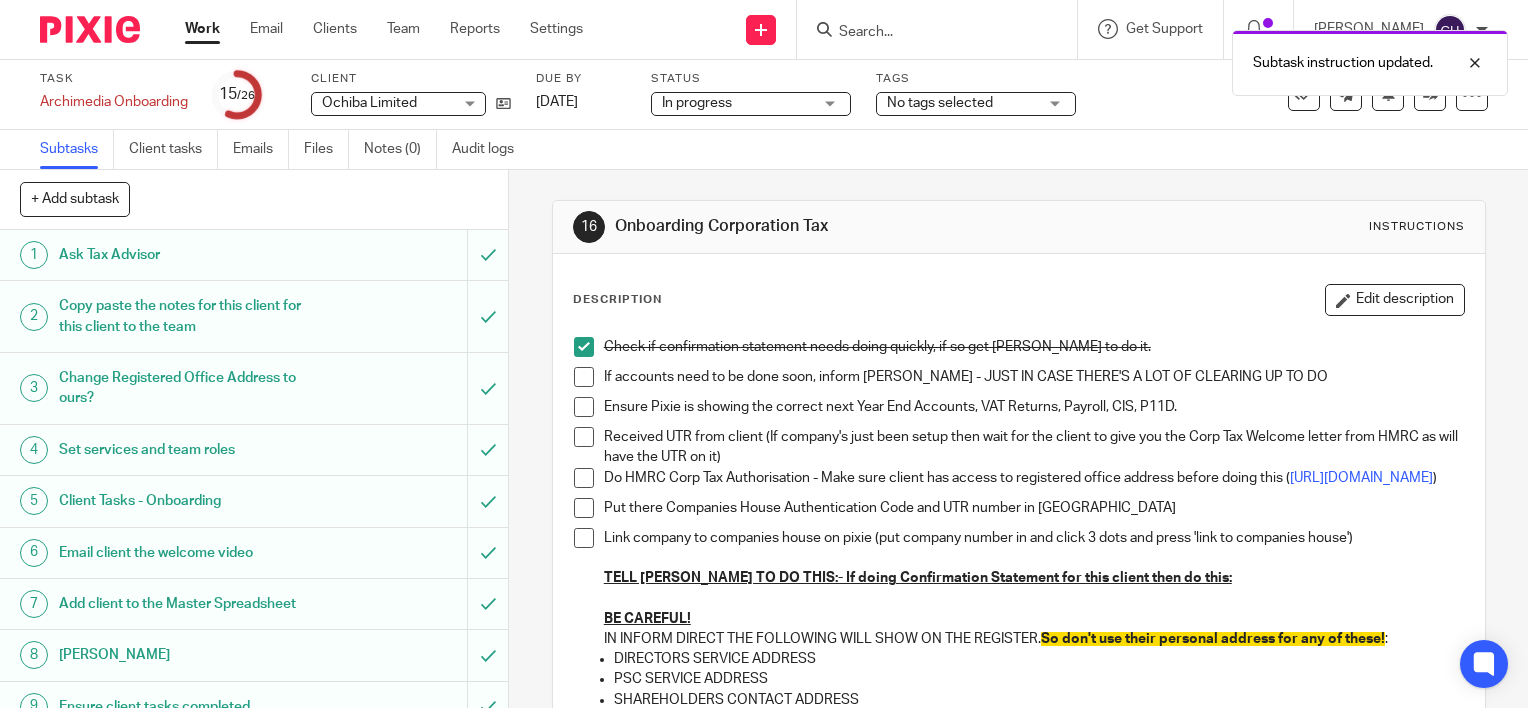 click at bounding box center [584, 377] 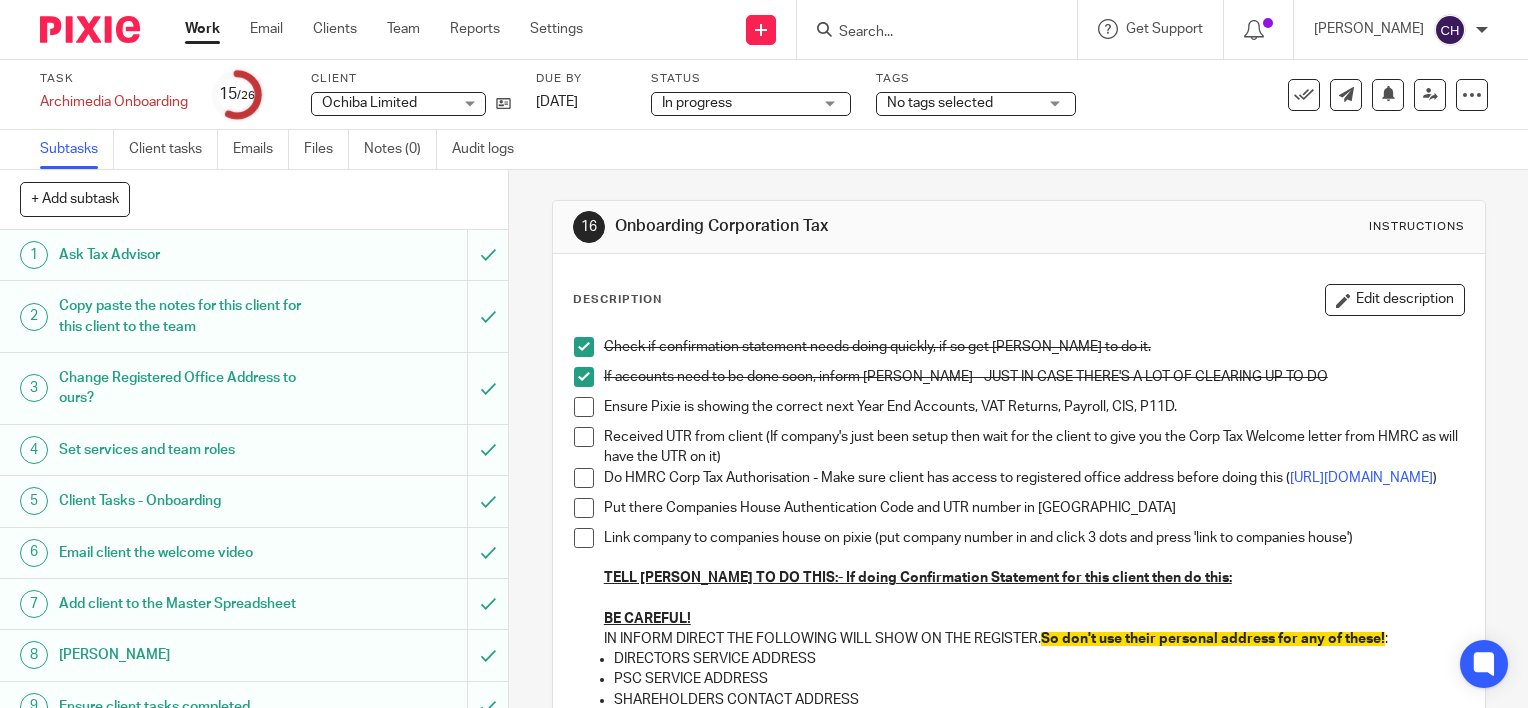 click at bounding box center [584, 407] 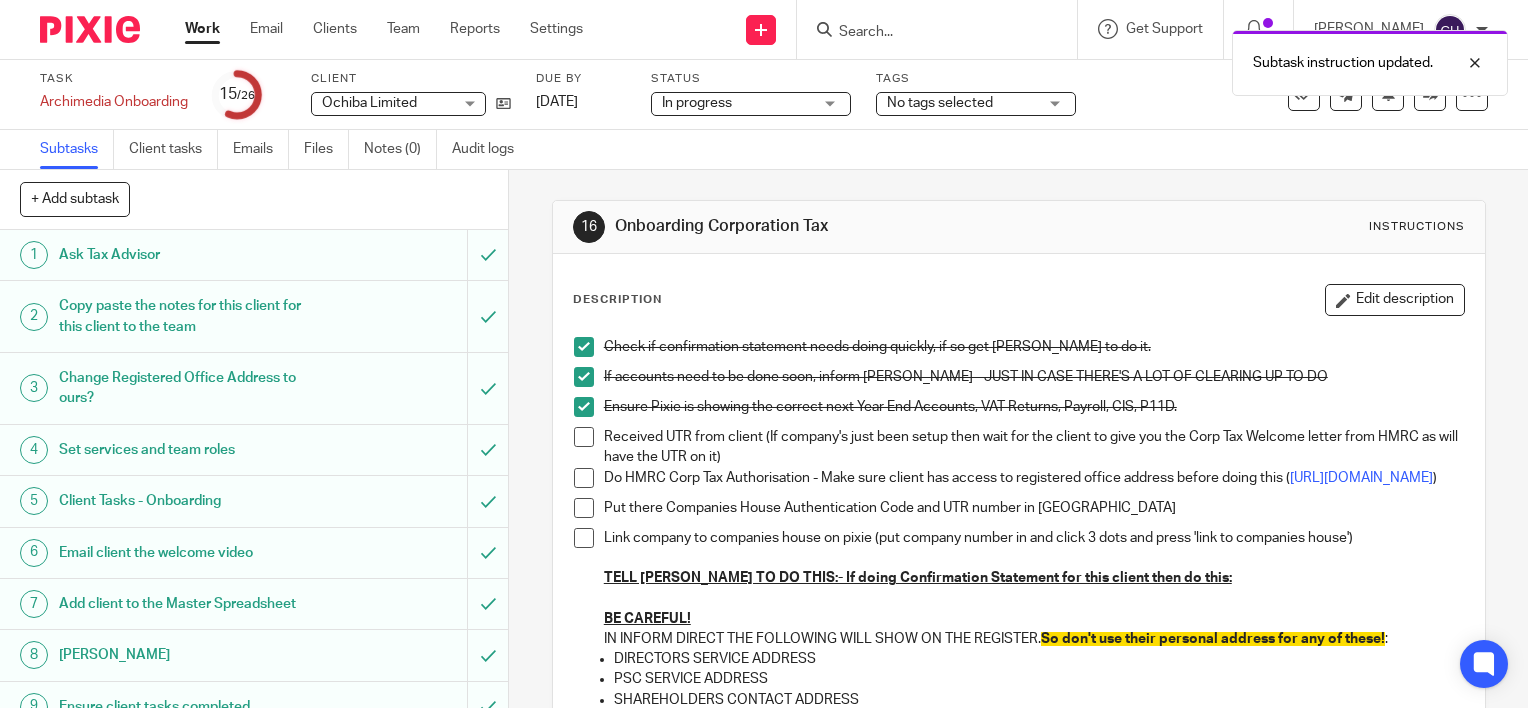 click at bounding box center [584, 437] 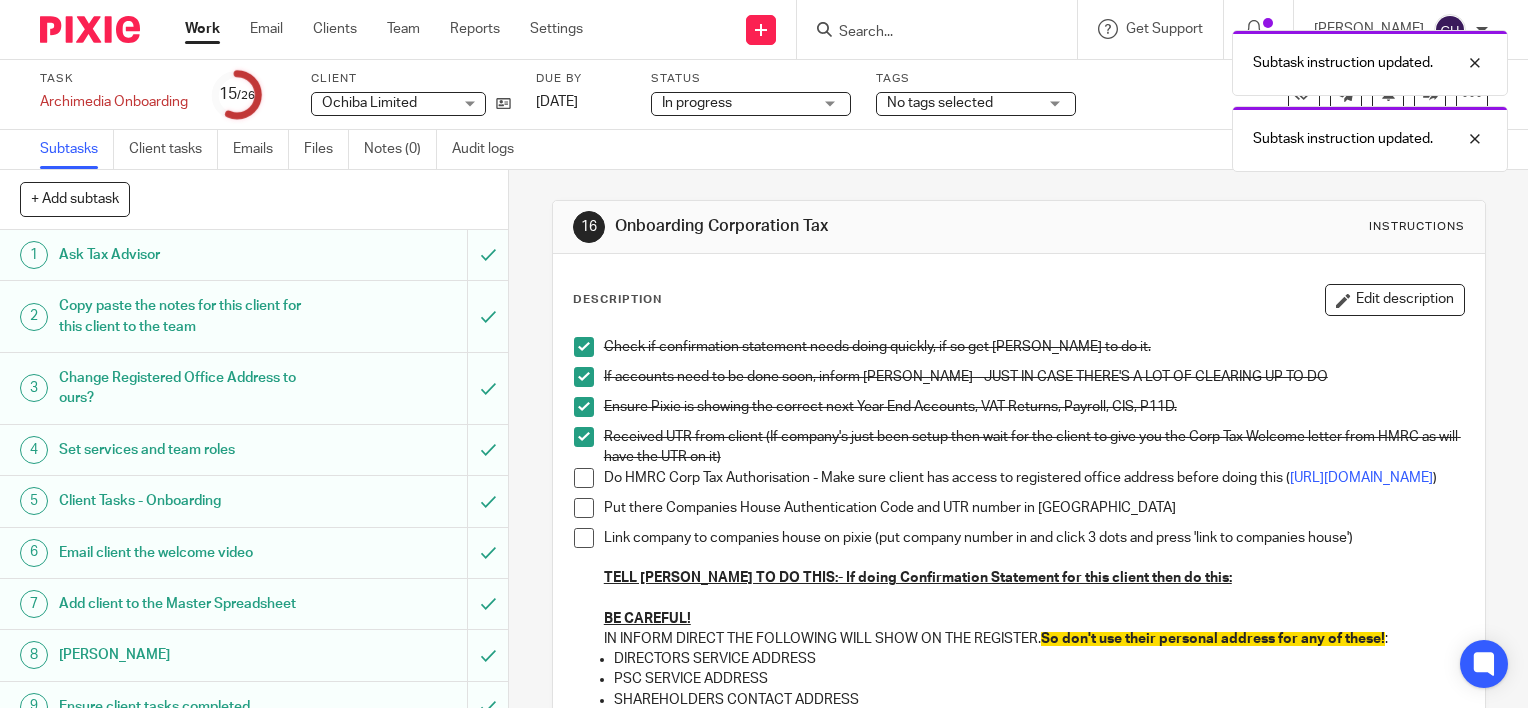 click at bounding box center (584, 478) 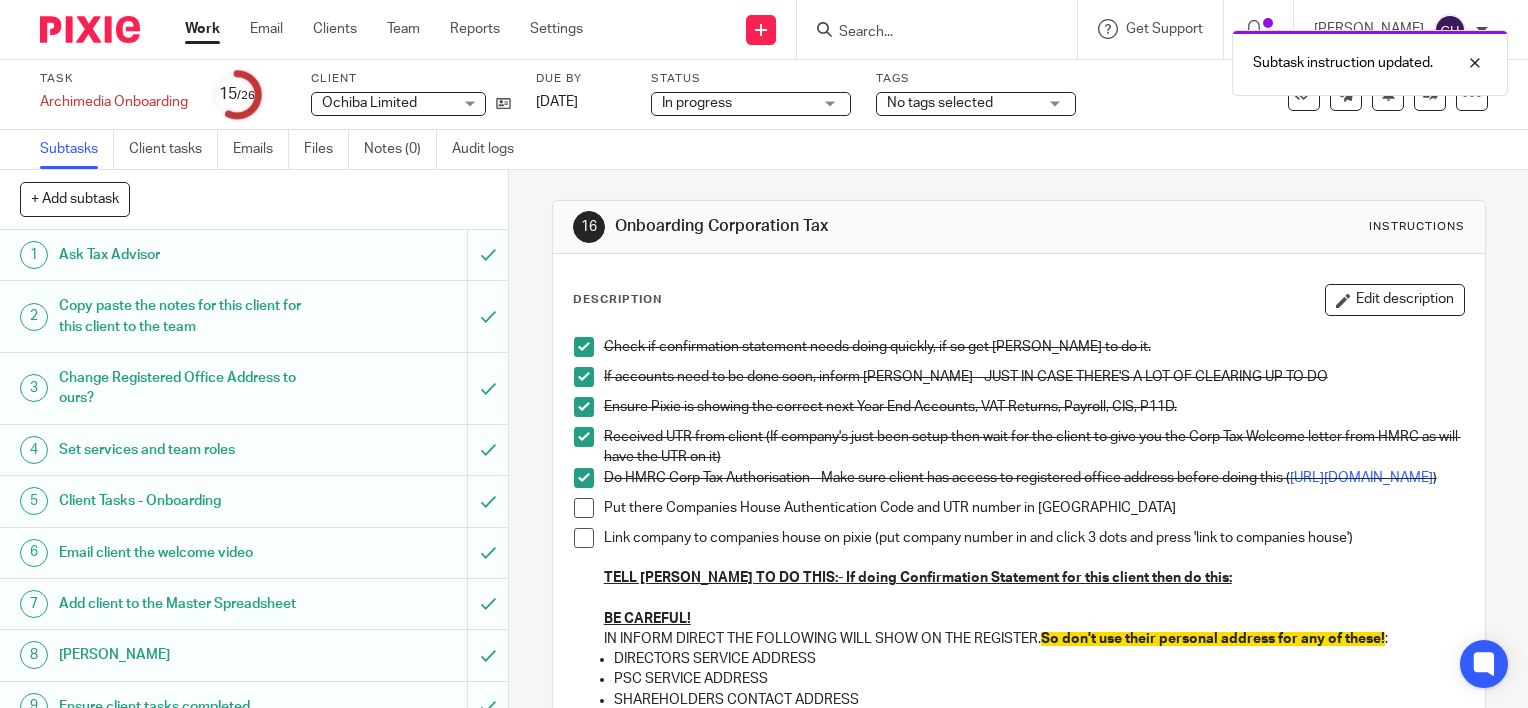 click at bounding box center (584, 508) 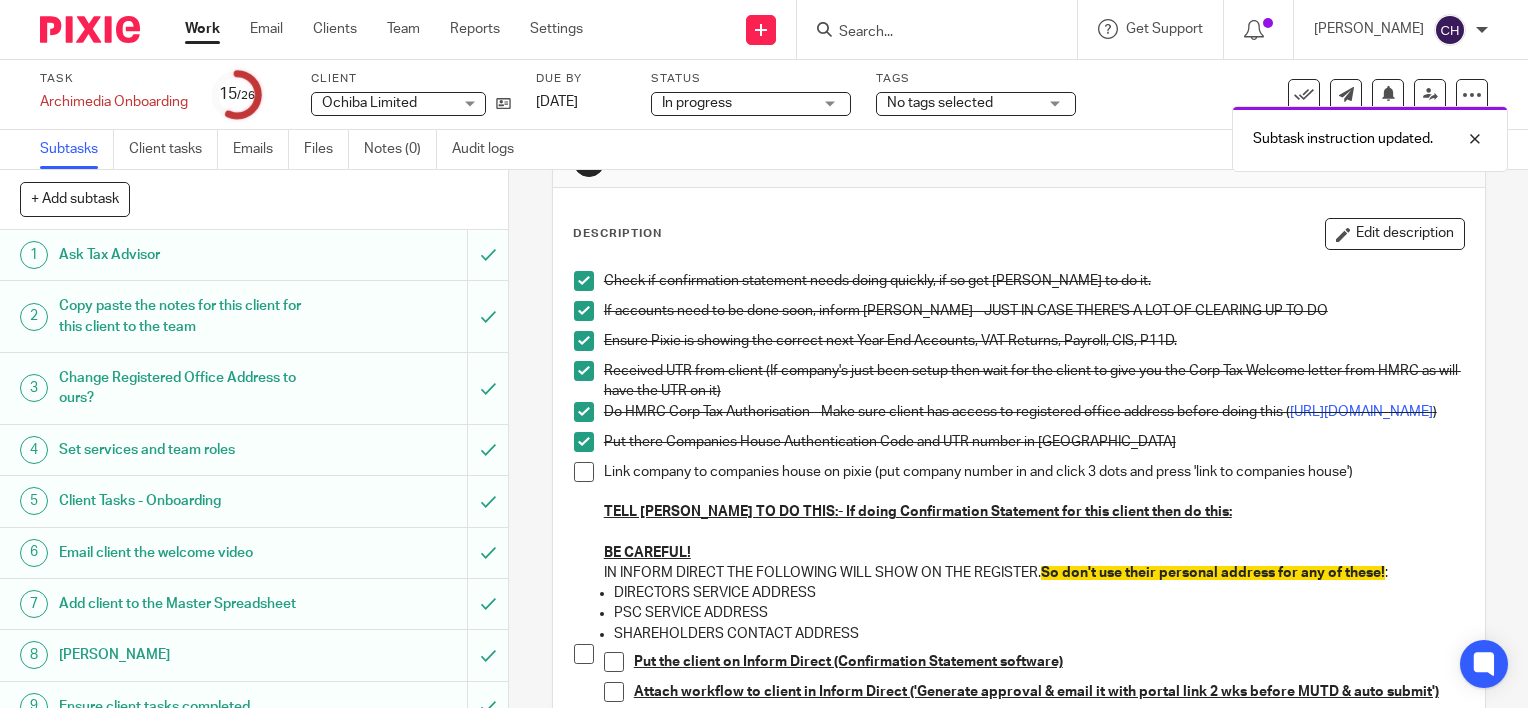 scroll, scrollTop: 100, scrollLeft: 0, axis: vertical 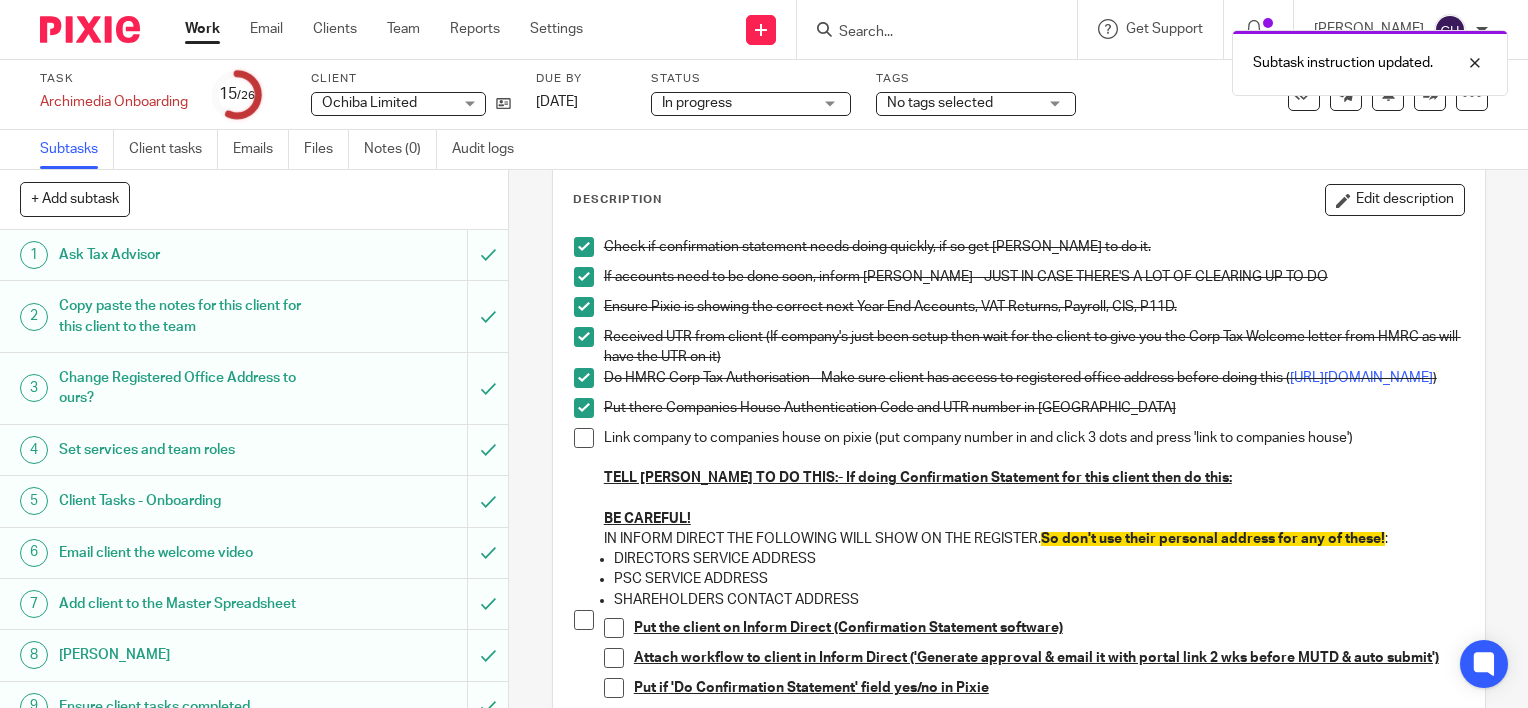 click at bounding box center [584, 378] 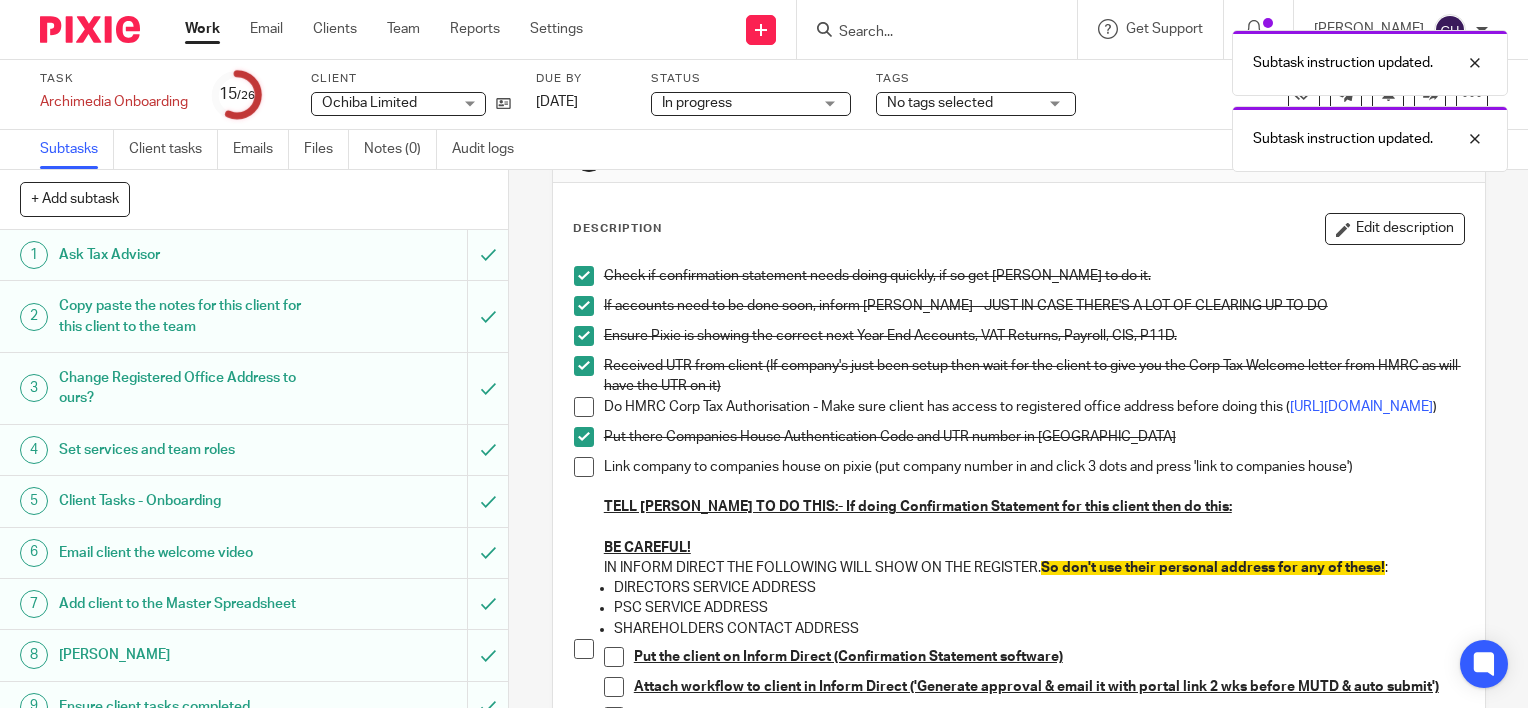 scroll, scrollTop: 200, scrollLeft: 0, axis: vertical 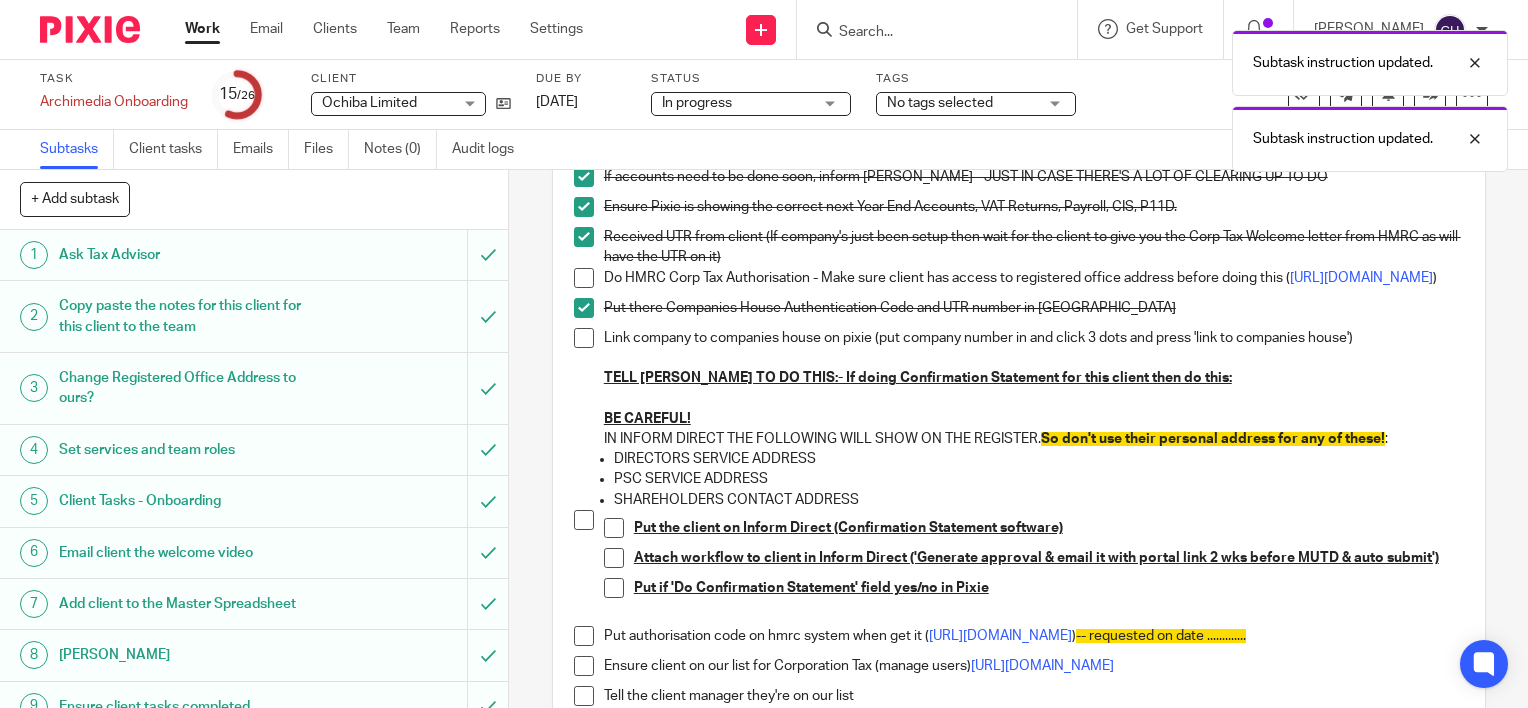 click at bounding box center (584, 338) 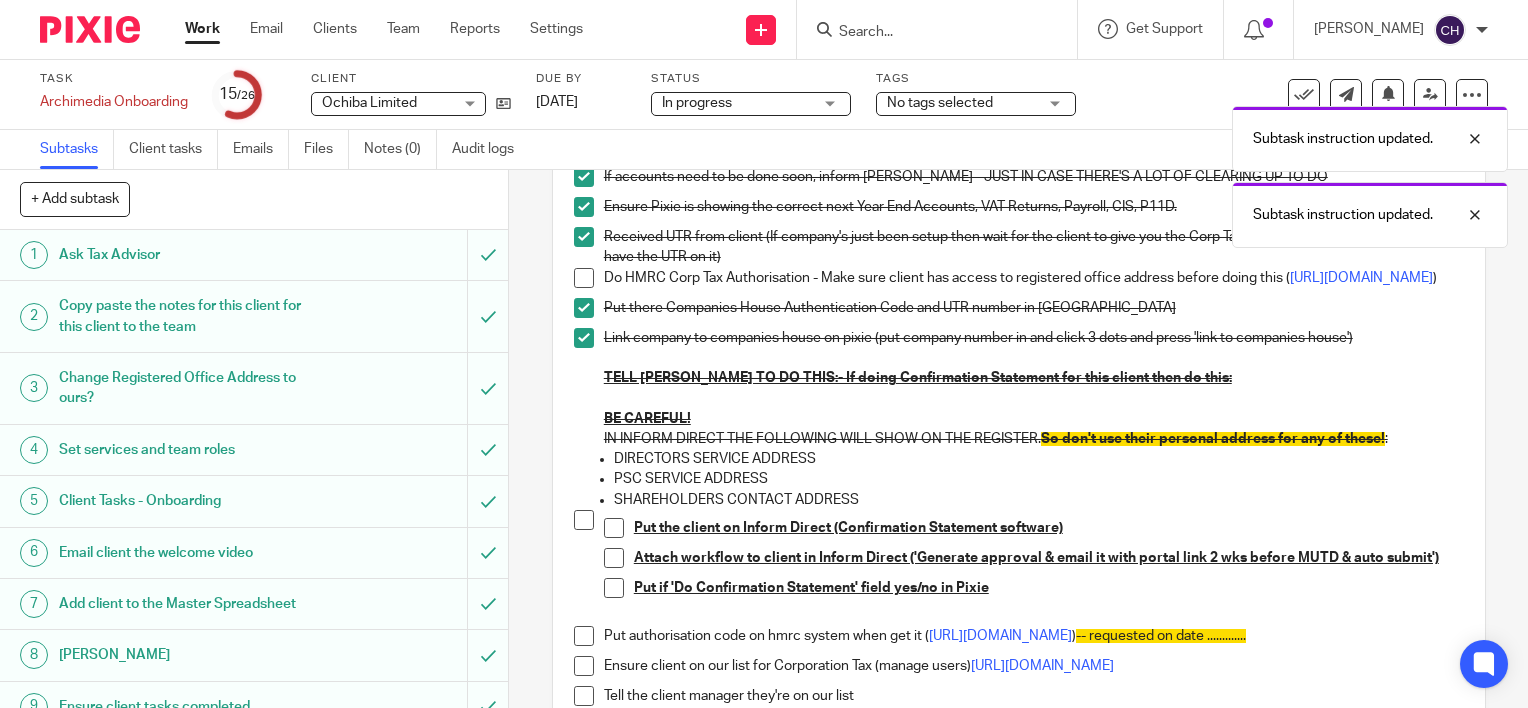click at bounding box center [584, 338] 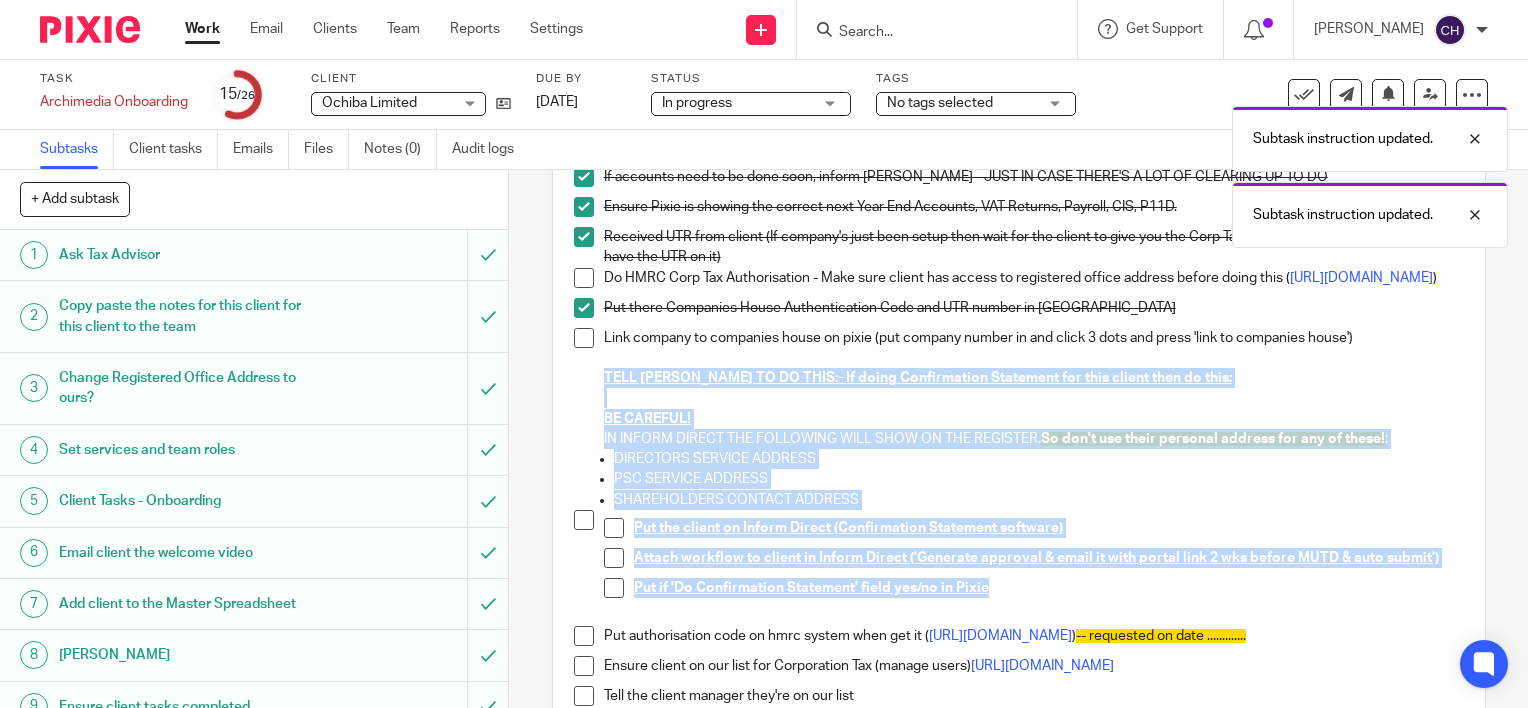 drag, startPoint x: 597, startPoint y: 382, endPoint x: 990, endPoint y: 599, distance: 448.92984 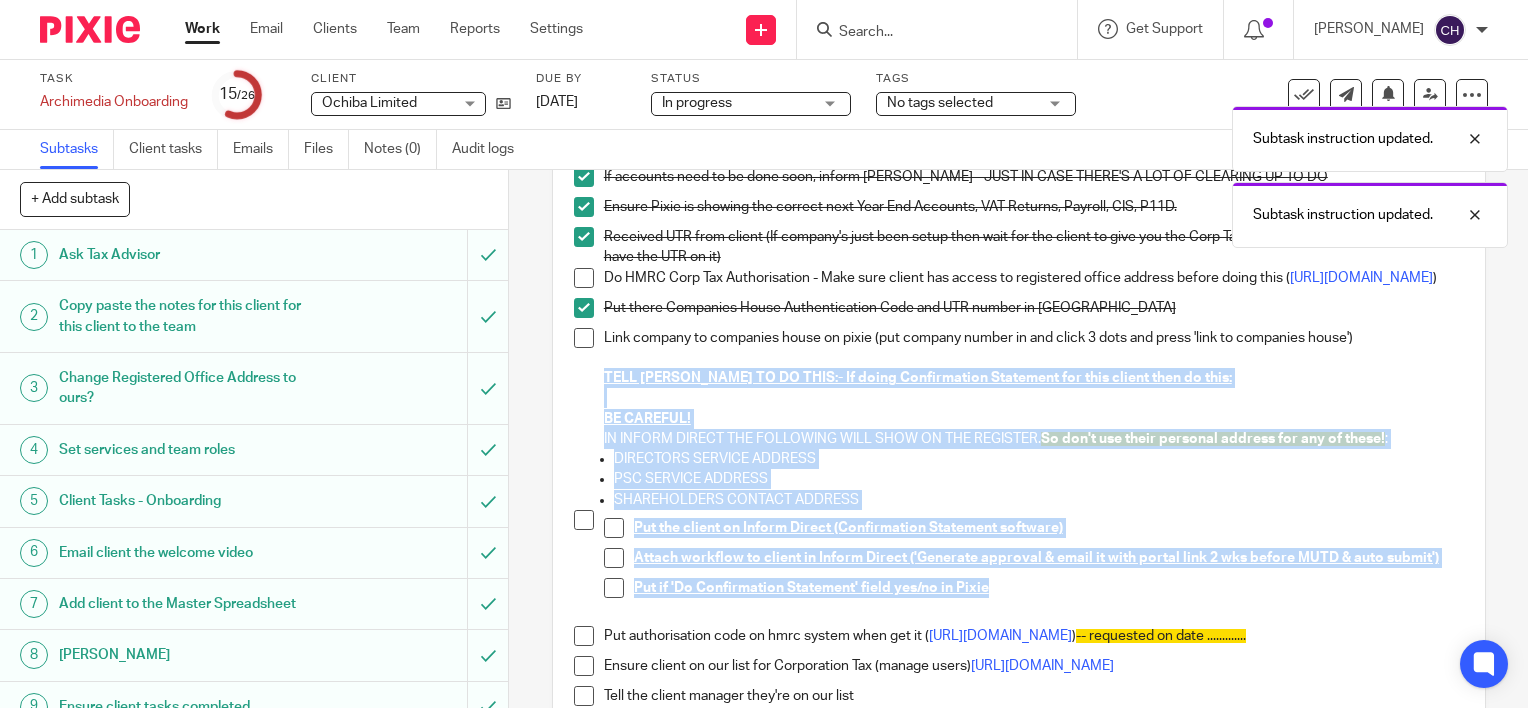 click on "Check if confirmation statement needs doing quickly, if so get Barbara to do it.   If accounts need to be done soon, inform Clara - JUST IN CASE THERE'S A LOT OF CLEARING UP TO DO   Ensure Pixie is showing the correct next Year End Accounts, VAT Returns, Payroll, CIS, P11D.   Received UTR from client (If company's just been setup then wait for the client to give you the Corp Tax Welcome letter from HMRC as will have the UTR on it)   Do HMRC Corp Tax Authorisation - Make sure client has access to registered office address before doing this ( https://www.tax.service.gov.uk/account/authorise-client/agent/18JM2AR479X5/request/corporation-tax )   Put there Companies House Authentication Code and UTR number in Pixie   Link company to companies house on pixie (put company number in and click 3 dots and press 'link to companies house') TELL CHRIS TO DO THIS:- If doing Confirmation Statement for this client then do this: BE CAREFUL! IN INFORM DIRECT THE FOLLOWING WILL SHOW ON THE REGISTER.  : PSC SERVICE ADDRESS" at bounding box center [1019, 633] 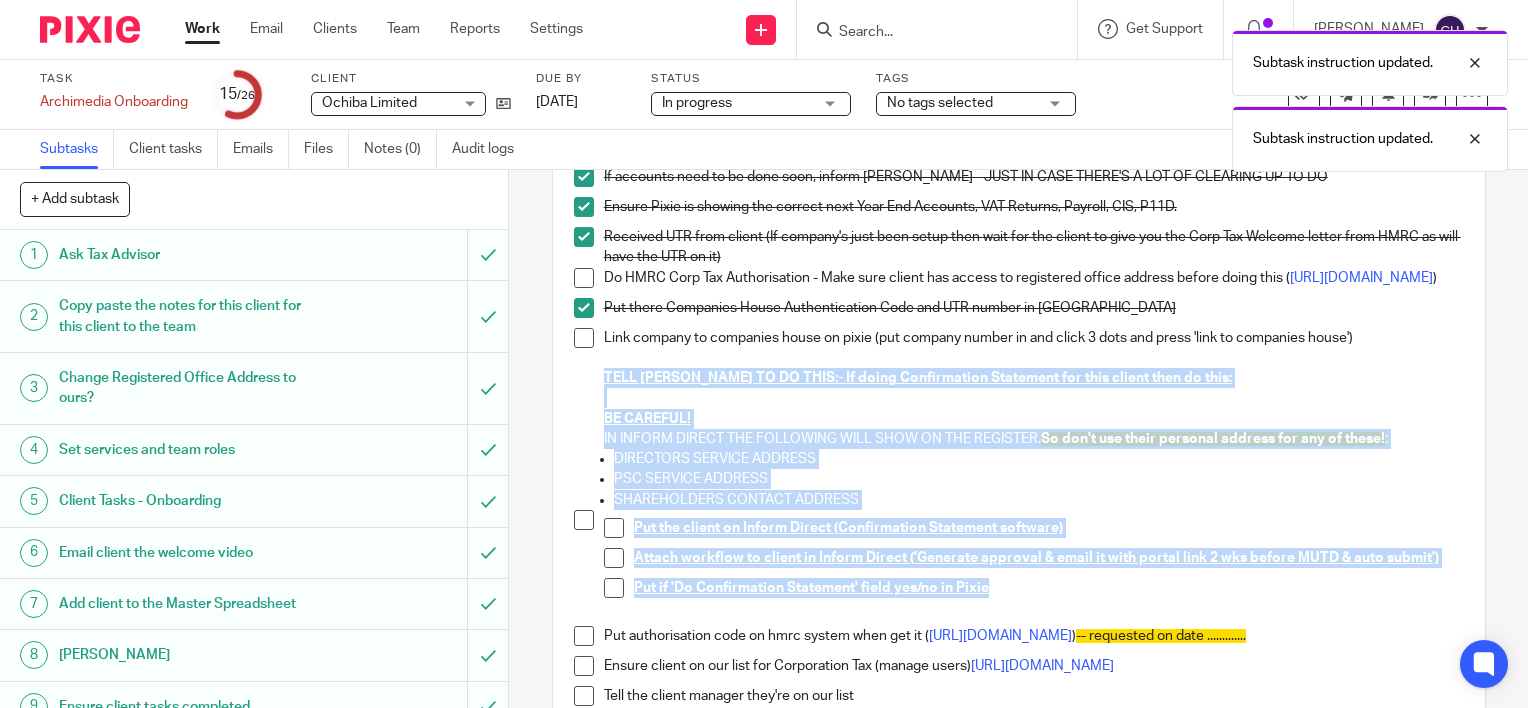 copy on "TELL CHRIS TO DO THIS:- If doing Confirmation Statement for this client then do this: BE CAREFUL! IN INFORM DIRECT THE FOLLOWING WILL SHOW ON THE REGISTER.  So don't use their personal address for any of these! : DIRECTORS SERVICE ADDRESS PSC SERVICE ADDRESS SHAREHOLDERS CONTACT ADDRESS     Put the client on Inform Direct (Confirmation Statement software)   Attach workflow to client in Inform Direct ('Generate approval & email it with portal link 2 wks before MUTD & auto submit')   Put if 'Do Confirmation Statement' field yes/no in Pixie" 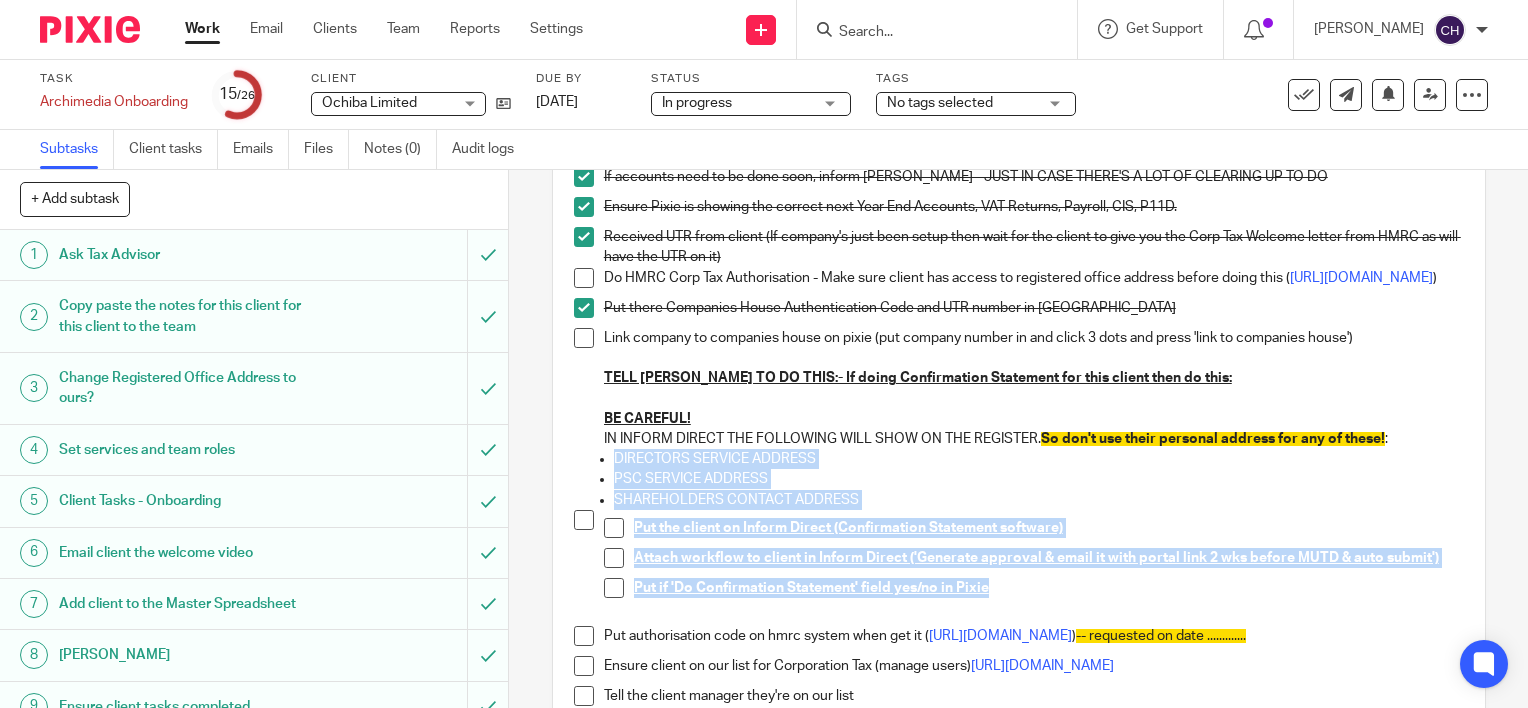 click at bounding box center [584, 338] 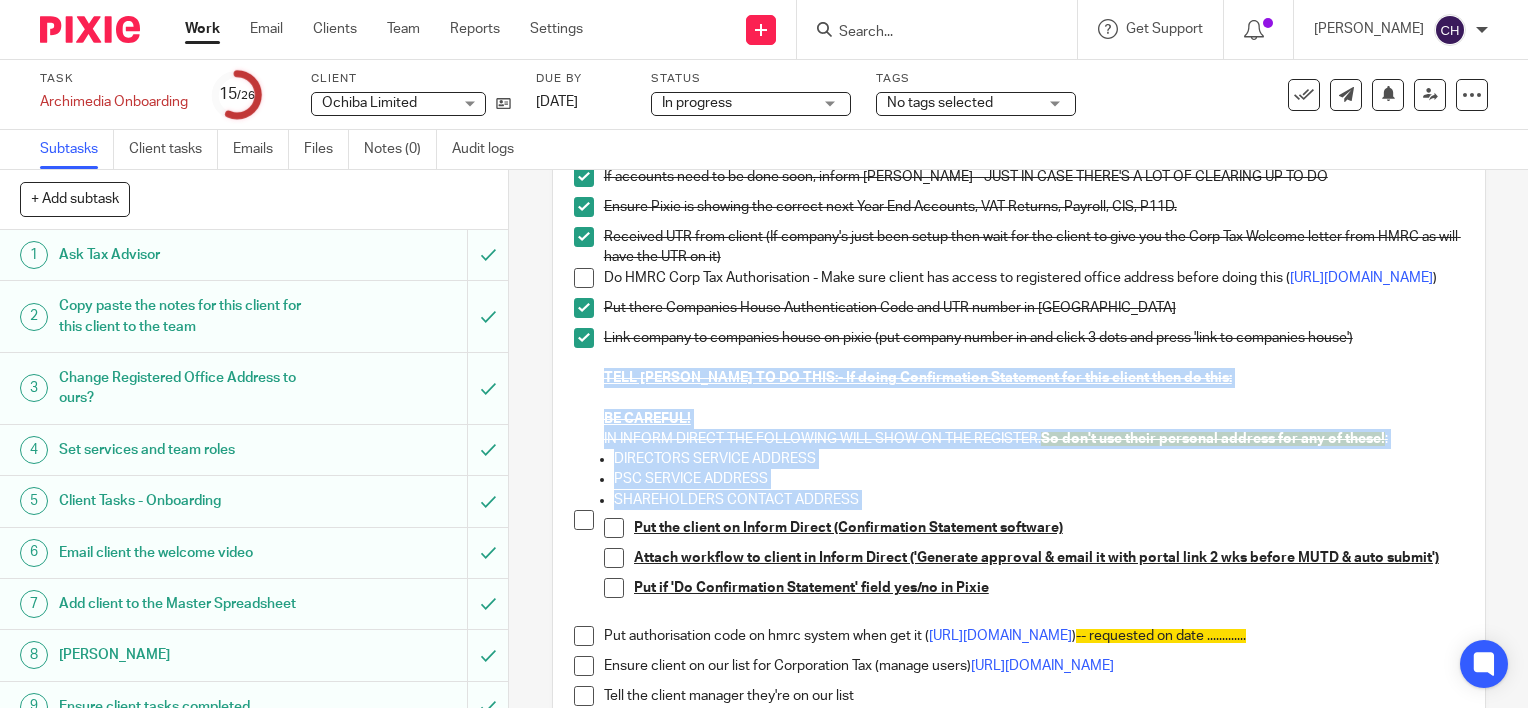 click at bounding box center [584, 520] 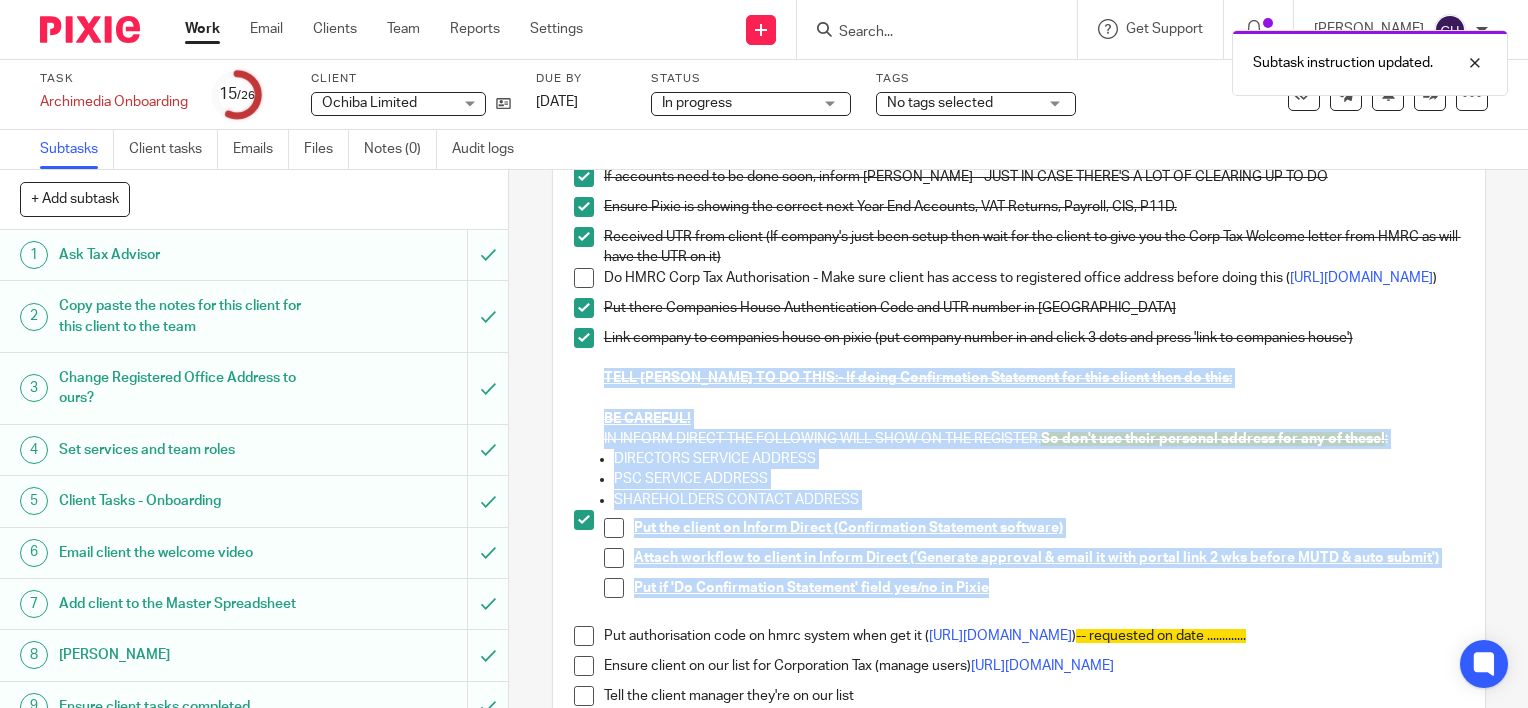click at bounding box center [614, 528] 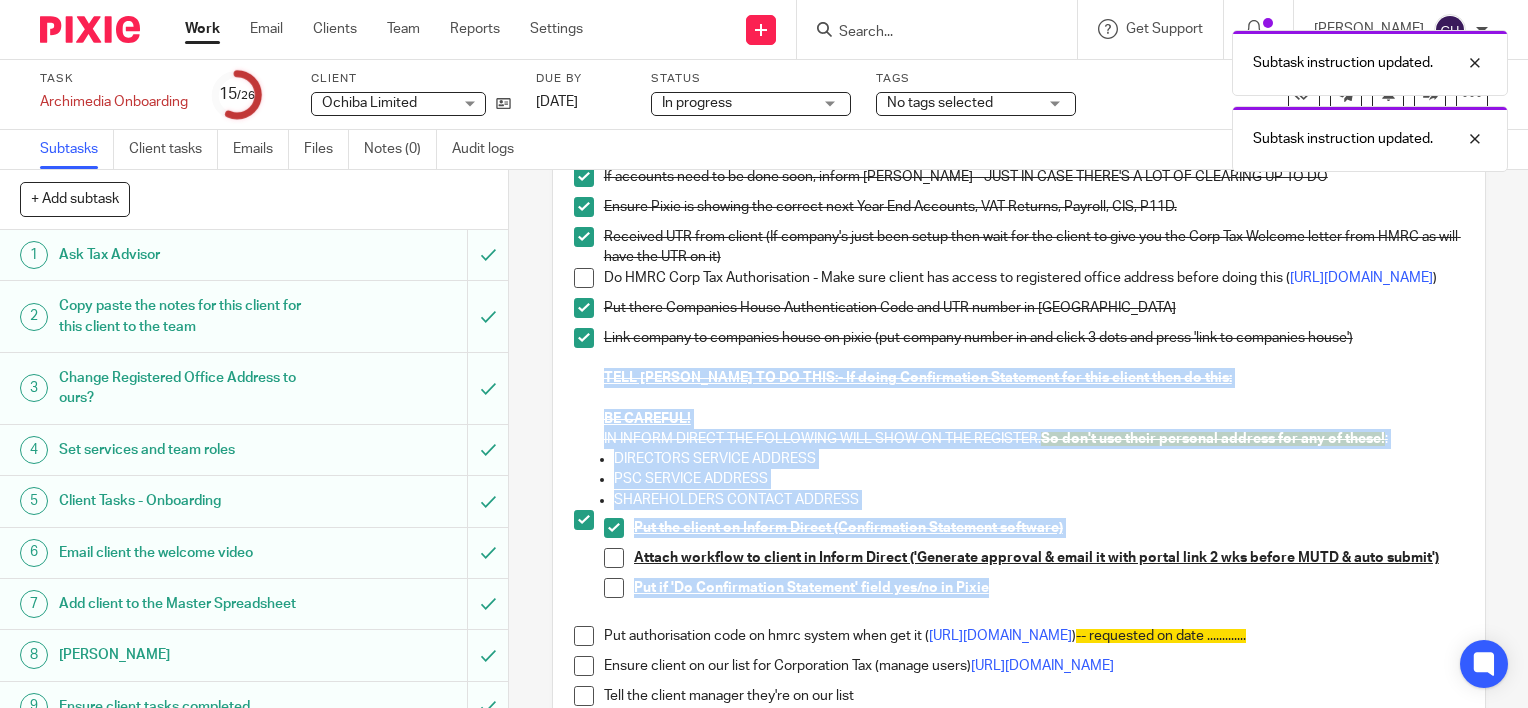 click at bounding box center (614, 558) 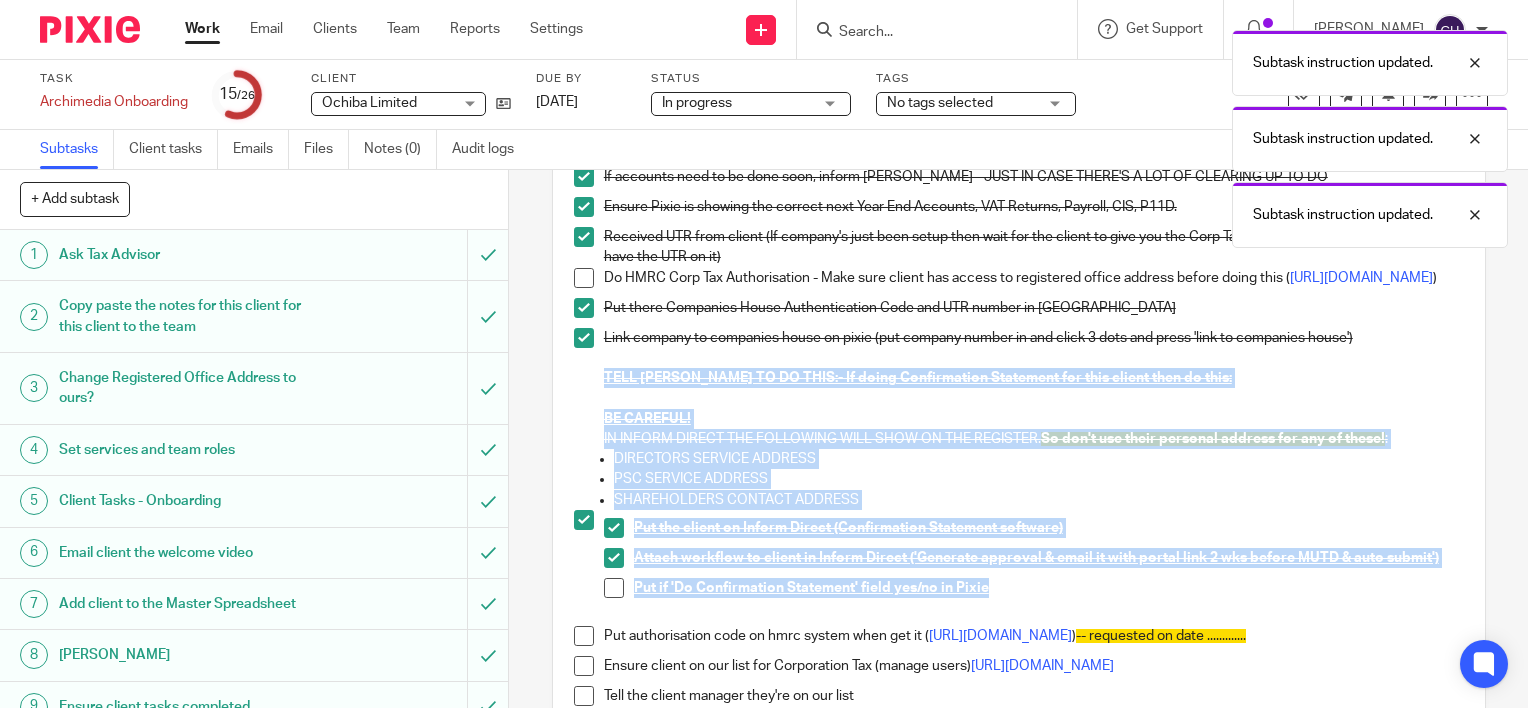 click on "Attach workflow to client in Inform Direct ('Generate approval & email it with portal link 2 wks before MUTD & auto submit')" at bounding box center (1034, 563) 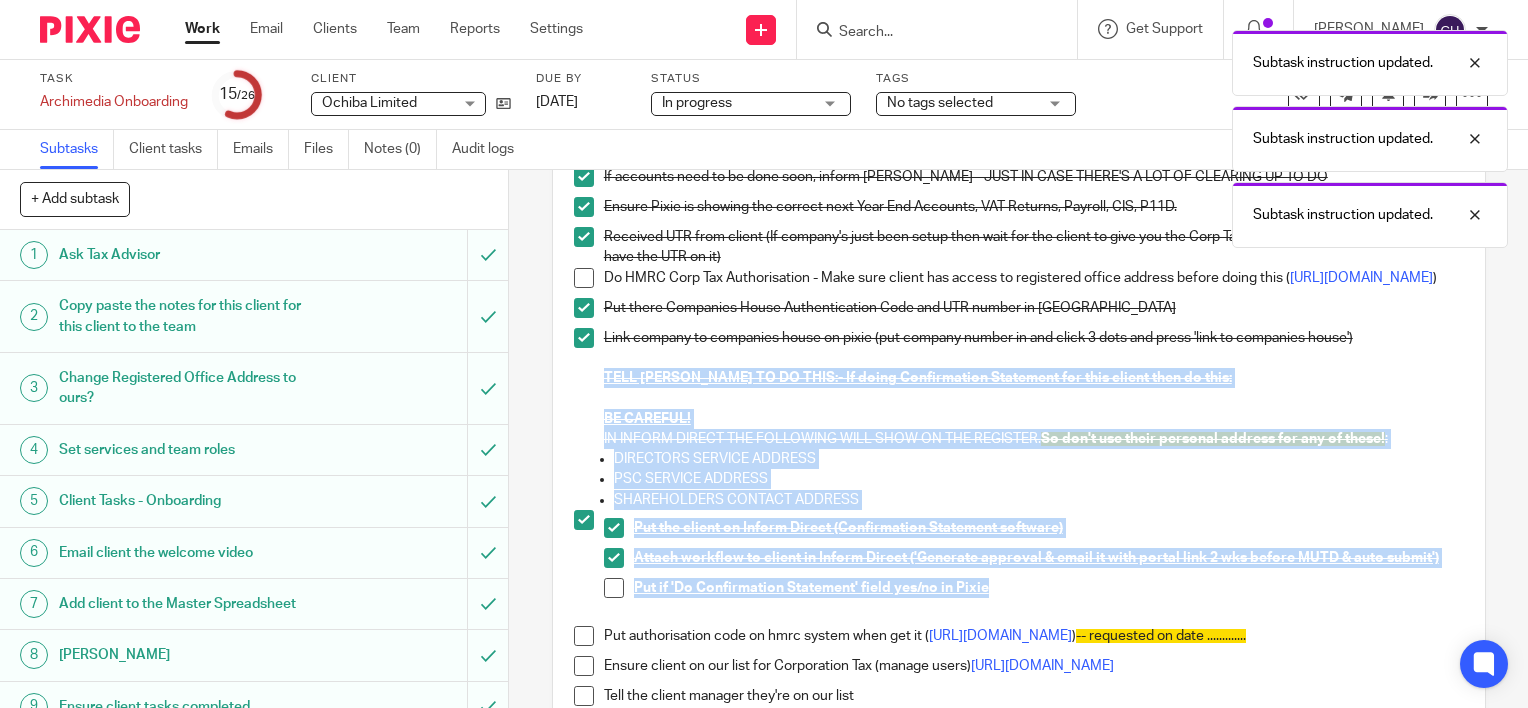 click at bounding box center [614, 588] 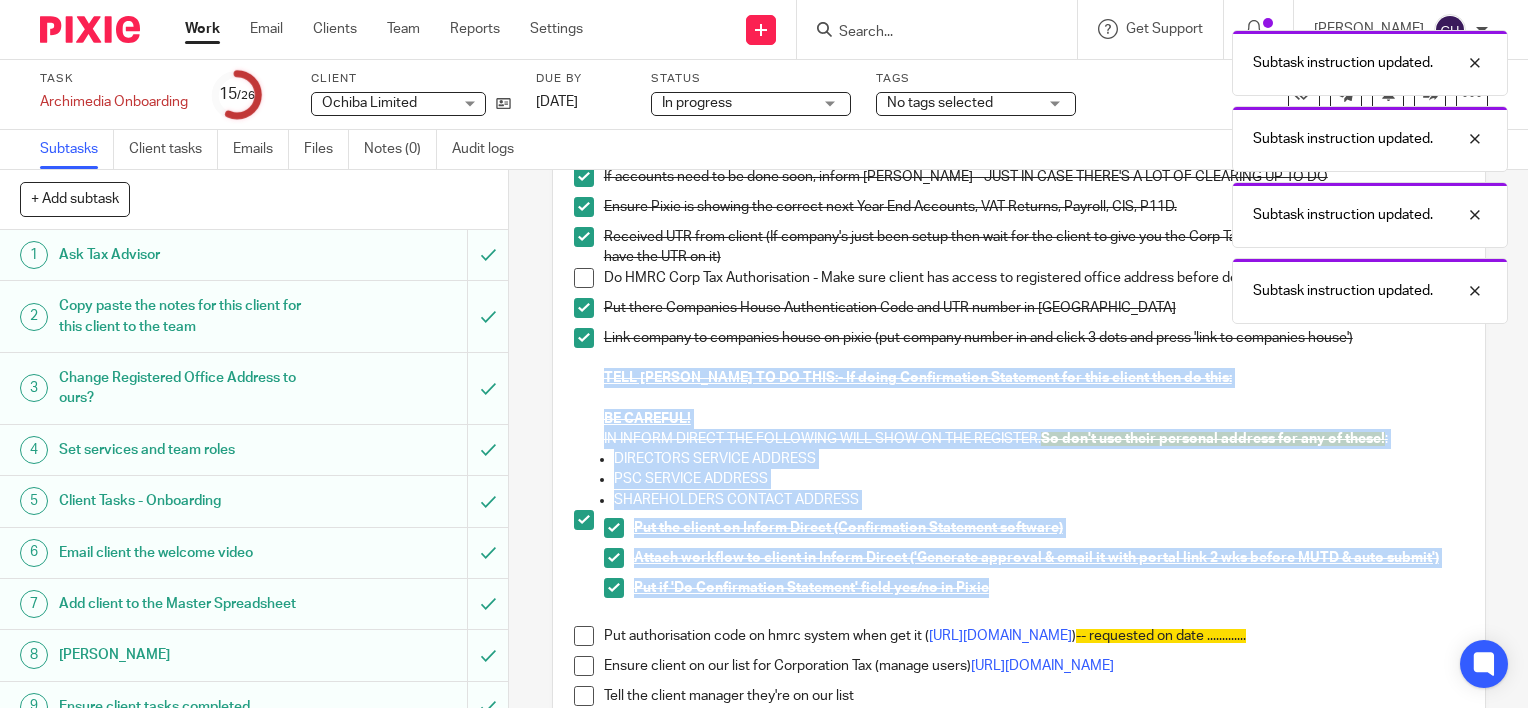 click on "16
Onboarding Corporation Tax
Instructions
Description
Edit description
Check if confirmation statement needs doing quickly, if so get Barbara to do it.   If accounts need to be done soon, inform Clara - JUST IN CASE THERE'S A LOT OF CLEARING UP TO DO   Ensure Pixie is showing the correct next Year End Accounts, VAT Returns, Payroll, CIS, P11D.   Received UTR from client (If company's just been setup then wait for the client to give you the Corp Tax Welcome letter from HMRC as will have the UTR on it)   Do HMRC Corp Tax Authorisation - Make sure client has access to registered office address before doing this ( https://www.tax.service.gov.uk/account/authorise-client/agent/18JM2AR479X5/request/corporation-tax )   Put there Companies House Authentication Code and UTR number in Pixie   BE CAREFUL! : DIRECTORS SERVICE ADDRESS" at bounding box center [1018, 439] 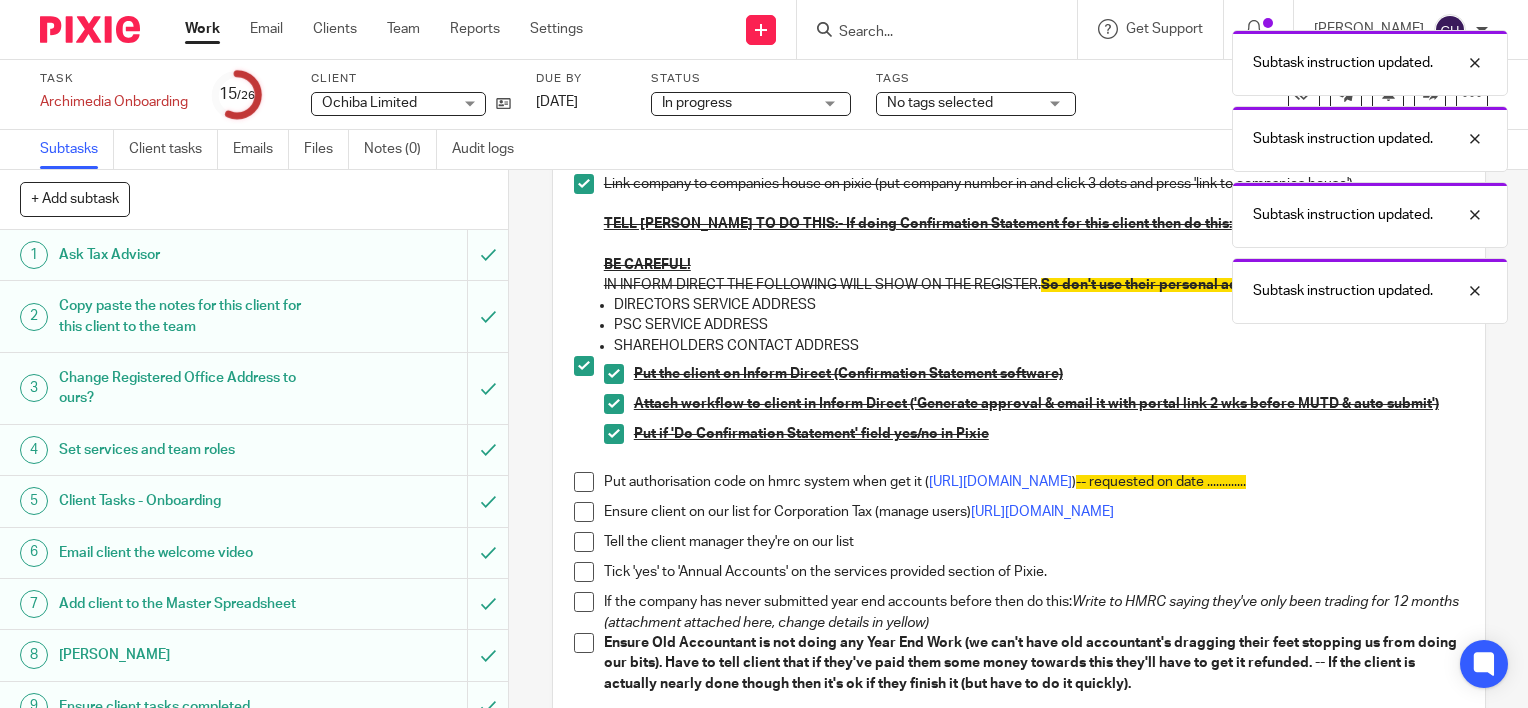 scroll, scrollTop: 400, scrollLeft: 0, axis: vertical 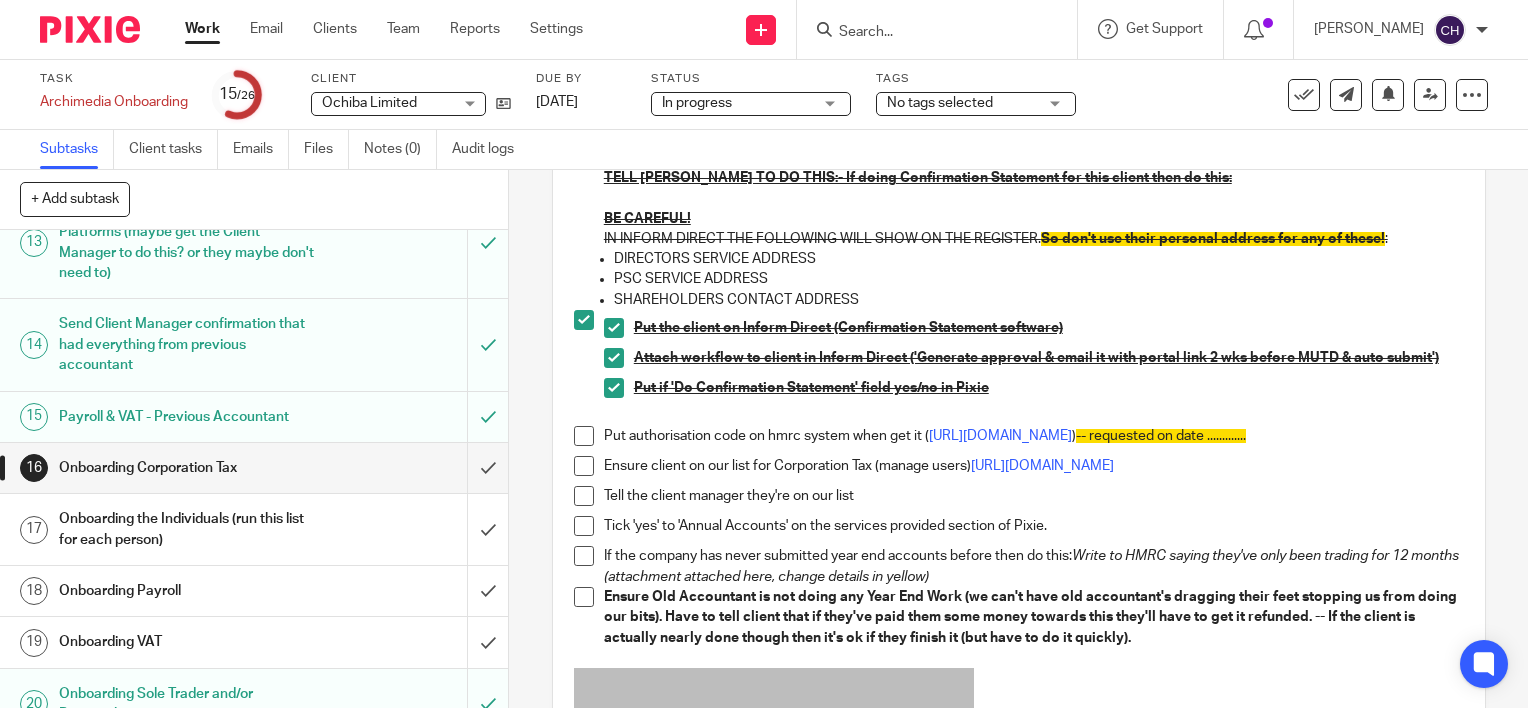 click on "Onboarding the Individuals (run this list for each person)" at bounding box center [188, 529] 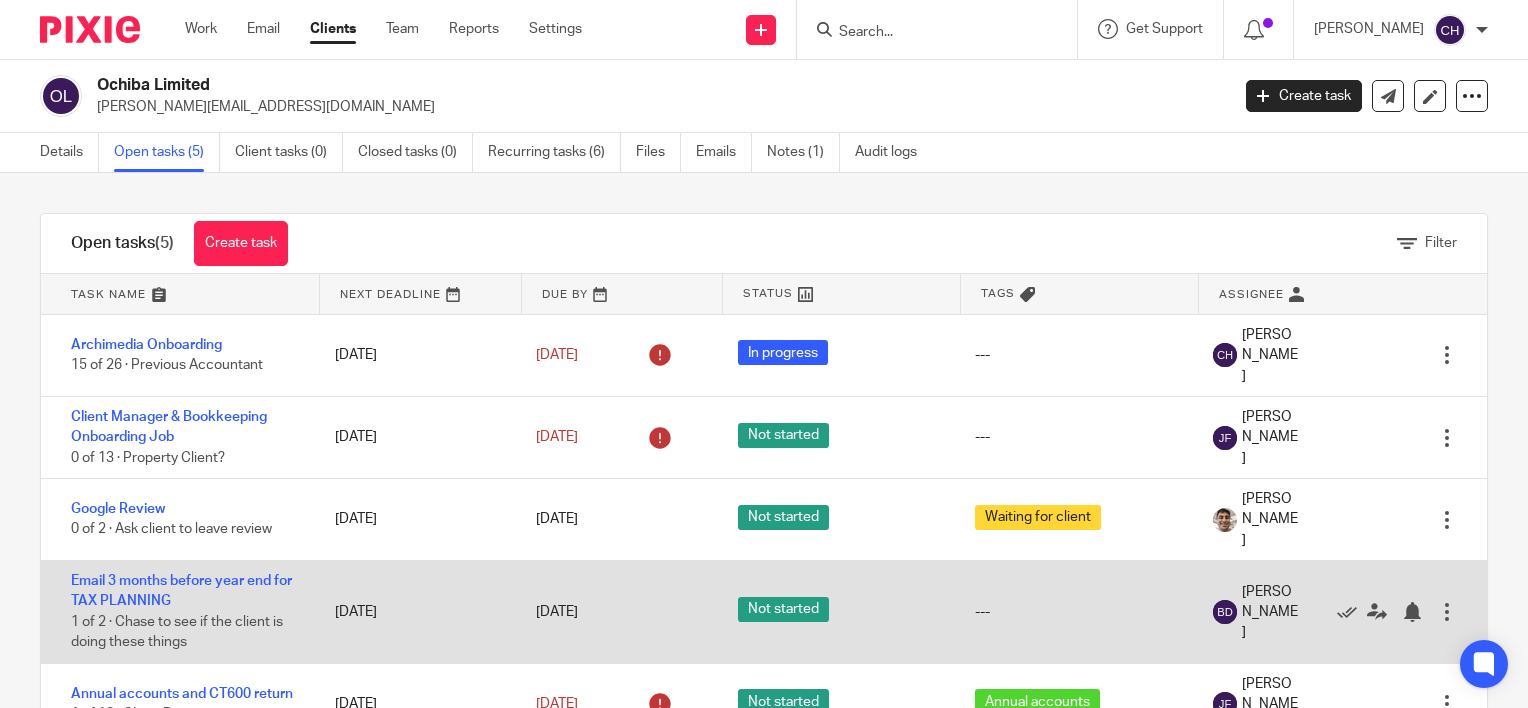 scroll, scrollTop: 0, scrollLeft: 0, axis: both 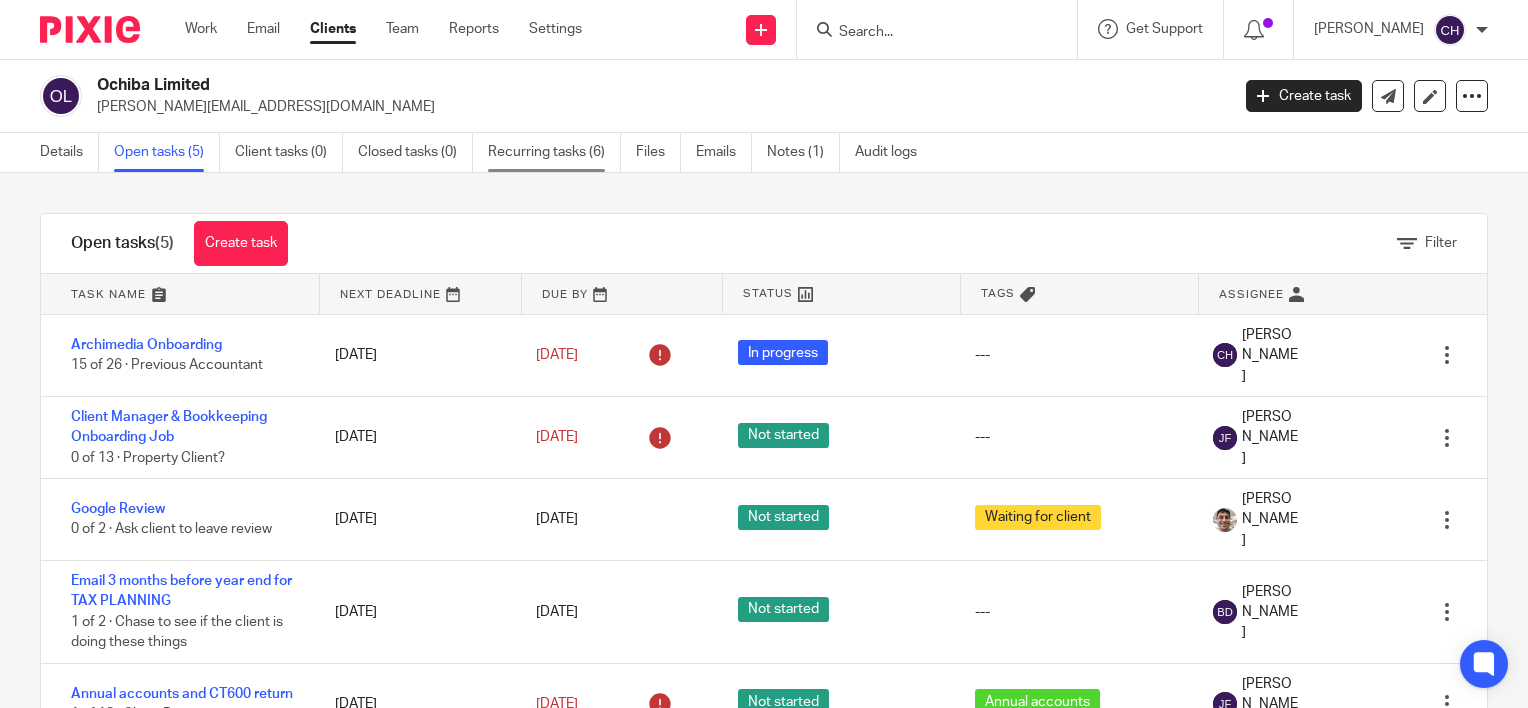 click on "Recurring tasks (6)" at bounding box center (554, 152) 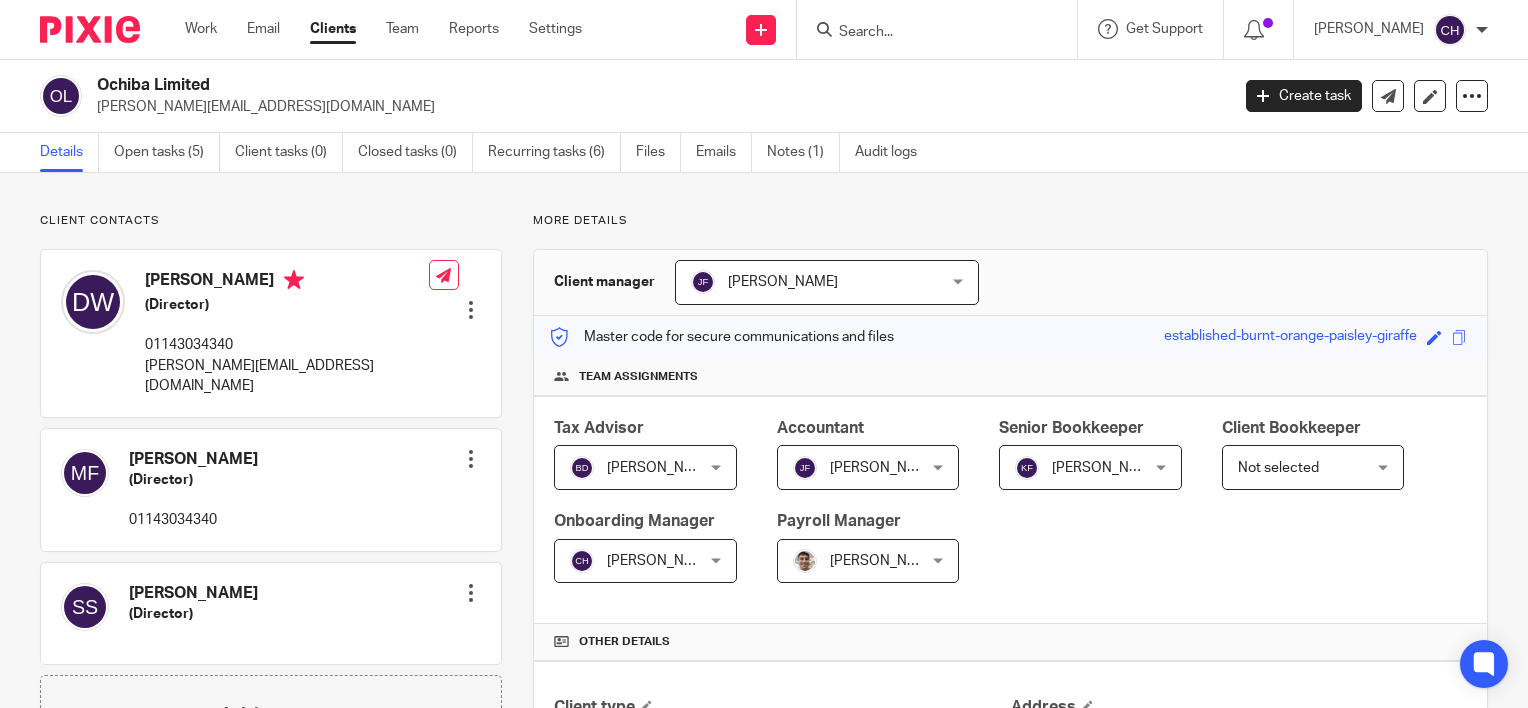 scroll, scrollTop: 0, scrollLeft: 0, axis: both 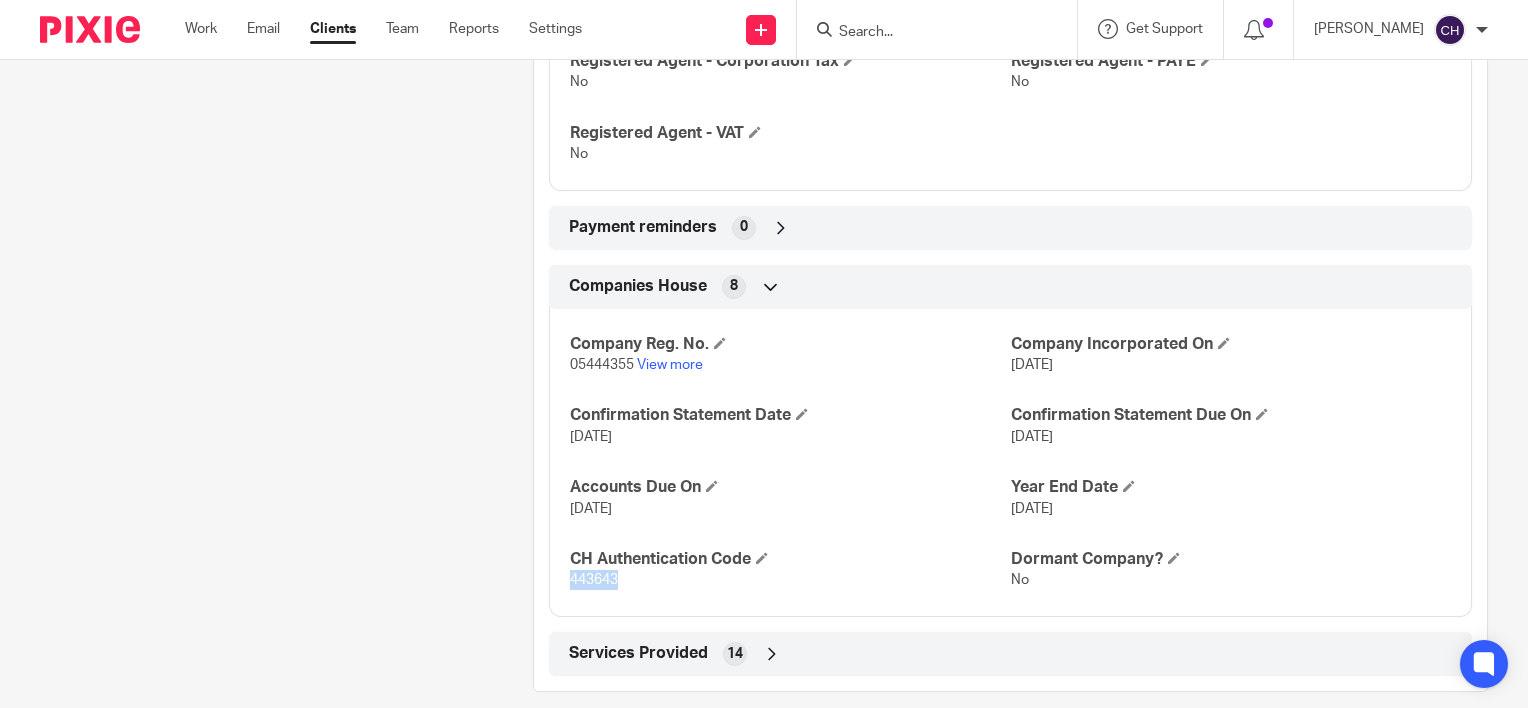 drag, startPoint x: 630, startPoint y: 584, endPoint x: 567, endPoint y: 583, distance: 63.007935 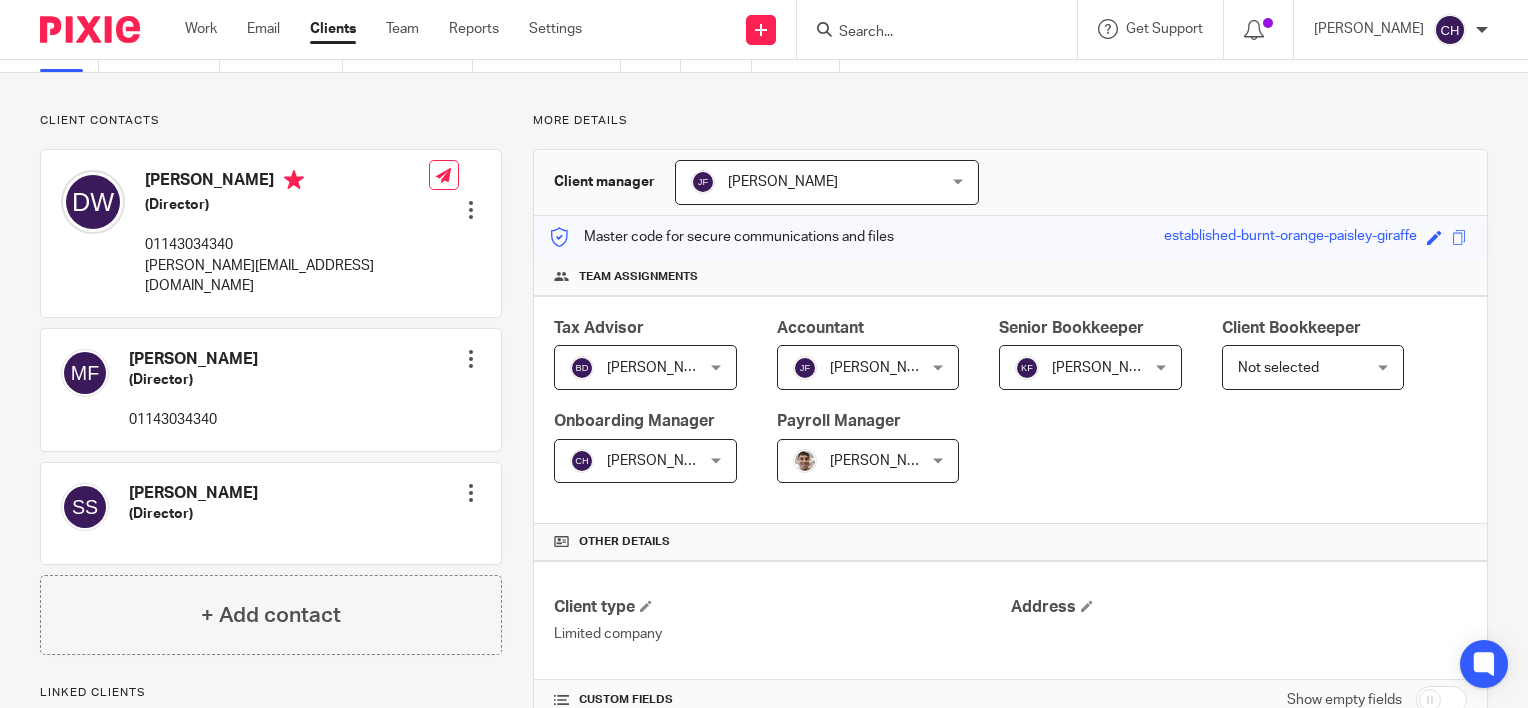 scroll, scrollTop: 0, scrollLeft: 0, axis: both 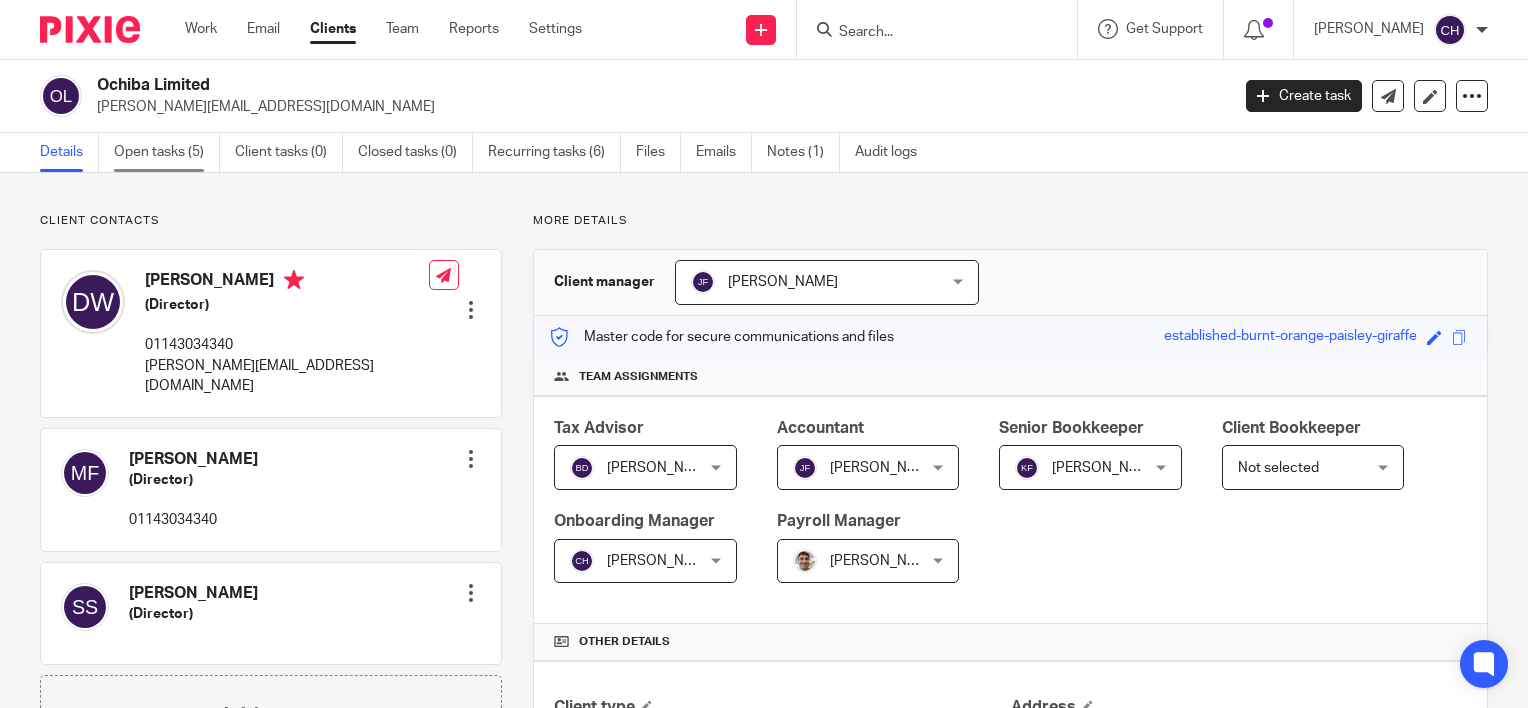 click on "Open tasks (5)" at bounding box center [167, 152] 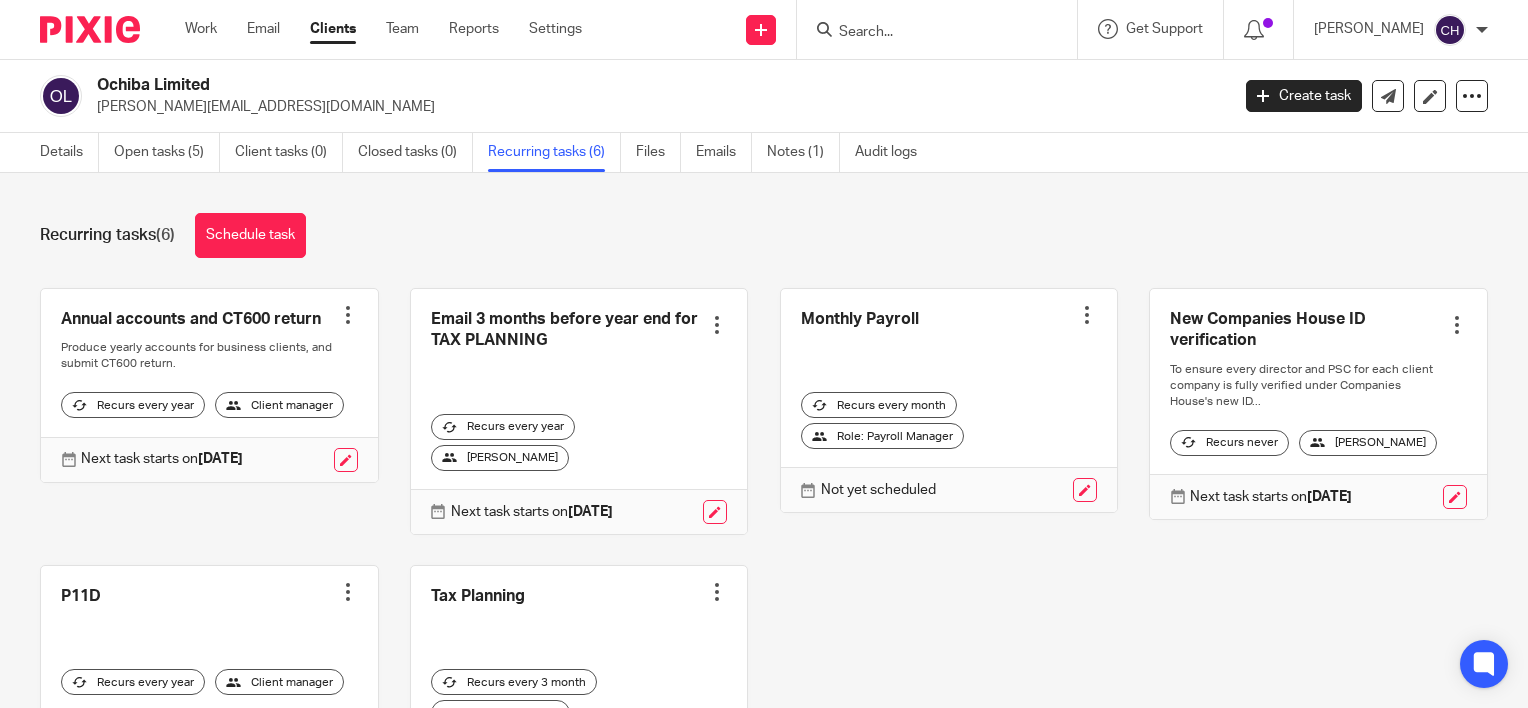 scroll, scrollTop: 0, scrollLeft: 0, axis: both 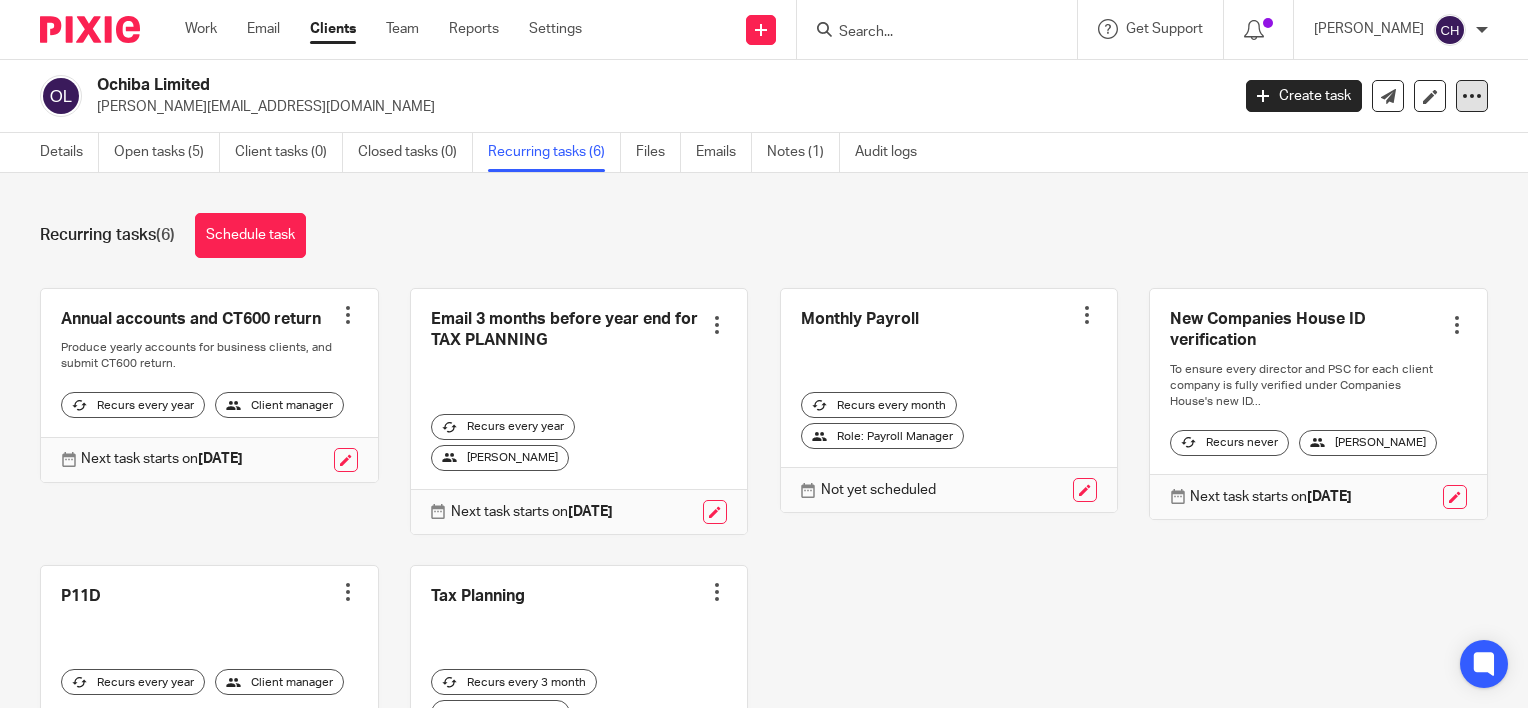 click at bounding box center (1472, 96) 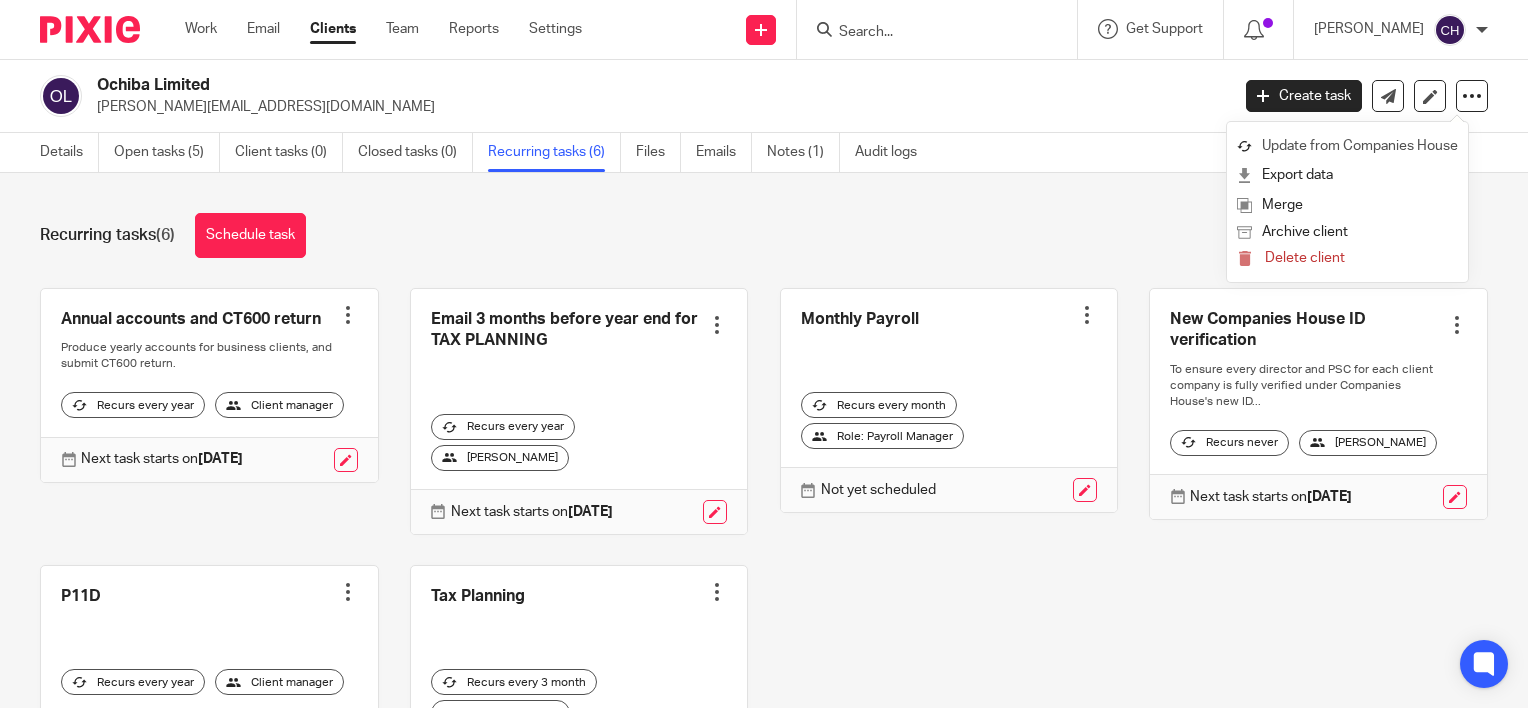 click on "Update from Companies House" at bounding box center (1347, 146) 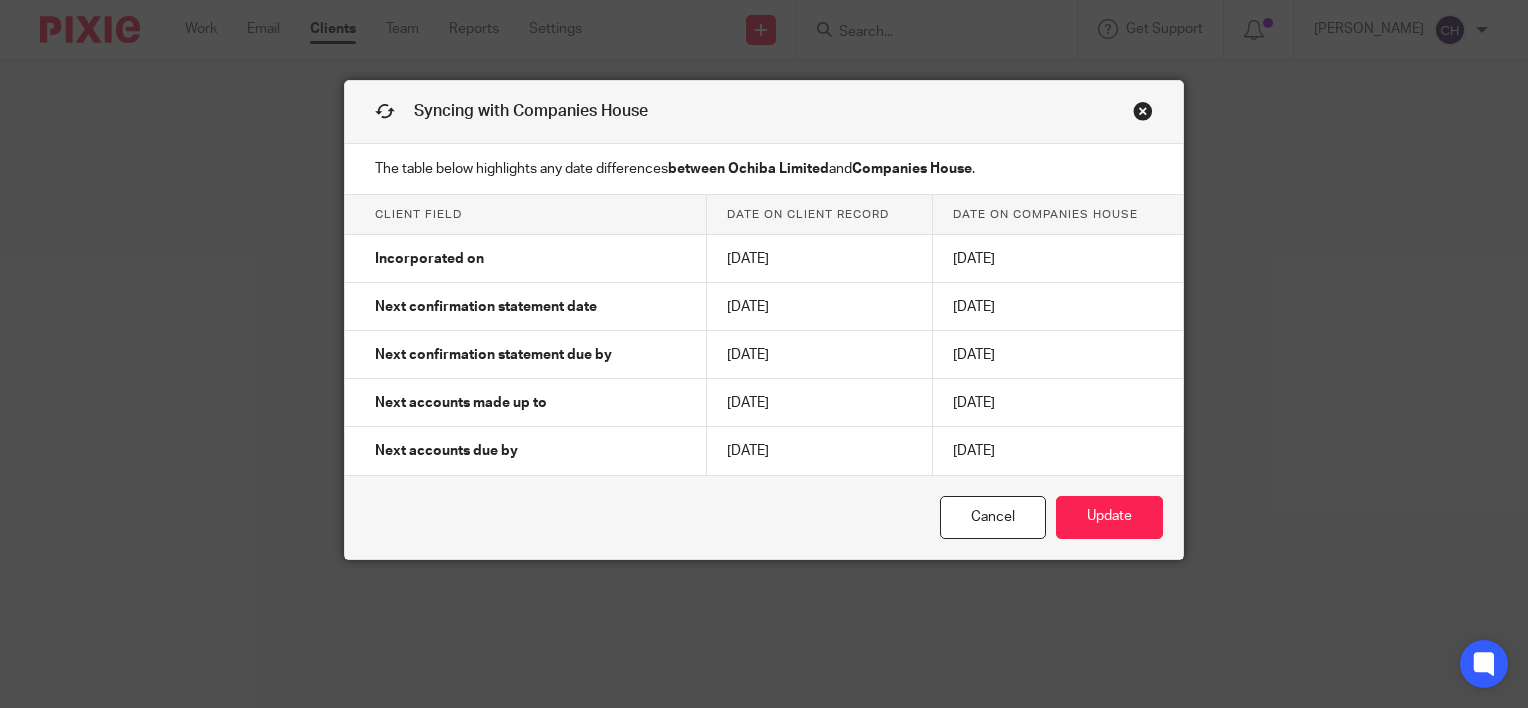 scroll, scrollTop: 0, scrollLeft: 0, axis: both 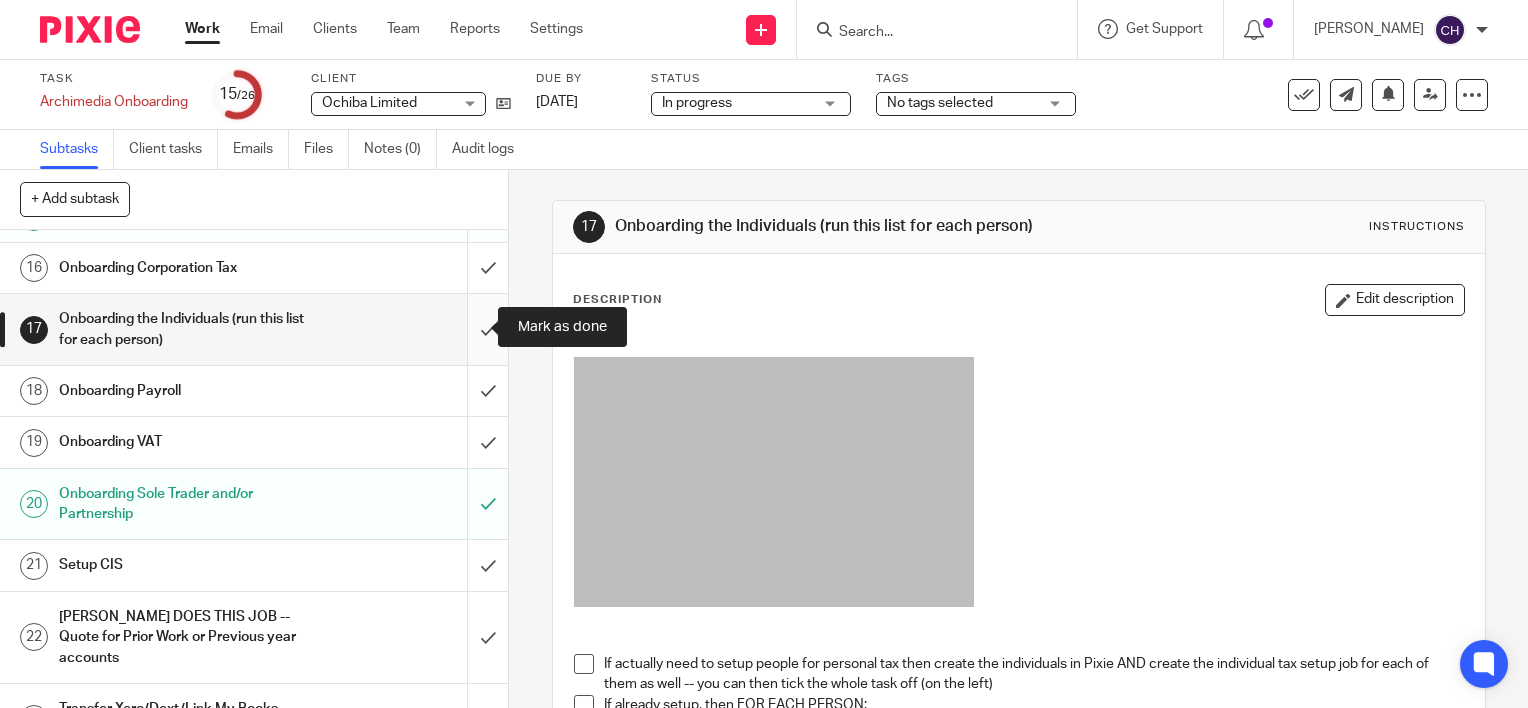 click at bounding box center [254, 329] 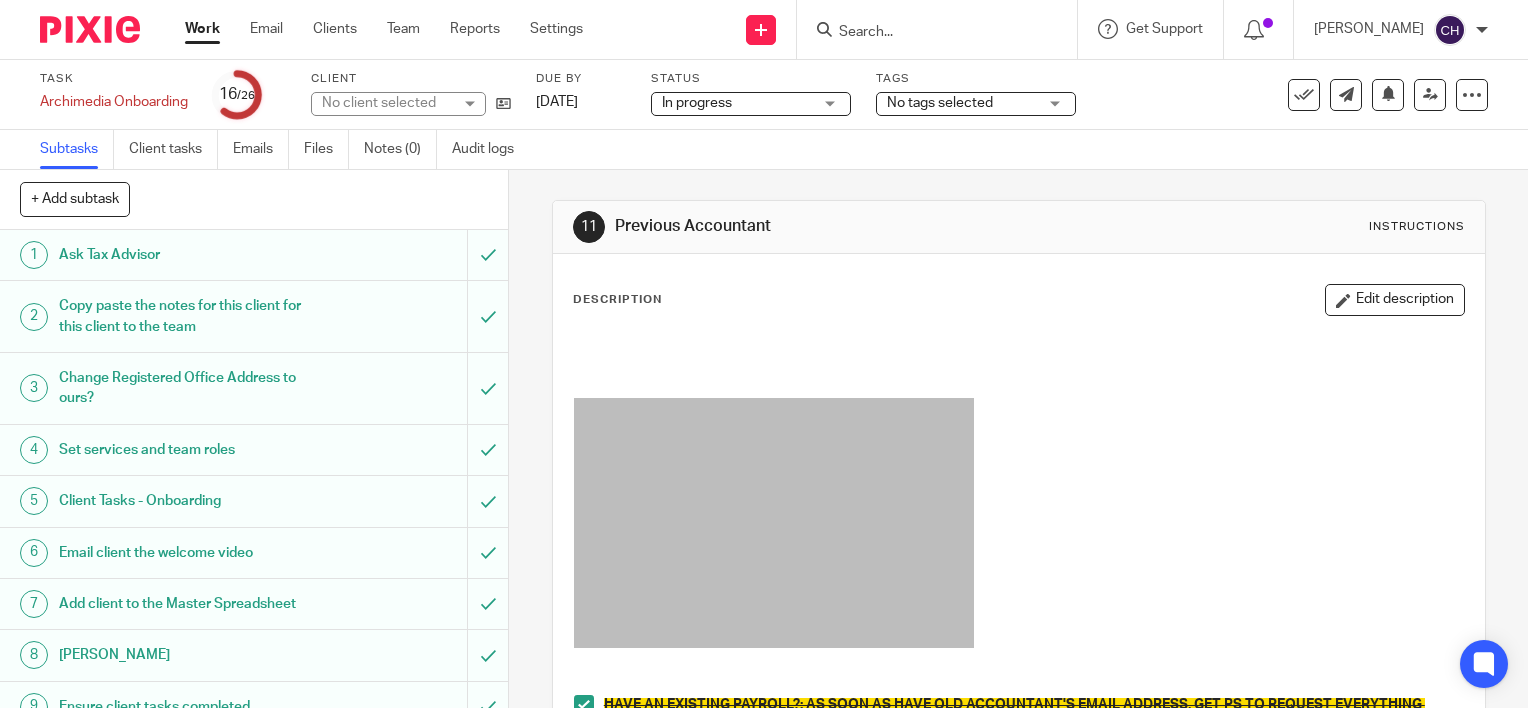 scroll, scrollTop: 0, scrollLeft: 0, axis: both 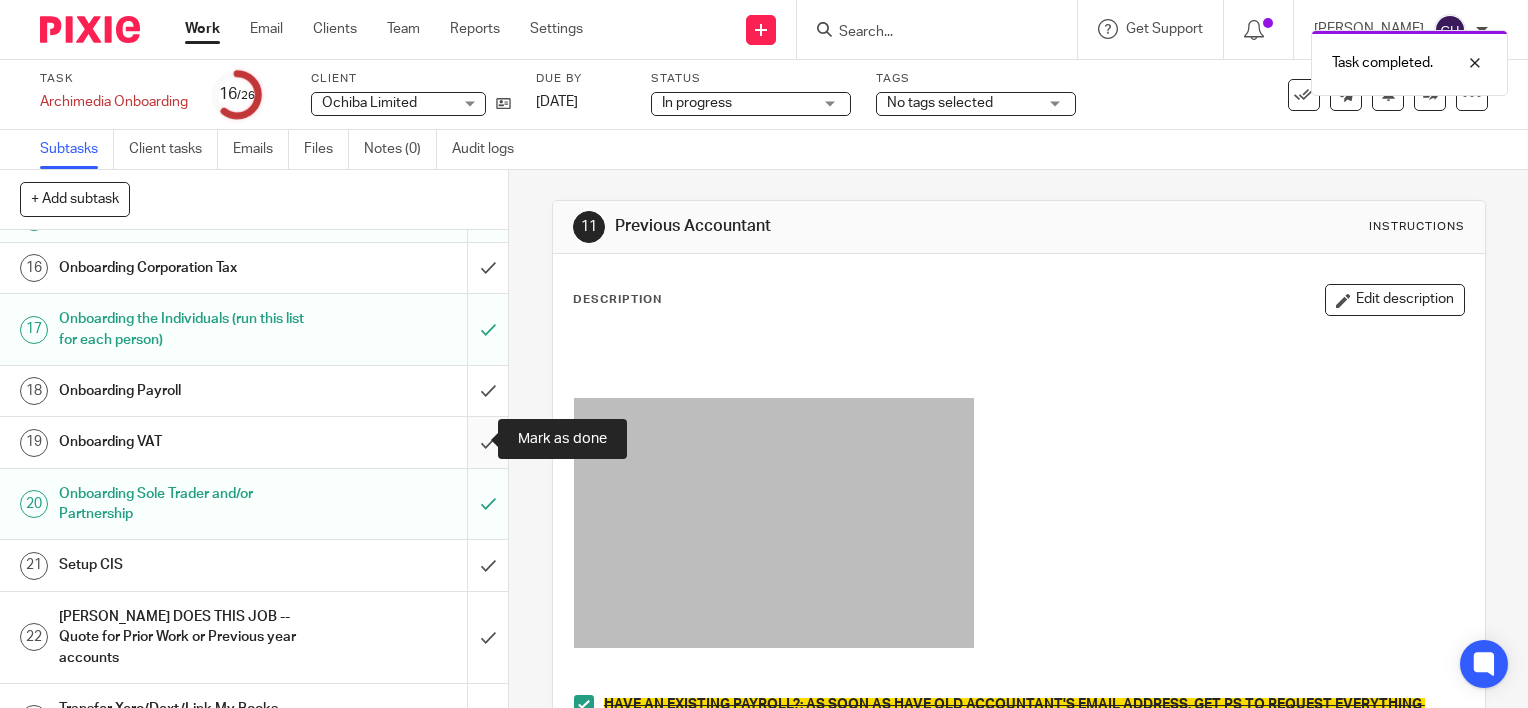 click at bounding box center [254, 442] 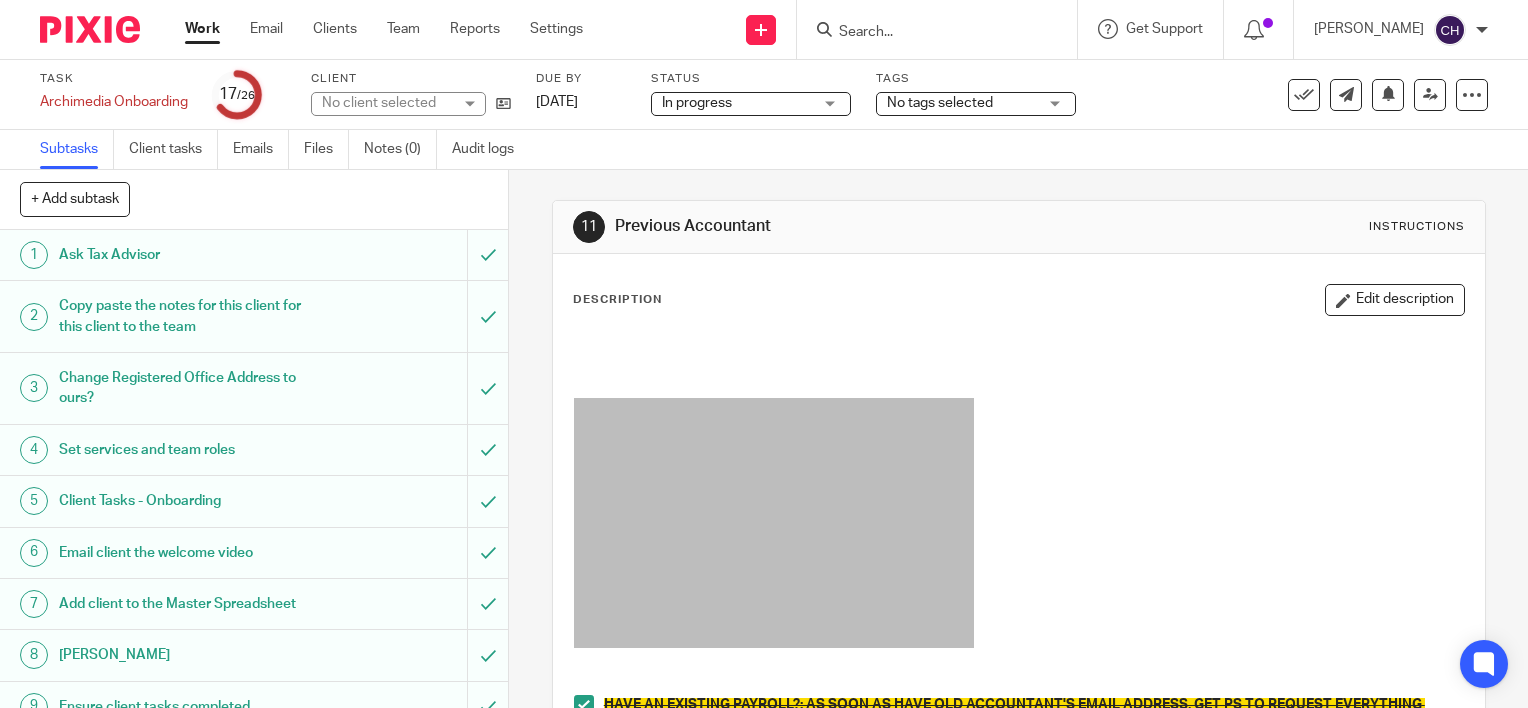 scroll, scrollTop: 0, scrollLeft: 0, axis: both 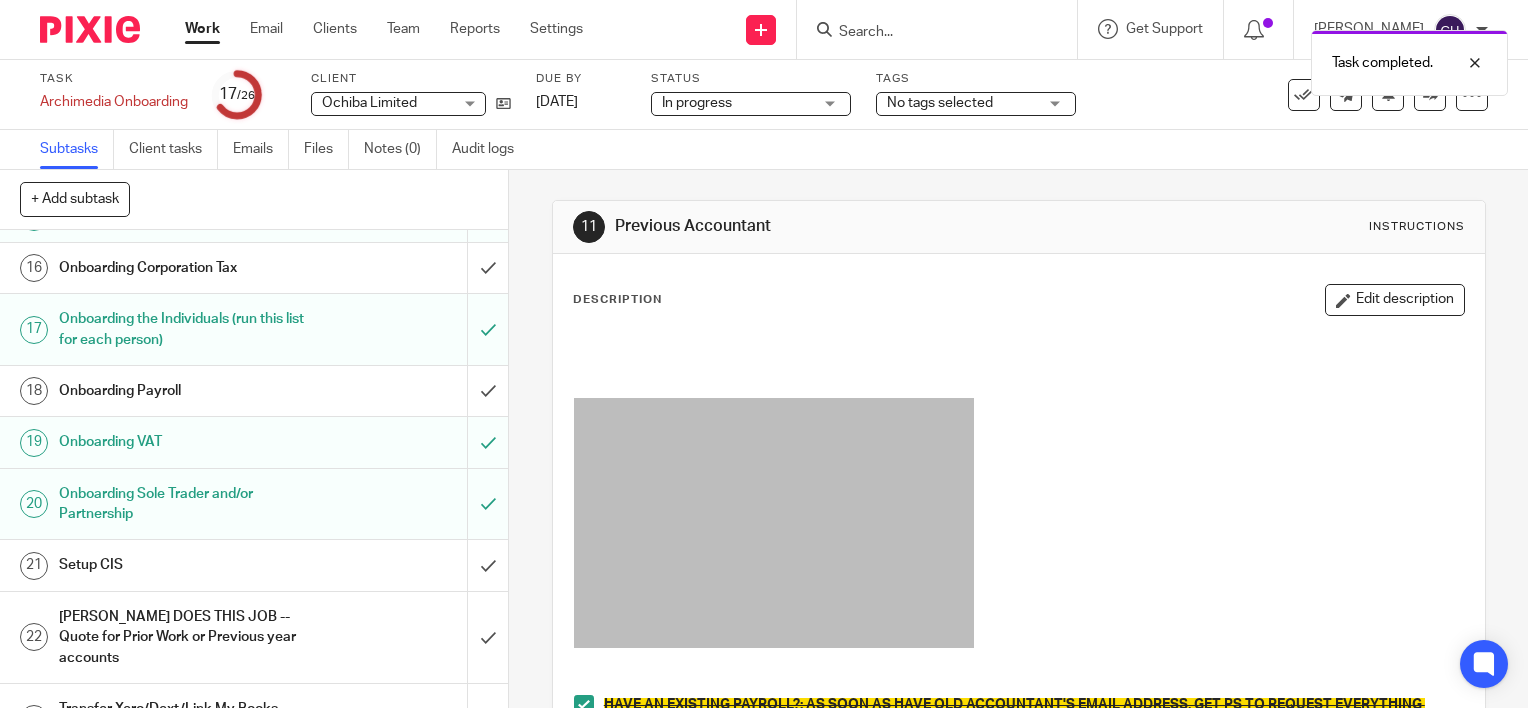 click on "Onboarding Payroll" at bounding box center (188, 391) 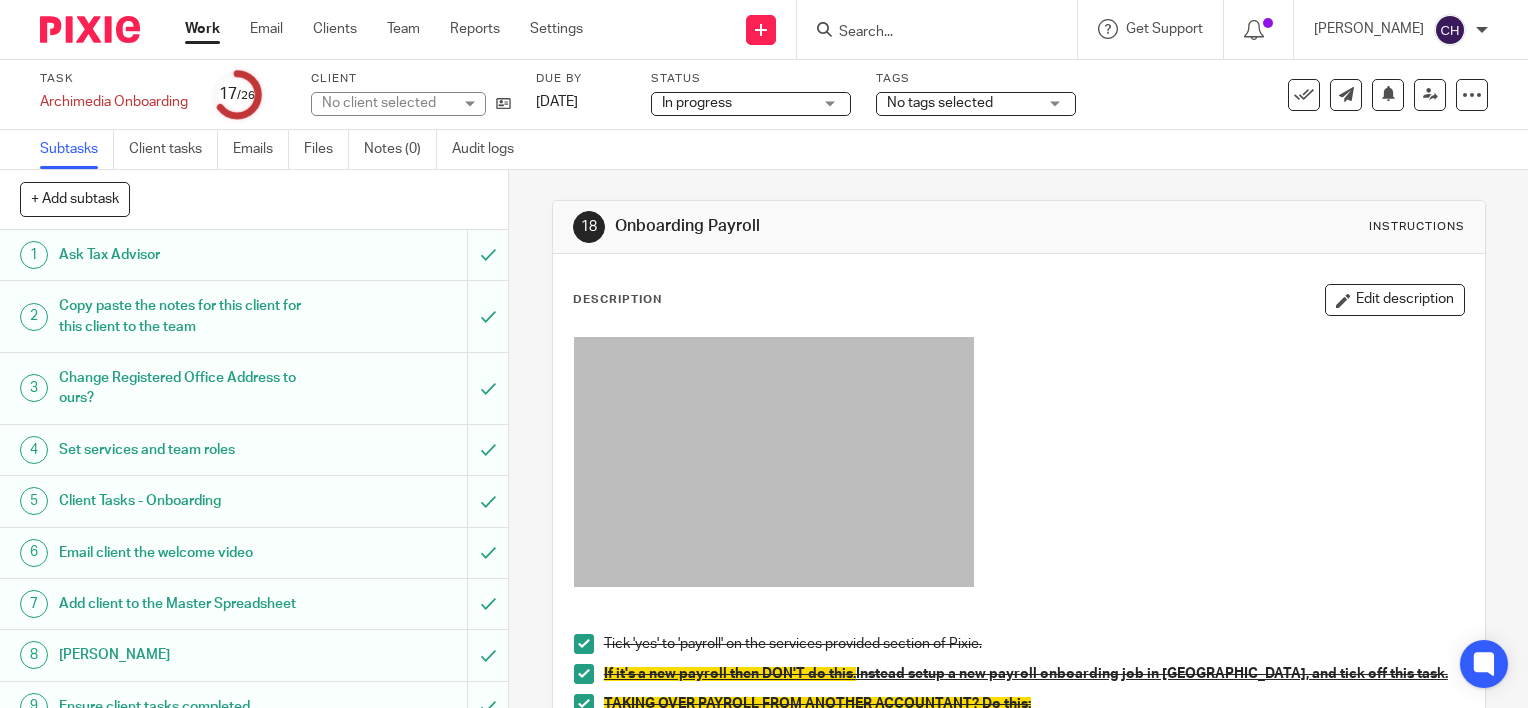 scroll, scrollTop: 0, scrollLeft: 0, axis: both 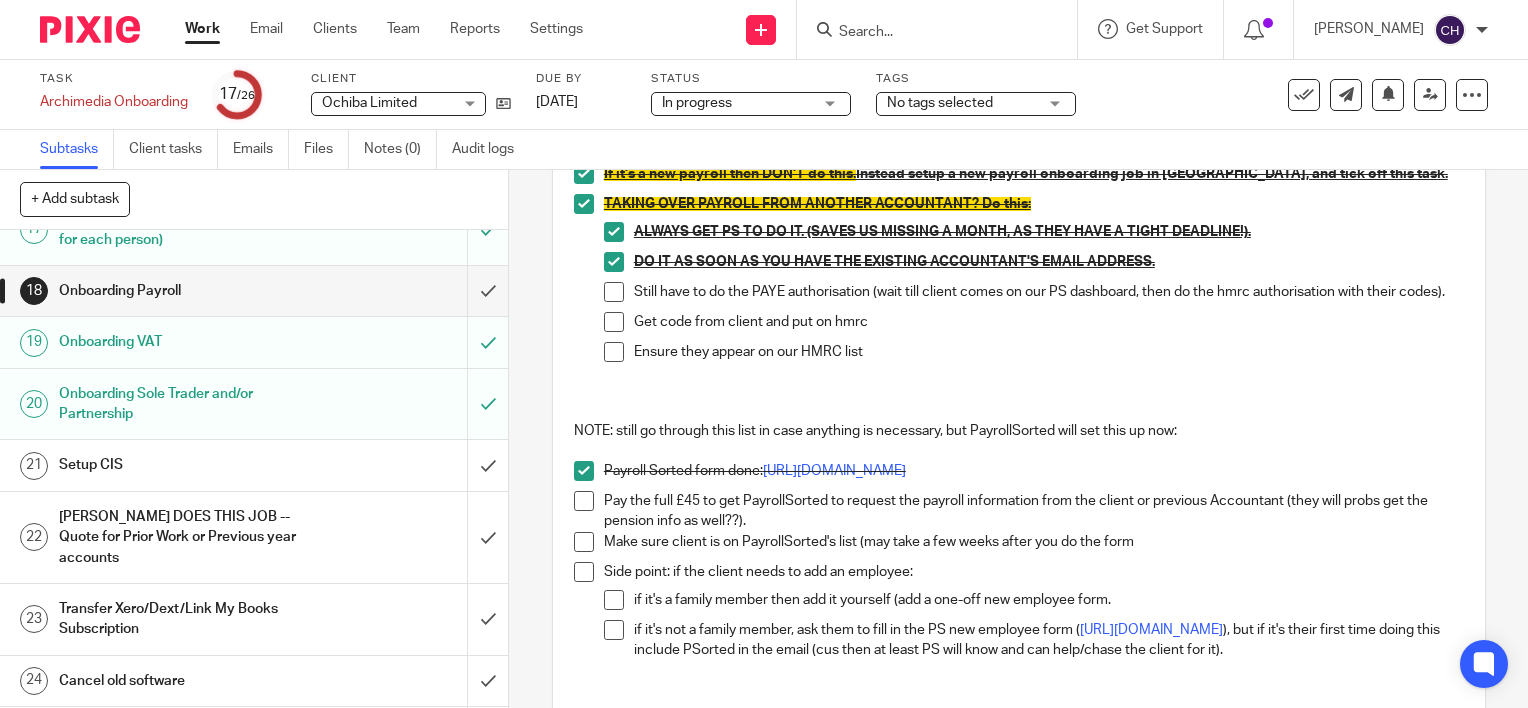 click on "Setup CIS" at bounding box center (188, 465) 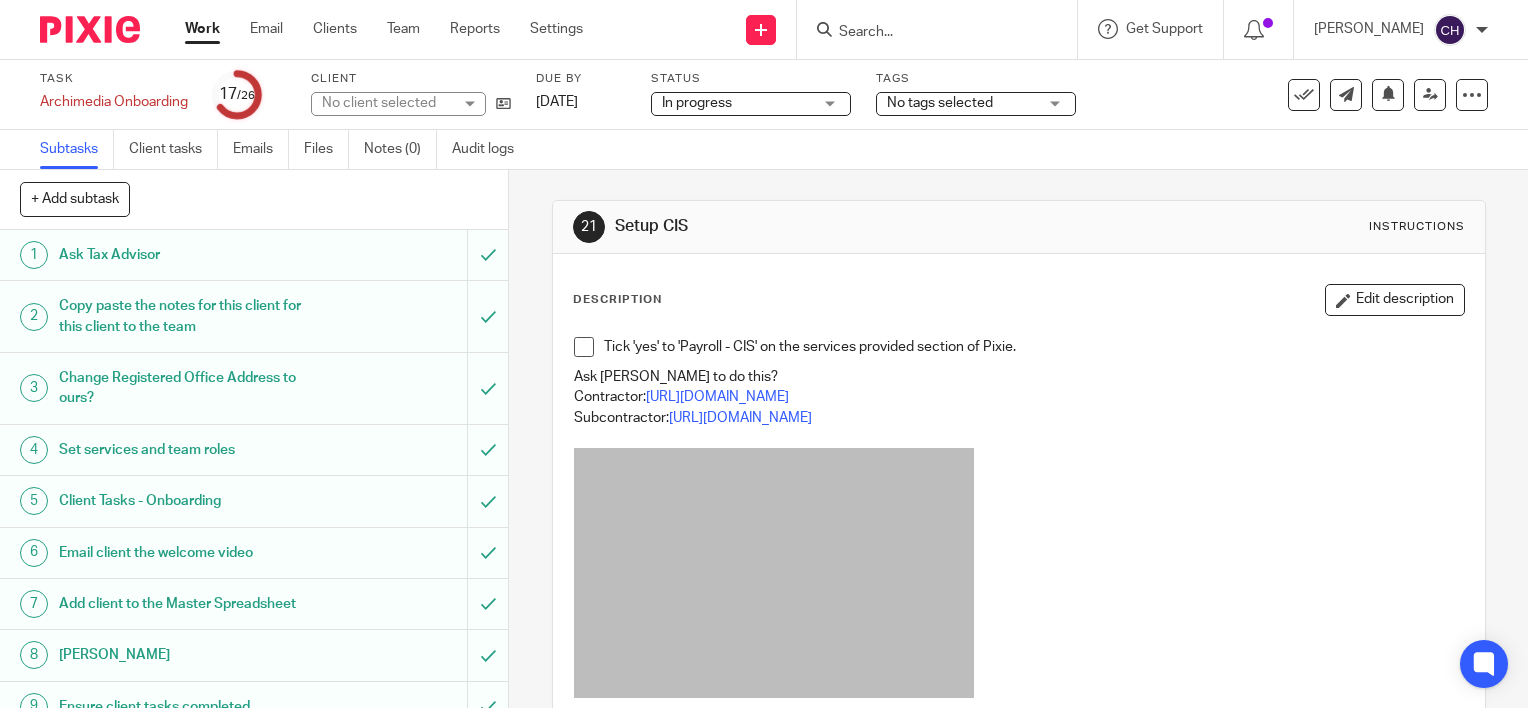 scroll, scrollTop: 0, scrollLeft: 0, axis: both 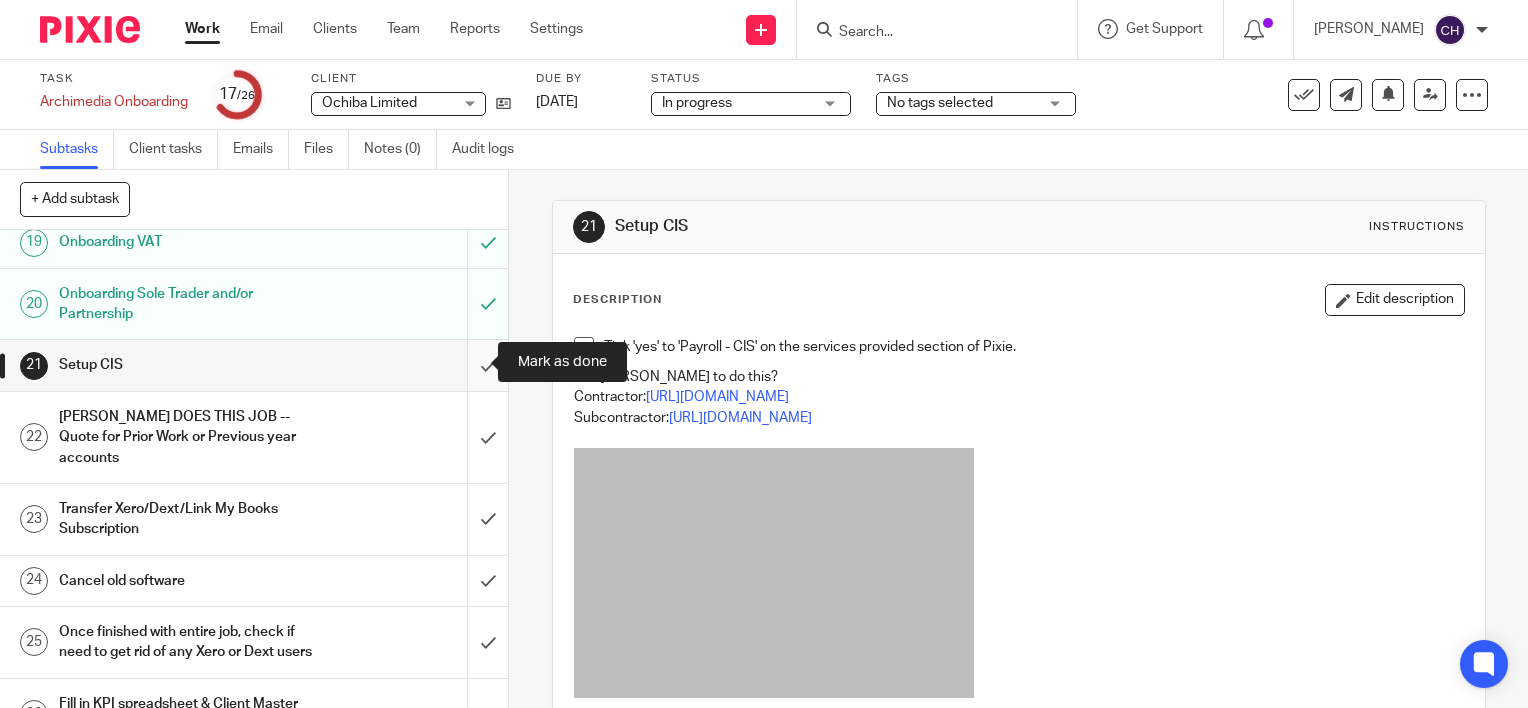 click at bounding box center (254, 365) 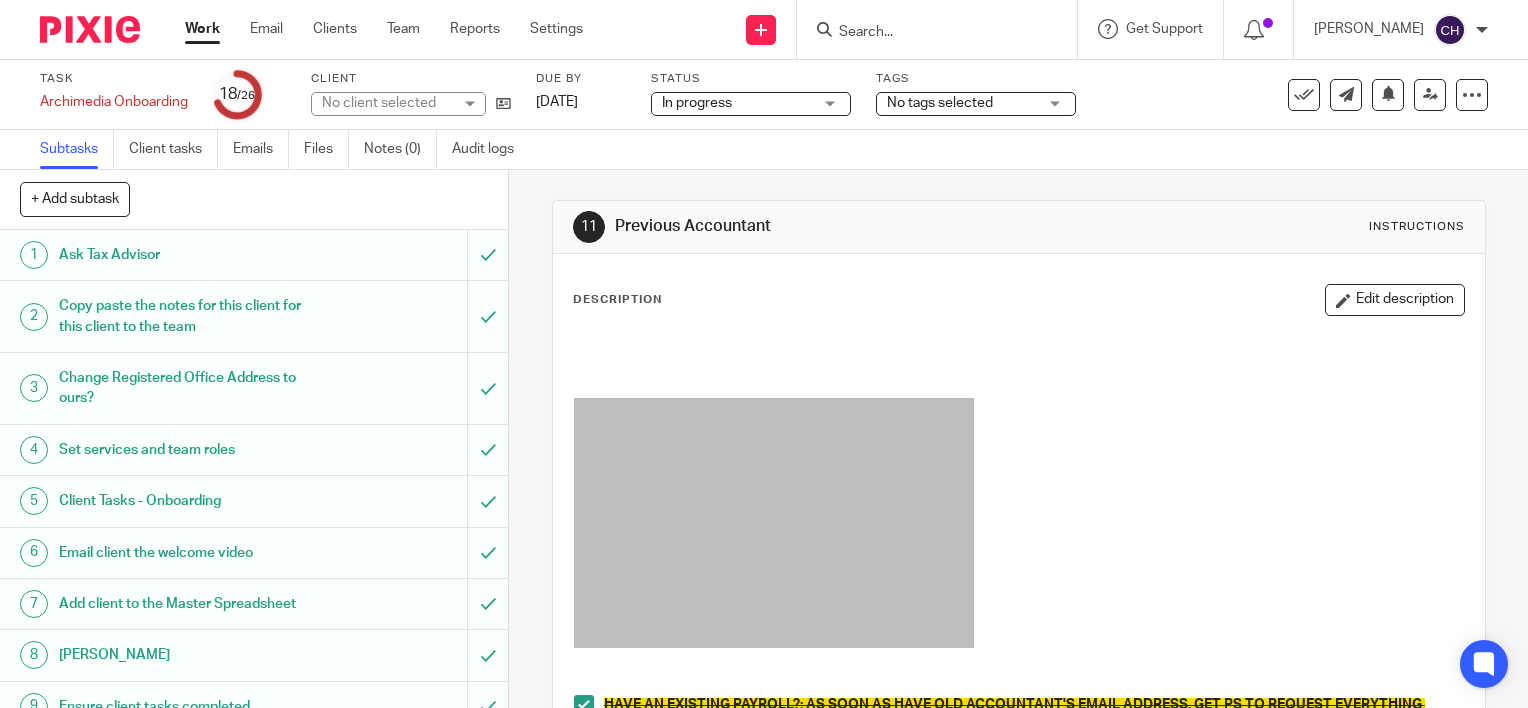 scroll, scrollTop: 0, scrollLeft: 0, axis: both 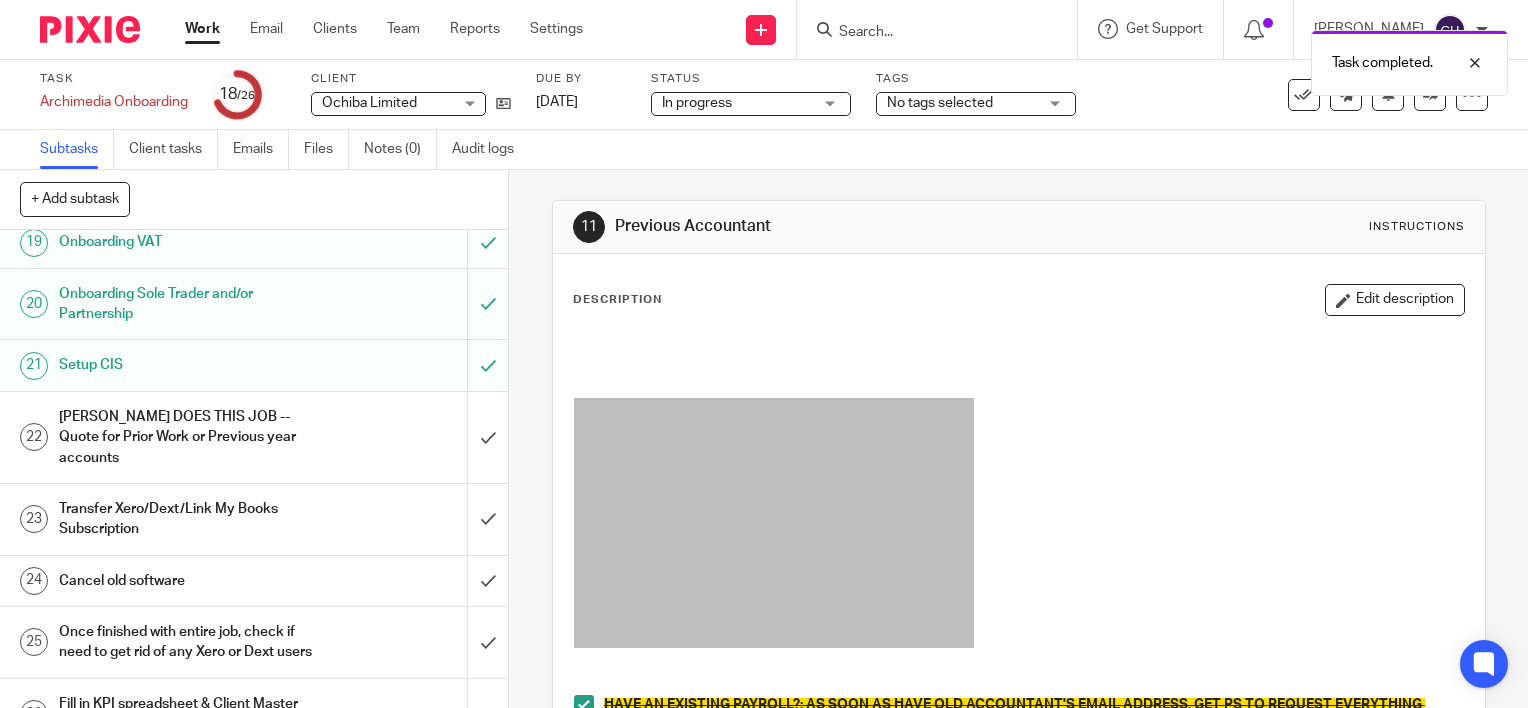 click on "CHRIS DOES THIS JOB -- Quote for Prior Work or Previous year accounts" at bounding box center [188, 437] 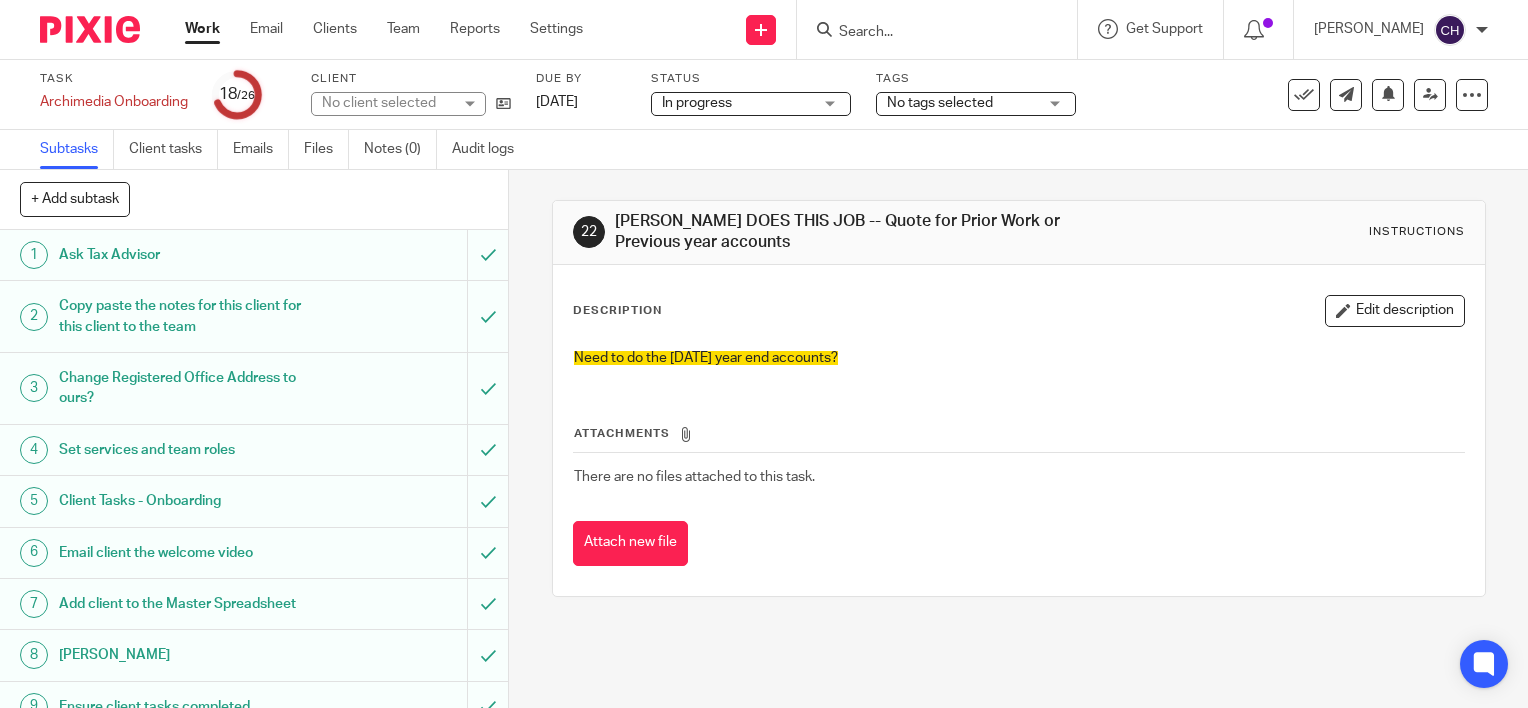 scroll, scrollTop: 0, scrollLeft: 0, axis: both 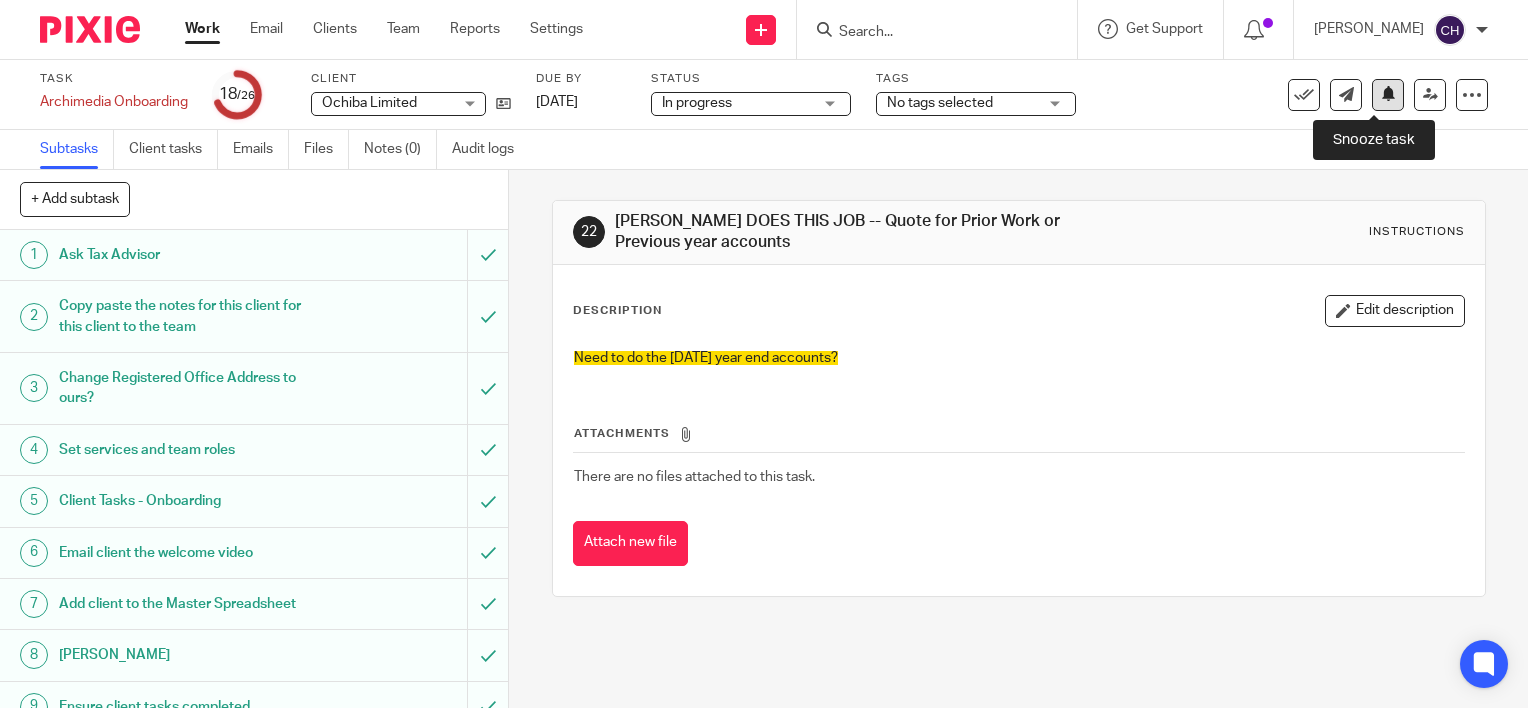 click at bounding box center (1388, 93) 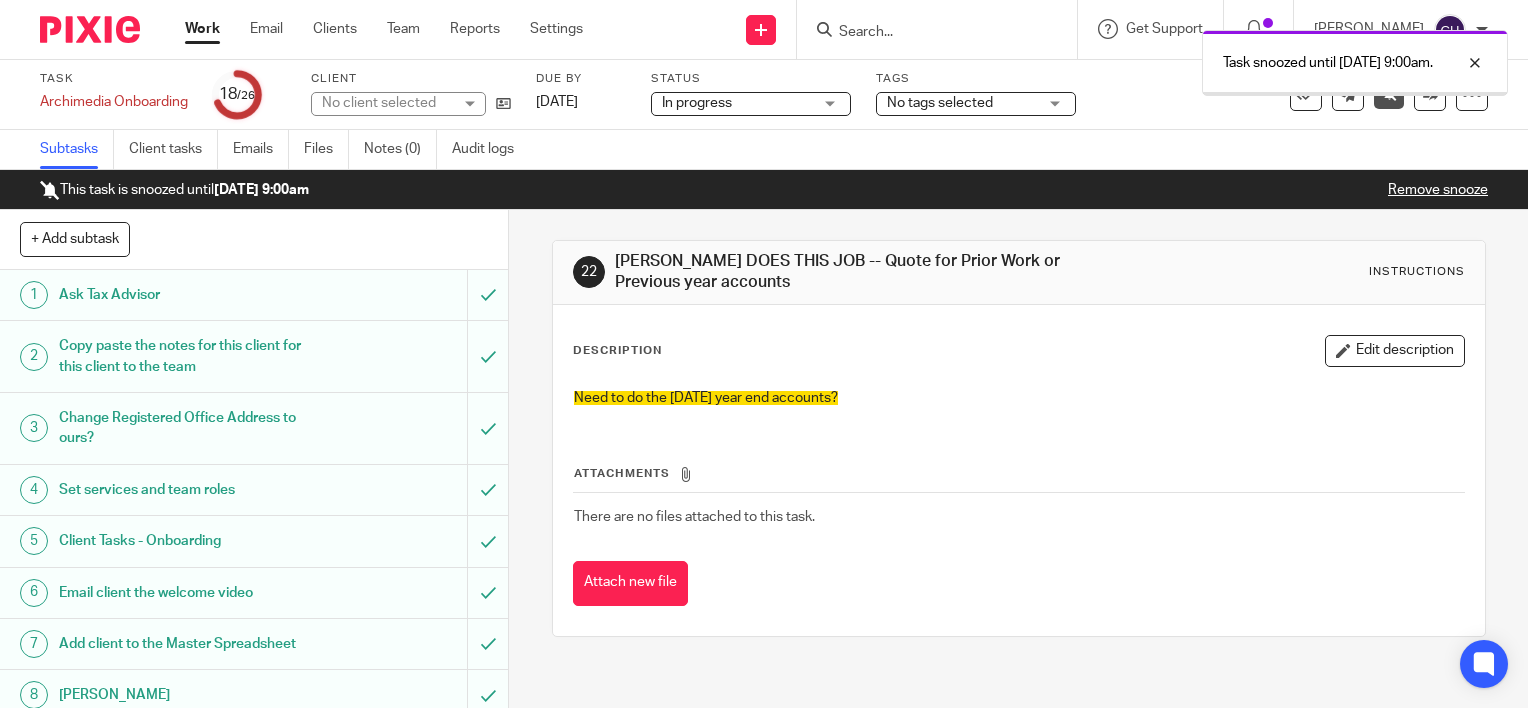 scroll, scrollTop: 0, scrollLeft: 0, axis: both 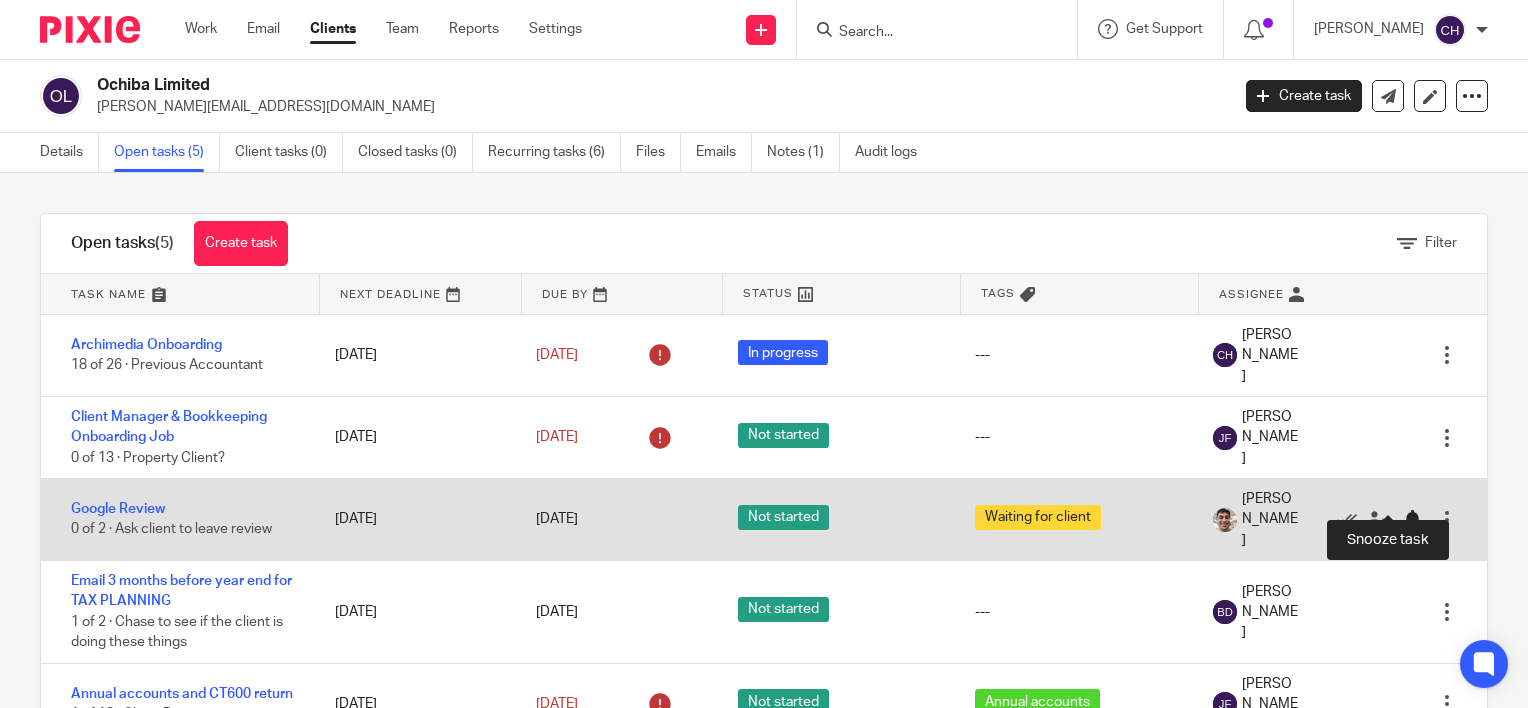 click at bounding box center (1412, 520) 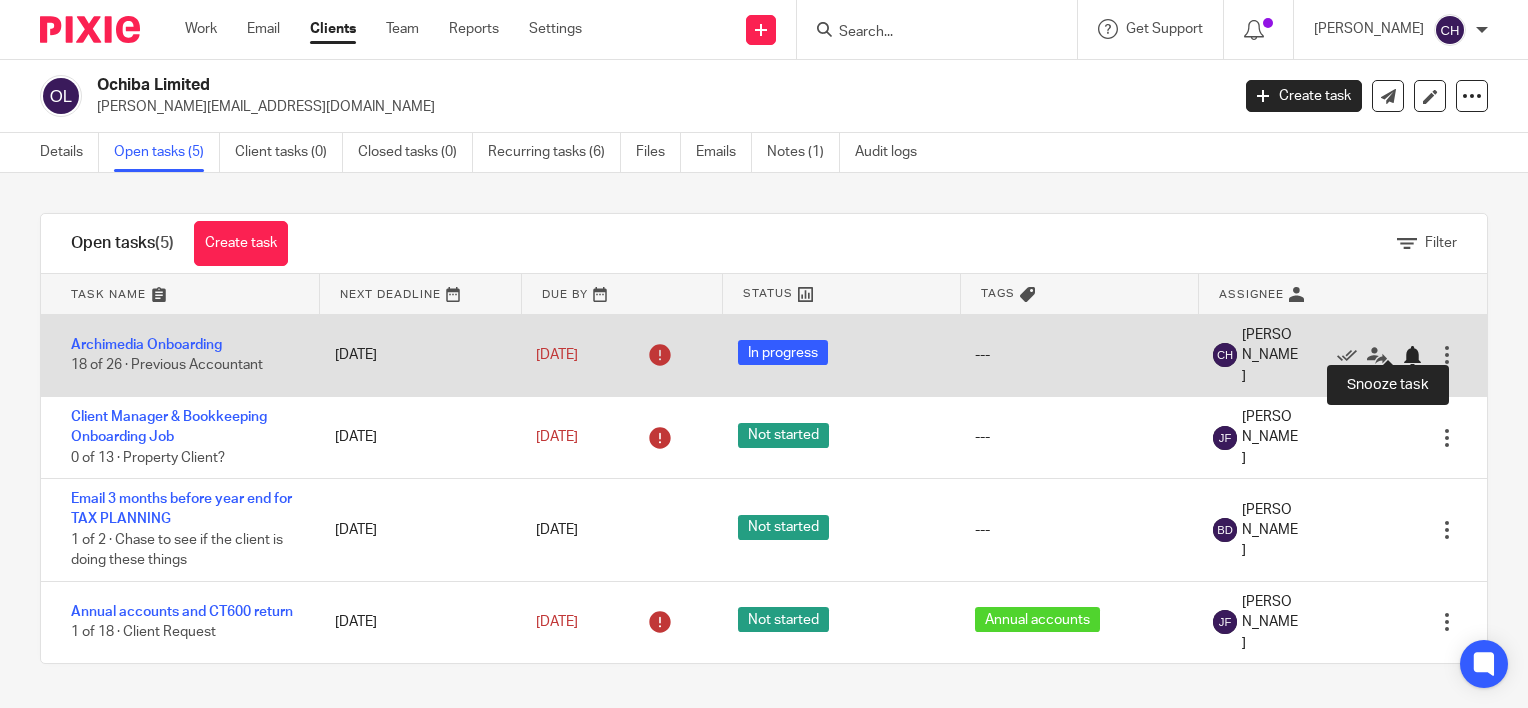 click at bounding box center (1412, 356) 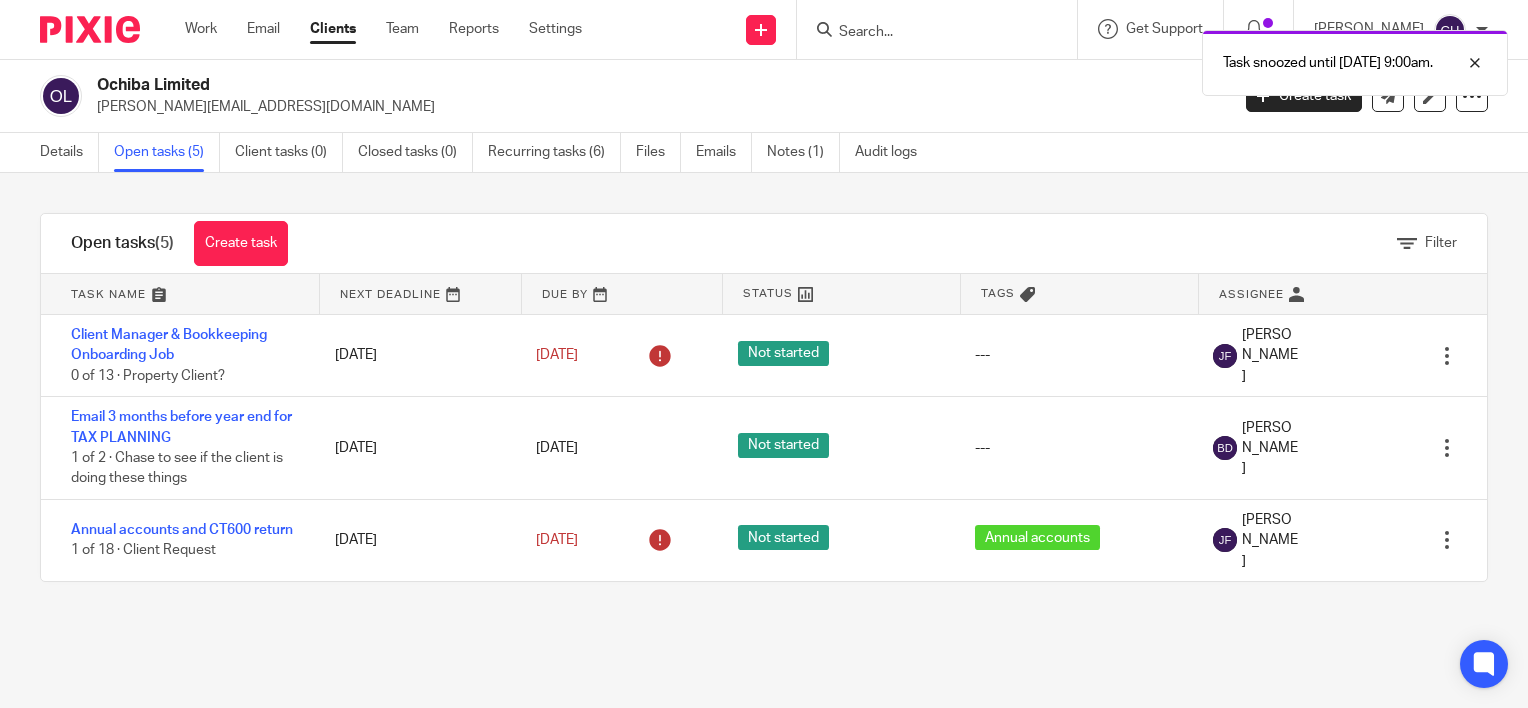 click on "Filter tasks
Only show tasks matching all of these conditions
1
Task name
Is
Is
Is
Is not
is
2
Task template
Is any
Is any
Is any
Is not
is_any
Any
Any
Any
Custom tasks
1-monthly Financial Coaching Session 2025-03-17
AML" at bounding box center [764, 417] 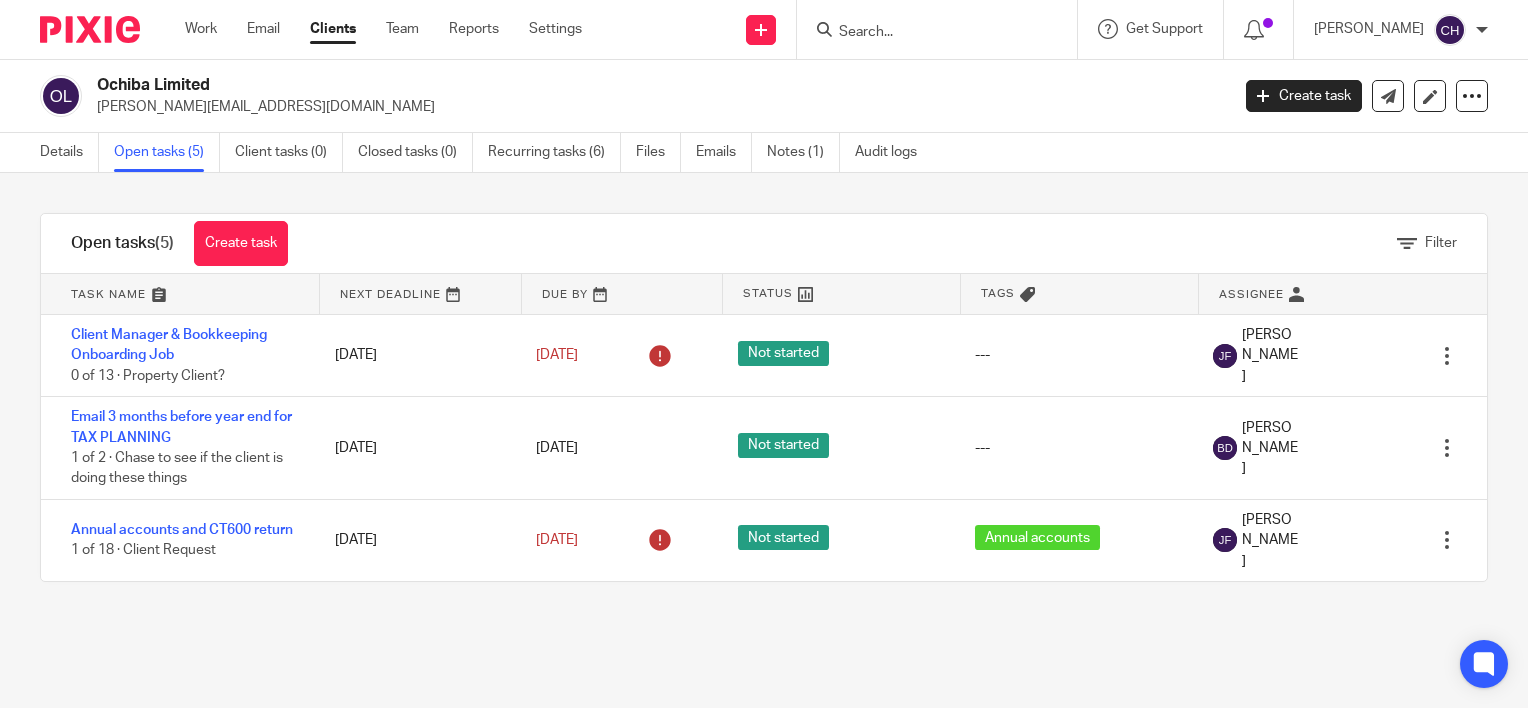click at bounding box center [90, 29] 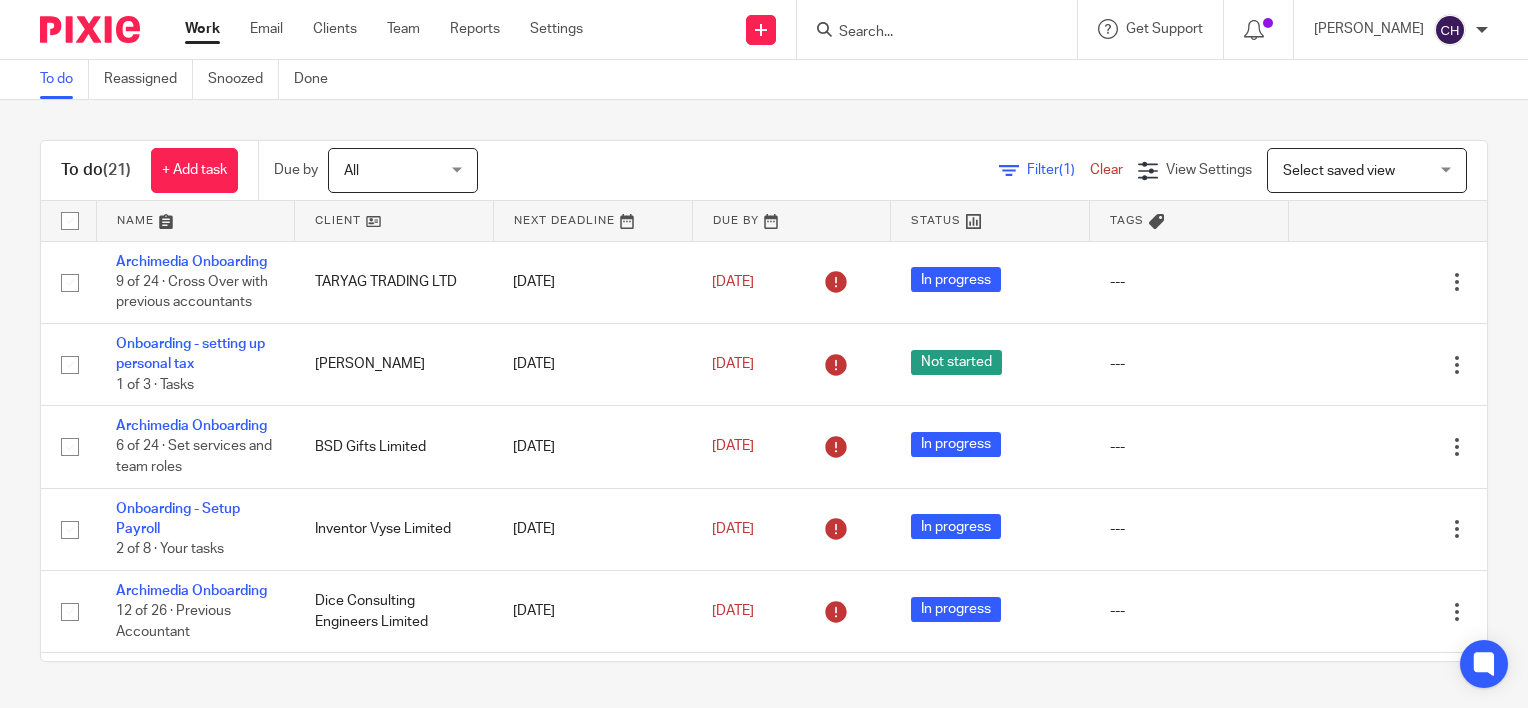 scroll, scrollTop: 0, scrollLeft: 0, axis: both 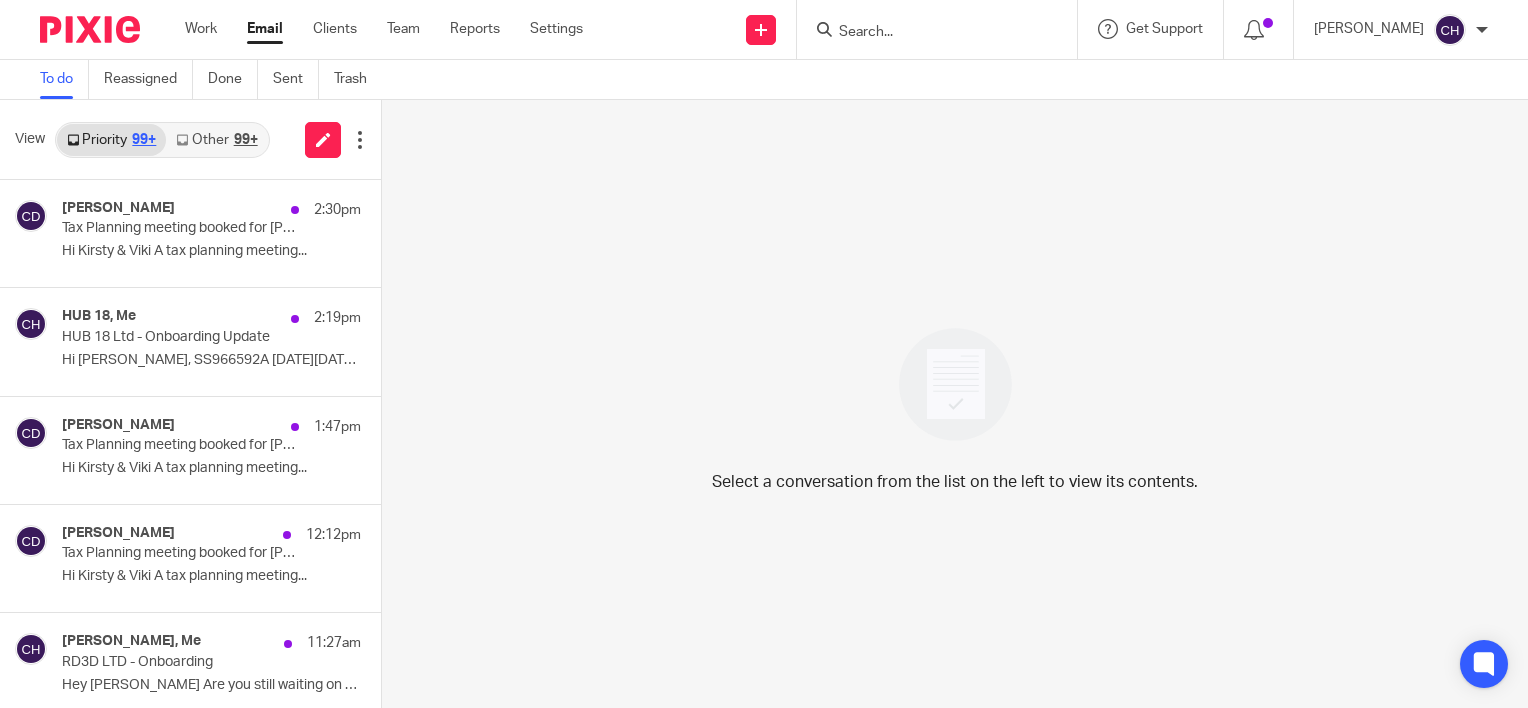 click at bounding box center (937, 29) 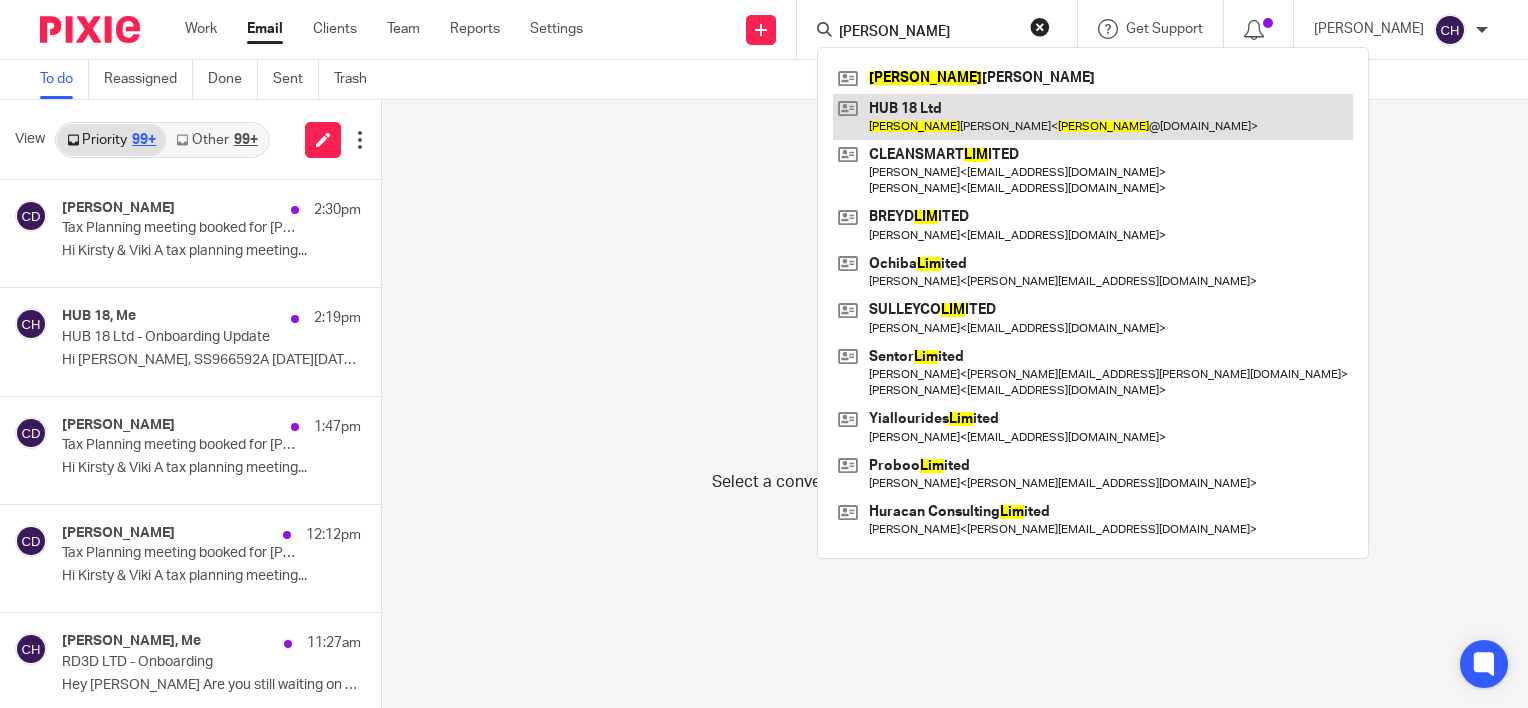 type on "liam" 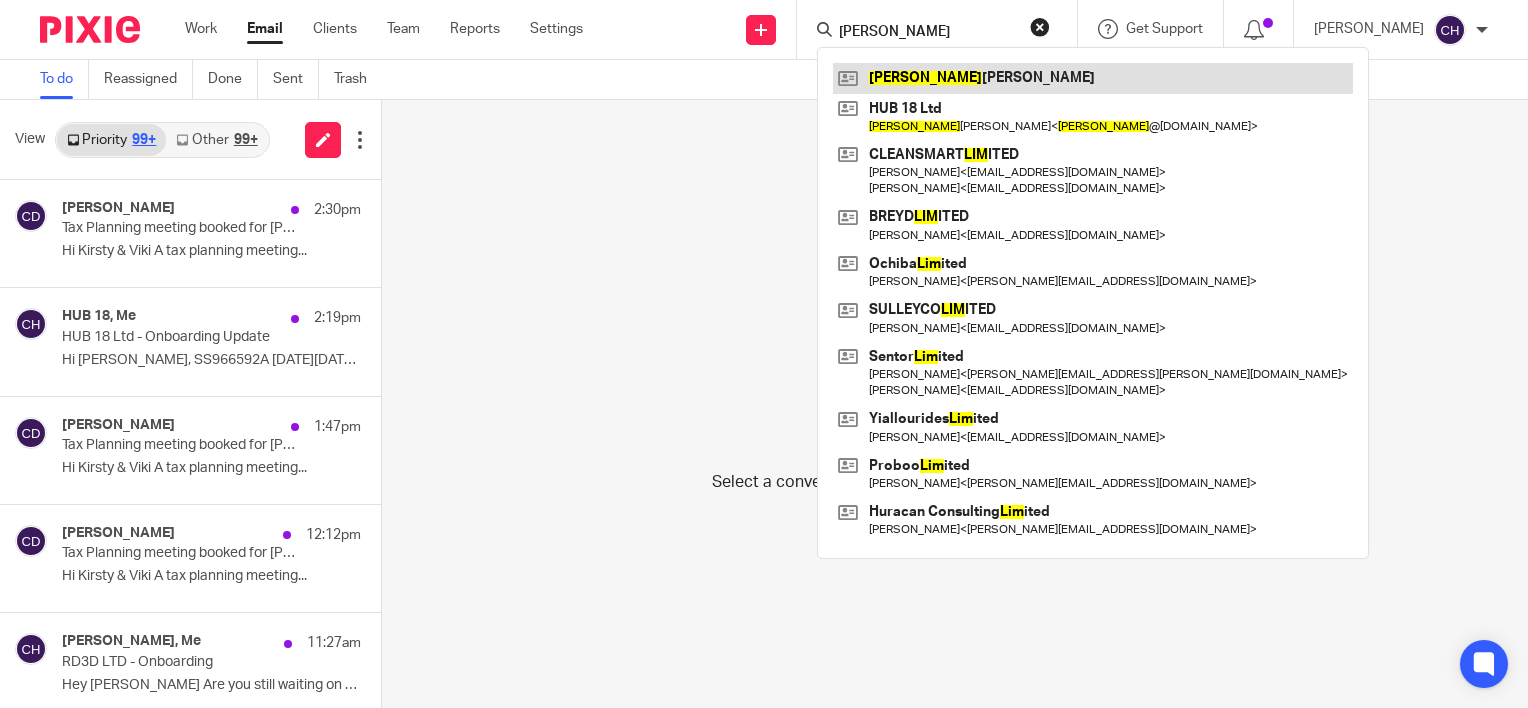 click at bounding box center (1093, 78) 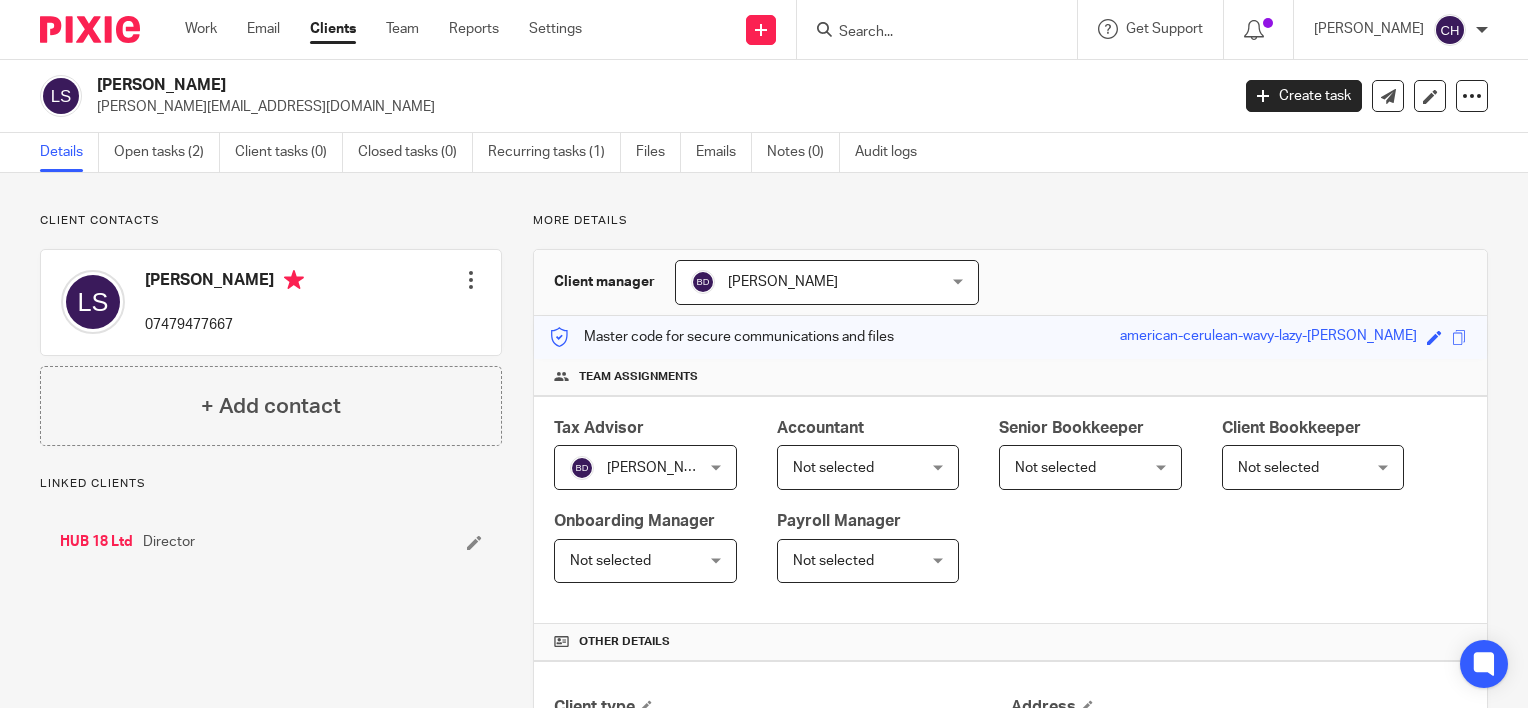 scroll, scrollTop: 0, scrollLeft: 0, axis: both 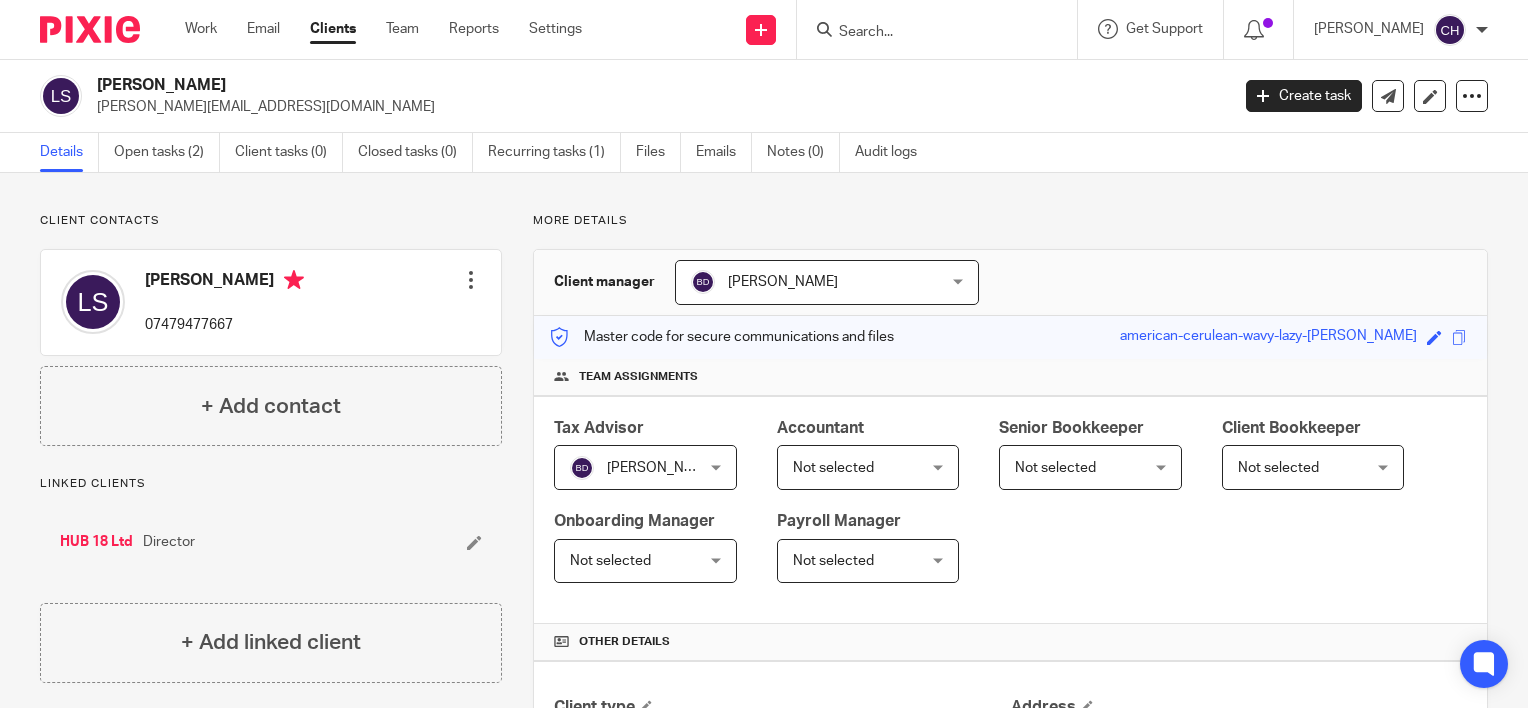 click on "Not selected
Not selected" at bounding box center [868, 467] 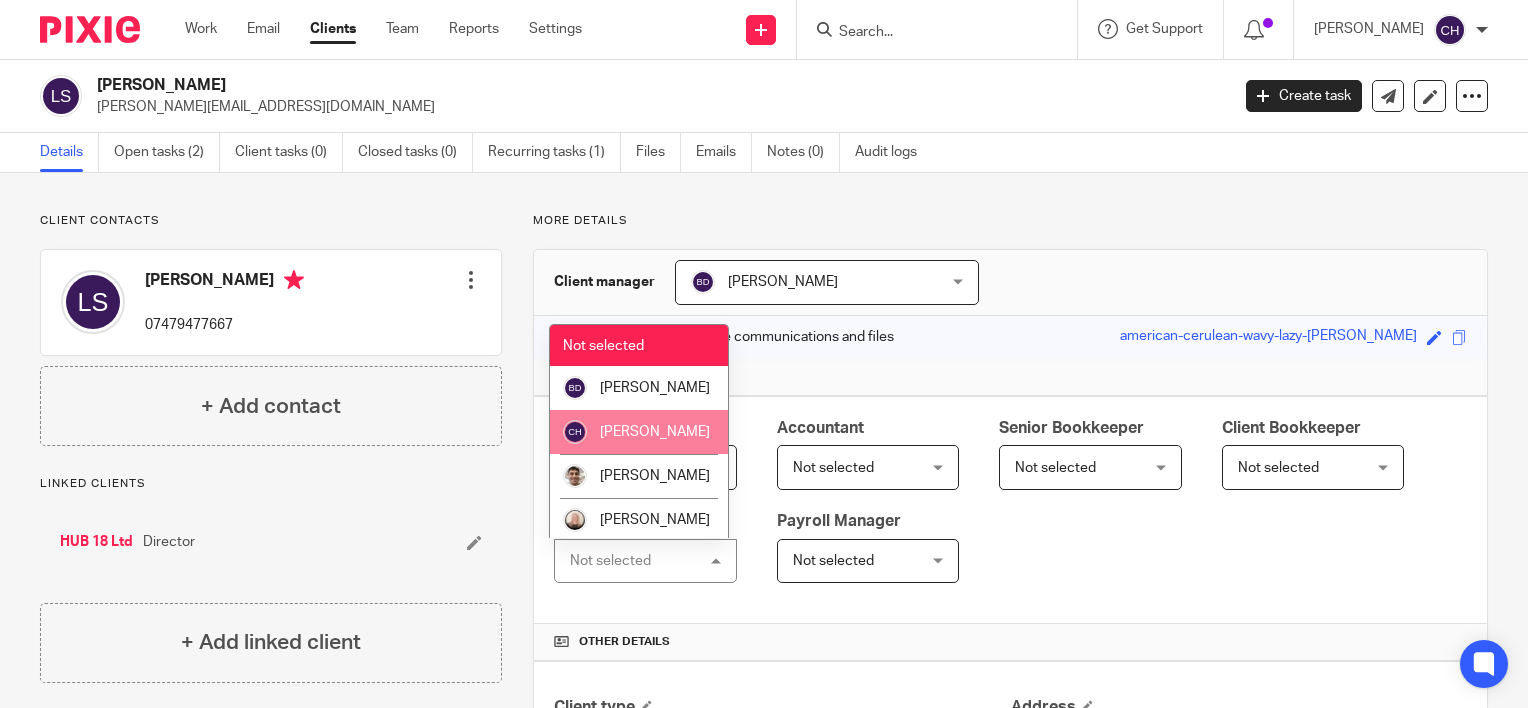 click on "[PERSON_NAME]" at bounding box center [639, 432] 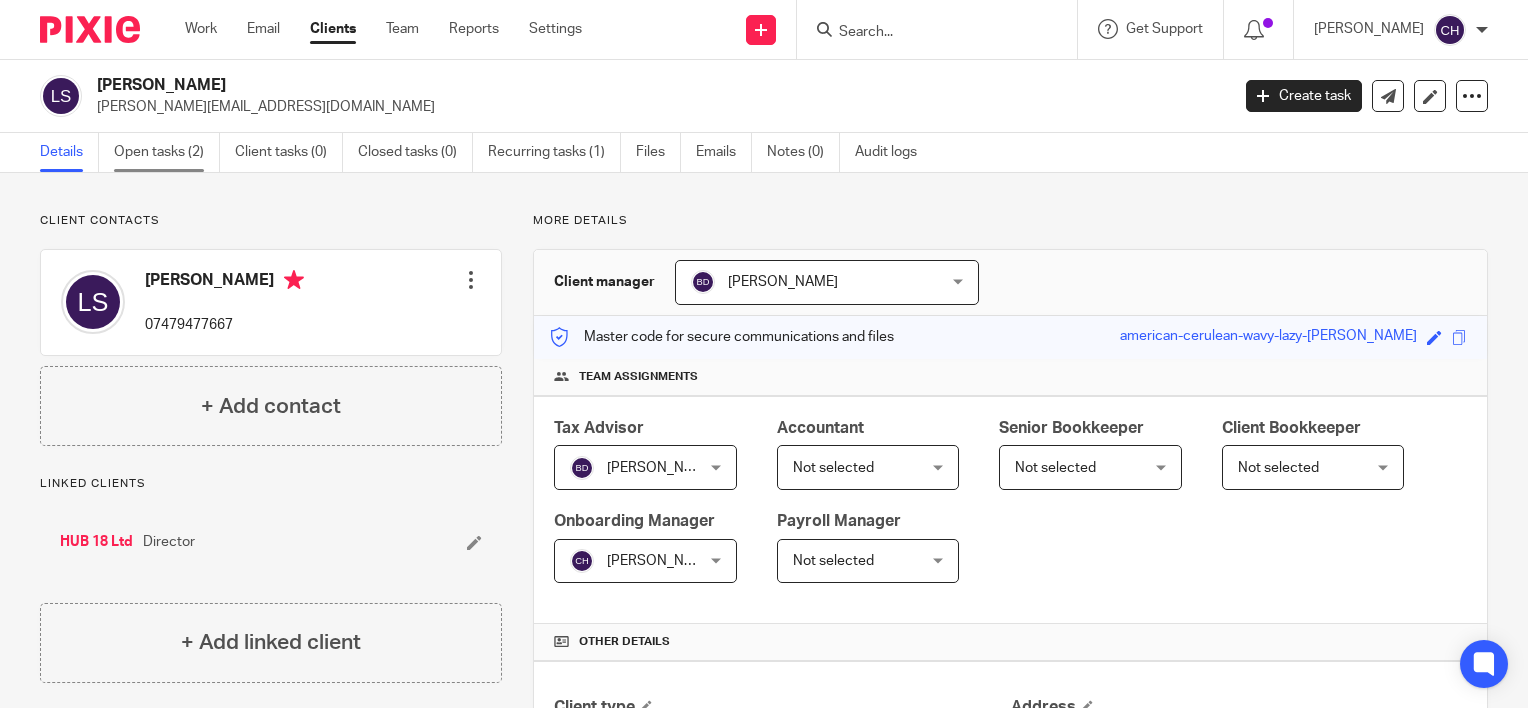 click on "Open tasks (2)" at bounding box center [167, 152] 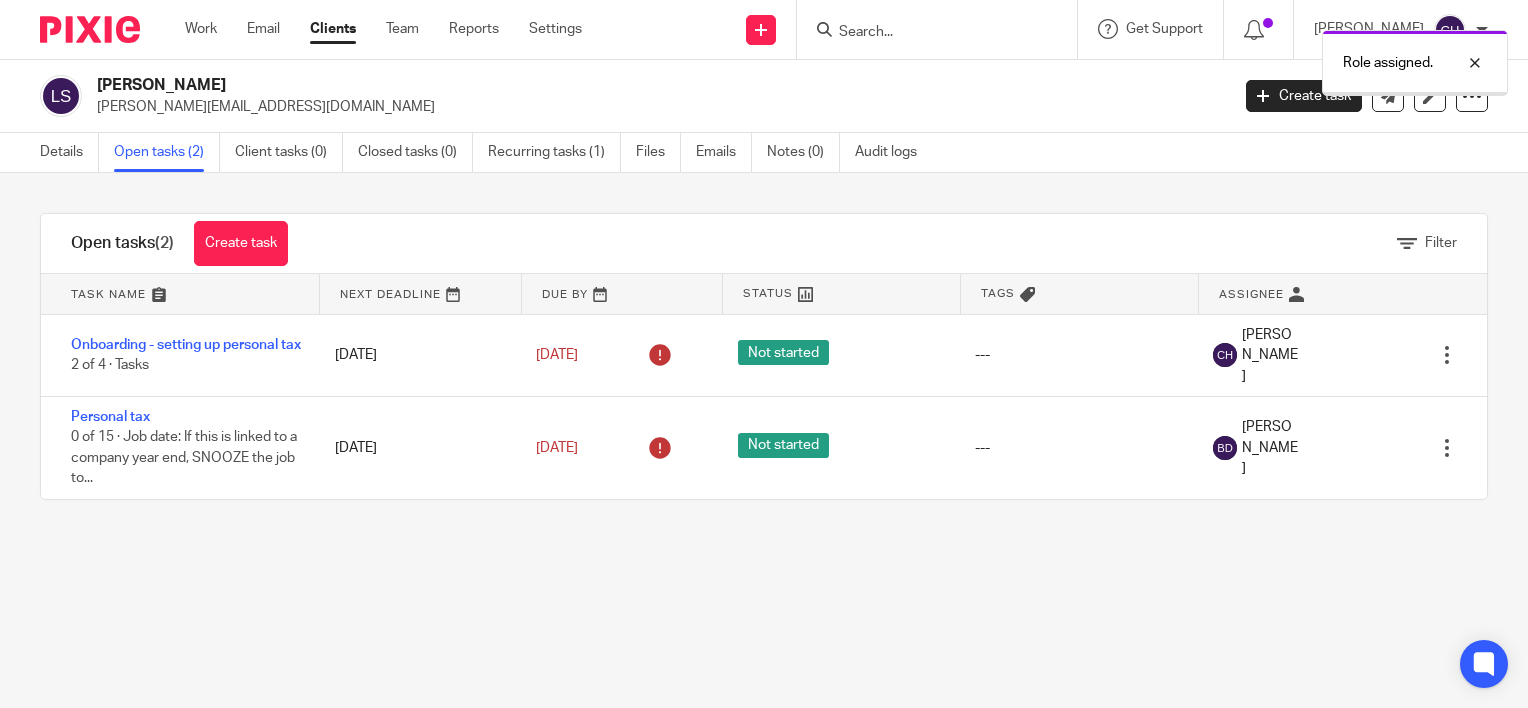 scroll, scrollTop: 0, scrollLeft: 0, axis: both 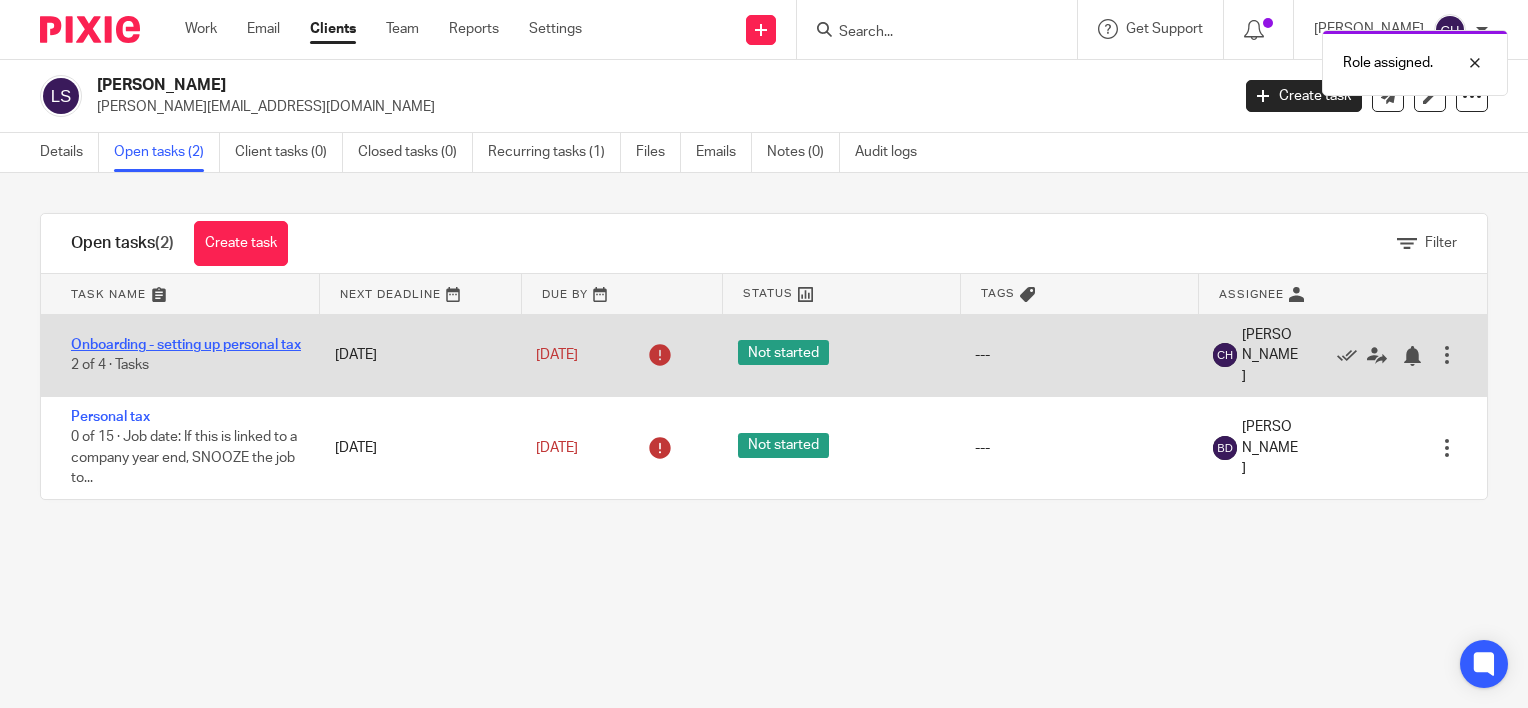 click on "Onboarding - setting up personal tax" at bounding box center (186, 345) 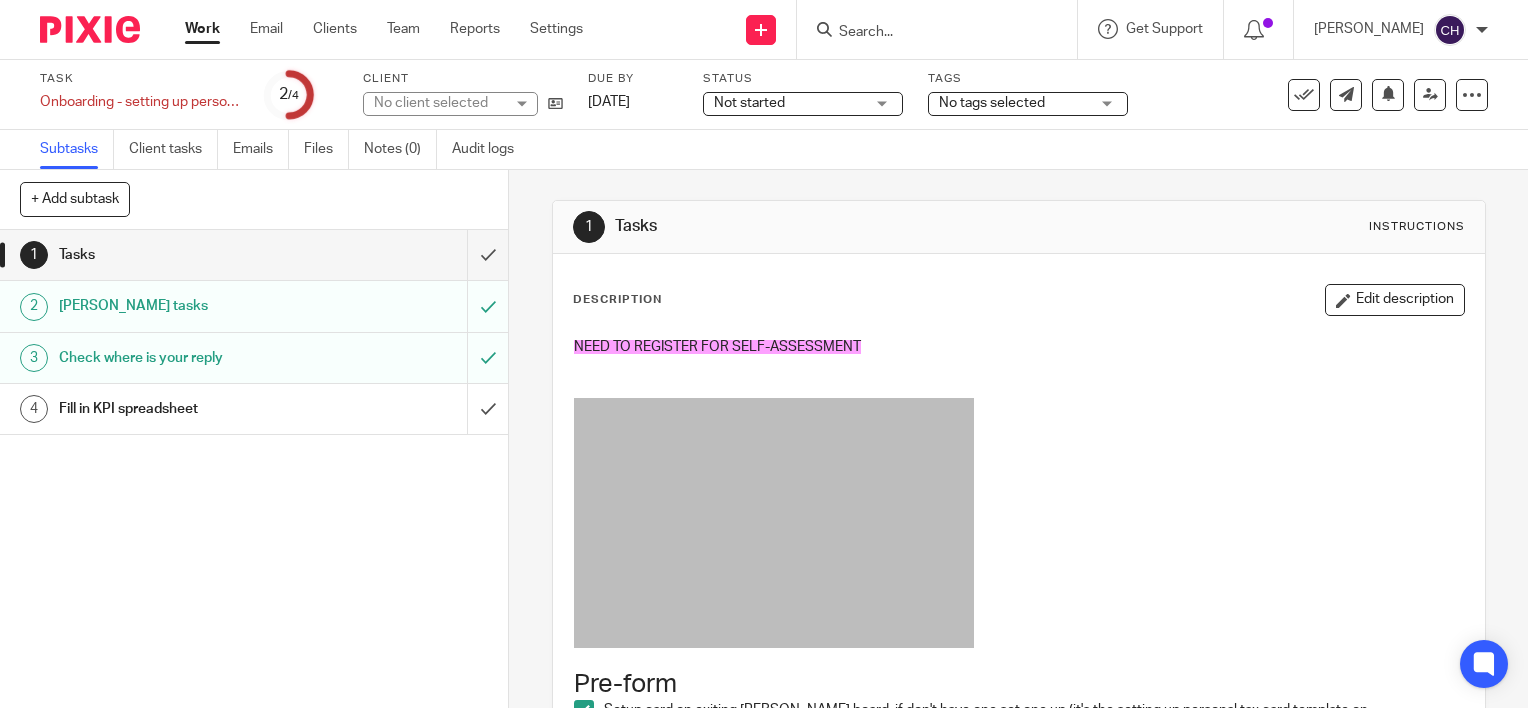 scroll, scrollTop: 0, scrollLeft: 0, axis: both 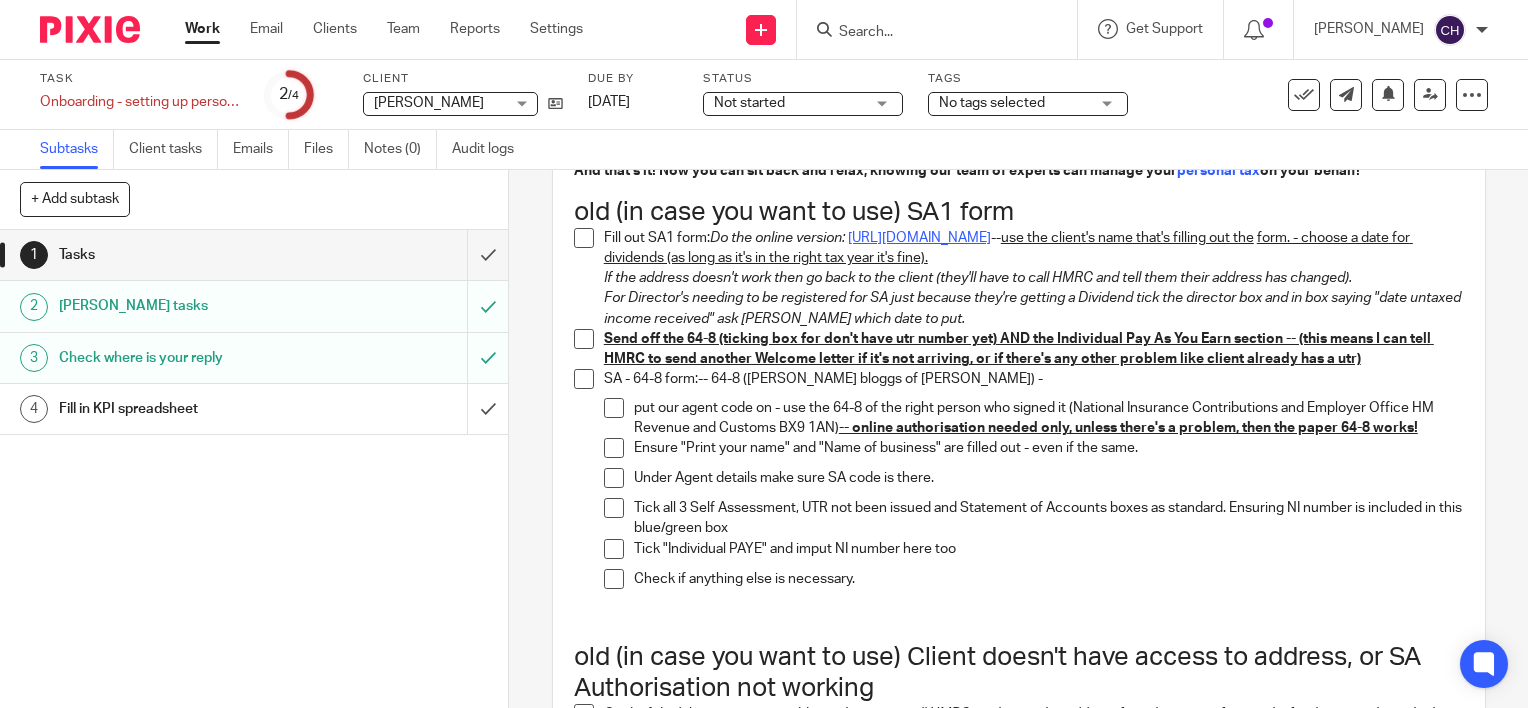 click on "[URL][DOMAIN_NAME]" at bounding box center (919, 238) 